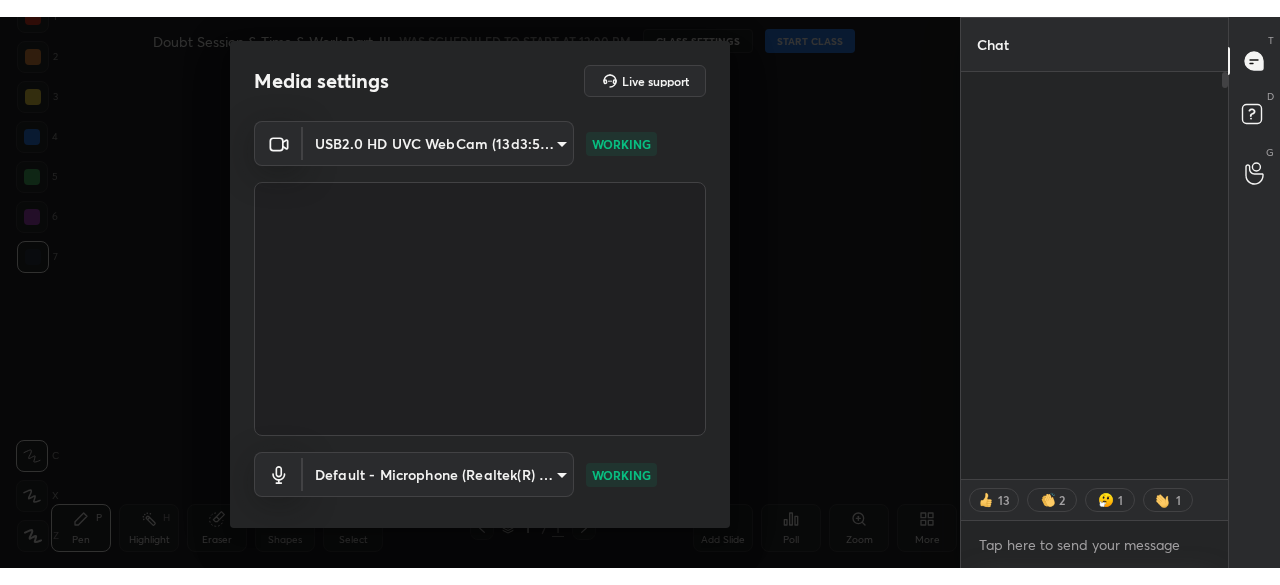 scroll, scrollTop: 0, scrollLeft: 0, axis: both 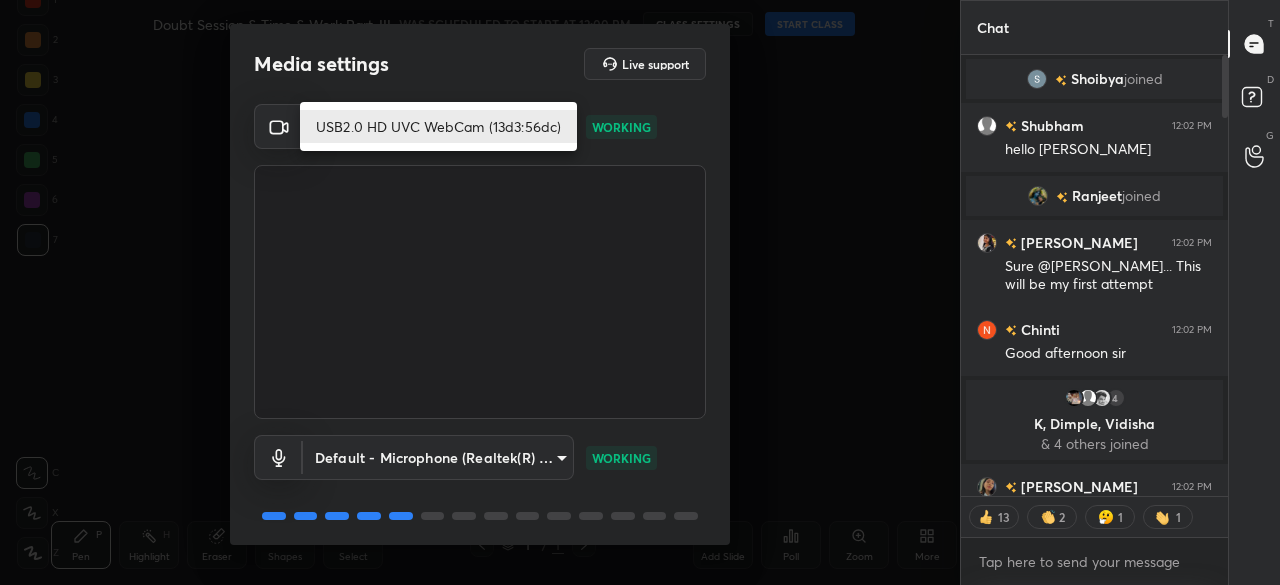 click on "1 2 3 4 5 6 7 C X Z C X Z E E Erase all   H H Doubt Session & Time & Work Part-III WAS SCHEDULED TO START AT  12:00 PM CLASS SETTINGS START CLASS Setting up your live class Back Doubt Session & Time & Work Part-III • L16 of Detailed Course on Paper 1 (MATHS) - UGC NET [DATE] [PERSON_NAME] Pen P Highlight H Eraser Shapes L Select S 1 / 1 Add Slide Poll Zoom More Chat Shoibya  joined [PERSON_NAME] 12:02 PM hello [PERSON_NAME]  joined [PERSON_NAME] 12:02 PM Sure @[PERSON_NAME]... This will be my first attempt Chinti 12:02 PM Good afternoon sir 4 K, [PERSON_NAME], [PERSON_NAME] &  4 others  joined [PERSON_NAME] 12:02 PM [PERSON_NAME] sir de denge aapko 1 [PERSON_NAME], [PERSON_NAME], Mahi &  1 other  joined kavita 12:02 PM Good afternoon [PERSON_NAME], [GEOGRAPHIC_DATA]..., [PERSON_NAME]  joined [PERSON_NAME] 12:02 PM [PERSON_NAME] le [PERSON_NAME] aap Shweta, [PERSON_NAME], [PERSON_NAME]  joined Md. Sameer 12:02 PM Good afternoon [PERSON_NAME], [PERSON_NAME], [PERSON_NAME]  joined [PERSON_NAME] 12:02 PM Koii bta skta hai rajat sir hi paper 1 ki sari classes leta hai [PERSON_NAME] 12:02 PM yes [PERSON_NAME] give your best mera 2nd attempt hoga 1 JUMP TO LATEST" at bounding box center (640, 292) 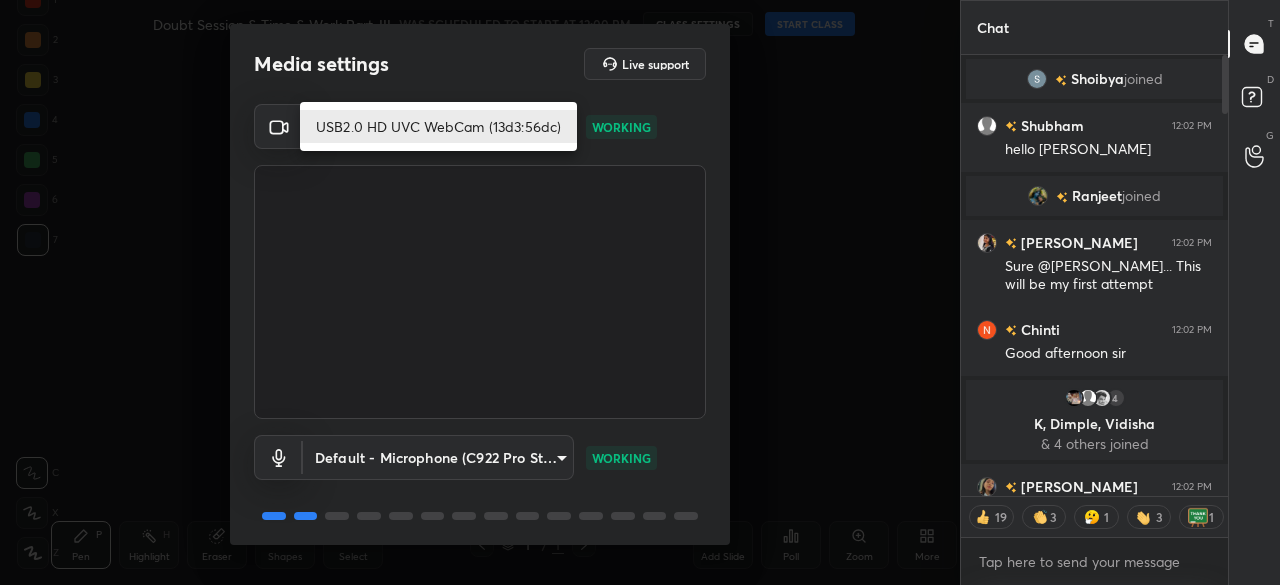 type on "x" 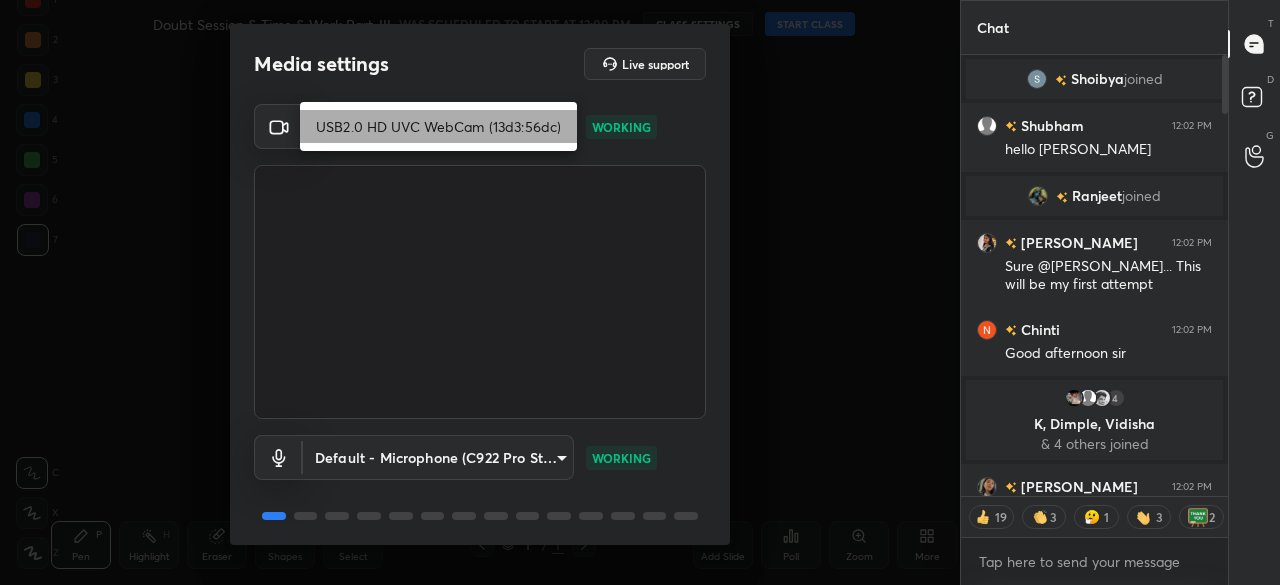 click on "USB2.0 HD UVC WebCam (13d3:56dc)" at bounding box center [438, 126] 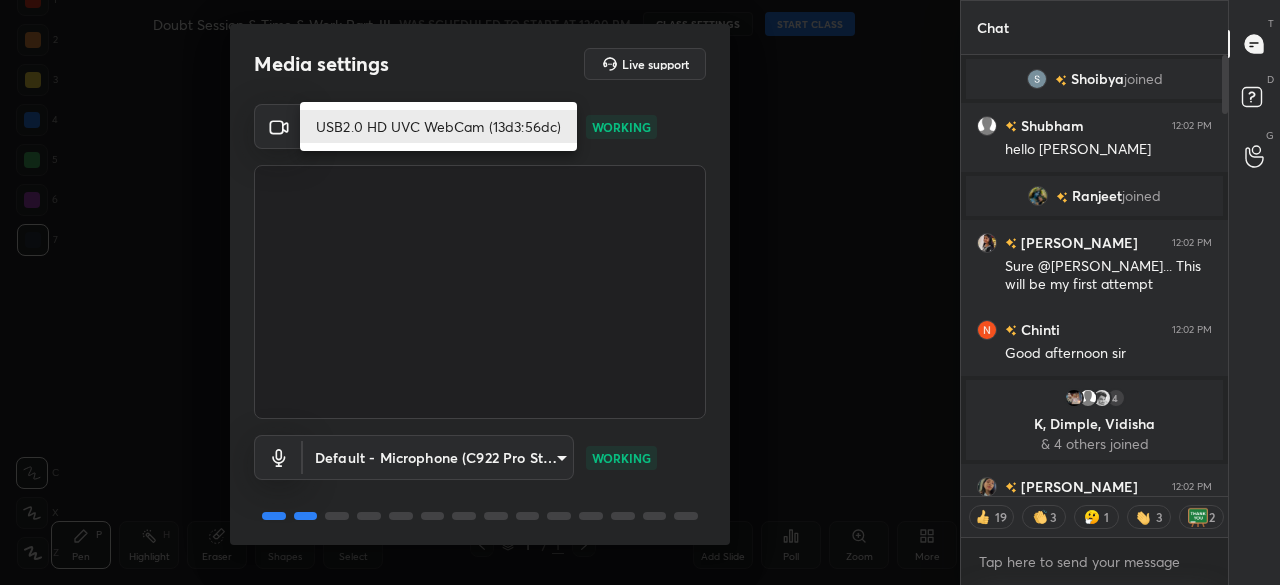 click on "1 2 3 4 5 6 7 C X Z C X Z E E Erase all   H H Doubt Session & Time & Work Part-III WAS SCHEDULED TO START AT  12:00 PM CLASS SETTINGS START CLASS Setting up your live class Back Doubt Session & Time & Work Part-III • L16 of Detailed Course on Paper 1 (MATHS) - UGC NET DEC 2025 Rajat Kumar Pen P Highlight H Eraser Shapes L Select S 1 / 1 Add Slide Poll Zoom More Chat Shoibya  joined Shubham 12:02 PM hello sir Ranjeet  joined PRITI 12:02 PM Sure @sonia... This will be my first attempt Chinti 12:02 PM Good afternoon sir 4 K, Dimple, Vidisha &  4 others  joined Sonia 12:02 PM sarvagya sir de denge aapko 1 Babli, Kamalkant, Mahi &  1 other  joined kavita 12:02 PM Good afternoon sir Soumya, Loukrakpam..., Anjali  joined Gausia 12:02 PM Abhi sirse le lena aap Shweta, Priya, Nargis  joined Md. Sameer 12:02 PM Good afternoon sir Priya, rachana, Kanchan  joined Mehak 12:02 PM Koii bta skta hai rajat sir hi paper 1 ki sari classes leta hai Sonia 12:02 PM yes priti give your best mera 2nd attempt hoga 1 JUMP TO LATEST" at bounding box center (640, 292) 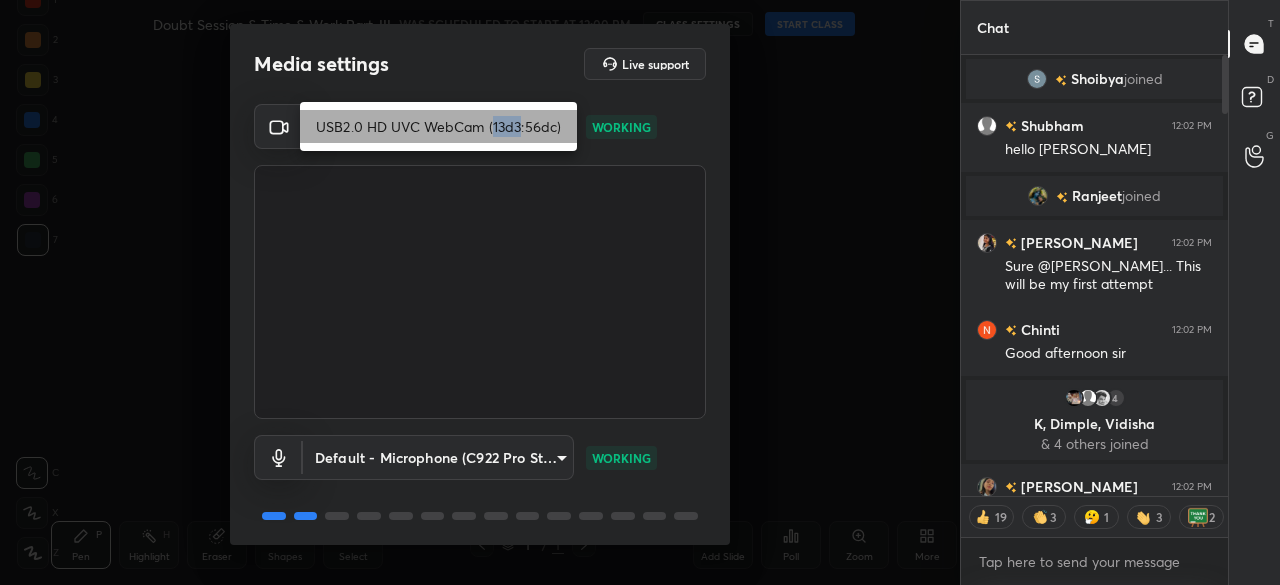 click on "USB2.0 HD UVC WebCam (13d3:56dc)" at bounding box center [438, 126] 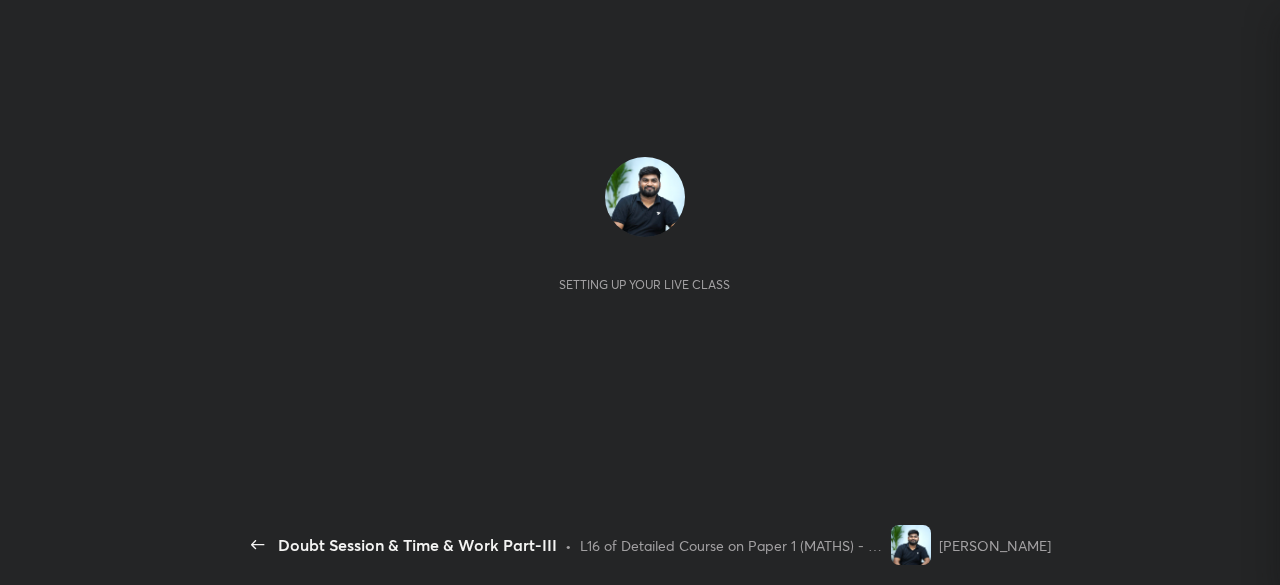 scroll, scrollTop: 0, scrollLeft: 0, axis: both 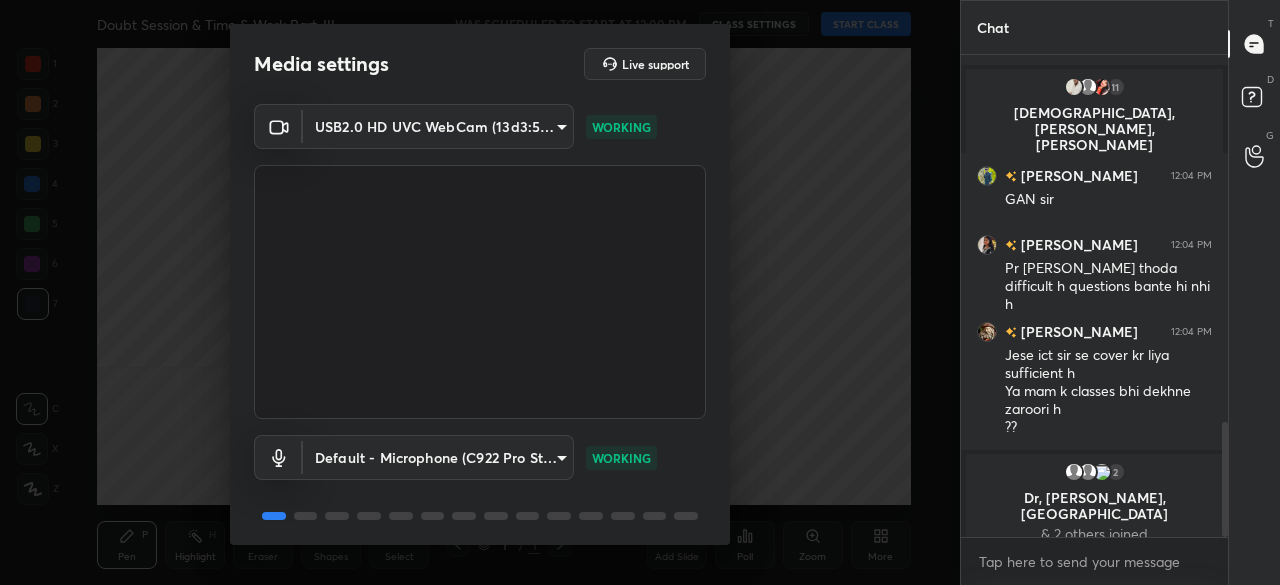 click on "1 2 3 4 5 6 7 C X Z C X Z E E Erase all   H H Doubt Session & Time & Work Part-III WAS SCHEDULED TO START AT  12:00 PM CLASS SETTINGS START CLASS Setting up your live class Back Doubt Session & Time & Work Part-III • L16 of Detailed Course on Paper 1 (MATHS) - UGC NET [DATE] [PERSON_NAME] Pen P Highlight H Eraser Shapes L Select S 1 / 1 Add Slide Poll Zoom More Chat Srishti, [PERSON_NAME], [PERSON_NAME]  joined [PERSON_NAME] 12:04 PM Sir time n work ke pdf ke kuch question nai ban rhe h plz help 11 [PERSON_NAME], [PERSON_NAME], [PERSON_NAME] &  11 others  joined [PERSON_NAME] 12:04 PM GAN [PERSON_NAME] 12:04 PM Pr [PERSON_NAME] thoda difficult h questions bante hi nhi h [PERSON_NAME] 12:04 PM Jese ict sir se cover kr liya sufficient h
Ya mam k classes bhi dekhne zaroori h
?? 2 Dr, [PERSON_NAME], Haryana &  2 others  joined JUMP TO LATEST Enable hand raising Enable raise hand to speak to learners. Once enabled, chat will be turned off temporarily. Enable x   Doubts asked by learners will show up here Raise hand disabled Enable Can't raise hand Got it T Messages (T)" at bounding box center [640, 292] 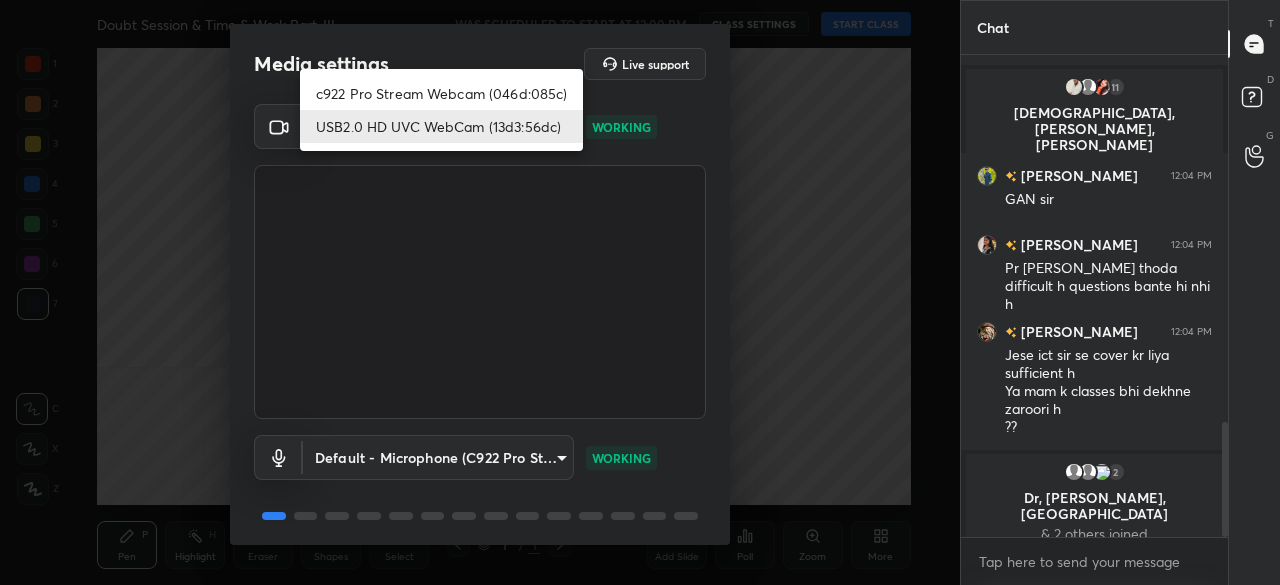 click on "c922 Pro Stream Webcam (046d:085c)" at bounding box center [441, 93] 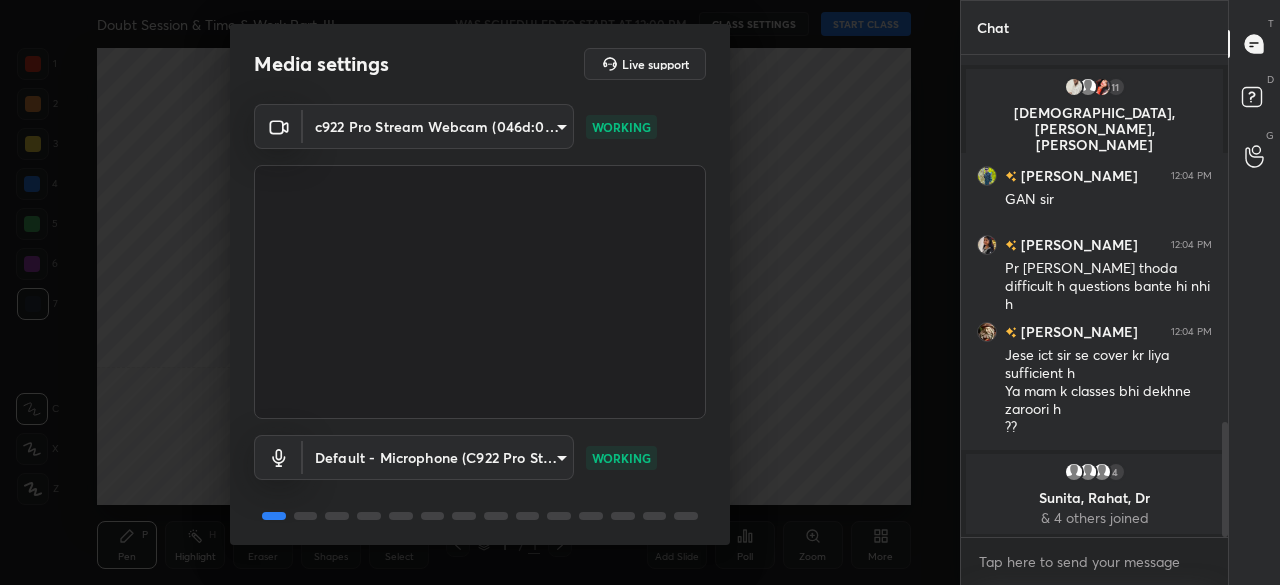 scroll, scrollTop: 70, scrollLeft: 0, axis: vertical 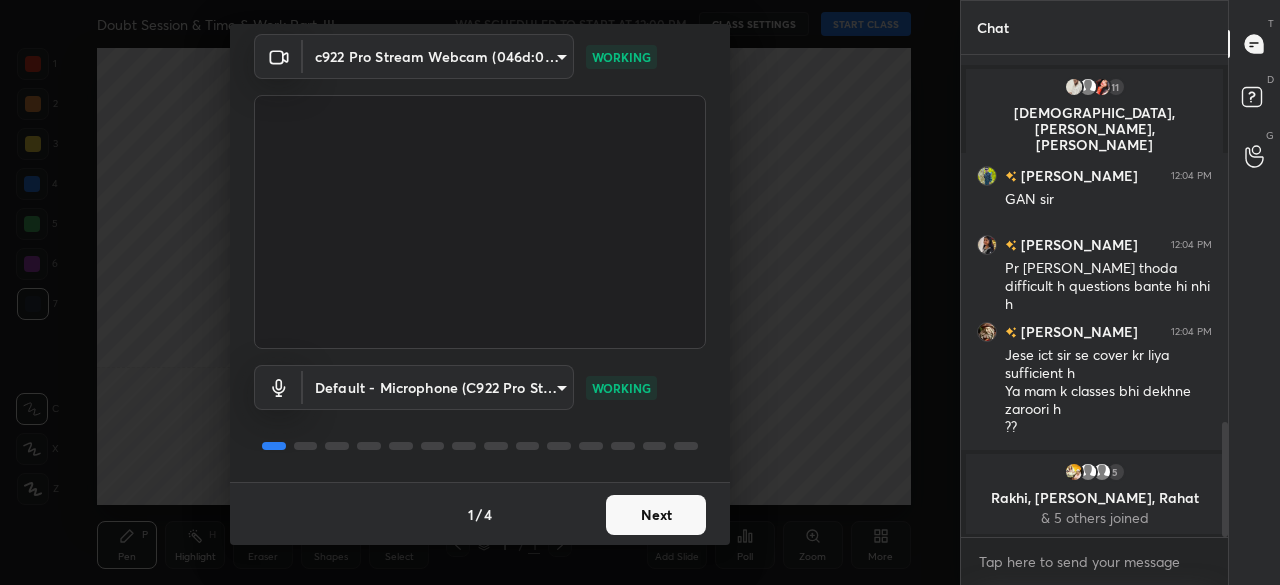 click on "Next" at bounding box center (656, 515) 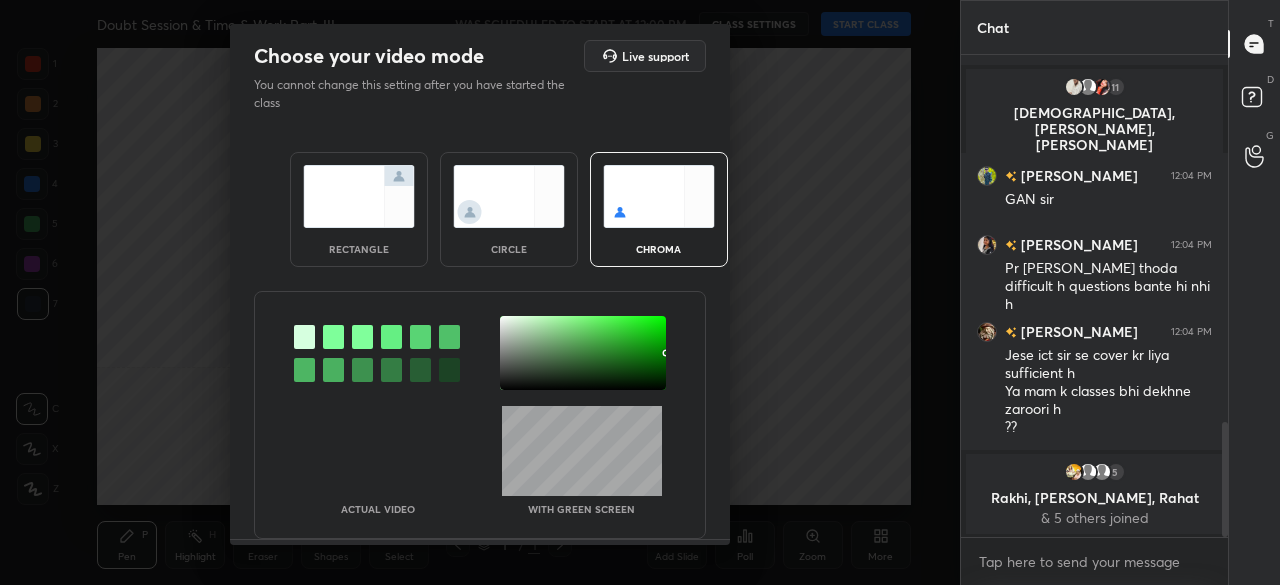 click at bounding box center [583, 353] 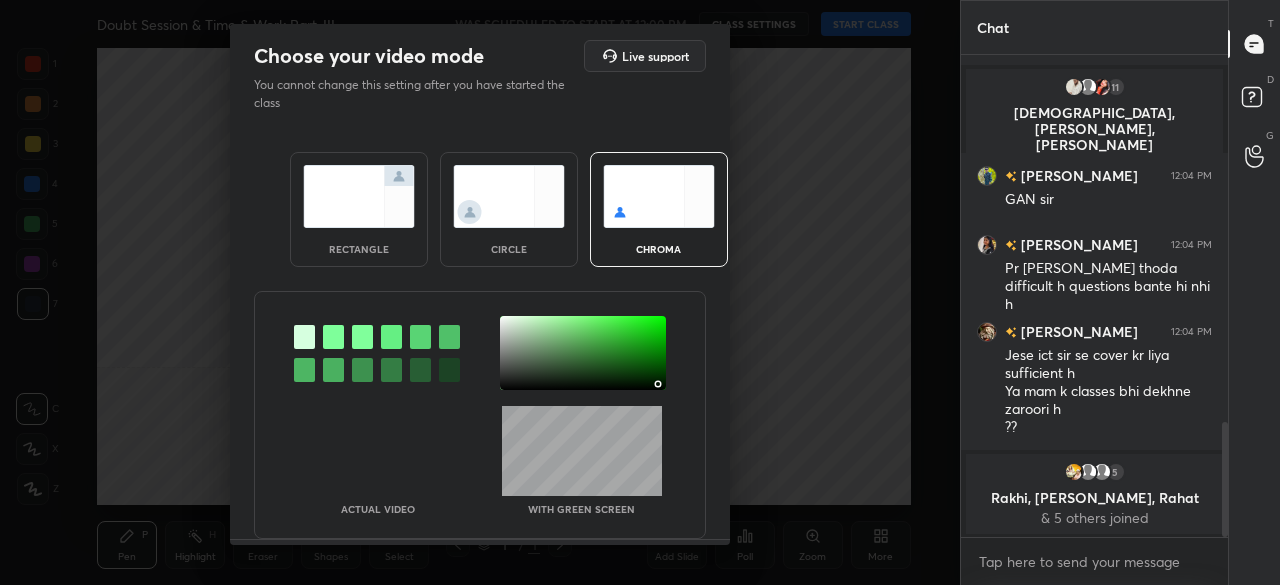 click at bounding box center (583, 353) 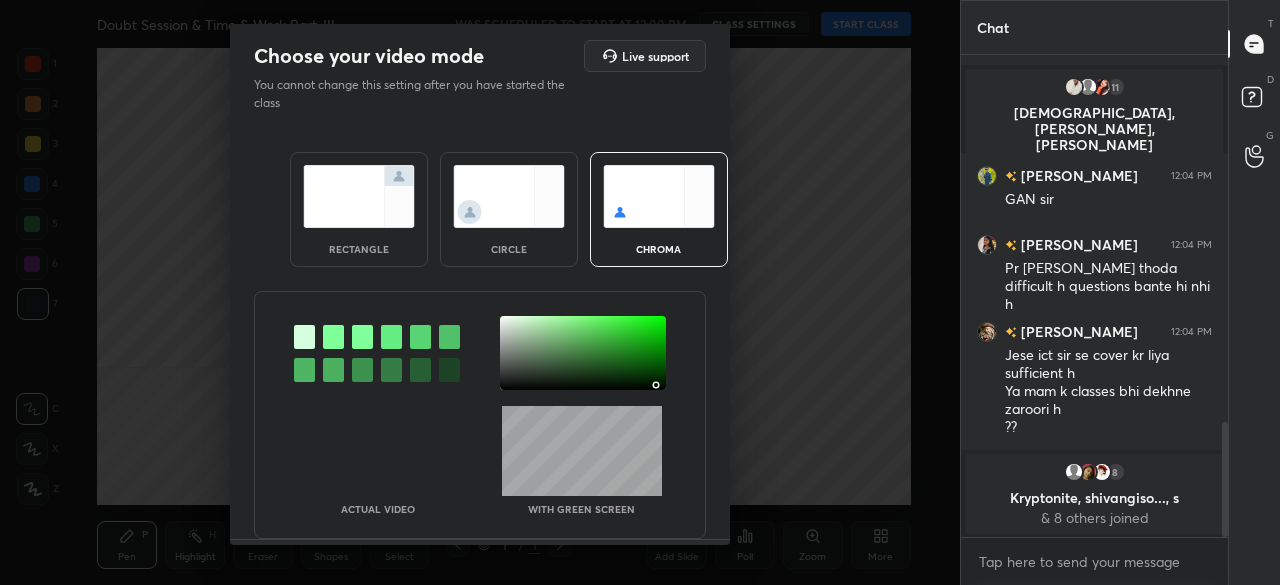 click at bounding box center (656, 385) 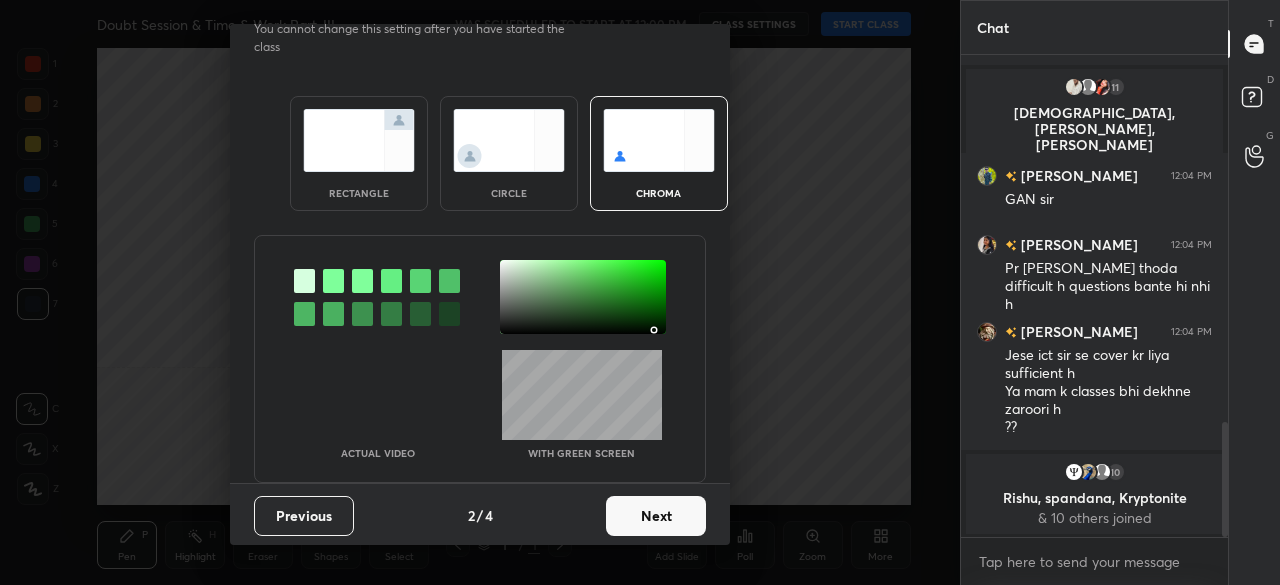 click on "Next" at bounding box center (656, 516) 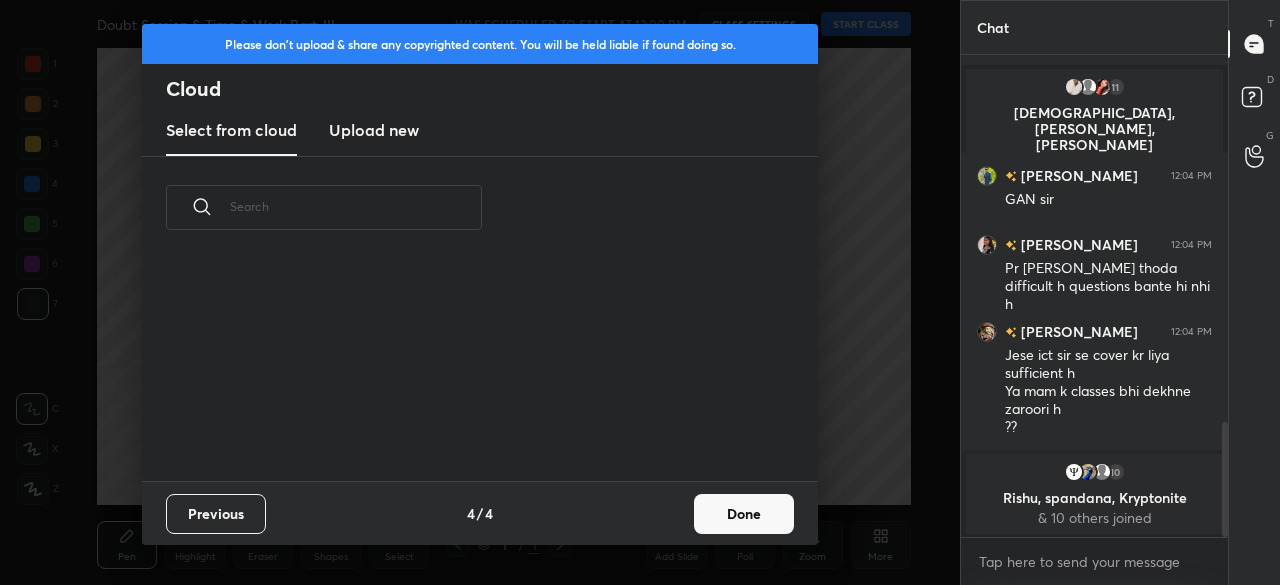 scroll, scrollTop: 0, scrollLeft: 0, axis: both 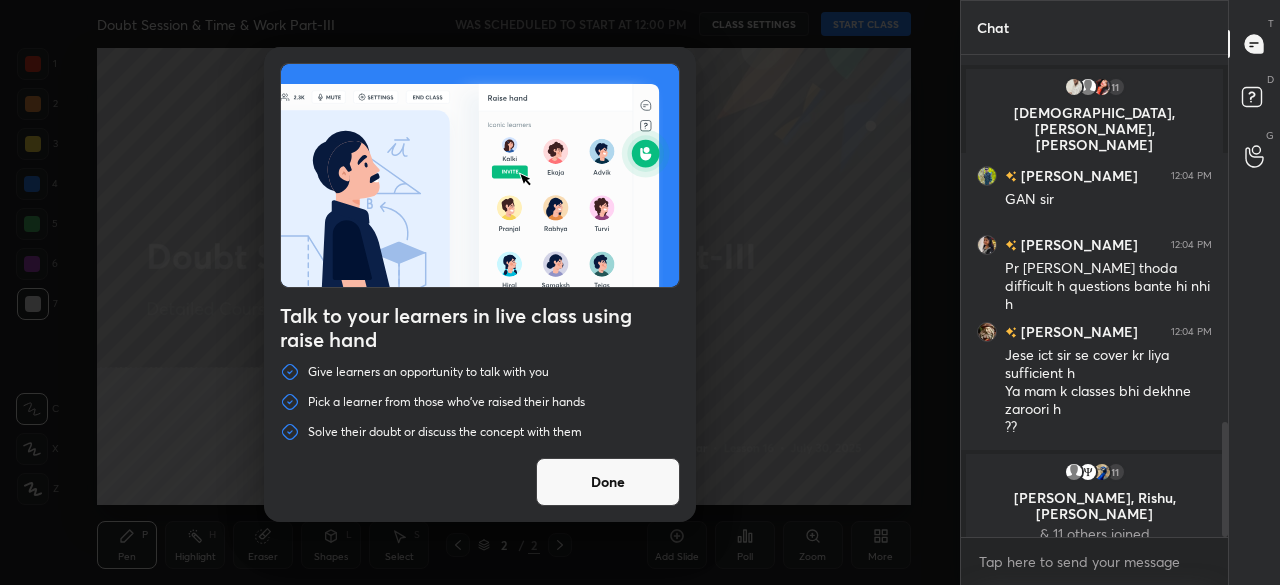 drag, startPoint x: 848, startPoint y: 23, endPoint x: 839, endPoint y: 41, distance: 20.12461 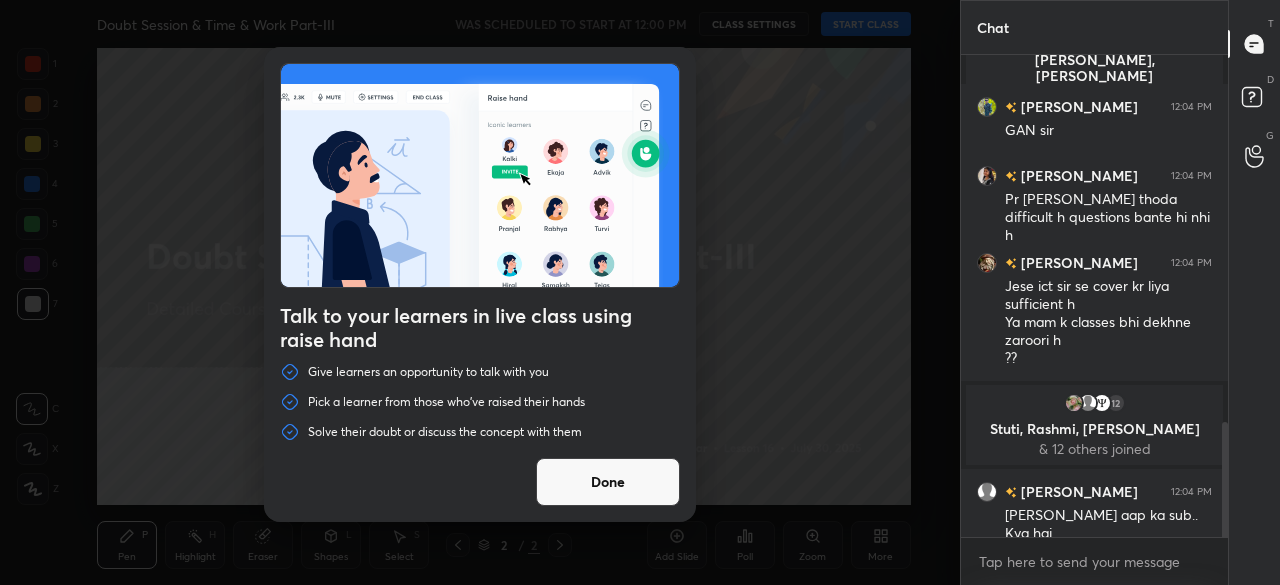 drag, startPoint x: 650, startPoint y: 489, endPoint x: 702, endPoint y: 408, distance: 96.25487 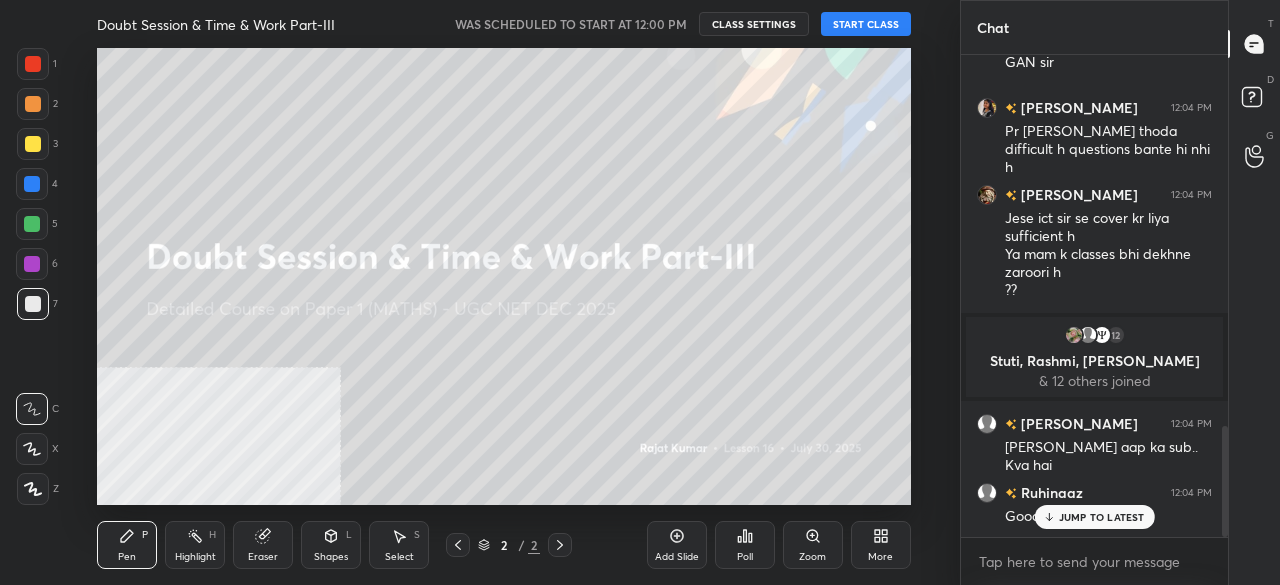 scroll, scrollTop: 1746, scrollLeft: 0, axis: vertical 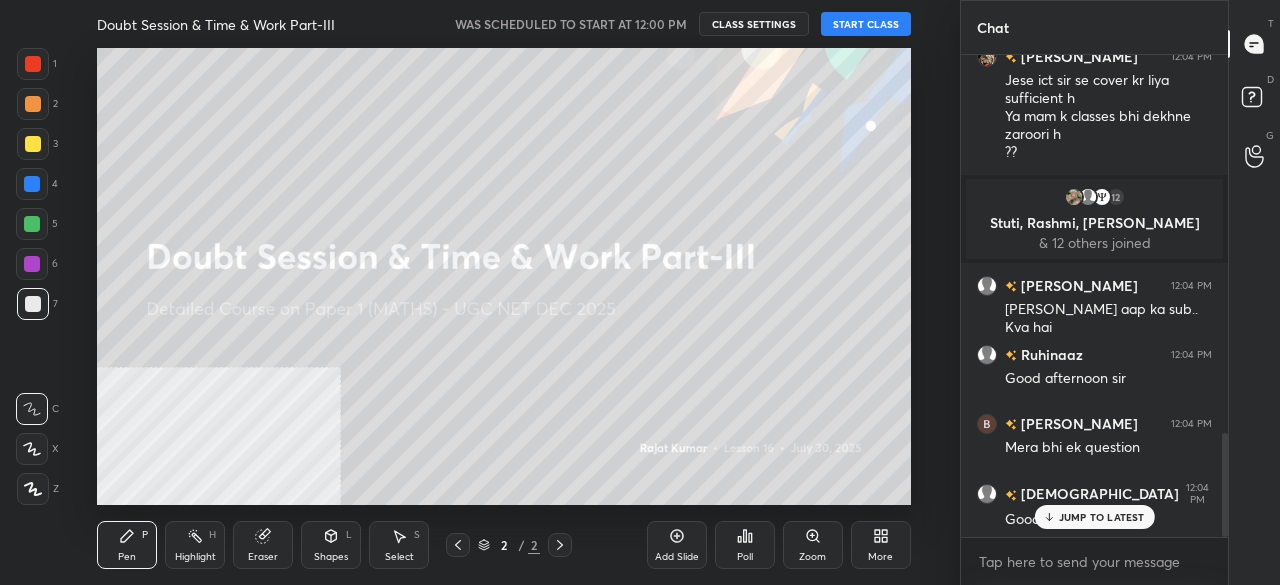 click on "START CLASS" at bounding box center [866, 24] 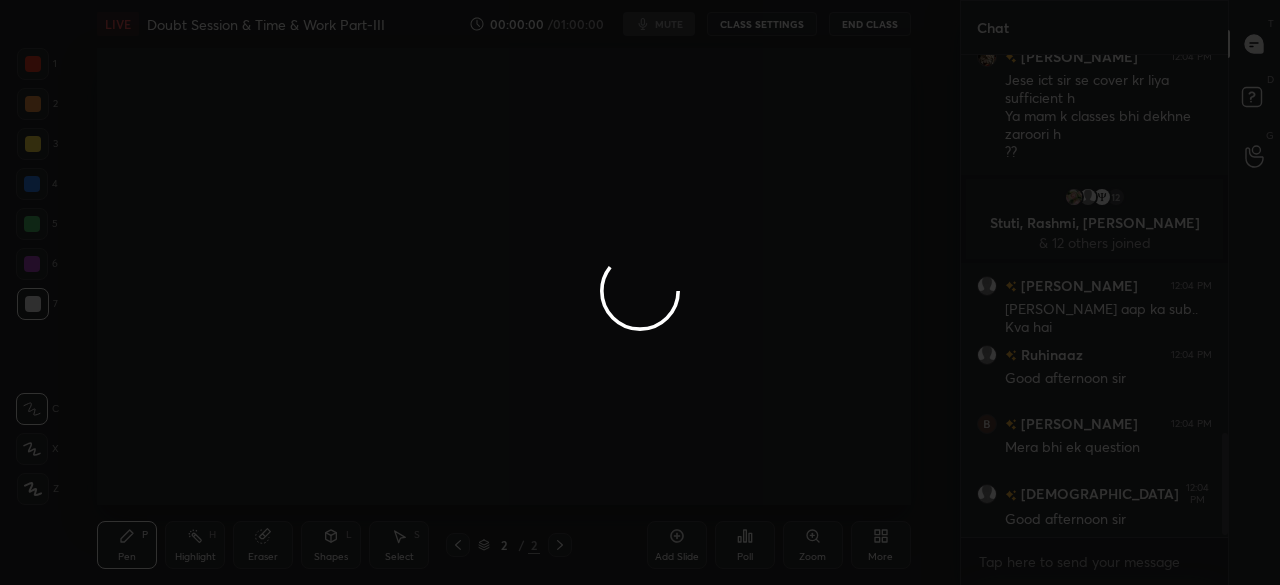 scroll, scrollTop: 1794, scrollLeft: 0, axis: vertical 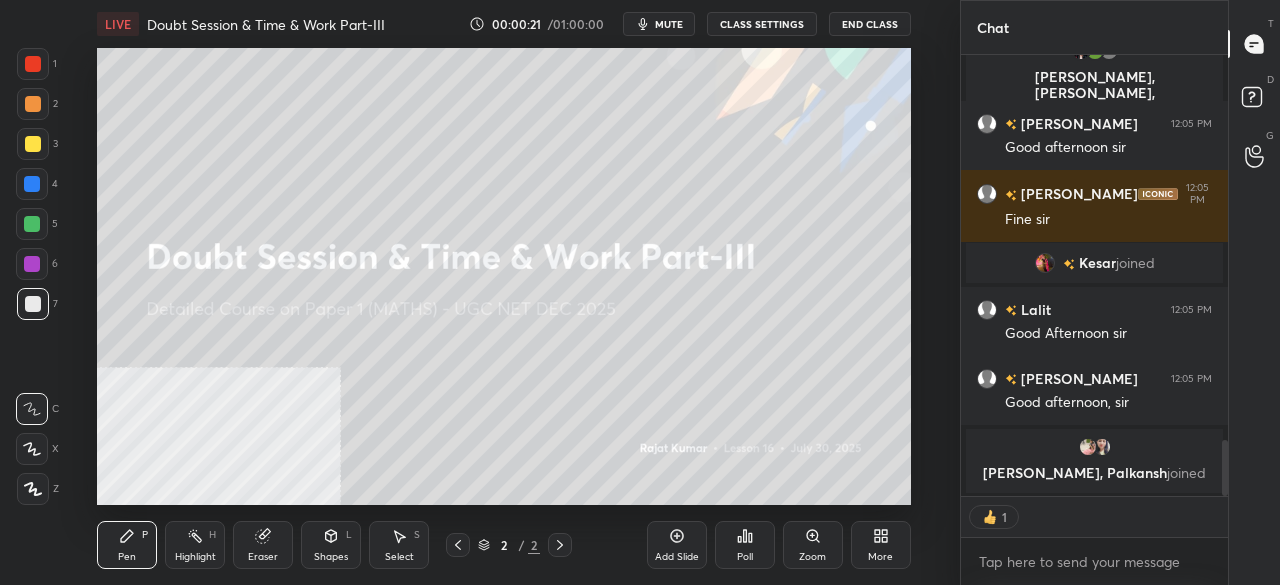 click on "1 2 3 4 5 6 7 C X Z C X Z E E Erase all   H H" at bounding box center [32, 276] 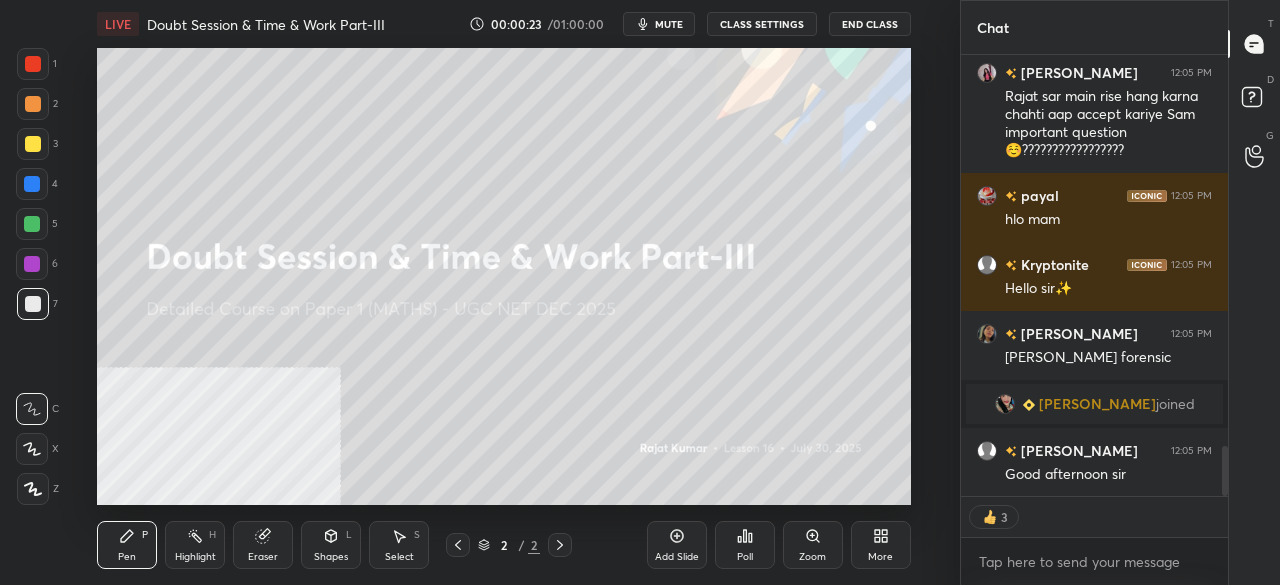 click at bounding box center [33, 489] 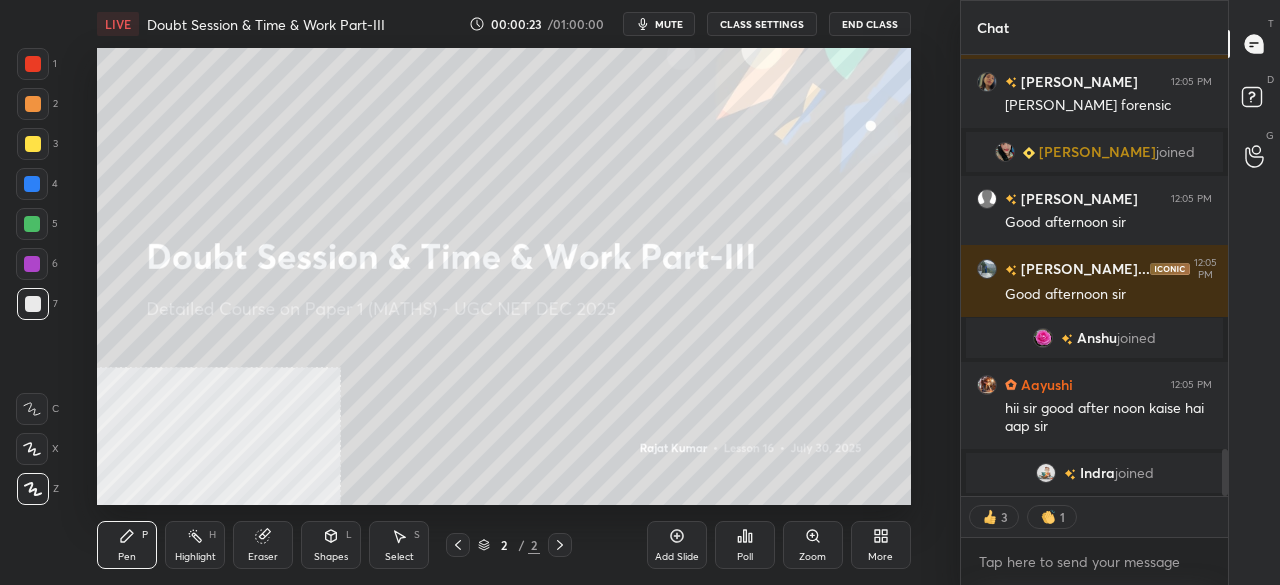 click 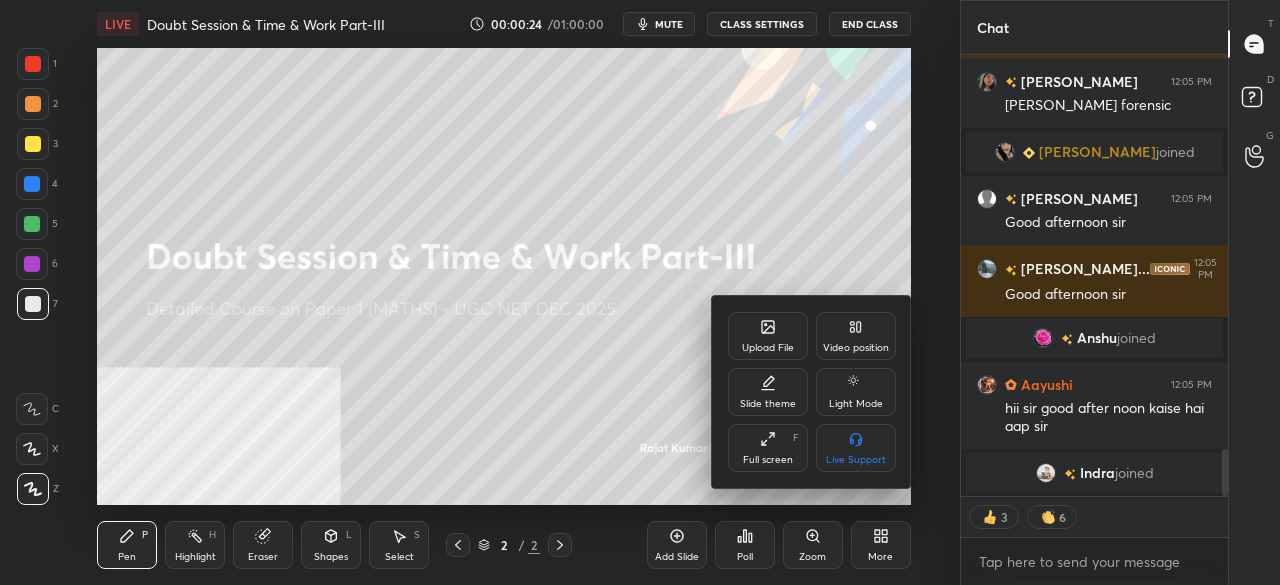drag, startPoint x: 858, startPoint y: 335, endPoint x: 862, endPoint y: 367, distance: 32.24903 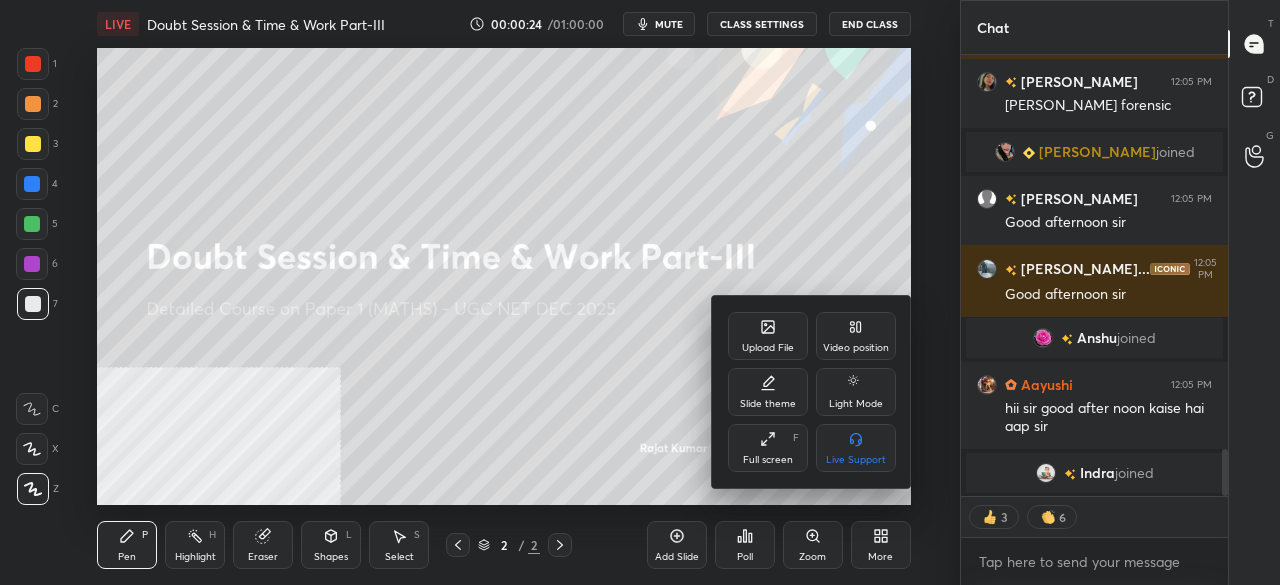 click on "Video position" at bounding box center (856, 336) 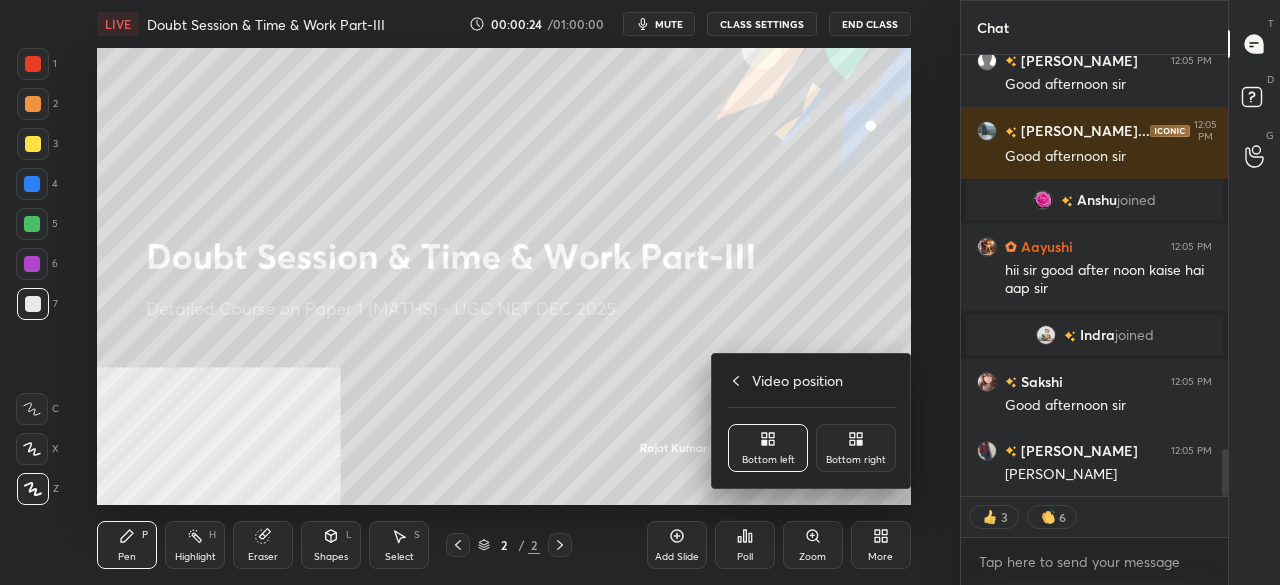 click on "Bottom right" at bounding box center [856, 448] 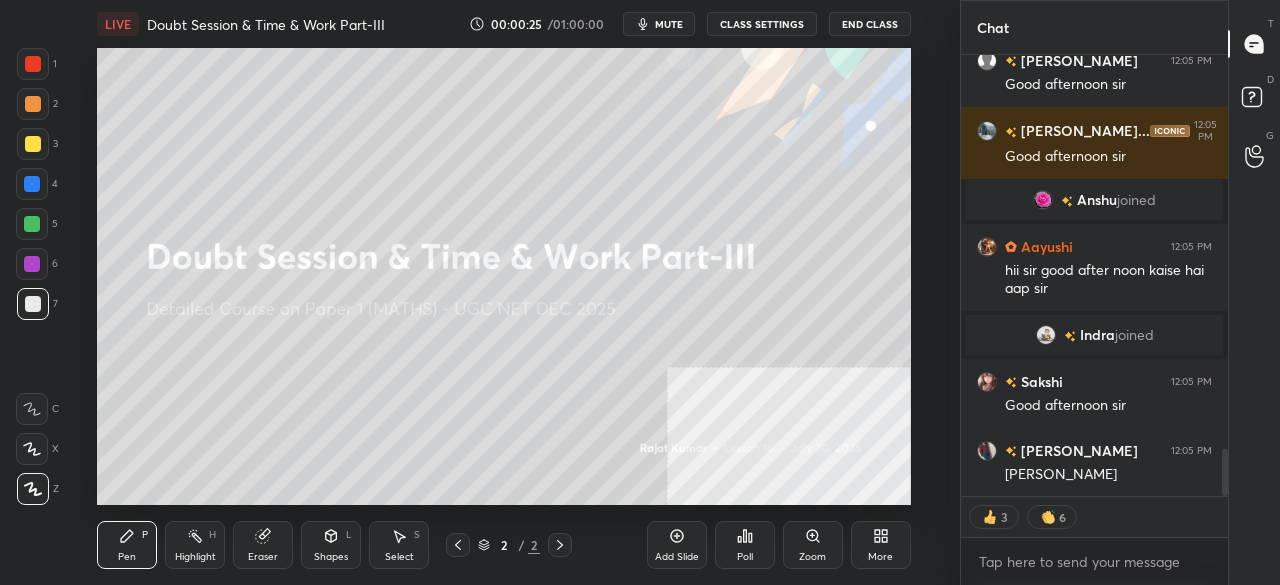 click on "More" at bounding box center [881, 545] 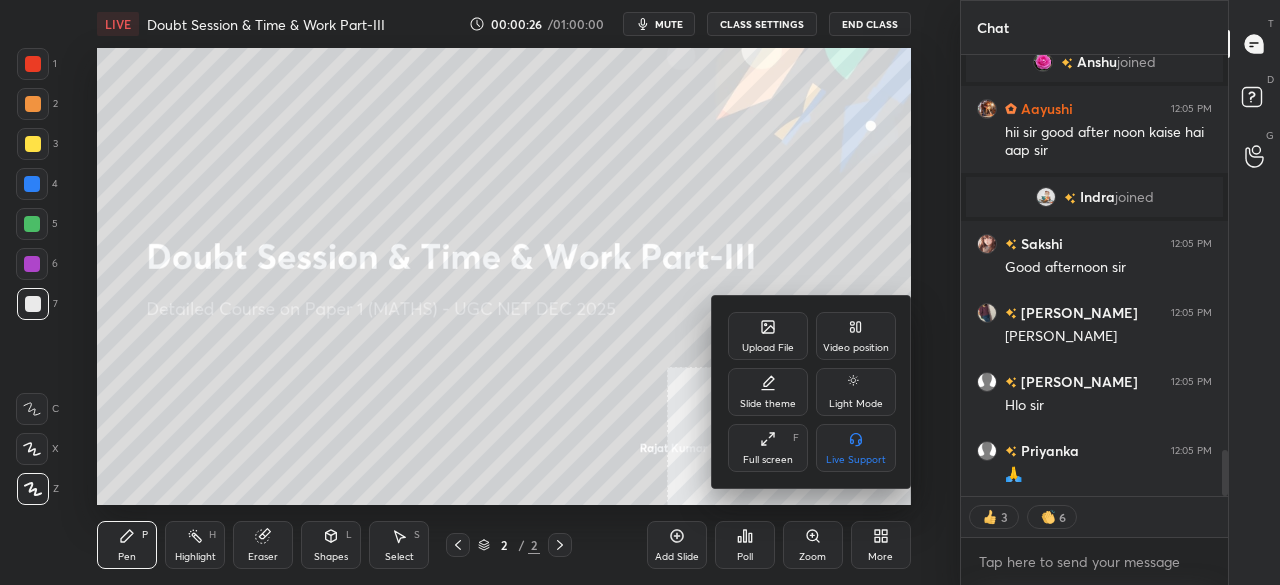 click on "Upload File" at bounding box center [768, 336] 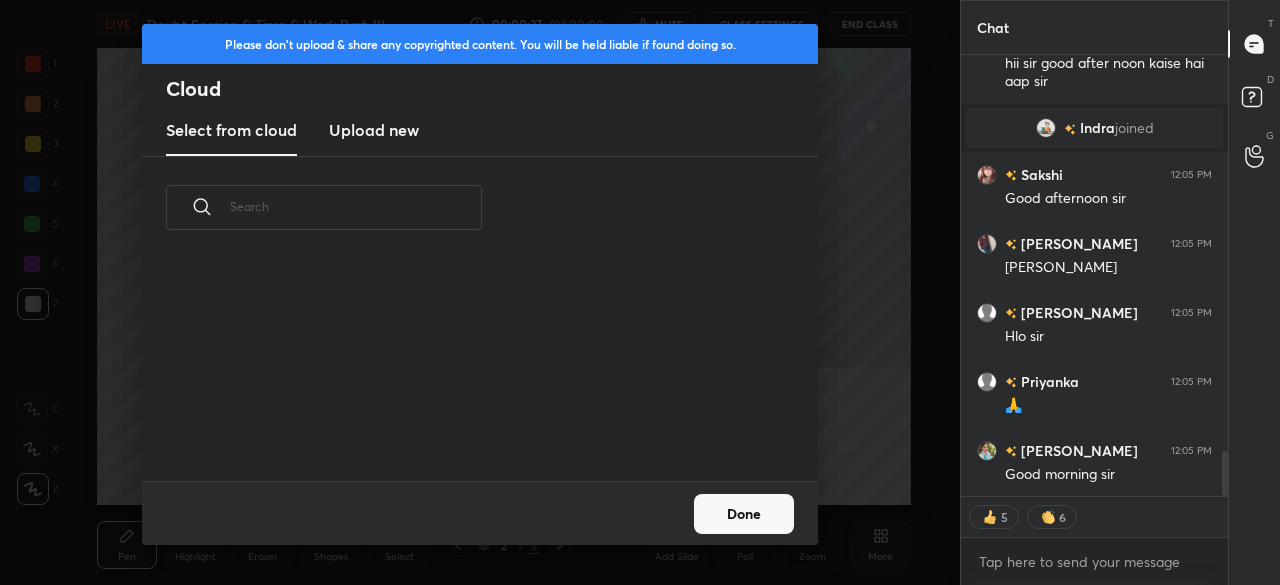 click on "Upload new" at bounding box center [374, 130] 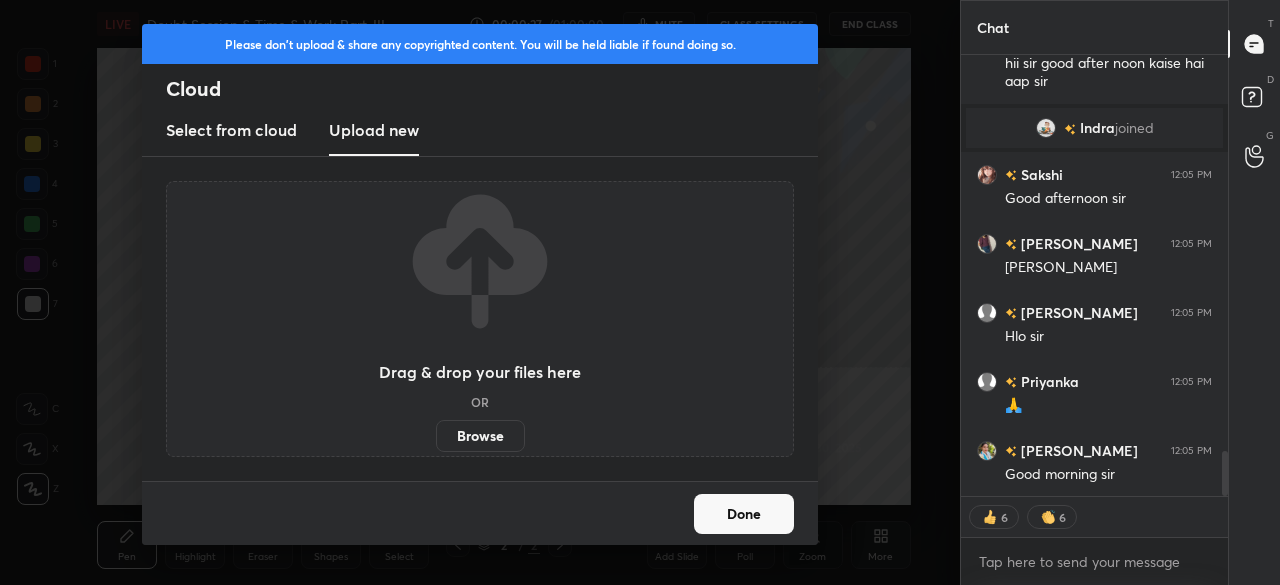 click on "Browse" at bounding box center [480, 436] 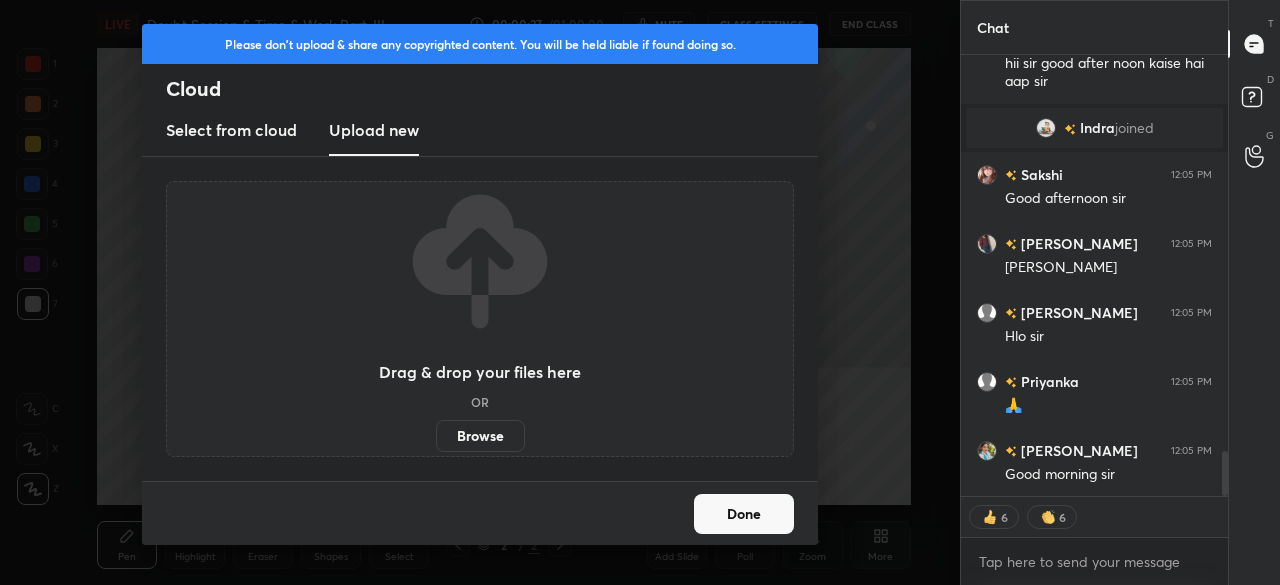 click on "Browse" at bounding box center [436, 436] 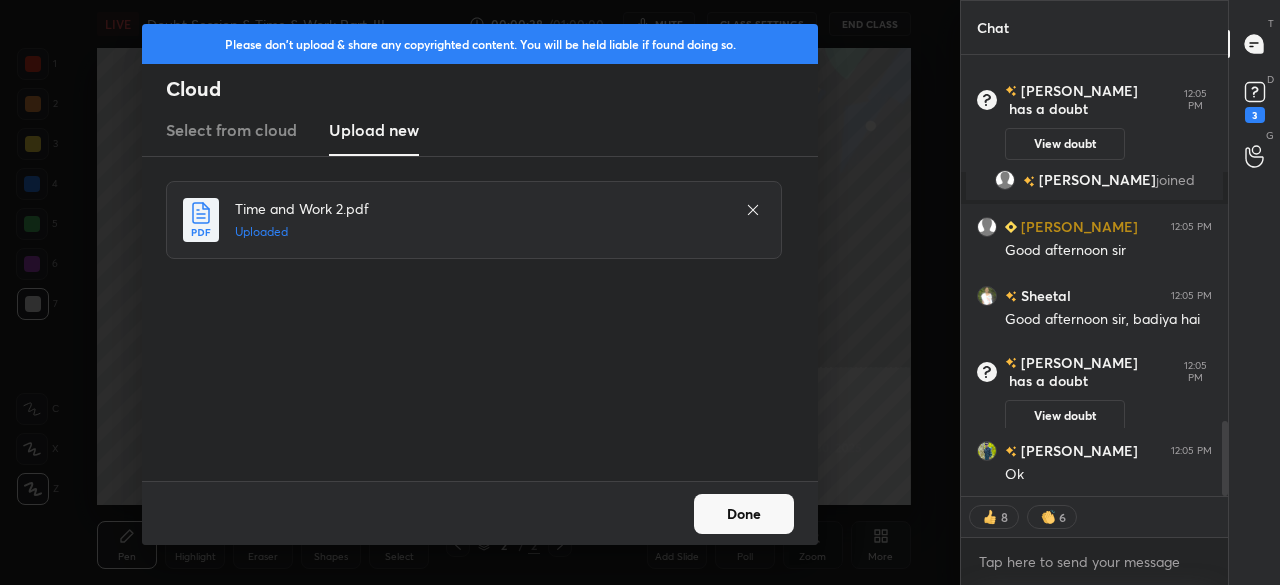 drag, startPoint x: 772, startPoint y: 508, endPoint x: 804, endPoint y: 498, distance: 33.526108 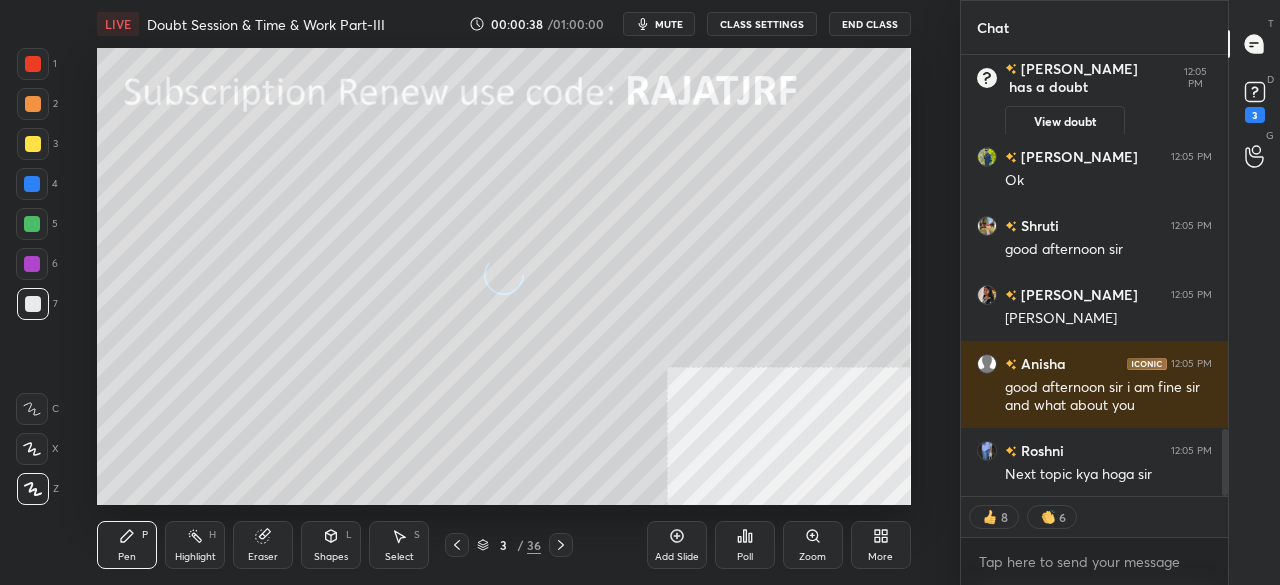 click on "More" at bounding box center [881, 545] 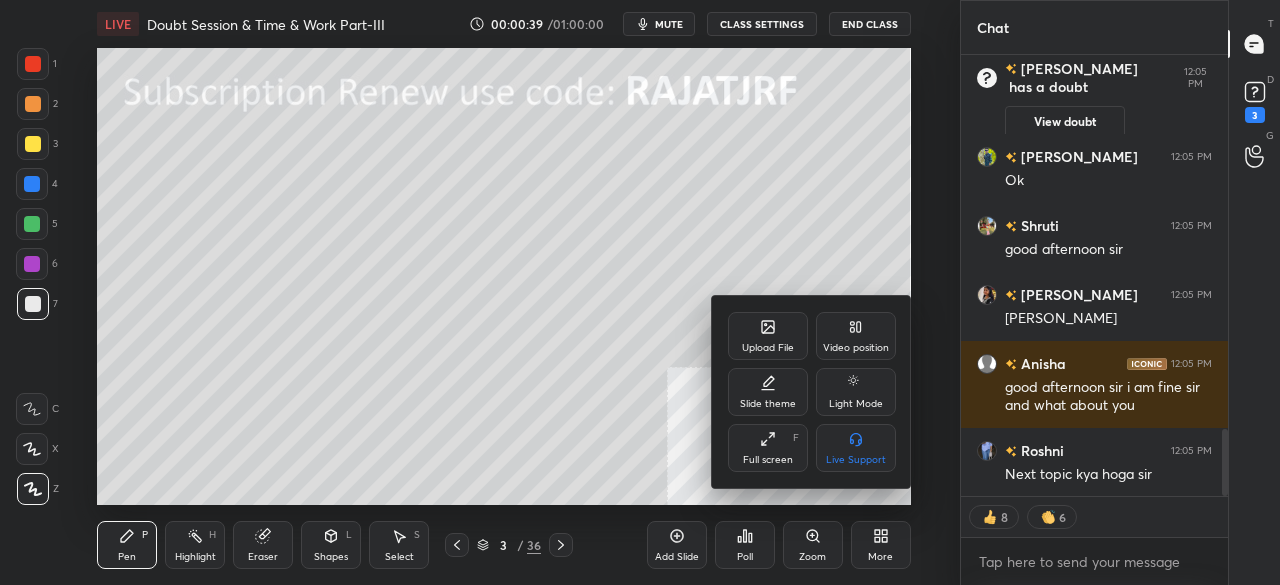 drag, startPoint x: 784, startPoint y: 459, endPoint x: 789, endPoint y: 542, distance: 83.15047 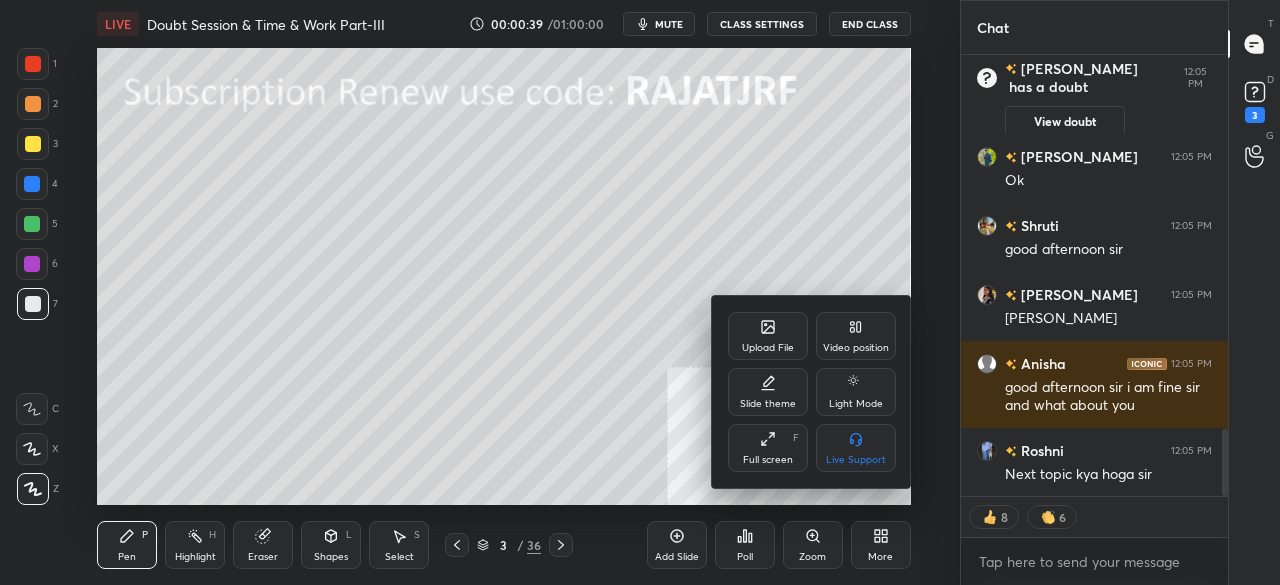 click on "Full screen" at bounding box center [768, 460] 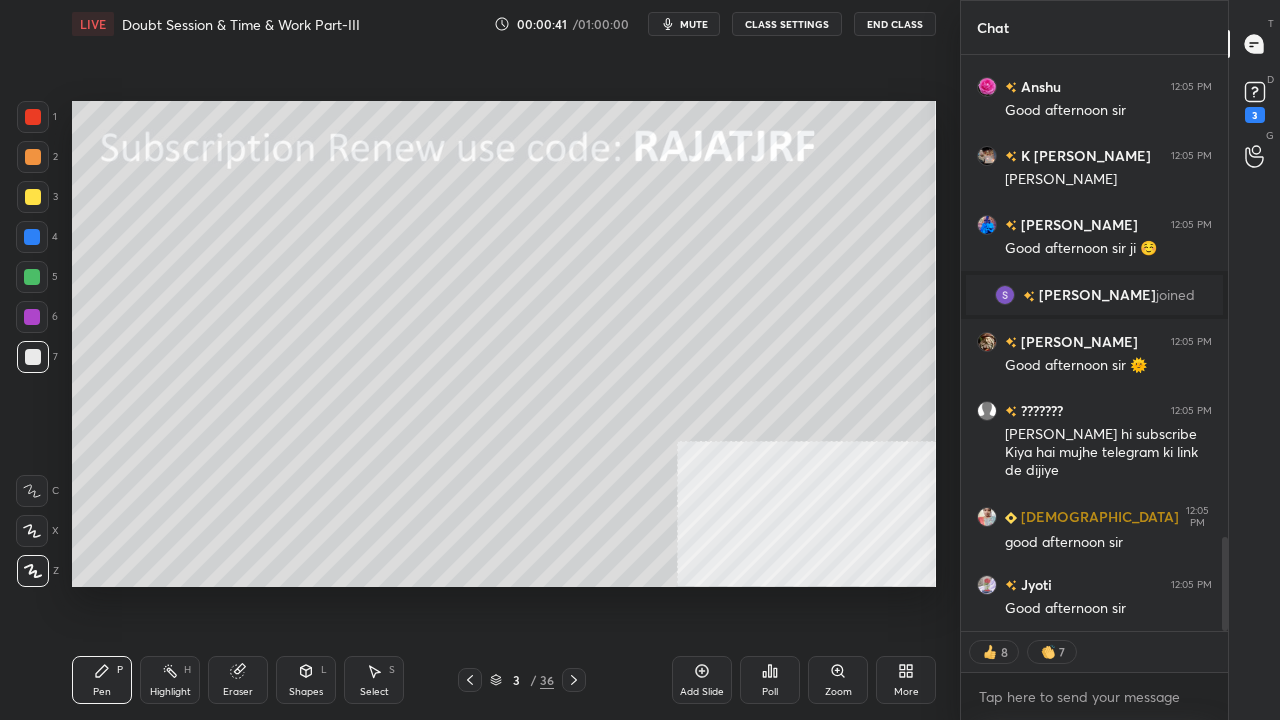 click at bounding box center [33, 197] 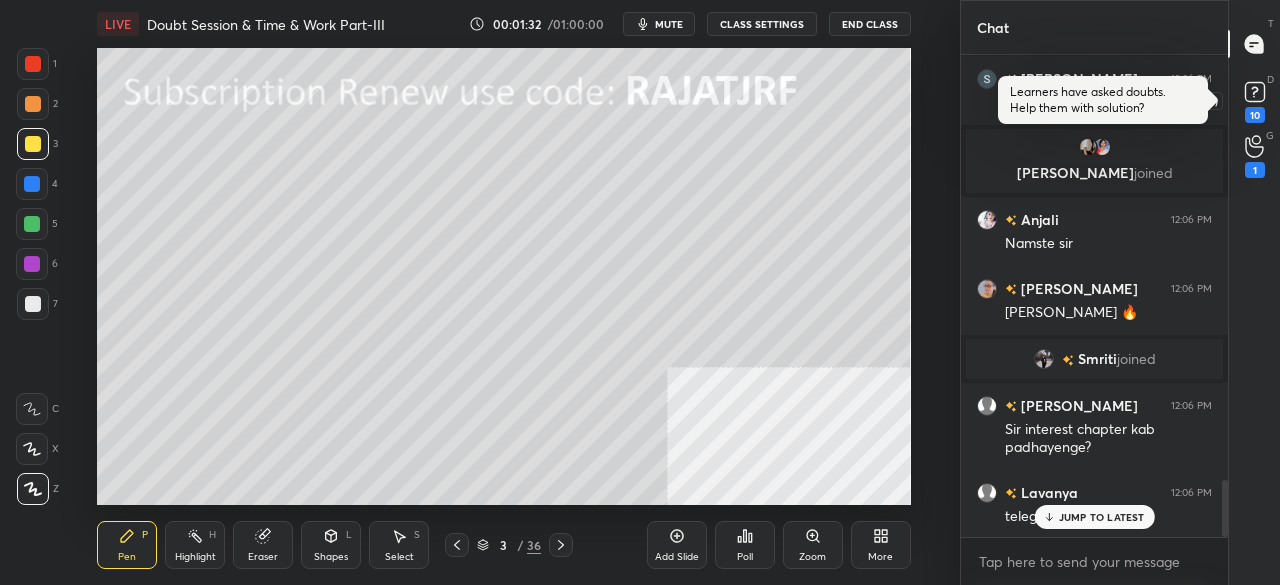 click 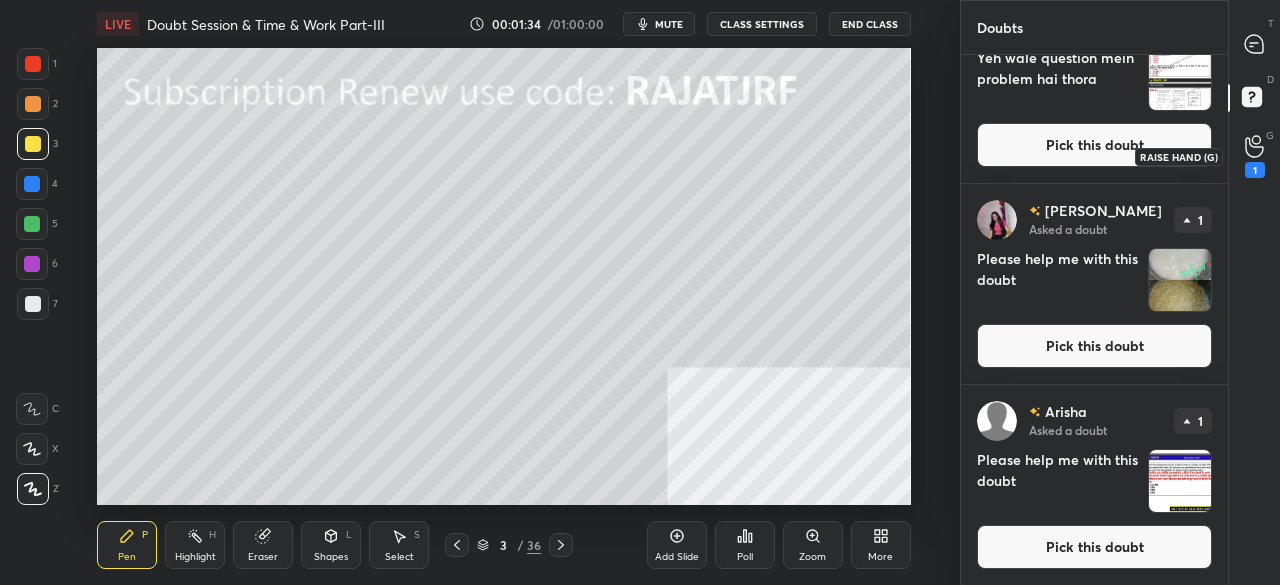 click on "1" at bounding box center [1255, 156] 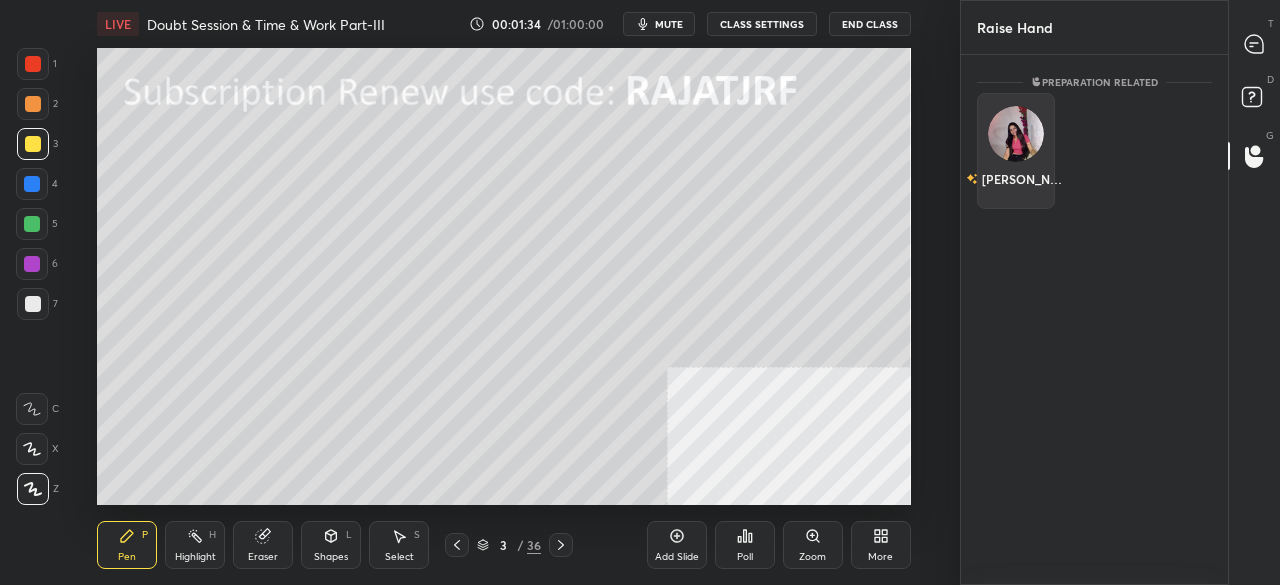 click on "[PERSON_NAME]" at bounding box center [1016, 151] 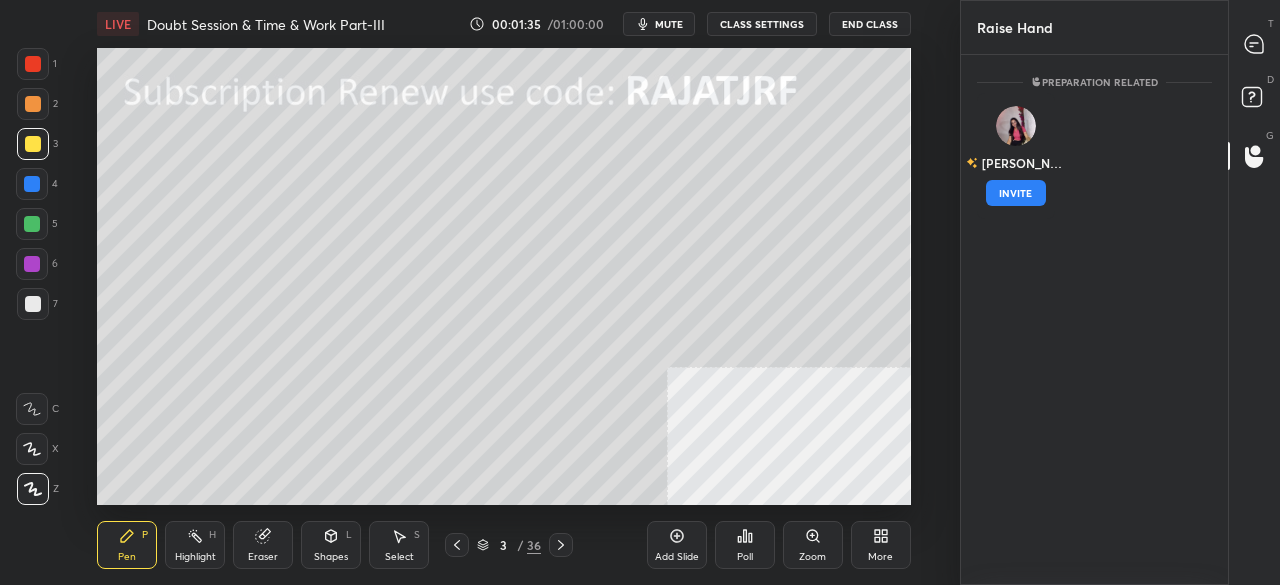 click on "INVITE" at bounding box center (1016, 193) 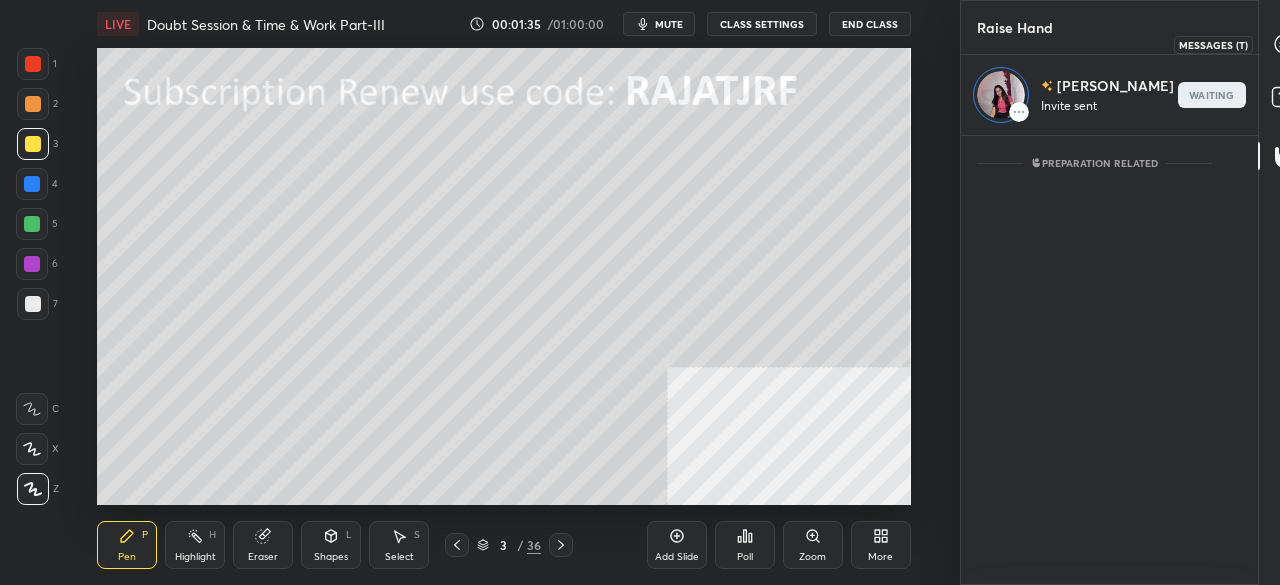 drag, startPoint x: 1260, startPoint y: 37, endPoint x: 1213, endPoint y: 127, distance: 101.53325 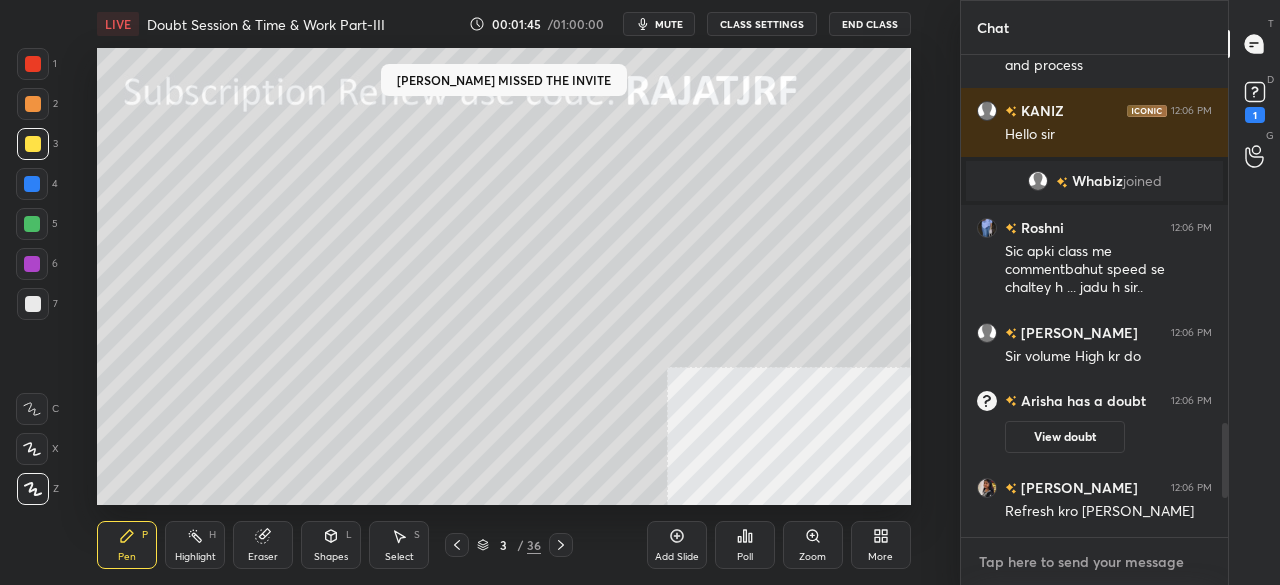 type on "x" 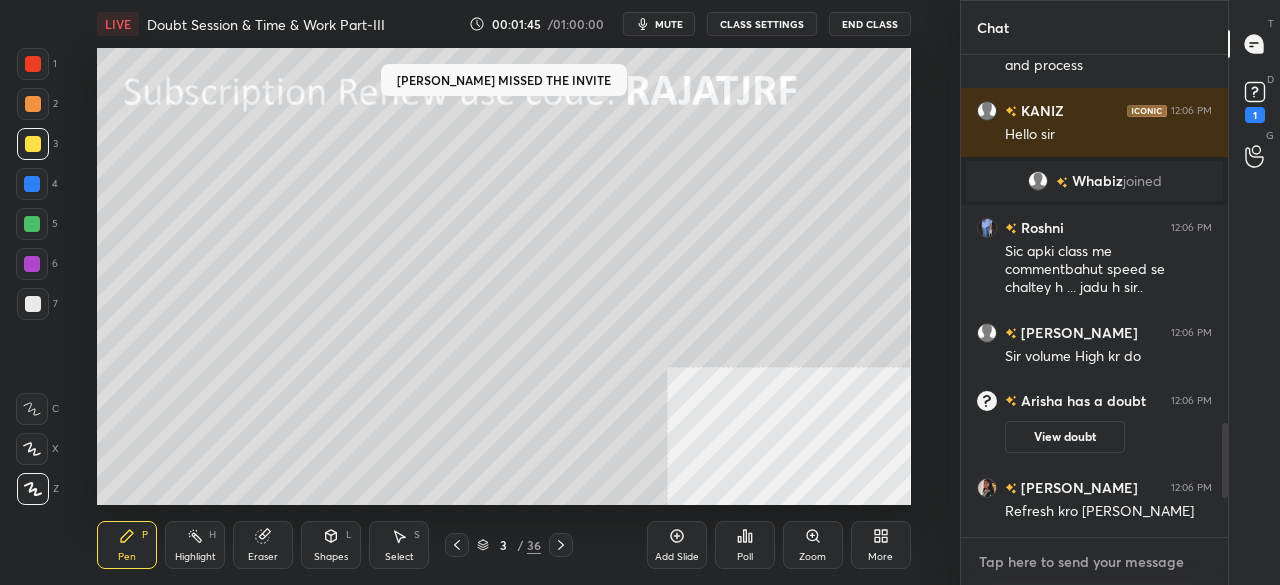 click at bounding box center [1094, 562] 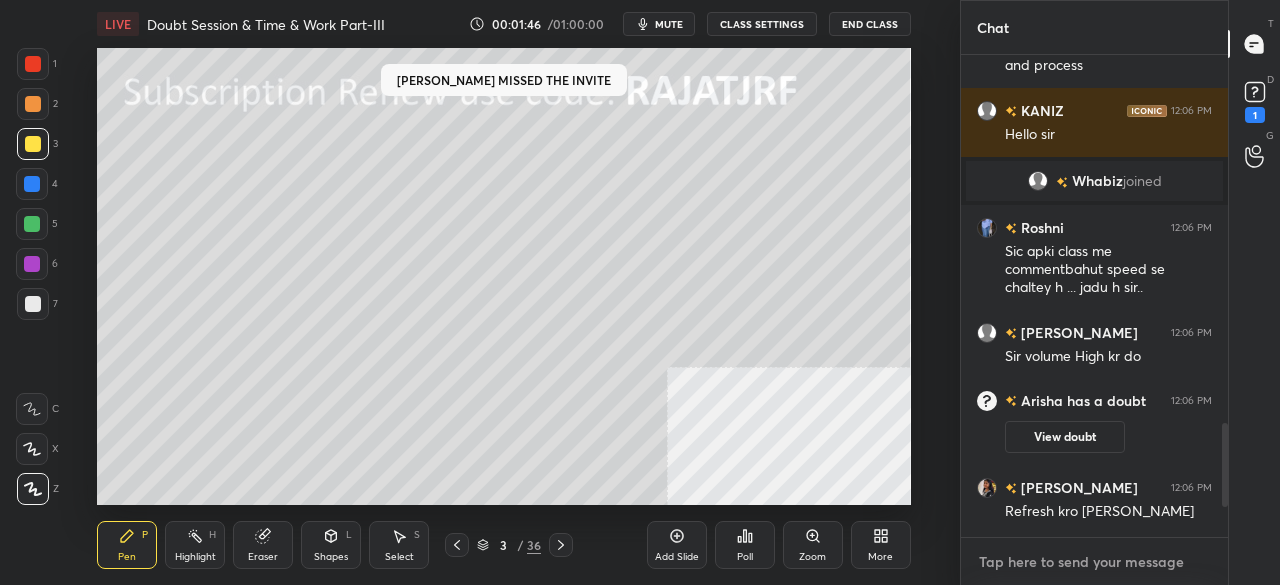 type on "[URL][DOMAIN_NAME]" 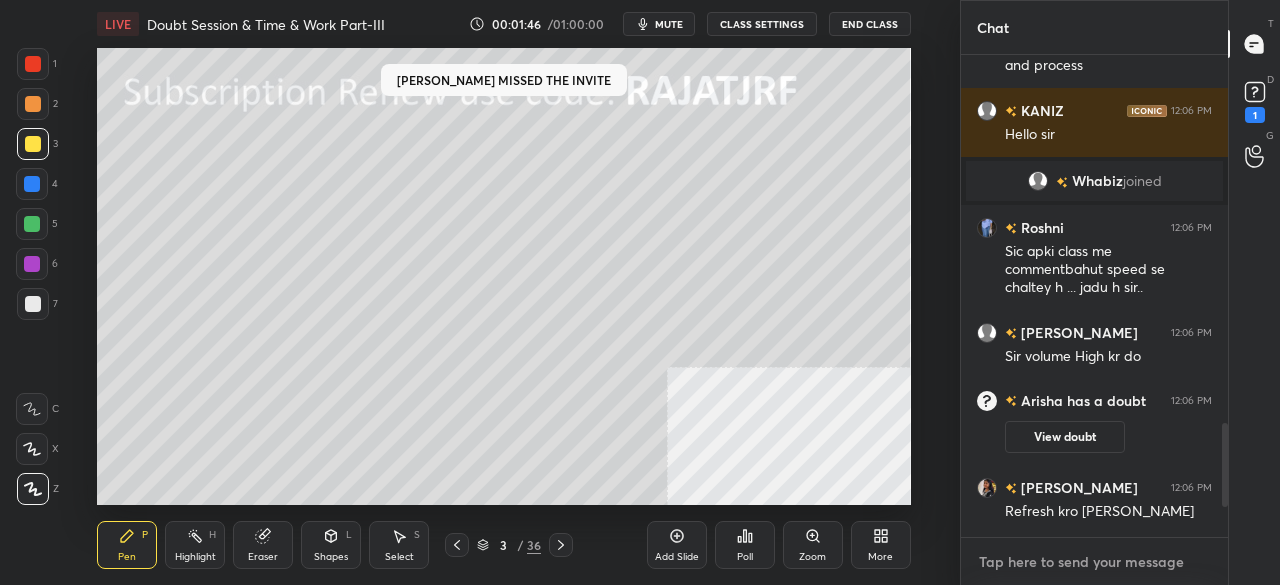 type on "x" 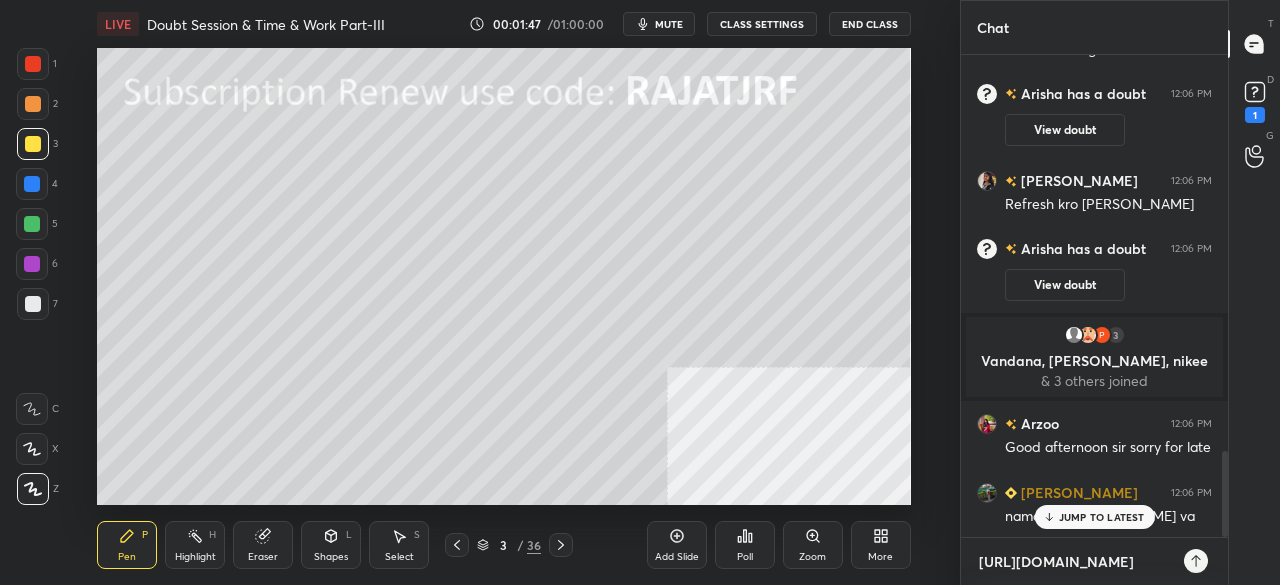 type on "[URL][DOMAIN_NAME]" 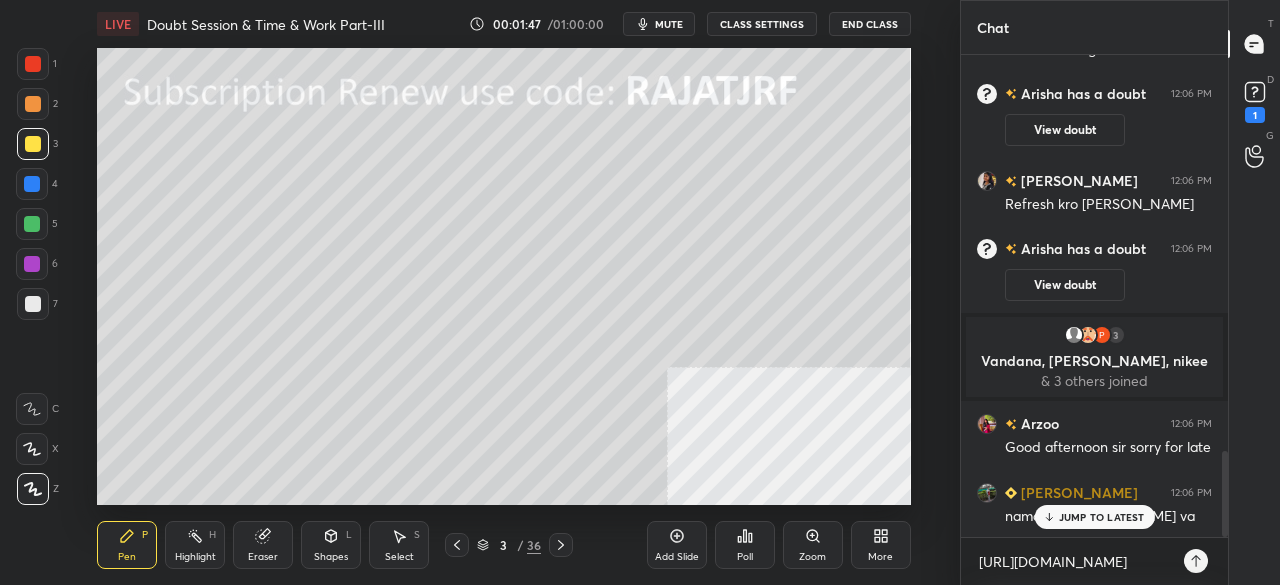type on "x" 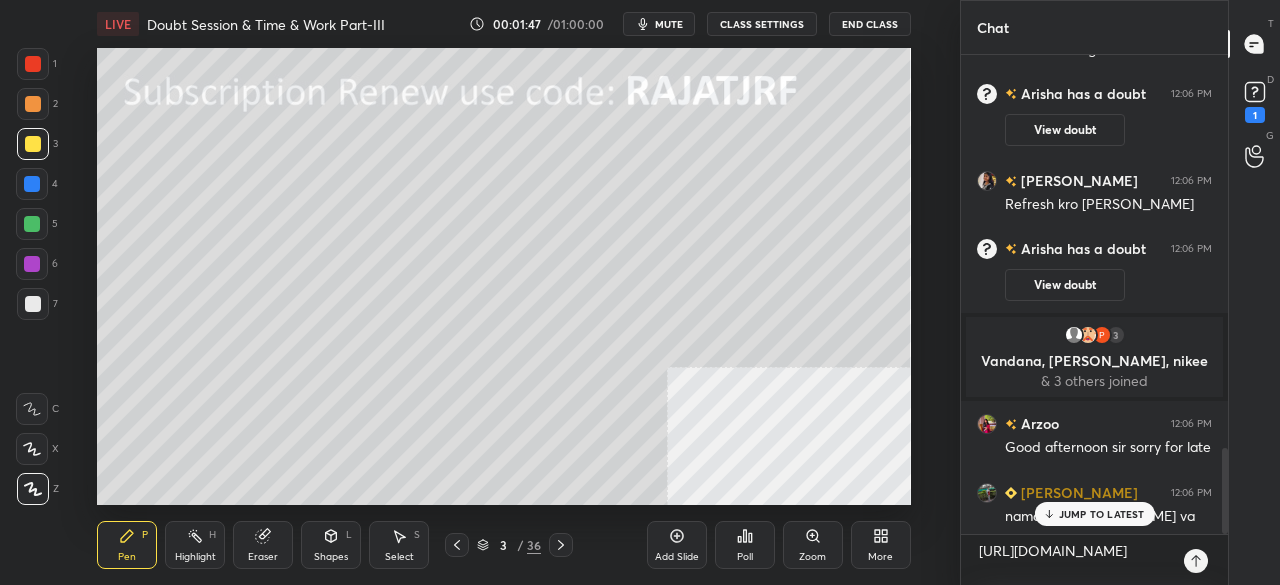 click 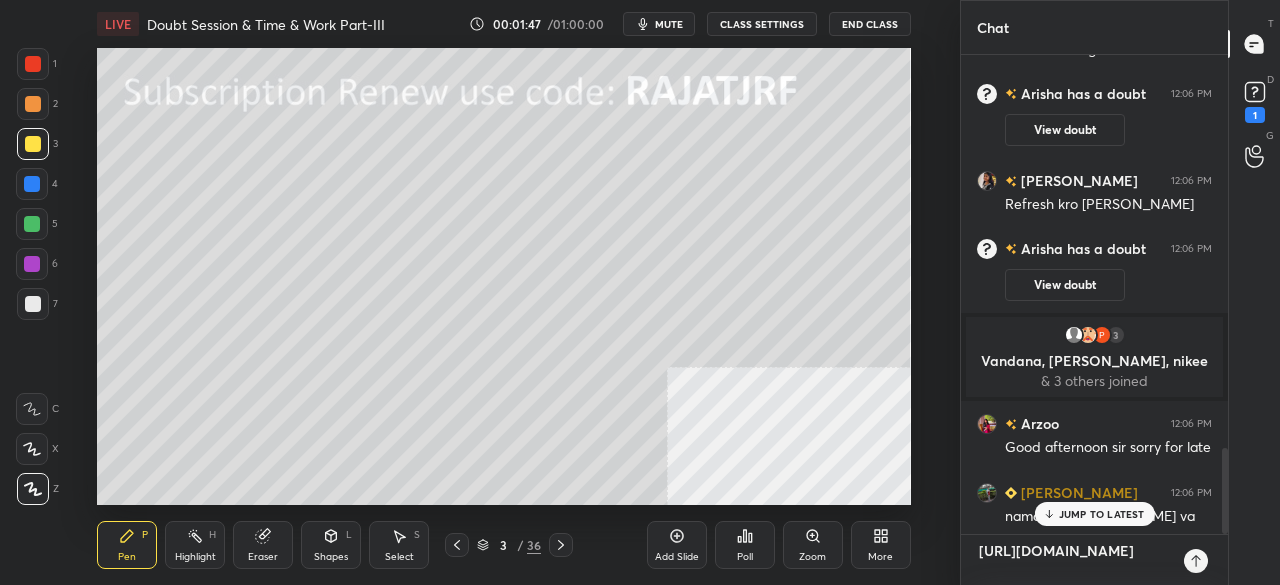 type 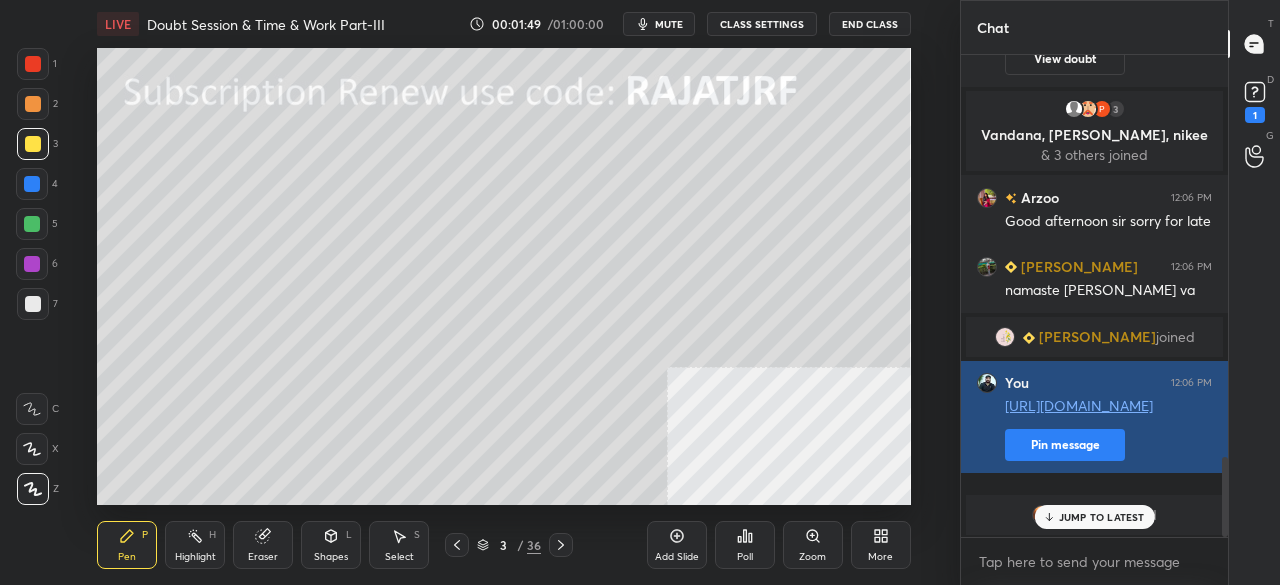 click on "Pin message" at bounding box center (1065, 445) 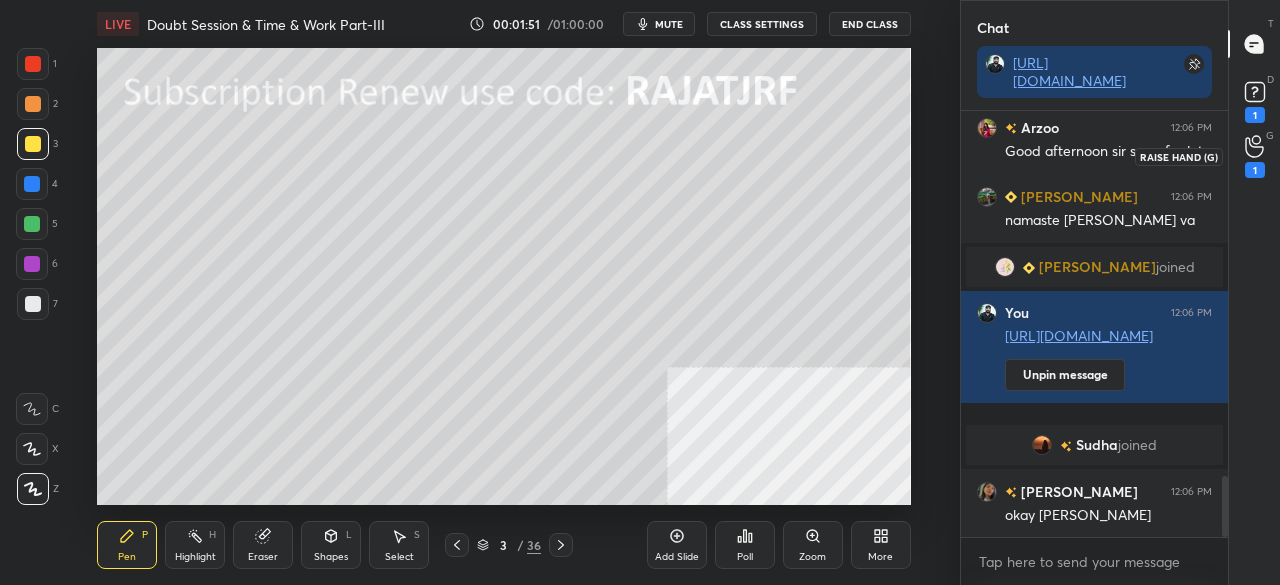 click 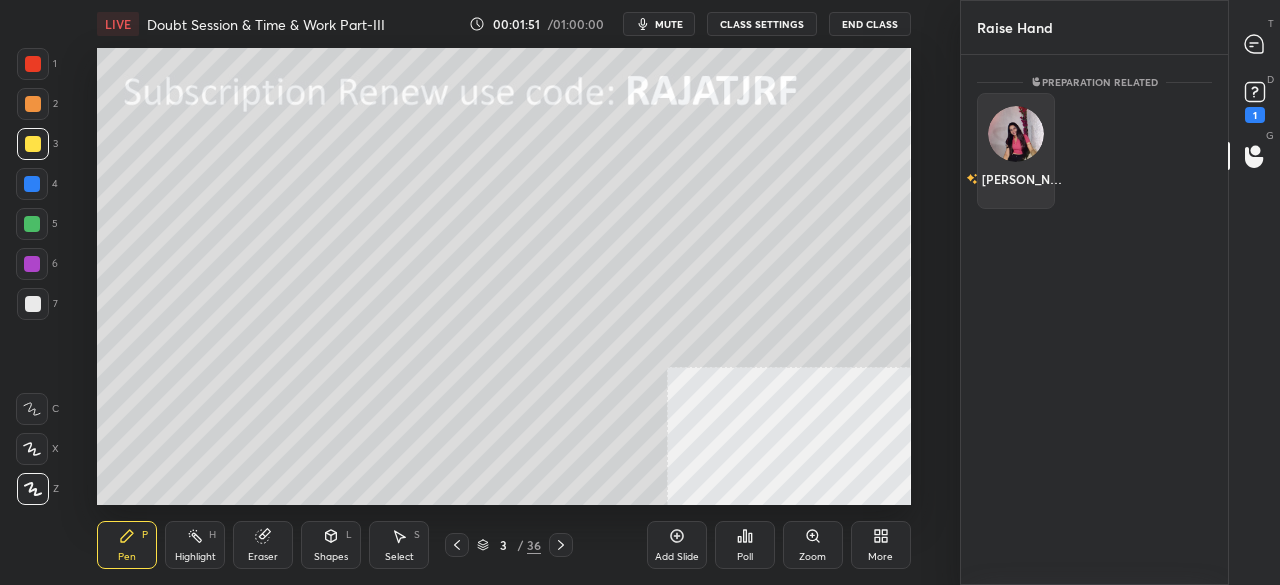 click on "[PERSON_NAME]" at bounding box center [1016, 179] 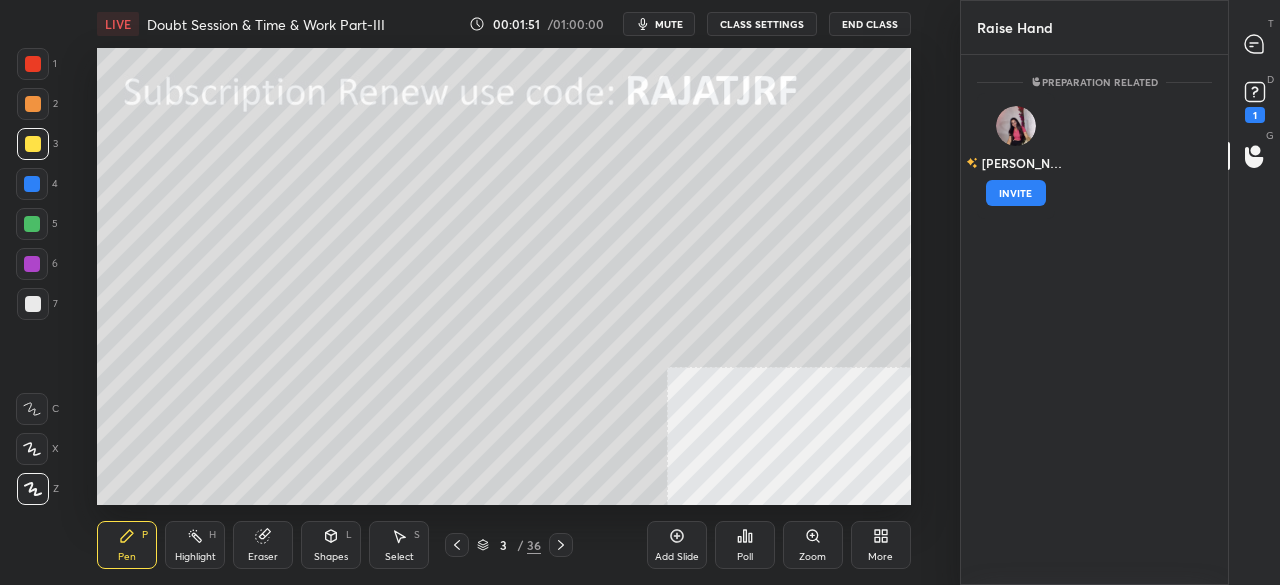 click on "INVITE" at bounding box center (1016, 193) 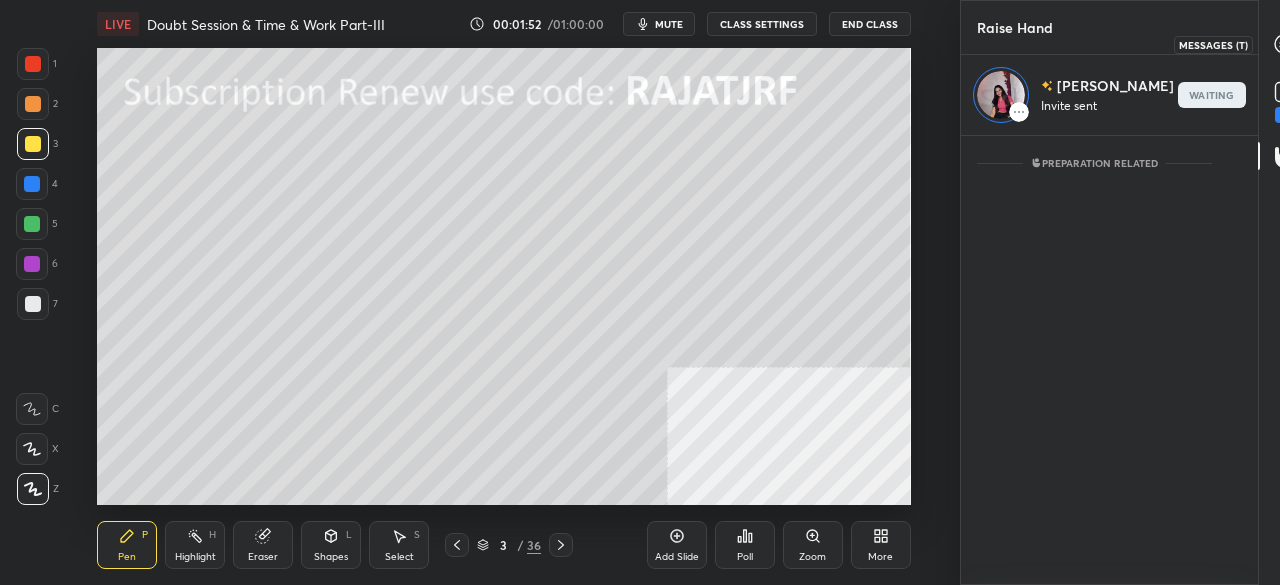 click 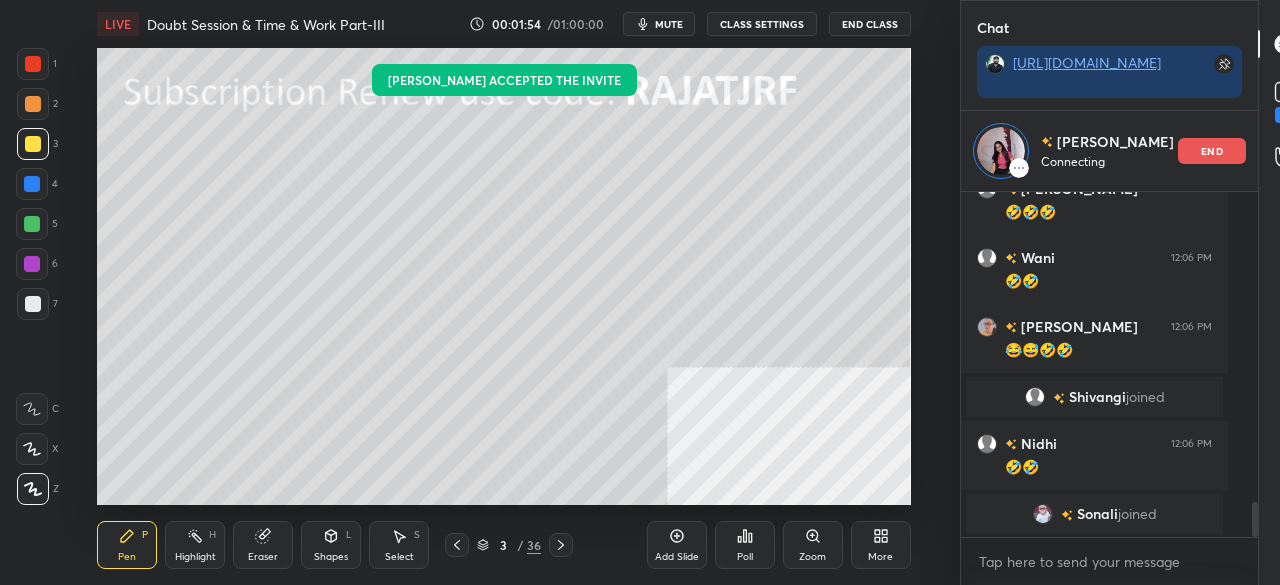 click on "More" at bounding box center (881, 545) 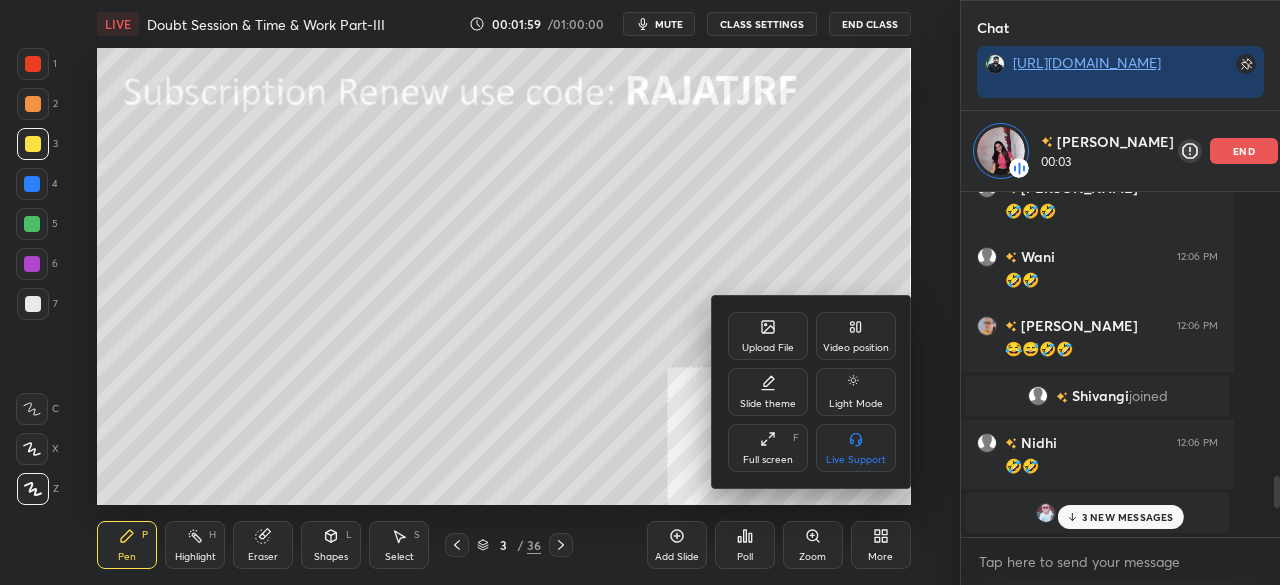 click at bounding box center (640, 292) 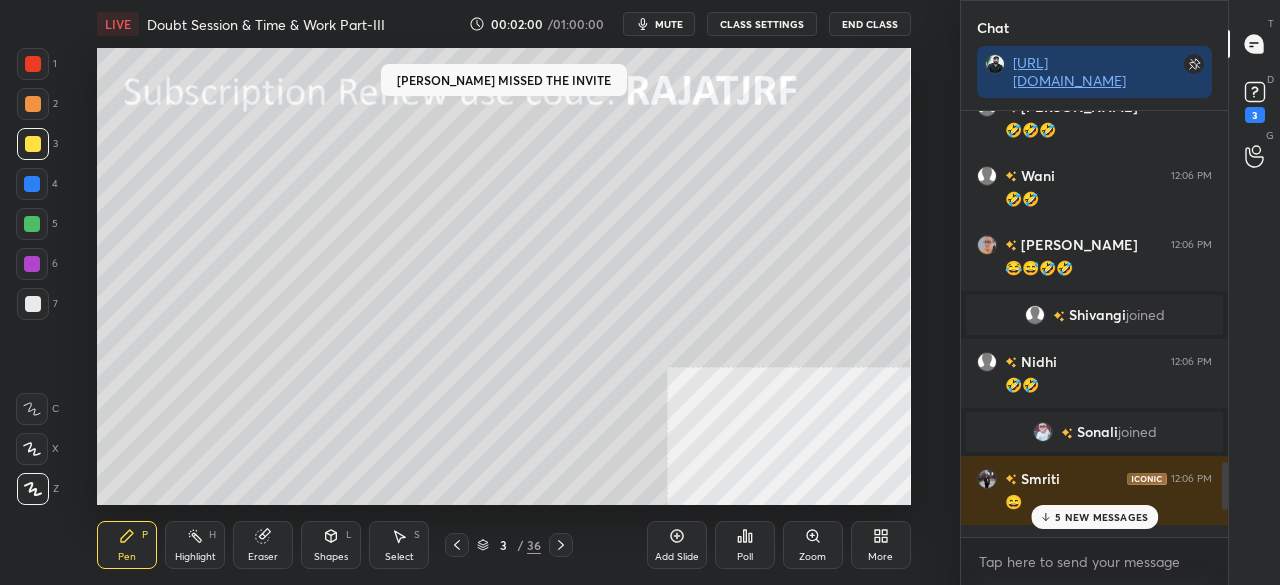 click on "More" at bounding box center (881, 545) 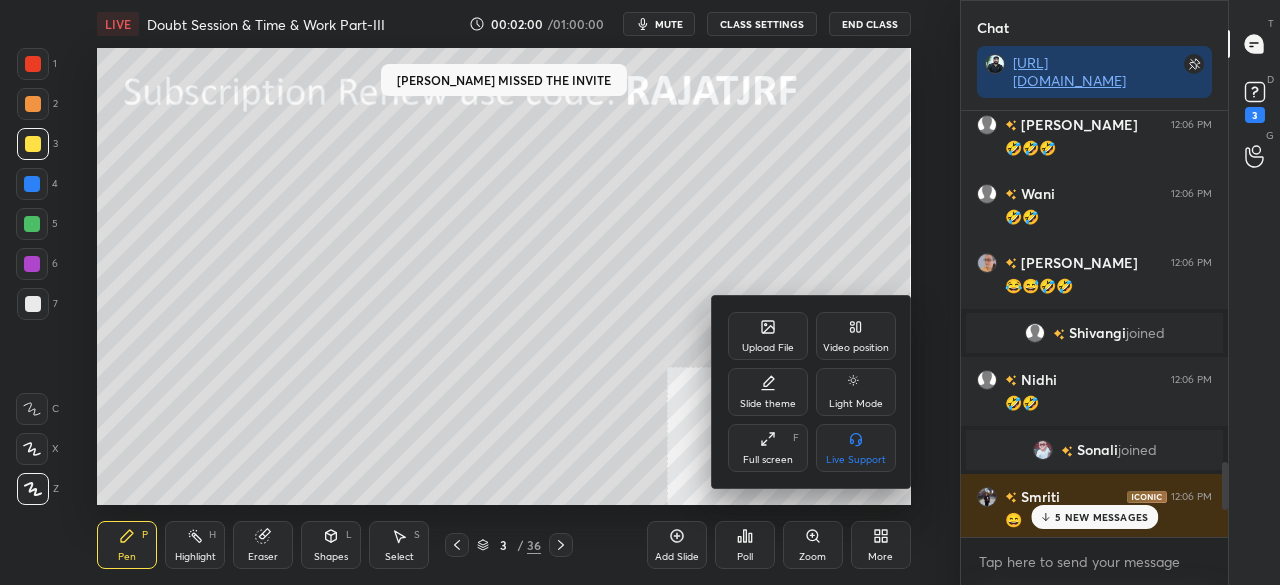 click on "Full screen" at bounding box center (768, 460) 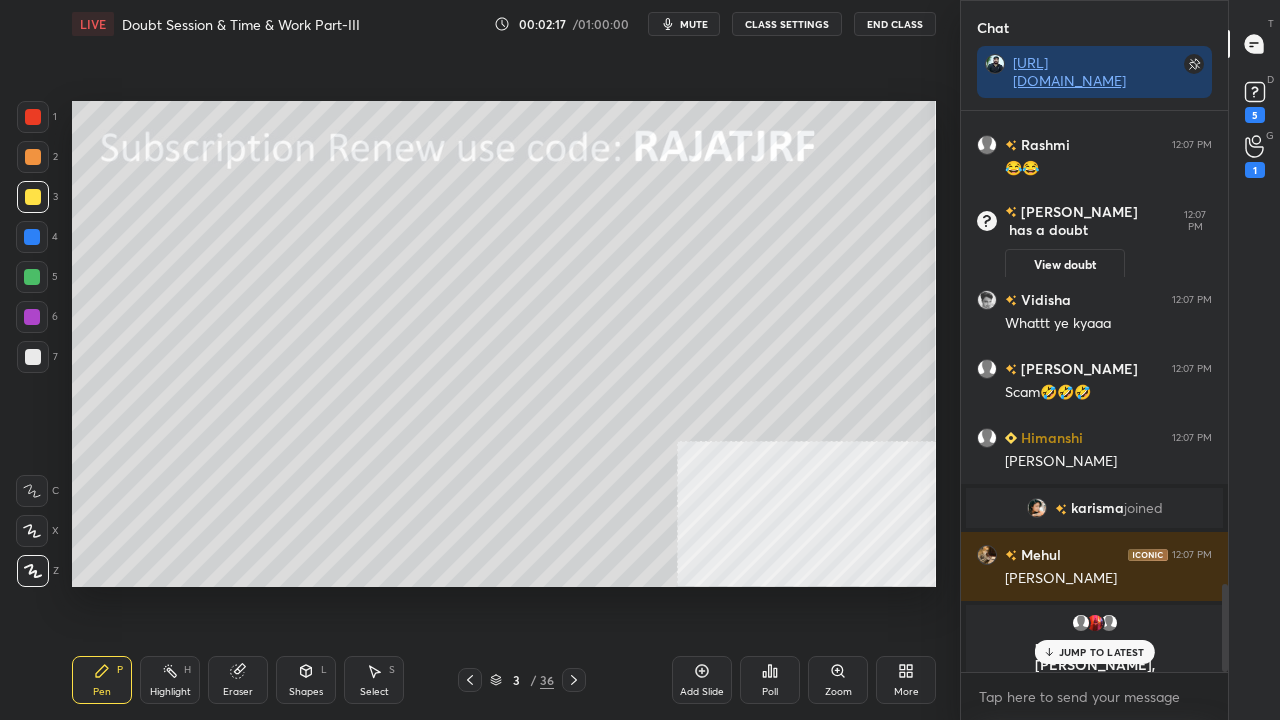 click on "mute" at bounding box center (694, 24) 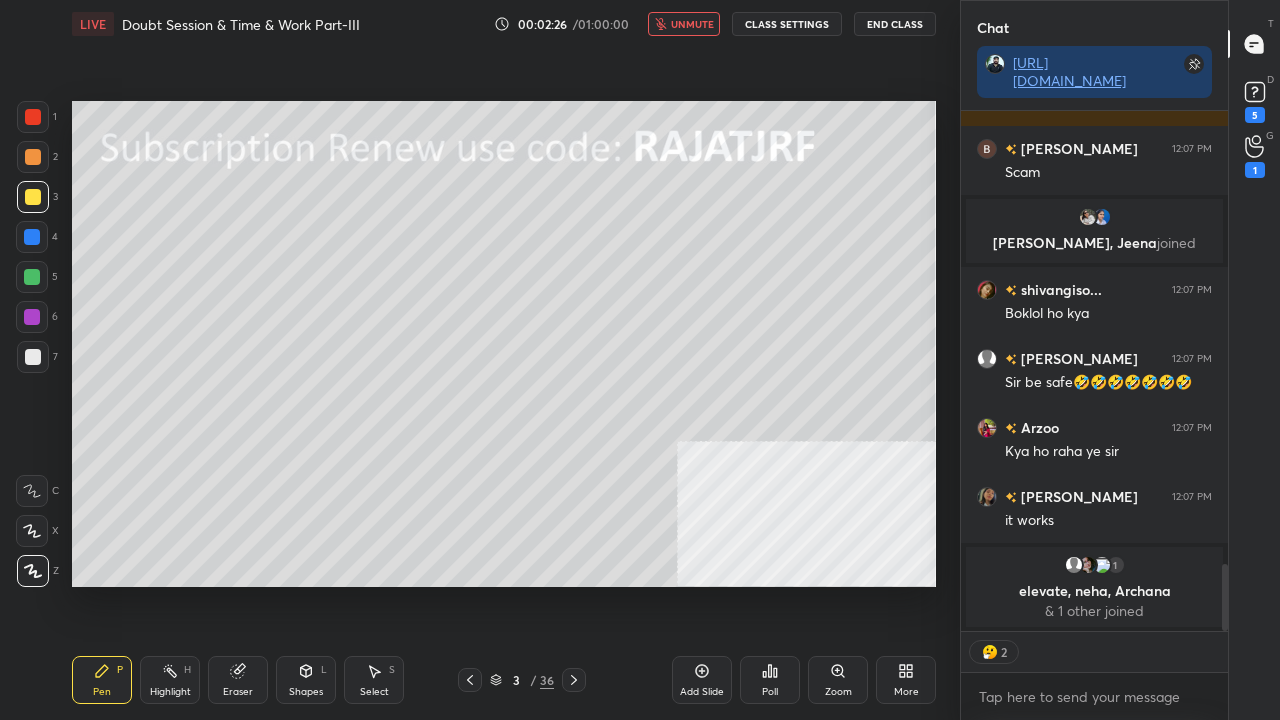 drag, startPoint x: 700, startPoint y: 14, endPoint x: 715, endPoint y: 19, distance: 15.811388 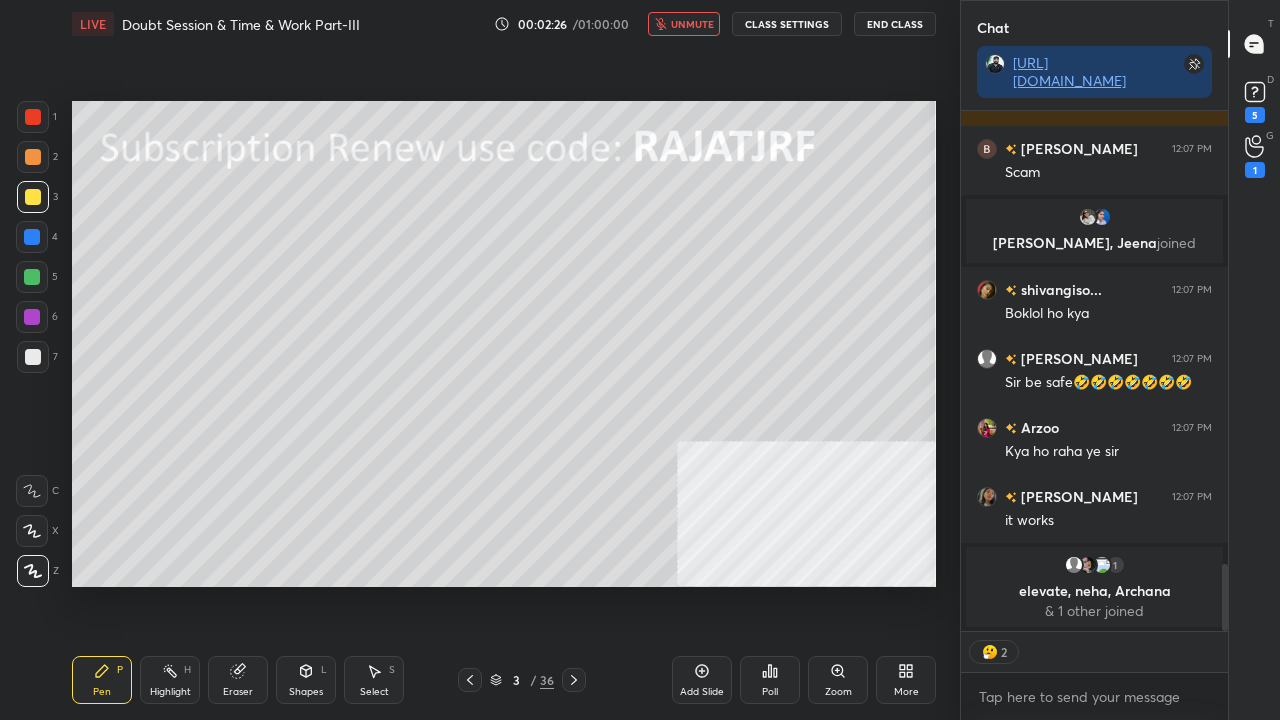 click on "unmute" at bounding box center [684, 24] 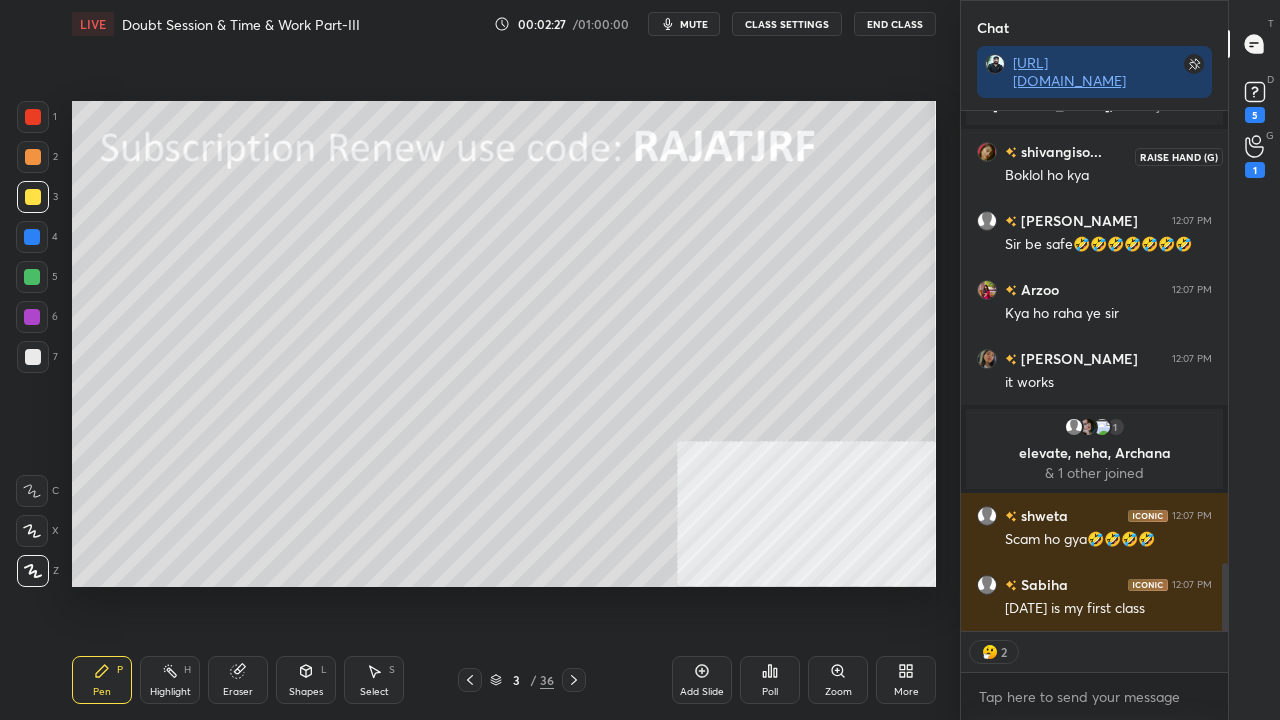 click on "1" at bounding box center [1255, 170] 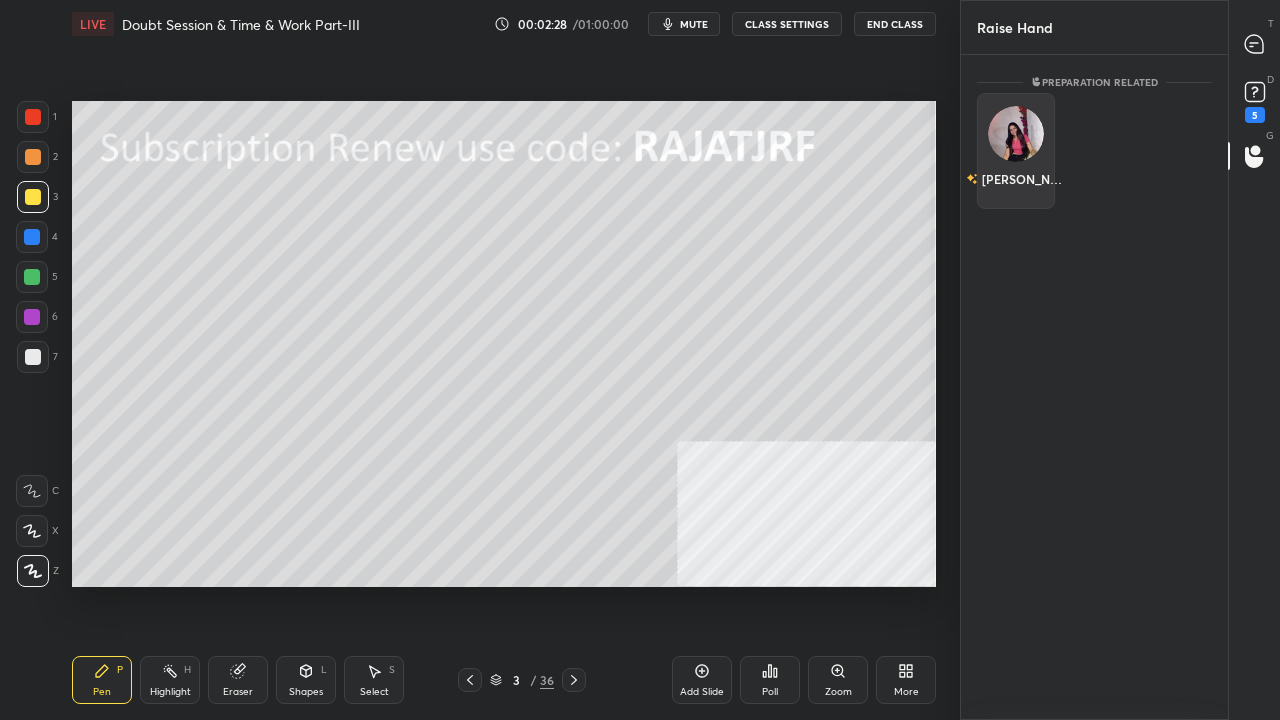 click on "[PERSON_NAME]" at bounding box center [1016, 151] 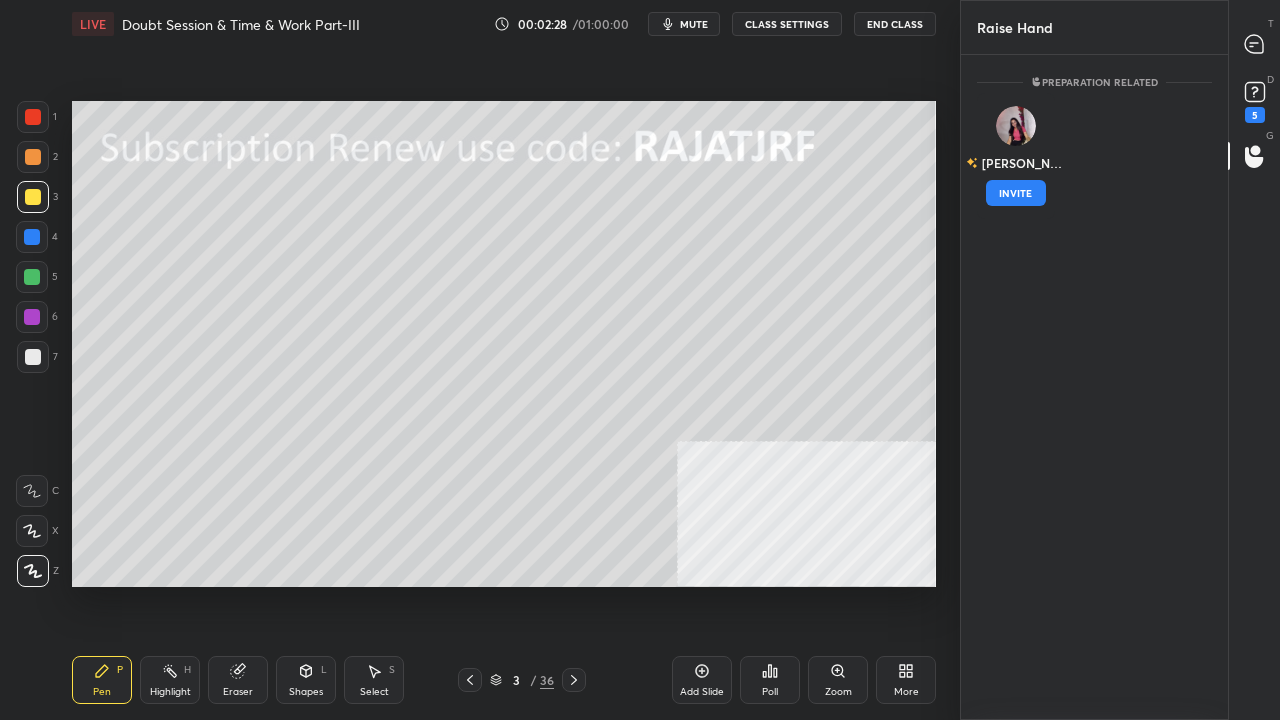 drag, startPoint x: 1026, startPoint y: 189, endPoint x: 1117, endPoint y: 141, distance: 102.88343 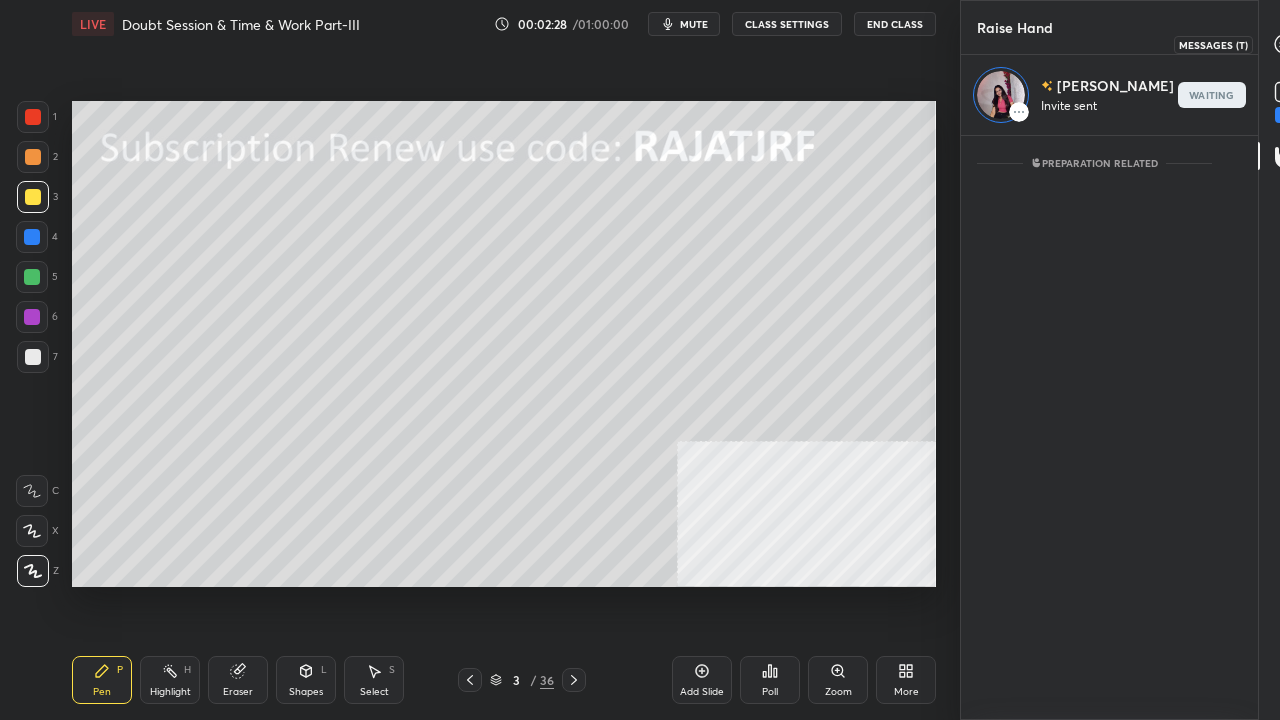 drag, startPoint x: 1258, startPoint y: 44, endPoint x: 1134, endPoint y: 138, distance: 155.60205 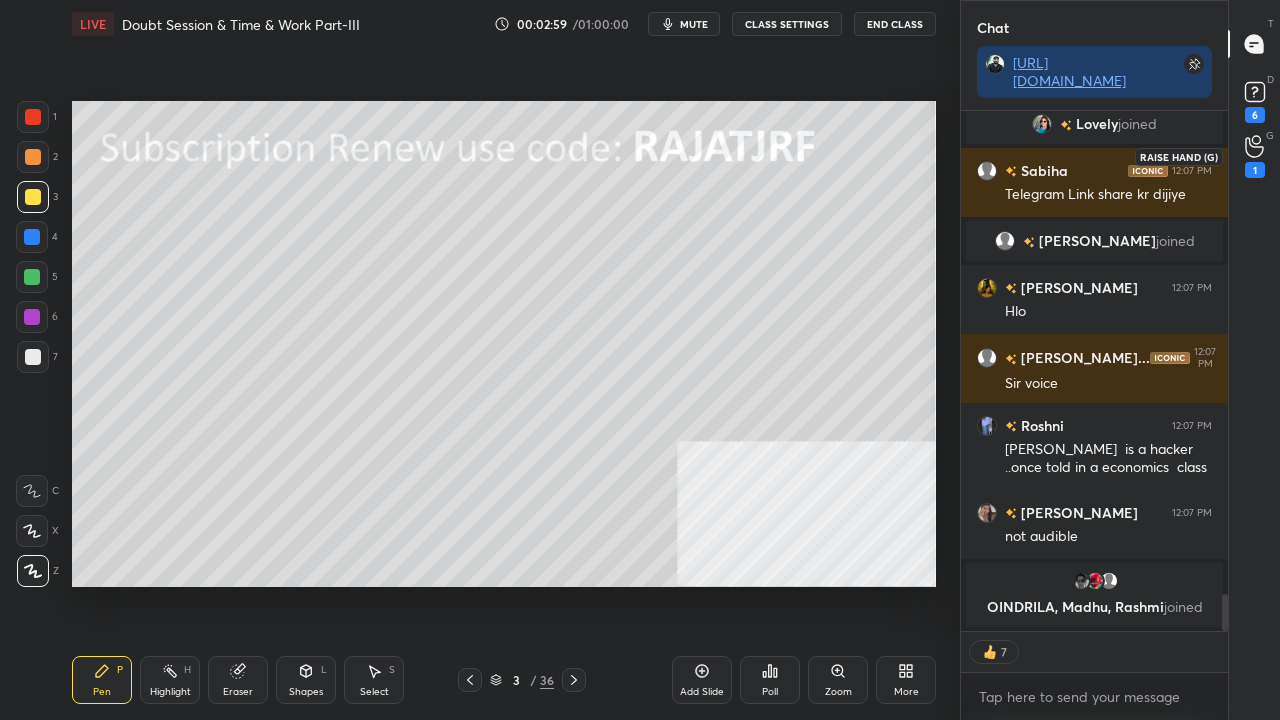drag, startPoint x: 1256, startPoint y: 138, endPoint x: 1233, endPoint y: 151, distance: 26.41969 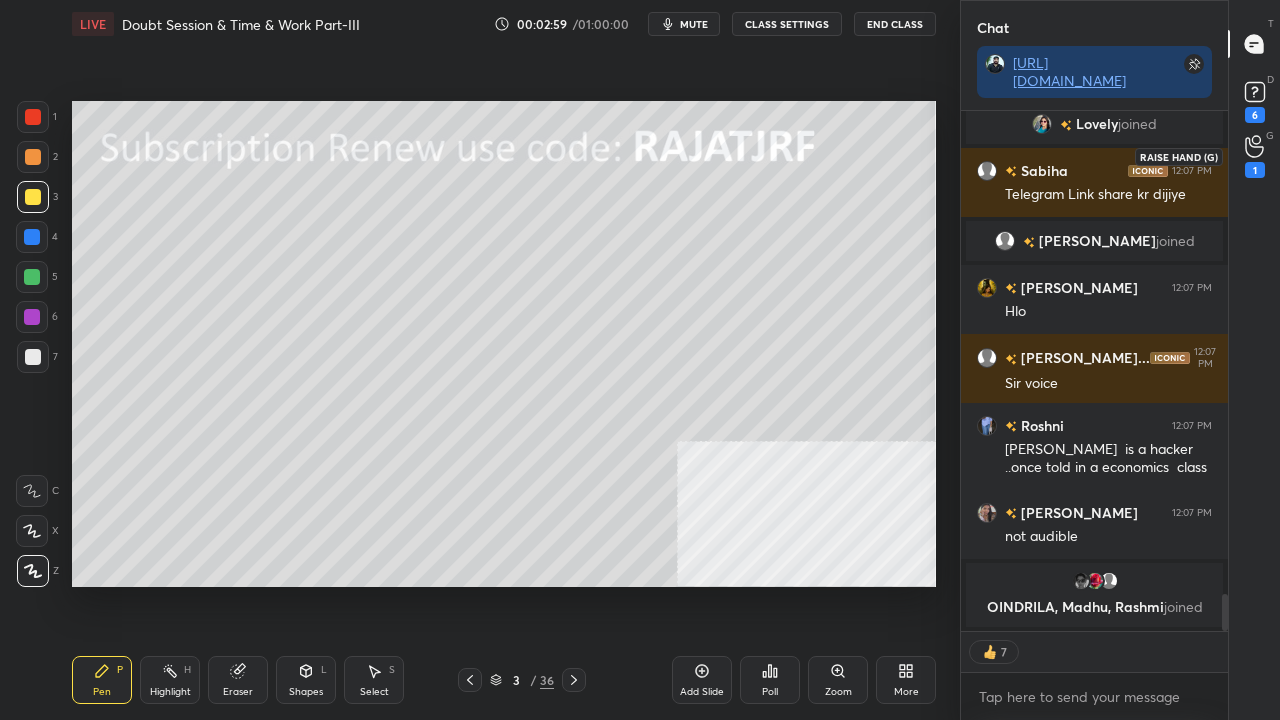 click 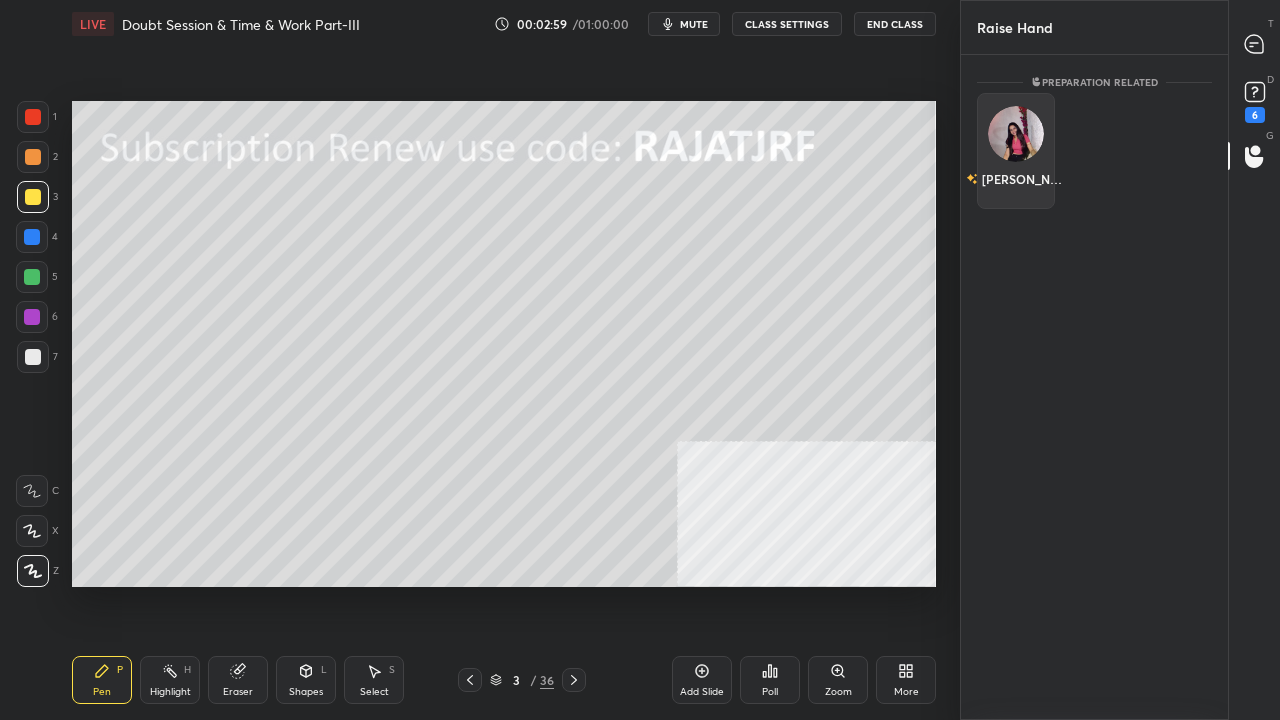 click on "[PERSON_NAME]" at bounding box center [1016, 151] 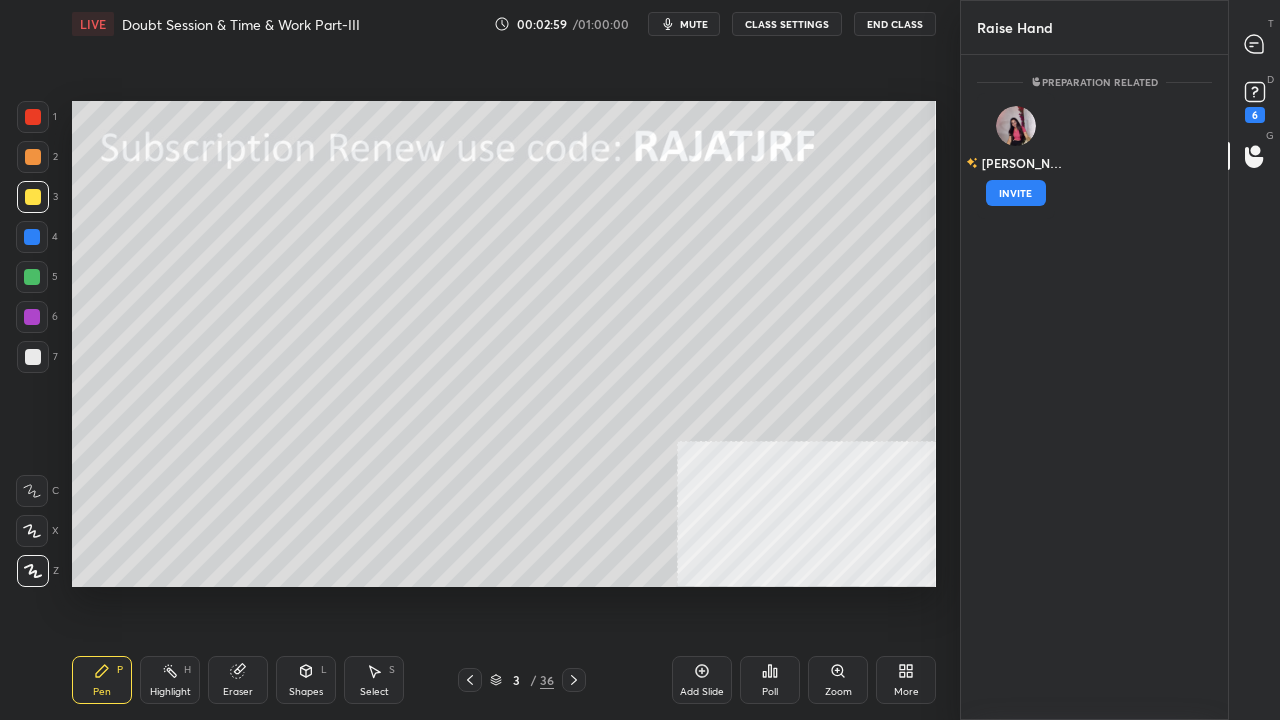 click on "INVITE" at bounding box center (1016, 193) 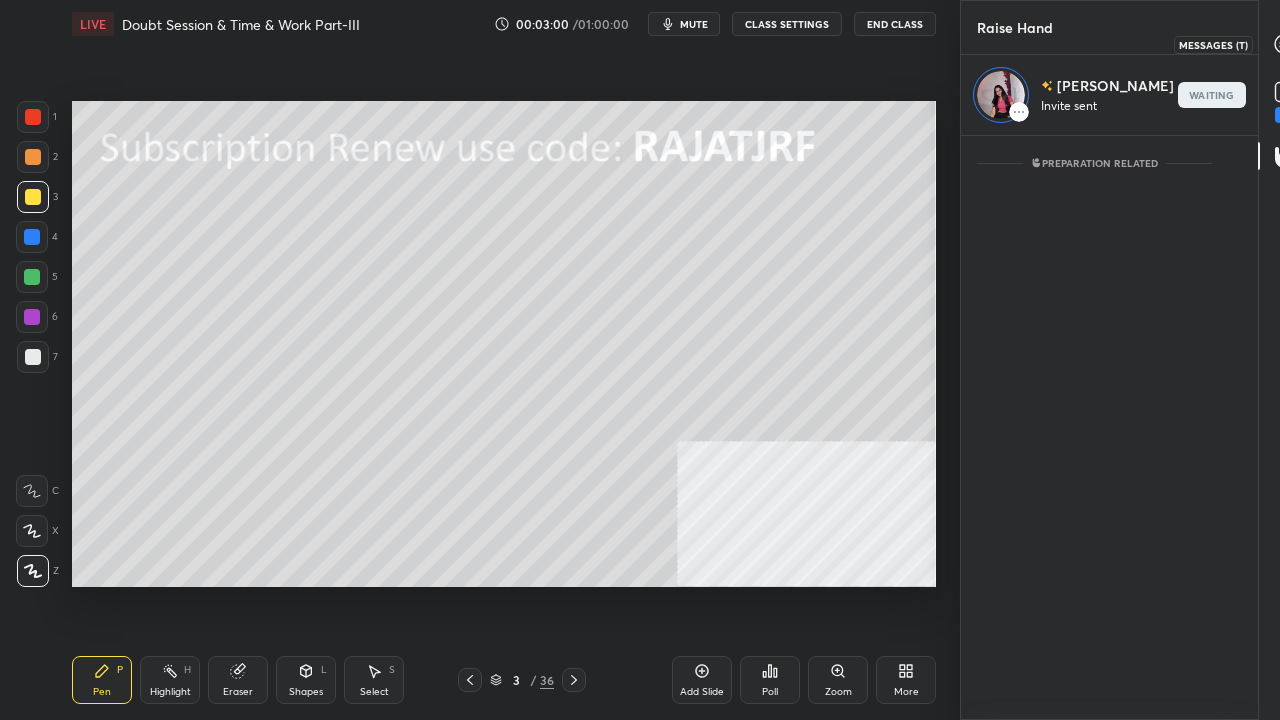 click at bounding box center (1285, 44) 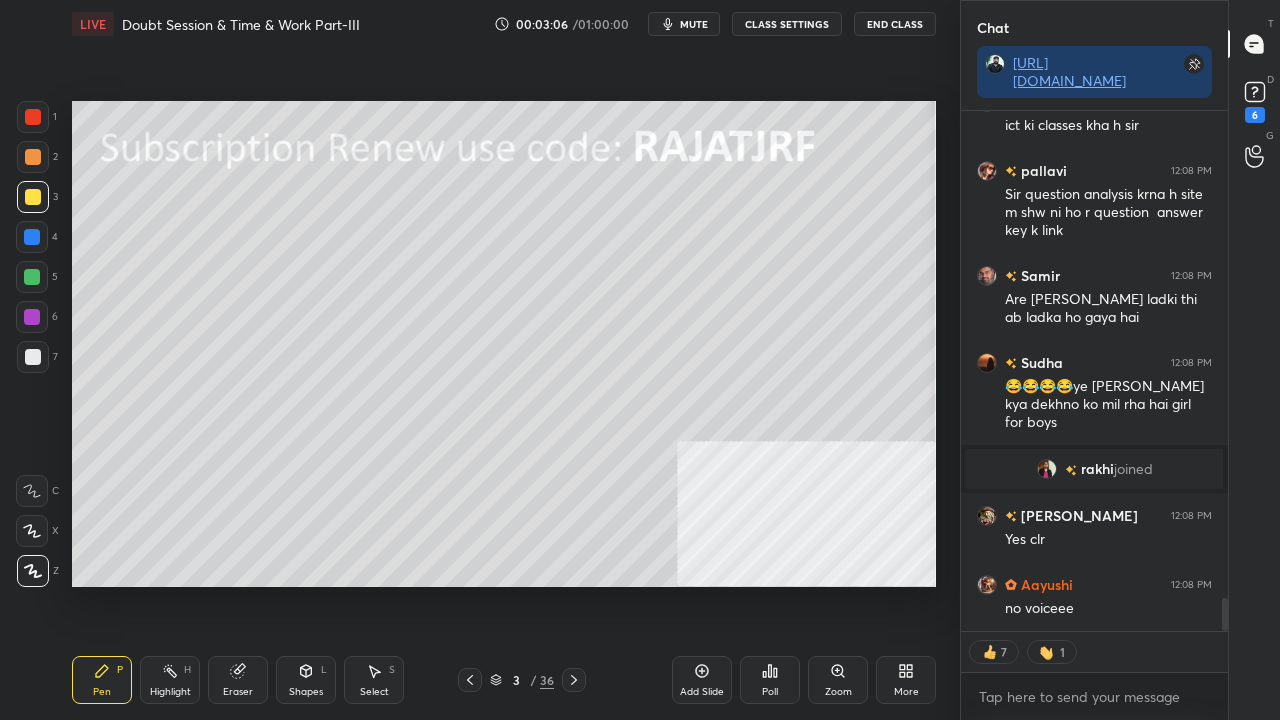 click at bounding box center (33, 117) 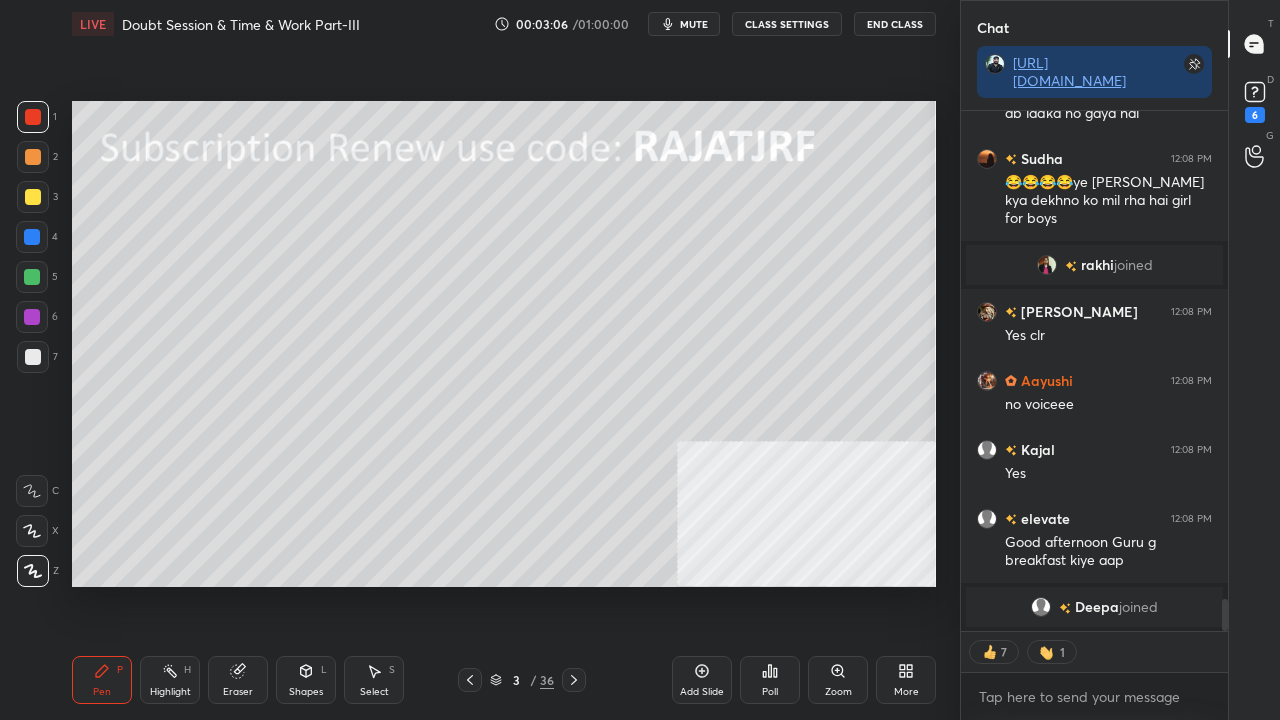click 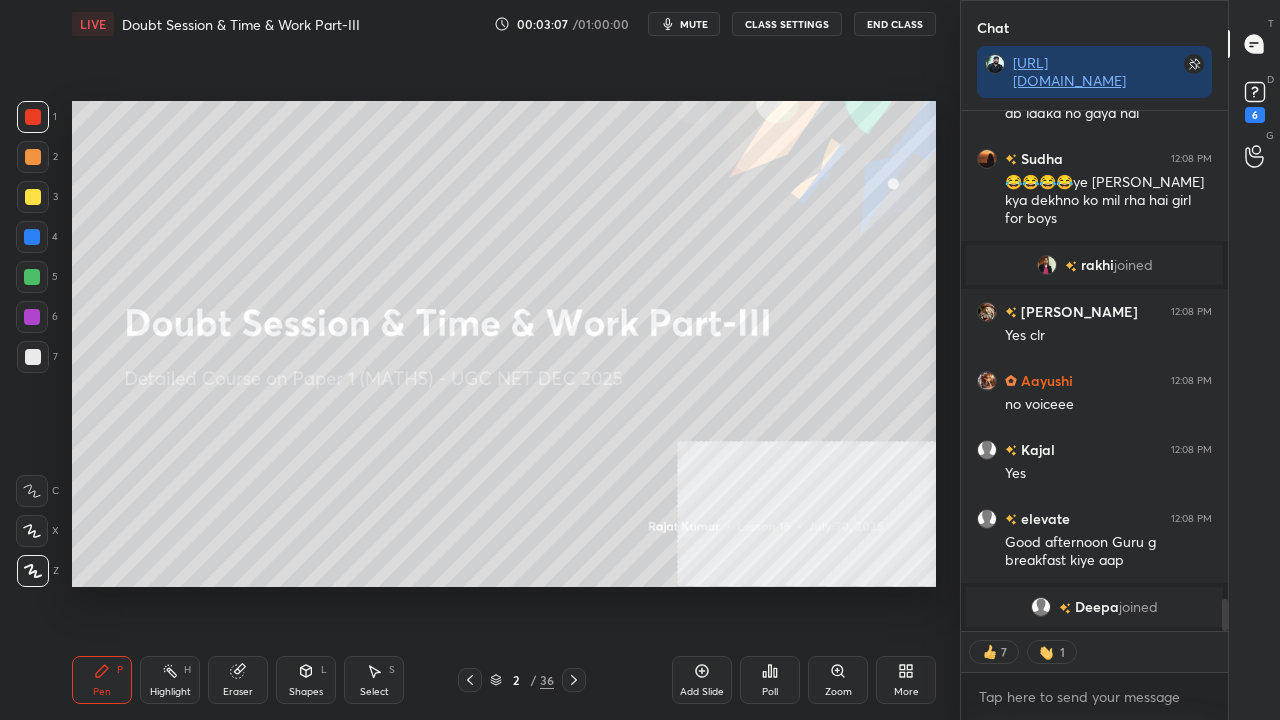 click at bounding box center [574, 680] 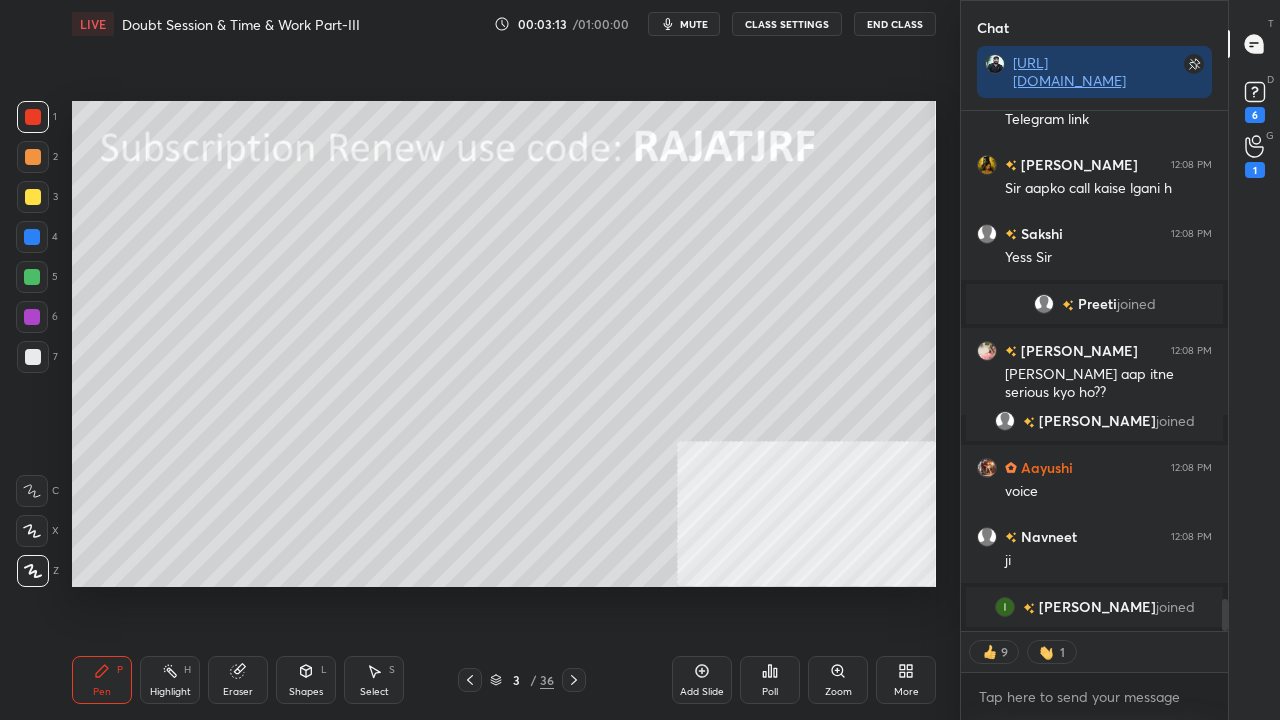 click 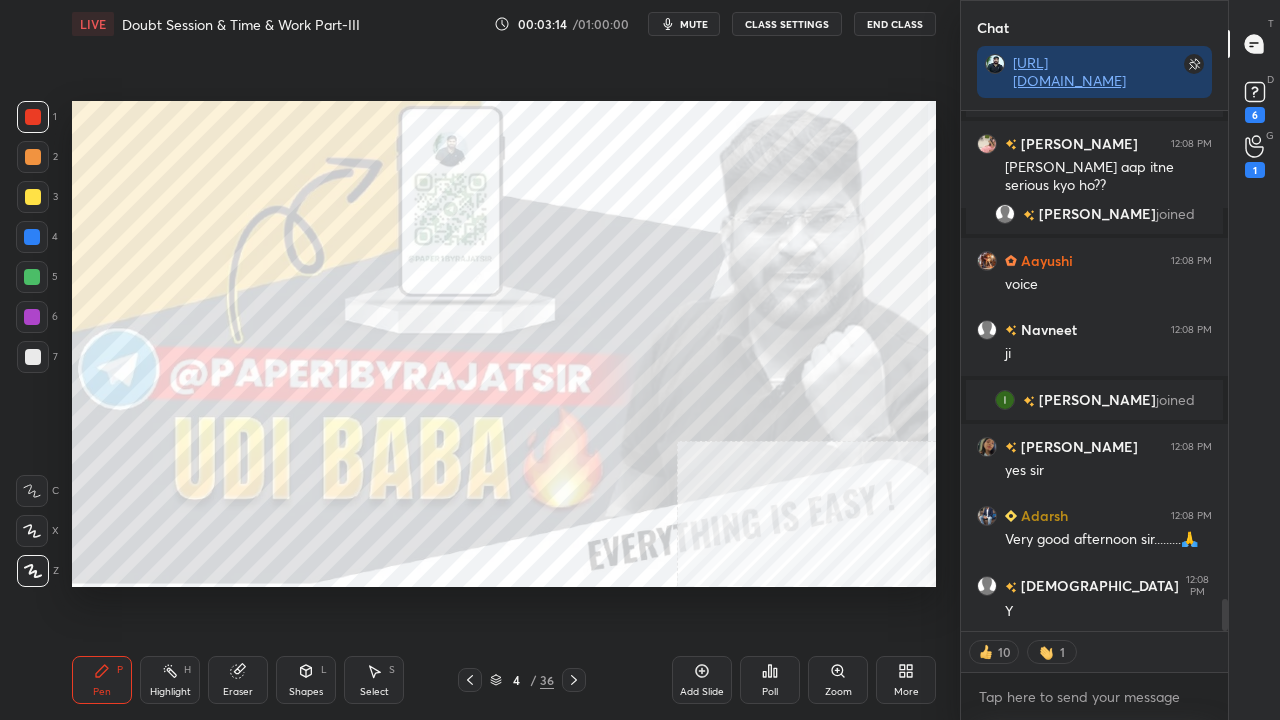 click on "1" at bounding box center [1255, 170] 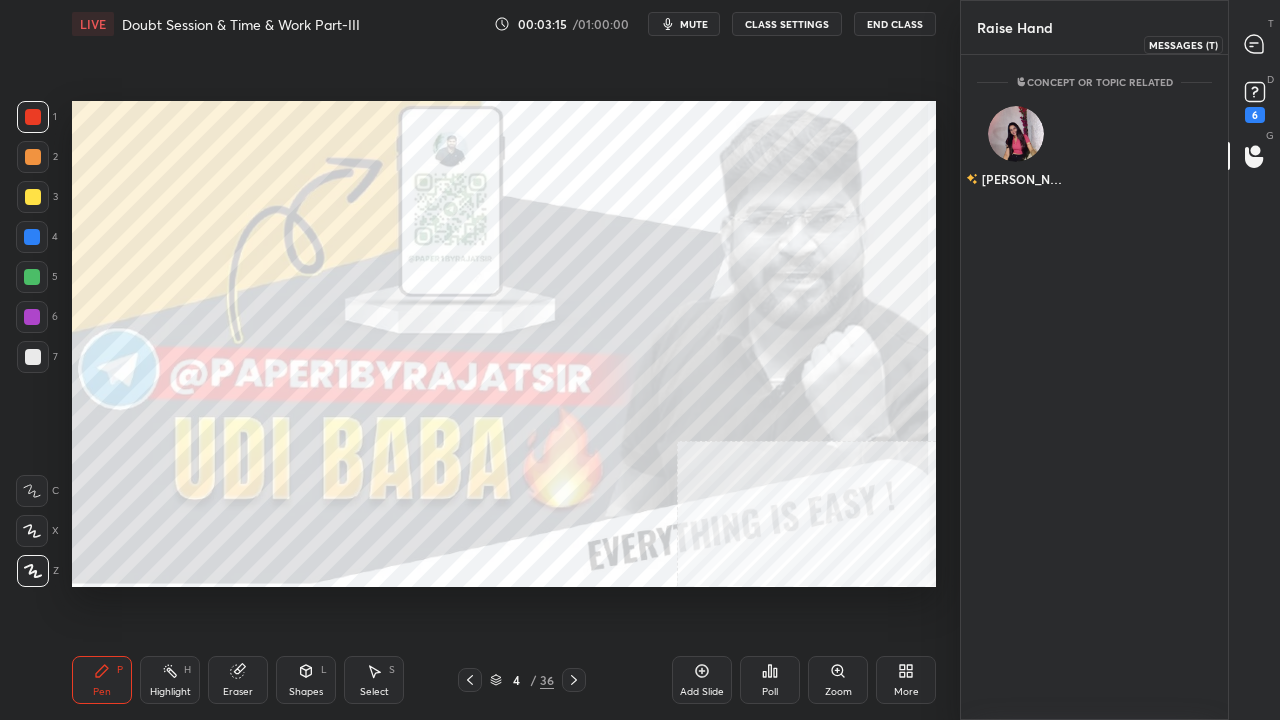 drag, startPoint x: 1262, startPoint y: 48, endPoint x: 1232, endPoint y: 92, distance: 53.25411 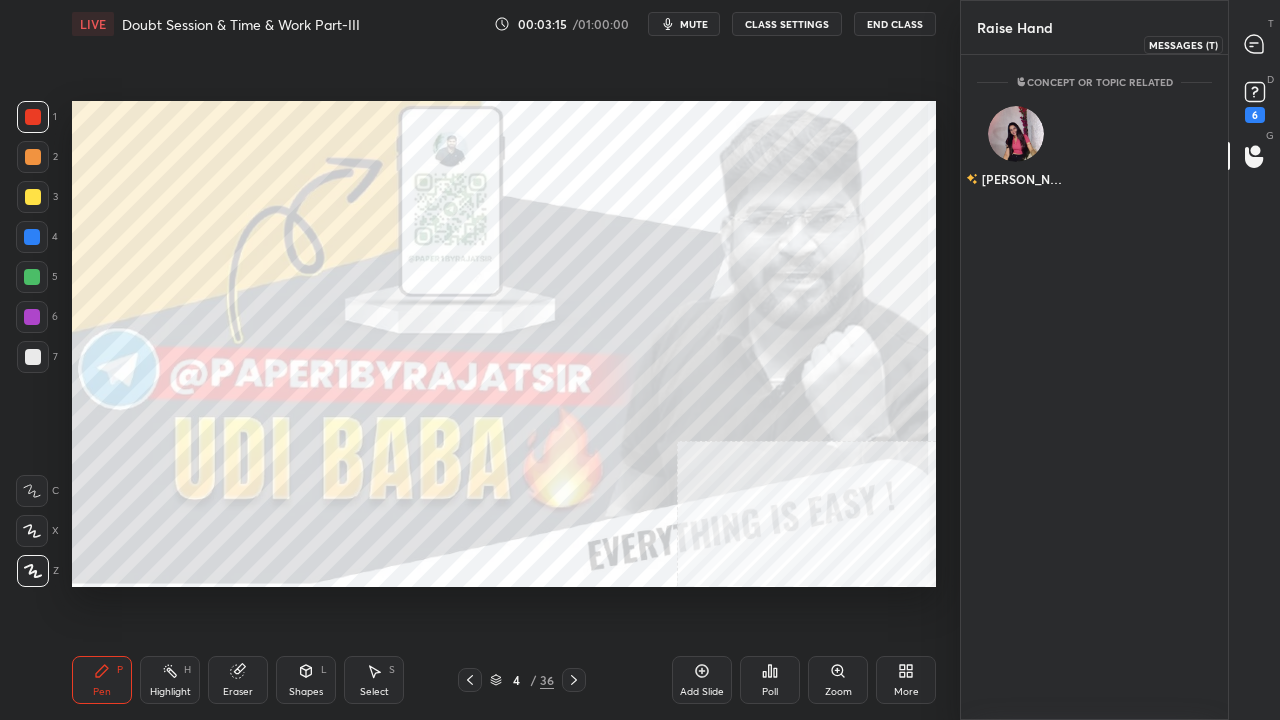 click 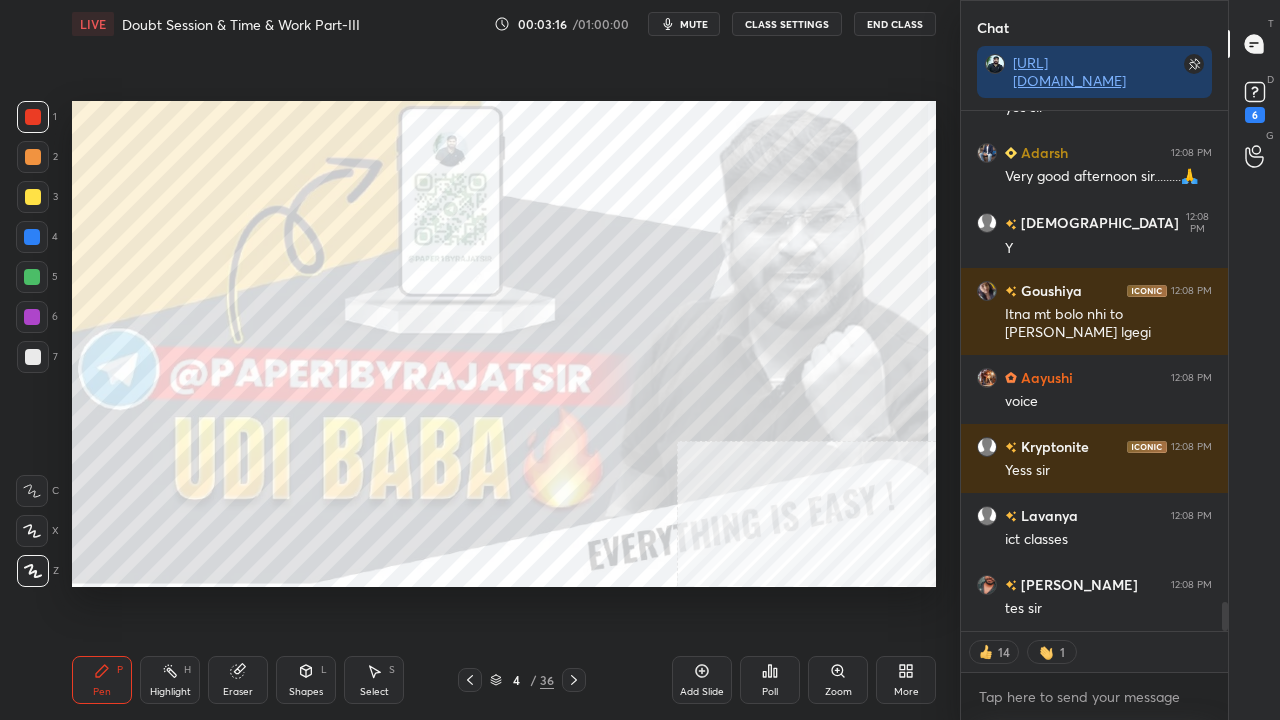 click at bounding box center [574, 680] 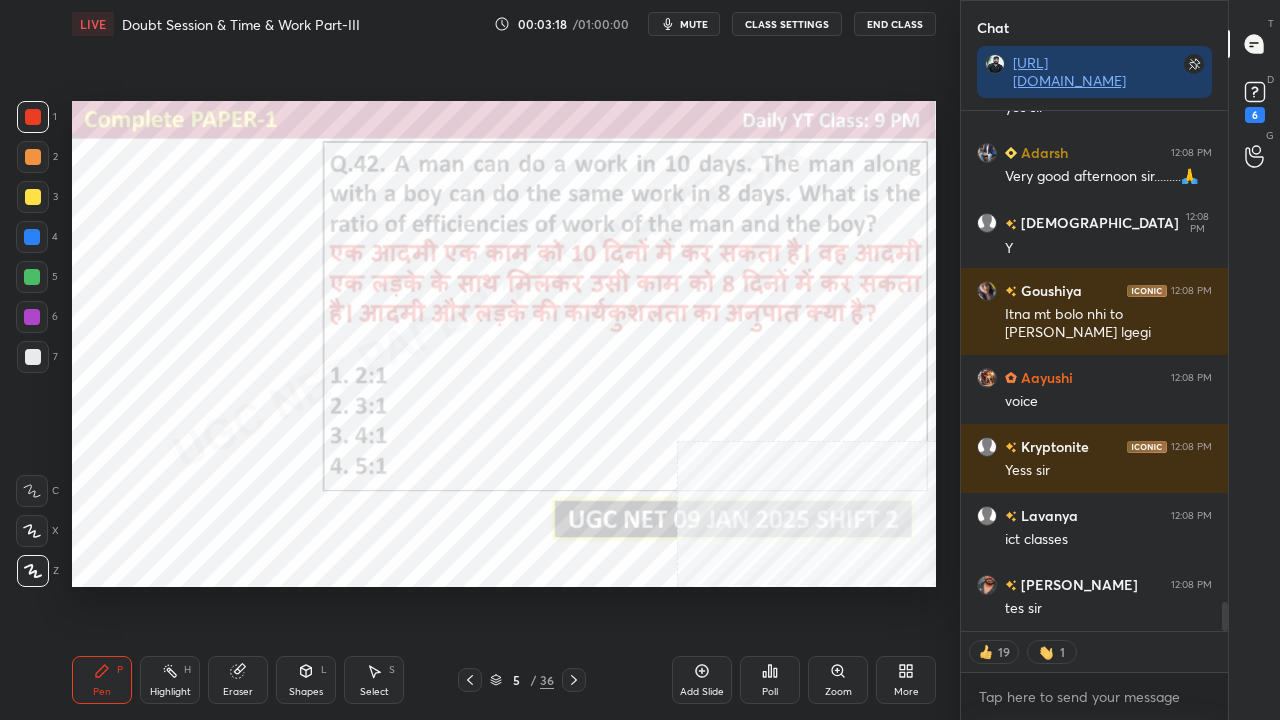 click 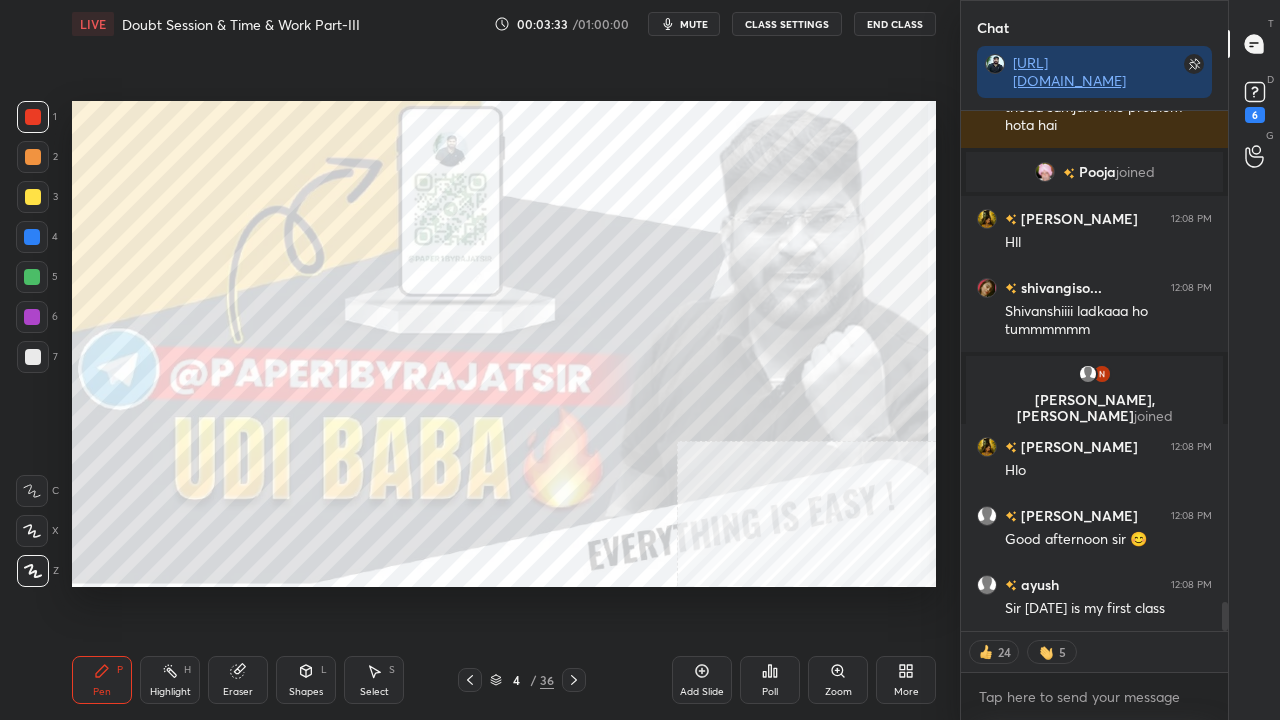 click 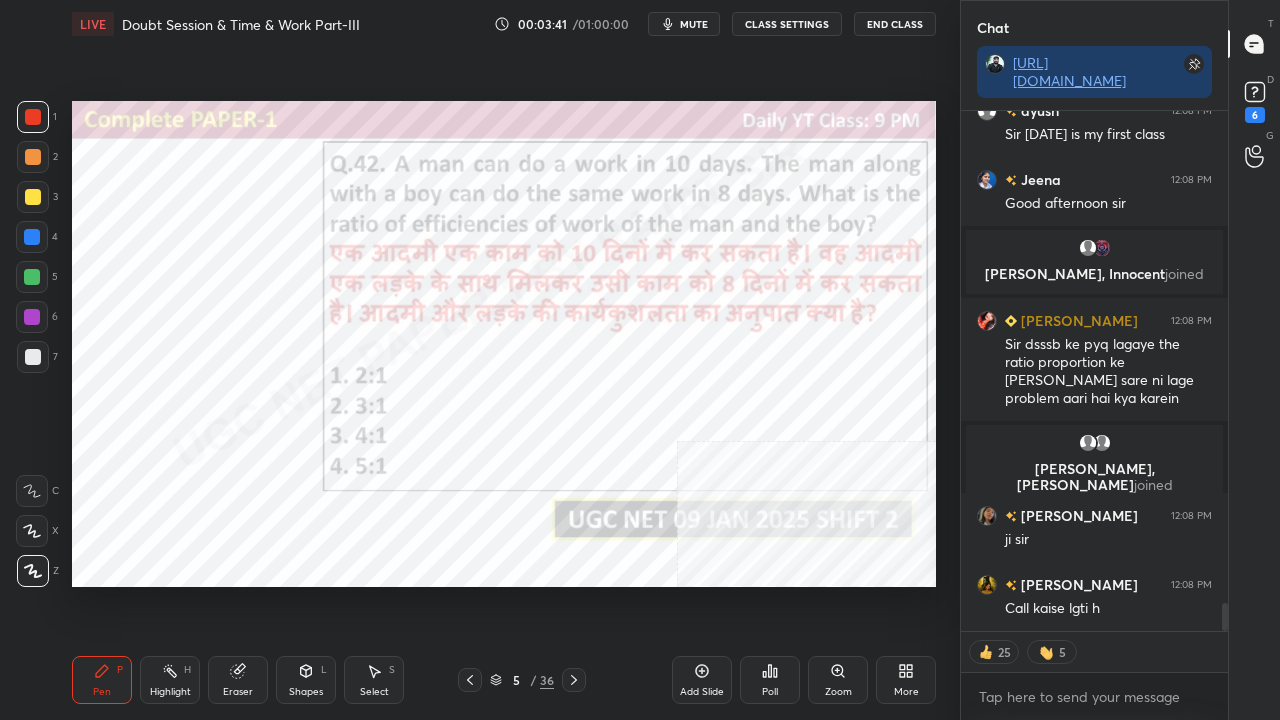 click on "CLASS SETTINGS" at bounding box center (787, 24) 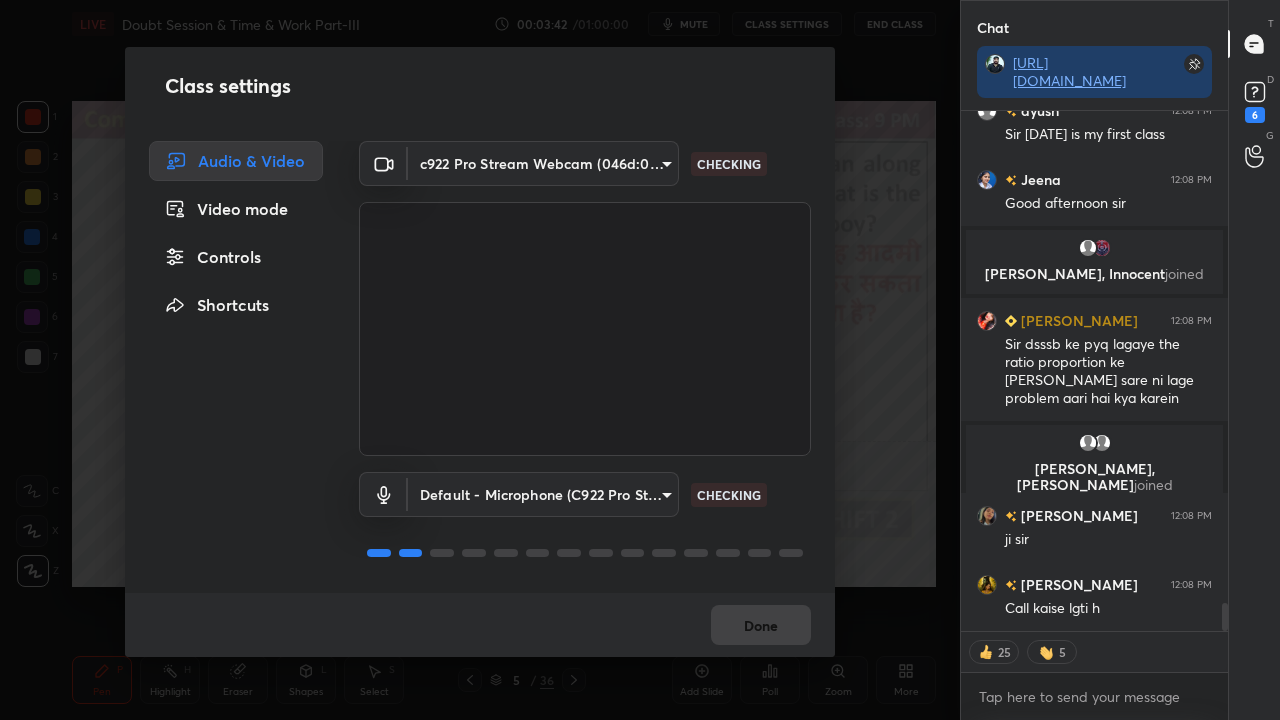 click on "Controls" at bounding box center (236, 257) 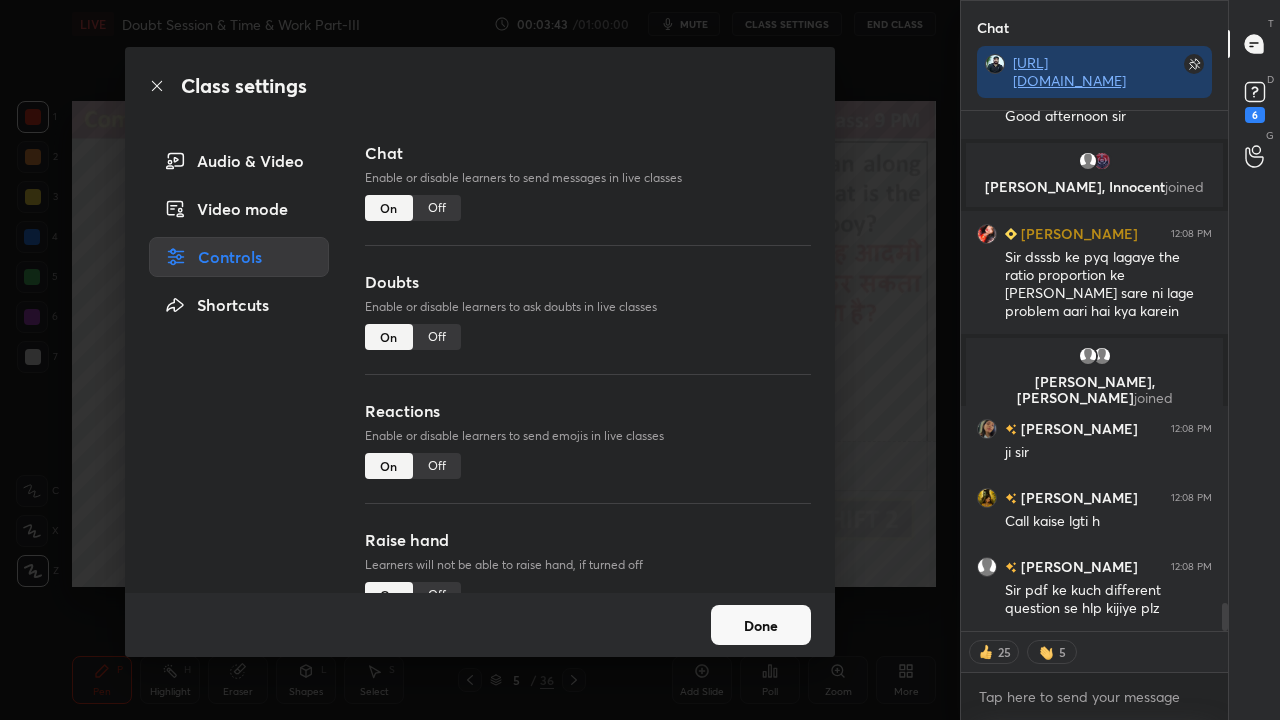 type on "x" 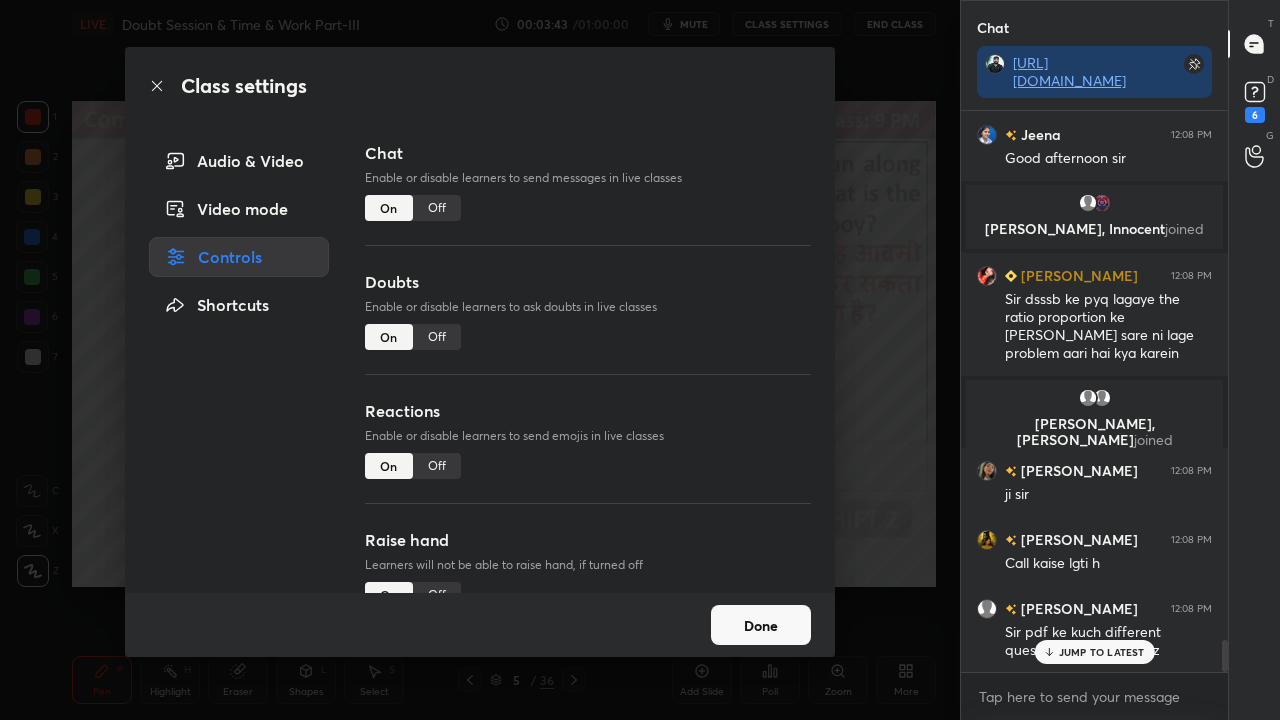 click on "Off" at bounding box center [437, 208] 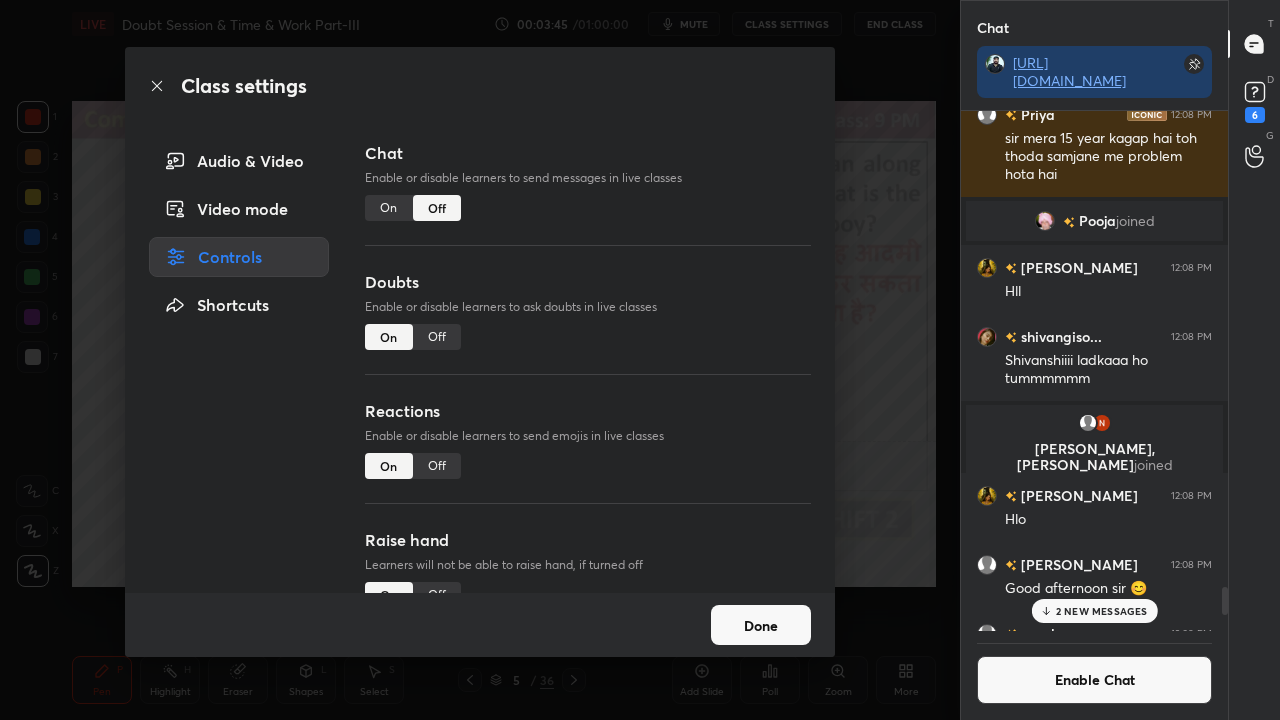 click 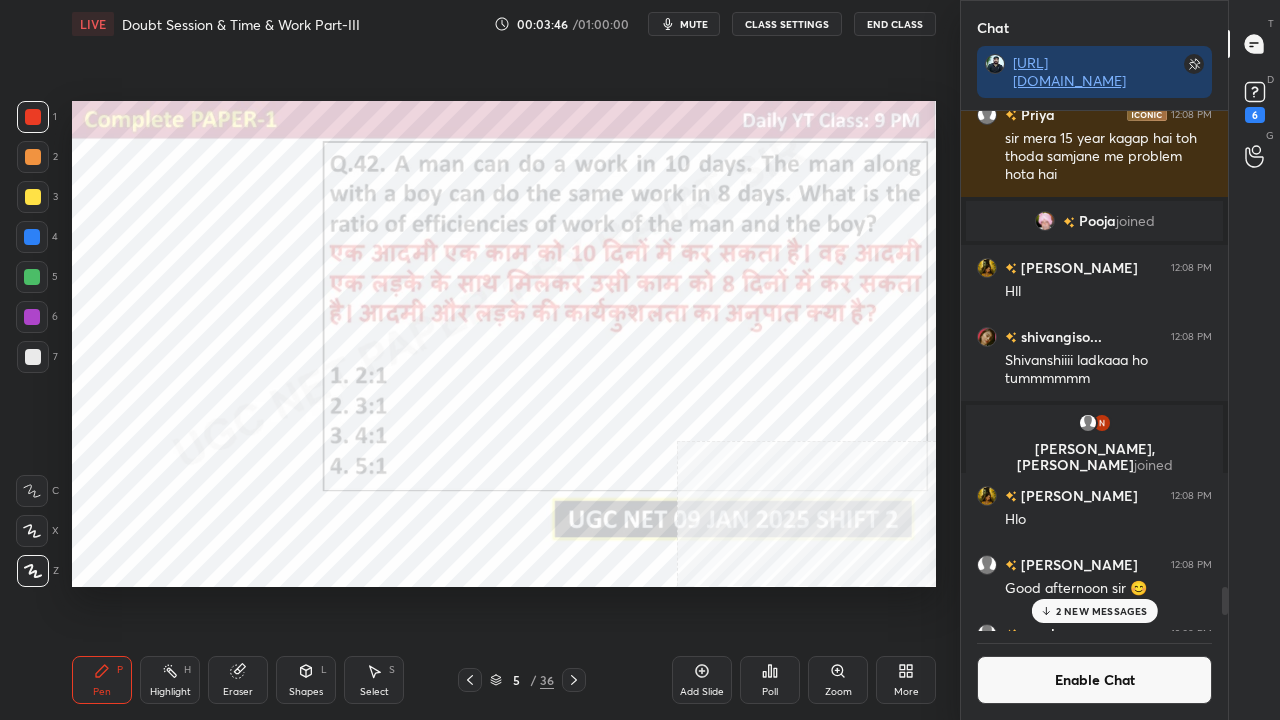 click on "2 NEW MESSAGES" at bounding box center (1102, 611) 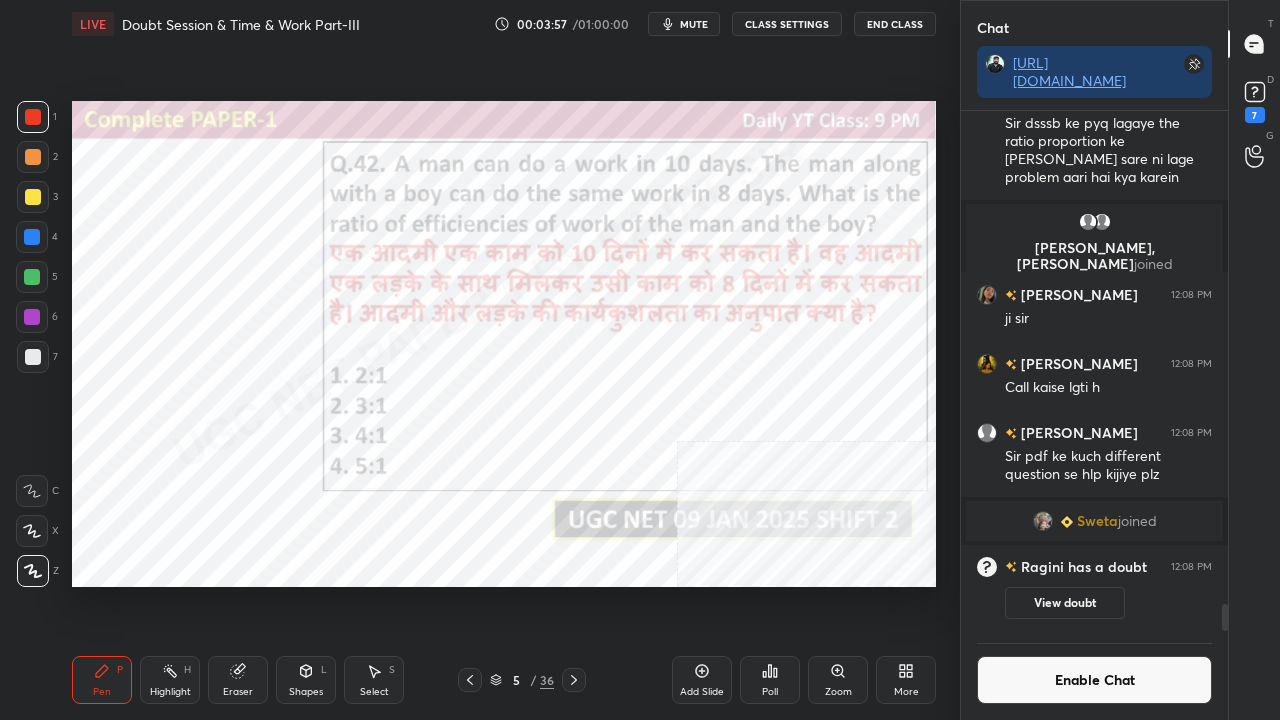 drag, startPoint x: 530, startPoint y: 671, endPoint x: 542, endPoint y: 658, distance: 17.691807 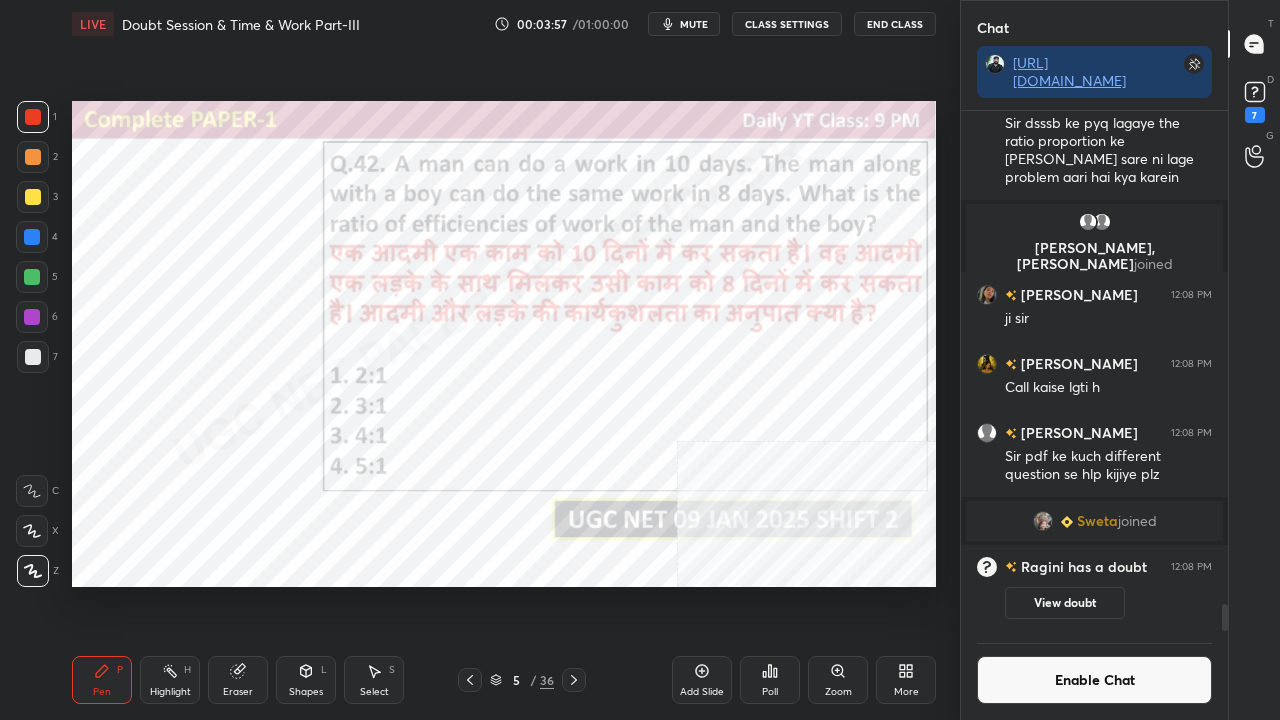click on "5 / 36" at bounding box center [522, 680] 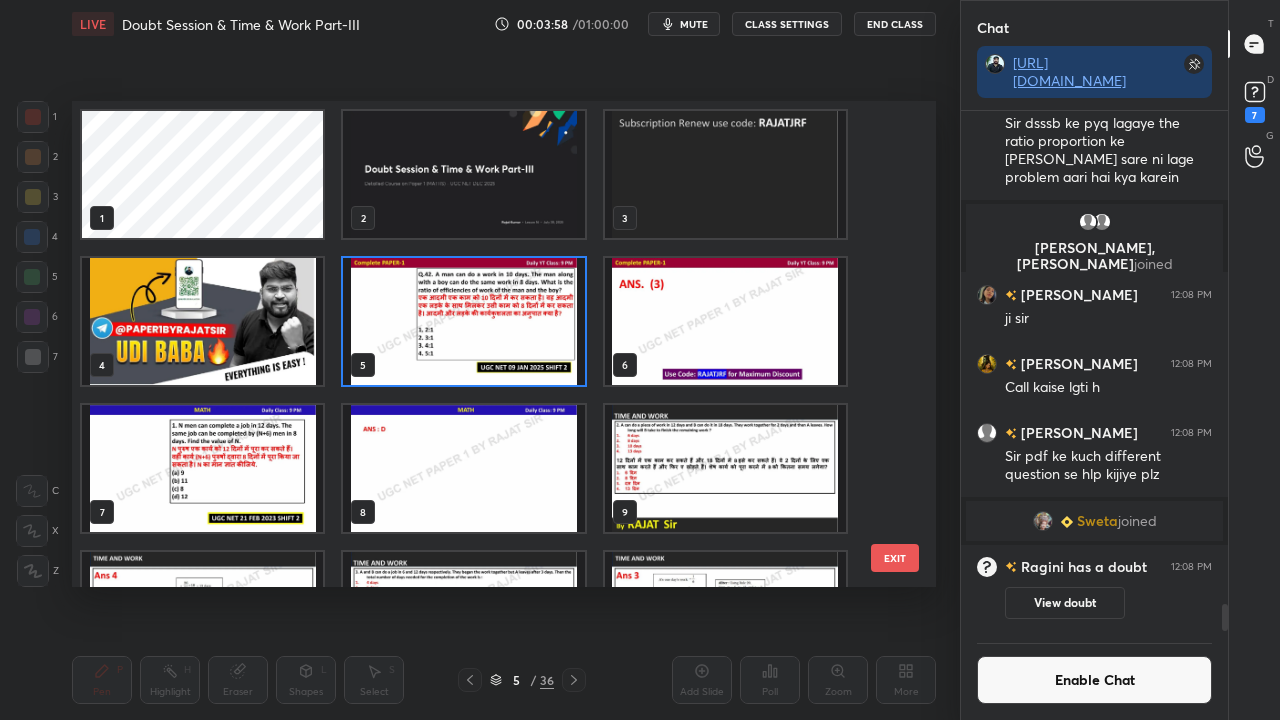 click at bounding box center (463, 321) 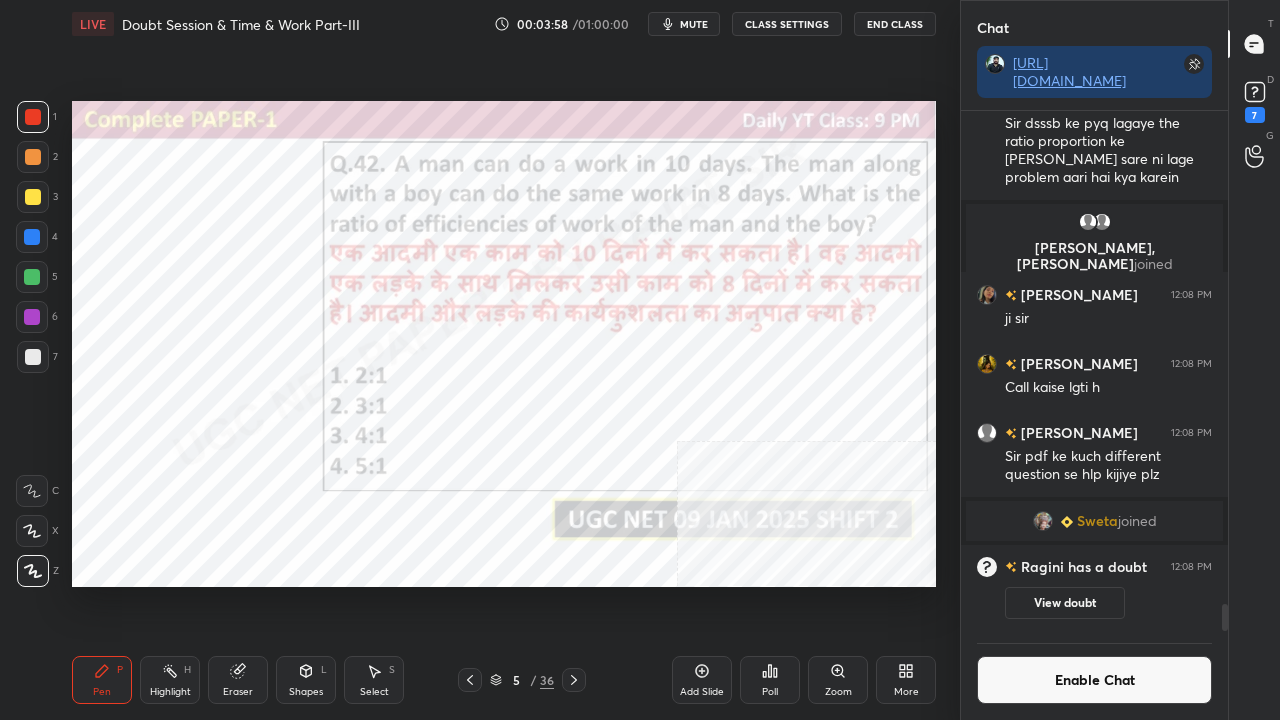 click at bounding box center (463, 321) 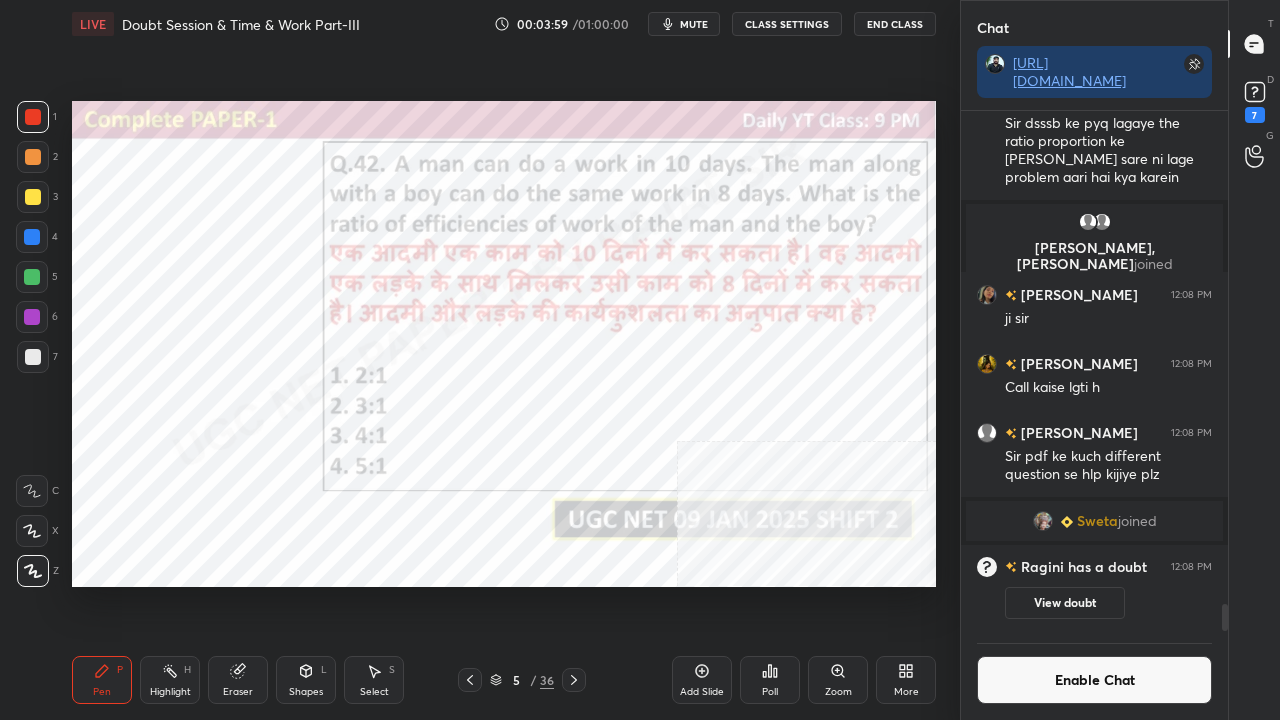 click on "Poll" at bounding box center [770, 680] 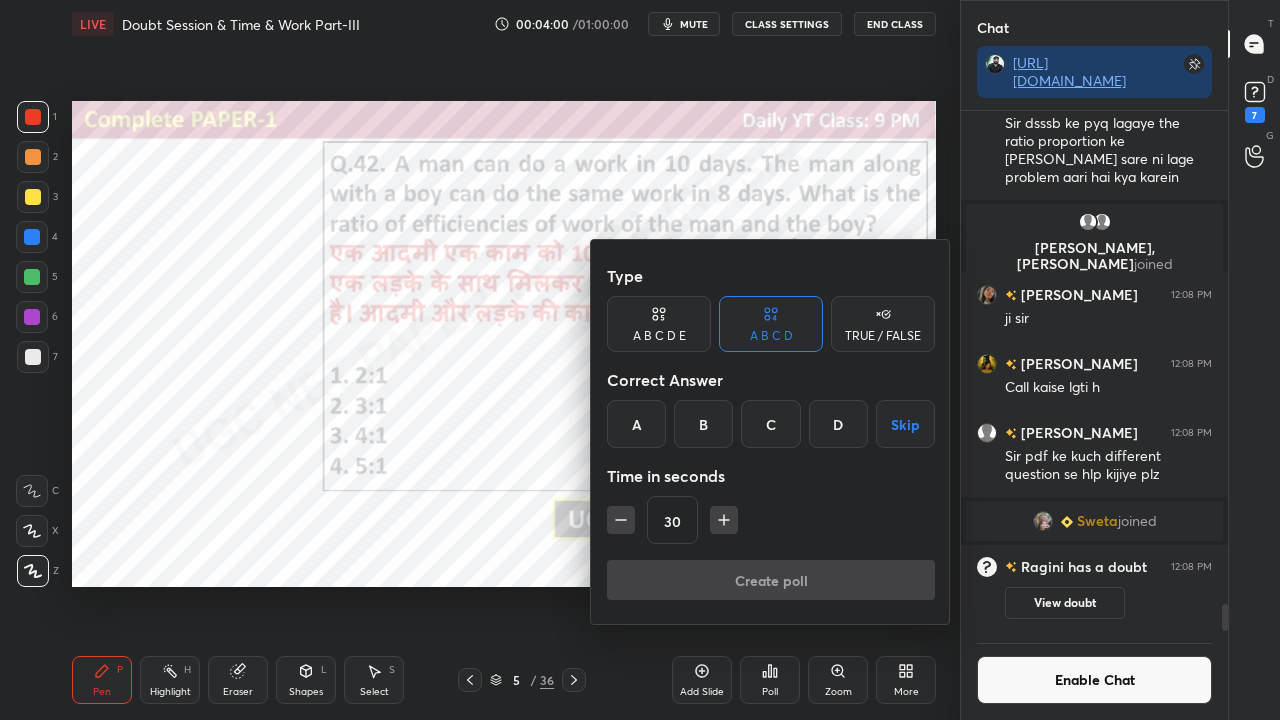 click on "C" at bounding box center (770, 424) 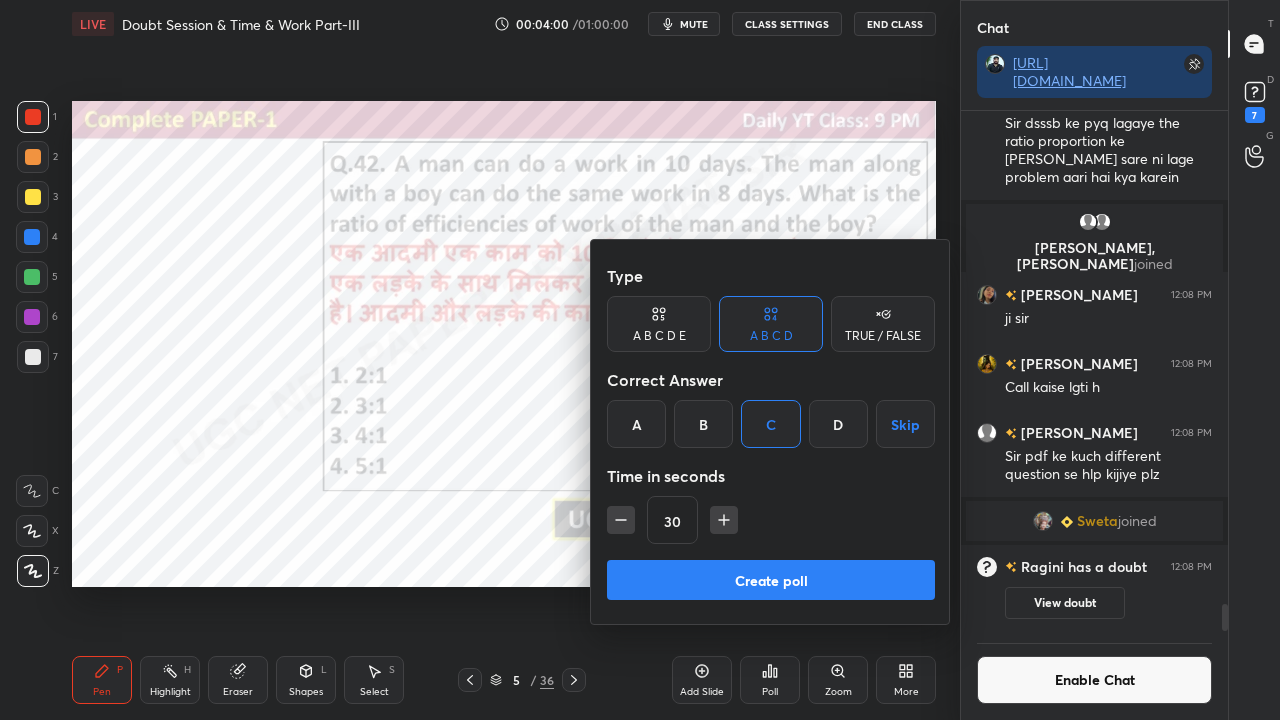 click at bounding box center (724, 520) 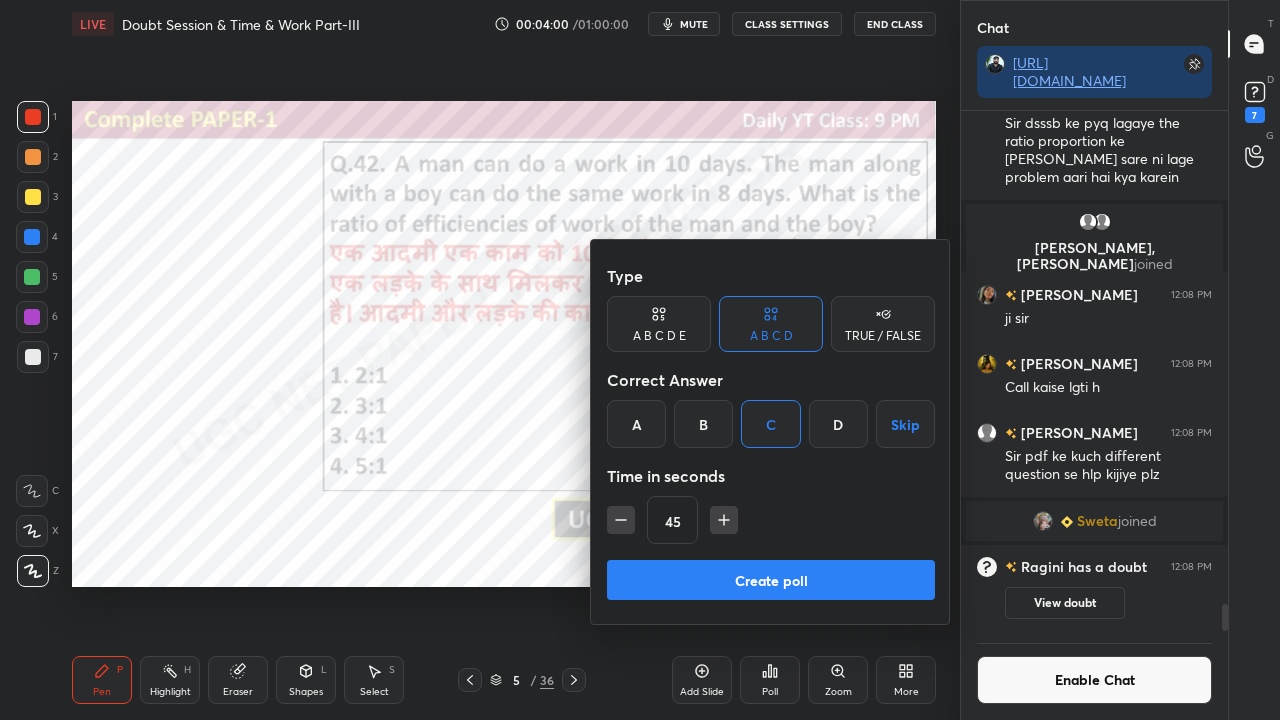click 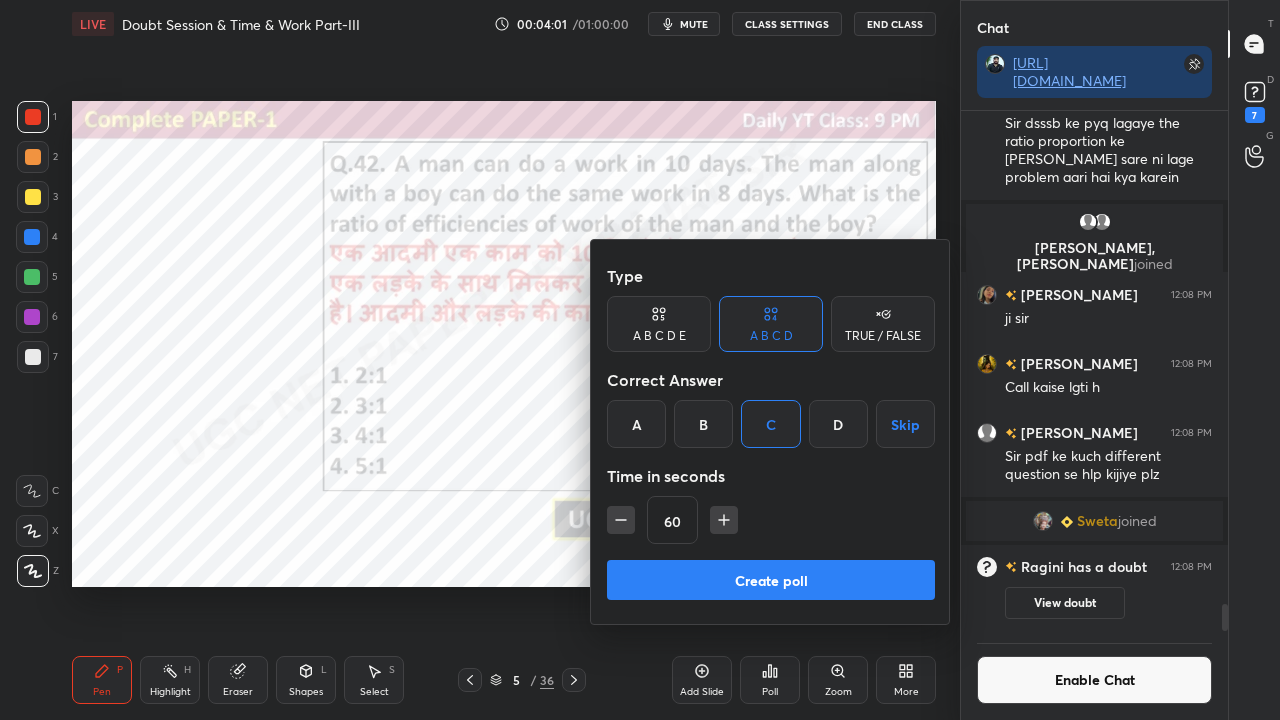drag, startPoint x: 719, startPoint y: 528, endPoint x: 718, endPoint y: 564, distance: 36.013885 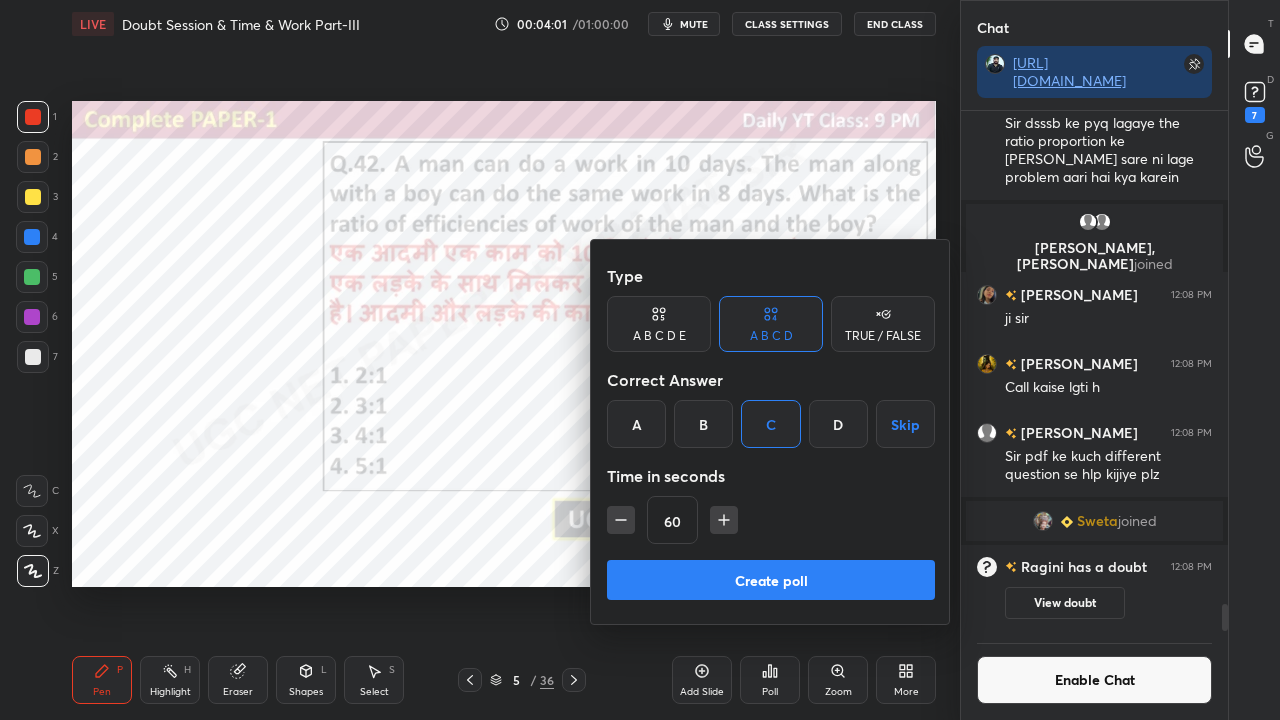 click at bounding box center [724, 520] 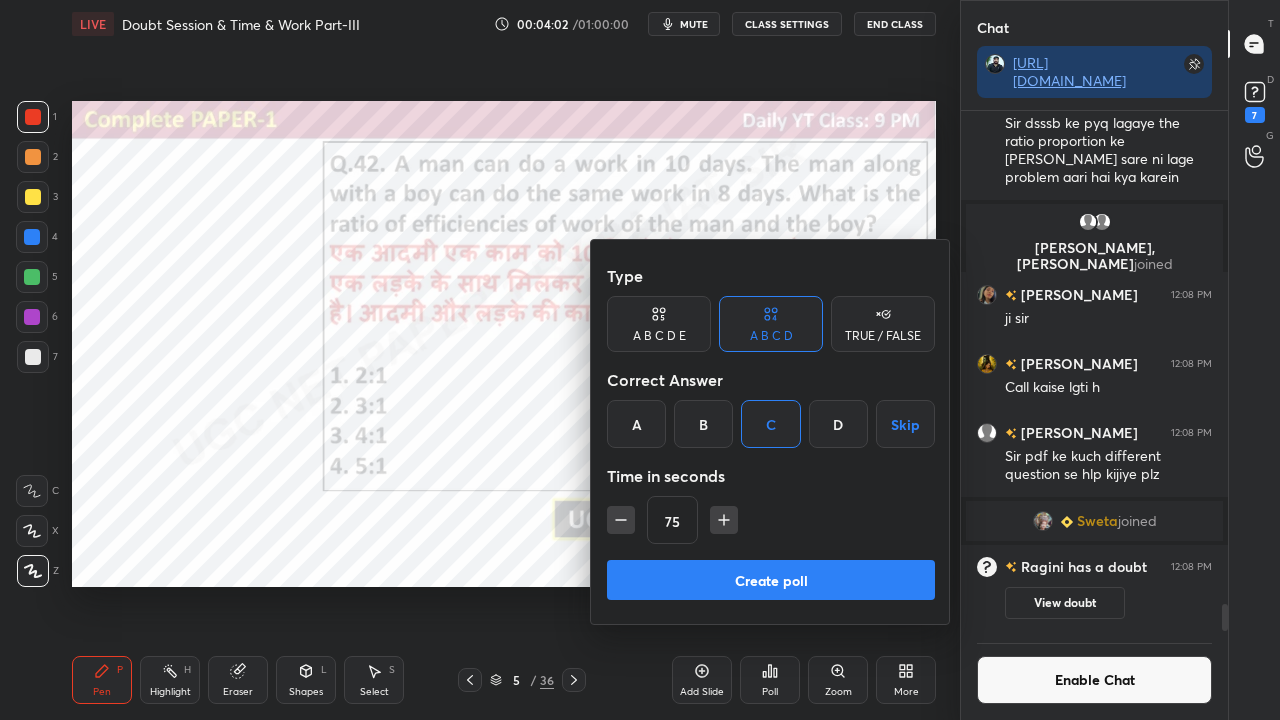 click on "Create poll" at bounding box center [771, 580] 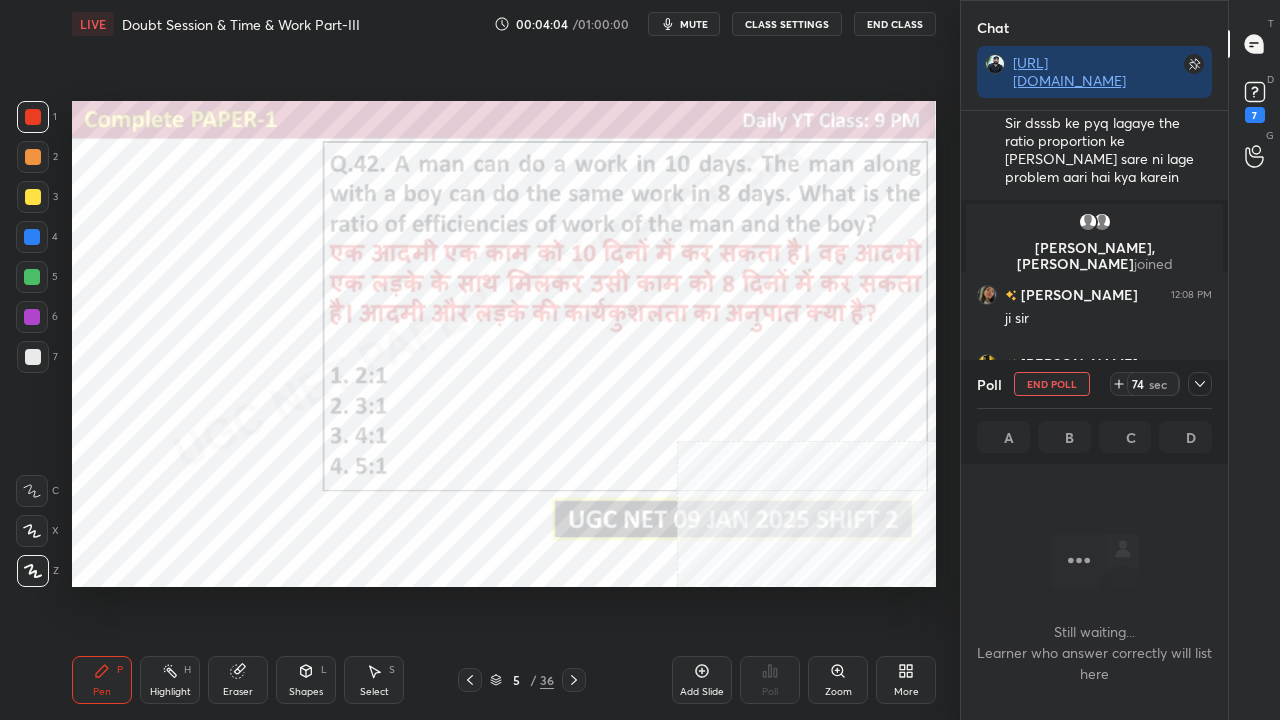 click at bounding box center [1200, 384] 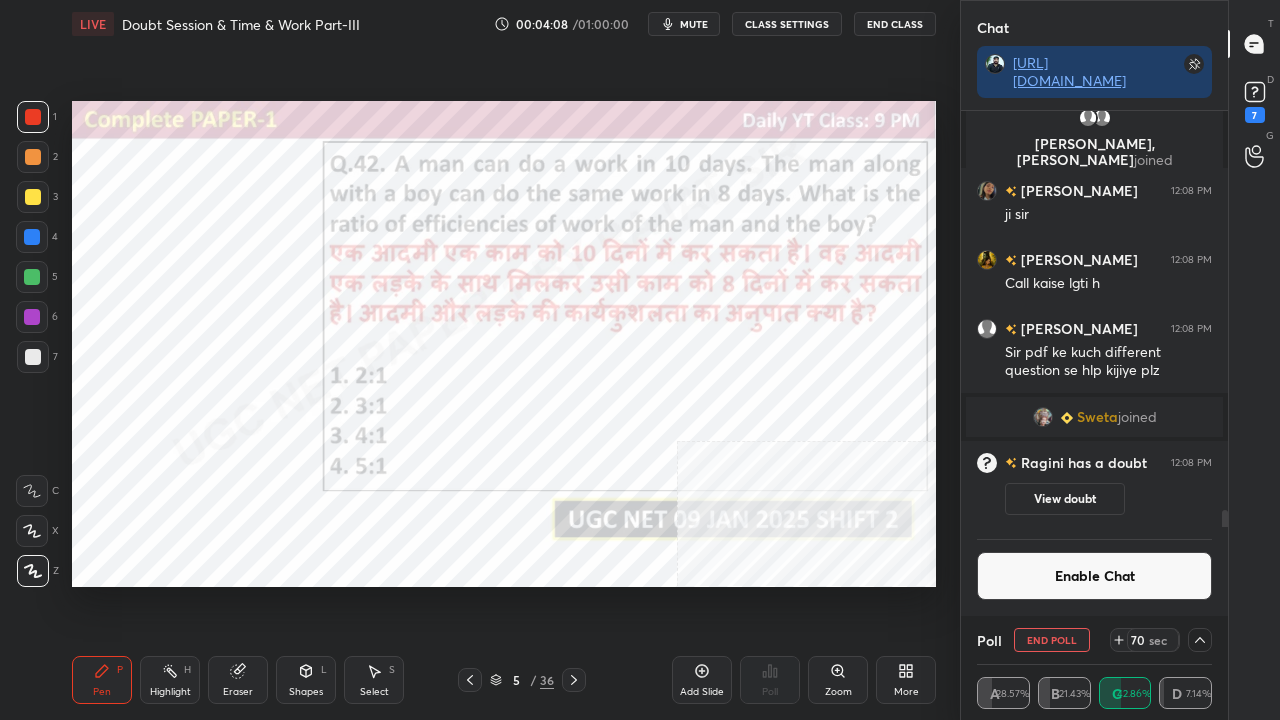 click 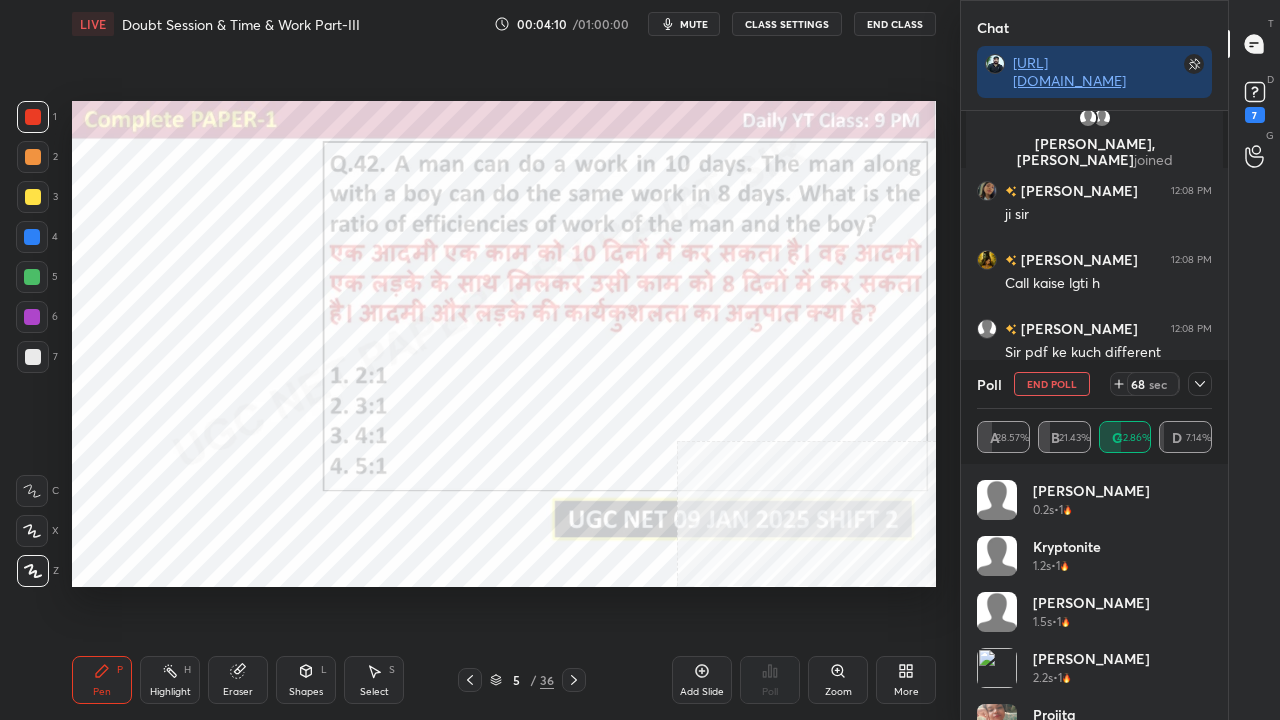click 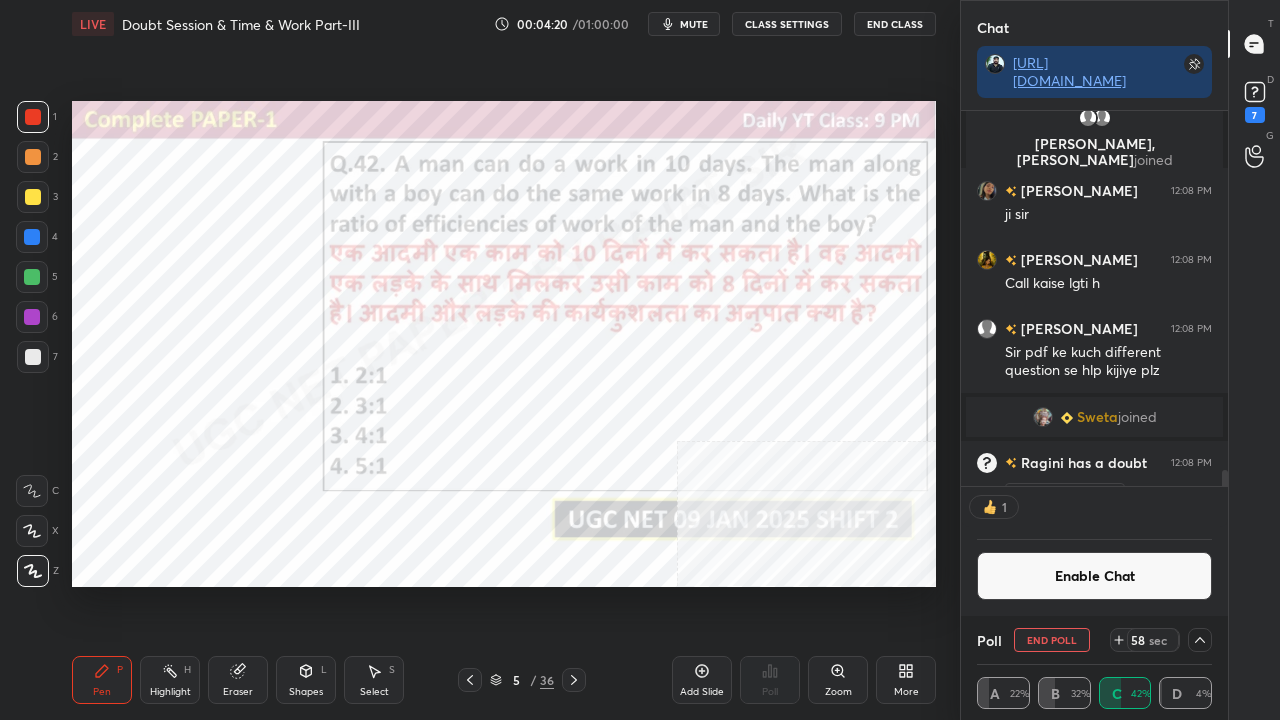 click at bounding box center (32, 317) 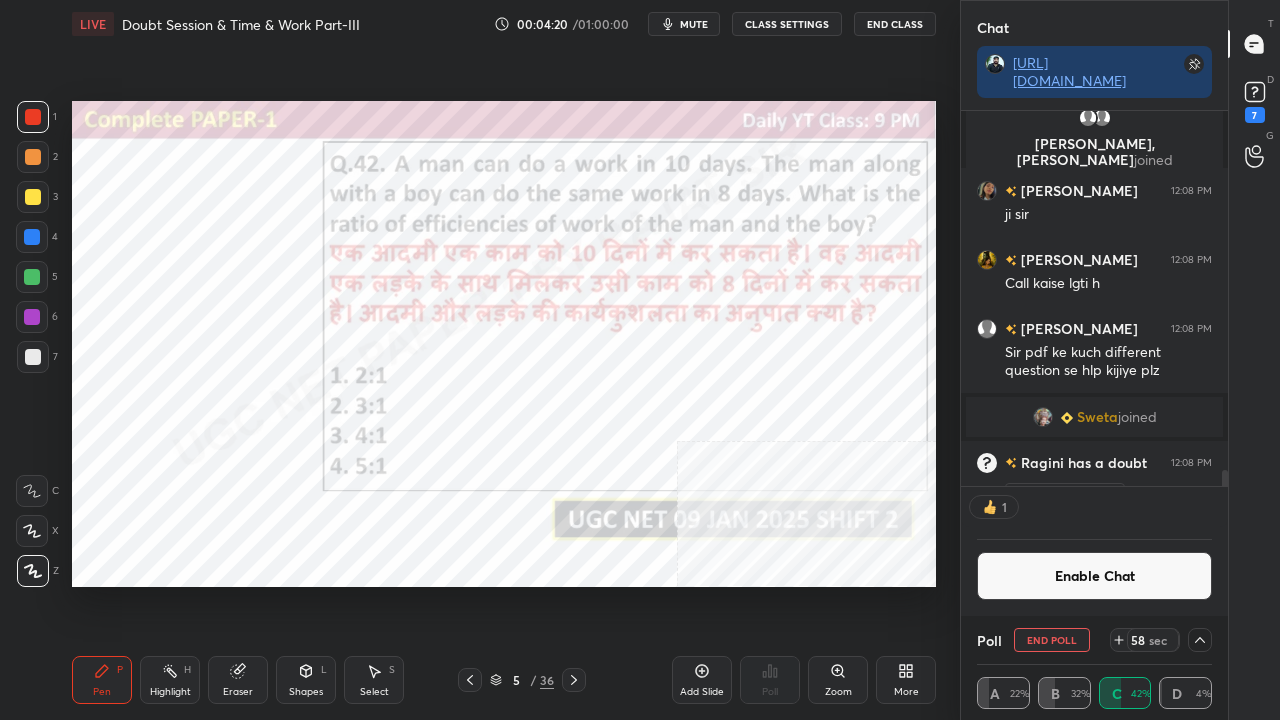 click at bounding box center (32, 317) 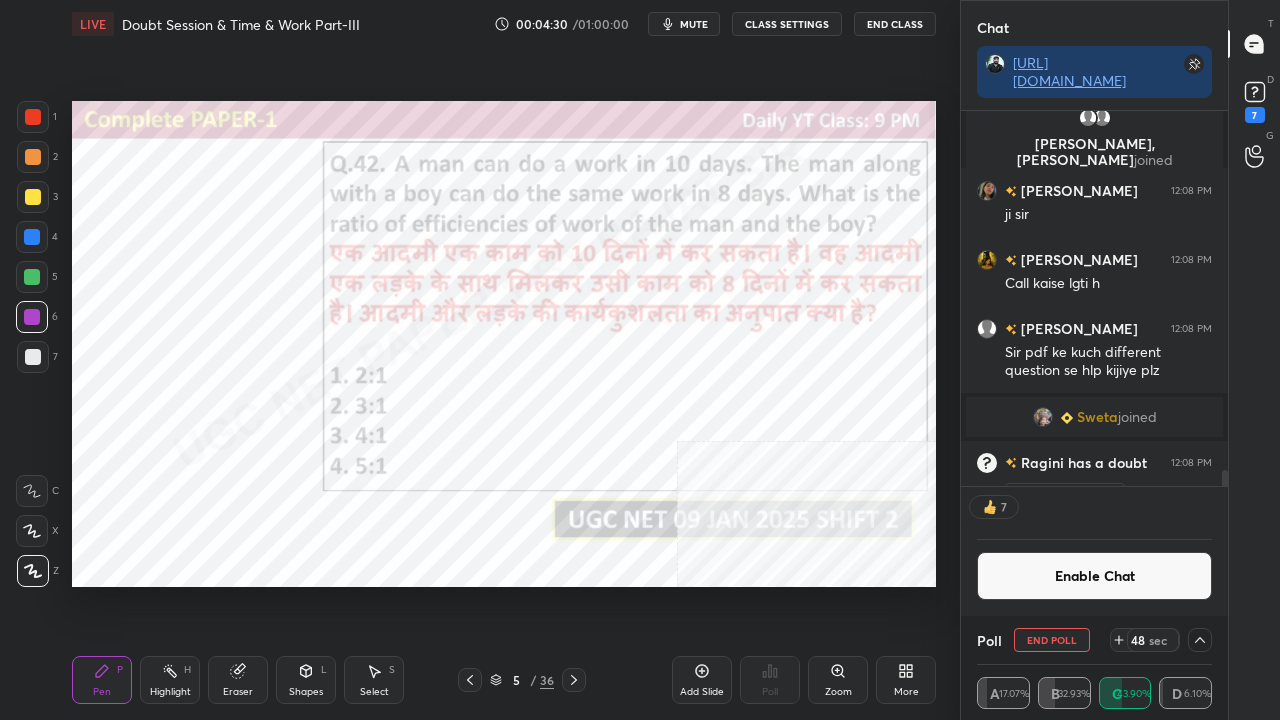 click at bounding box center (33, 117) 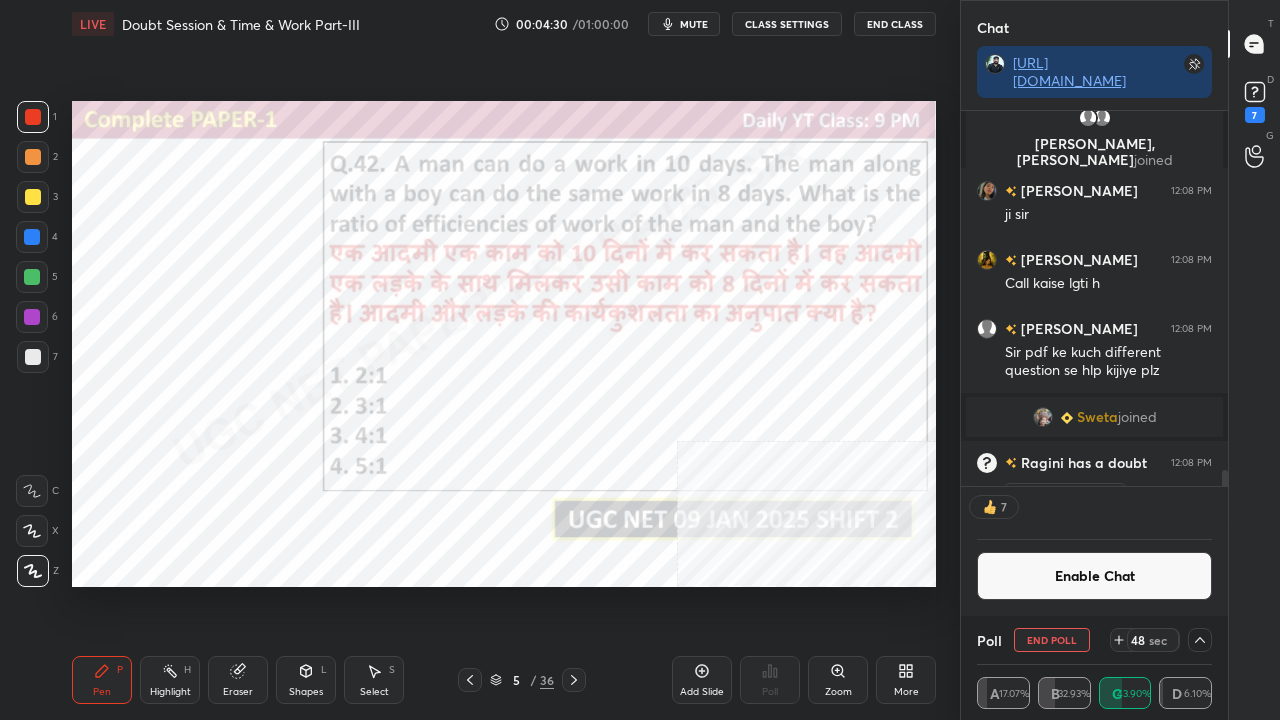 click at bounding box center [33, 117] 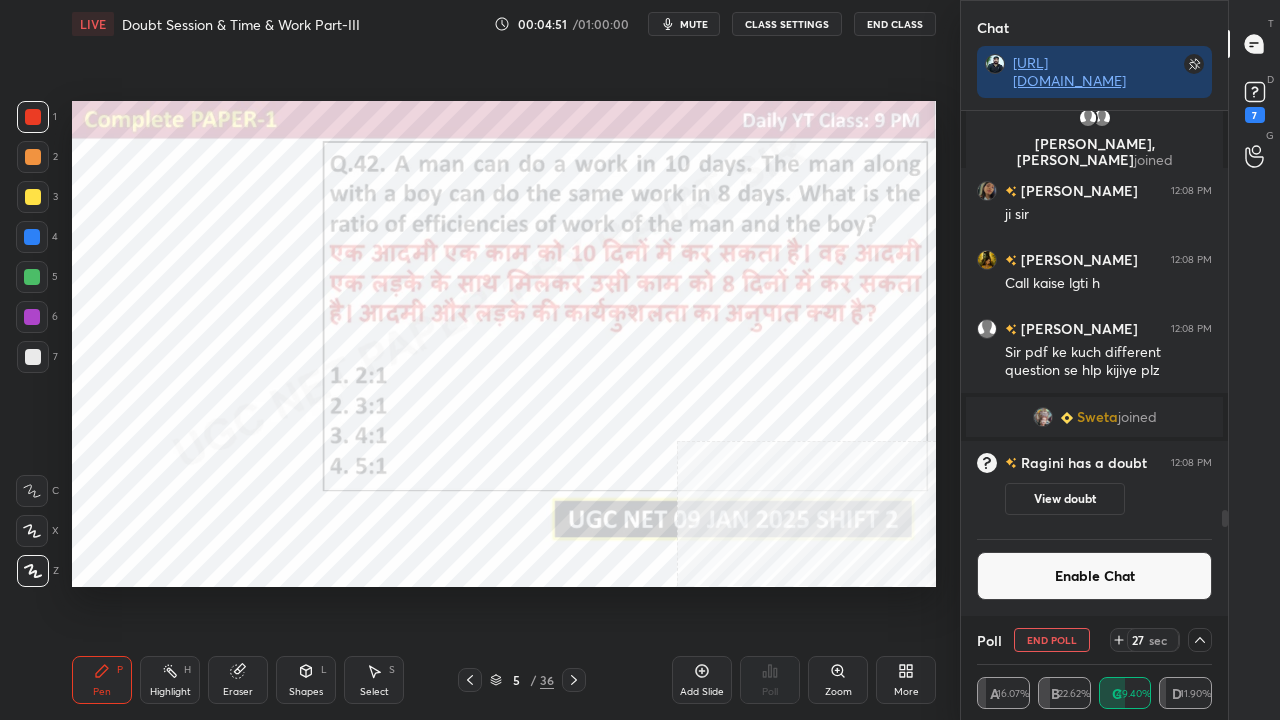 click at bounding box center [32, 237] 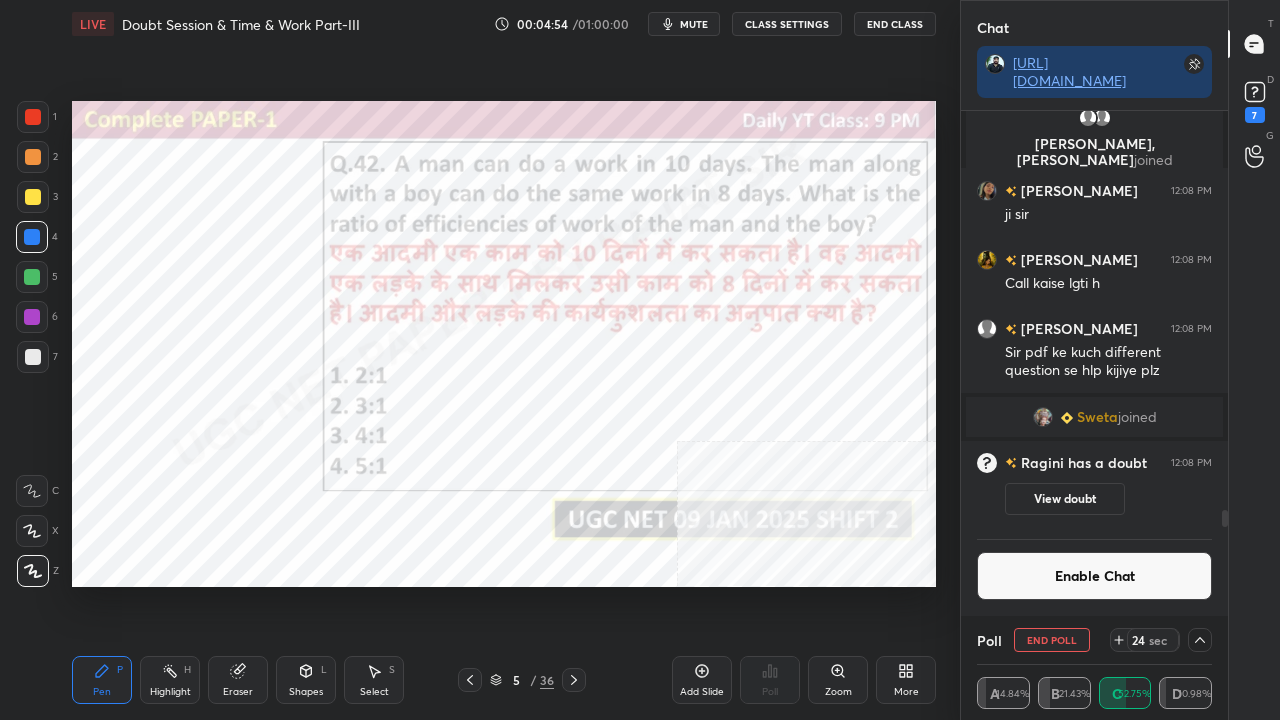 drag, startPoint x: 35, startPoint y: 315, endPoint x: 70, endPoint y: 315, distance: 35 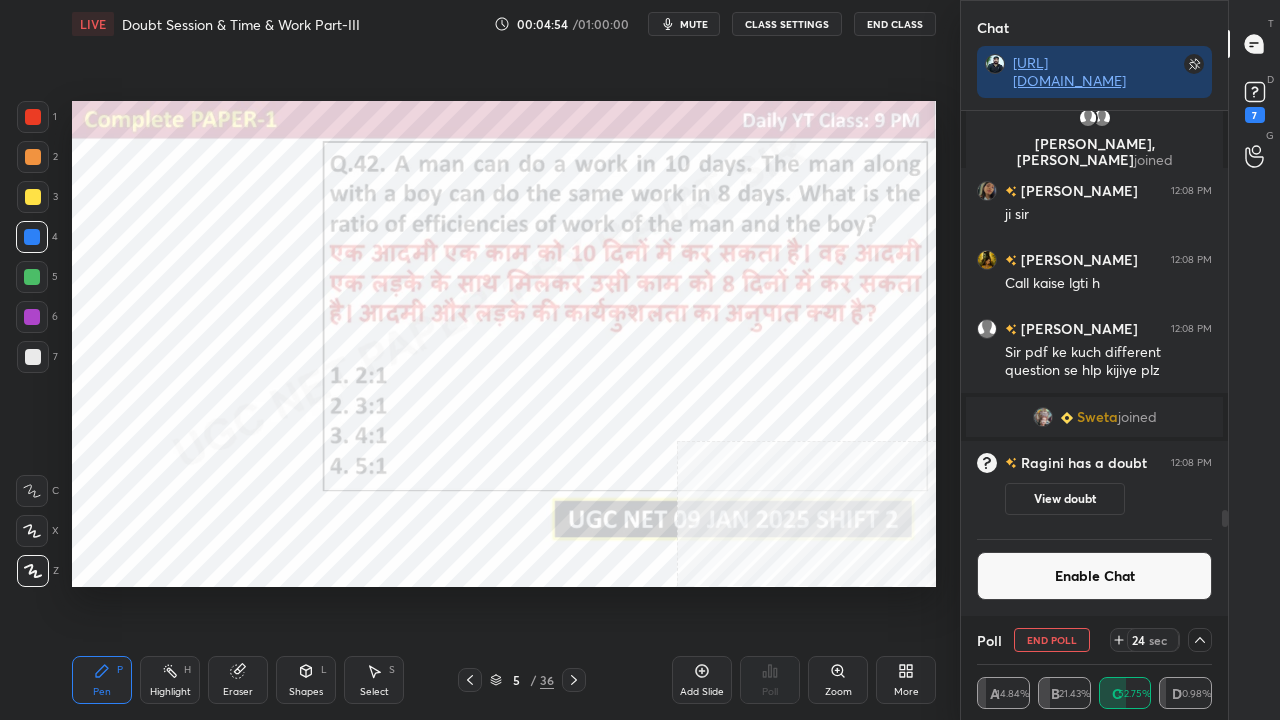 click at bounding box center (32, 317) 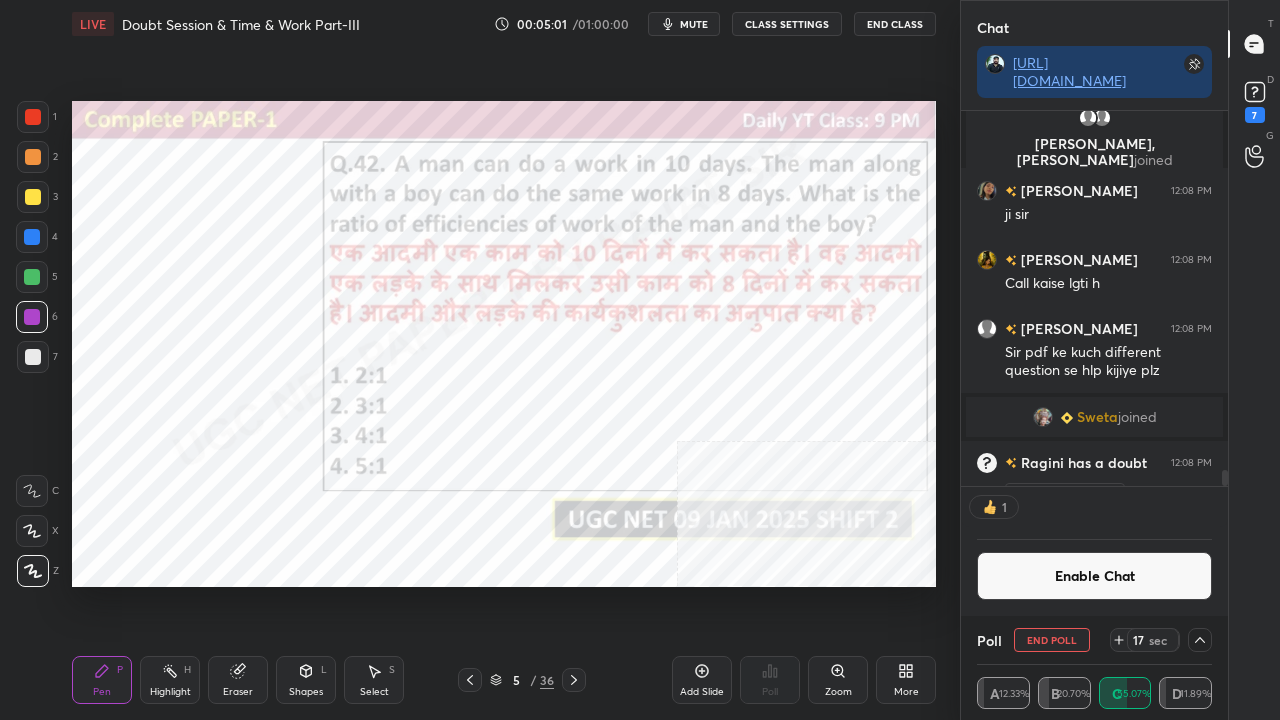 scroll, scrollTop: 369, scrollLeft: 261, axis: both 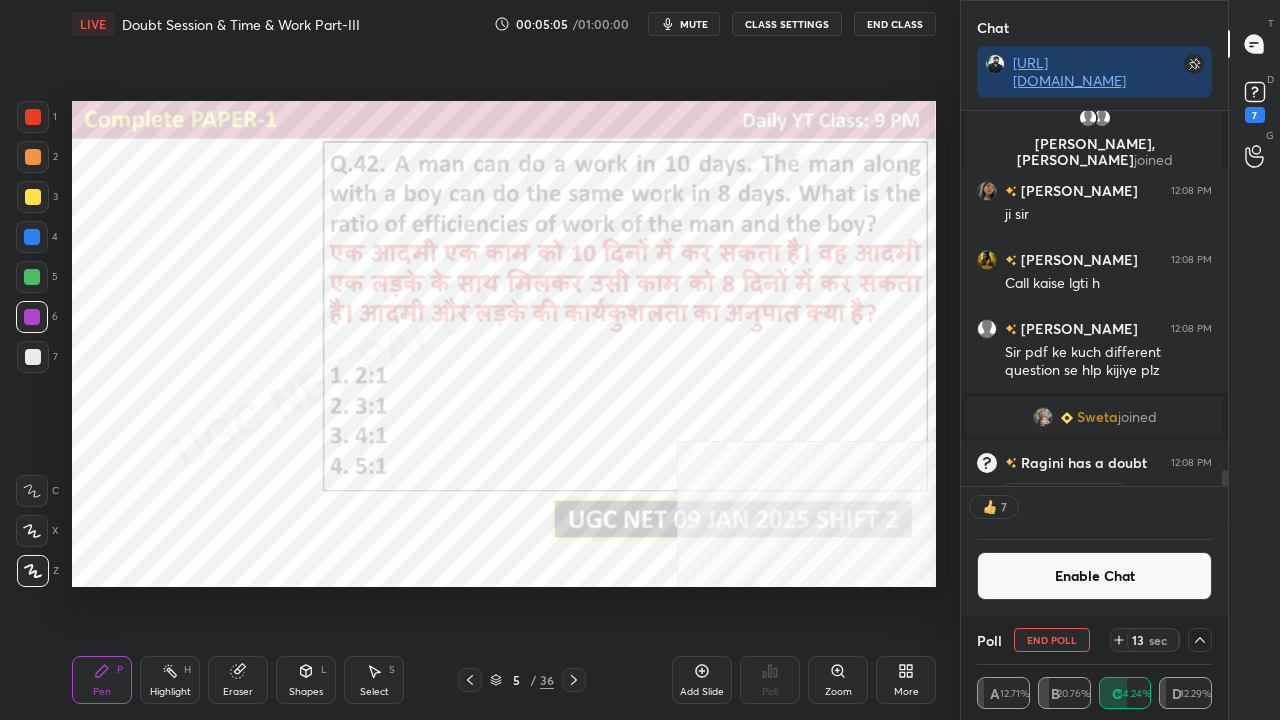 click at bounding box center (32, 237) 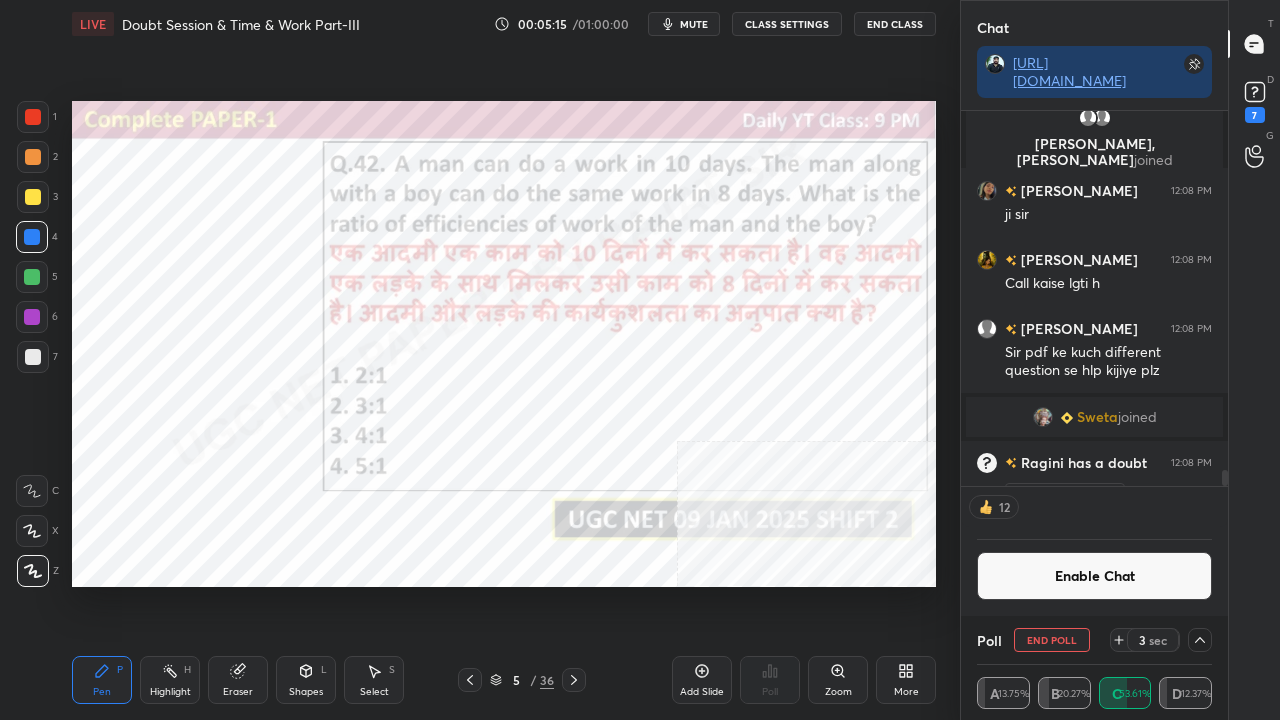 drag, startPoint x: 32, startPoint y: 110, endPoint x: 60, endPoint y: 164, distance: 60.827625 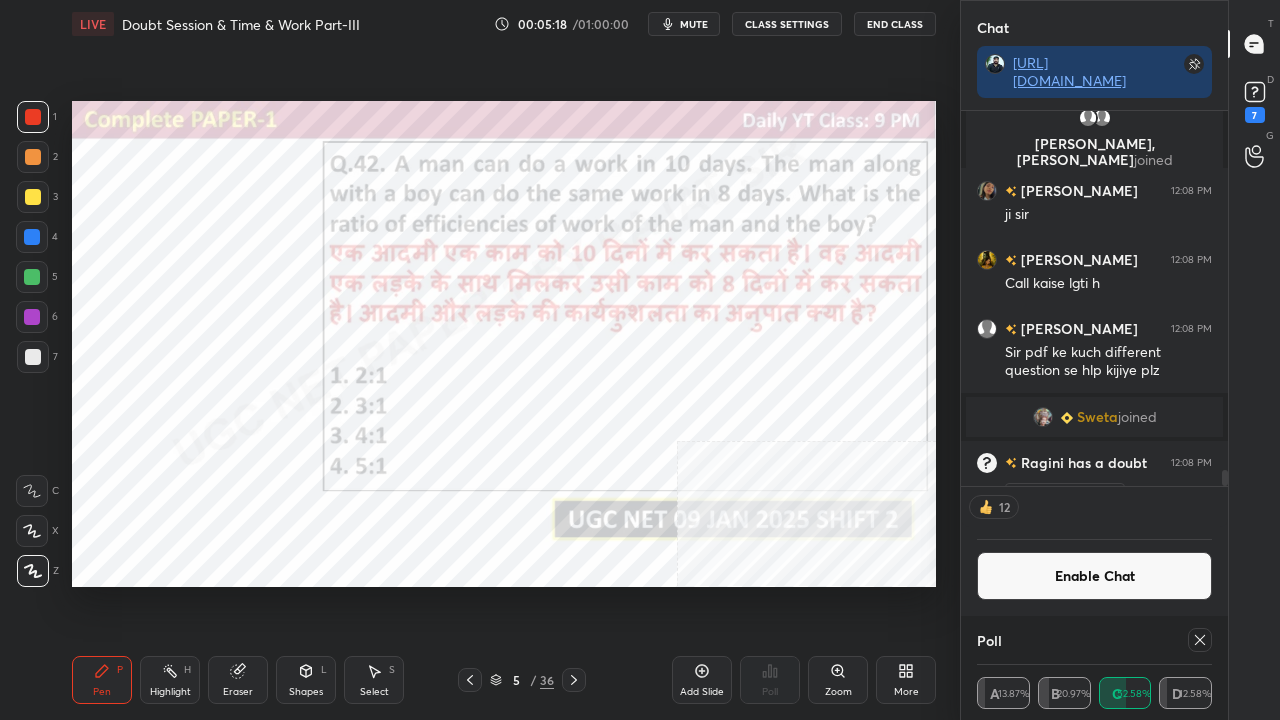scroll, scrollTop: 6, scrollLeft: 6, axis: both 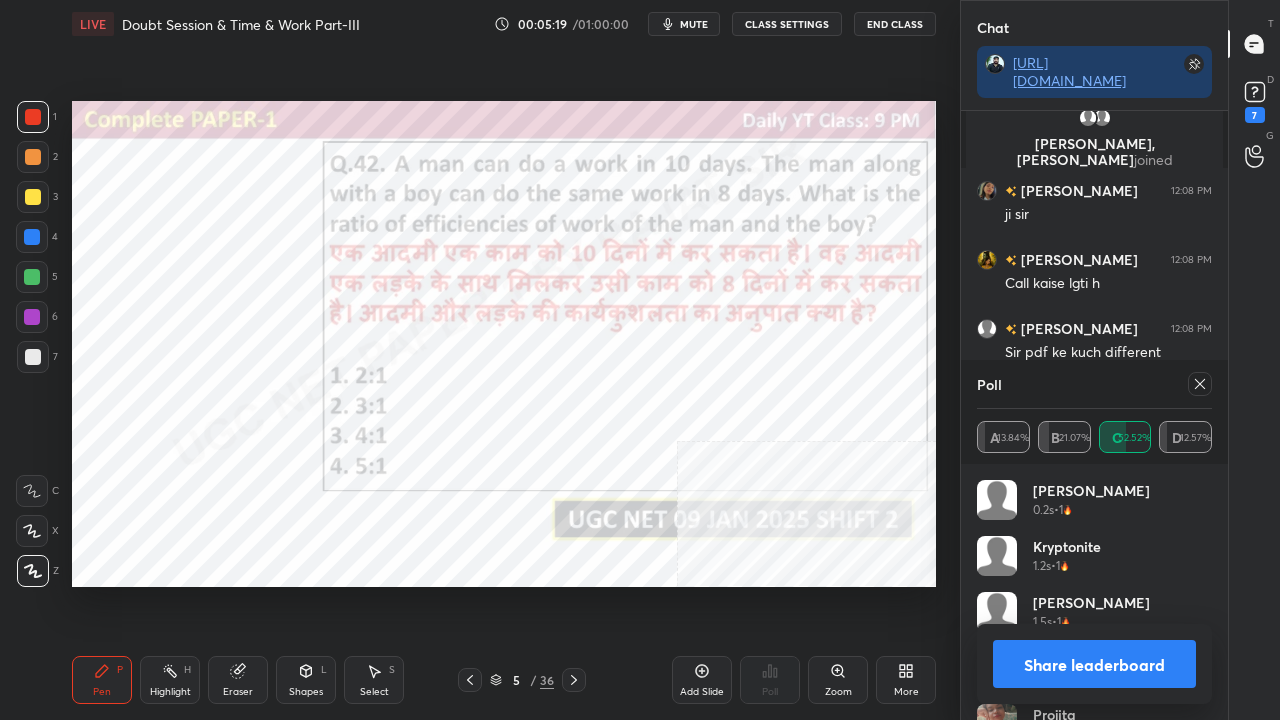 click at bounding box center [1200, 384] 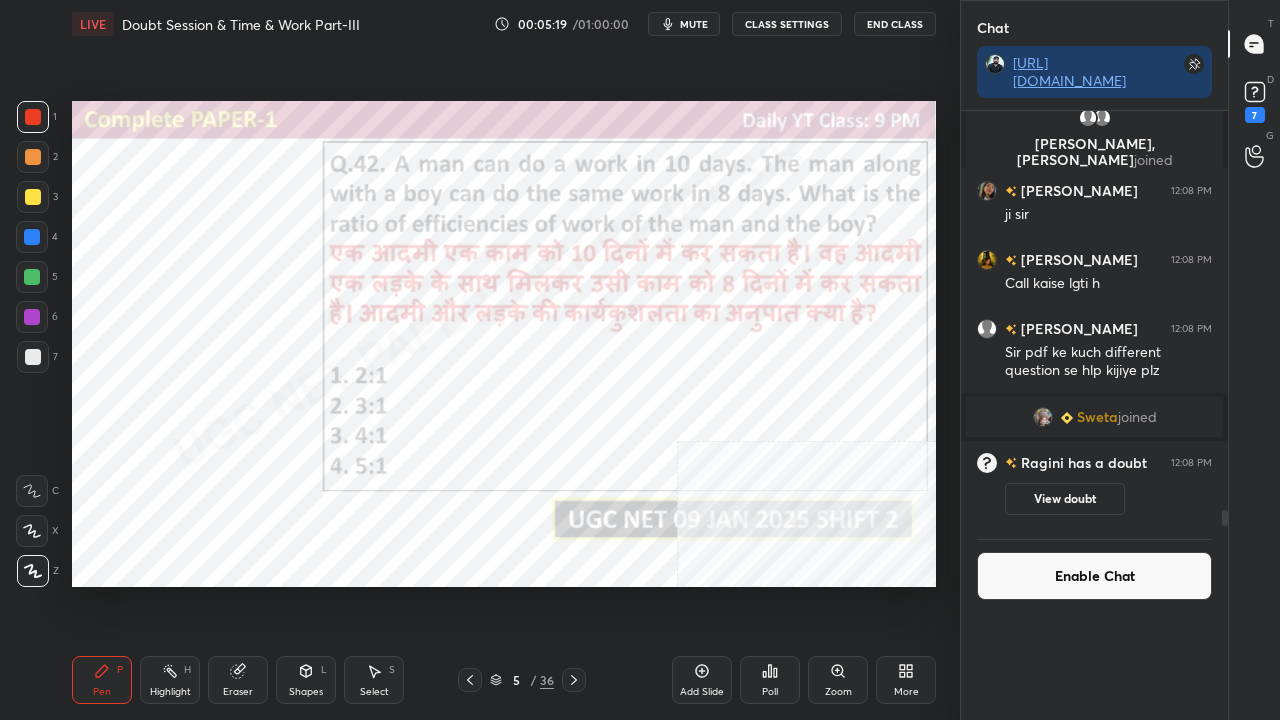 scroll, scrollTop: 88, scrollLeft: 229, axis: both 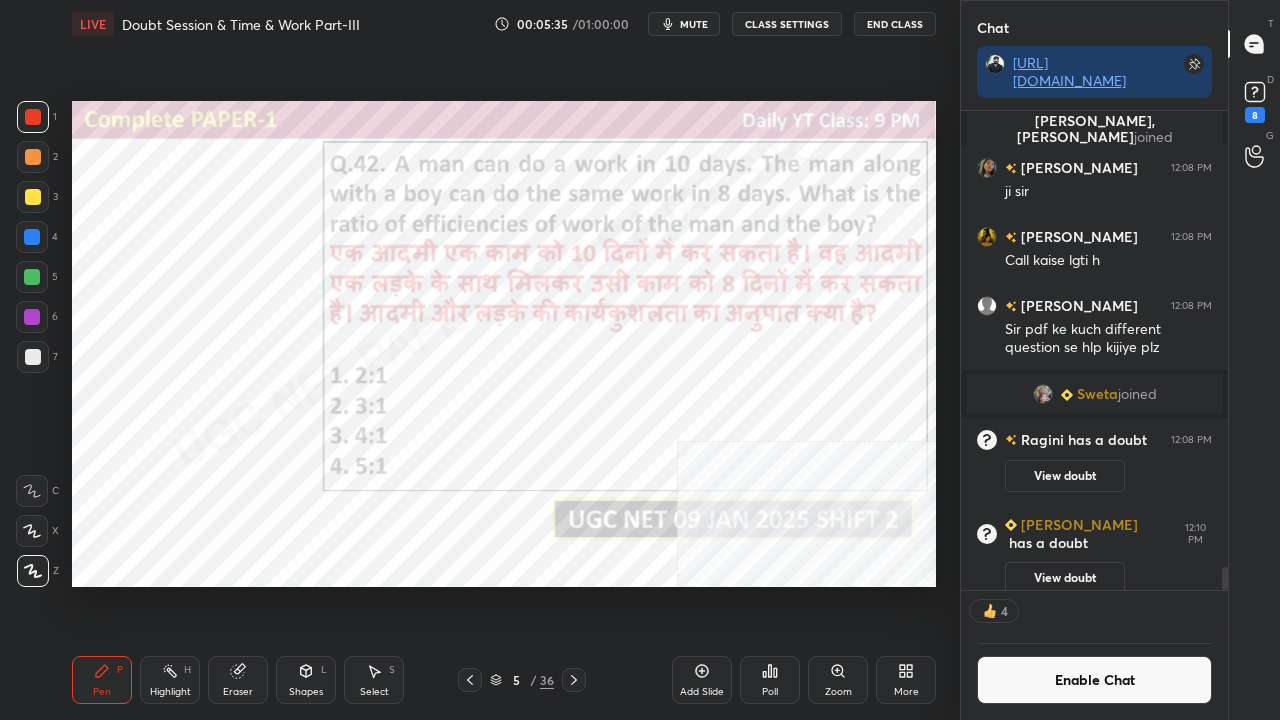 drag, startPoint x: 28, startPoint y: 240, endPoint x: 62, endPoint y: 286, distance: 57.201397 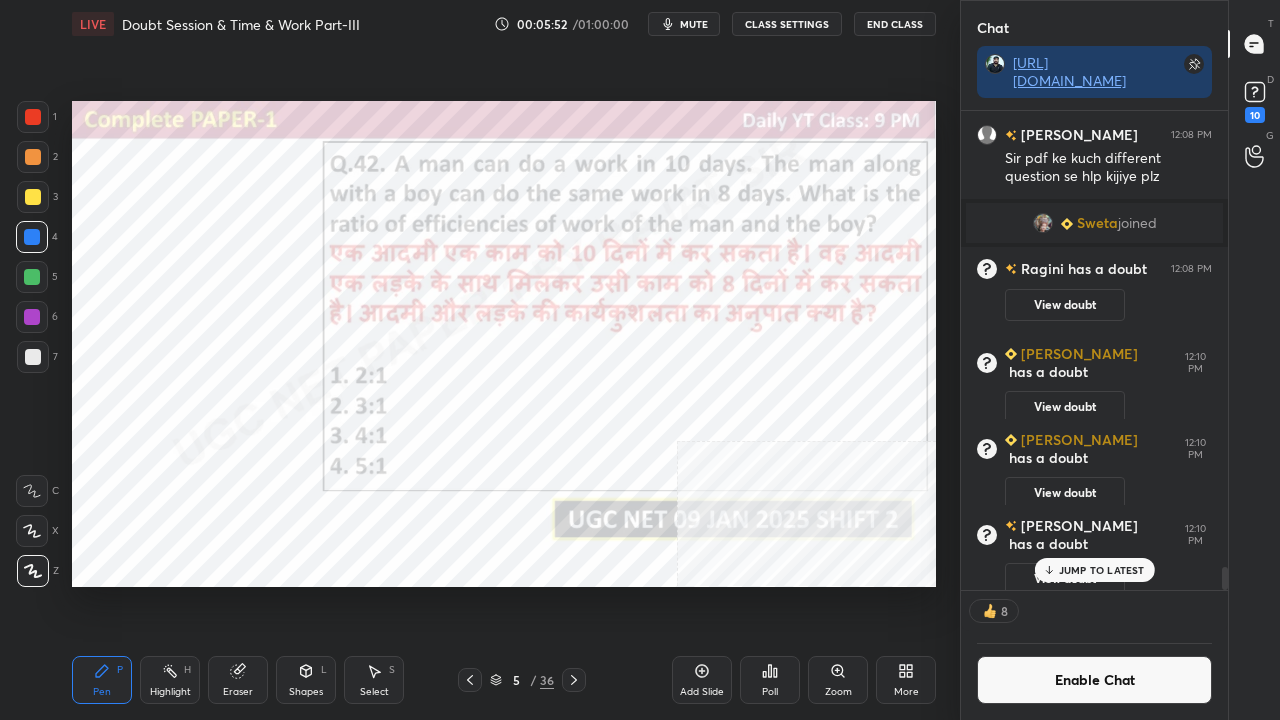 click on "JUMP TO LATEST" at bounding box center (1102, 570) 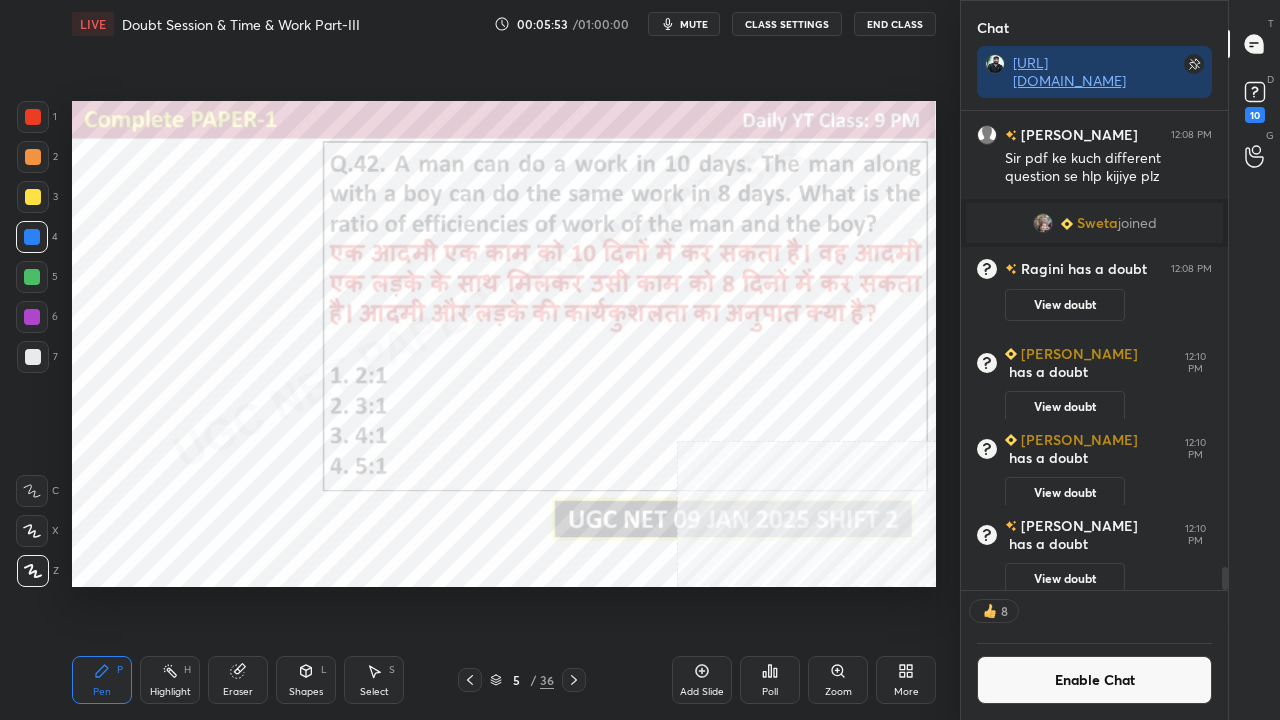 click on "Enable Chat" at bounding box center (1094, 680) 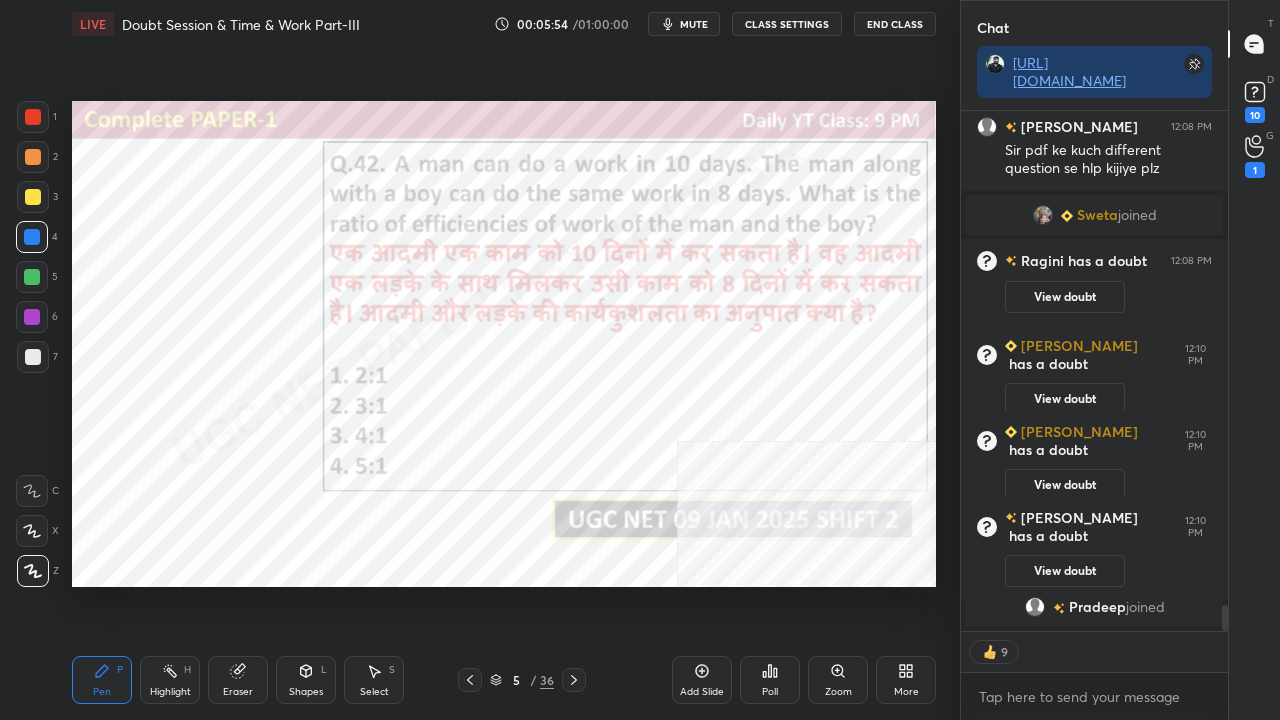 click on "Eraser" at bounding box center (238, 680) 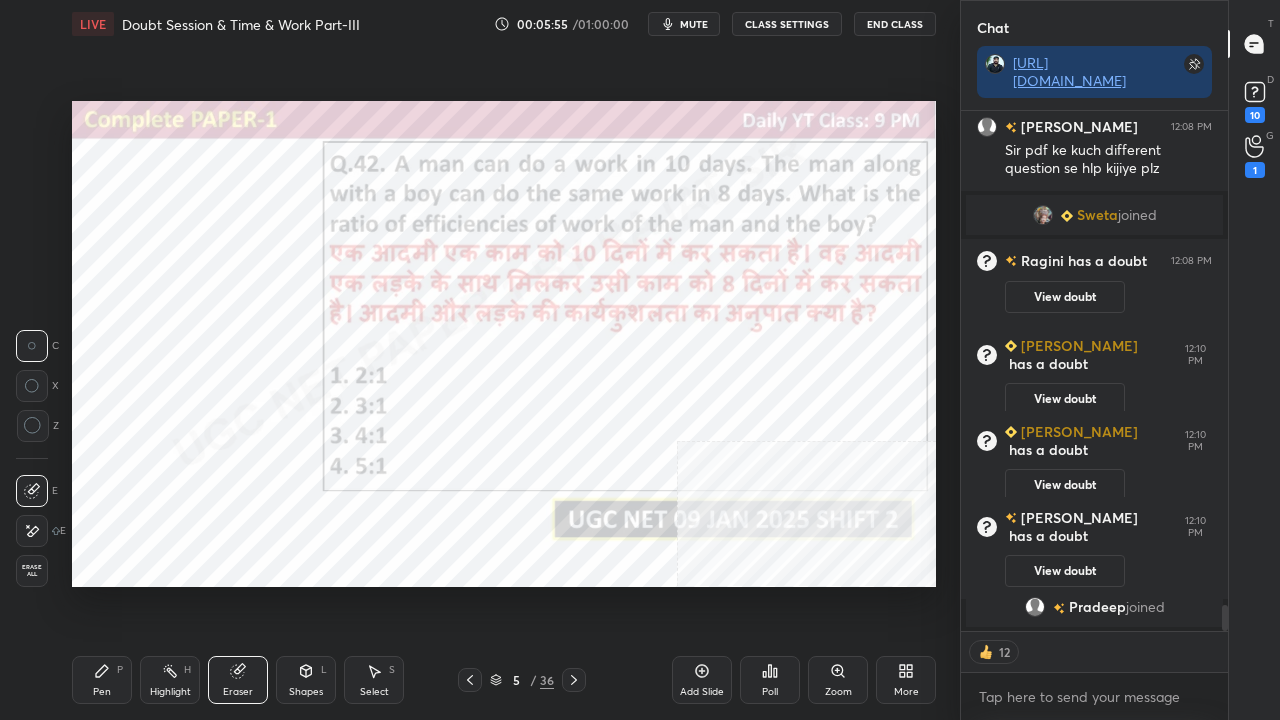 click on "Erase all" at bounding box center [32, 571] 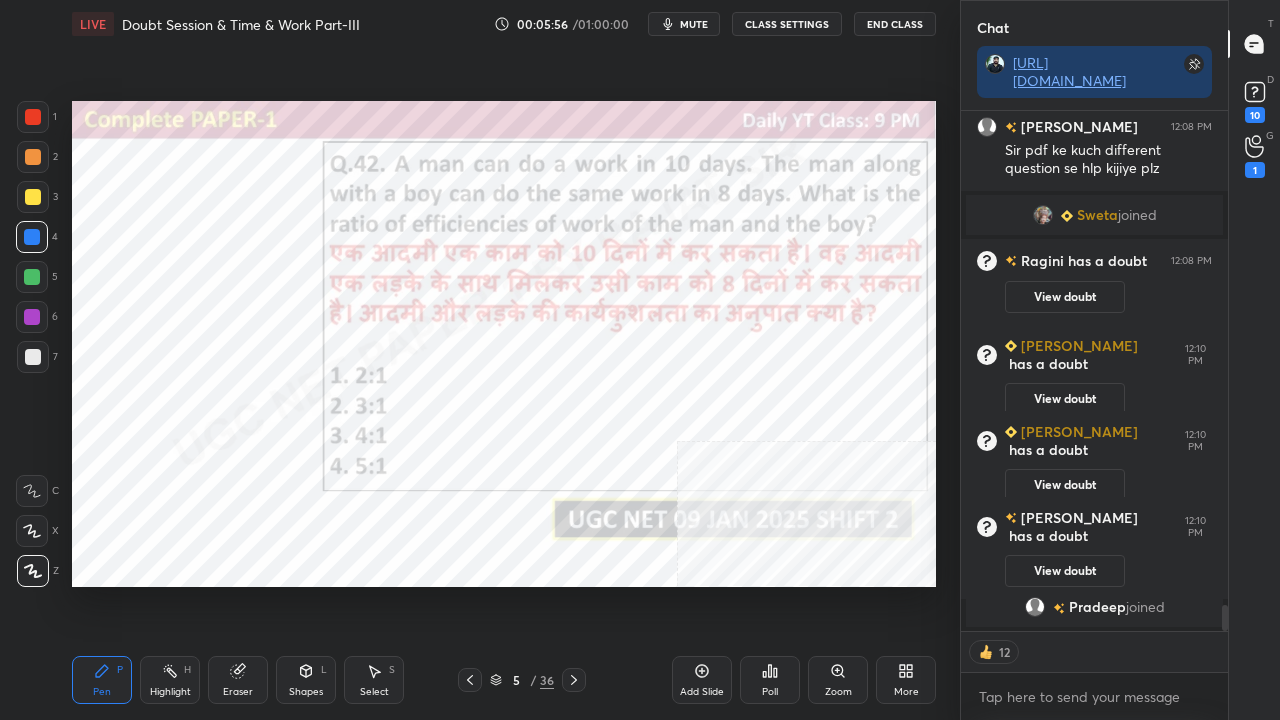 click at bounding box center (33, 117) 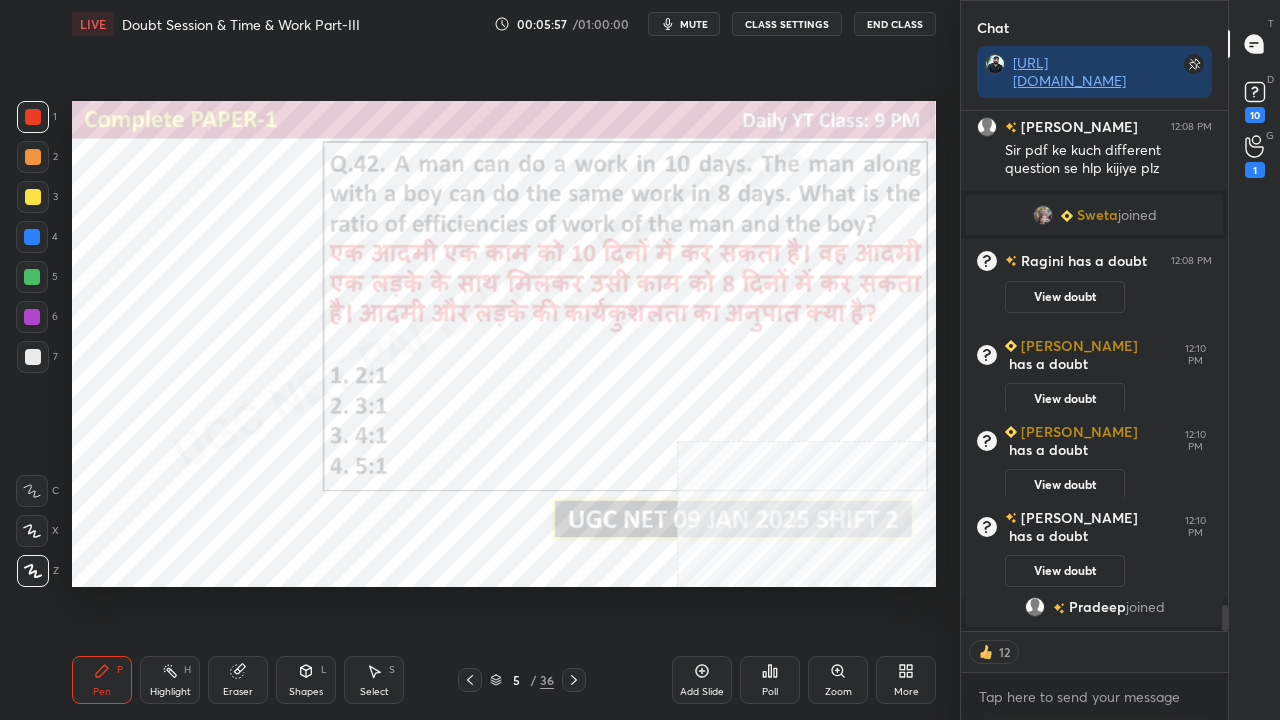 click at bounding box center [33, 117] 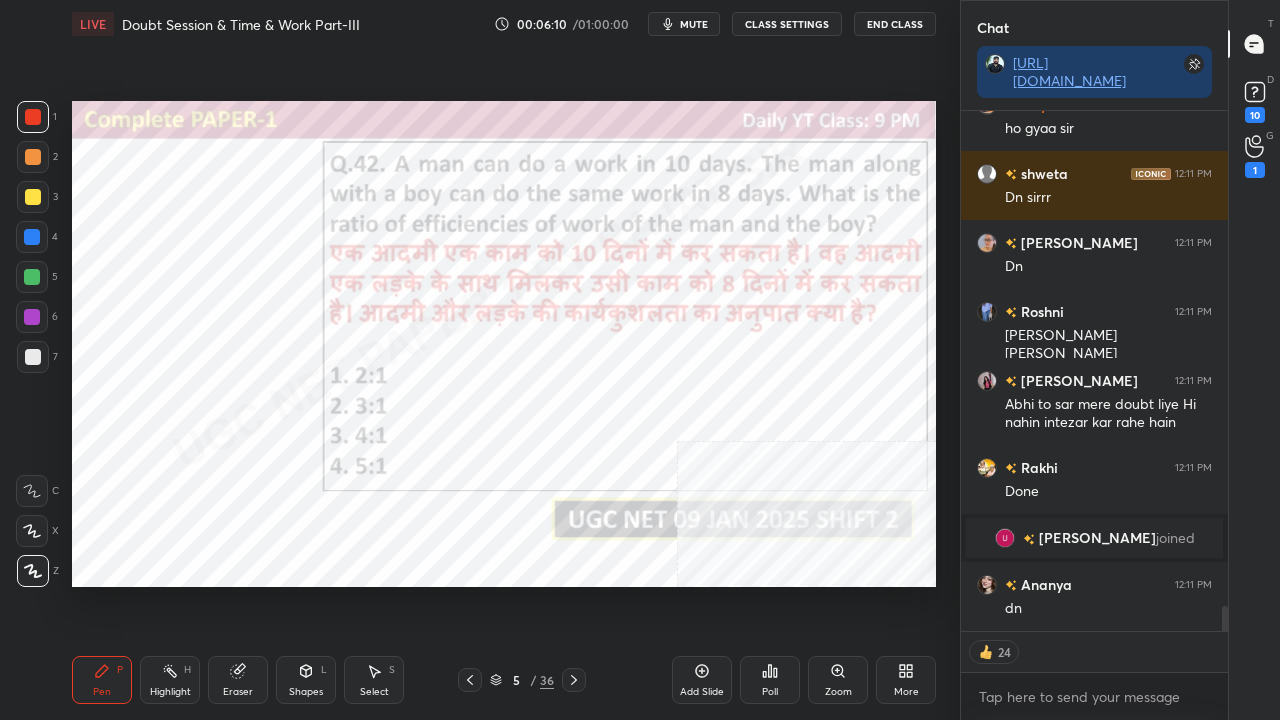 click at bounding box center (32, 237) 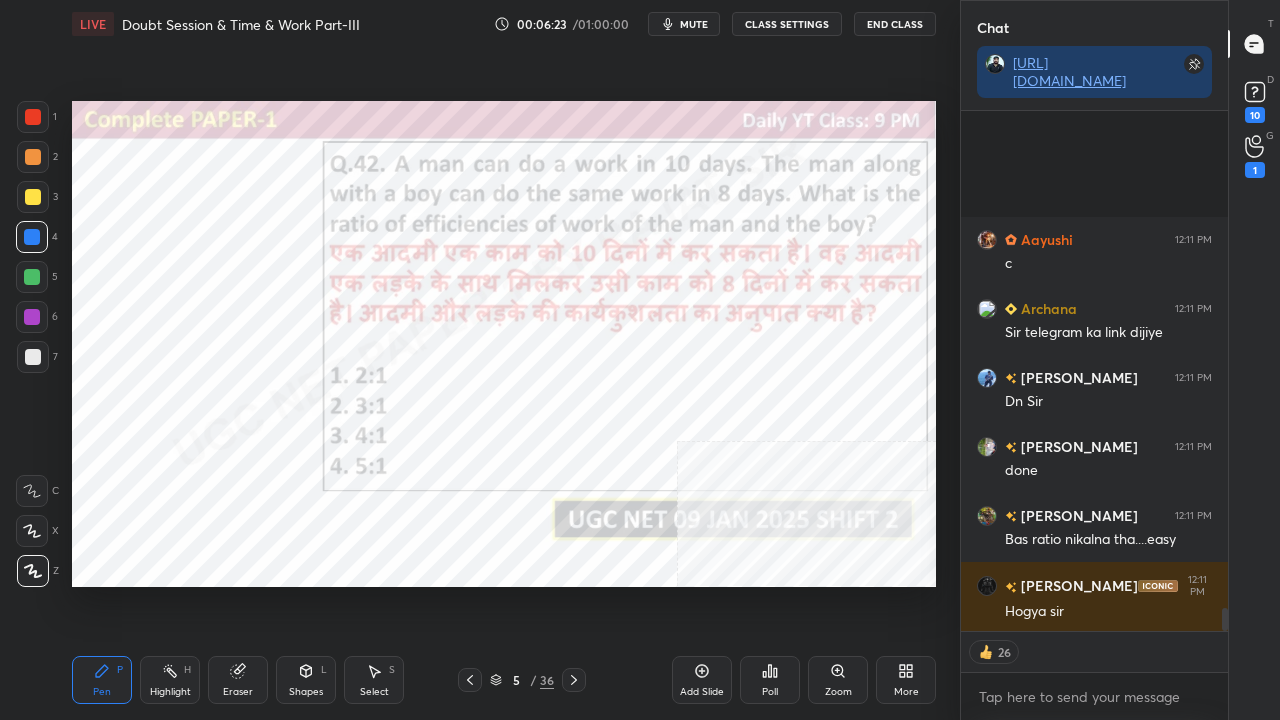 scroll, scrollTop: 11000, scrollLeft: 0, axis: vertical 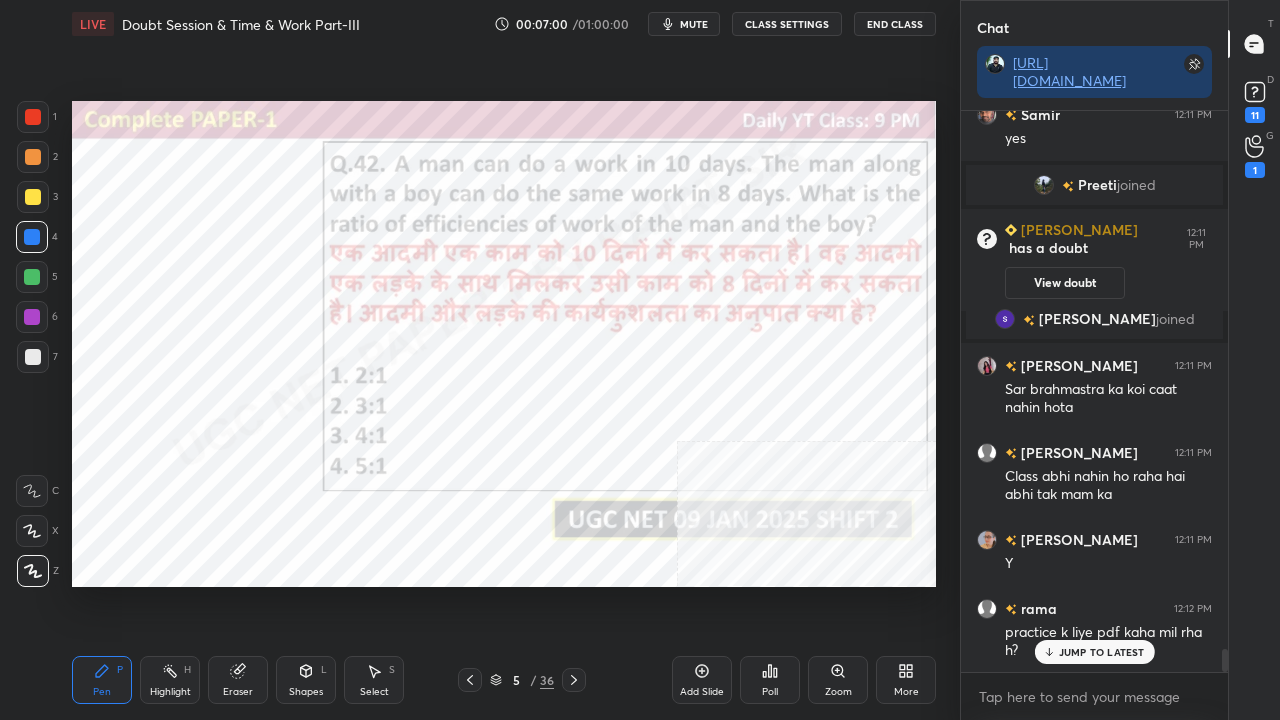 click at bounding box center [33, 117] 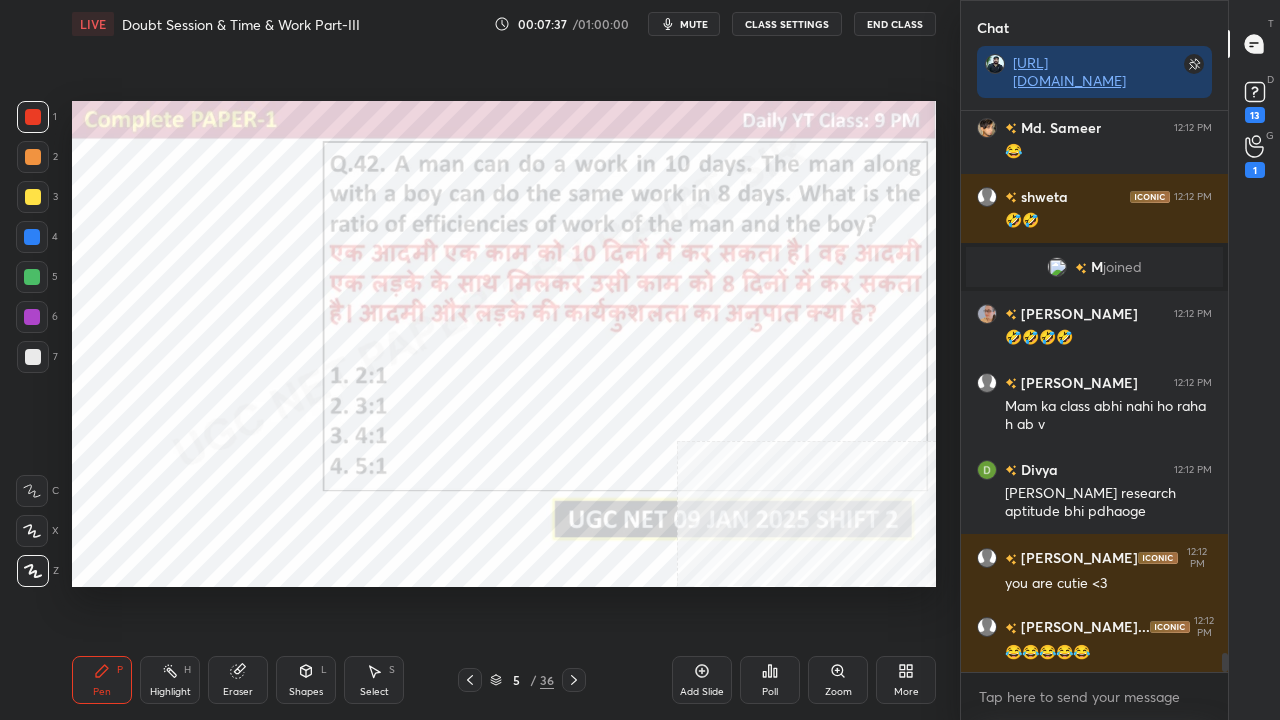 click at bounding box center (32, 317) 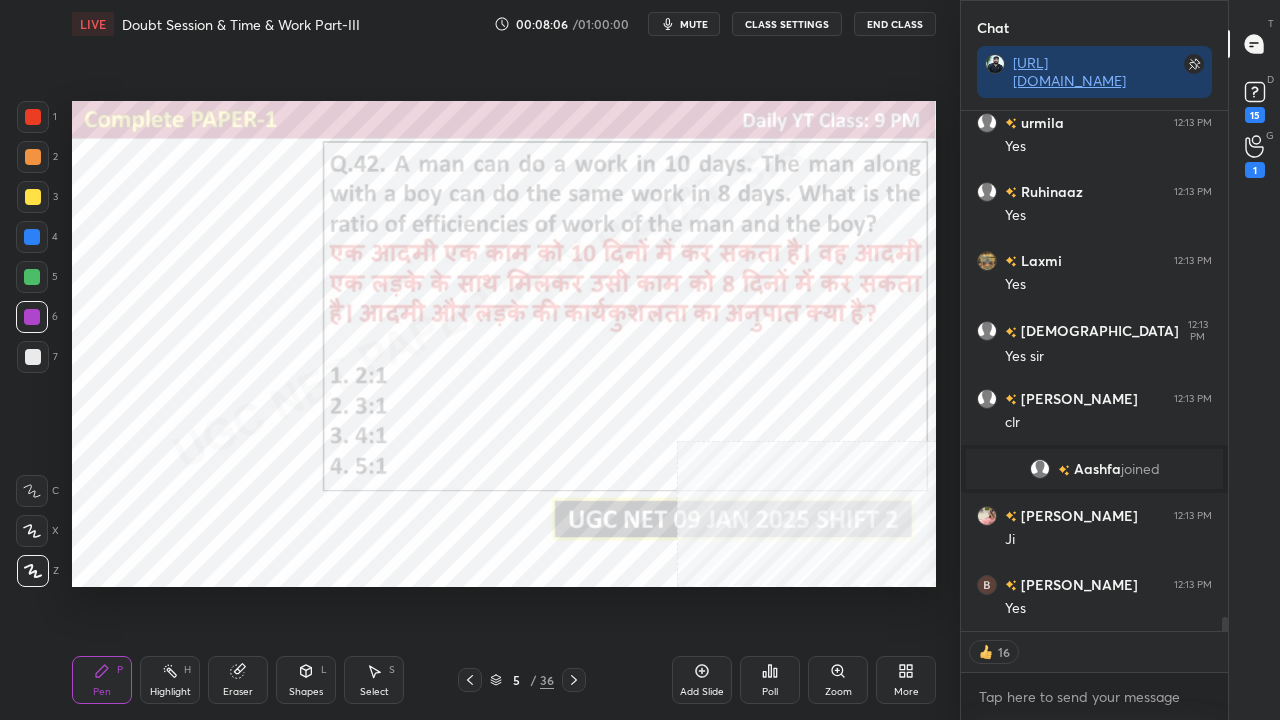 click 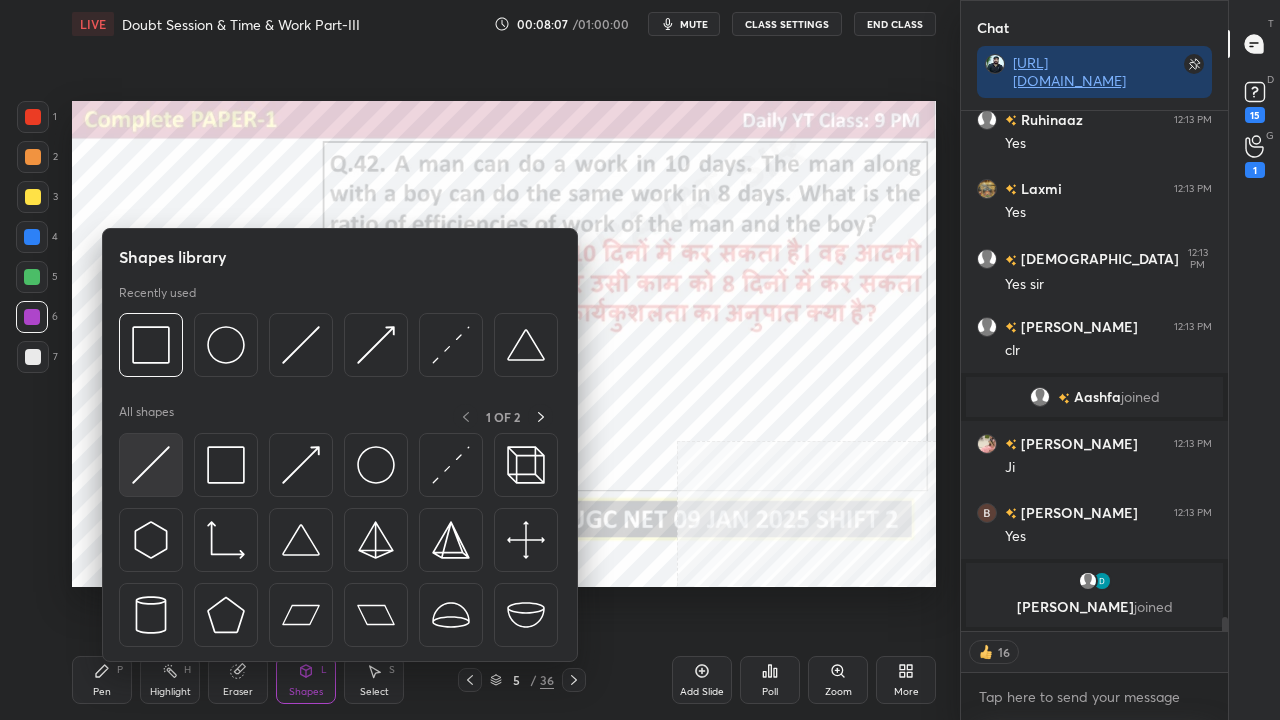 click at bounding box center (151, 465) 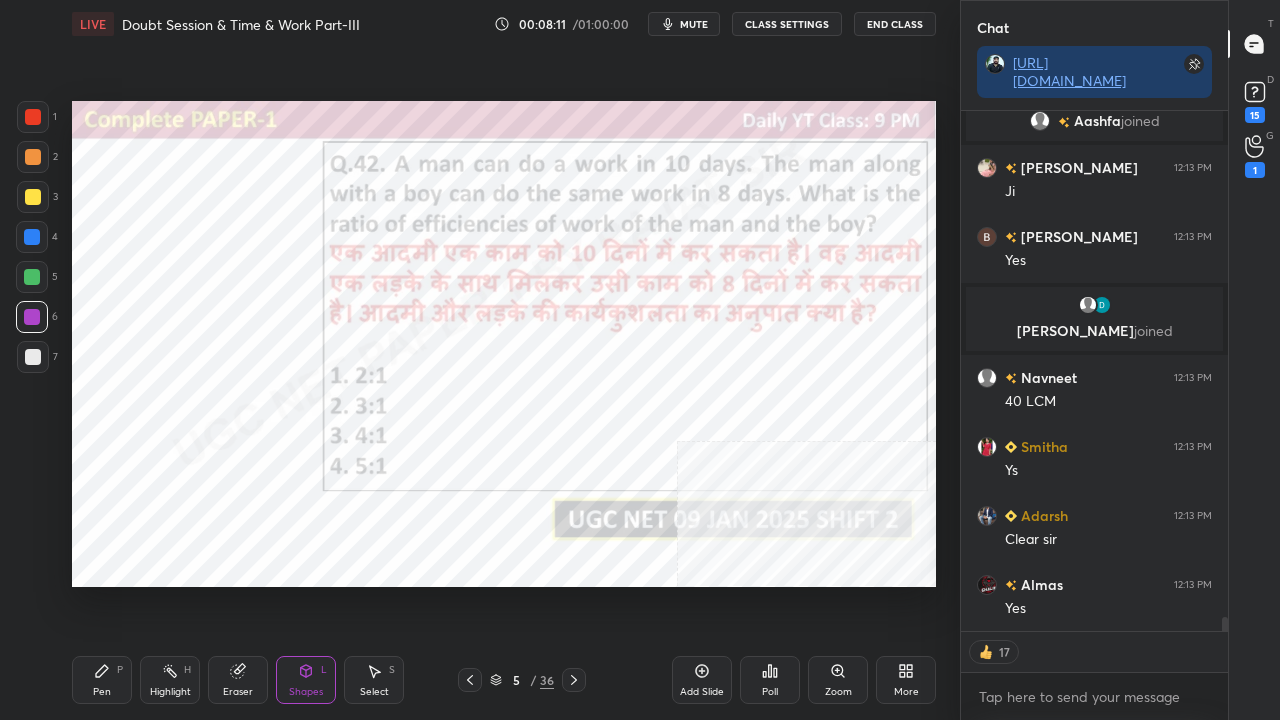 click at bounding box center [33, 117] 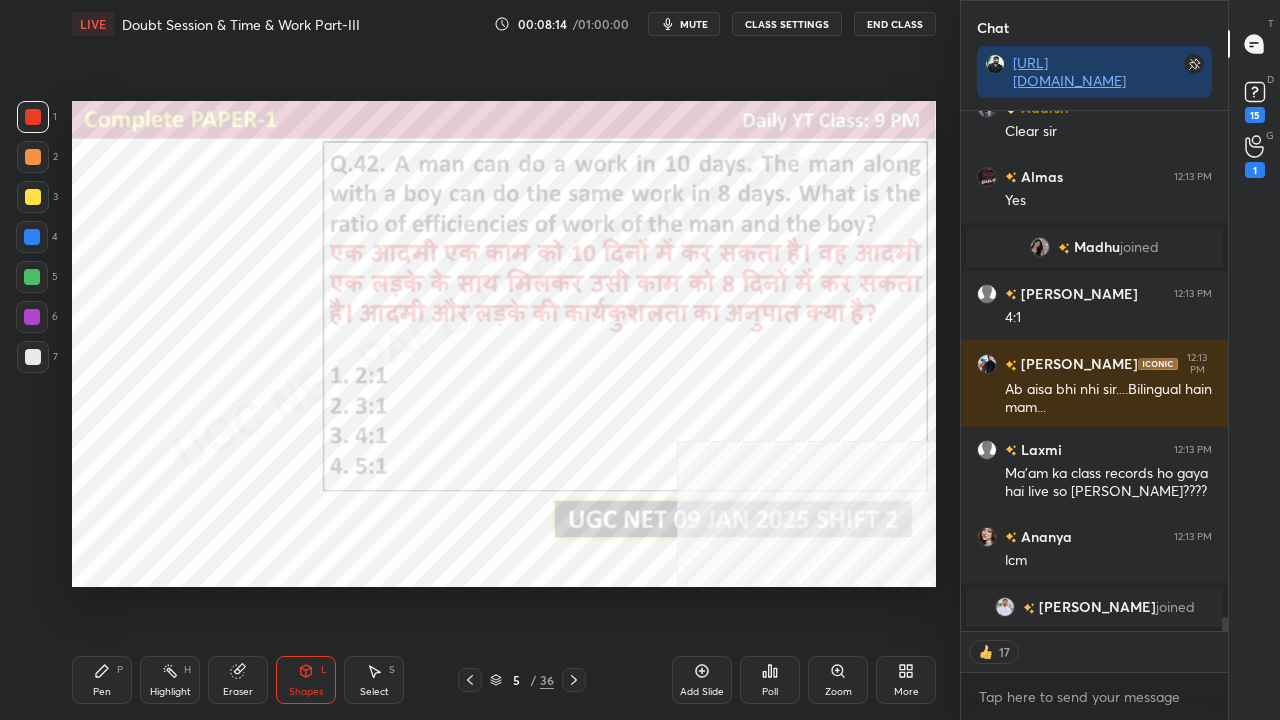click on "Pen P" at bounding box center [102, 680] 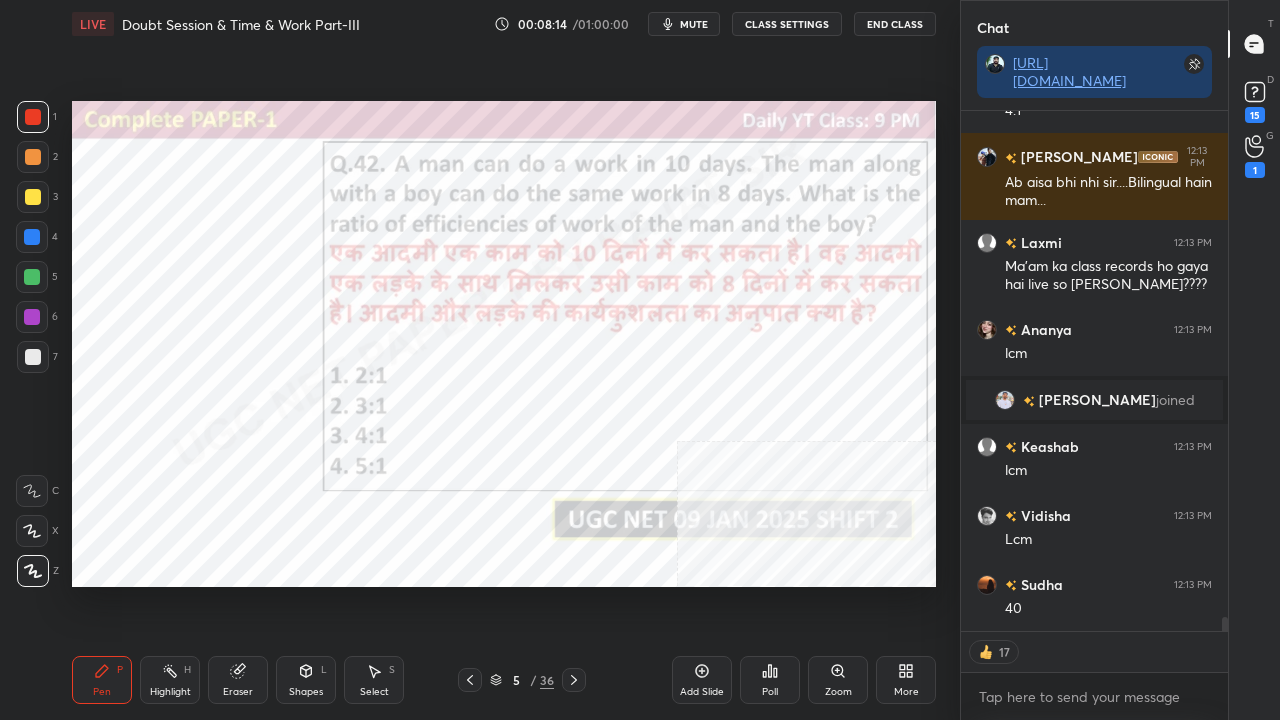 drag, startPoint x: 108, startPoint y: 678, endPoint x: 144, endPoint y: 594, distance: 91.389275 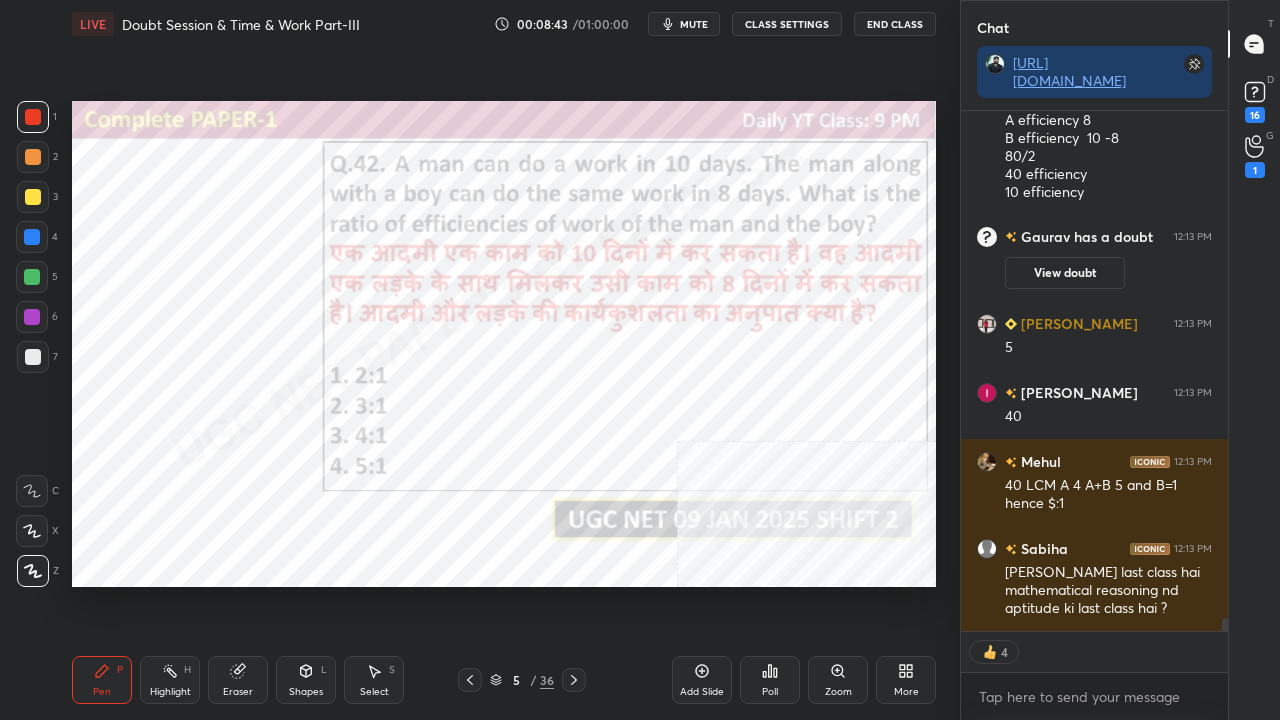 click at bounding box center [32, 237] 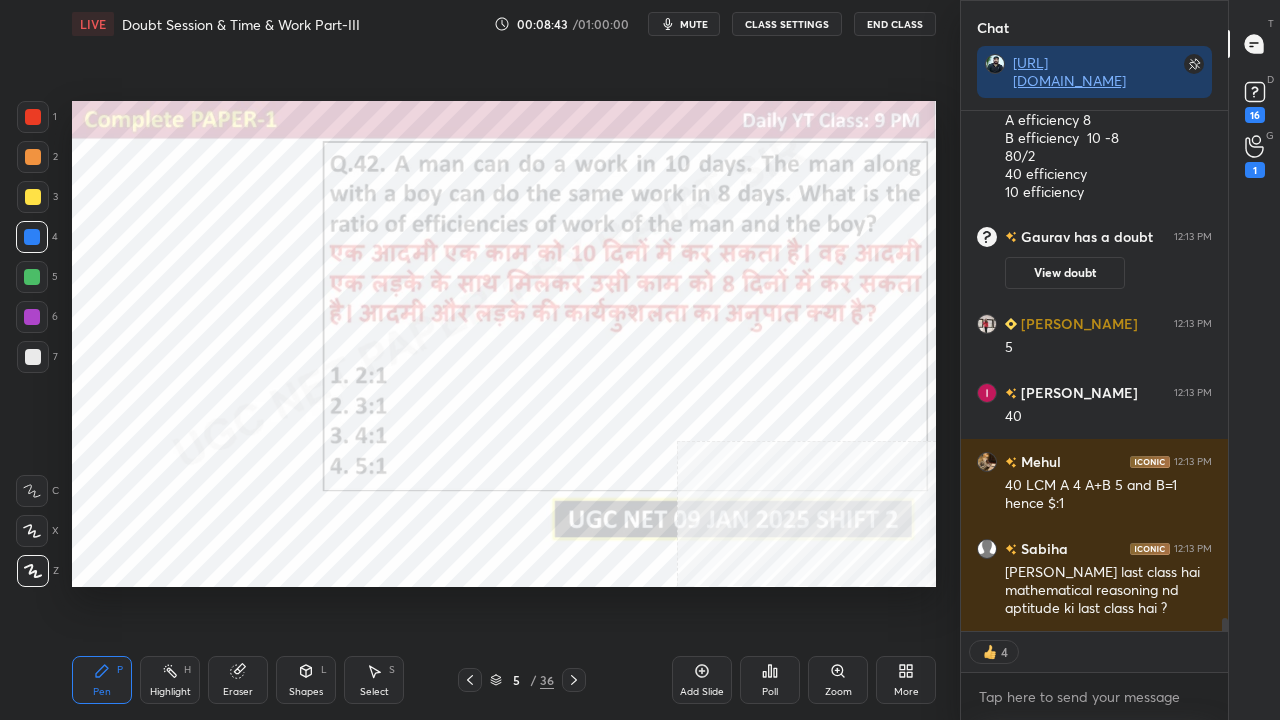click at bounding box center (32, 237) 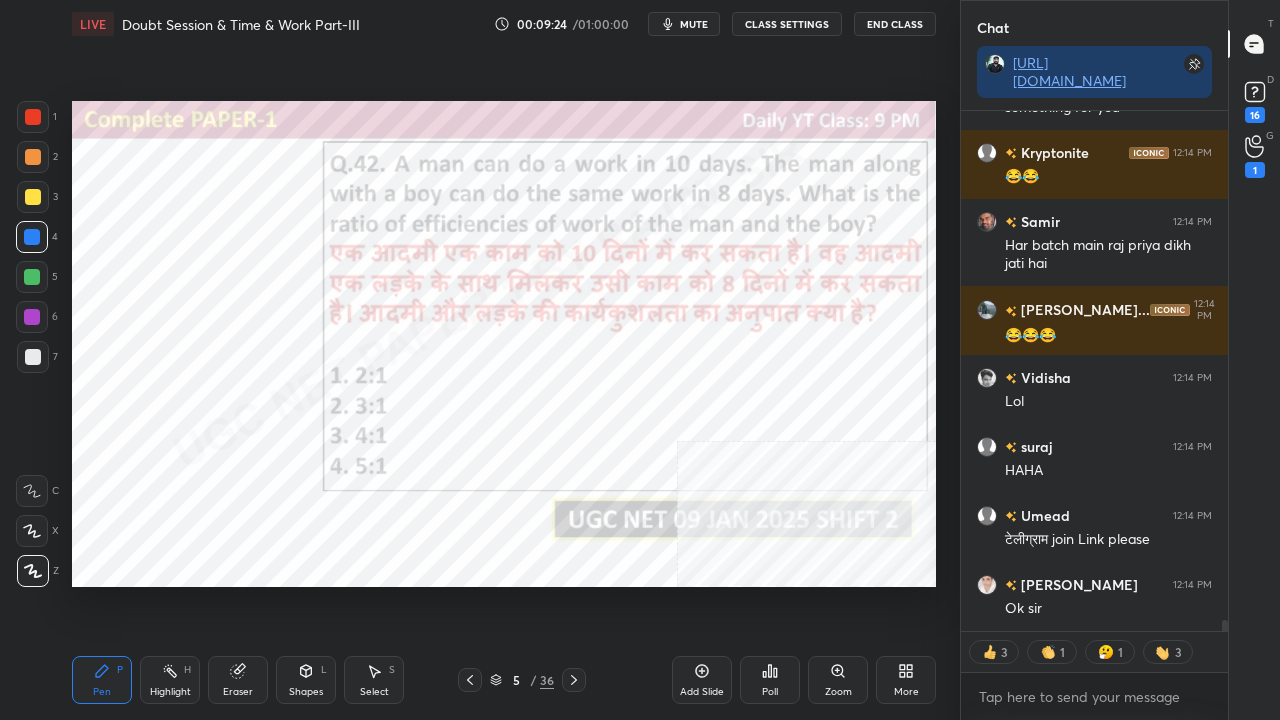 click at bounding box center (33, 117) 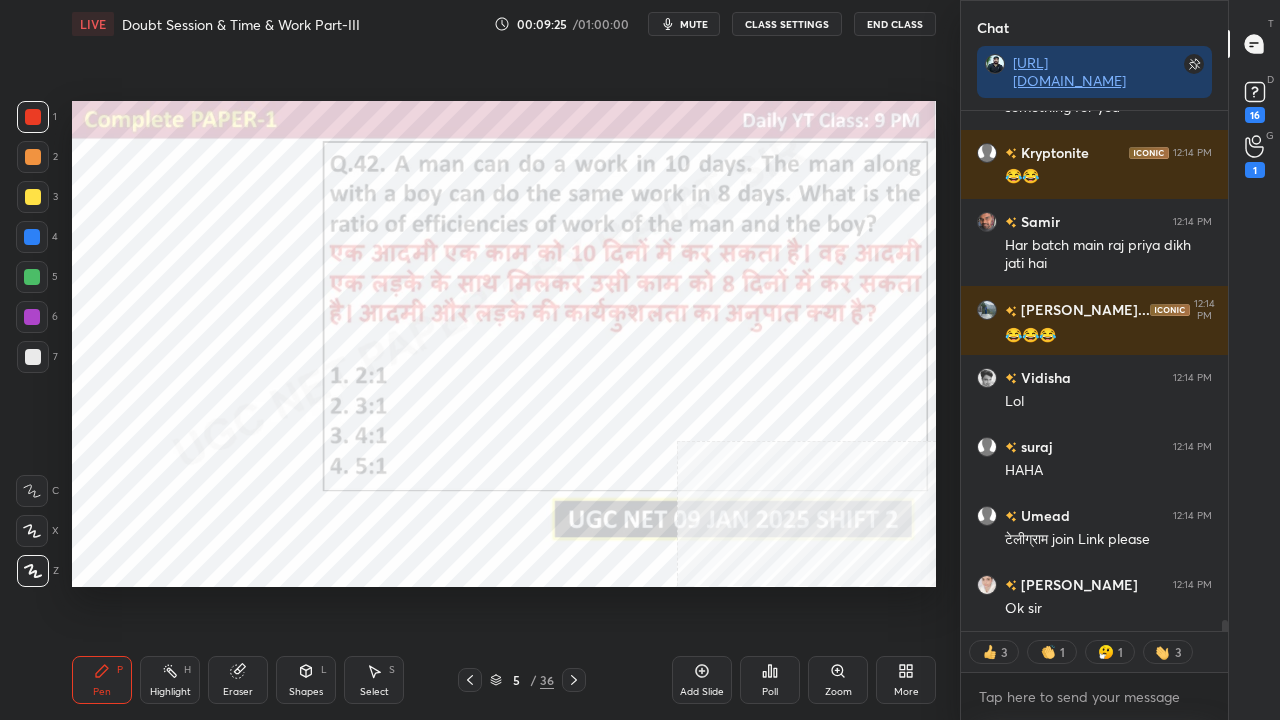 drag, startPoint x: 36, startPoint y: 112, endPoint x: 50, endPoint y: 118, distance: 15.231546 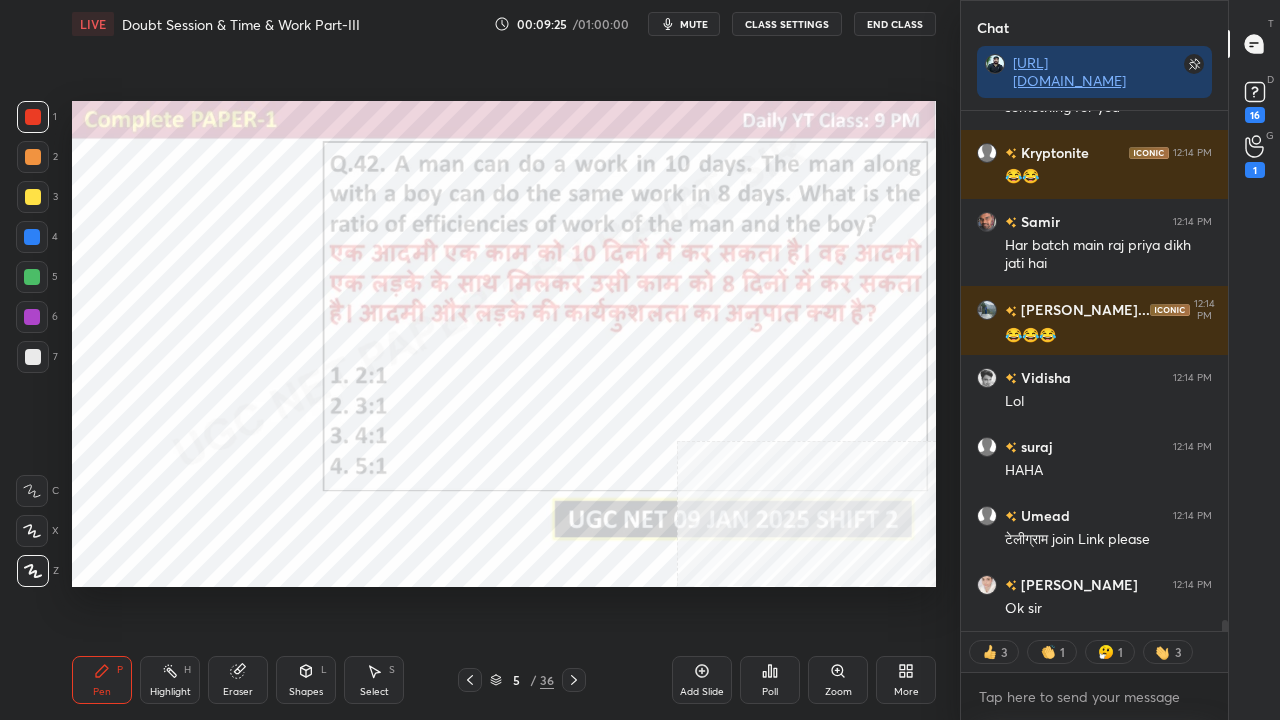 click at bounding box center (33, 117) 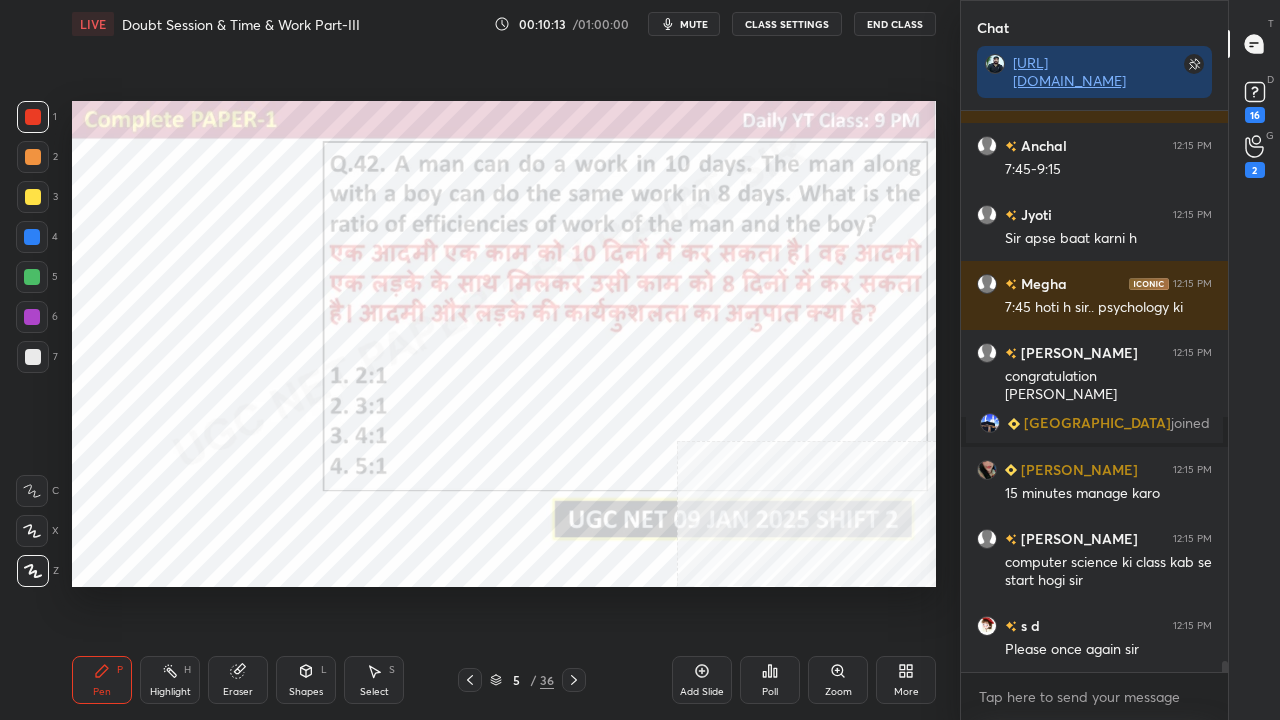 drag, startPoint x: 31, startPoint y: 246, endPoint x: 44, endPoint y: 254, distance: 15.264338 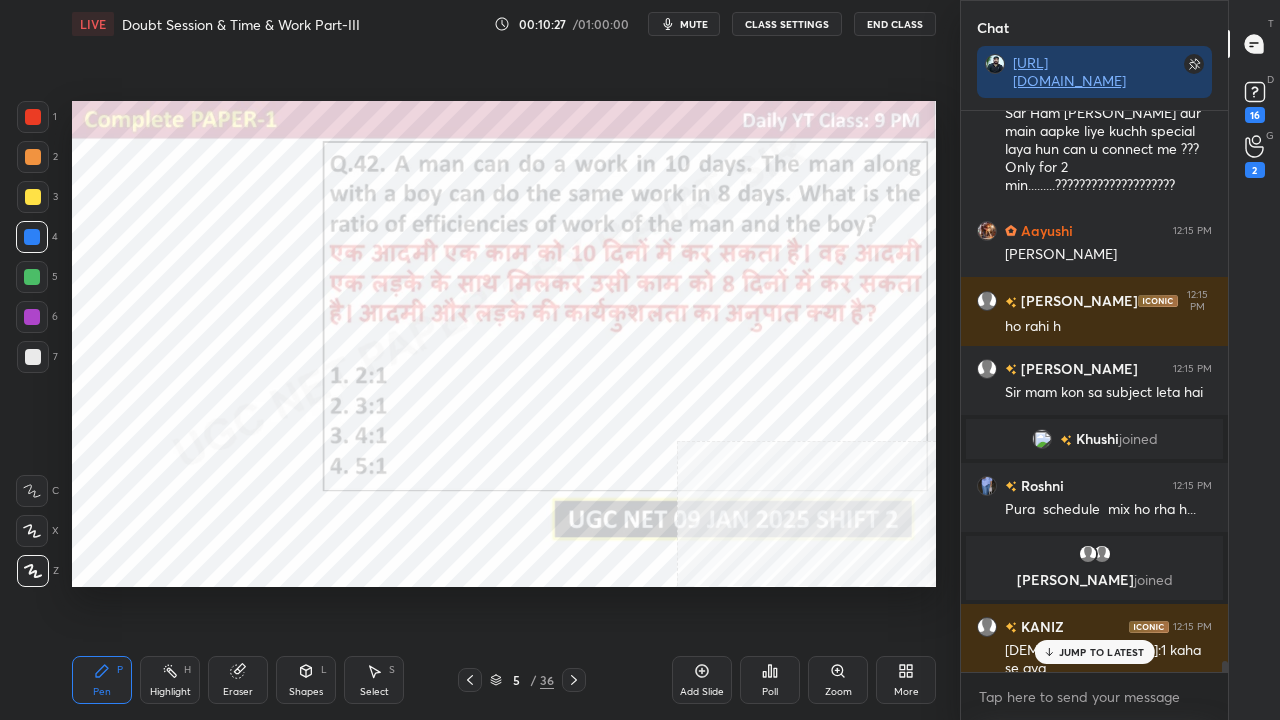 click at bounding box center (32, 317) 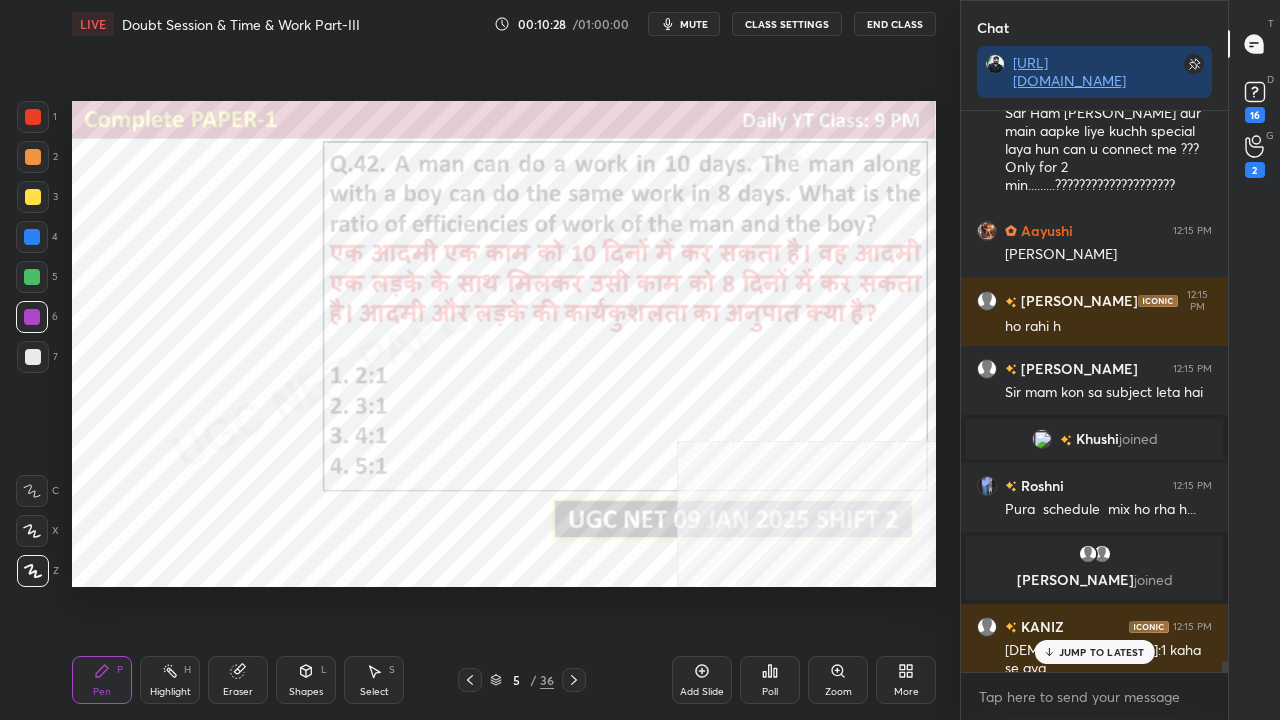 click at bounding box center (32, 317) 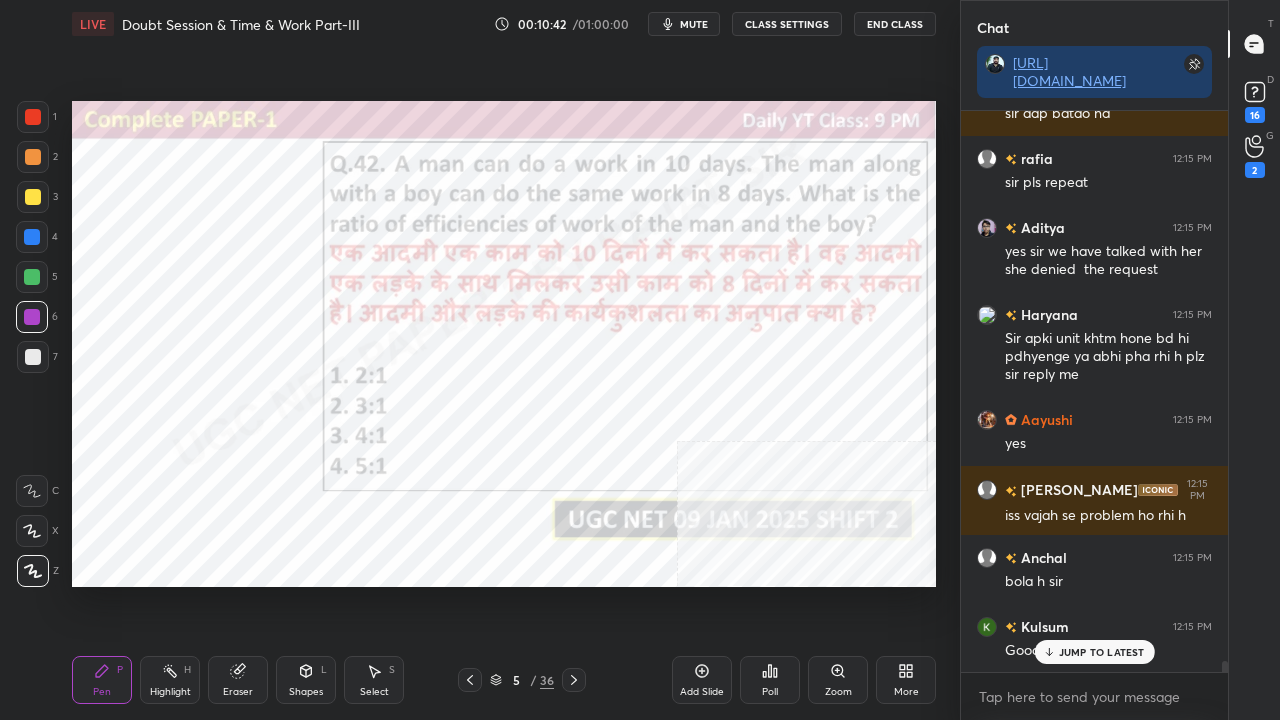 click on "JUMP TO LATEST" at bounding box center [1102, 652] 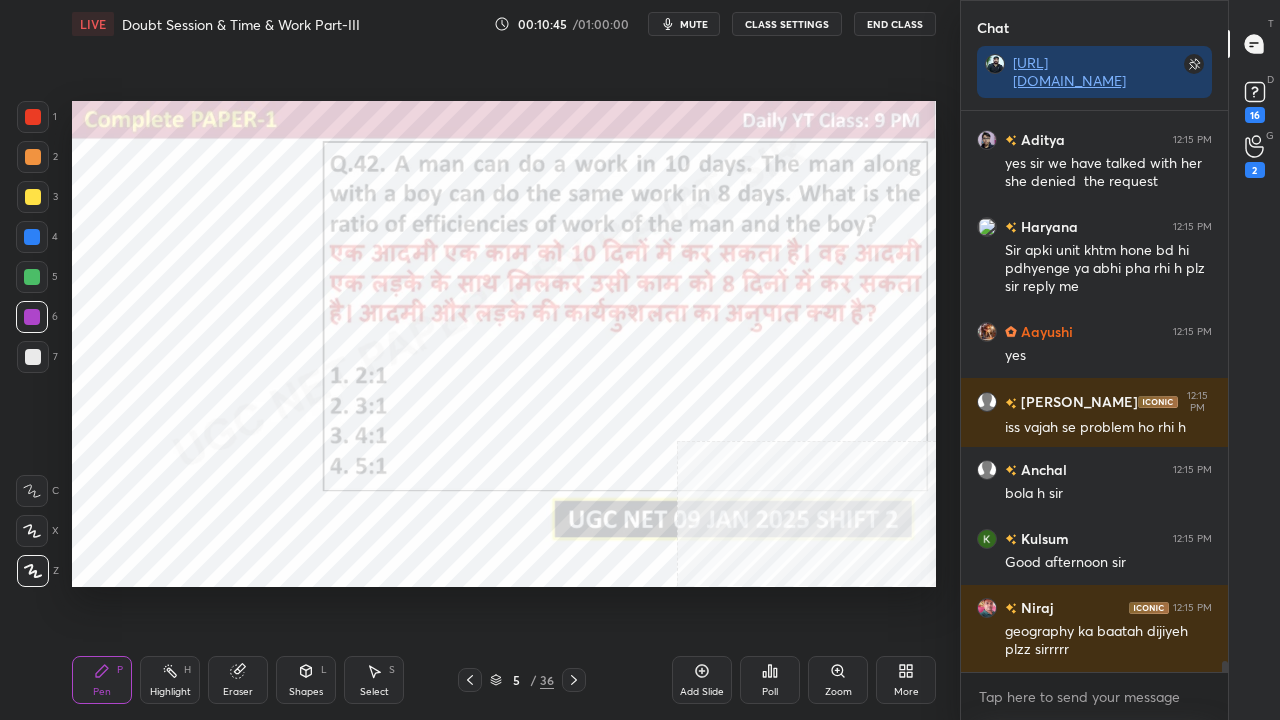 click on "Eraser" at bounding box center (238, 680) 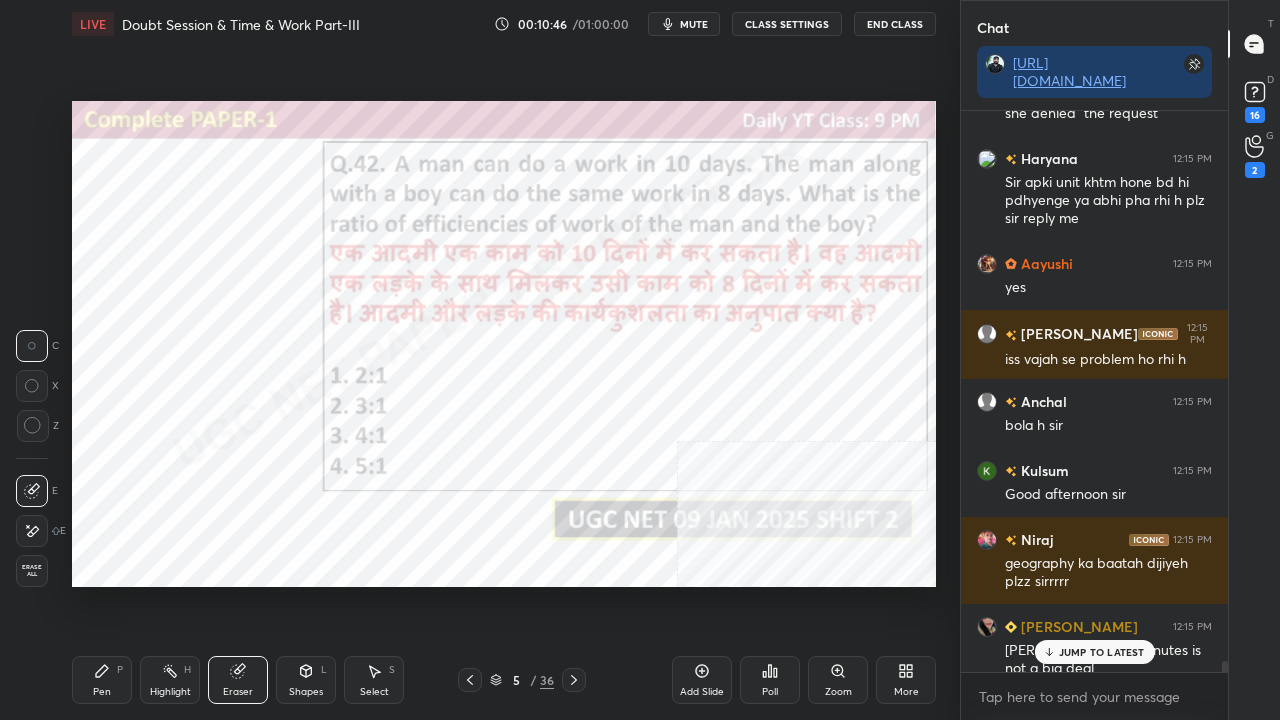 click 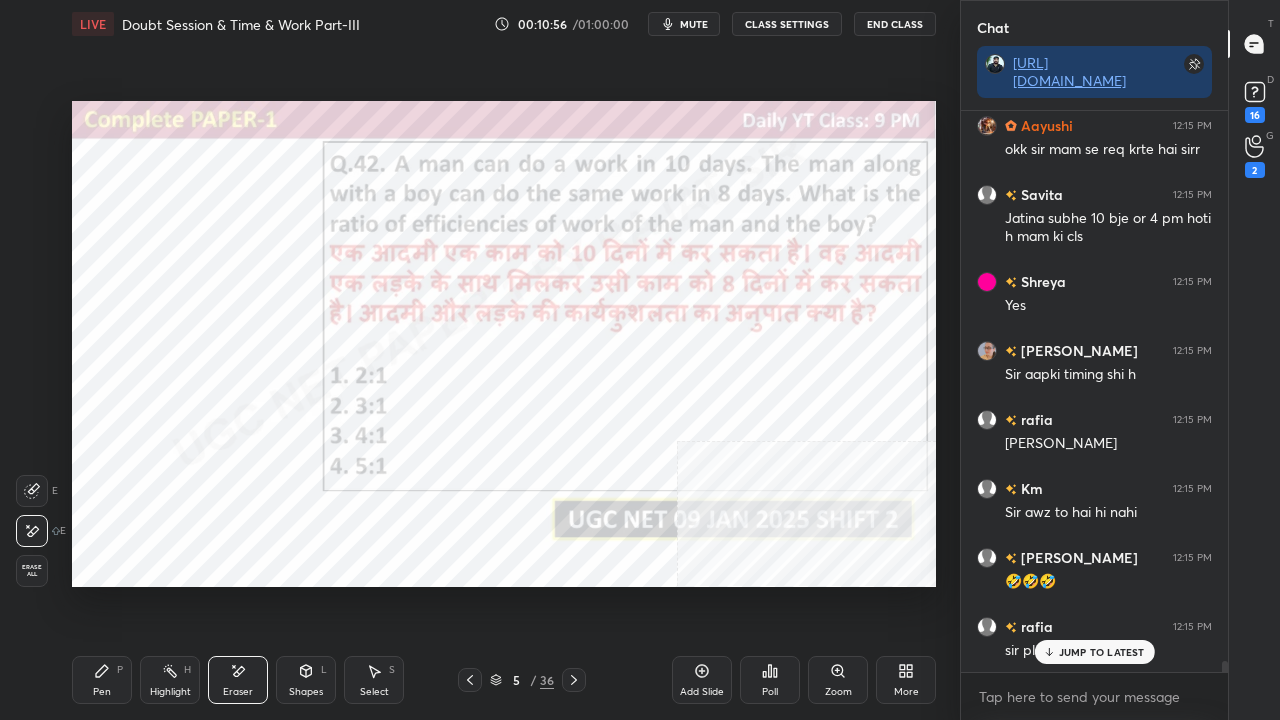 click on "Pen P" at bounding box center (102, 680) 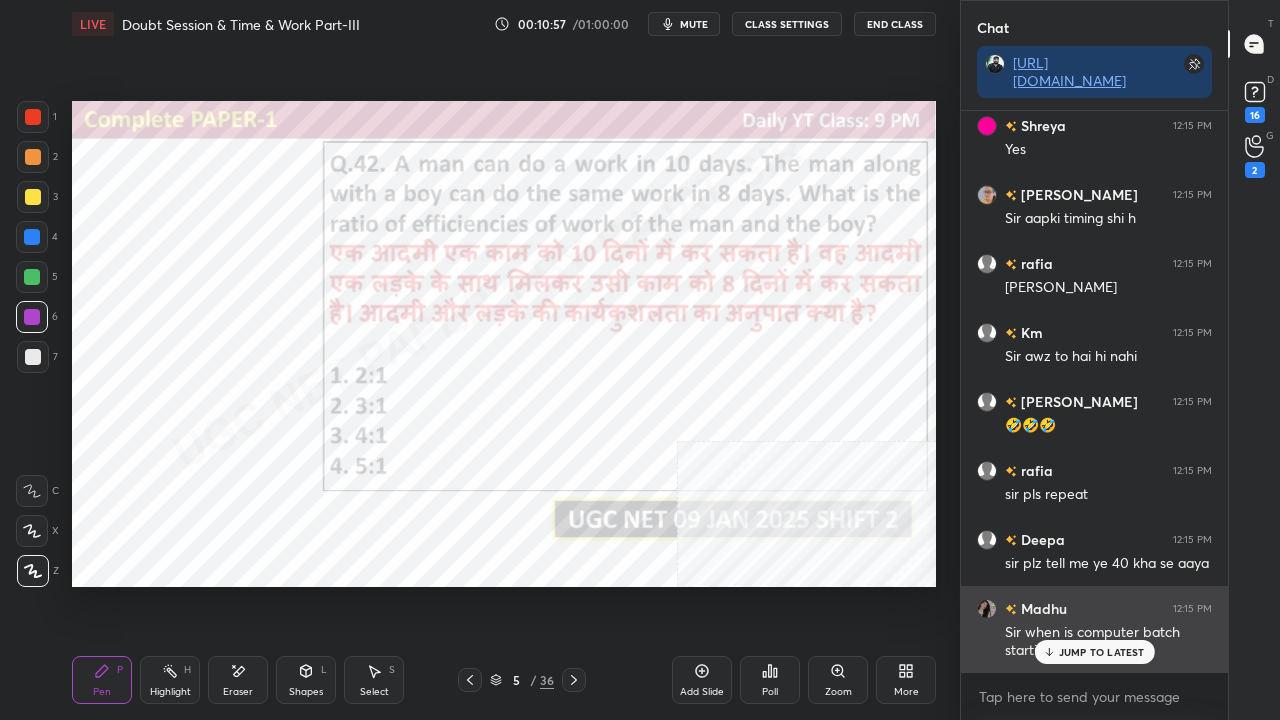 drag, startPoint x: 1062, startPoint y: 657, endPoint x: 1030, endPoint y: 643, distance: 34.928497 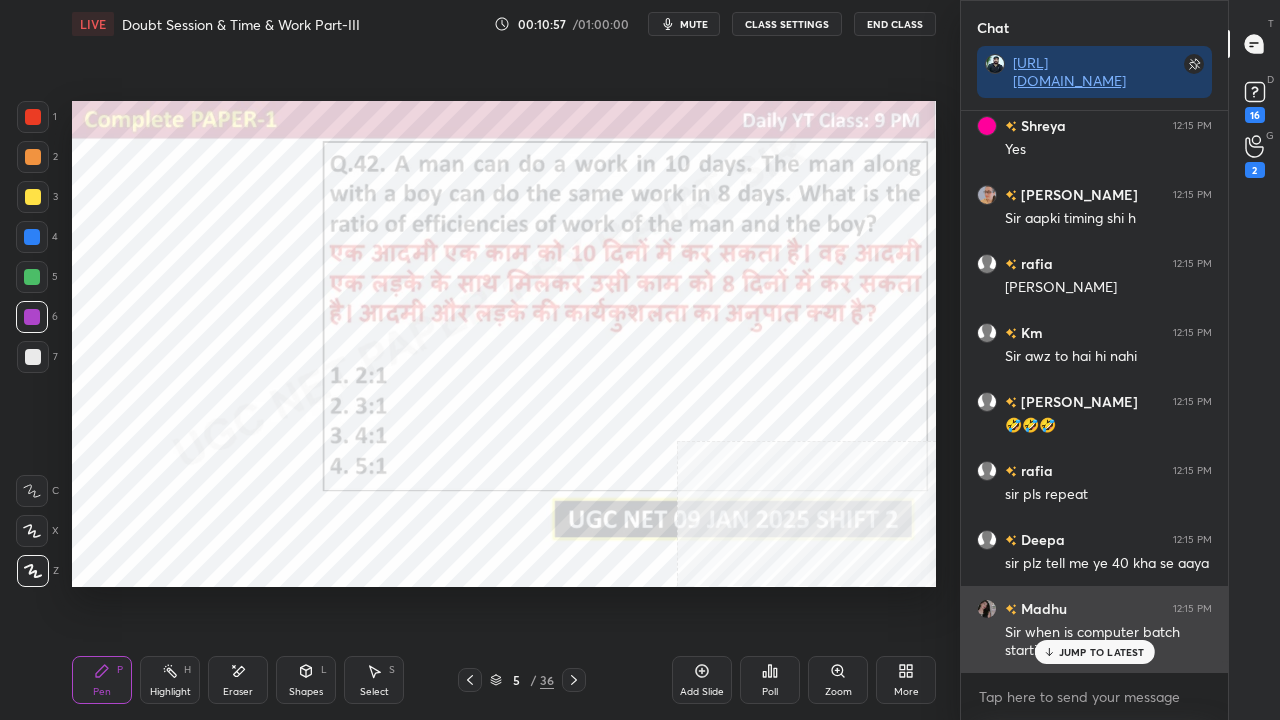 click on "JUMP TO LATEST" at bounding box center (1102, 652) 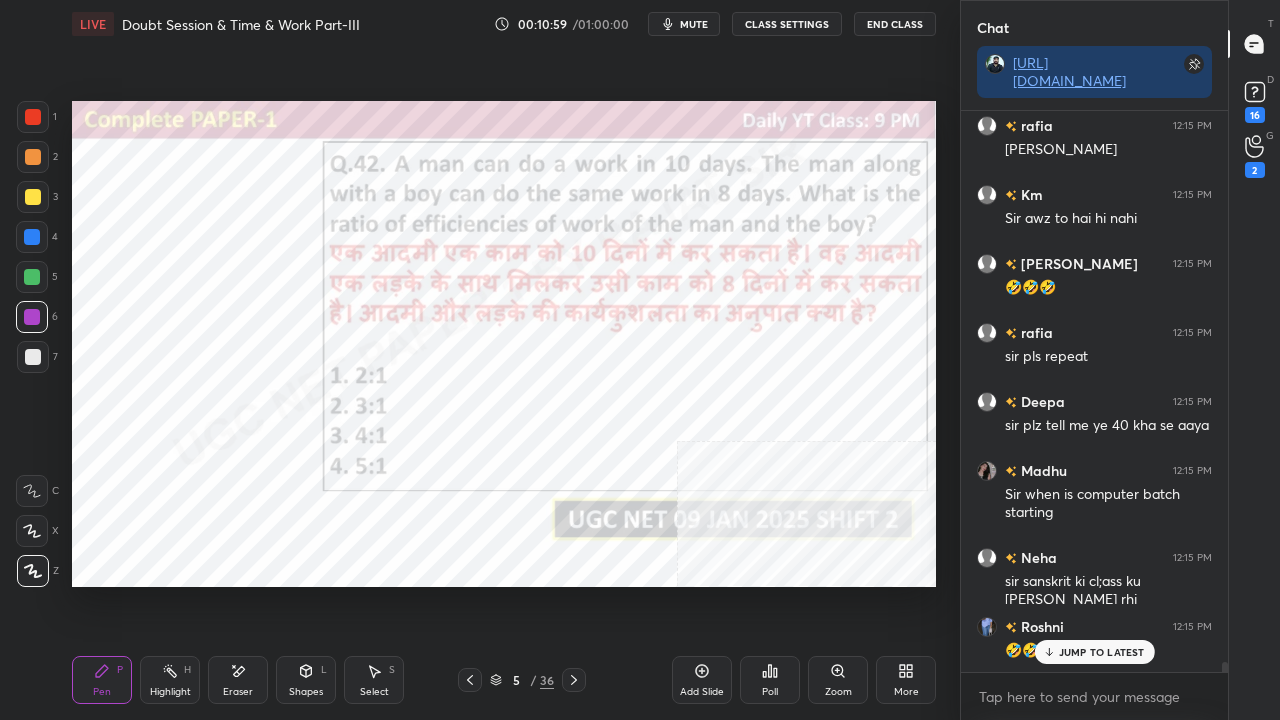 drag, startPoint x: 240, startPoint y: 679, endPoint x: 320, endPoint y: 618, distance: 100.60318 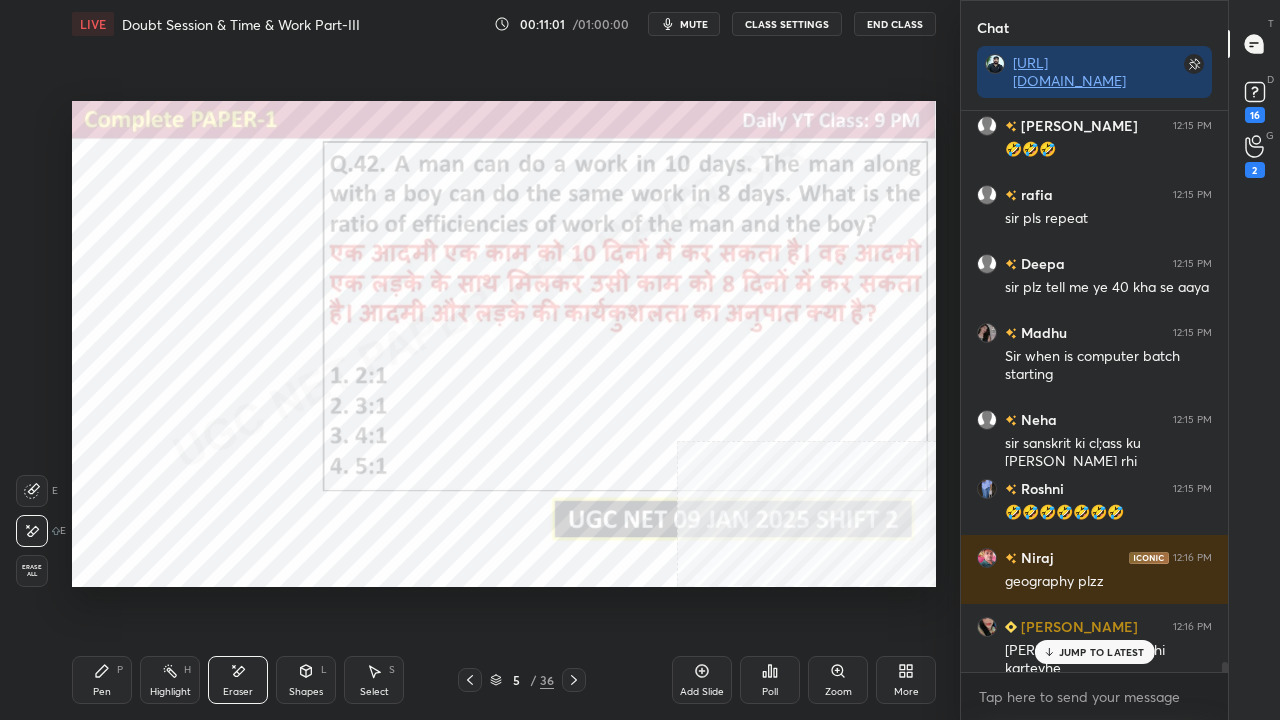 click on "Pen P" at bounding box center (102, 680) 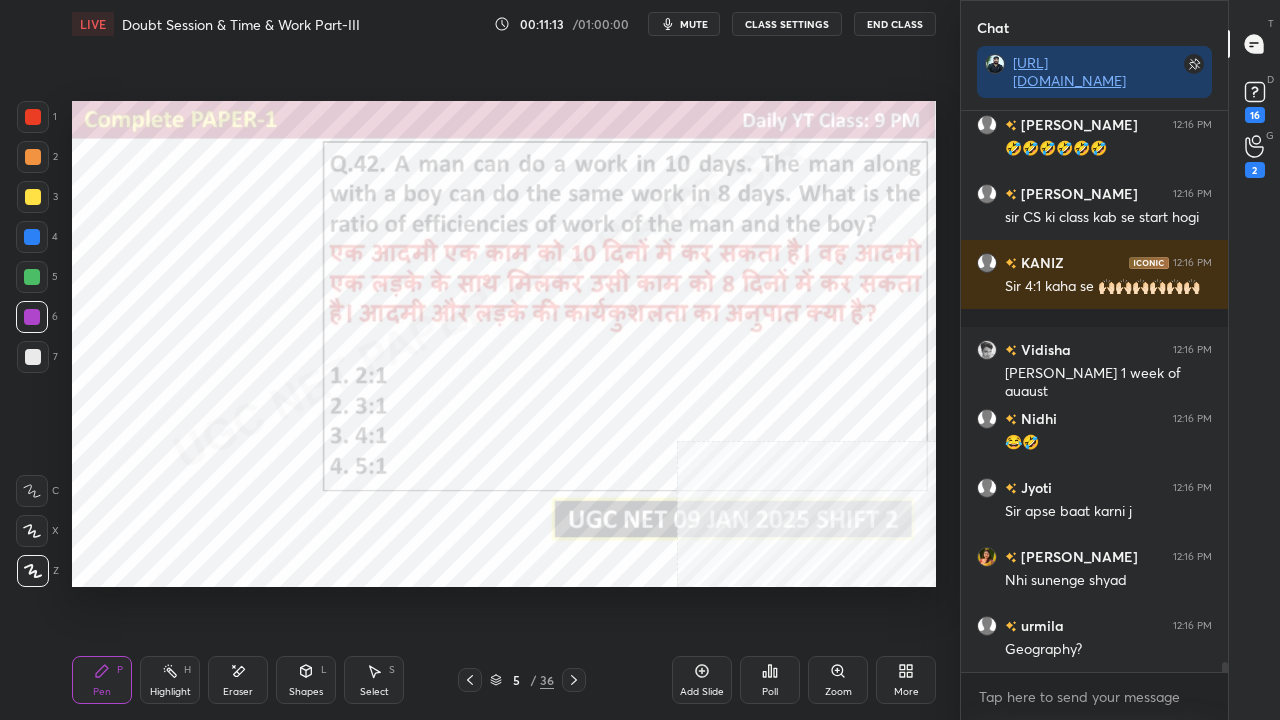 drag, startPoint x: 35, startPoint y: 104, endPoint x: 46, endPoint y: 116, distance: 16.27882 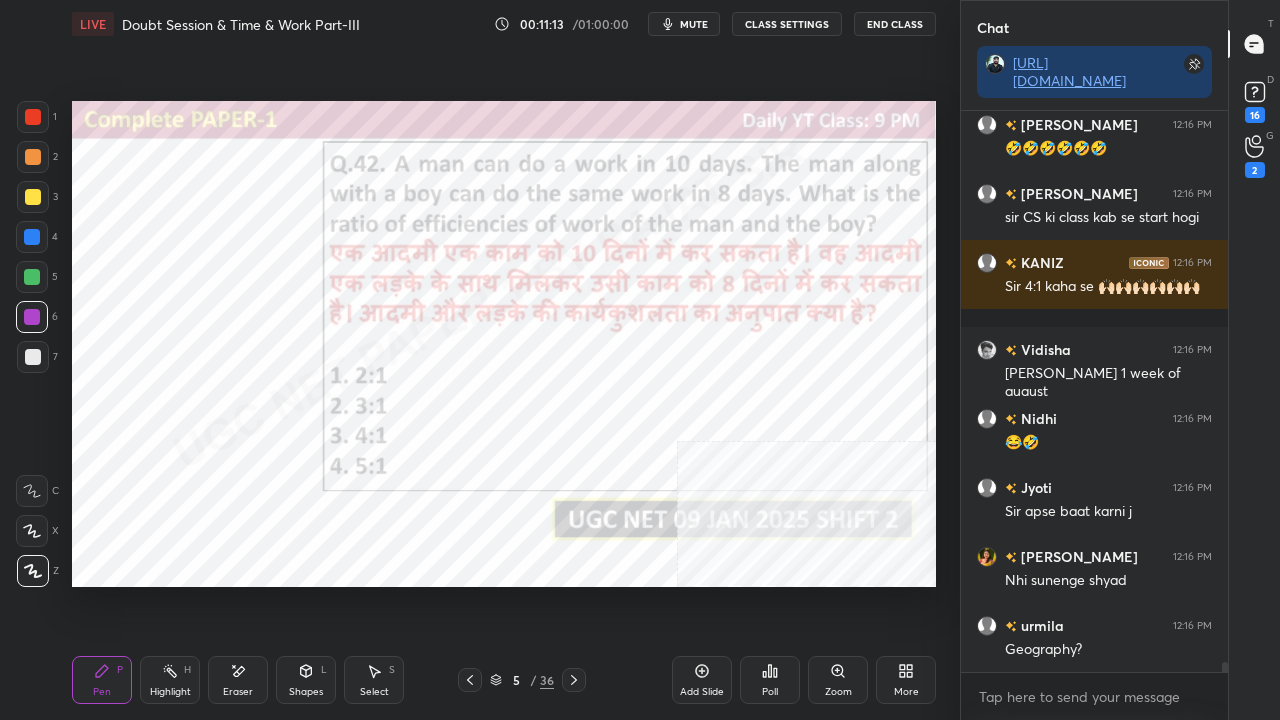 click at bounding box center (33, 117) 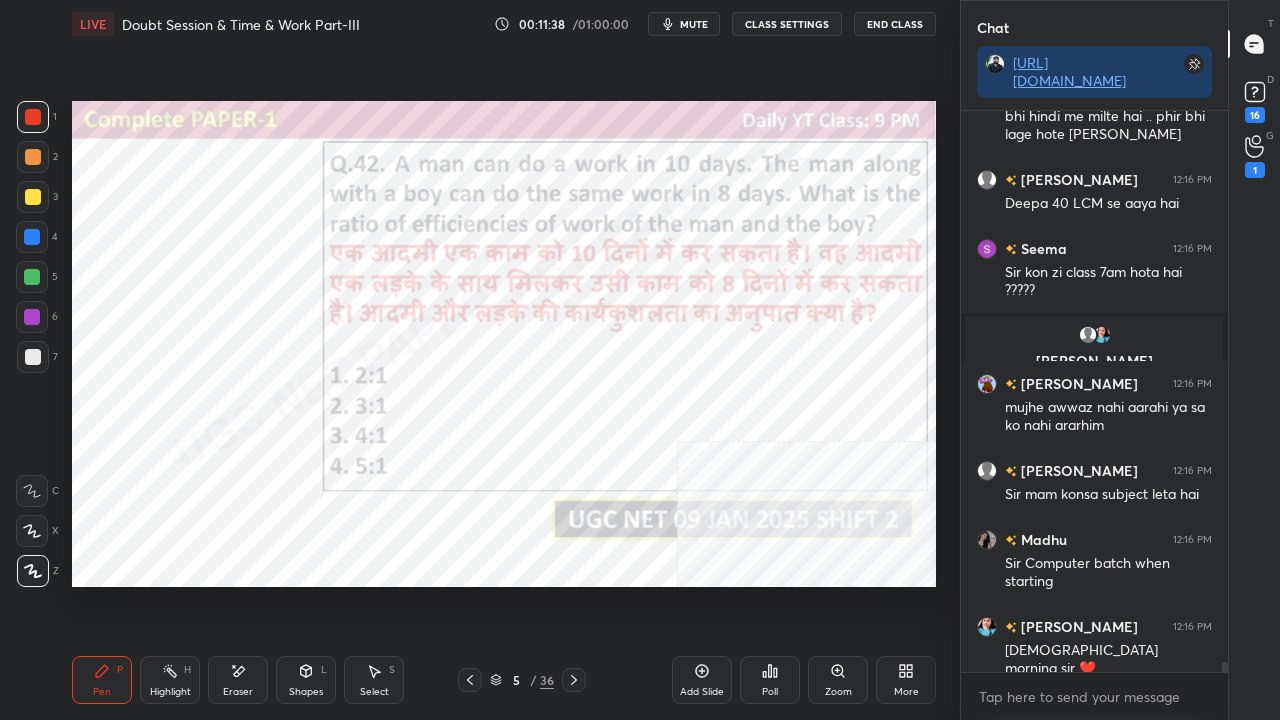 scroll, scrollTop: 31822, scrollLeft: 0, axis: vertical 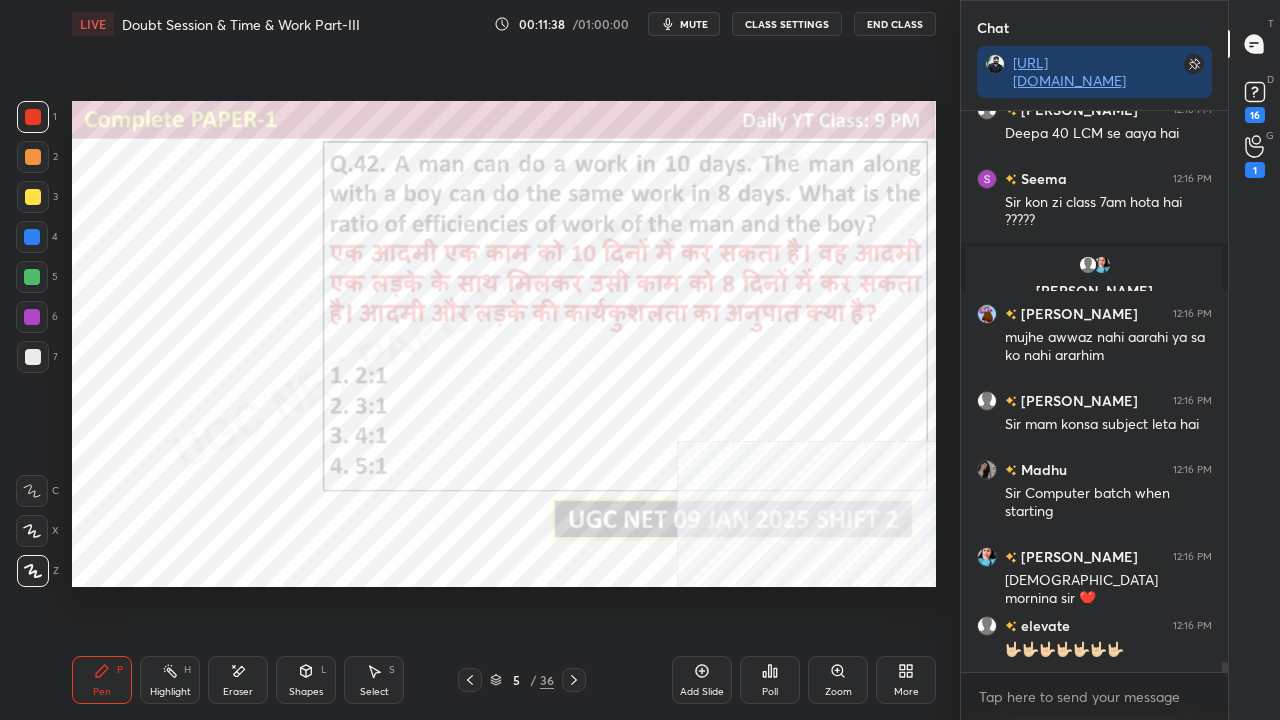 click at bounding box center [32, 317] 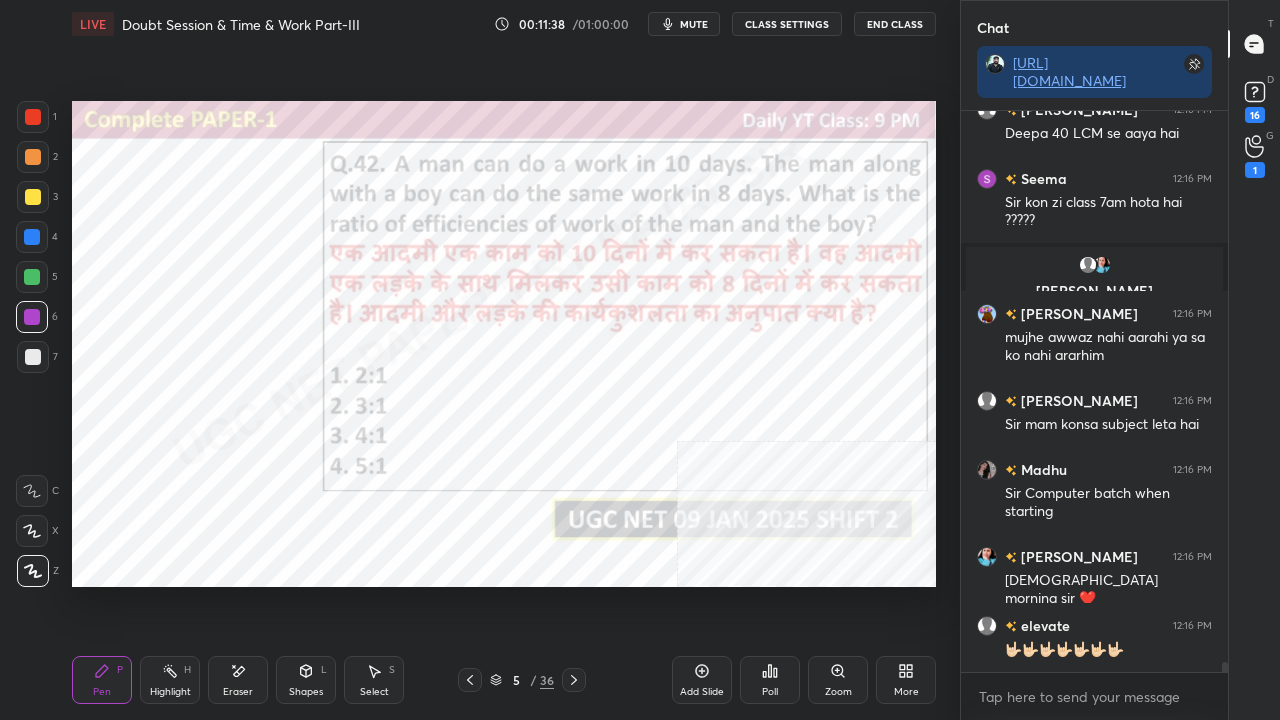 click at bounding box center (32, 317) 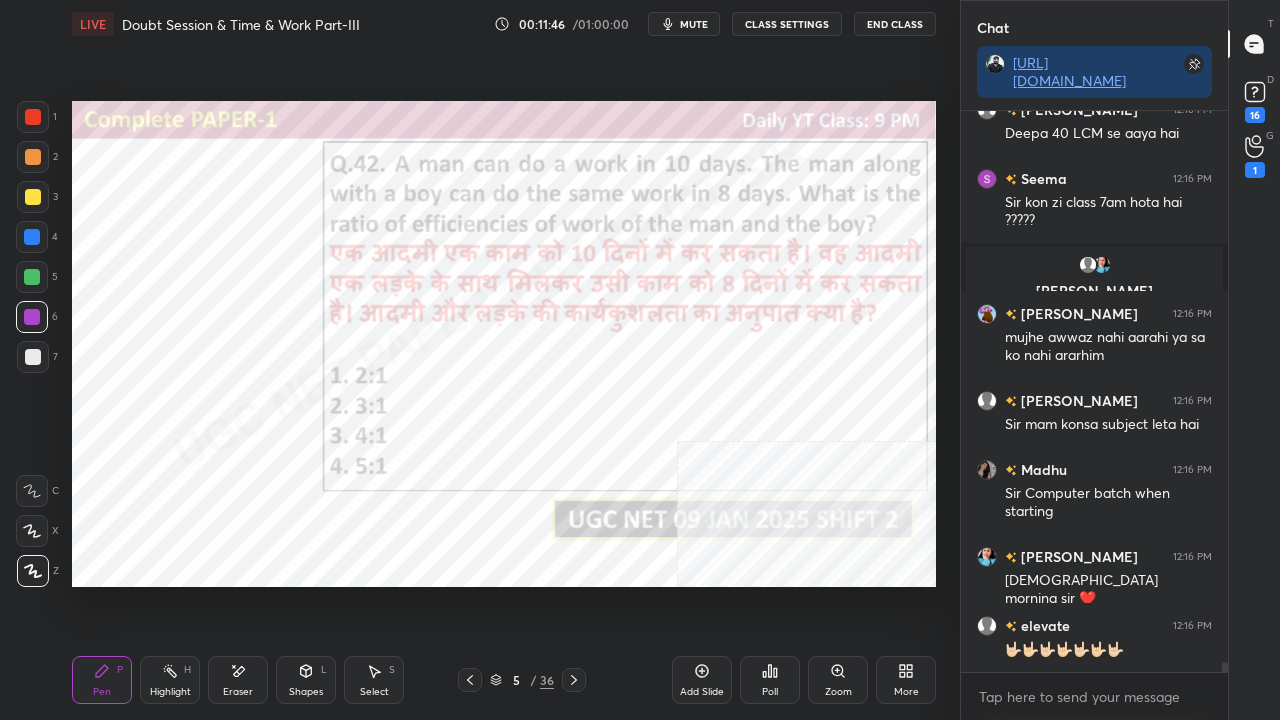 scroll, scrollTop: 31890, scrollLeft: 0, axis: vertical 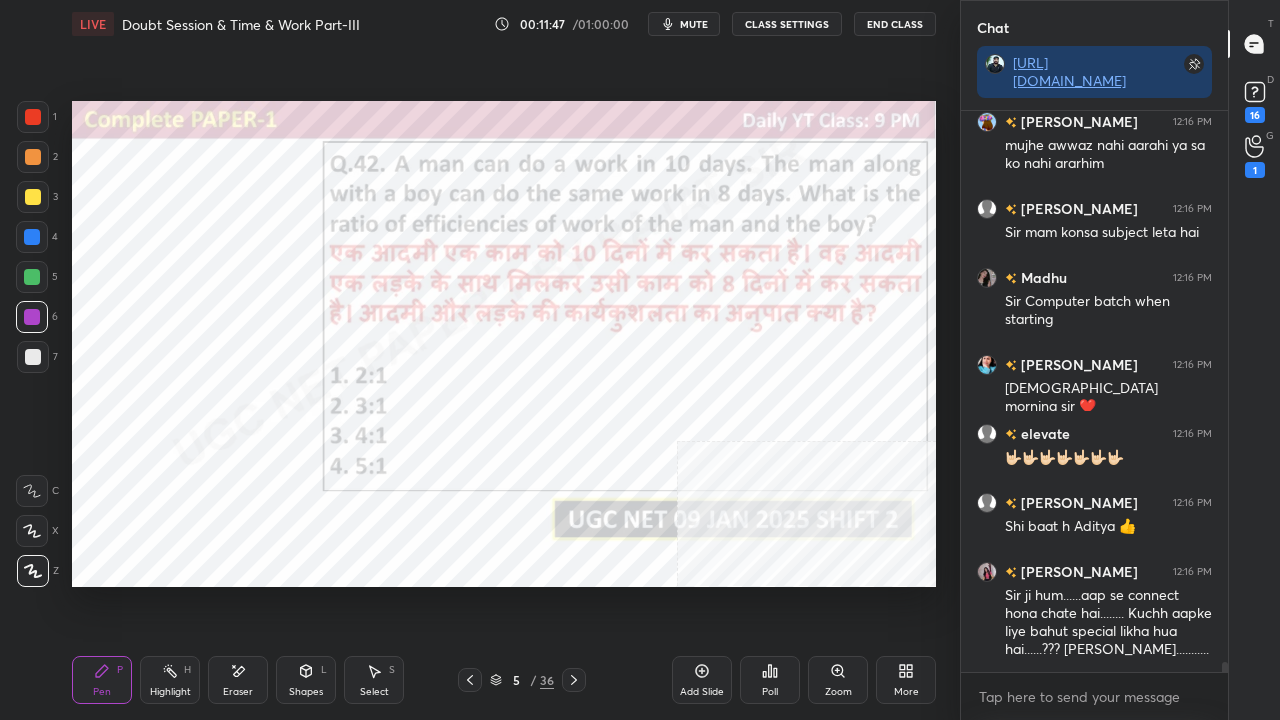 click on "5 / 36" at bounding box center [522, 680] 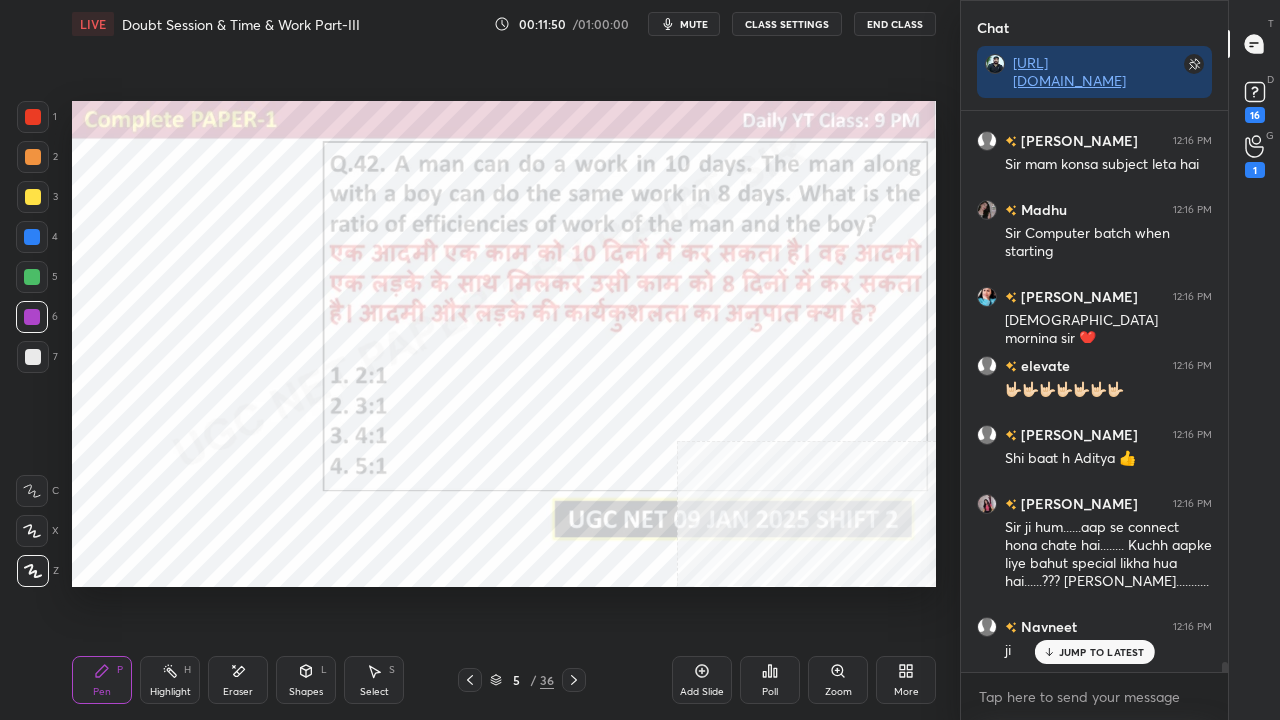 scroll, scrollTop: 32292, scrollLeft: 0, axis: vertical 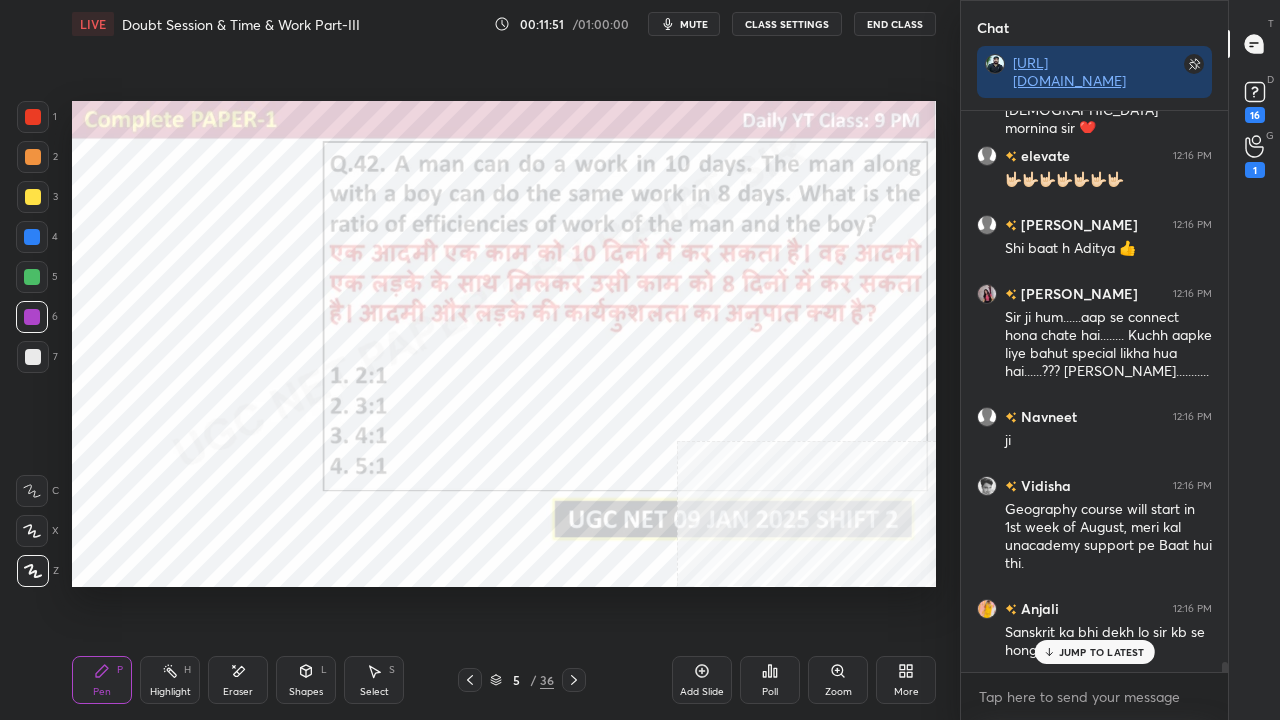click on "5 / 36" at bounding box center [522, 680] 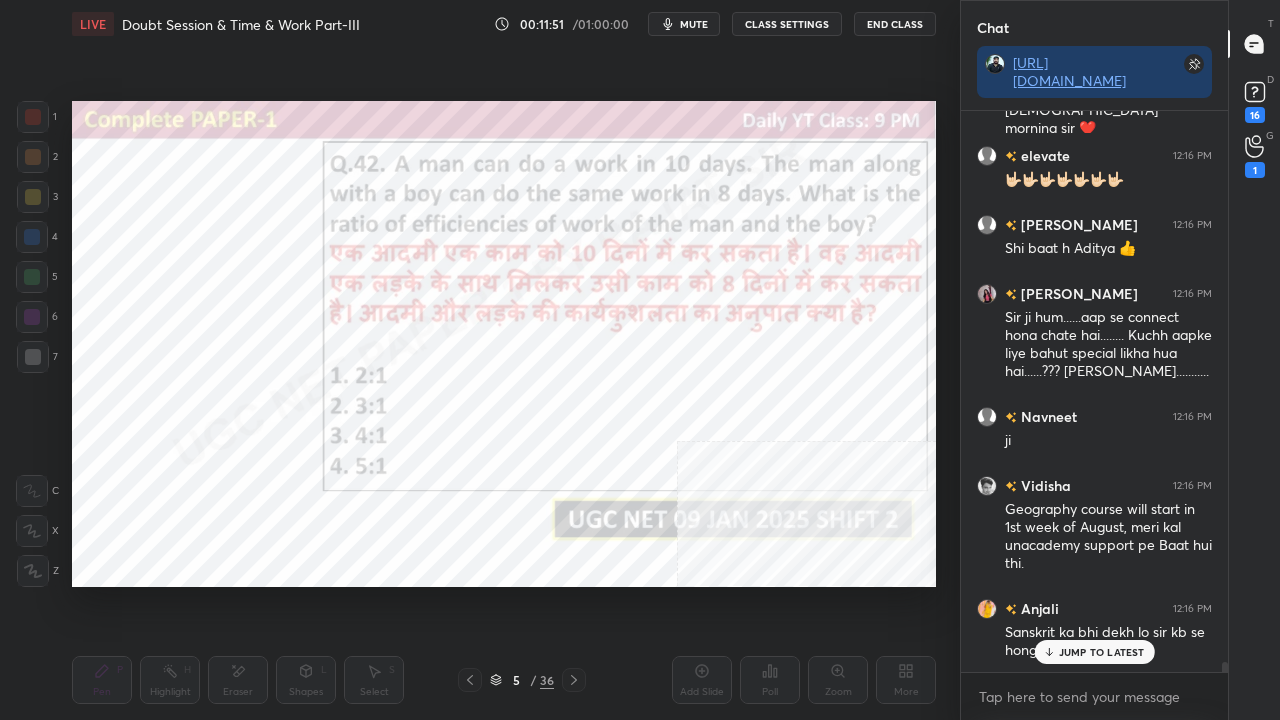 scroll, scrollTop: 32448, scrollLeft: 0, axis: vertical 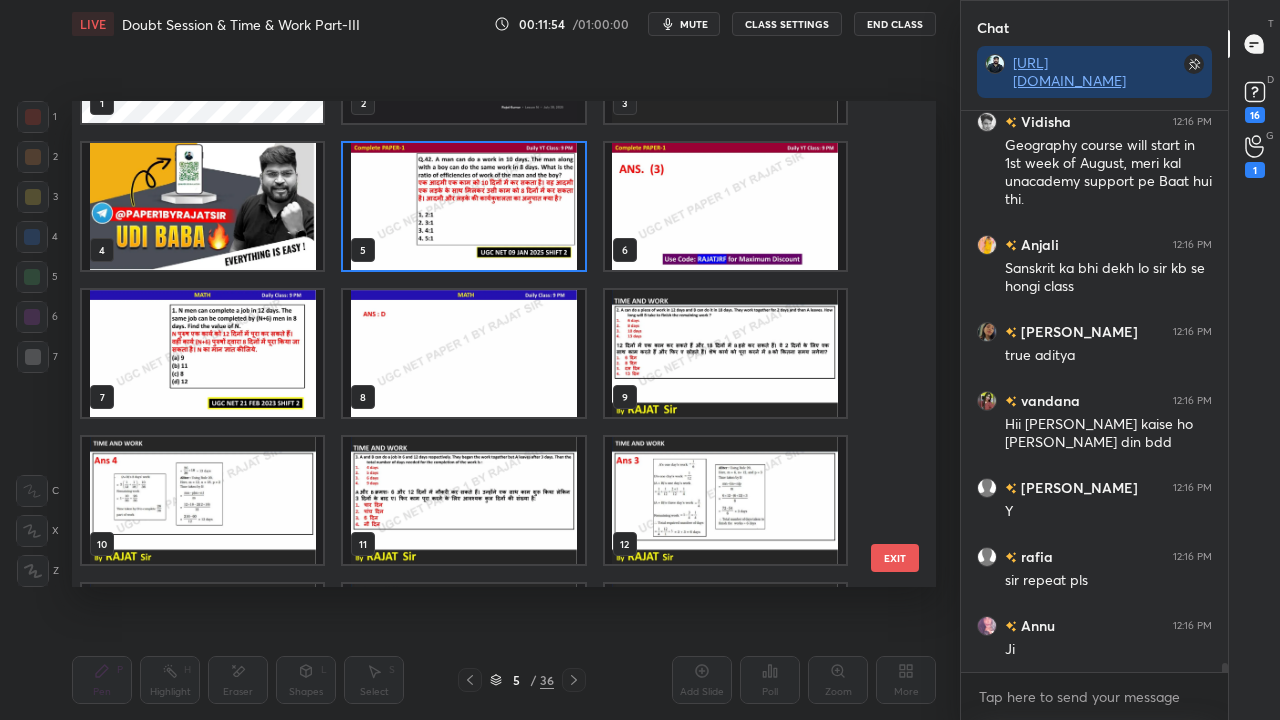 click at bounding box center [202, 353] 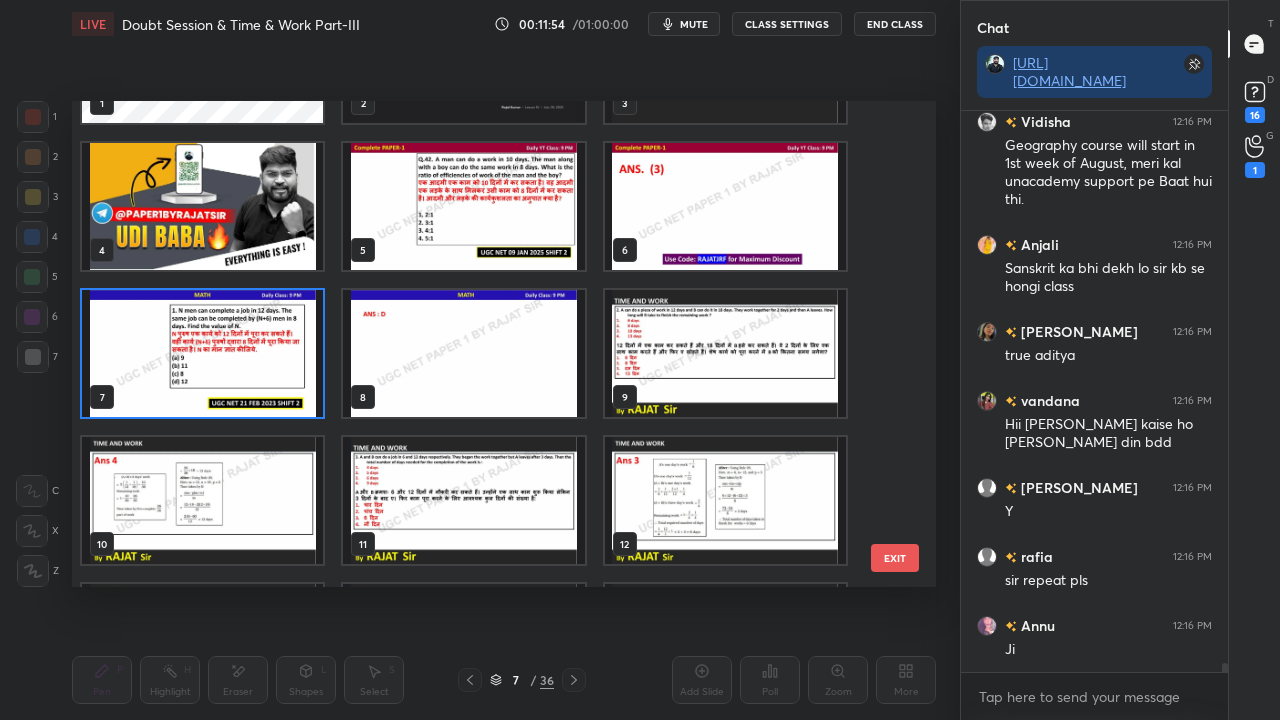click at bounding box center (202, 353) 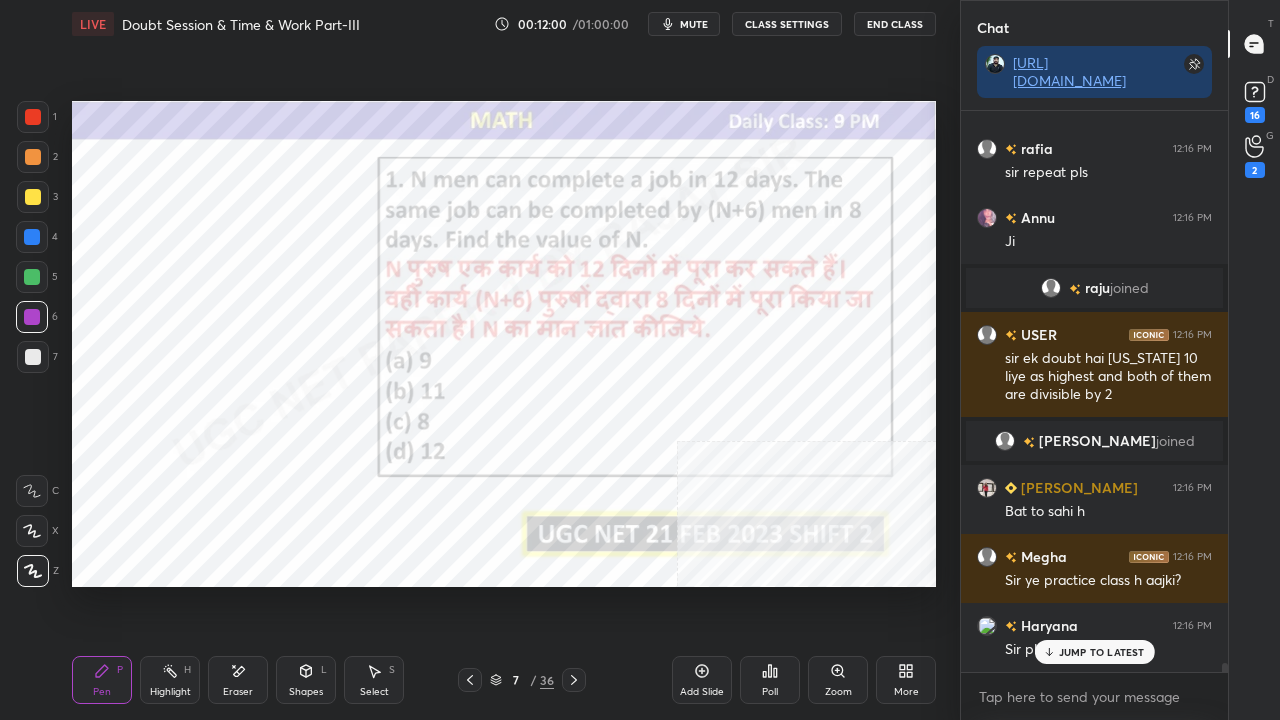 scroll, scrollTop: 33132, scrollLeft: 0, axis: vertical 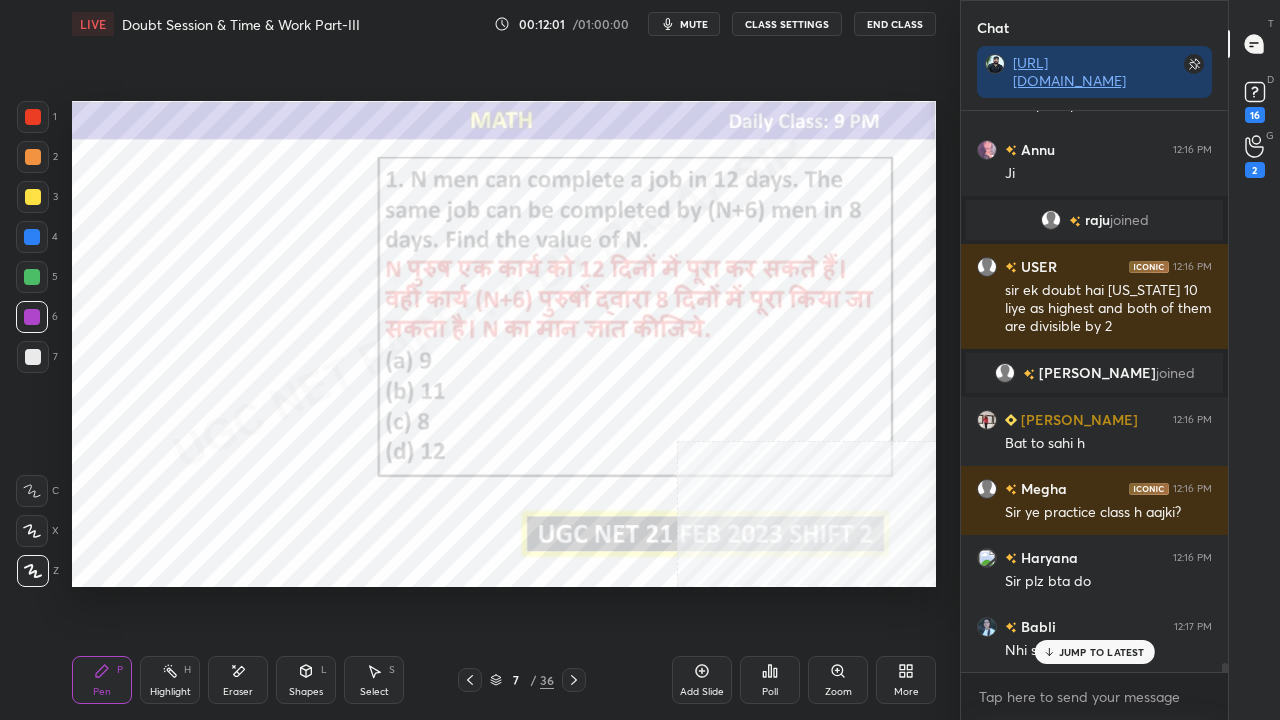 click at bounding box center (32, 237) 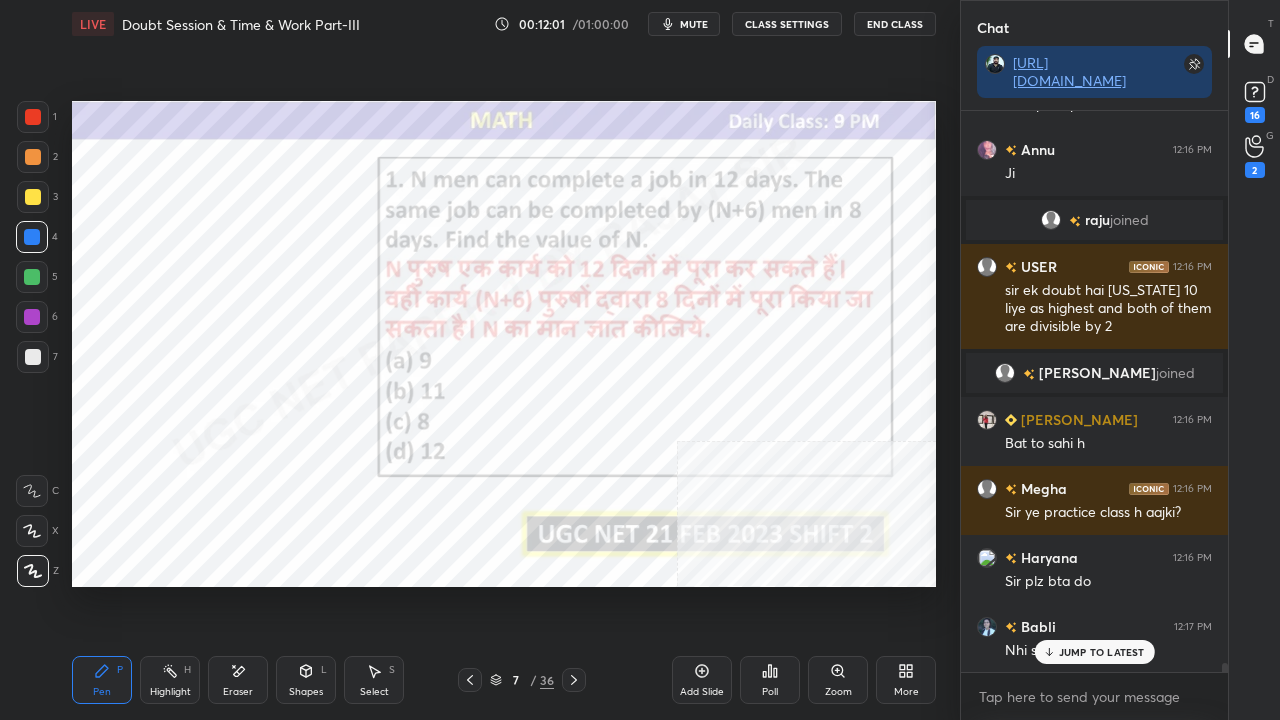 click at bounding box center (32, 237) 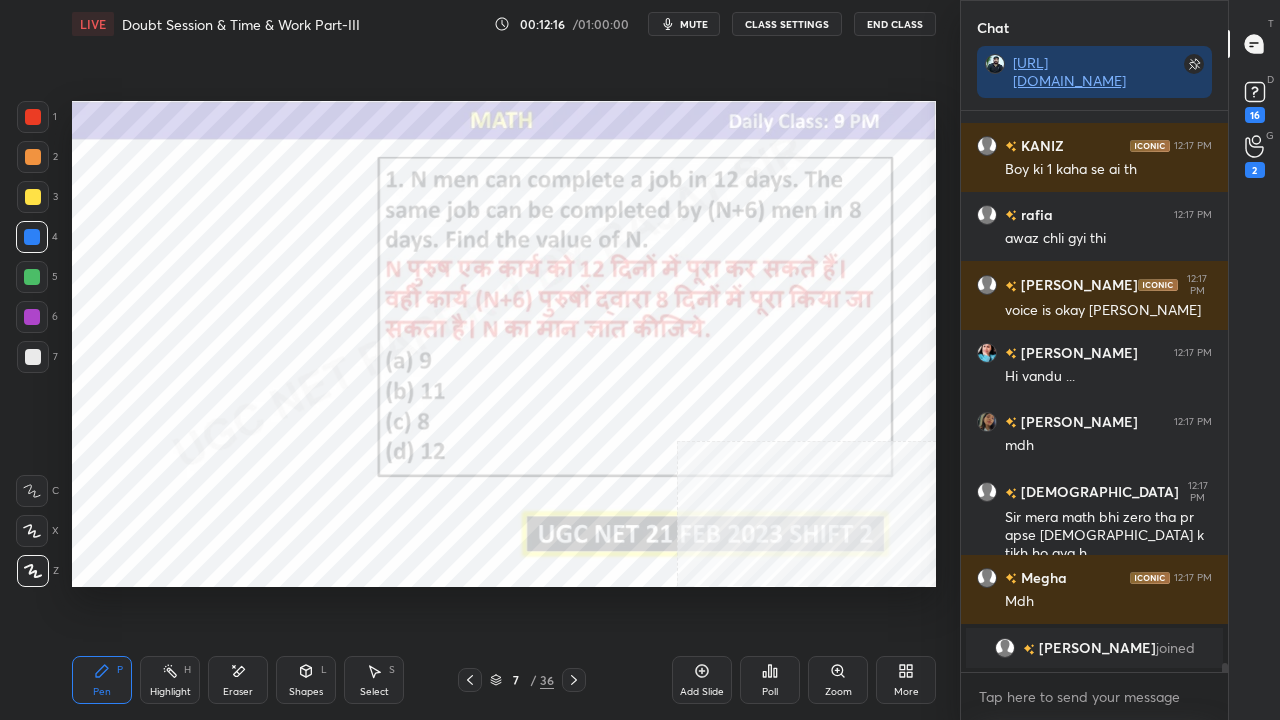scroll, scrollTop: 31846, scrollLeft: 0, axis: vertical 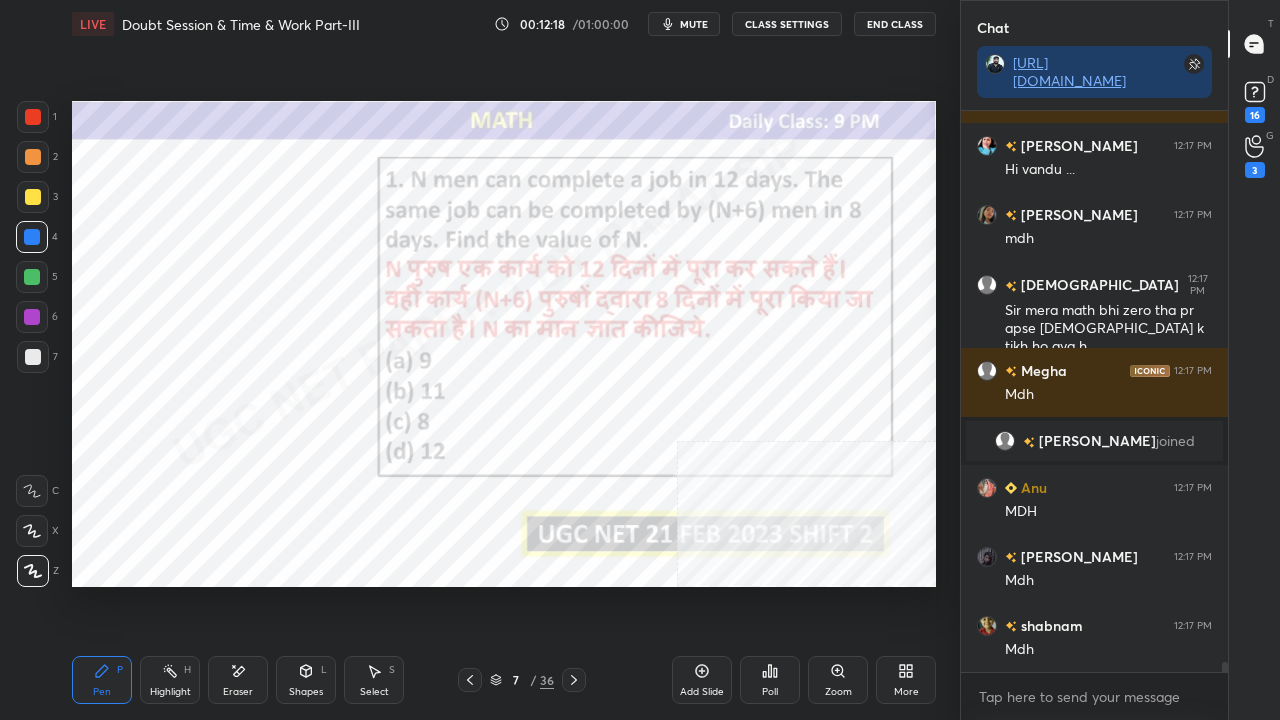 click at bounding box center (32, 317) 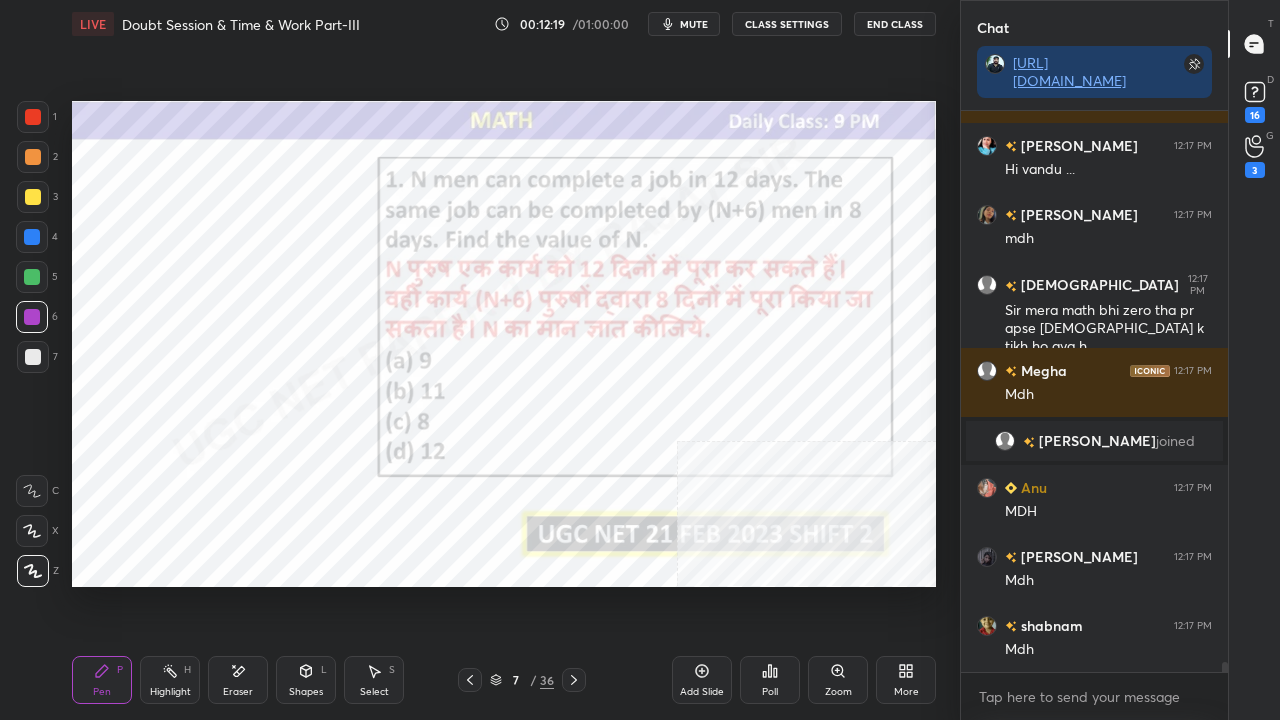 click at bounding box center (32, 317) 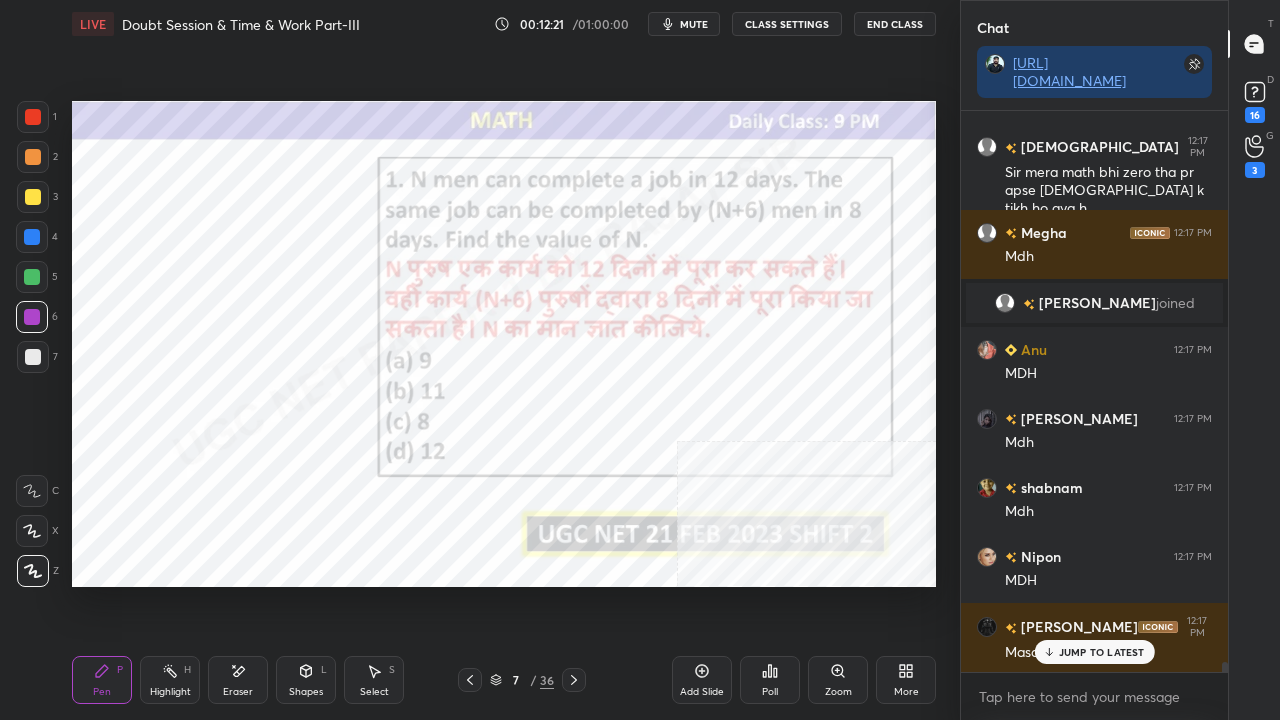 scroll, scrollTop: 32260, scrollLeft: 0, axis: vertical 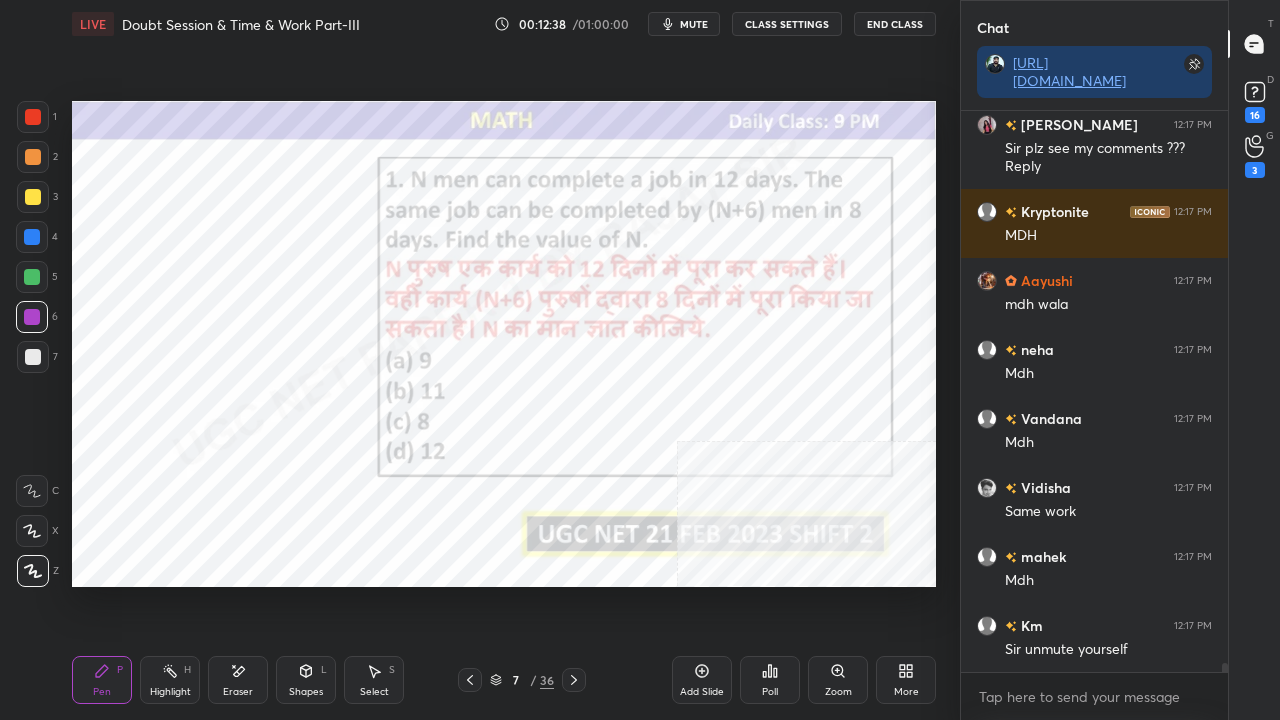 click on "Highlight H" at bounding box center [170, 680] 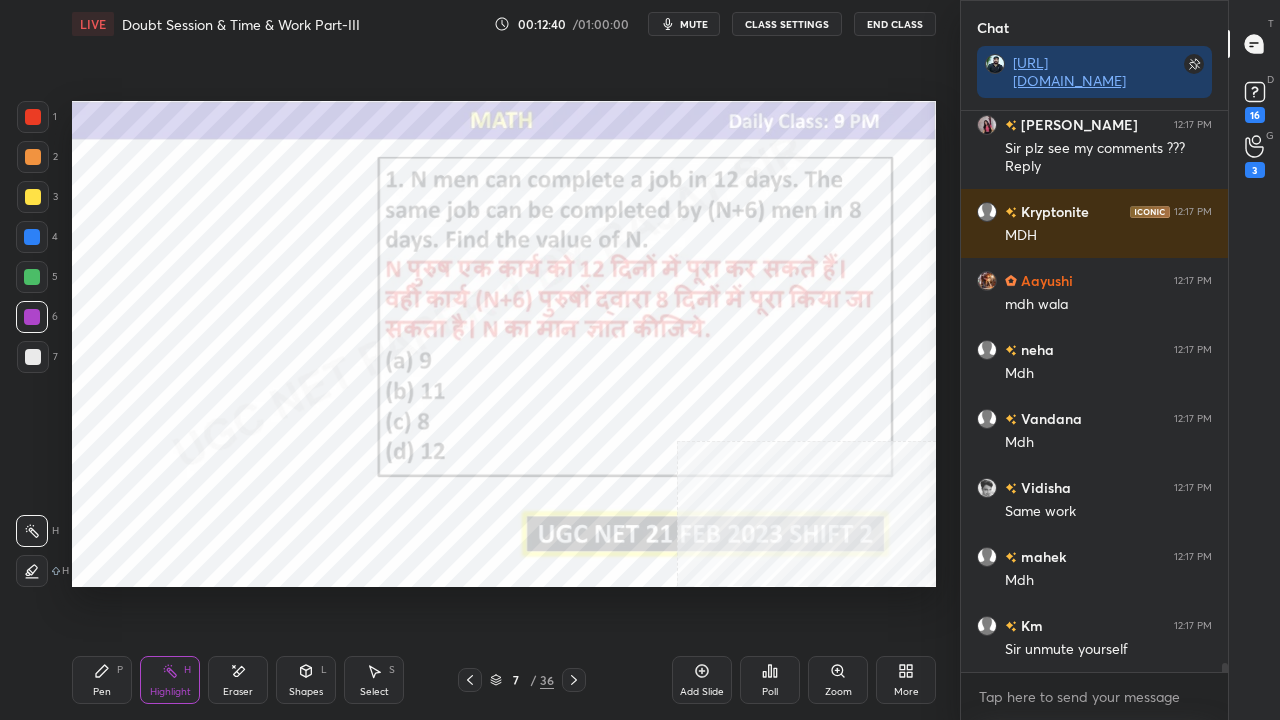 drag, startPoint x: 244, startPoint y: 675, endPoint x: 254, endPoint y: 610, distance: 65.76473 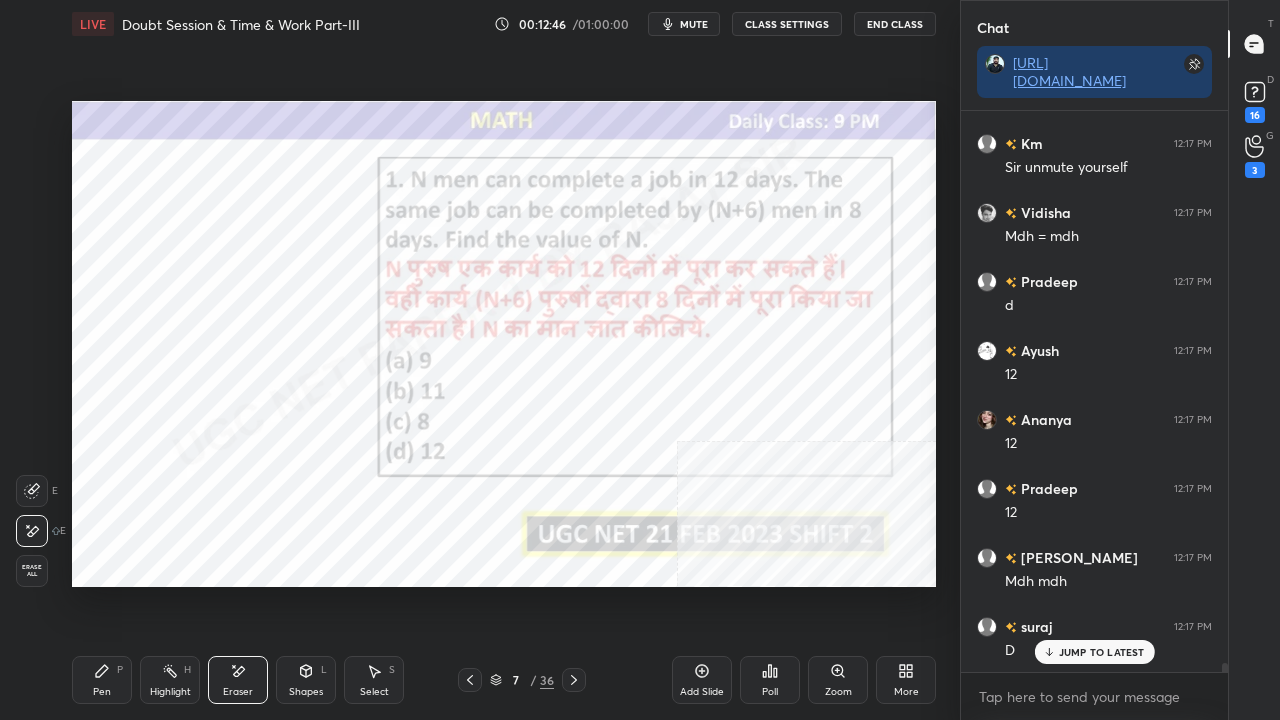 drag, startPoint x: 106, startPoint y: 676, endPoint x: 119, endPoint y: 652, distance: 27.294687 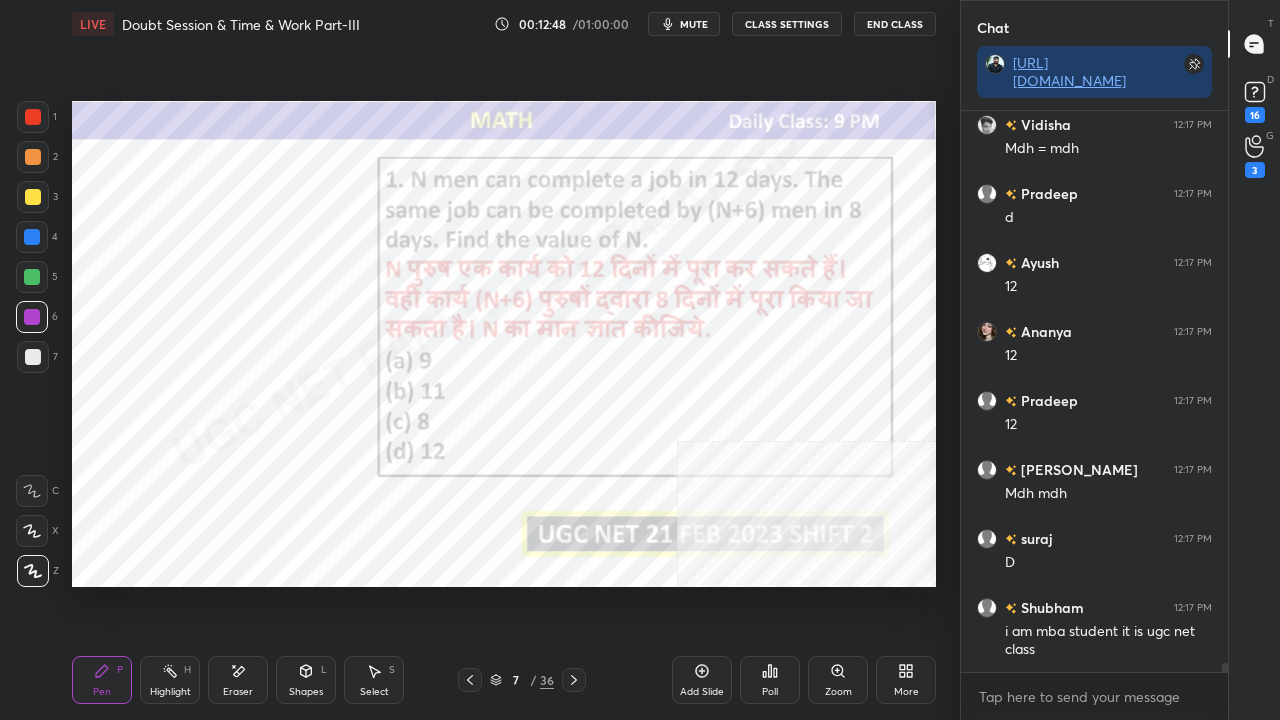 click at bounding box center [32, 237] 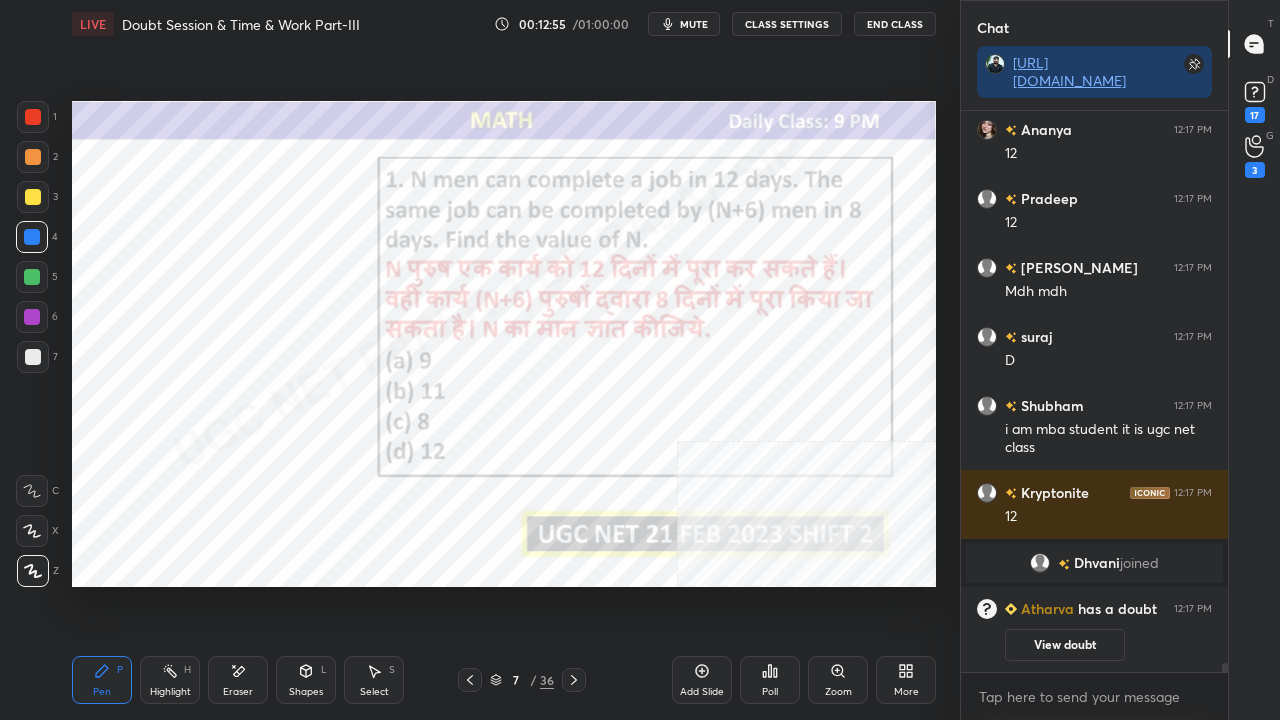 click at bounding box center [33, 117] 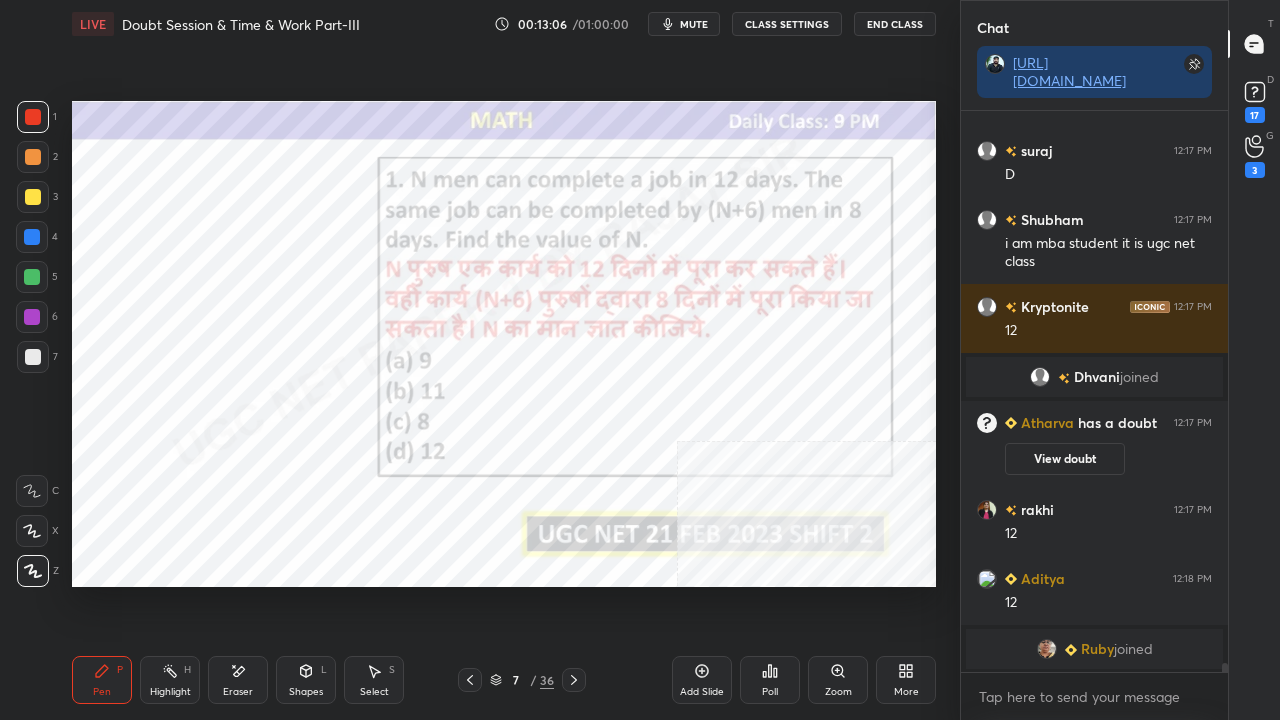 scroll, scrollTop: 33750, scrollLeft: 0, axis: vertical 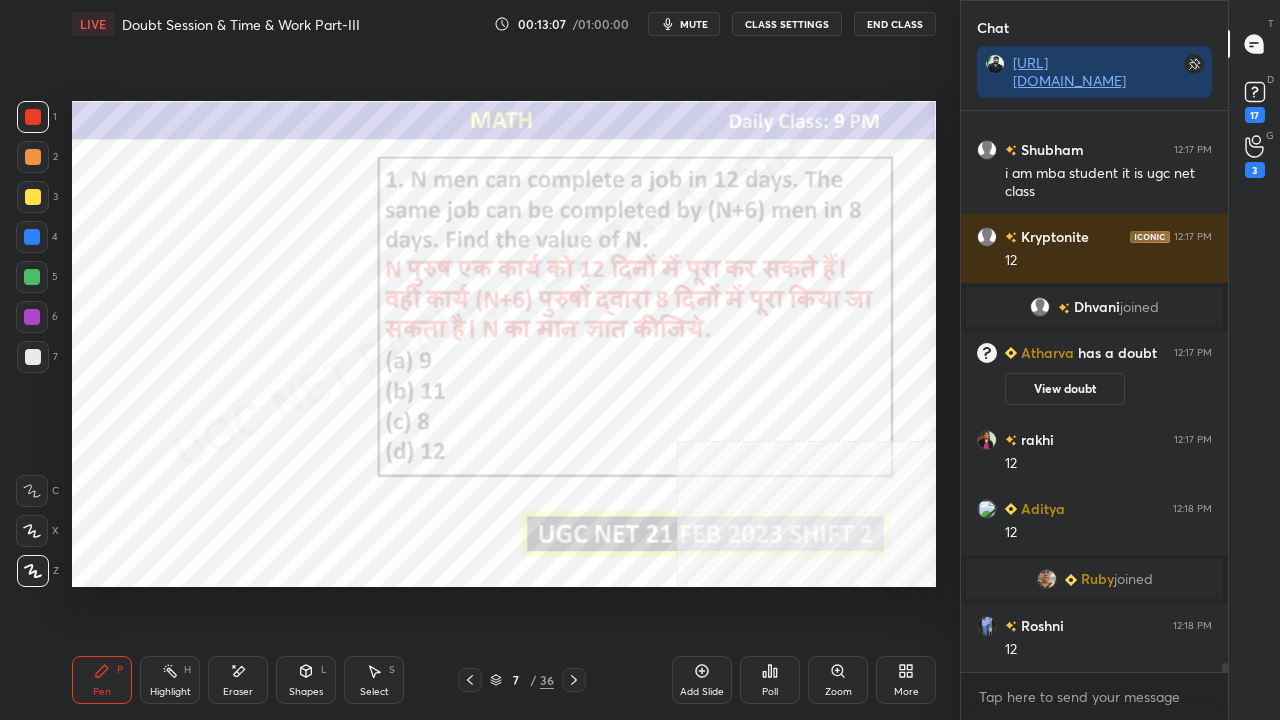 click on "Eraser" at bounding box center [238, 680] 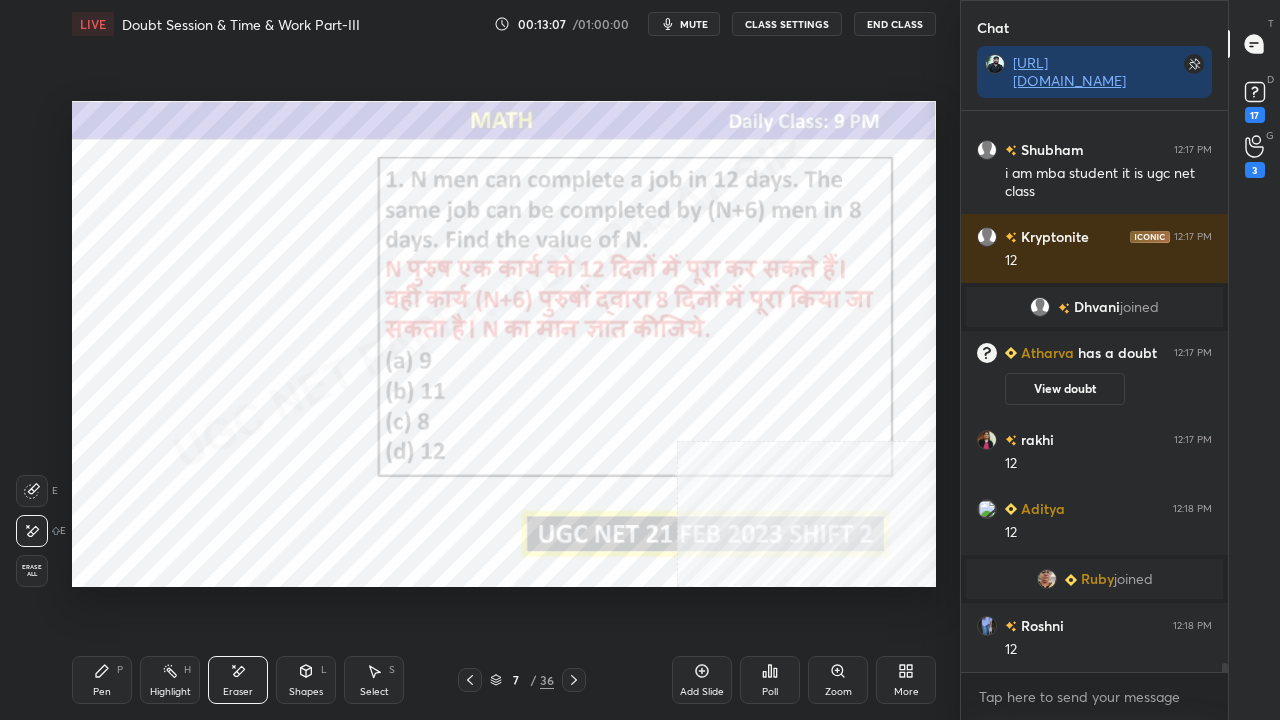 scroll, scrollTop: 33818, scrollLeft: 0, axis: vertical 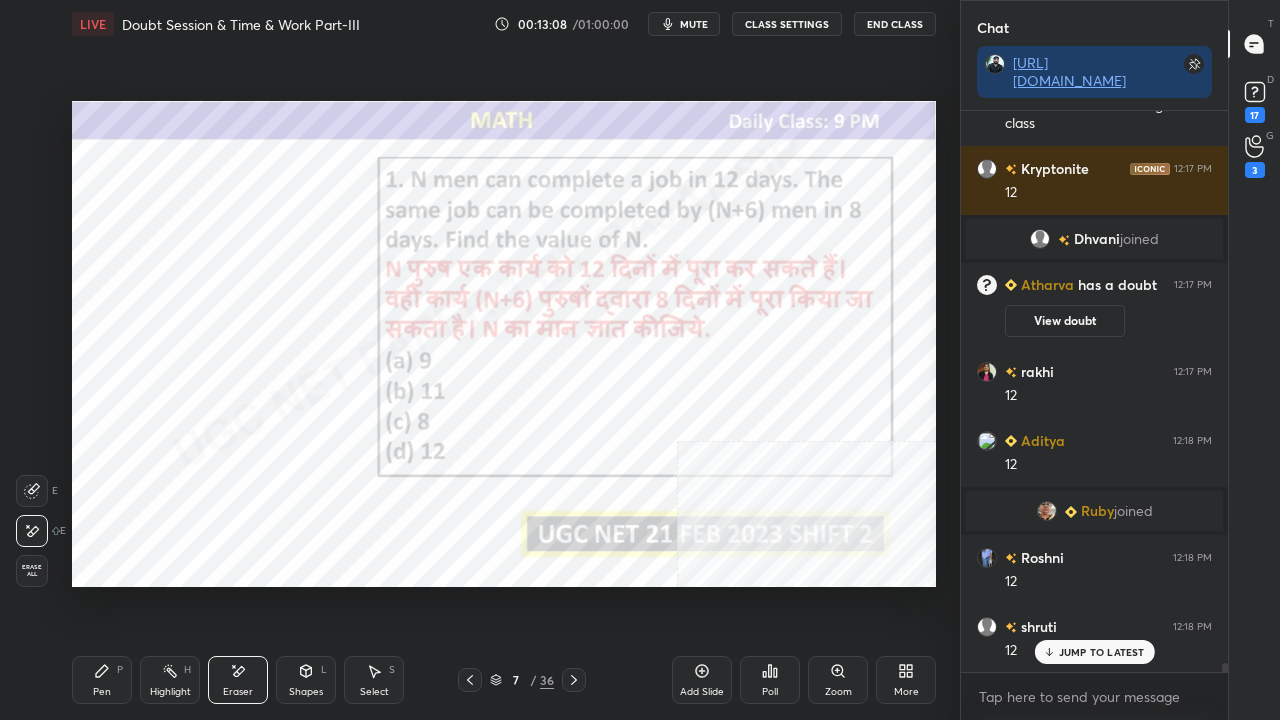 drag, startPoint x: 112, startPoint y: 690, endPoint x: 168, endPoint y: 592, distance: 112.871605 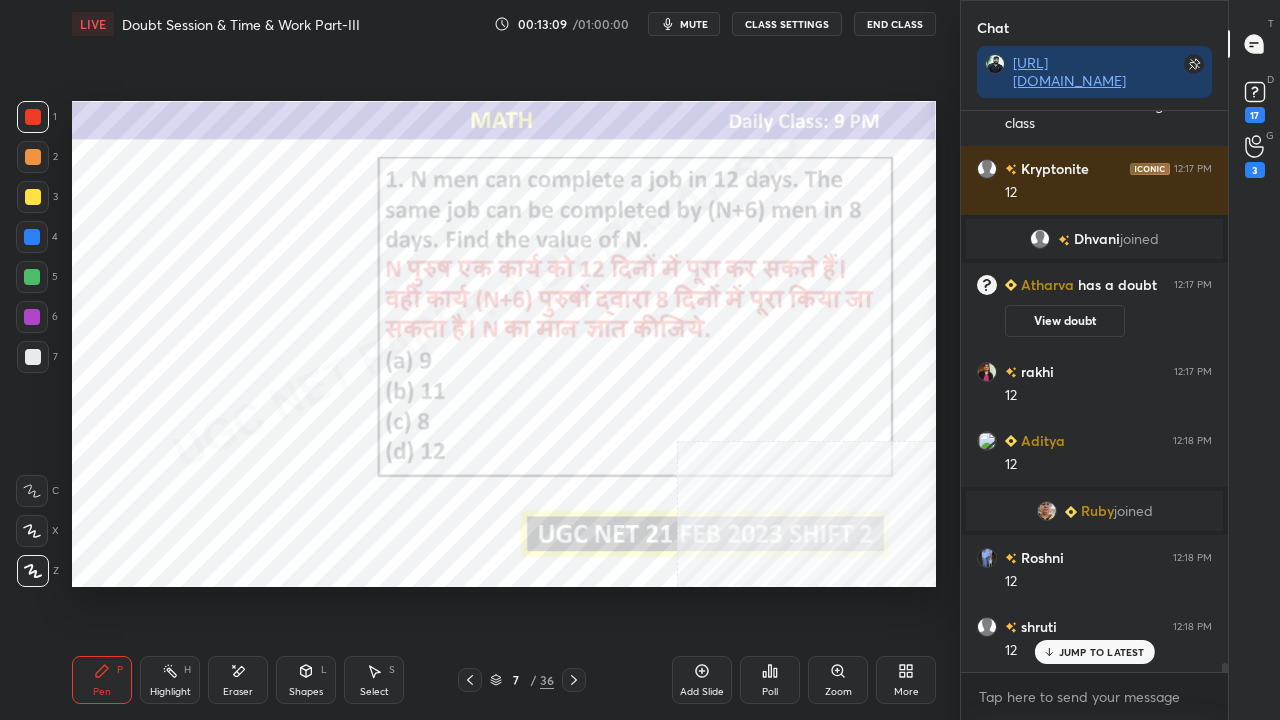 scroll, scrollTop: 33888, scrollLeft: 0, axis: vertical 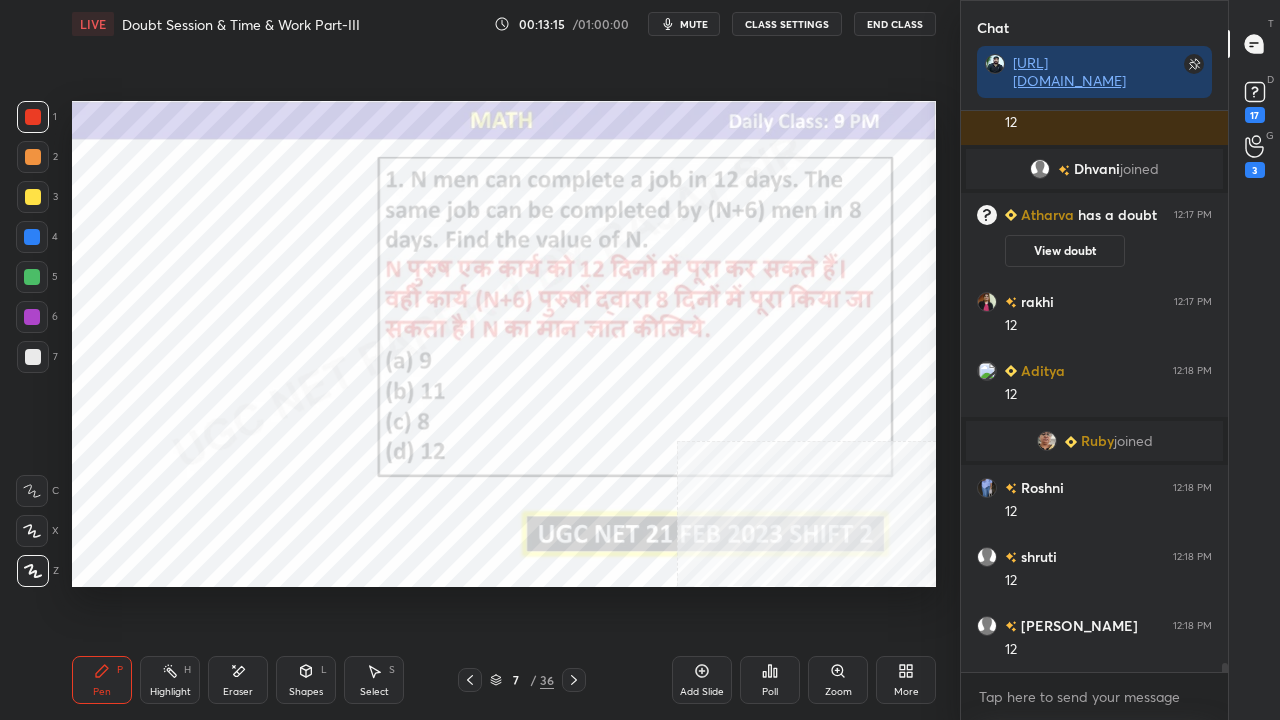 click on "/" at bounding box center [533, 680] 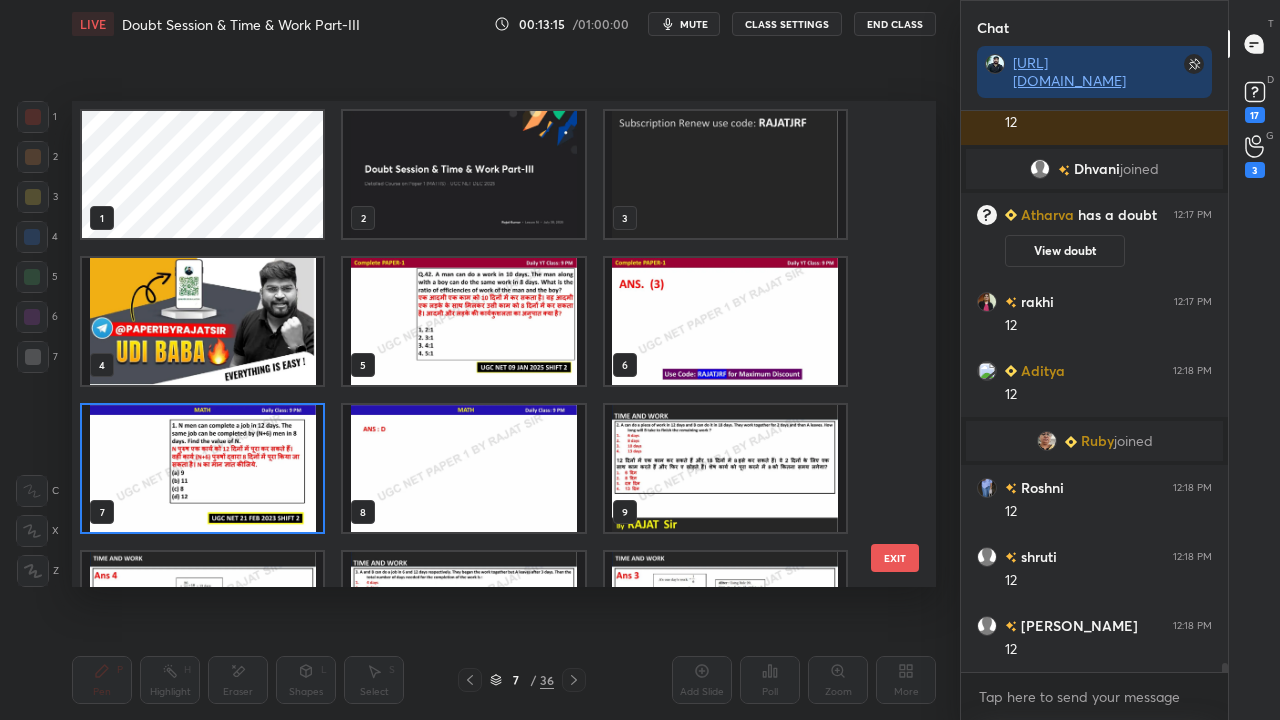 scroll, scrollTop: 7, scrollLeft: 11, axis: both 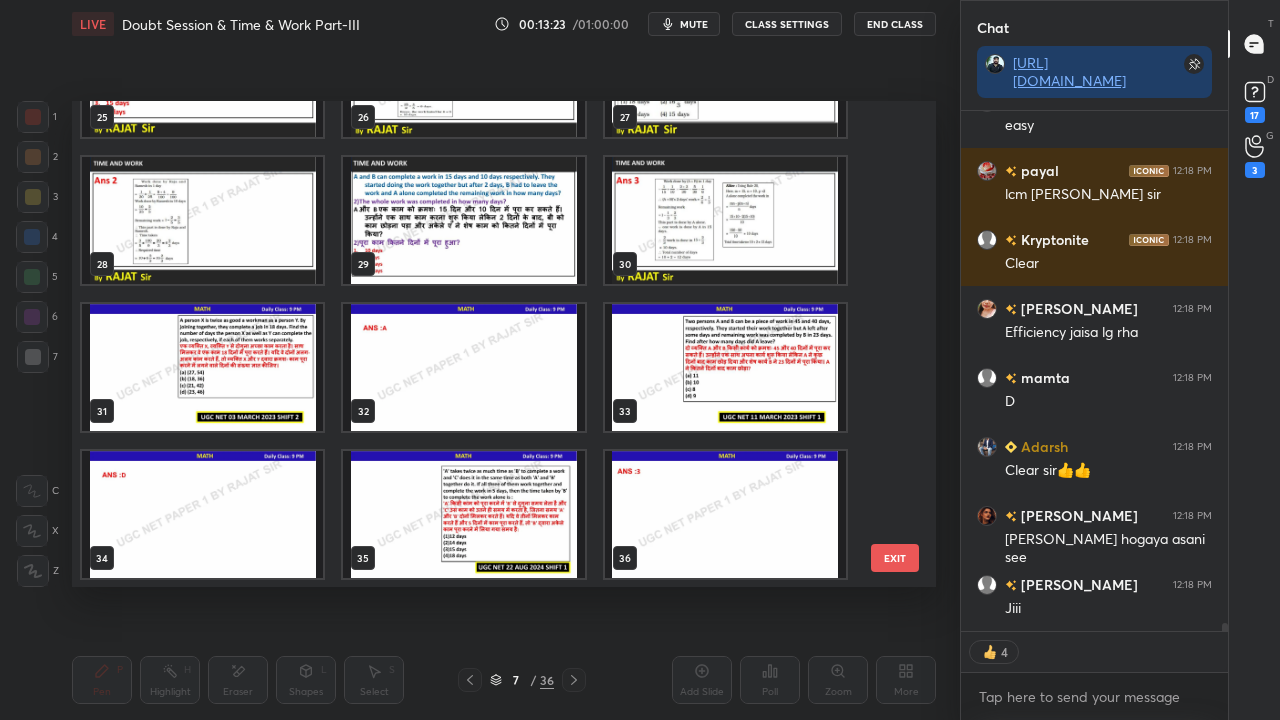 click at bounding box center (202, 367) 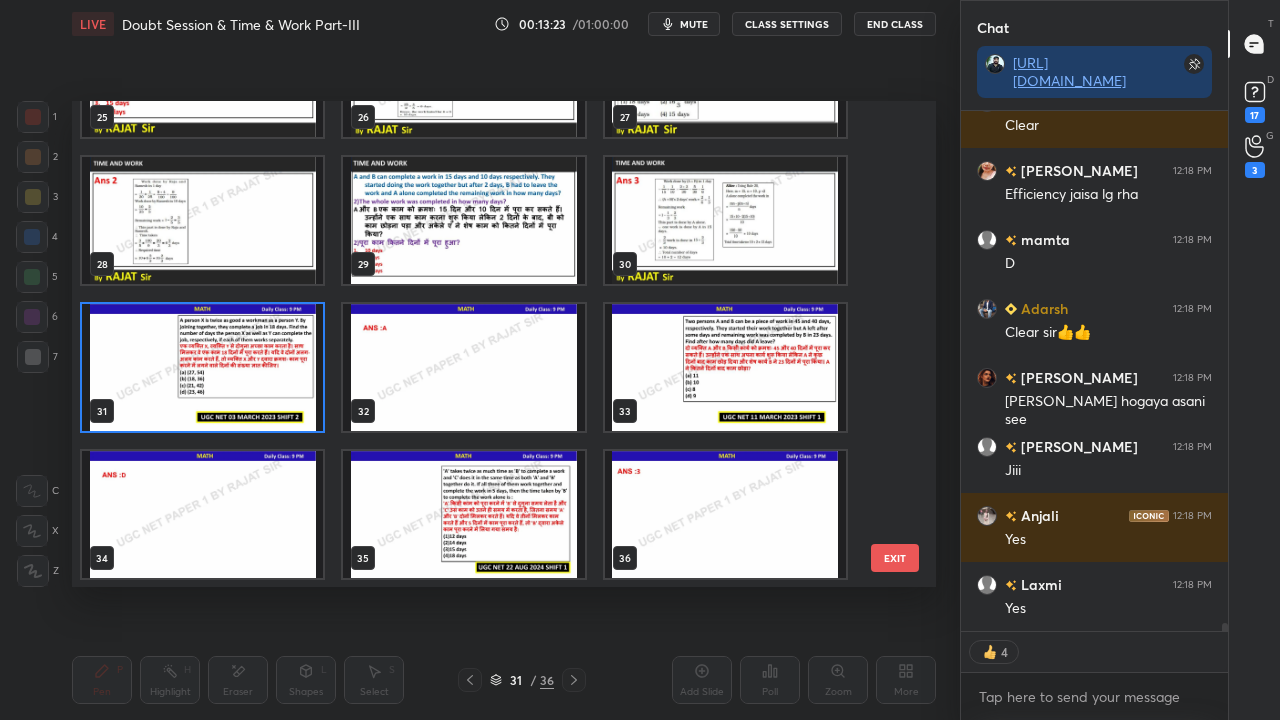 click at bounding box center (202, 367) 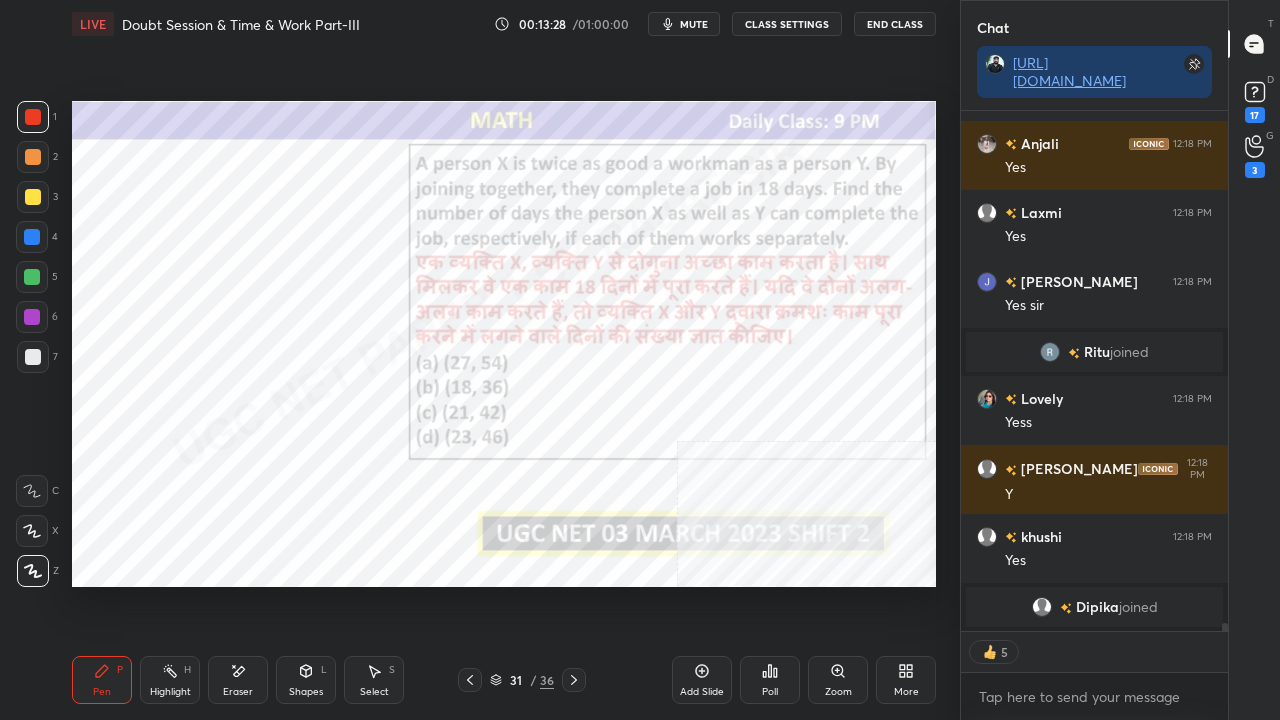 click on "31 / 36" at bounding box center (522, 680) 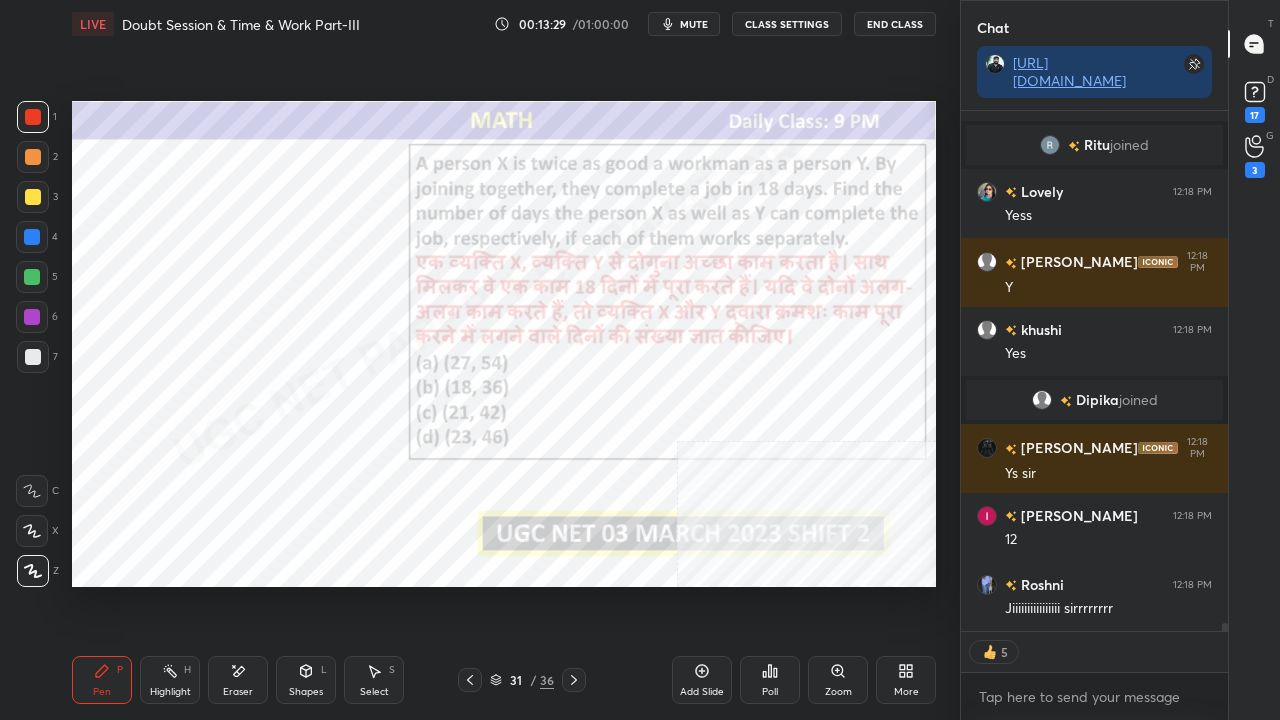 drag, startPoint x: 528, startPoint y: 676, endPoint x: 546, endPoint y: 634, distance: 45.694637 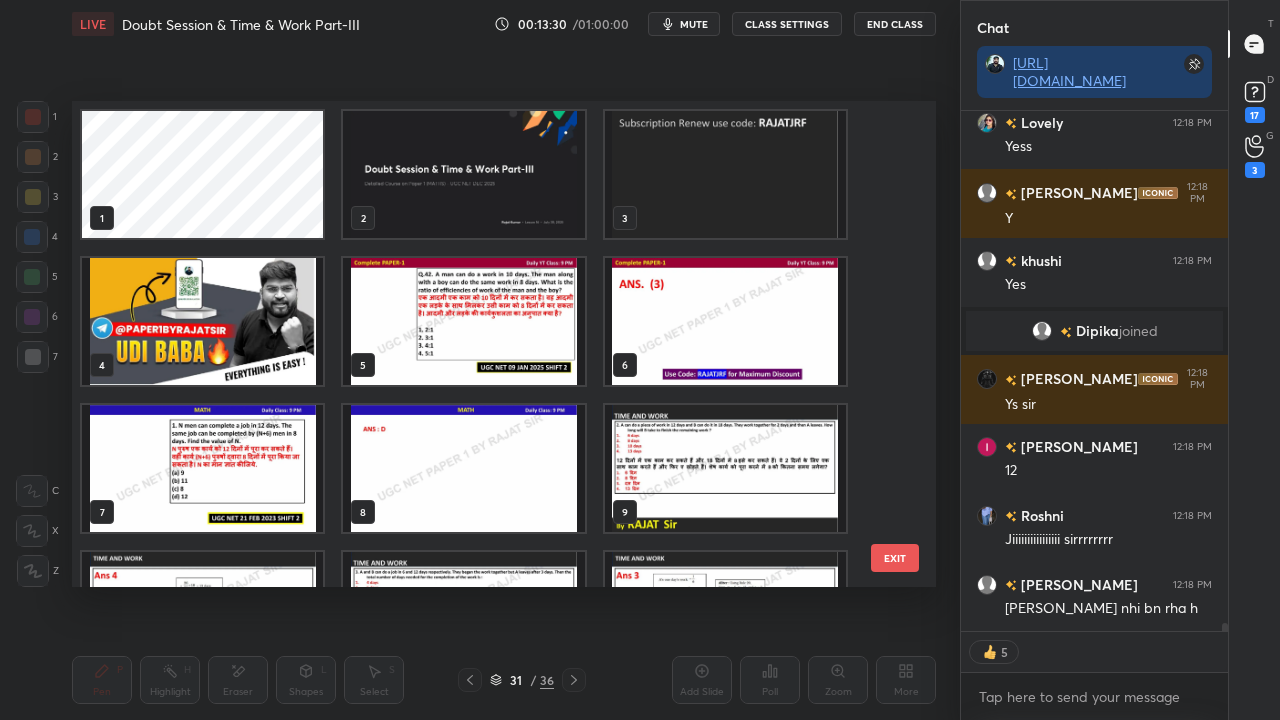 click at bounding box center [725, 174] 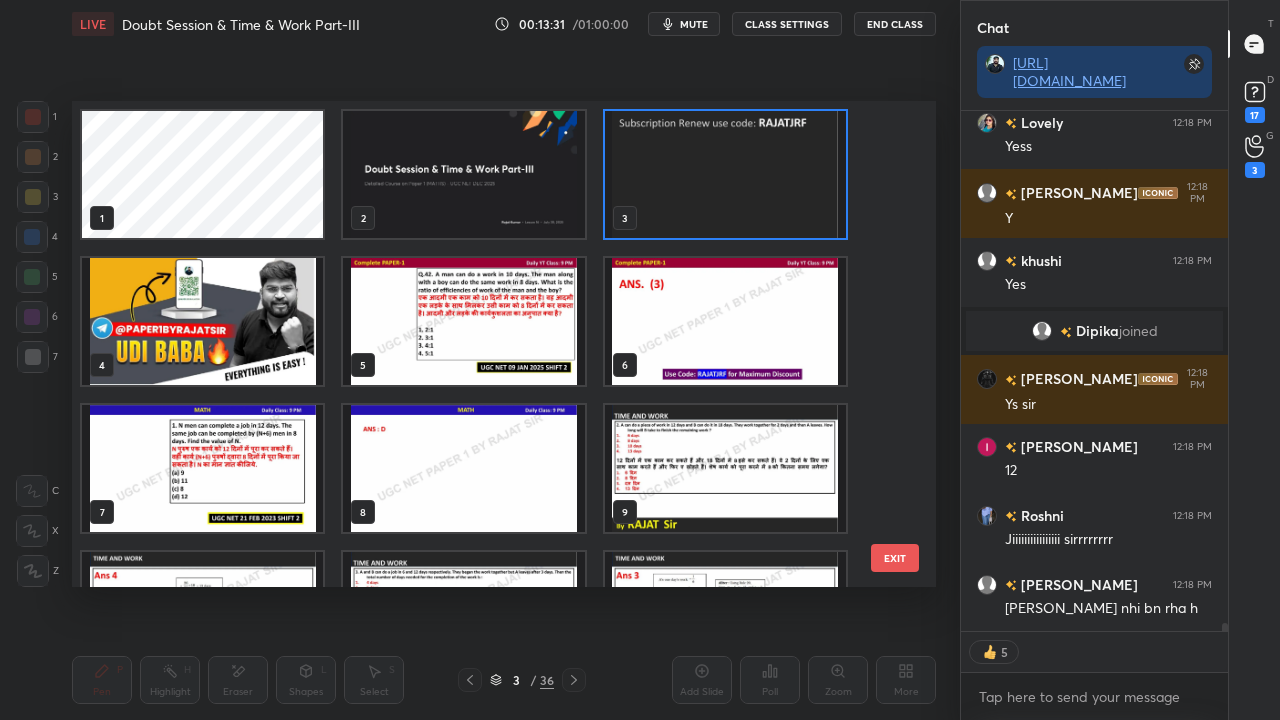 click at bounding box center (725, 174) 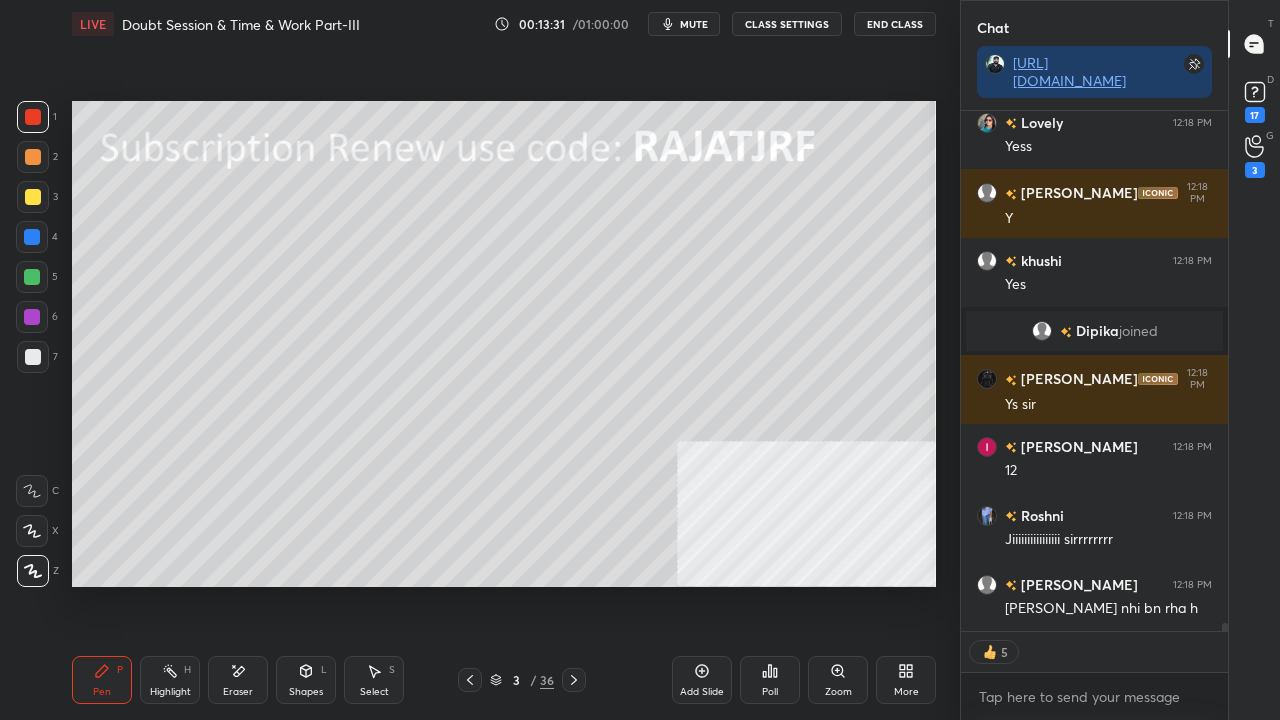 click at bounding box center (574, 680) 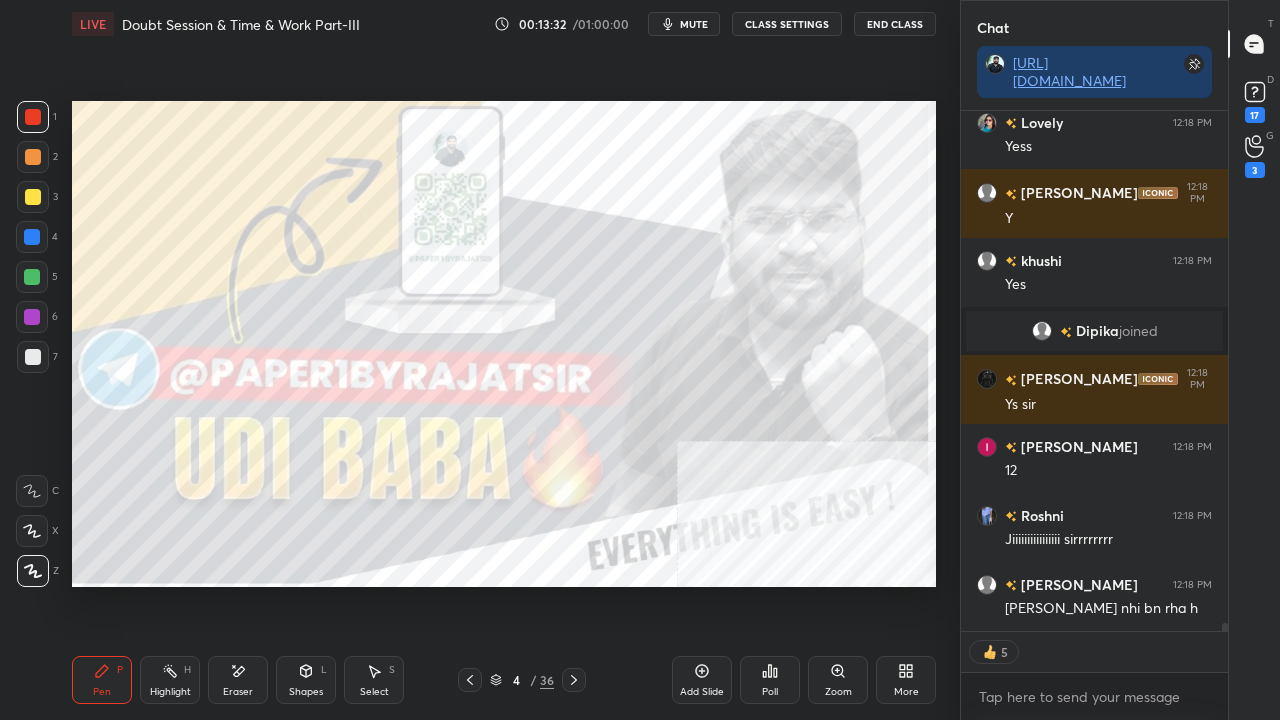 click 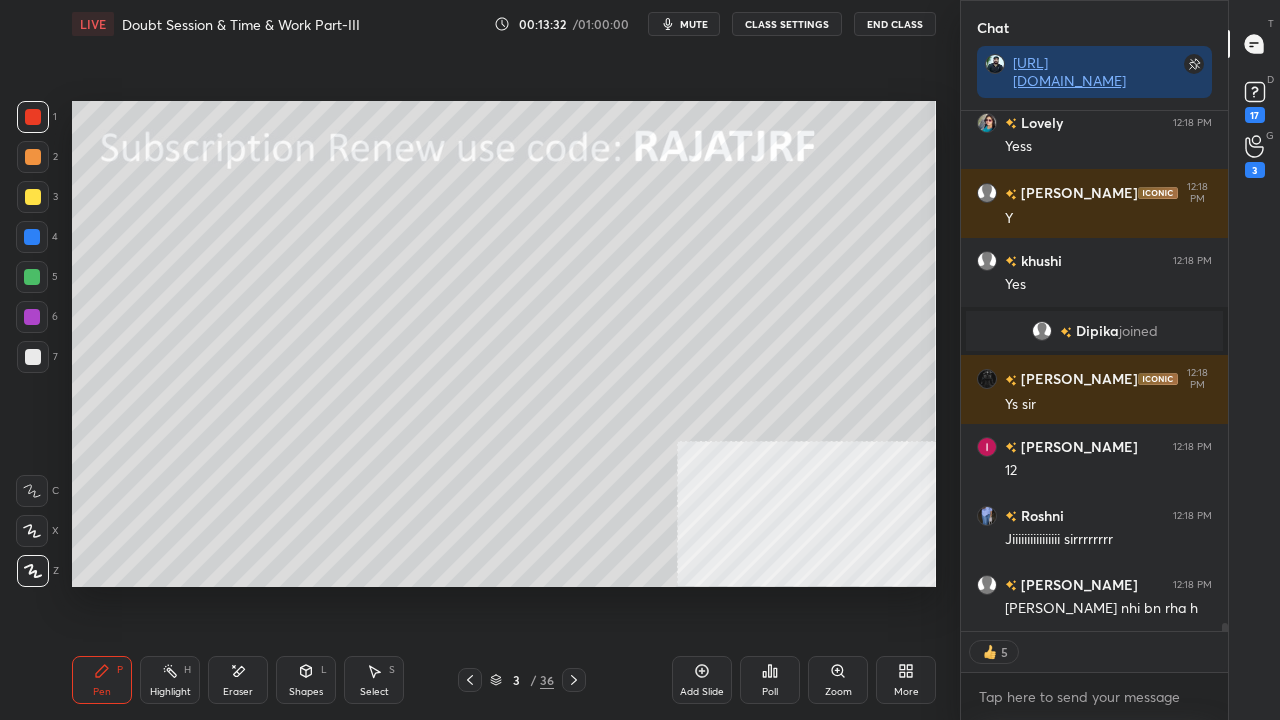 click on "Add Slide" at bounding box center (702, 680) 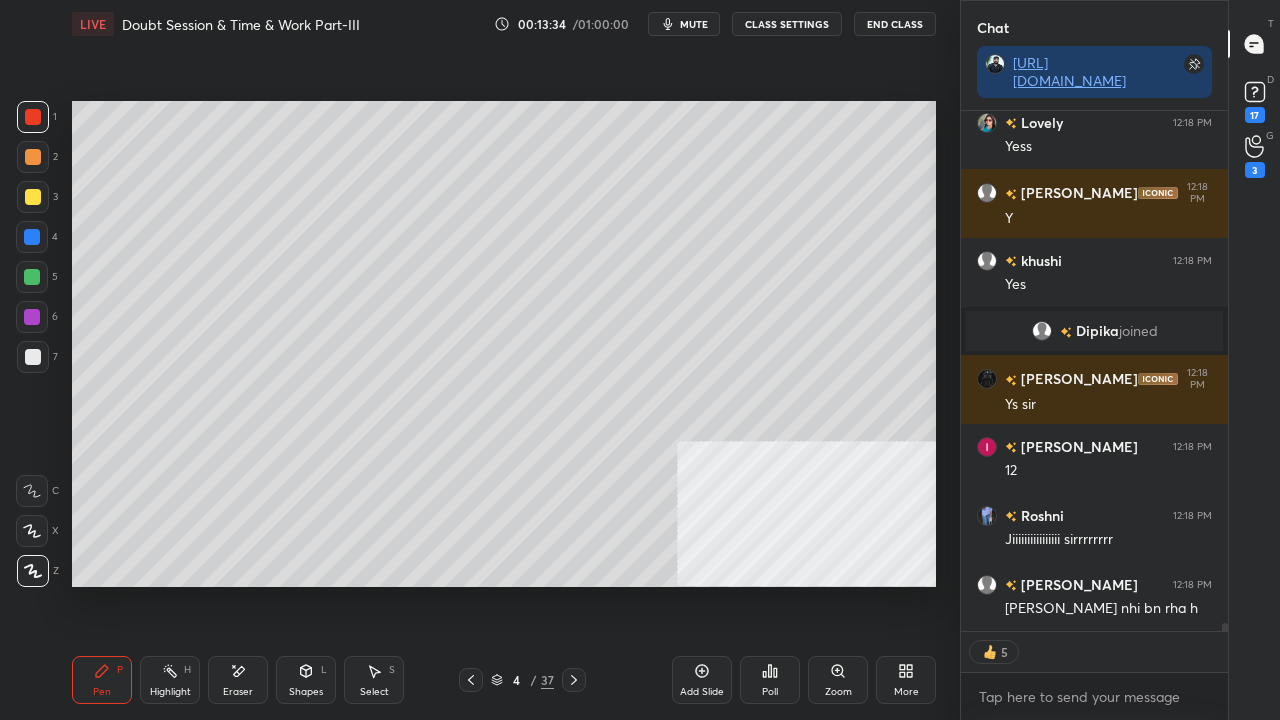 click at bounding box center [33, 197] 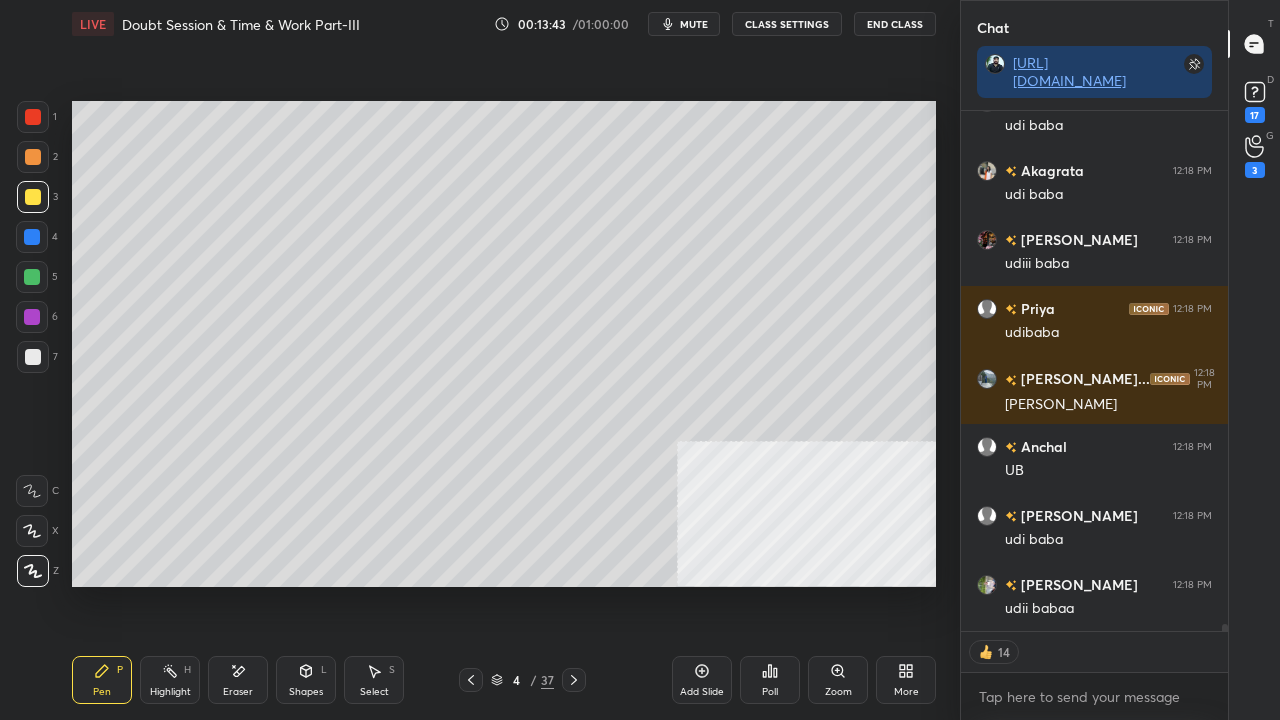 click 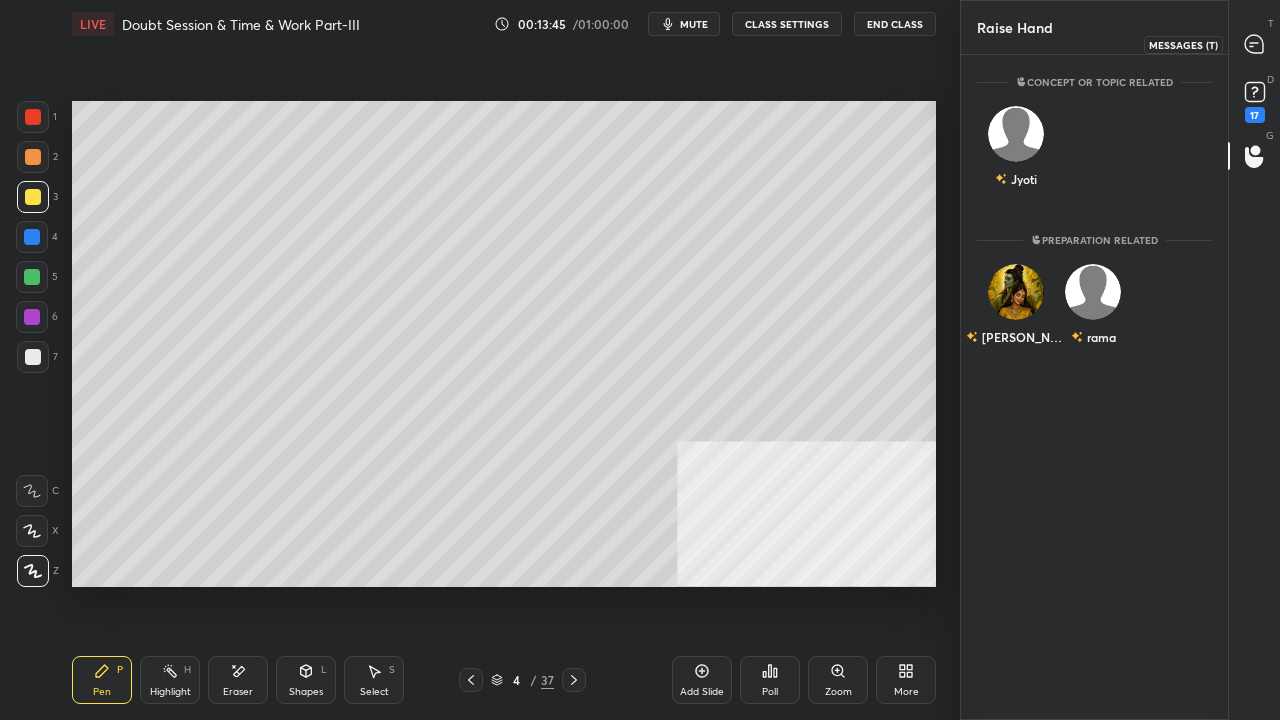 click 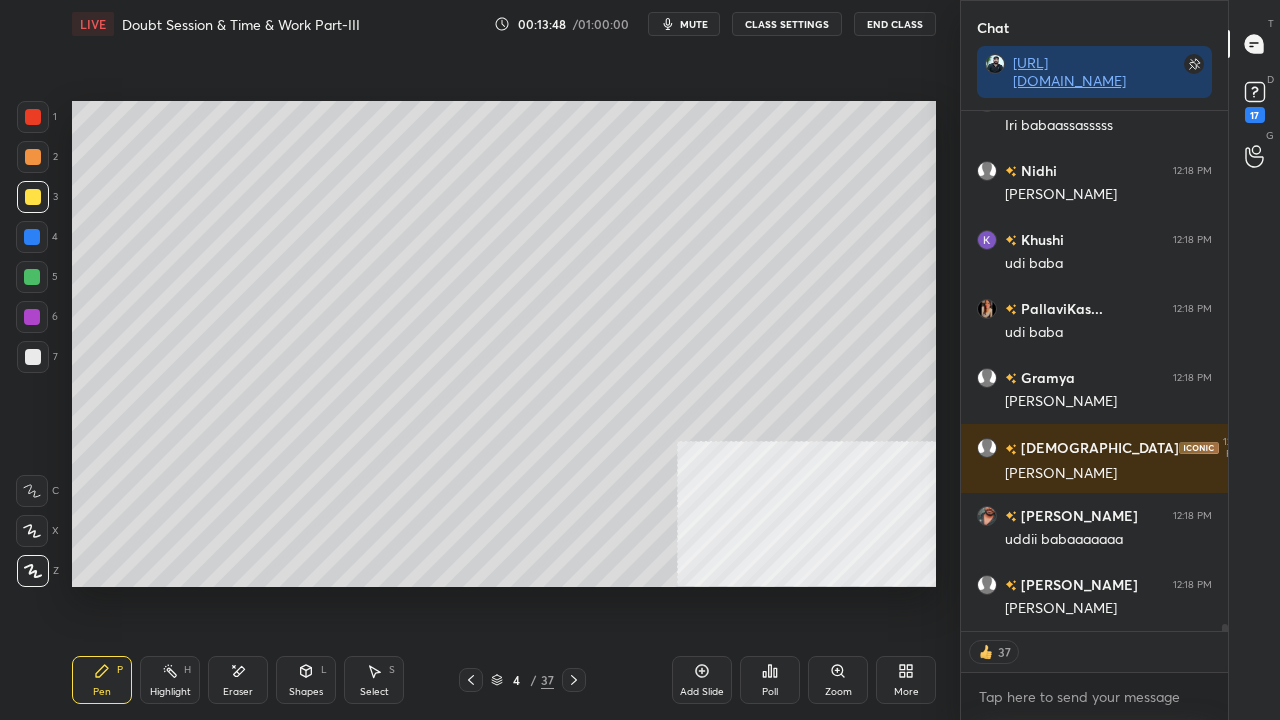 drag, startPoint x: 34, startPoint y: 116, endPoint x: 38, endPoint y: 133, distance: 17.464249 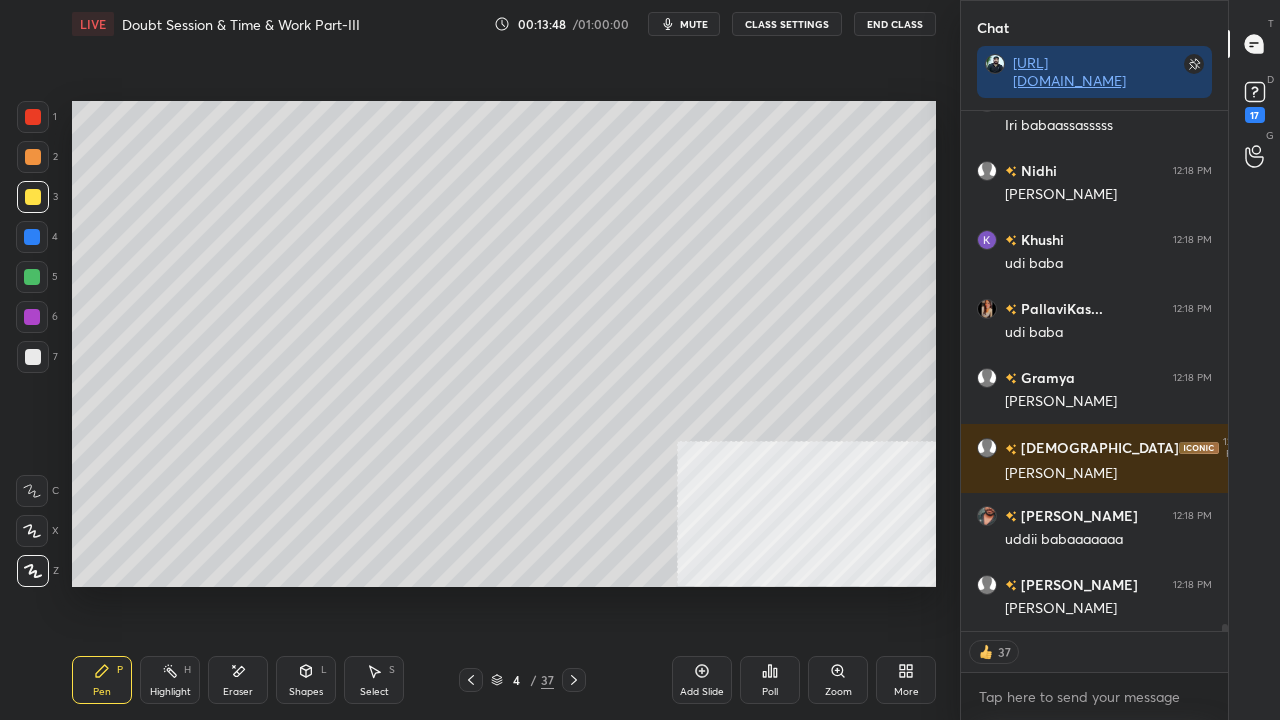 click at bounding box center (33, 117) 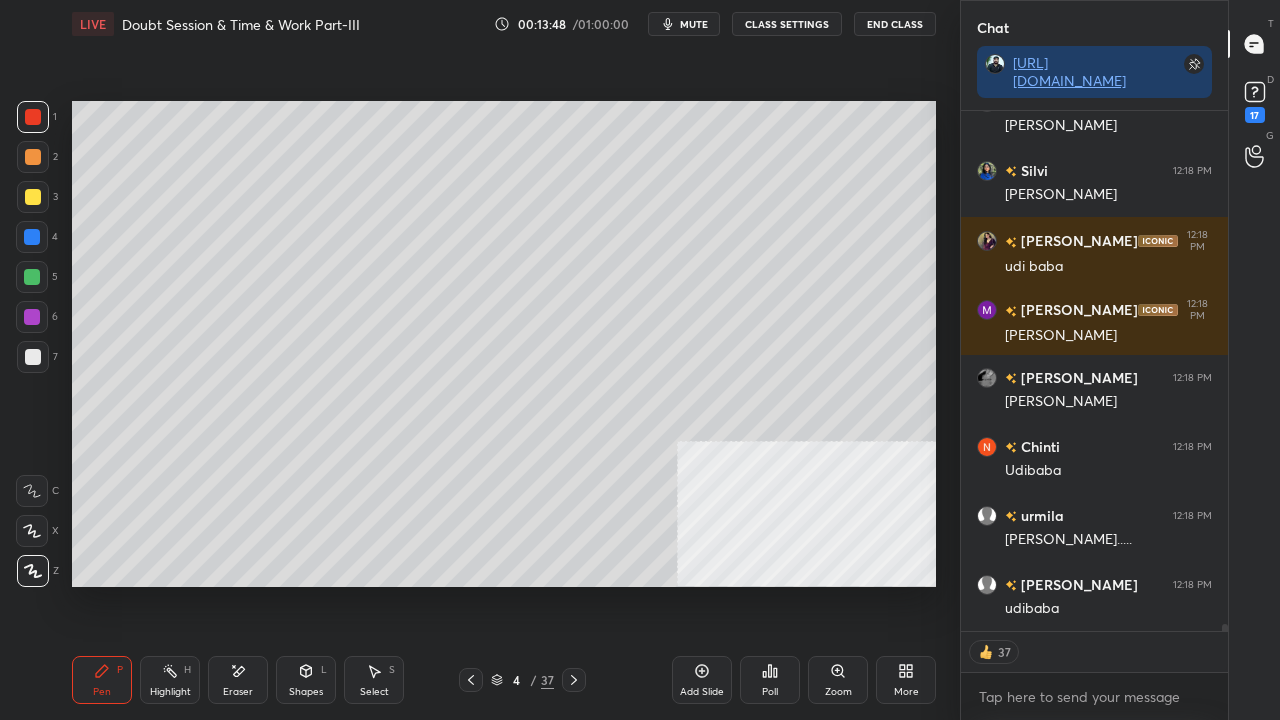click at bounding box center (33, 197) 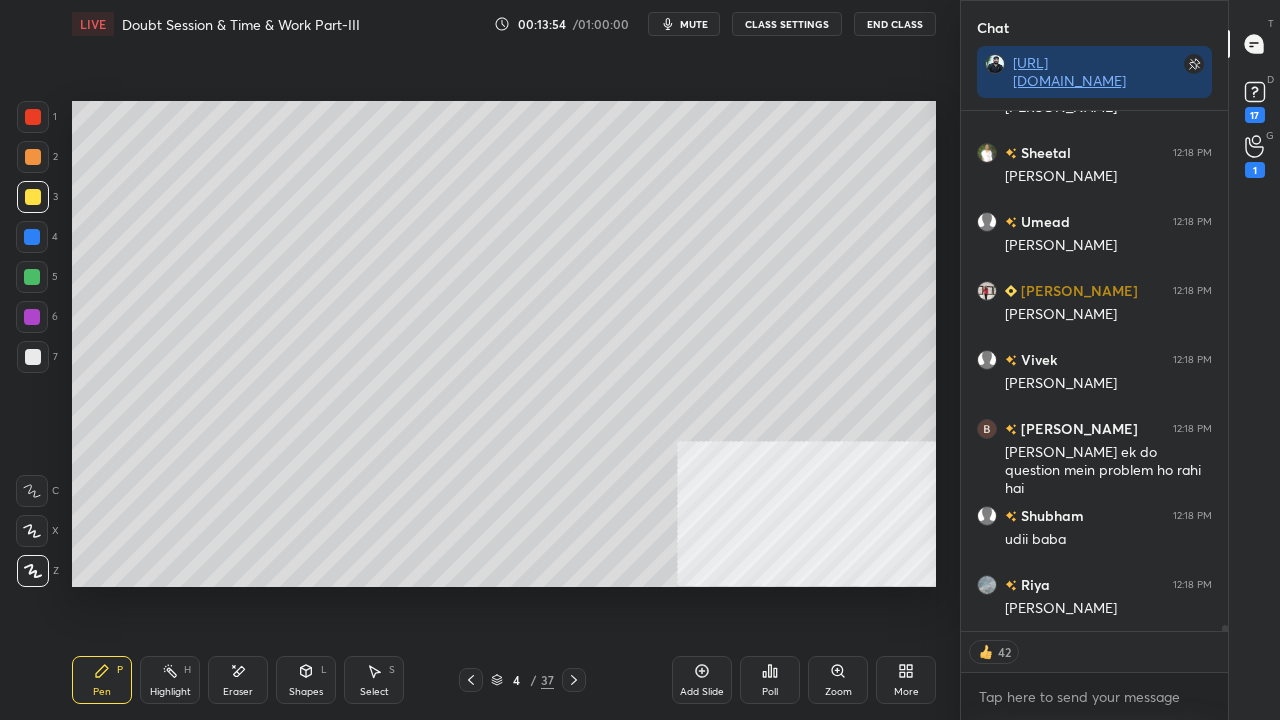 click on "Eraser" at bounding box center [238, 692] 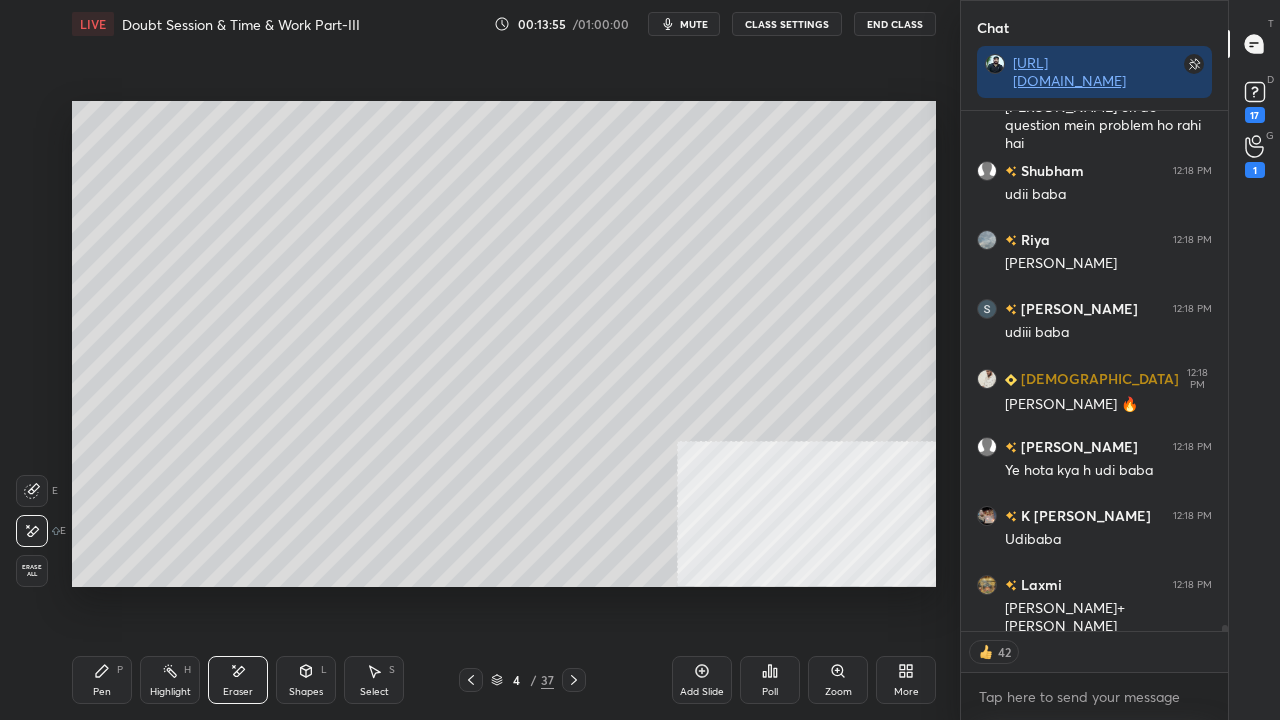 click 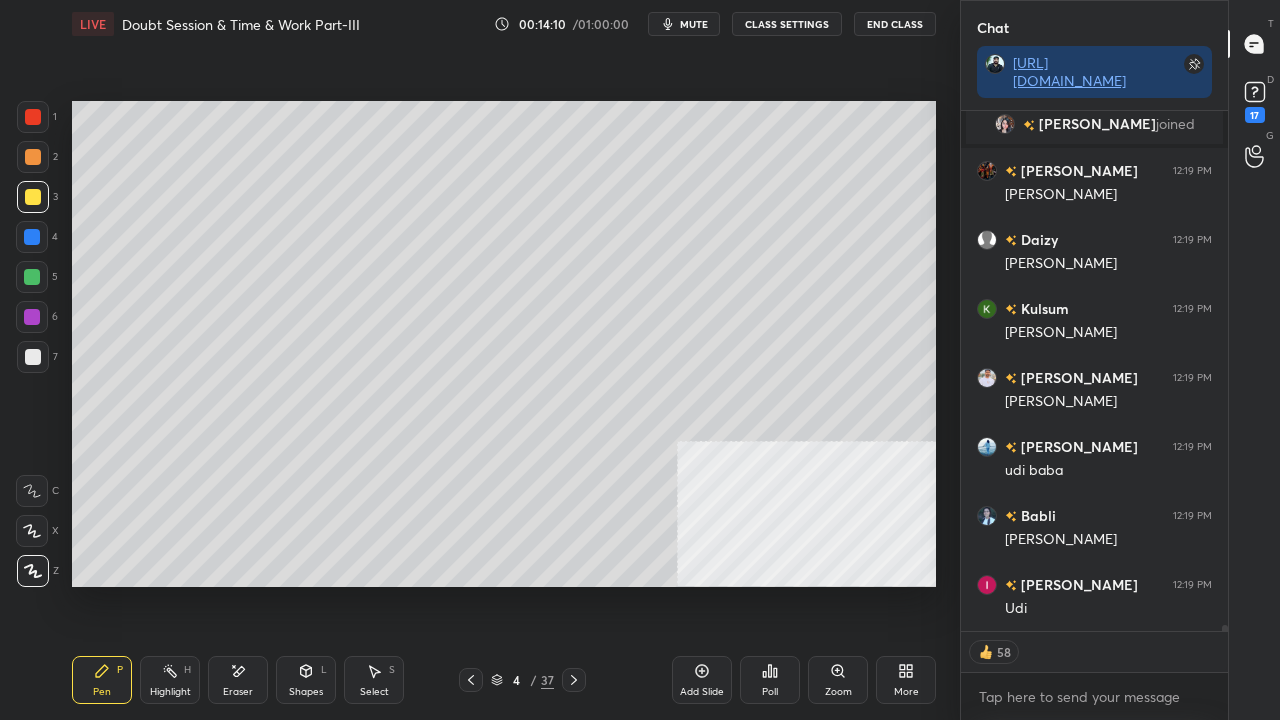 click at bounding box center [33, 357] 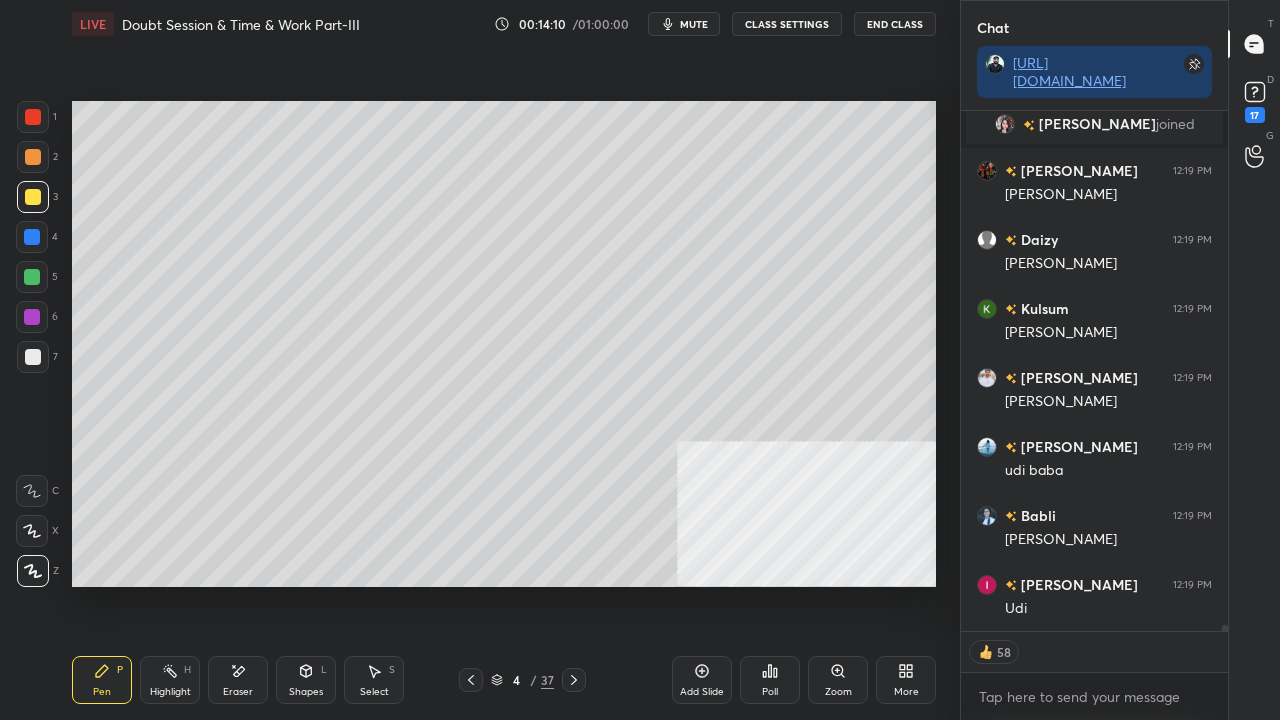 click at bounding box center (33, 357) 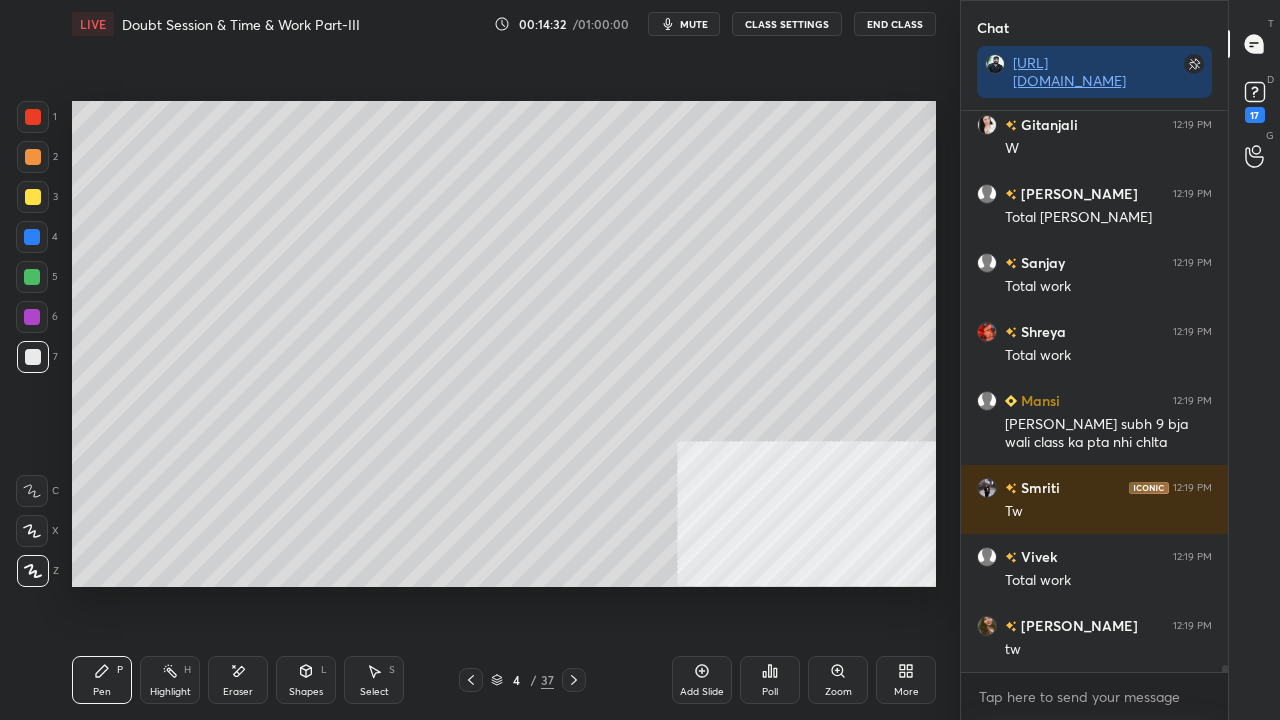click at bounding box center (32, 237) 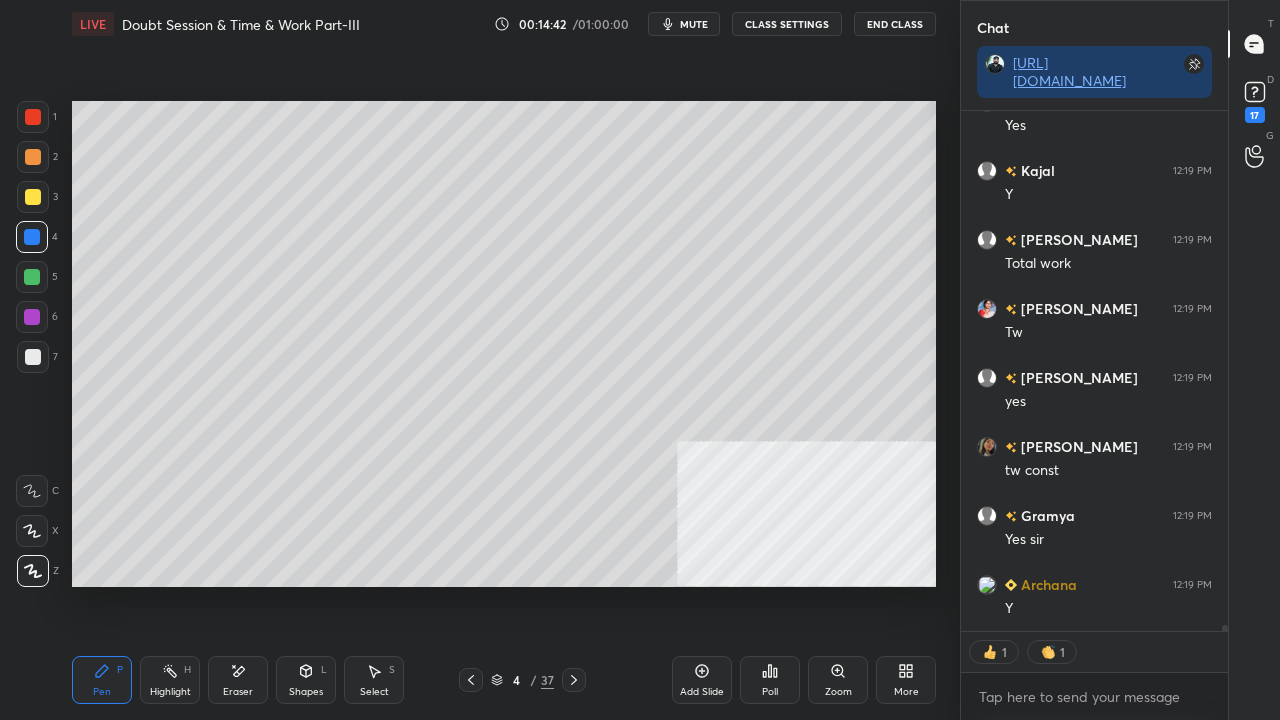 click at bounding box center [33, 357] 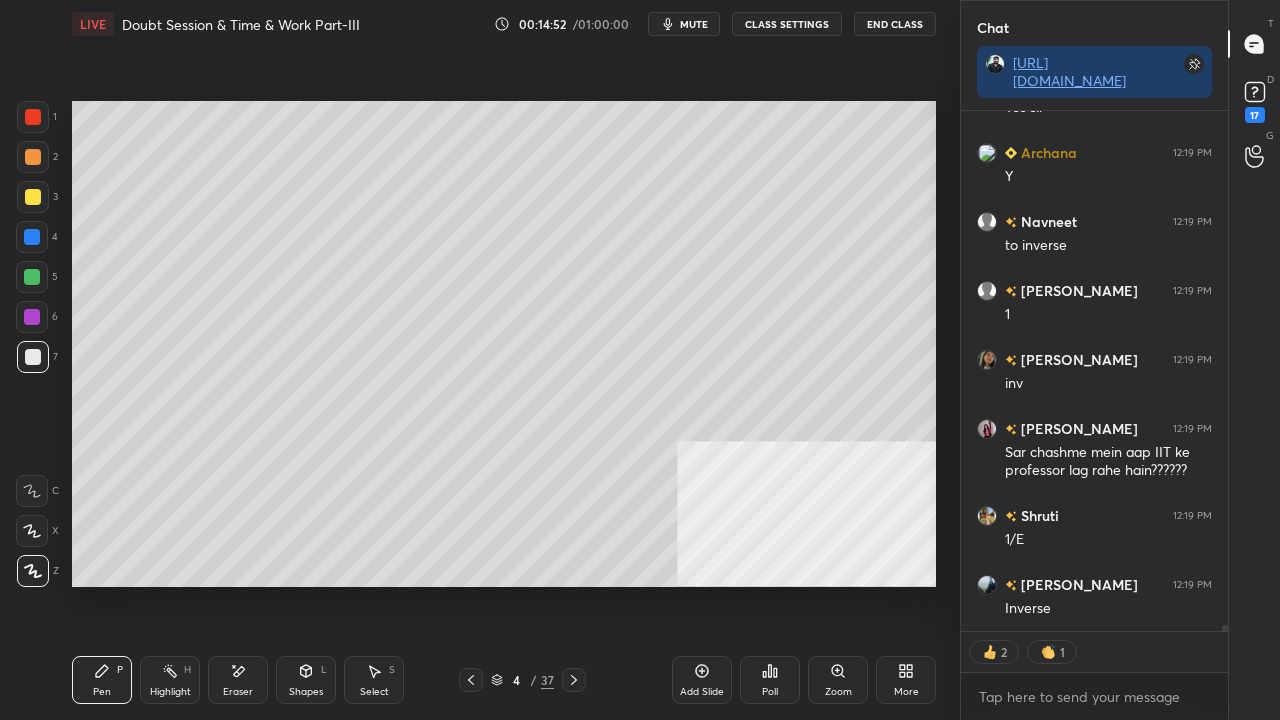 drag, startPoint x: 305, startPoint y: 684, endPoint x: 309, endPoint y: 668, distance: 16.492422 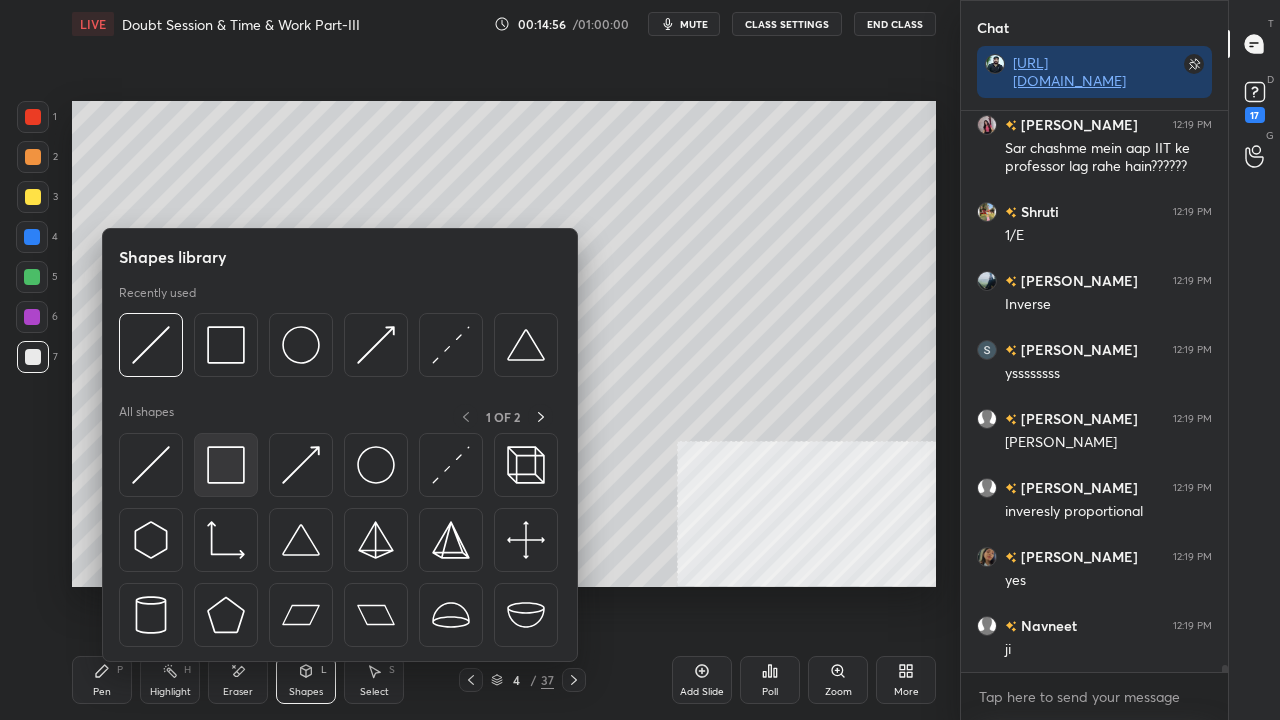 click at bounding box center [226, 465] 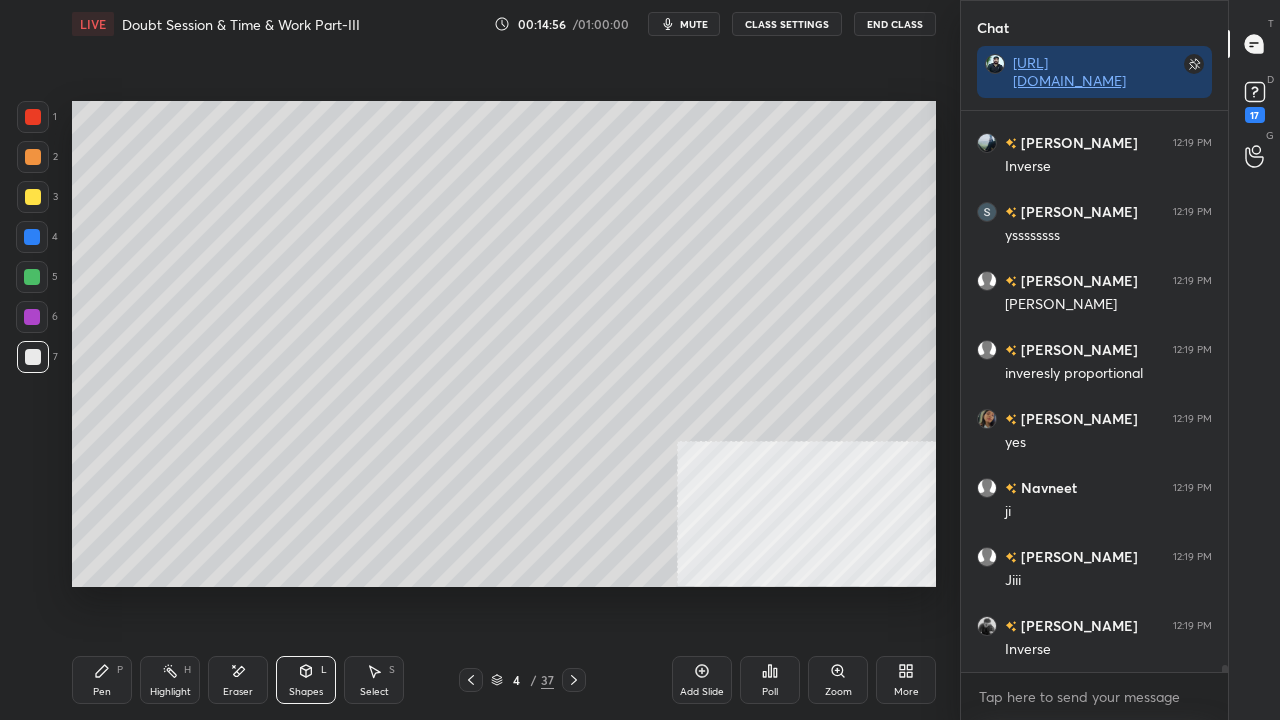 click at bounding box center (32, 277) 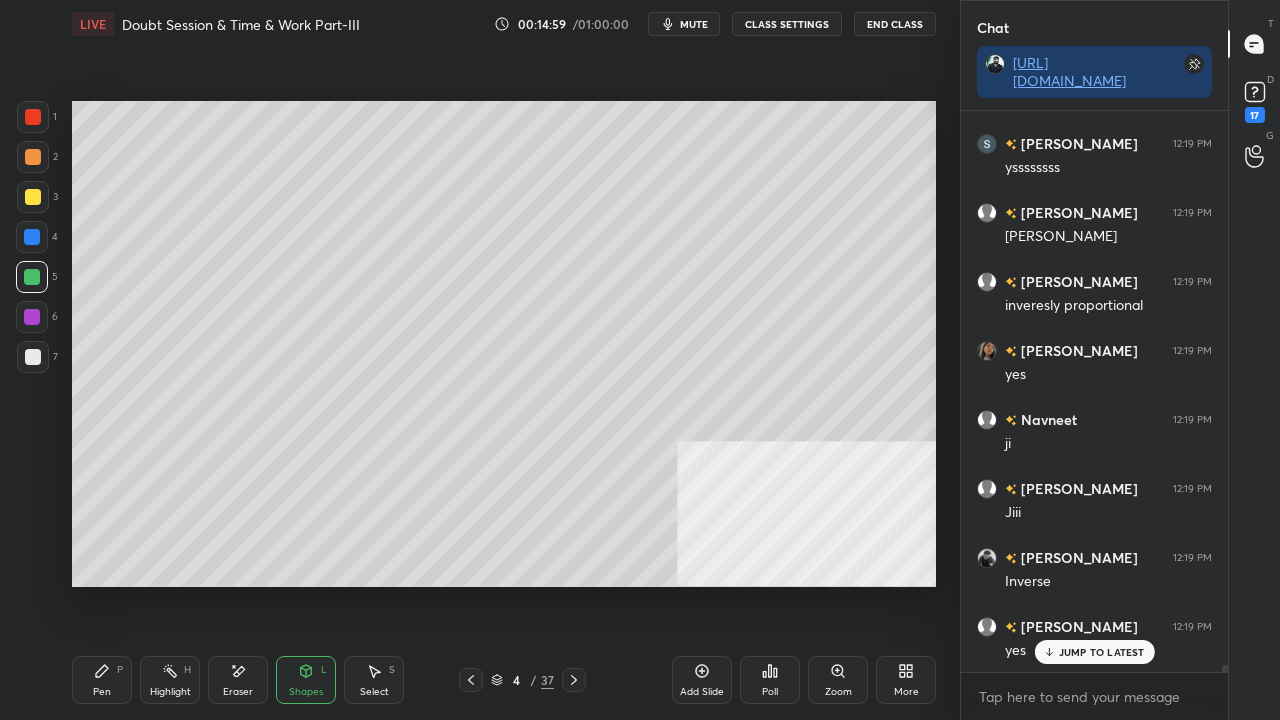 click 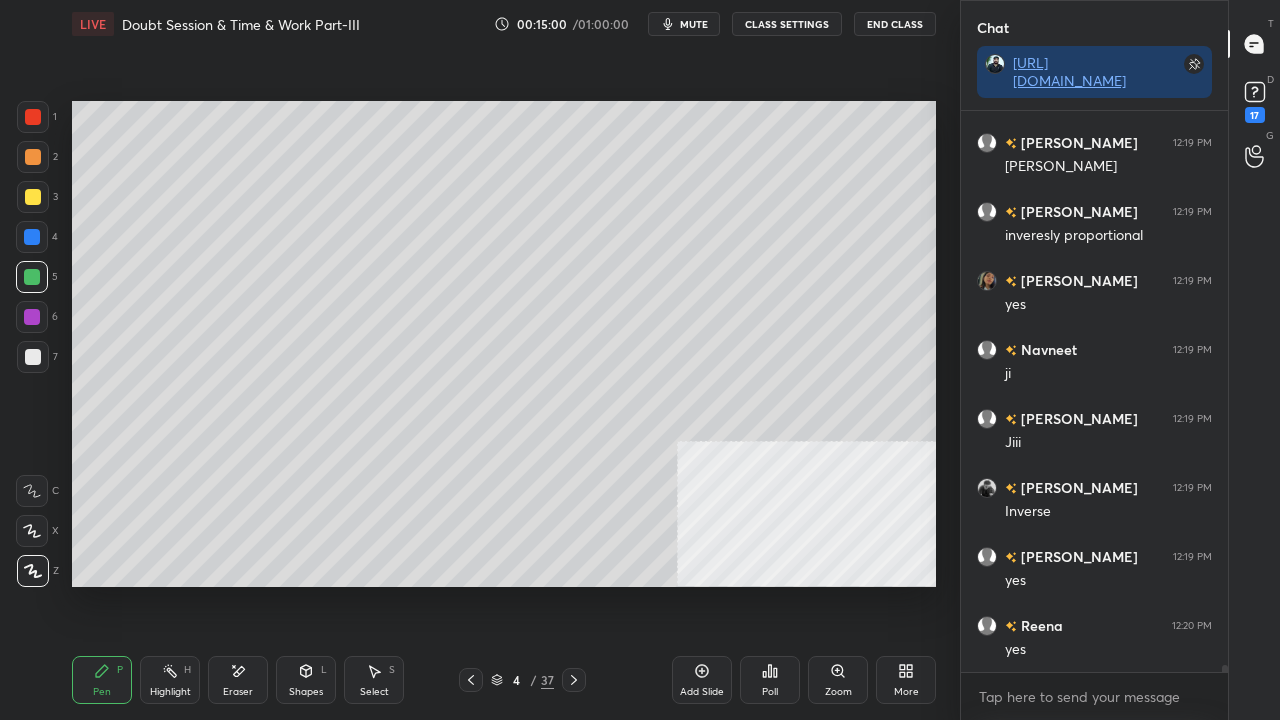 click at bounding box center [33, 357] 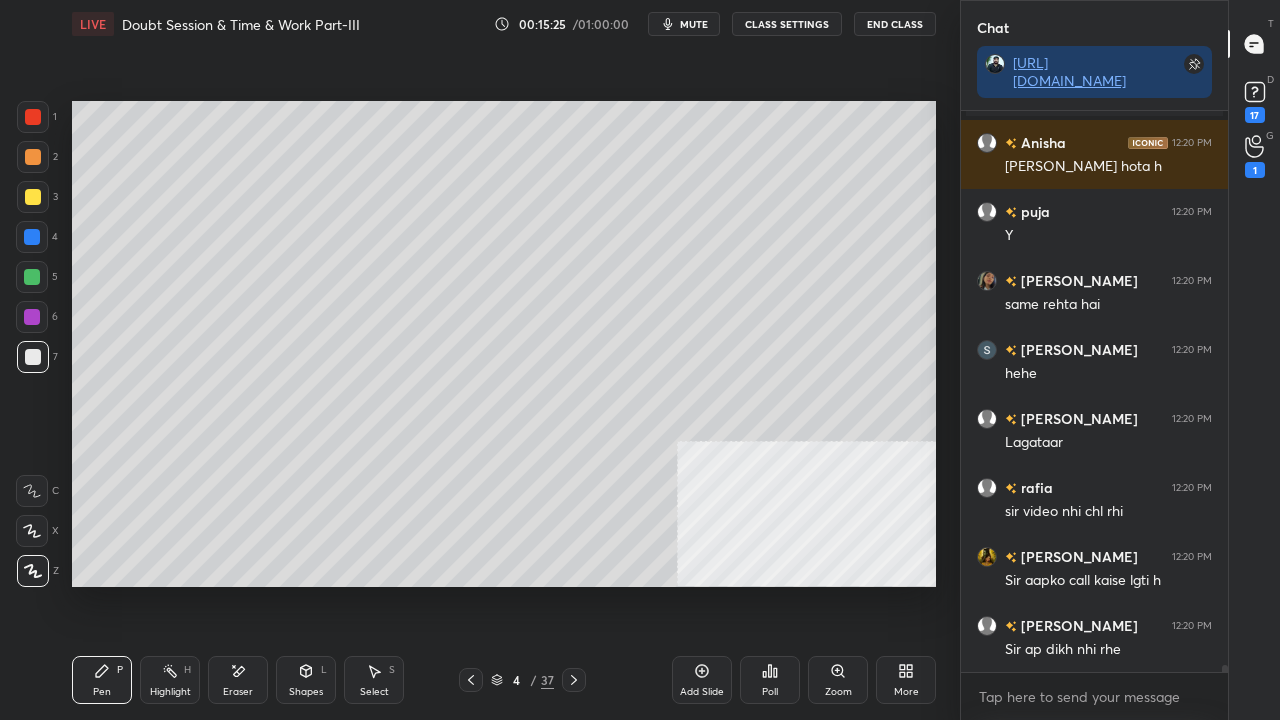 click at bounding box center [32, 277] 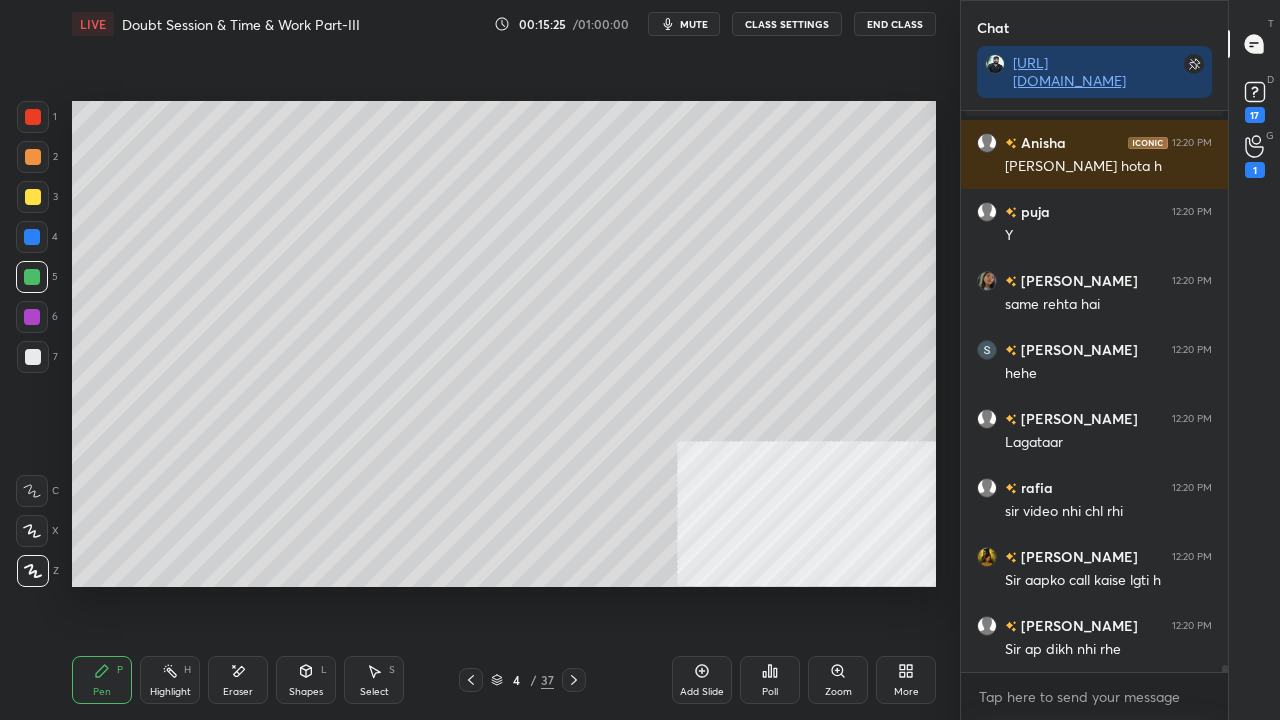 click at bounding box center [32, 277] 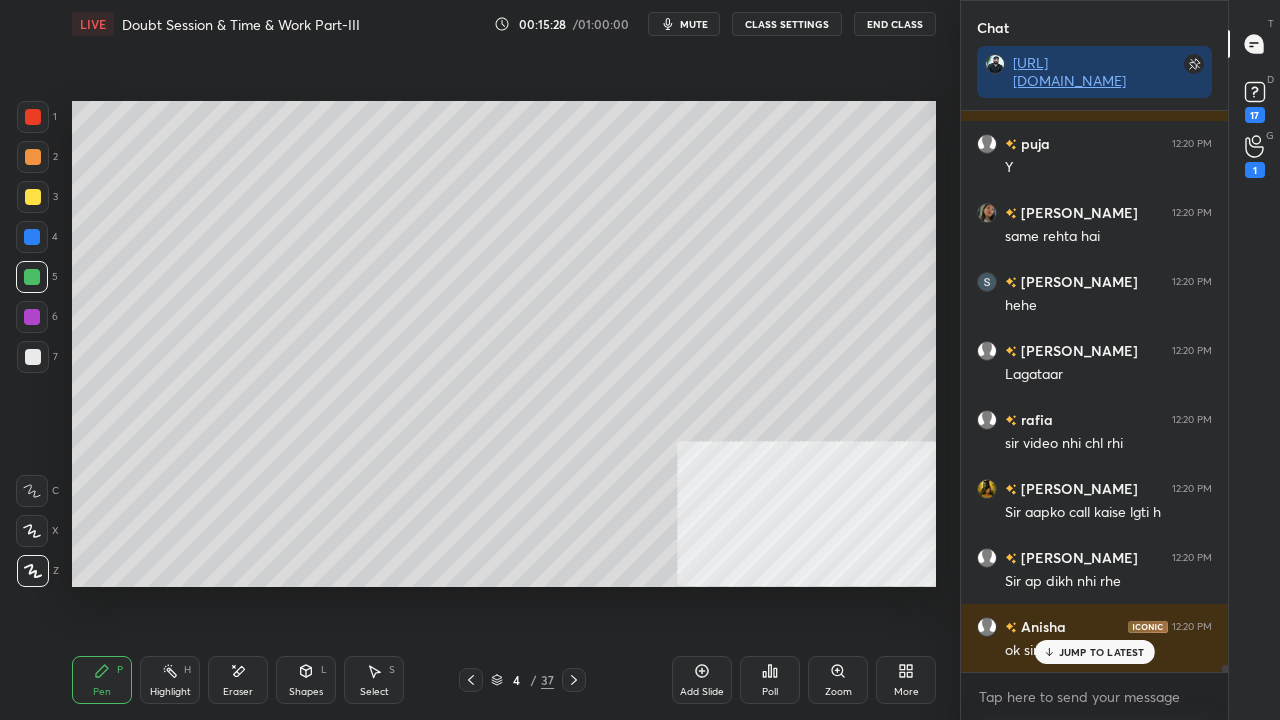 drag, startPoint x: 1070, startPoint y: 650, endPoint x: 916, endPoint y: 588, distance: 166.01205 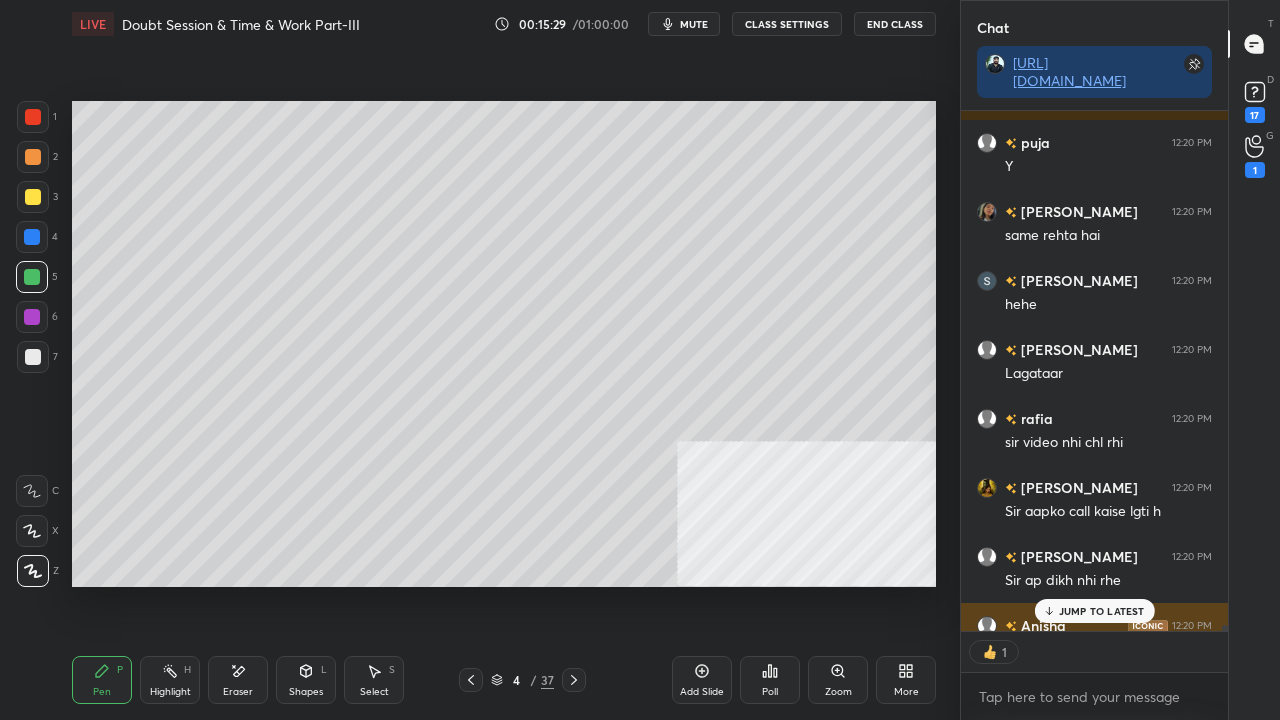 click on "JUMP TO LATEST" at bounding box center [1102, 611] 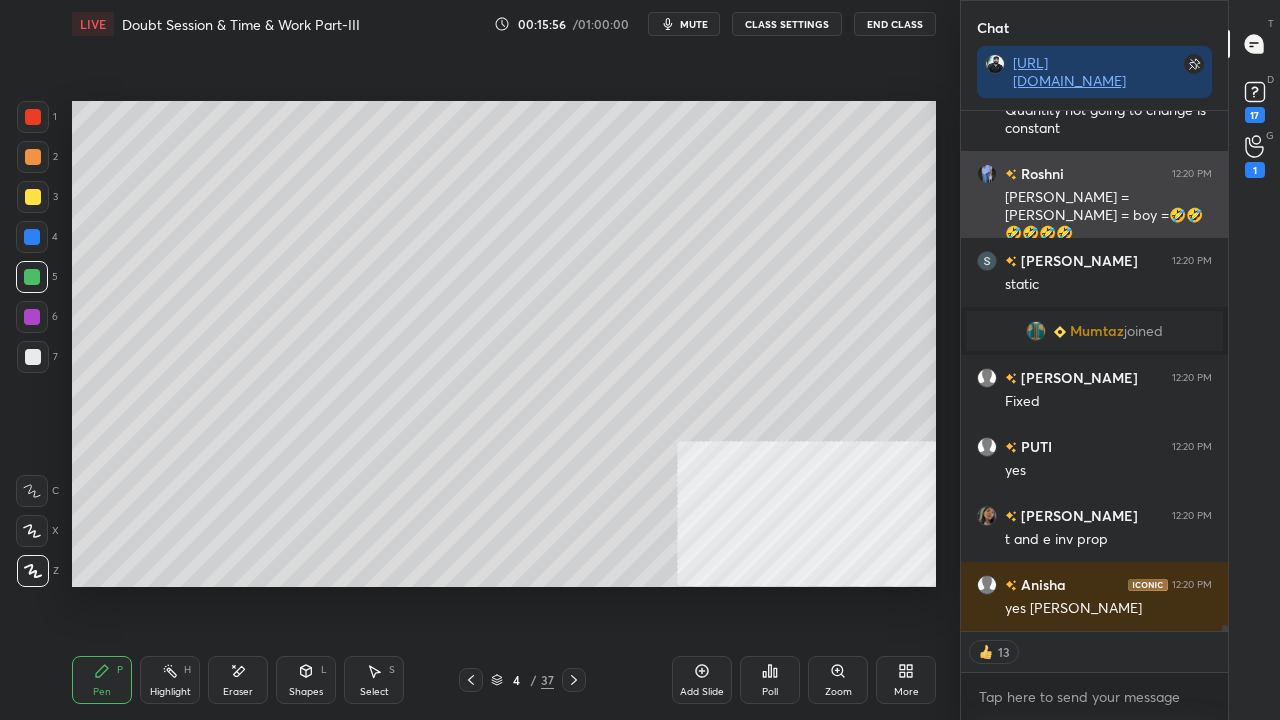 scroll, scrollTop: 46813, scrollLeft: 0, axis: vertical 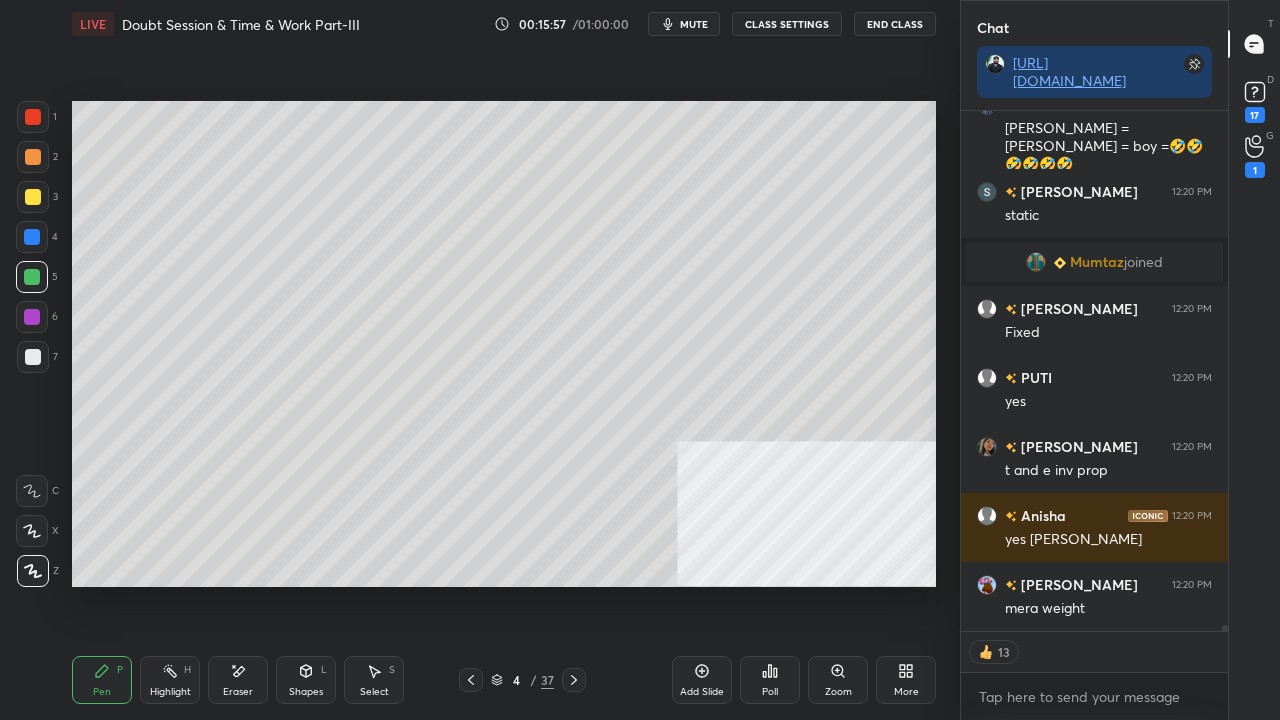 click at bounding box center (33, 357) 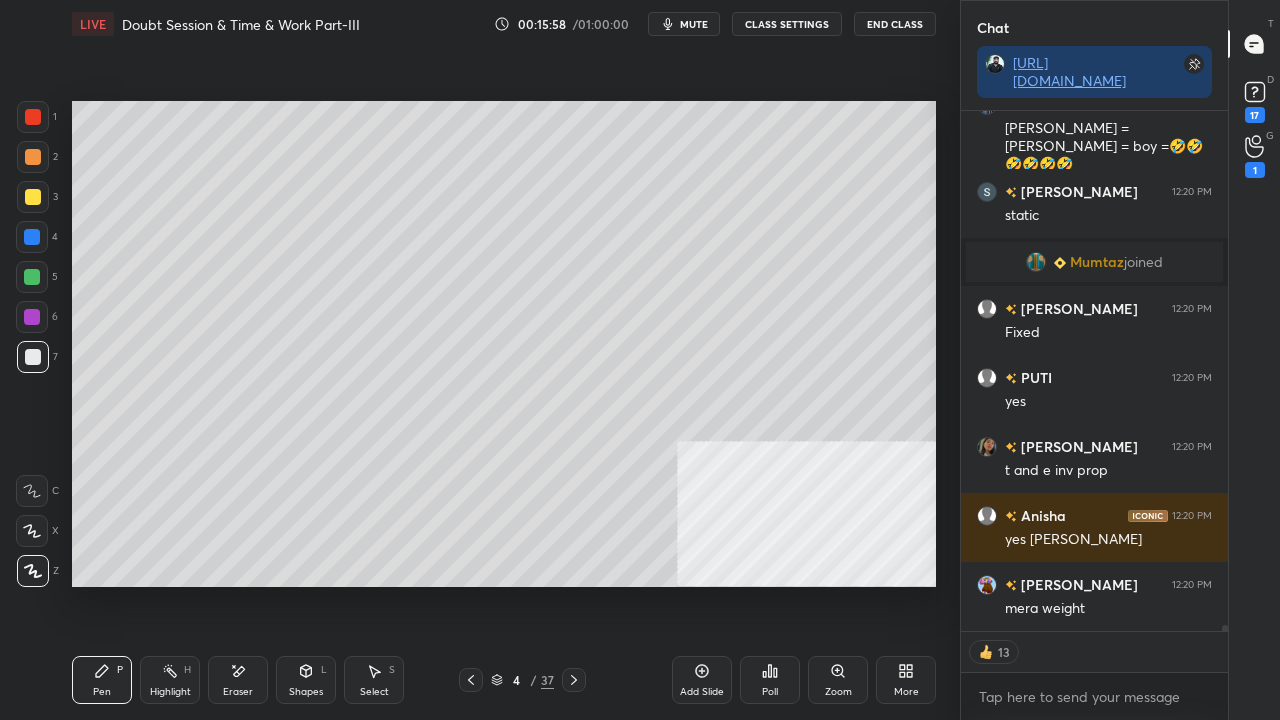click at bounding box center (33, 357) 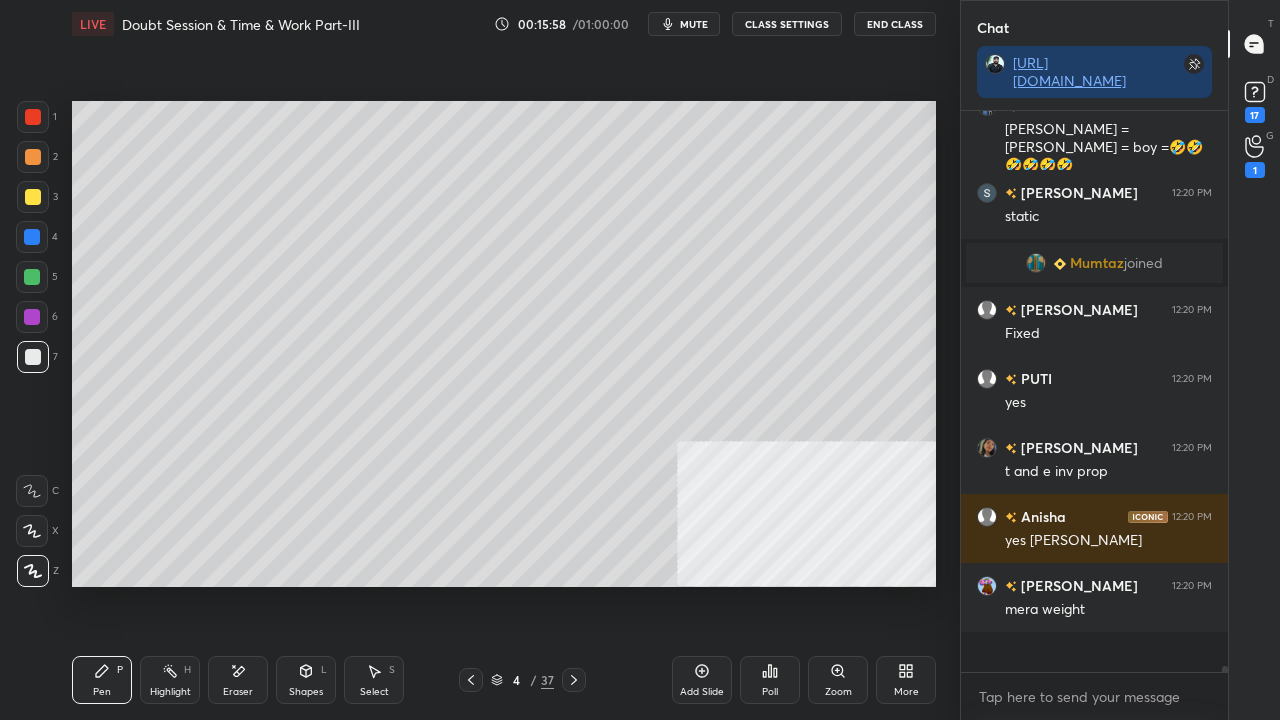 scroll, scrollTop: 6, scrollLeft: 6, axis: both 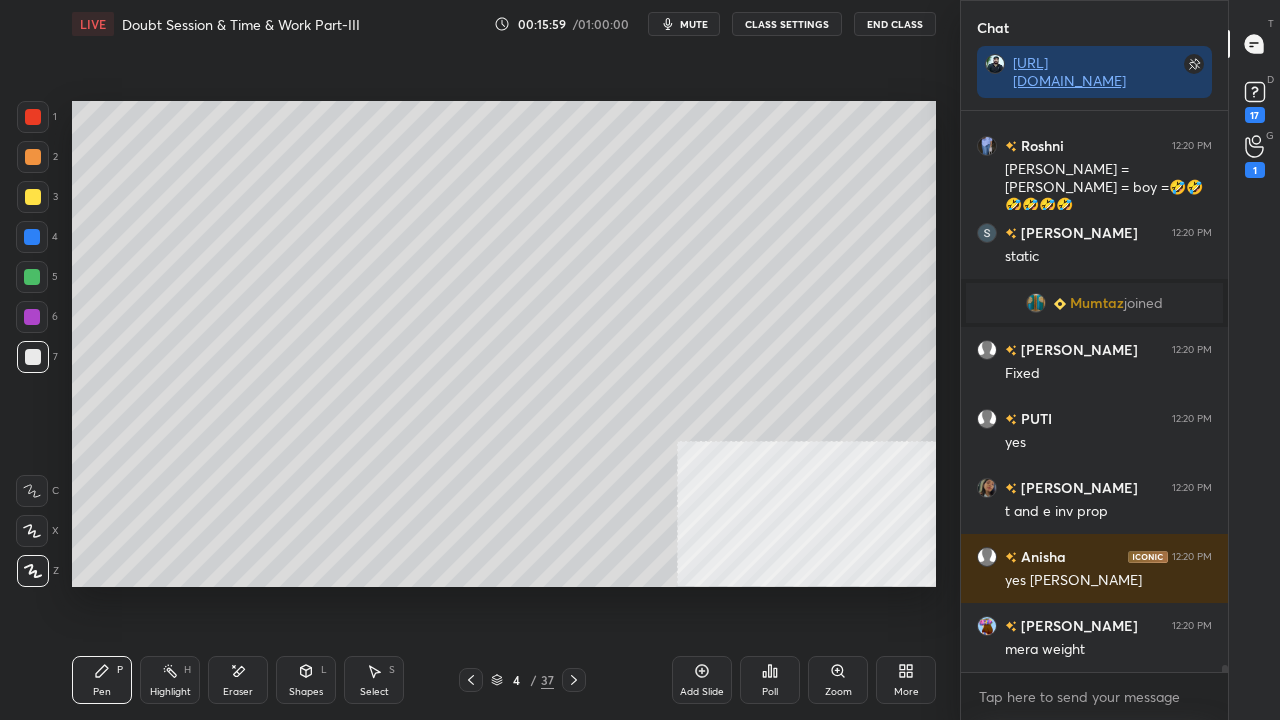 click at bounding box center (32, 317) 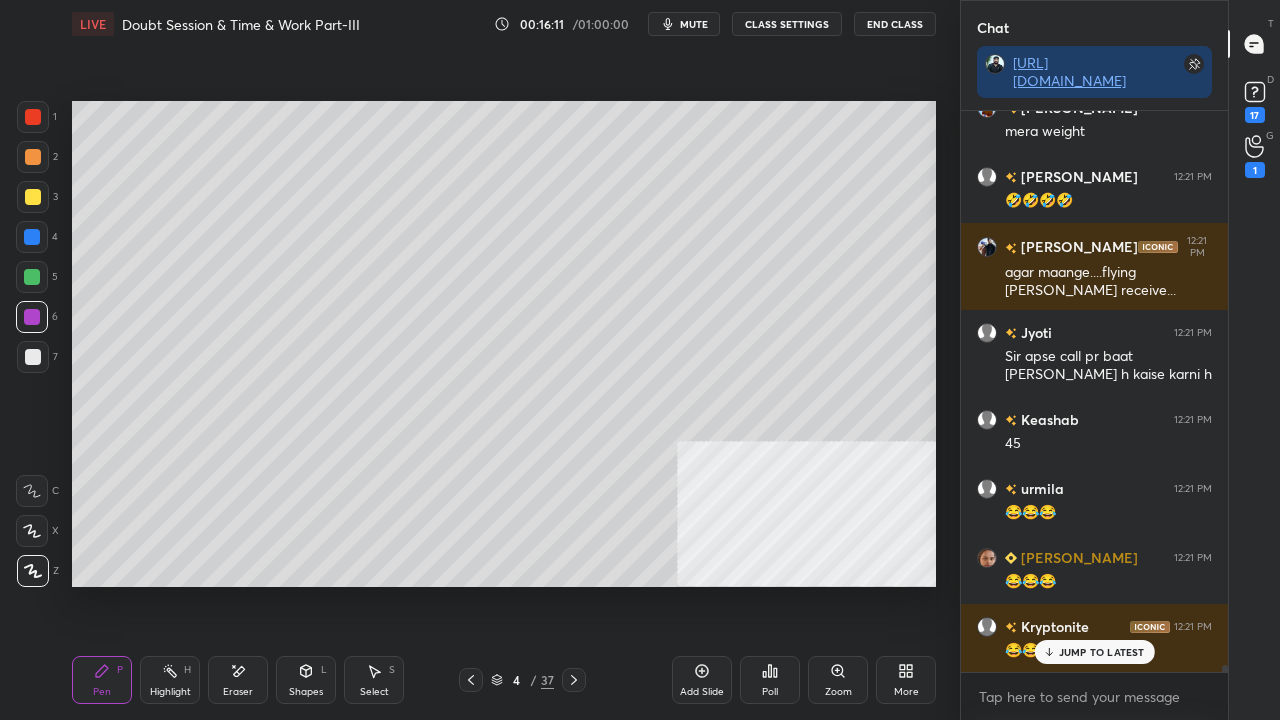 drag, startPoint x: 33, startPoint y: 272, endPoint x: 46, endPoint y: 270, distance: 13.152946 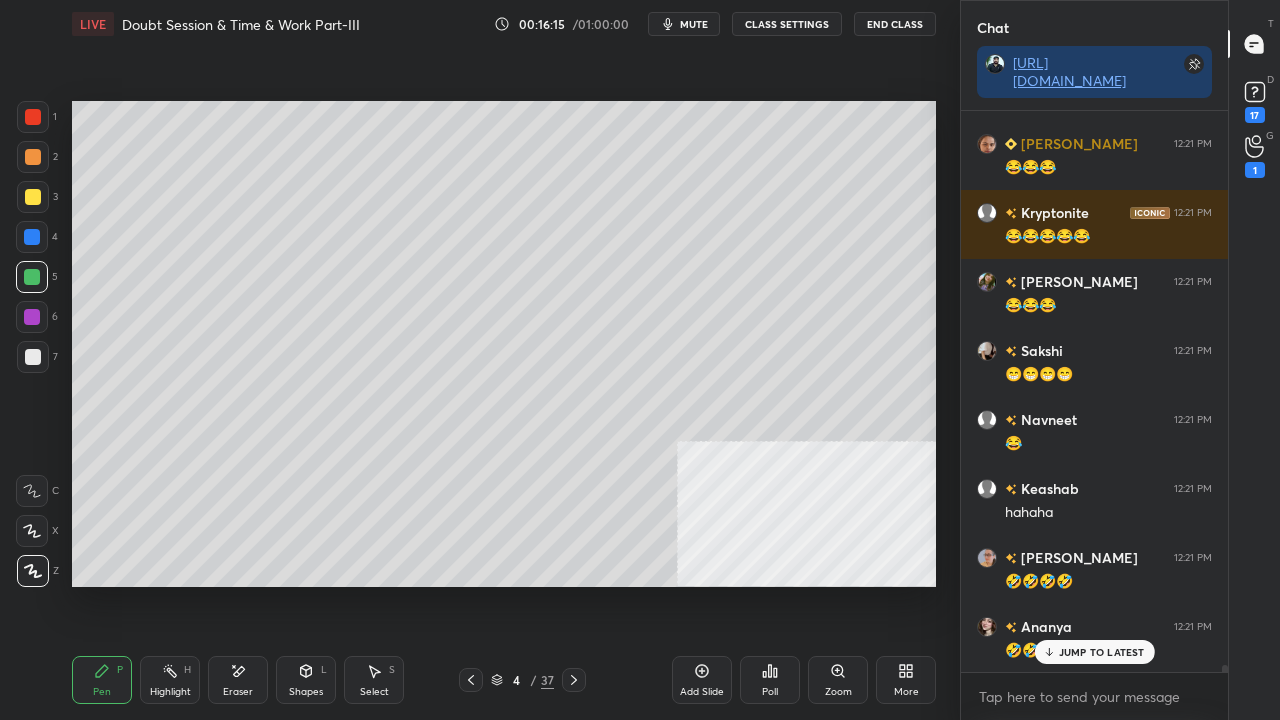 click at bounding box center (32, 237) 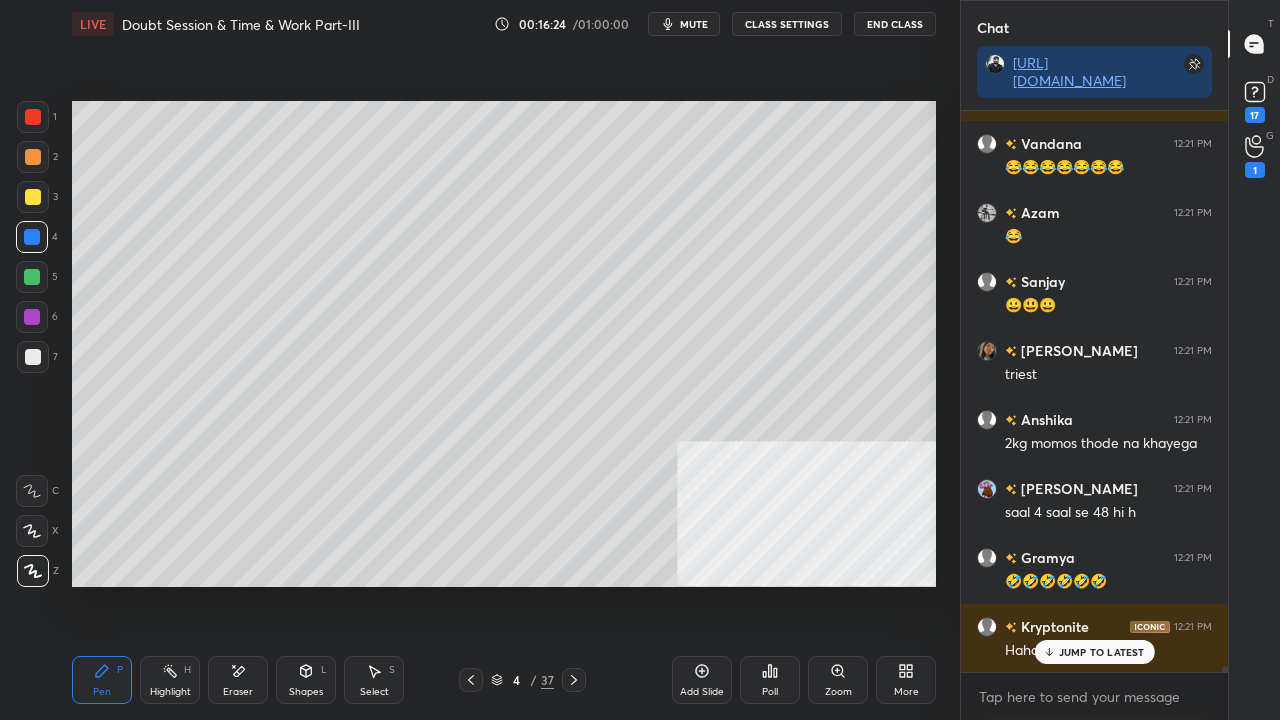 click at bounding box center (33, 117) 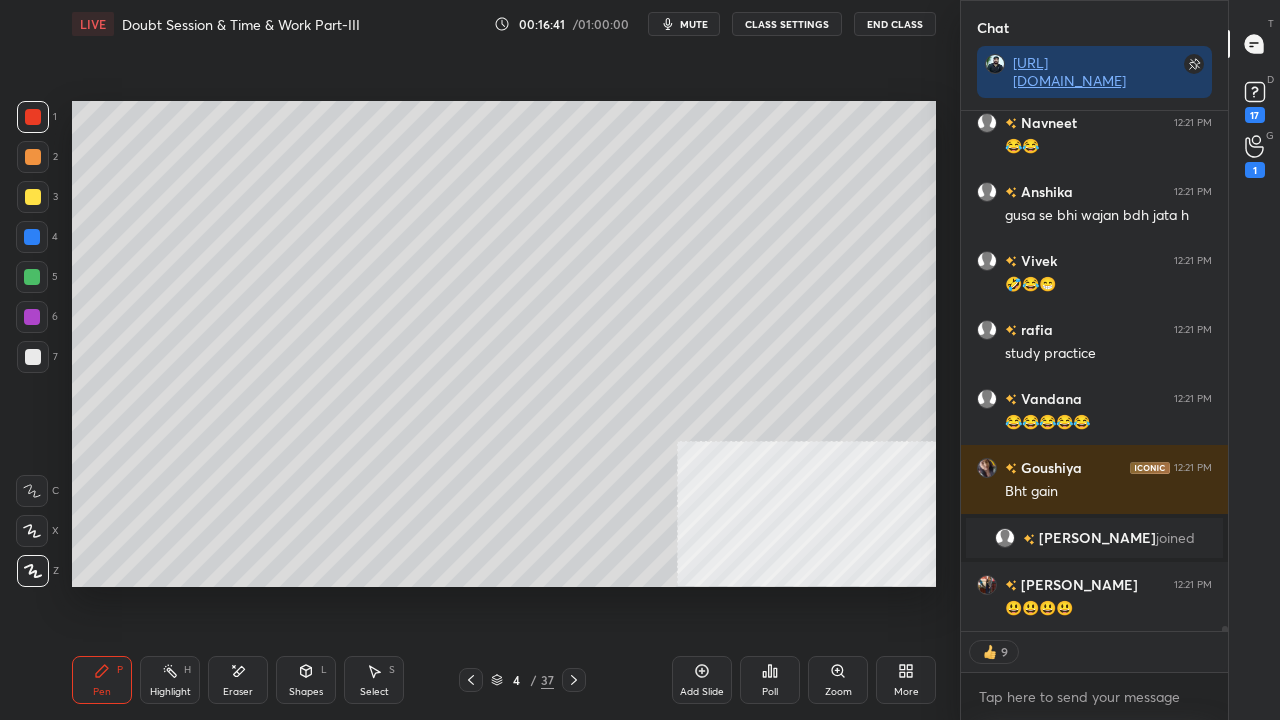 click at bounding box center (32, 317) 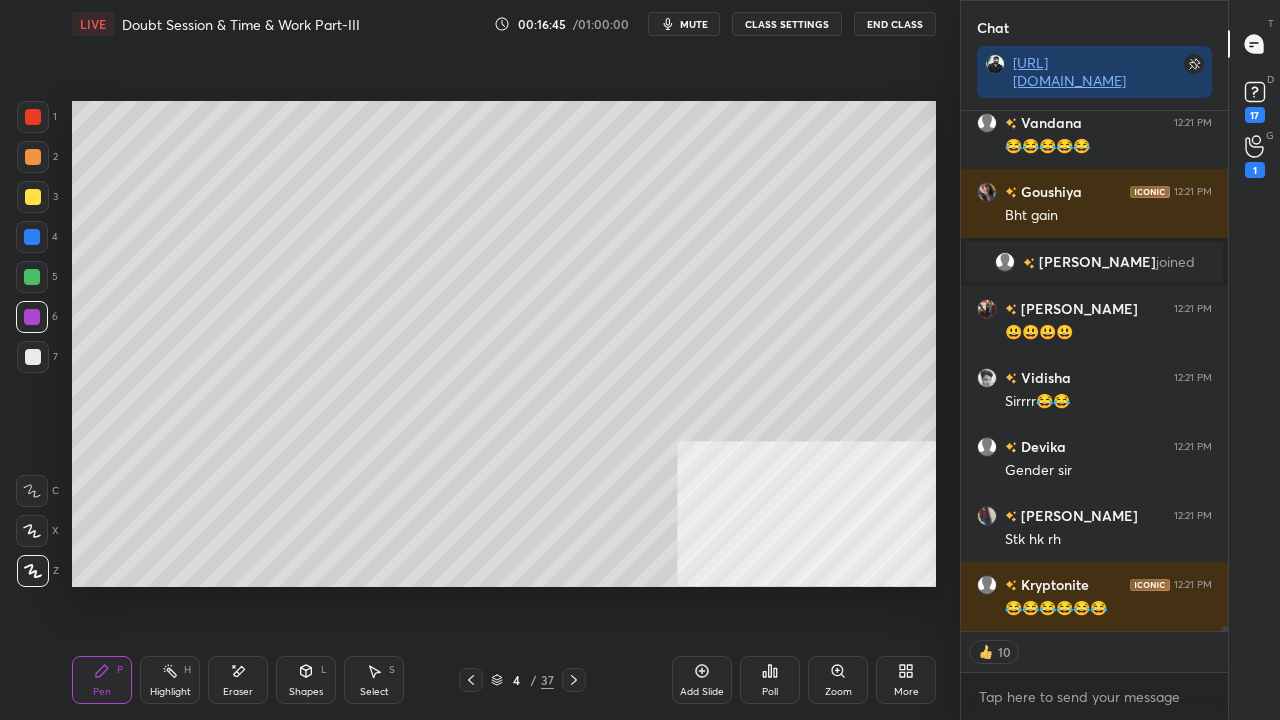 drag, startPoint x: 30, startPoint y: 310, endPoint x: 45, endPoint y: 308, distance: 15.132746 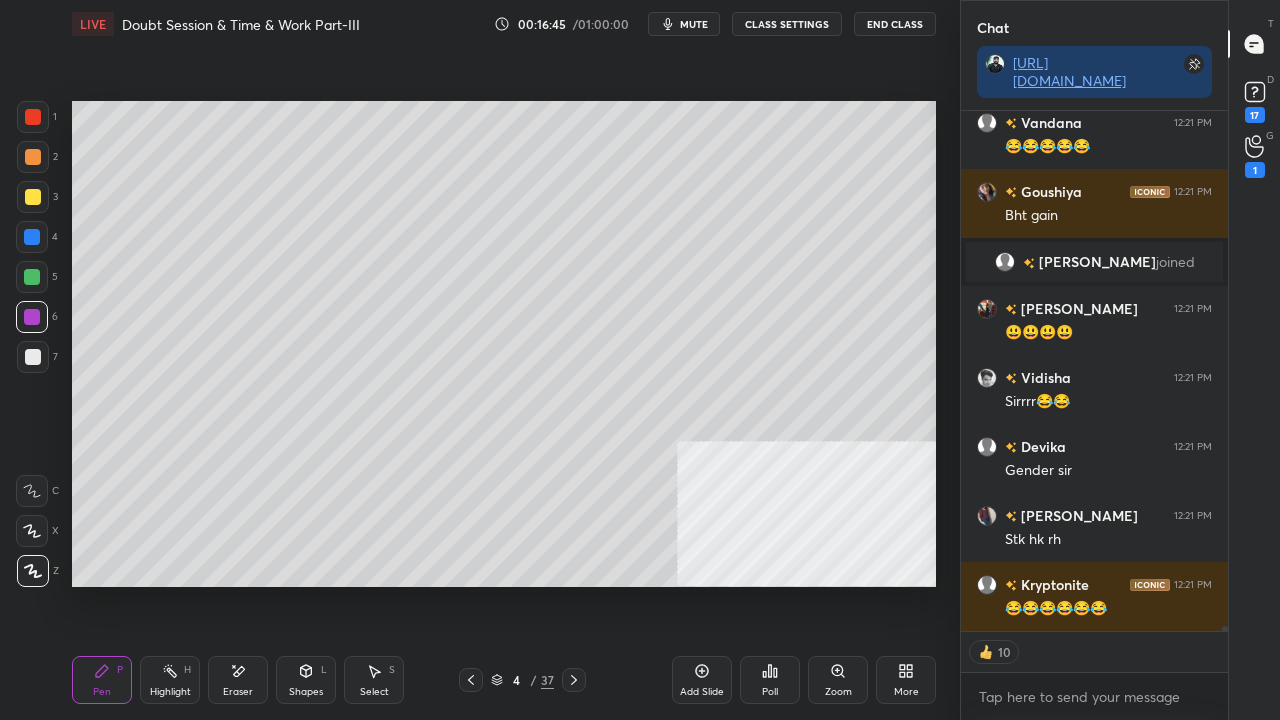 click at bounding box center [32, 317] 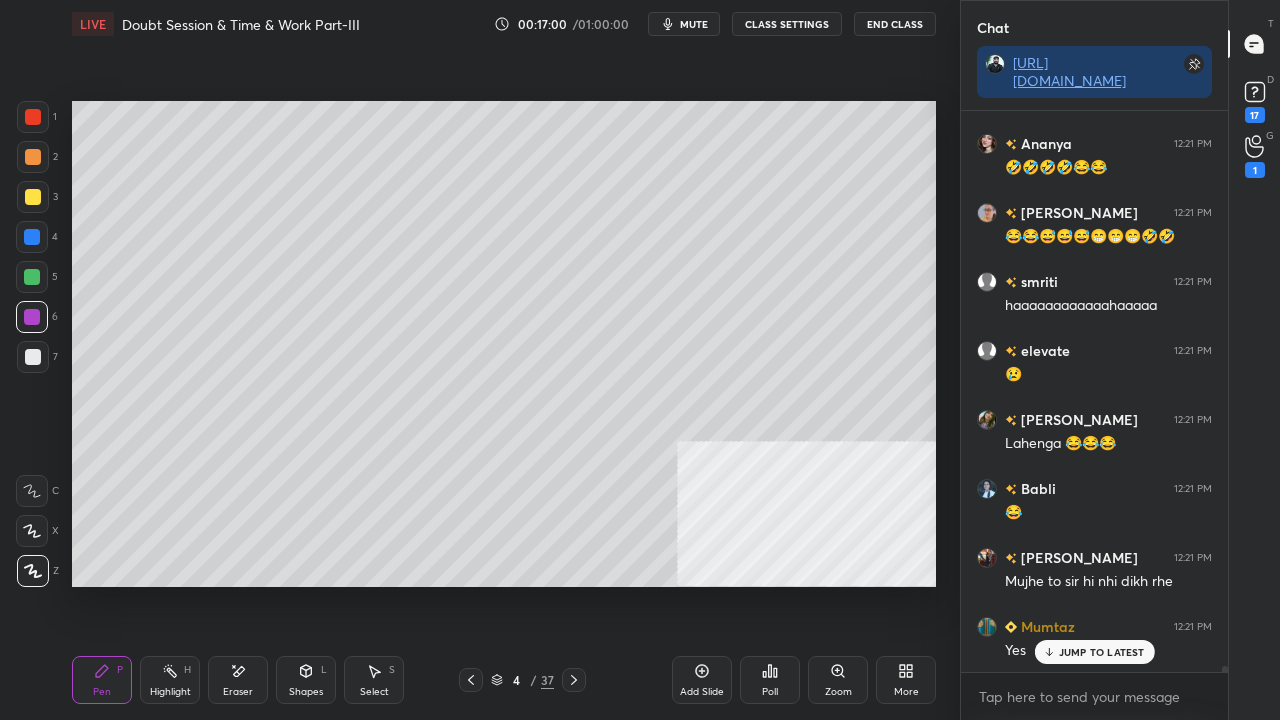 click at bounding box center (33, 357) 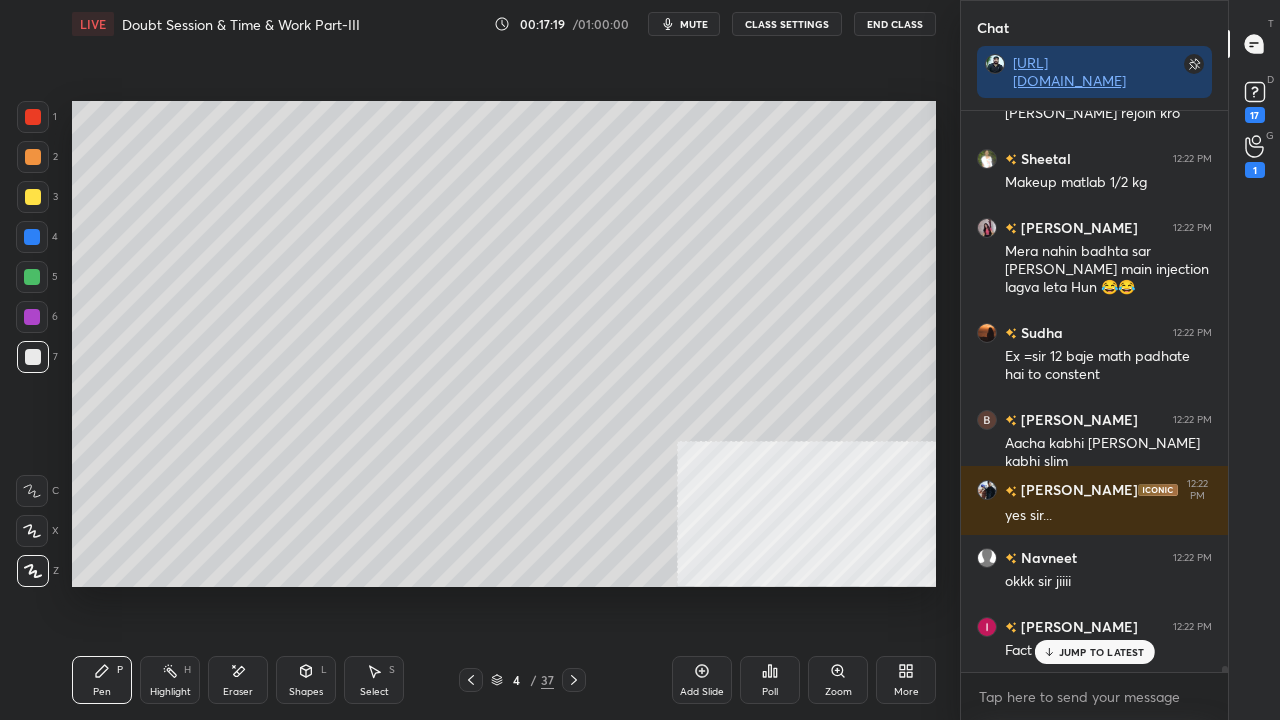 click on "/" at bounding box center [534, 680] 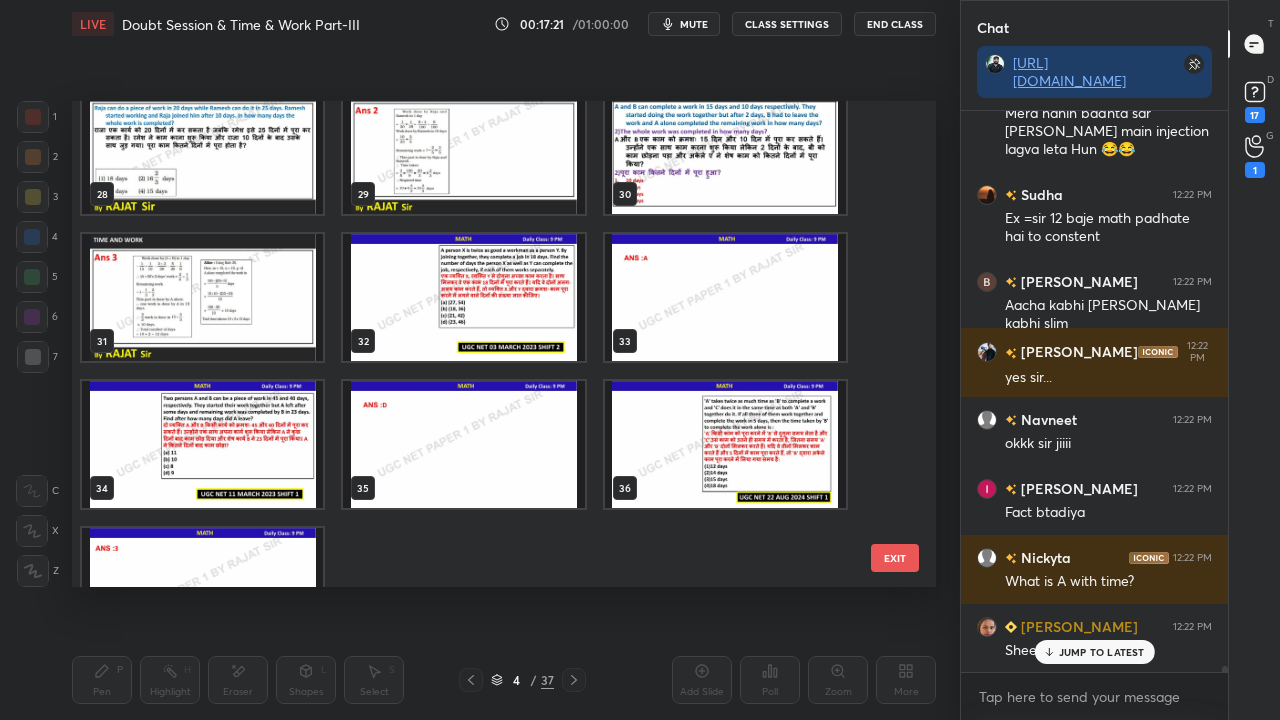 click at bounding box center (463, 297) 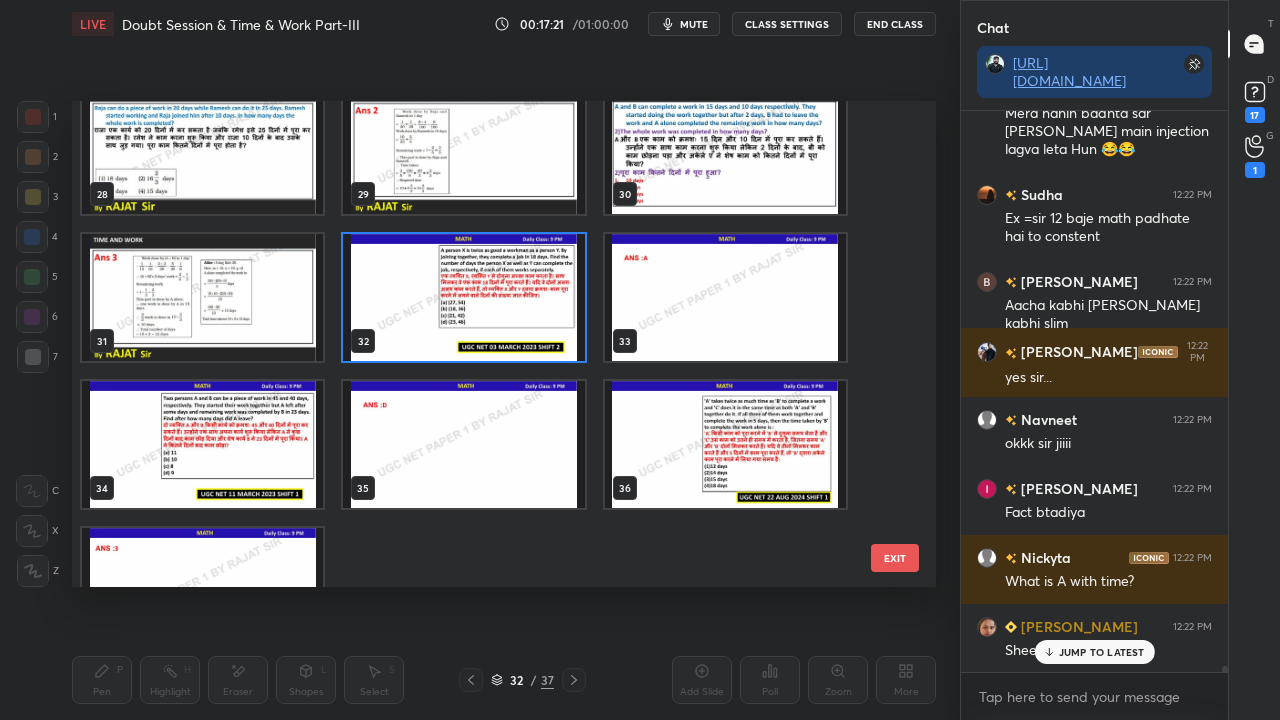 click at bounding box center [463, 297] 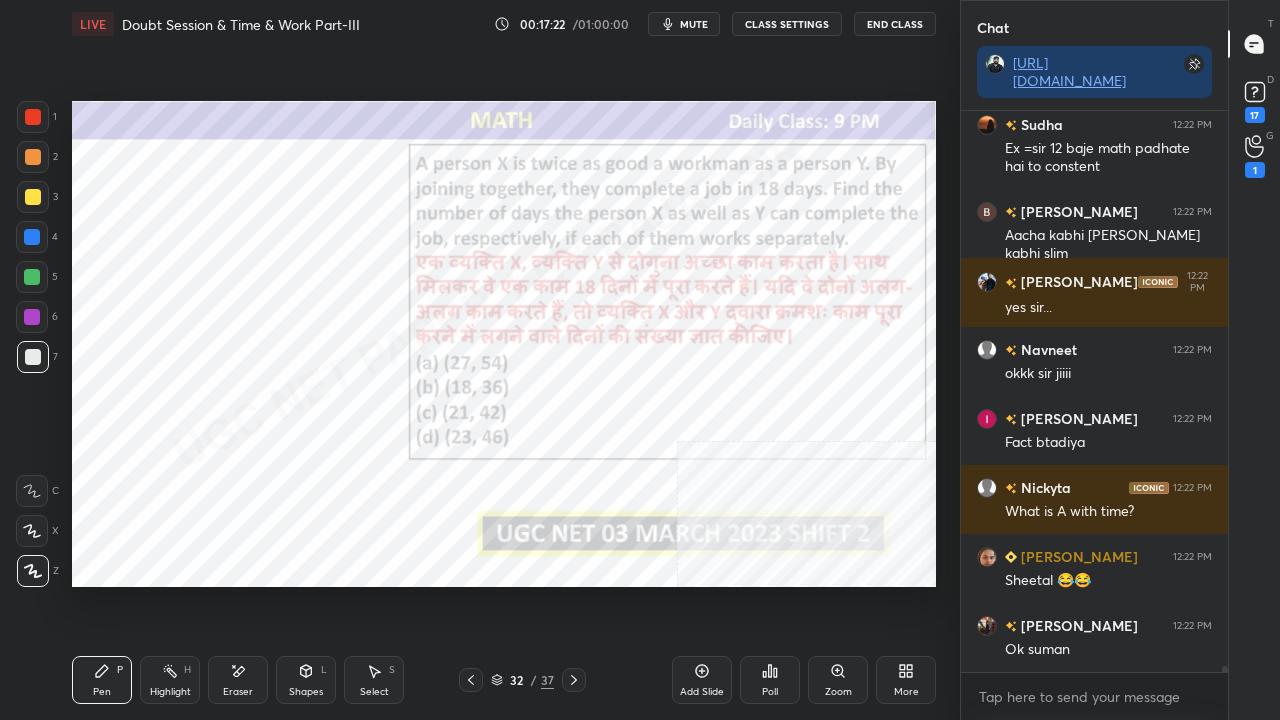 drag, startPoint x: 38, startPoint y: 118, endPoint x: 60, endPoint y: 136, distance: 28.42534 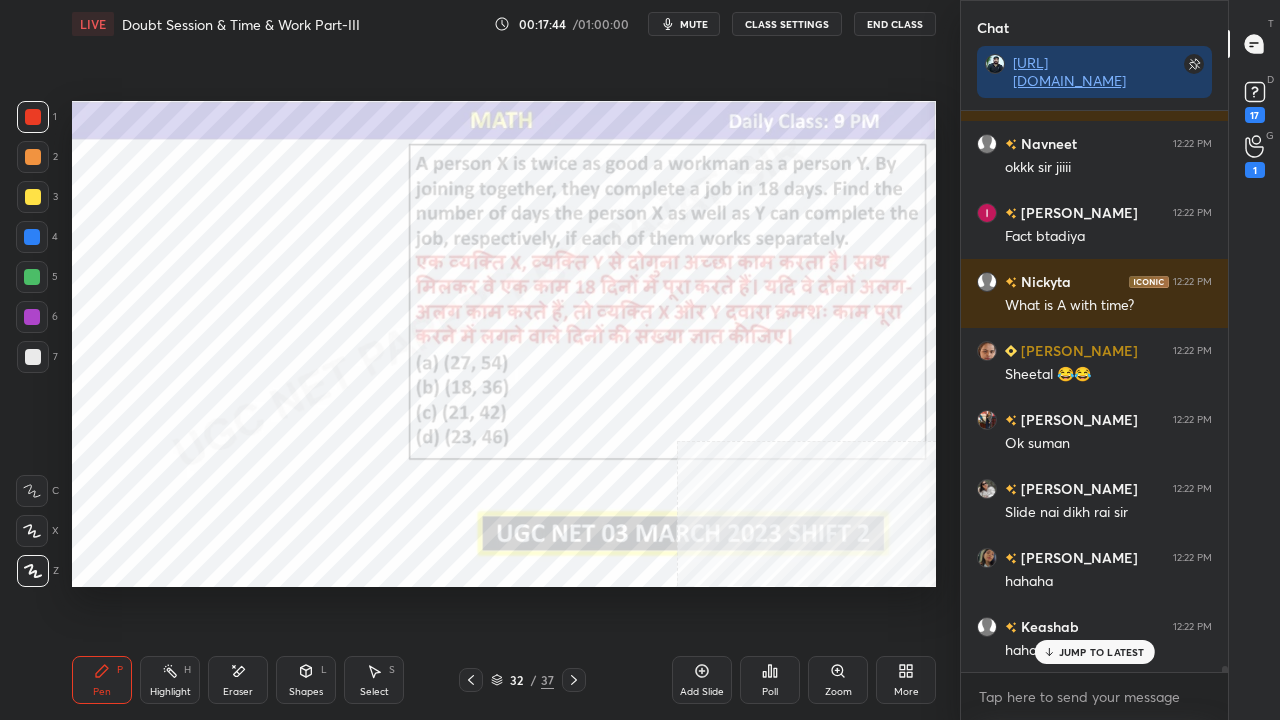 scroll, scrollTop: 52752, scrollLeft: 0, axis: vertical 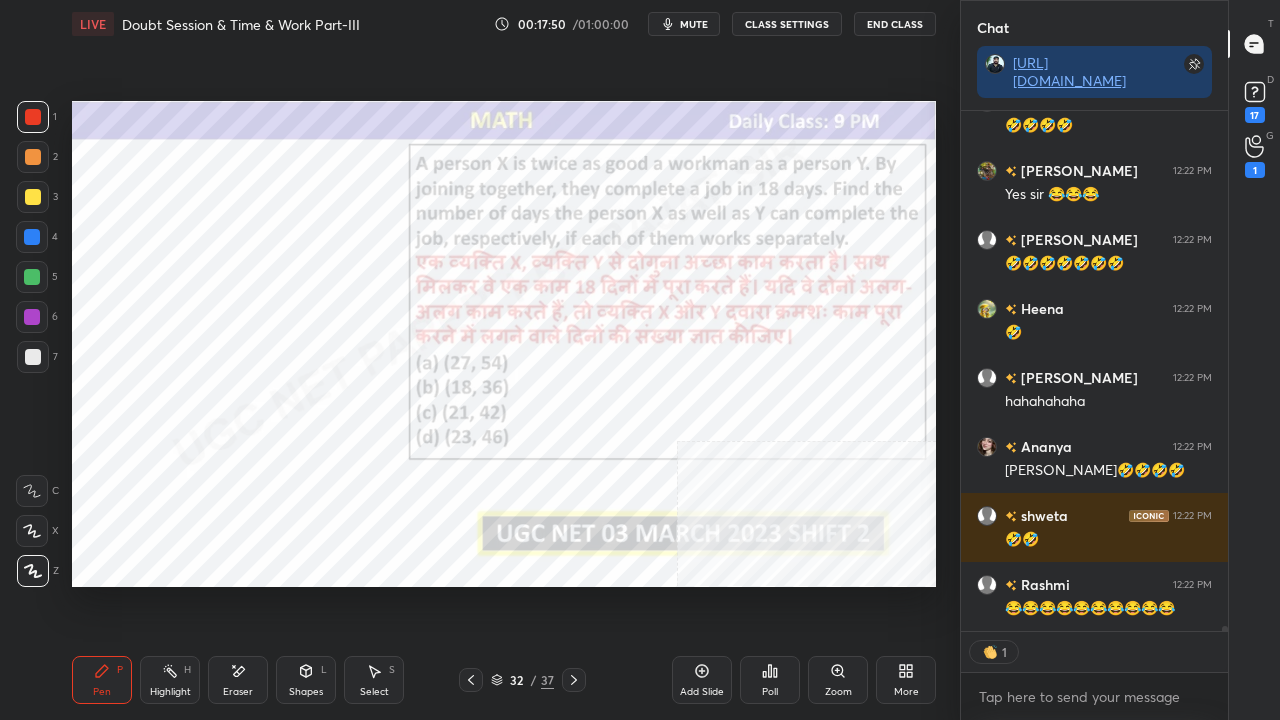 click at bounding box center (32, 237) 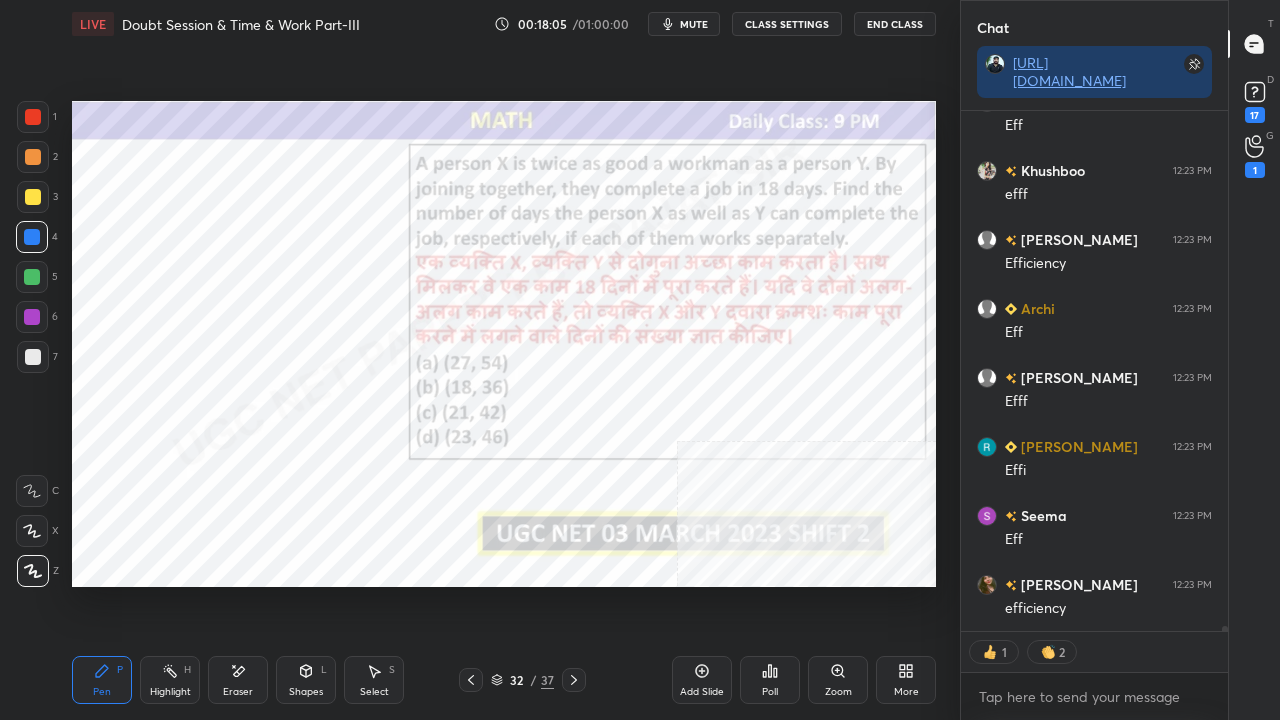 click at bounding box center [33, 117] 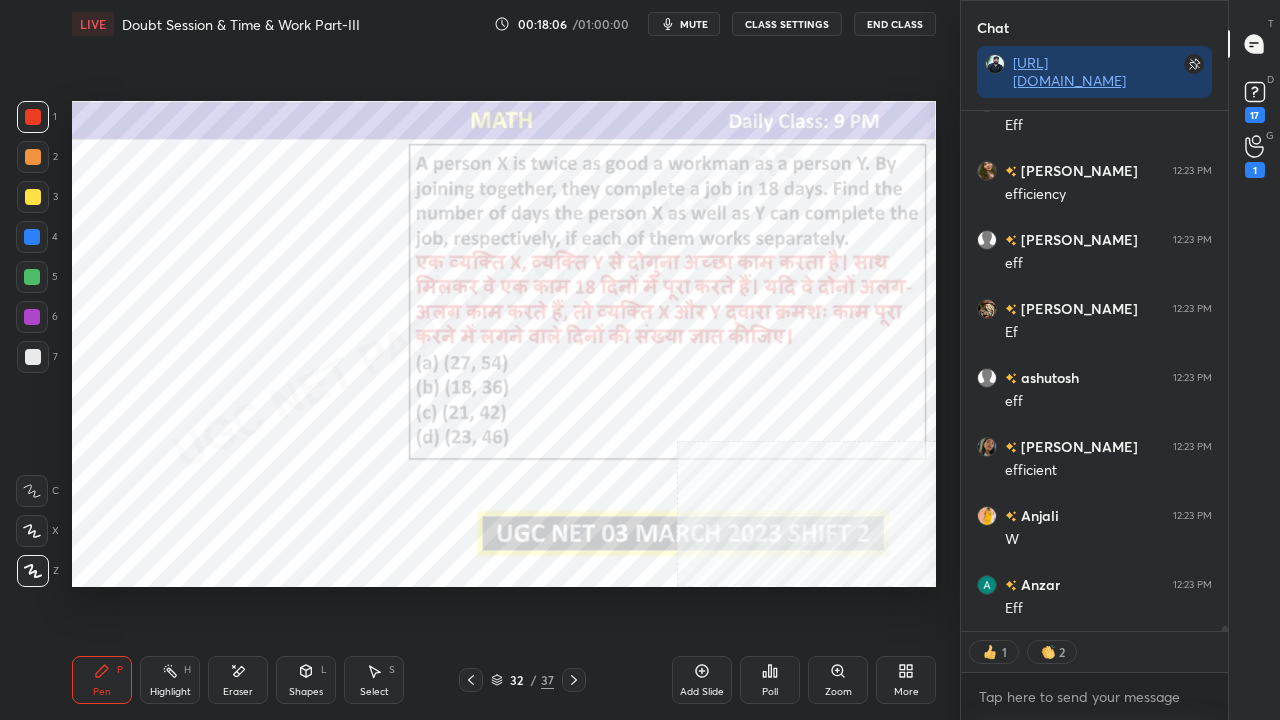 click at bounding box center [32, 237] 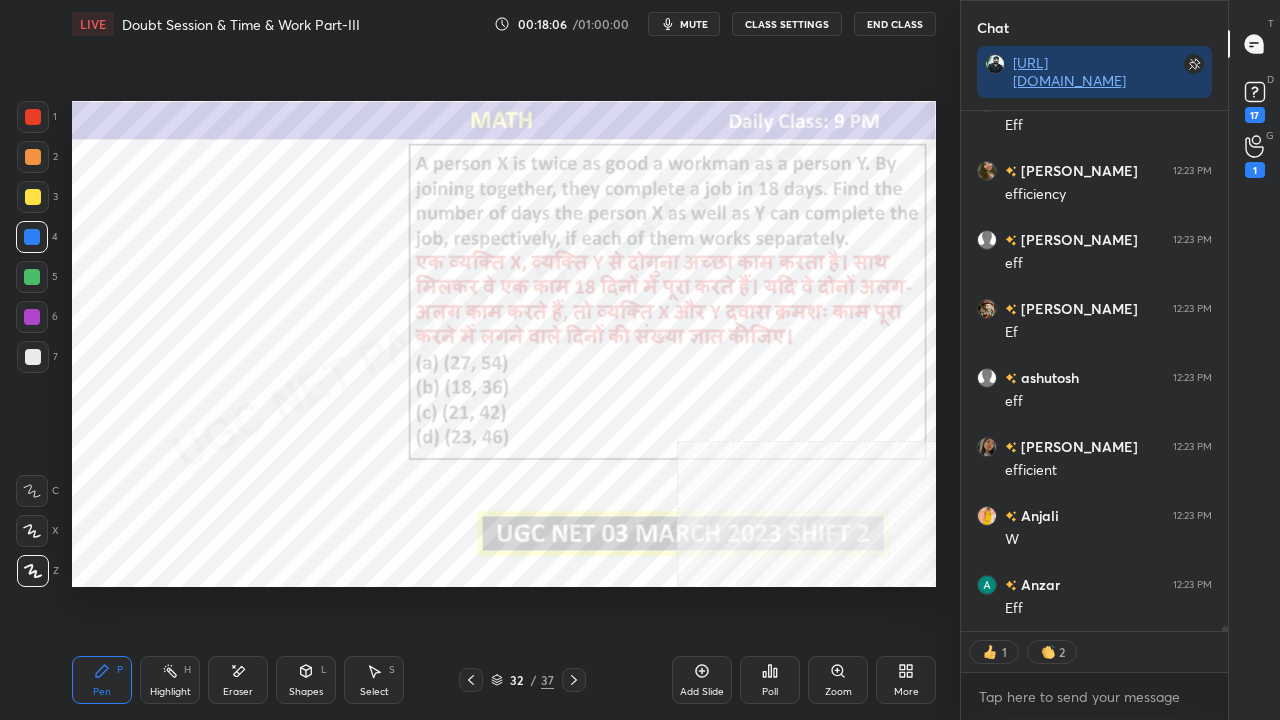 drag, startPoint x: 33, startPoint y: 236, endPoint x: 70, endPoint y: 241, distance: 37.336308 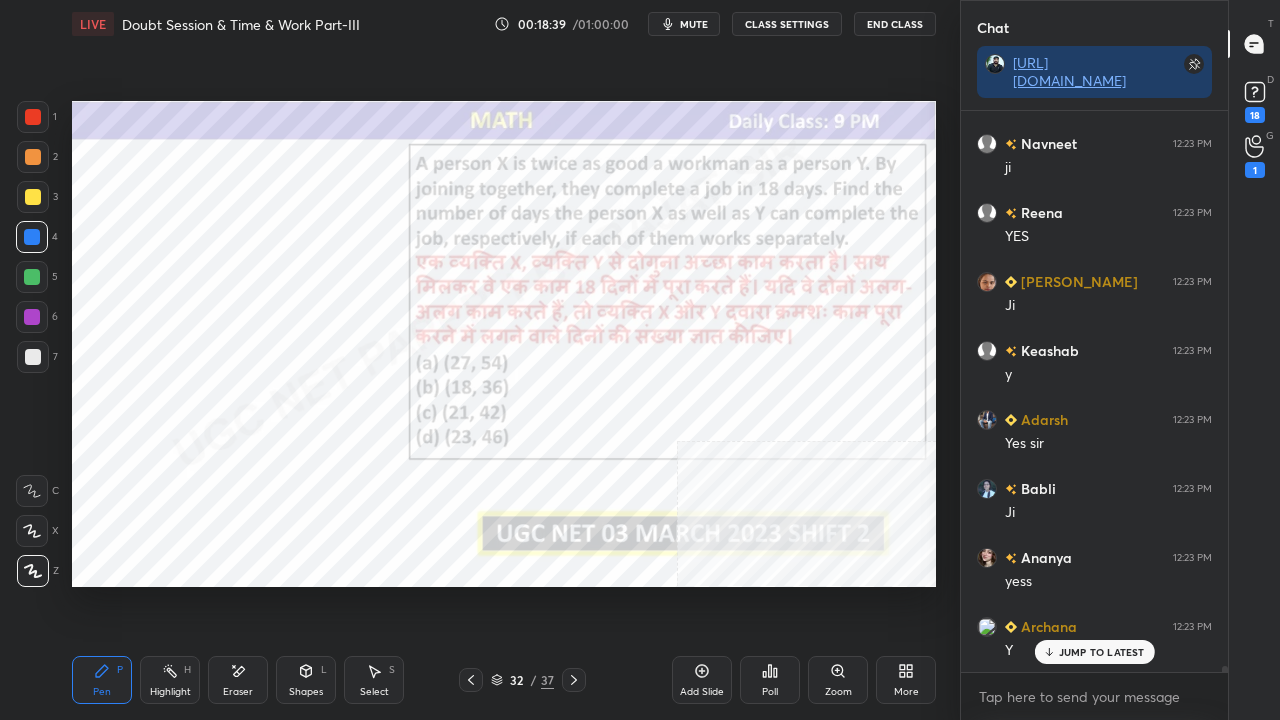click at bounding box center (32, 317) 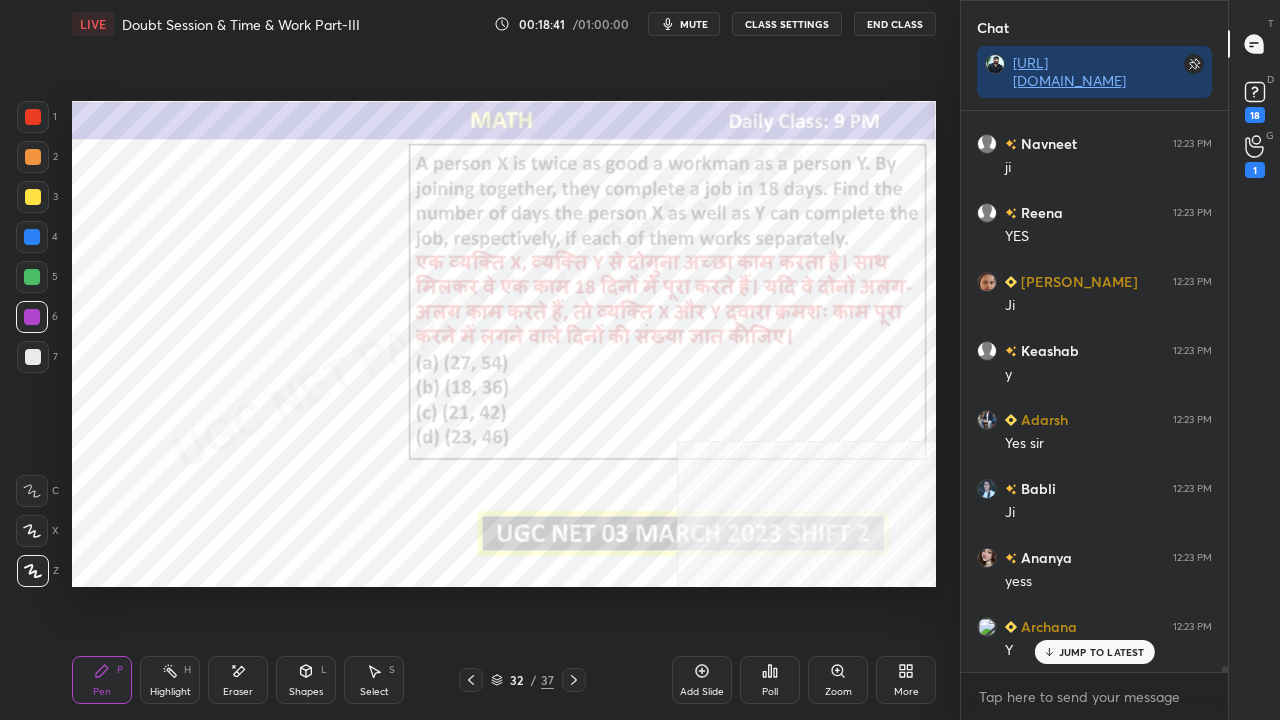 drag, startPoint x: 1095, startPoint y: 646, endPoint x: 975, endPoint y: 555, distance: 150.60213 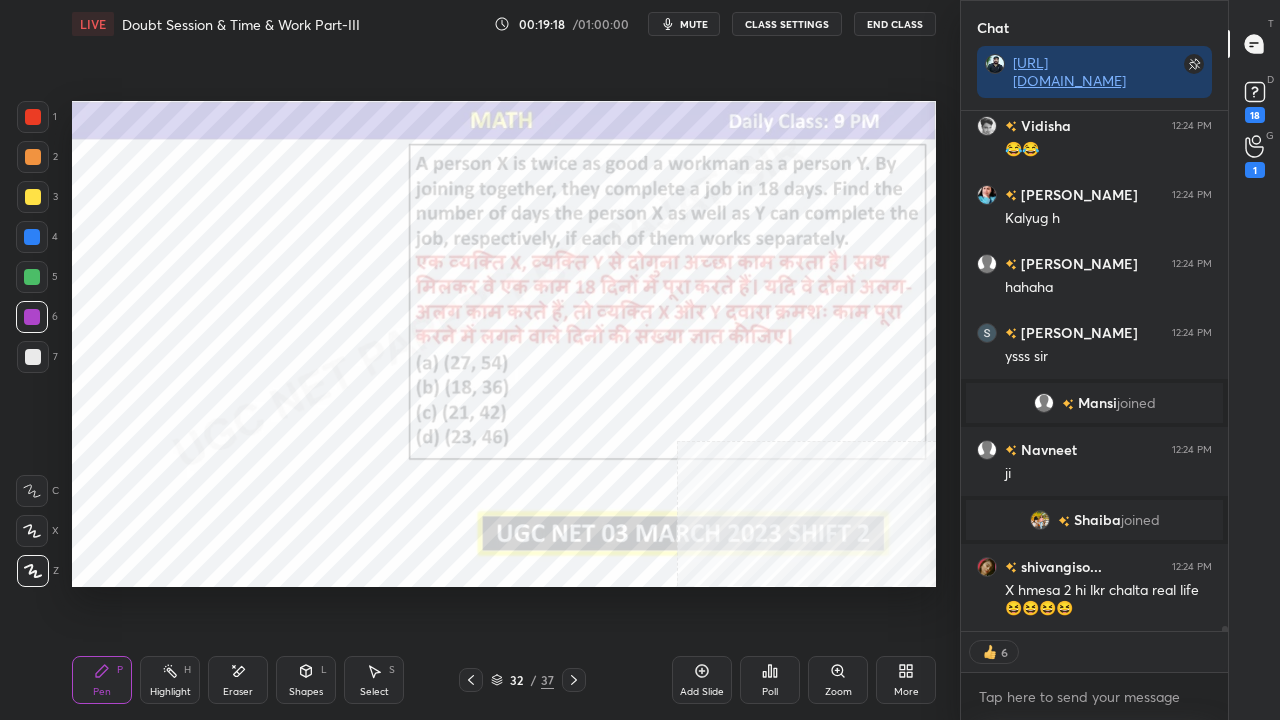 drag, startPoint x: 242, startPoint y: 670, endPoint x: 288, endPoint y: 589, distance: 93.15041 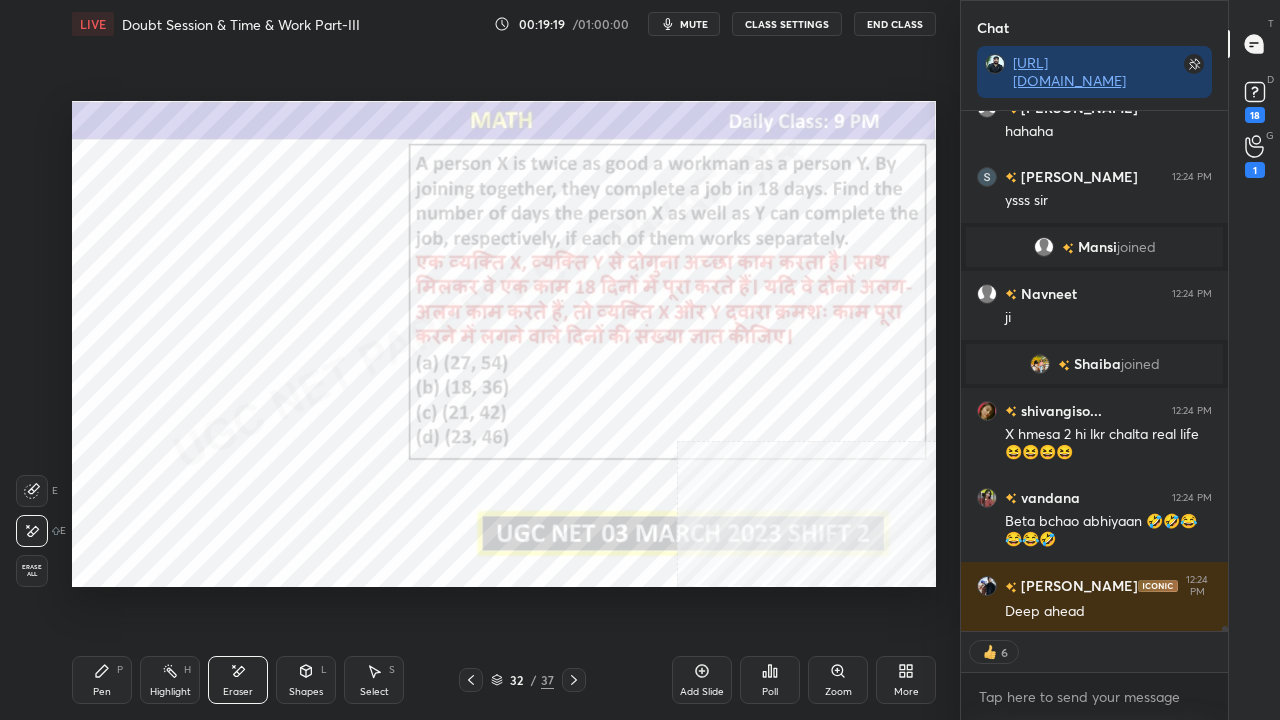 drag, startPoint x: 98, startPoint y: 682, endPoint x: 194, endPoint y: 598, distance: 127.56175 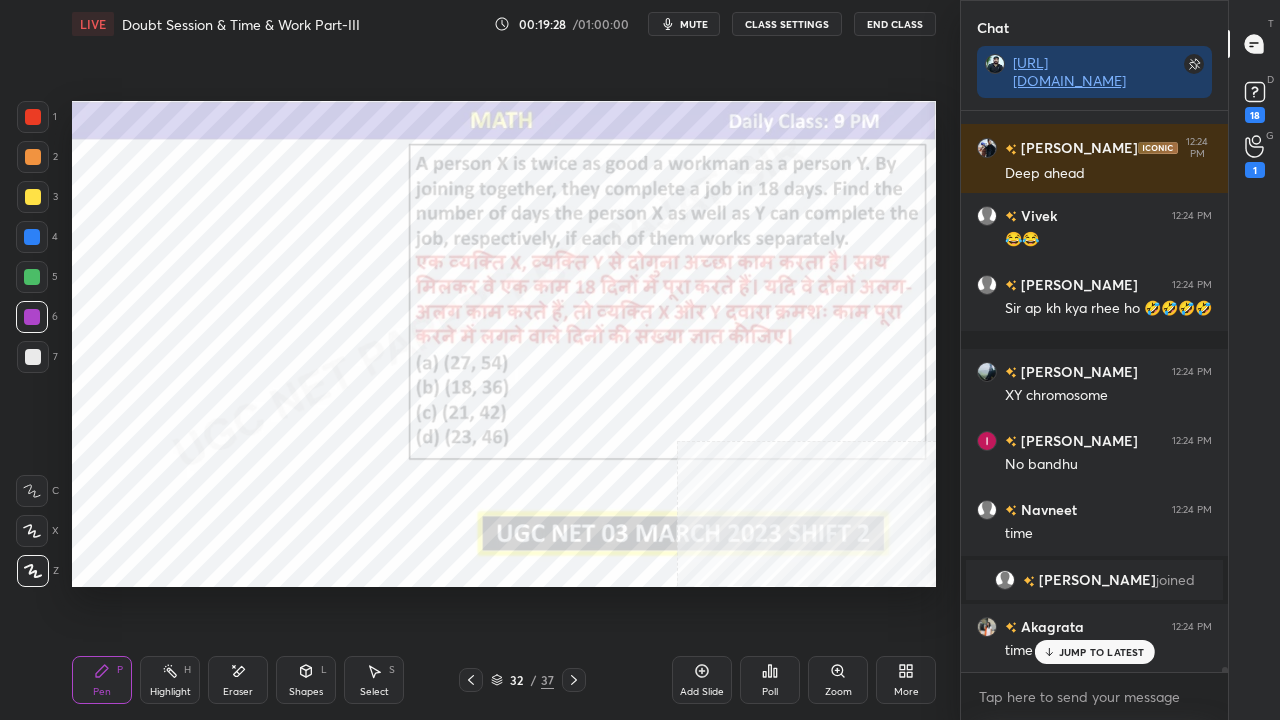 click at bounding box center [33, 117] 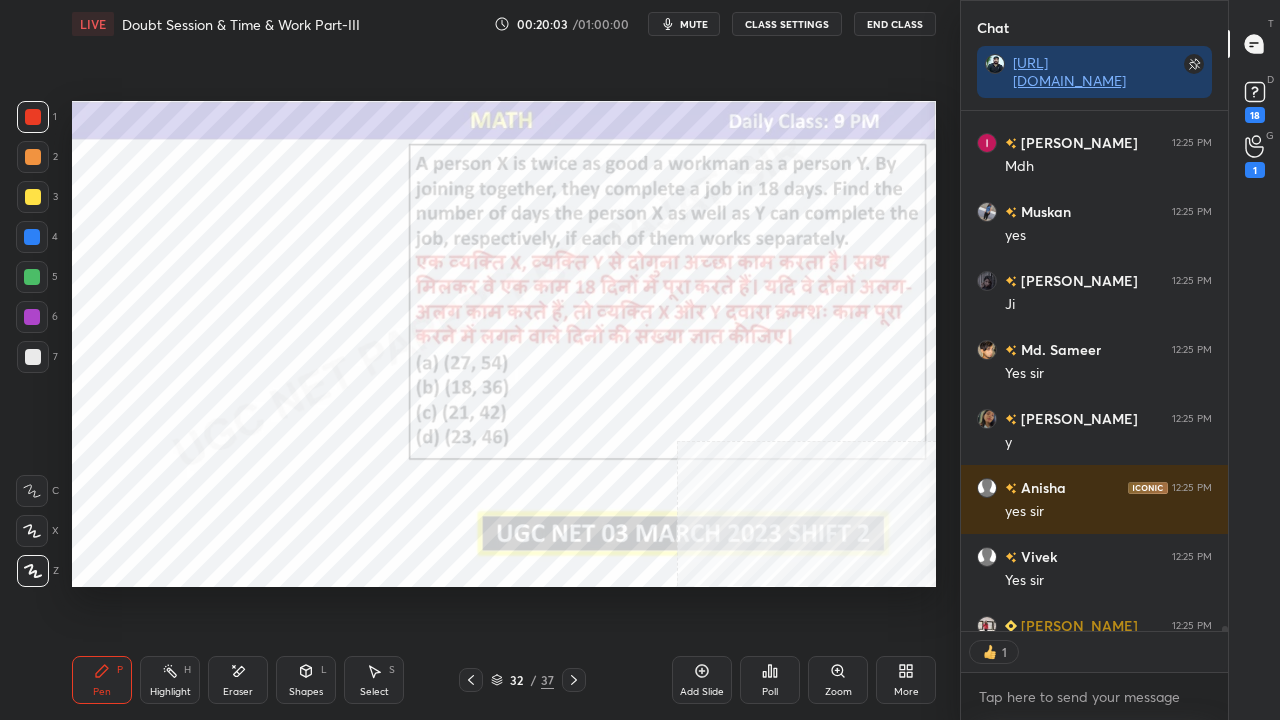 click at bounding box center [32, 317] 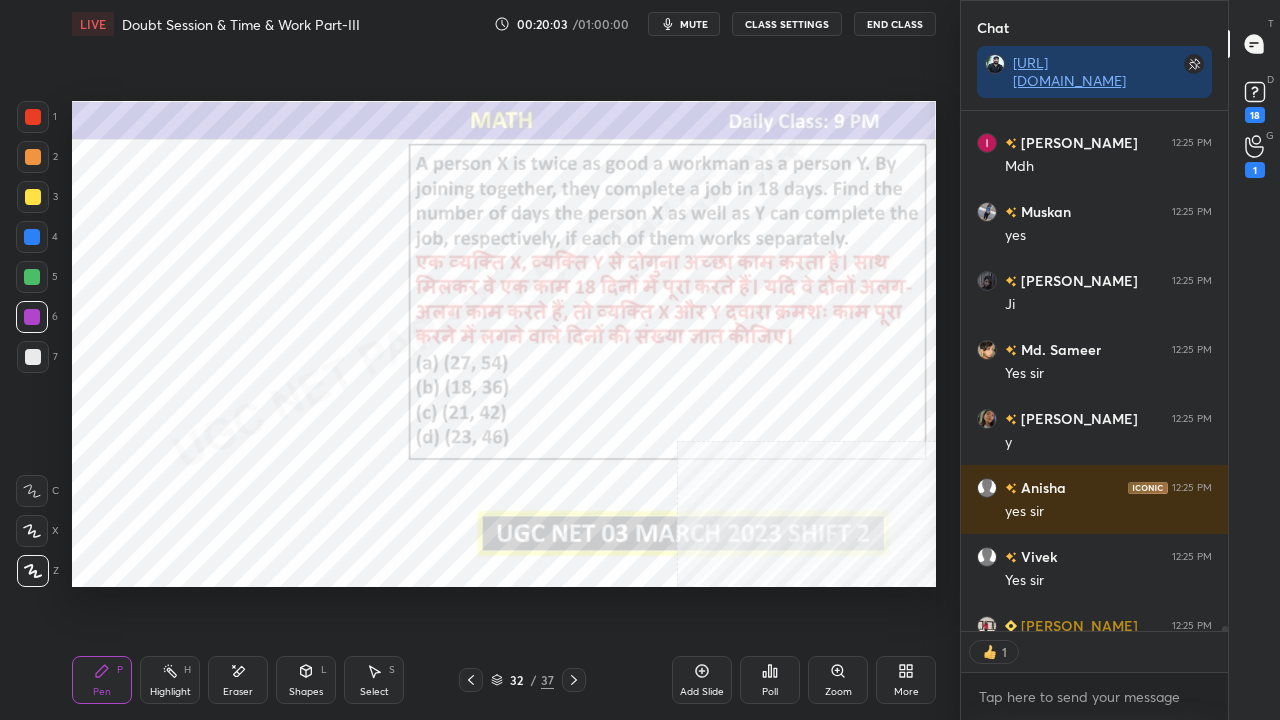 click at bounding box center (32, 317) 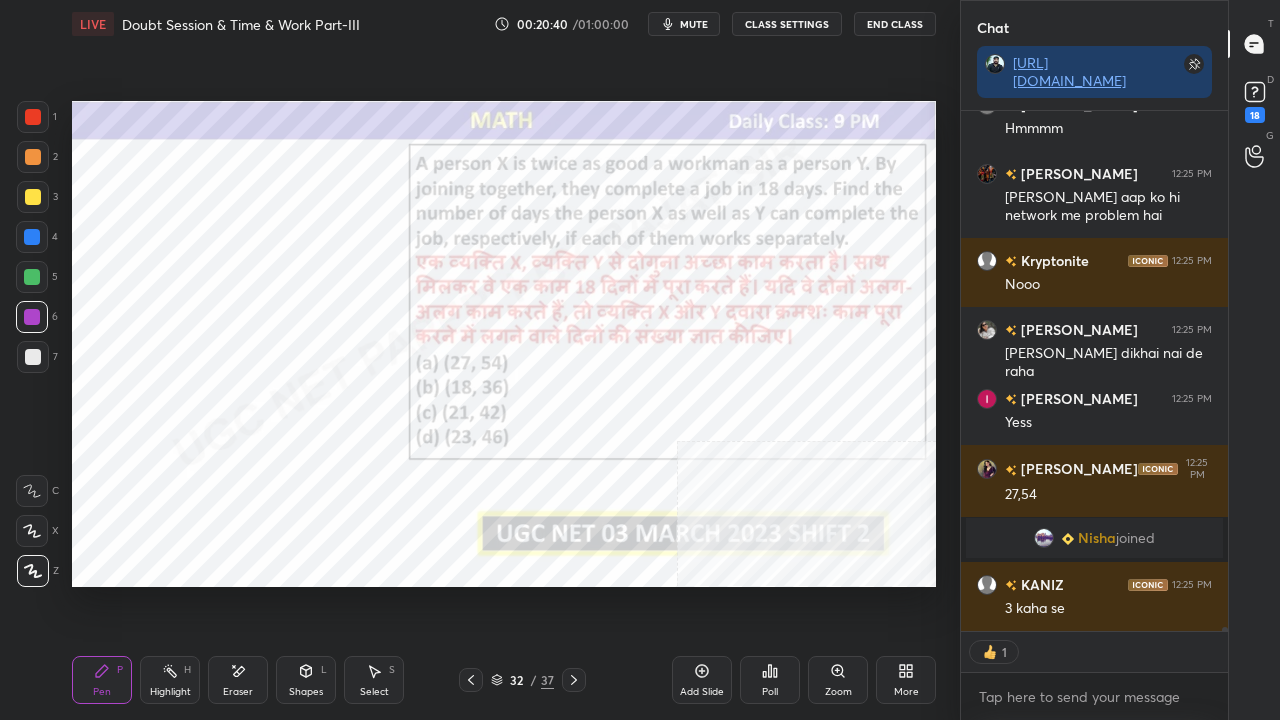 drag, startPoint x: 30, startPoint y: 107, endPoint x: 68, endPoint y: 250, distance: 147.96283 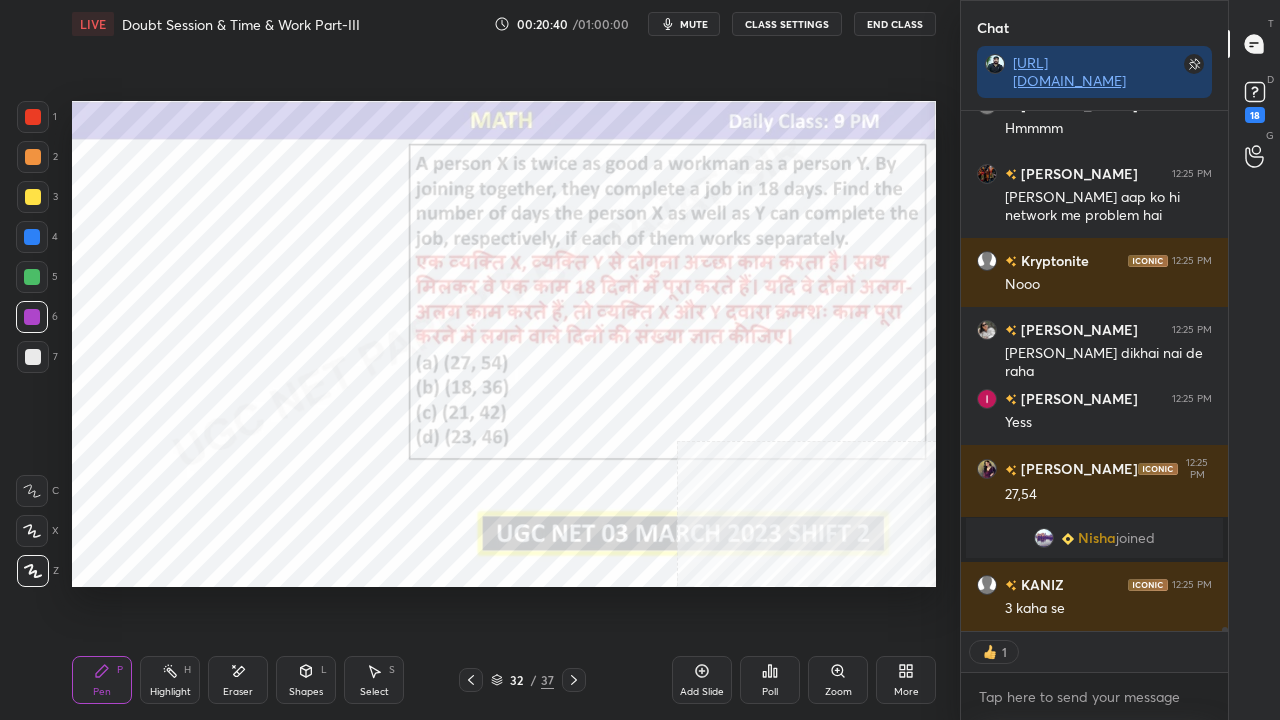 click at bounding box center [33, 117] 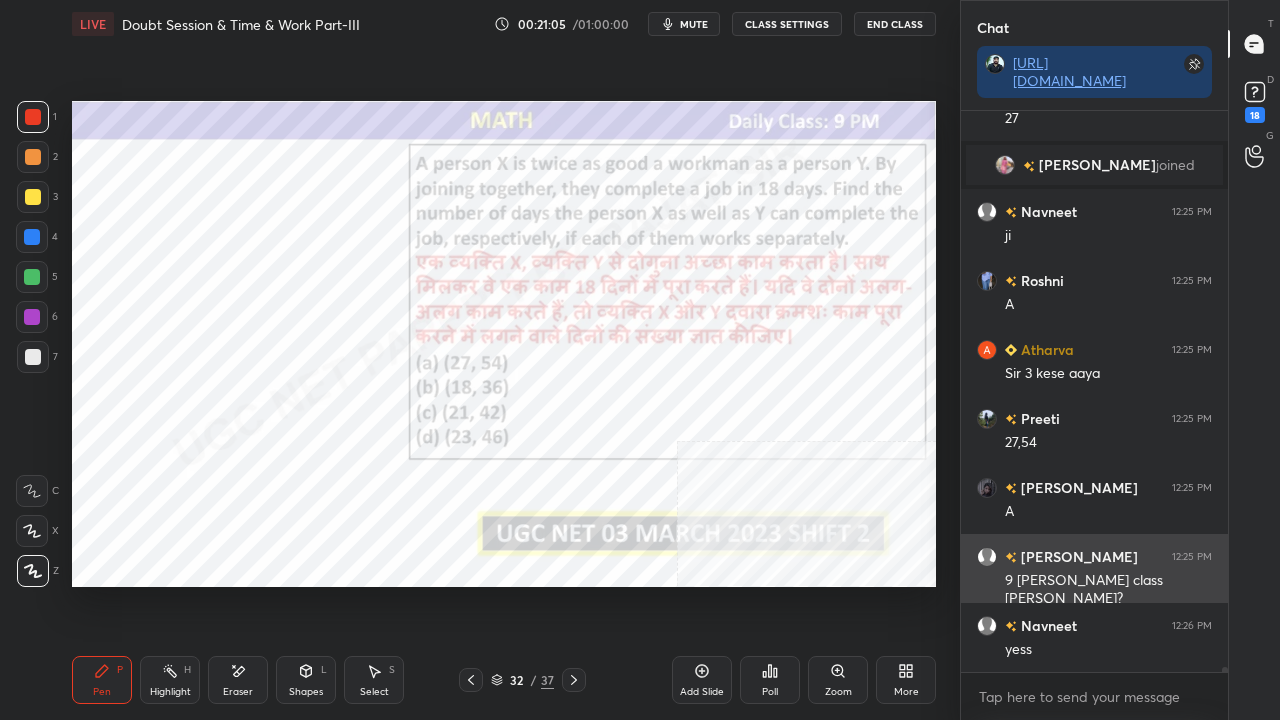 click on "yess" at bounding box center (1108, 648) 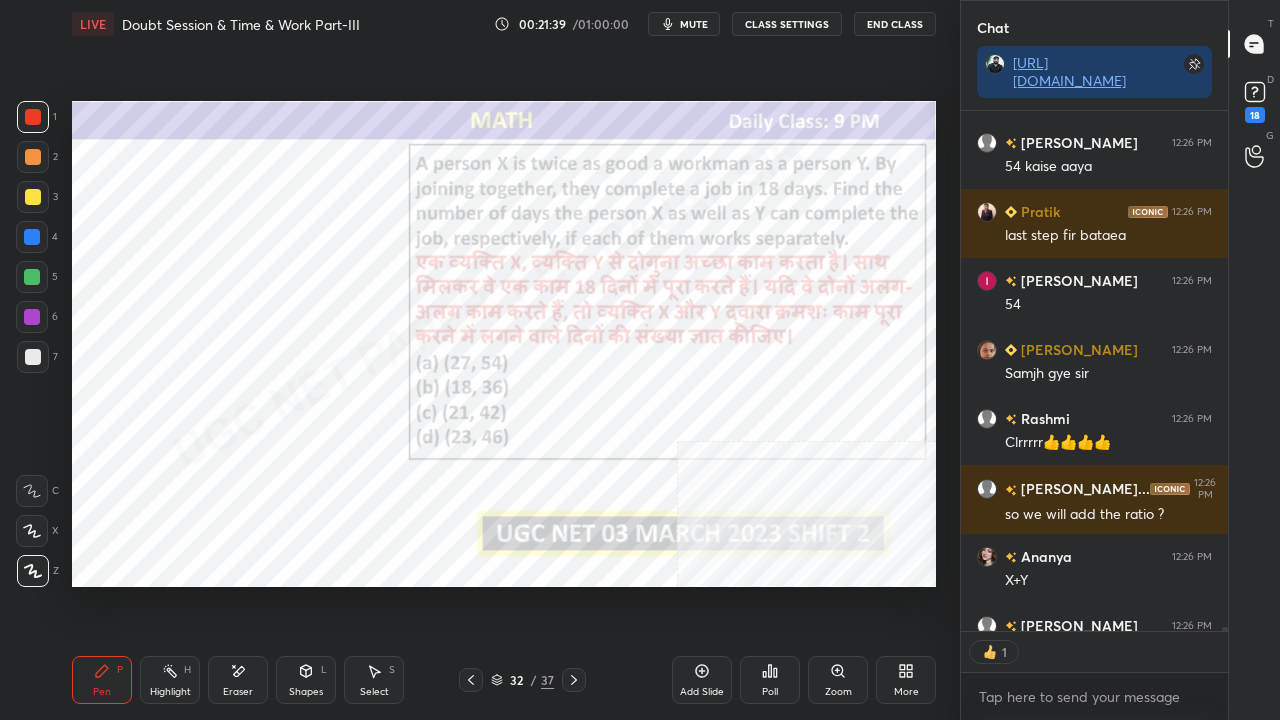 click at bounding box center (33, 117) 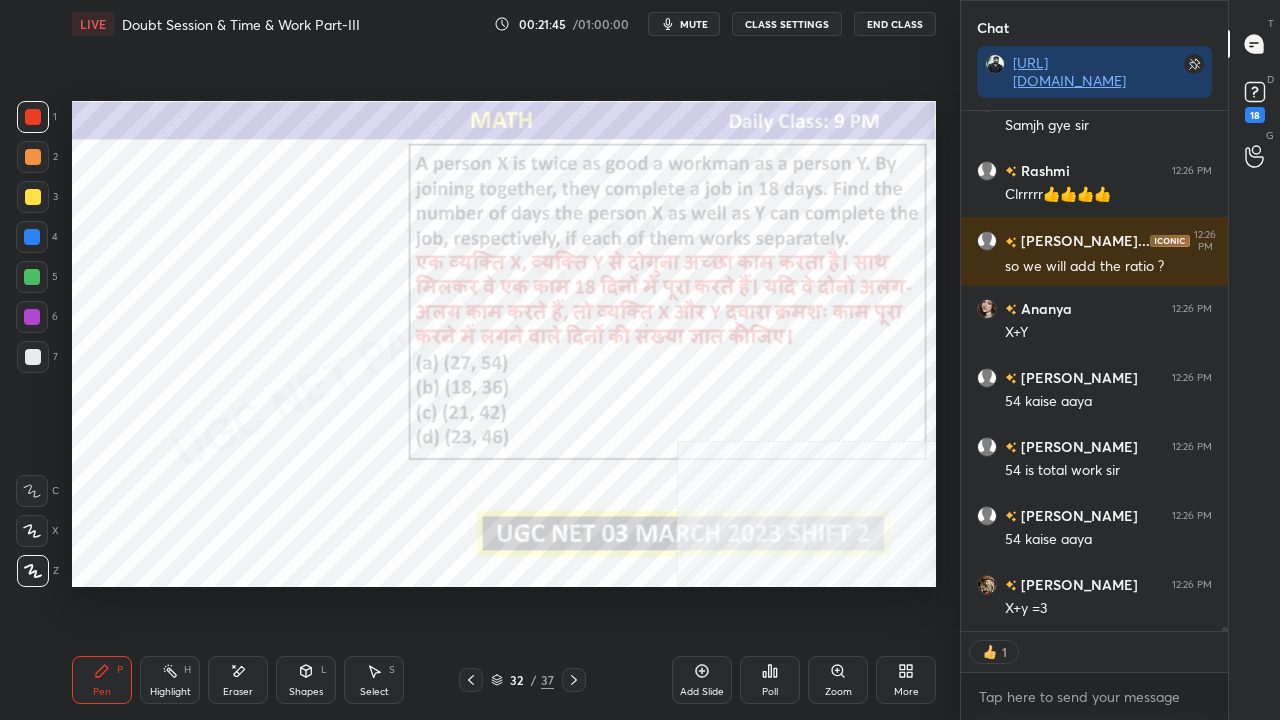 click at bounding box center (32, 317) 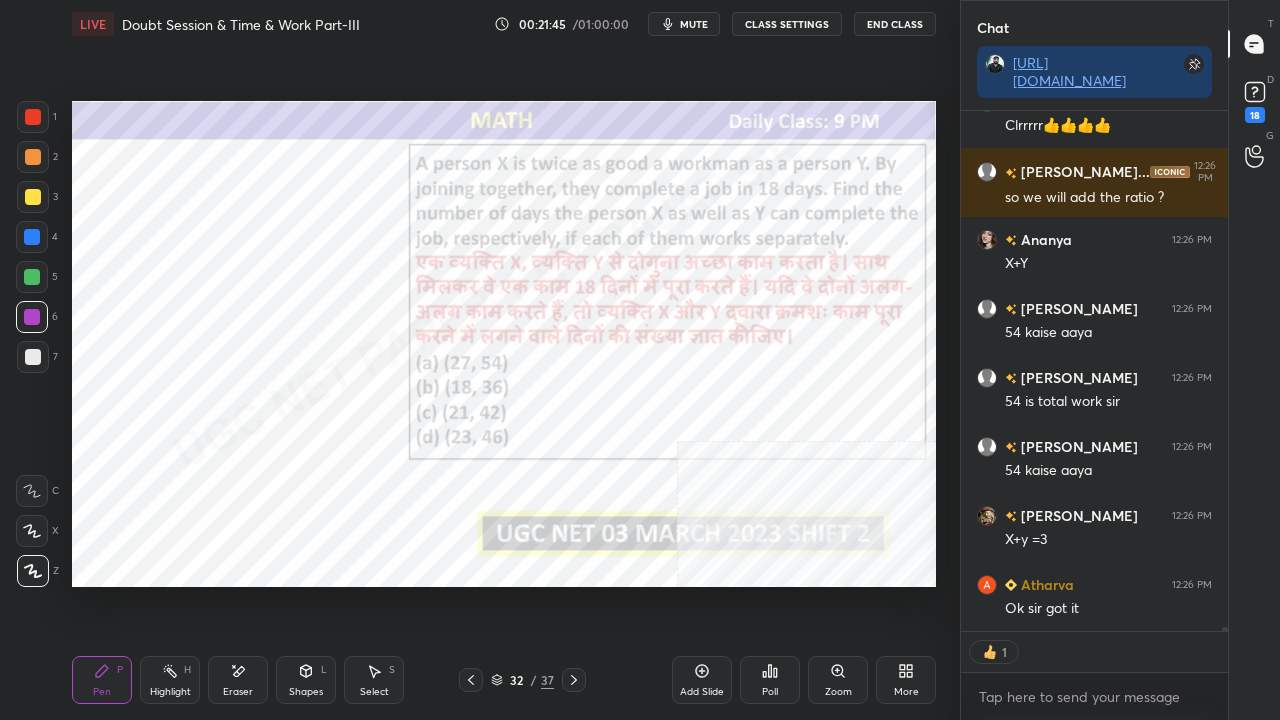 drag, startPoint x: 31, startPoint y: 314, endPoint x: 41, endPoint y: 328, distance: 17.20465 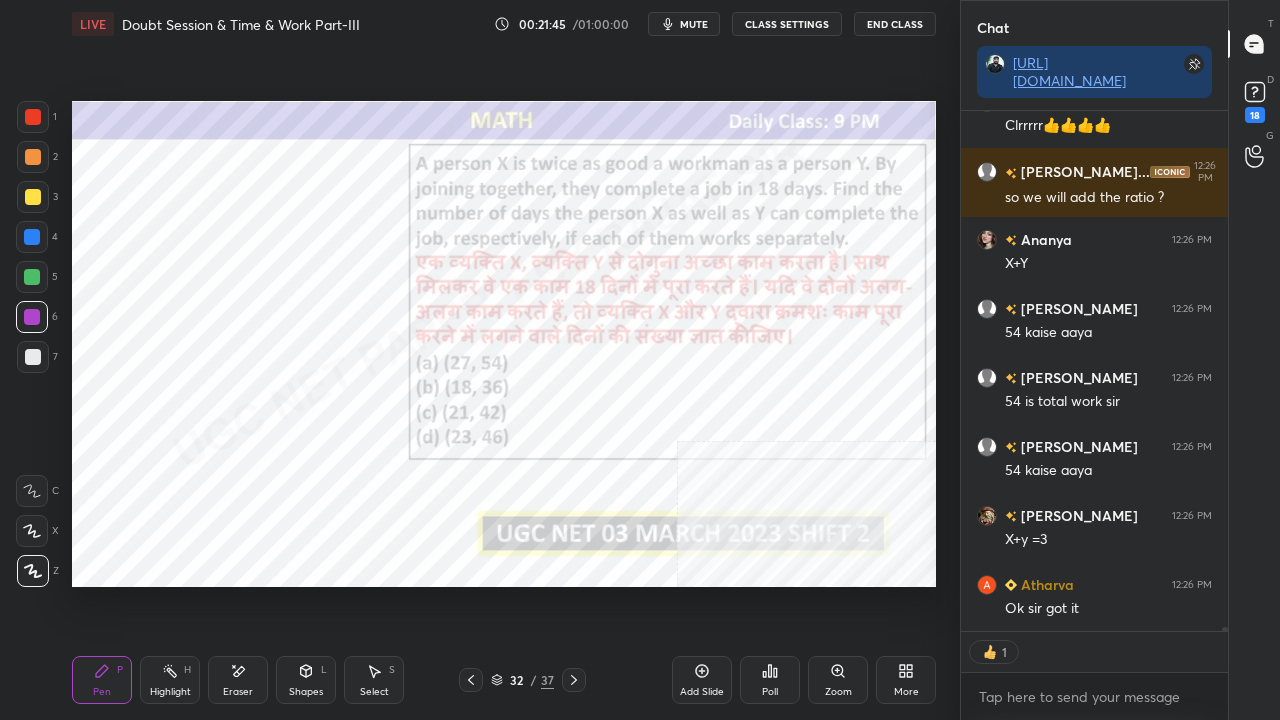 click at bounding box center (32, 317) 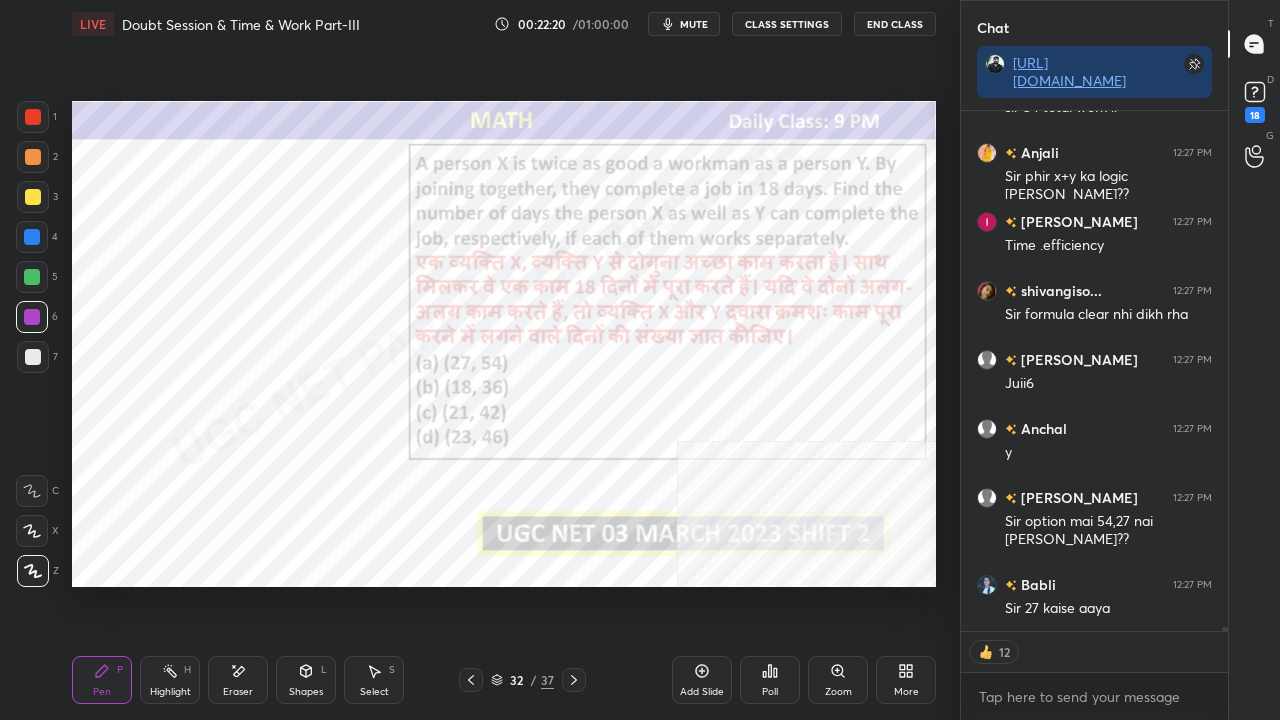click on "Eraser" at bounding box center [238, 692] 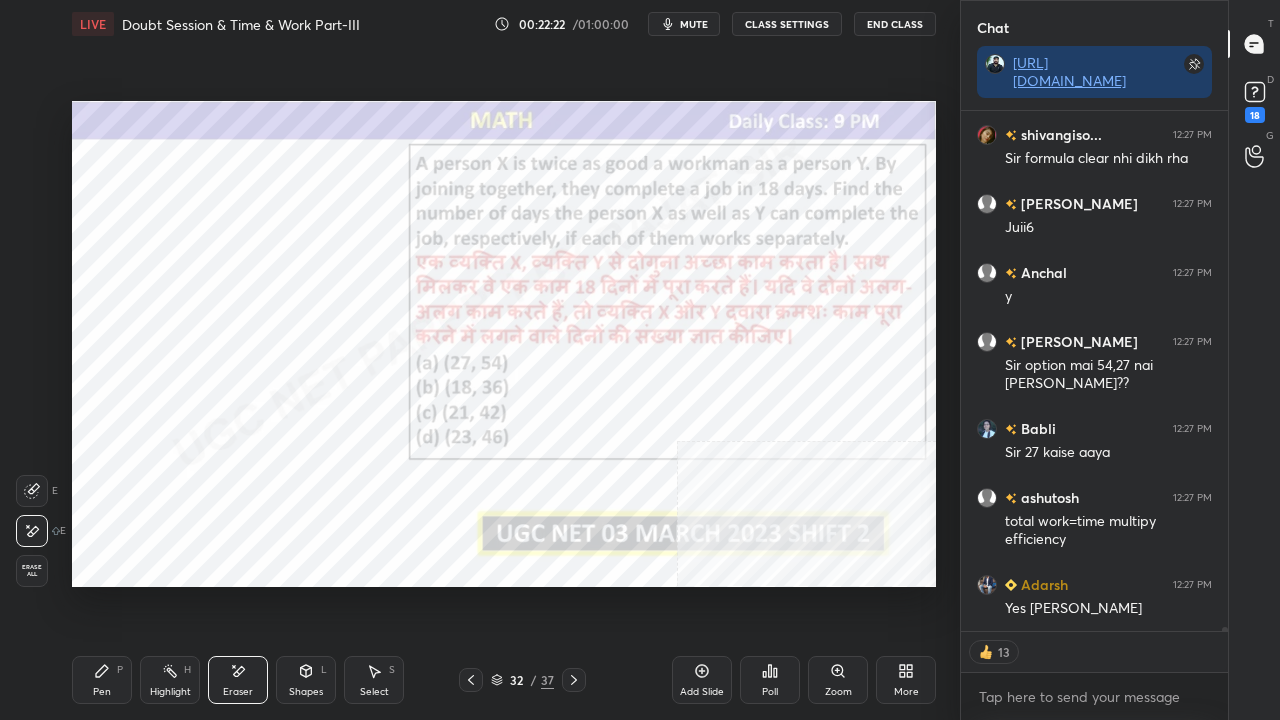 click on "Pen P" at bounding box center [102, 680] 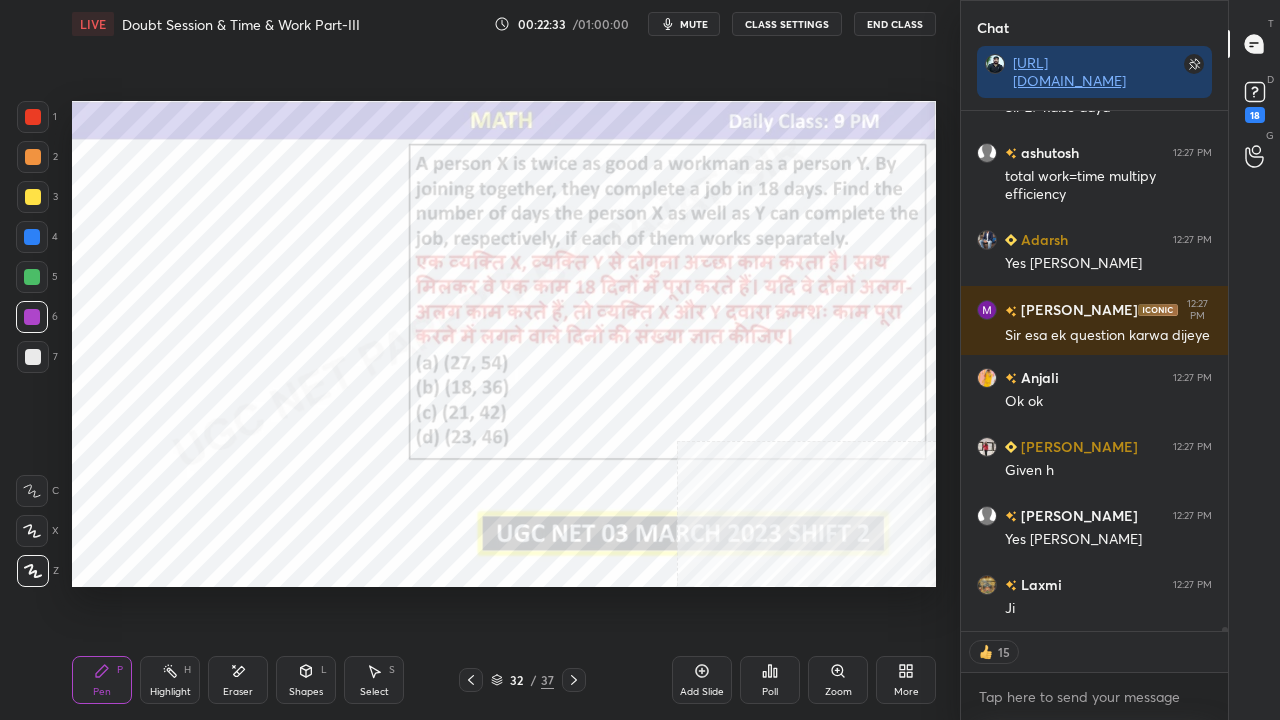 click on "32" at bounding box center [517, 680] 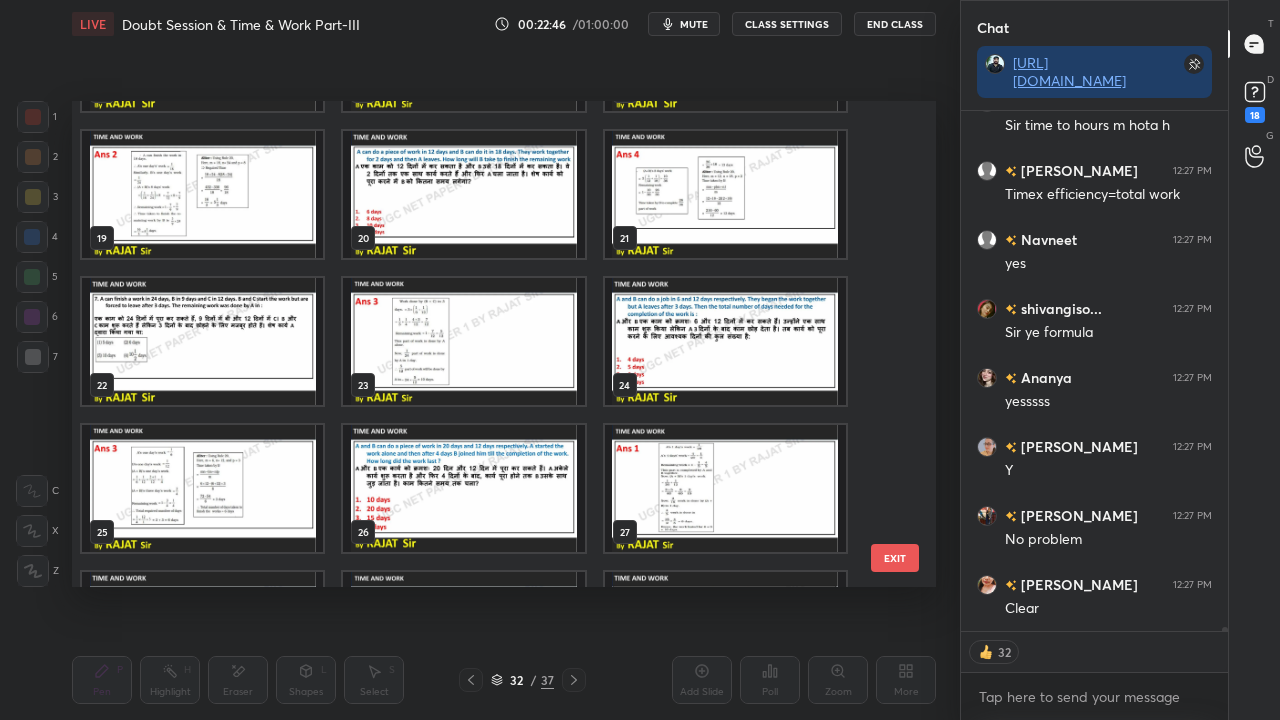 click on "EXIT" at bounding box center (895, 558) 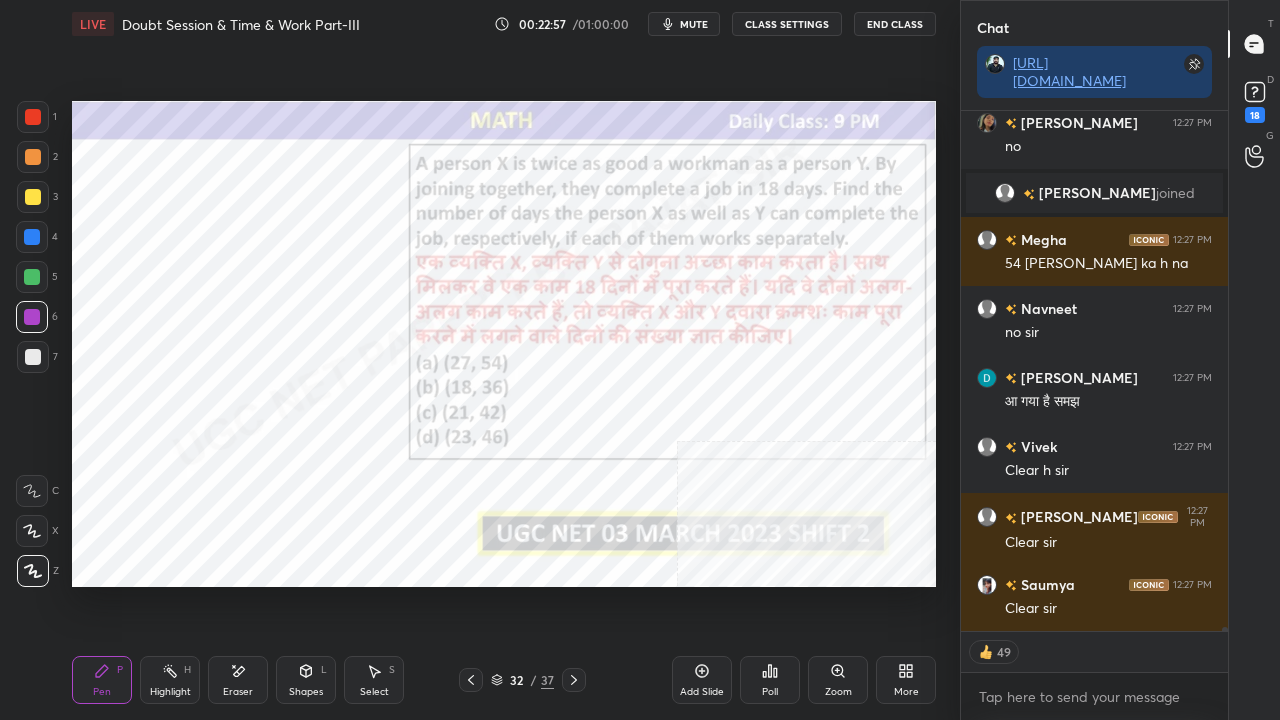 click at bounding box center (32, 237) 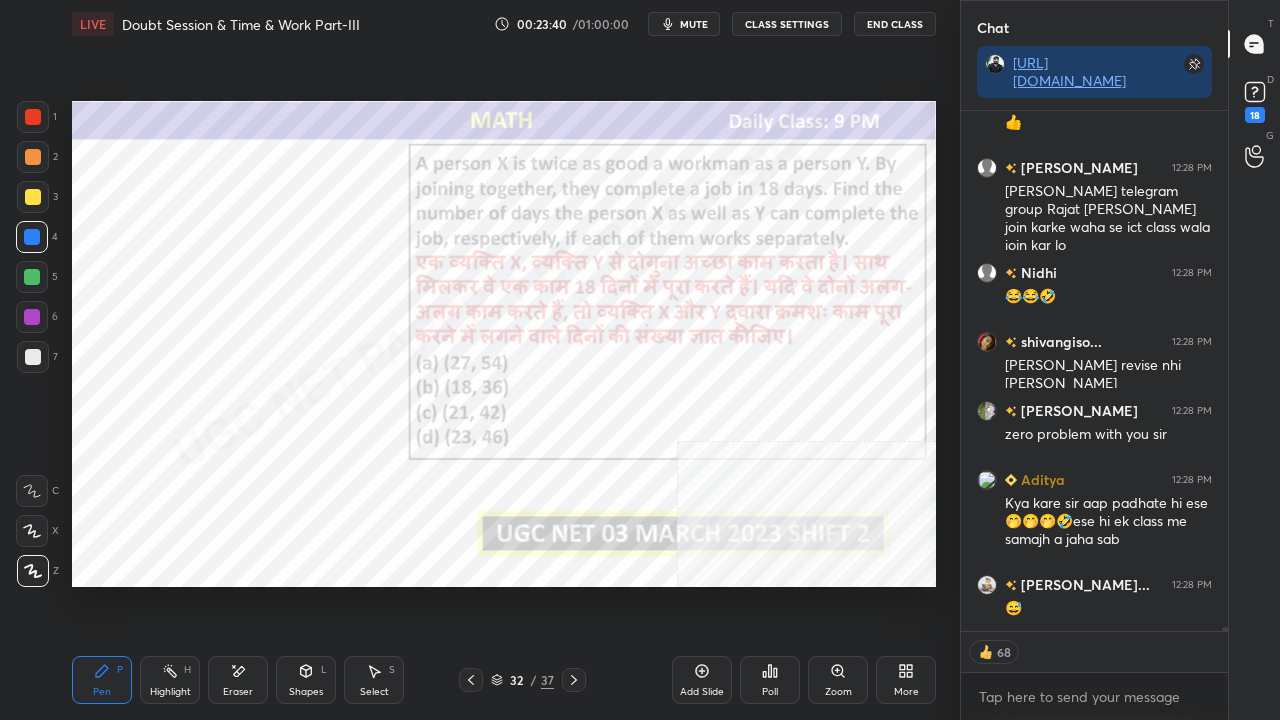 type on "x" 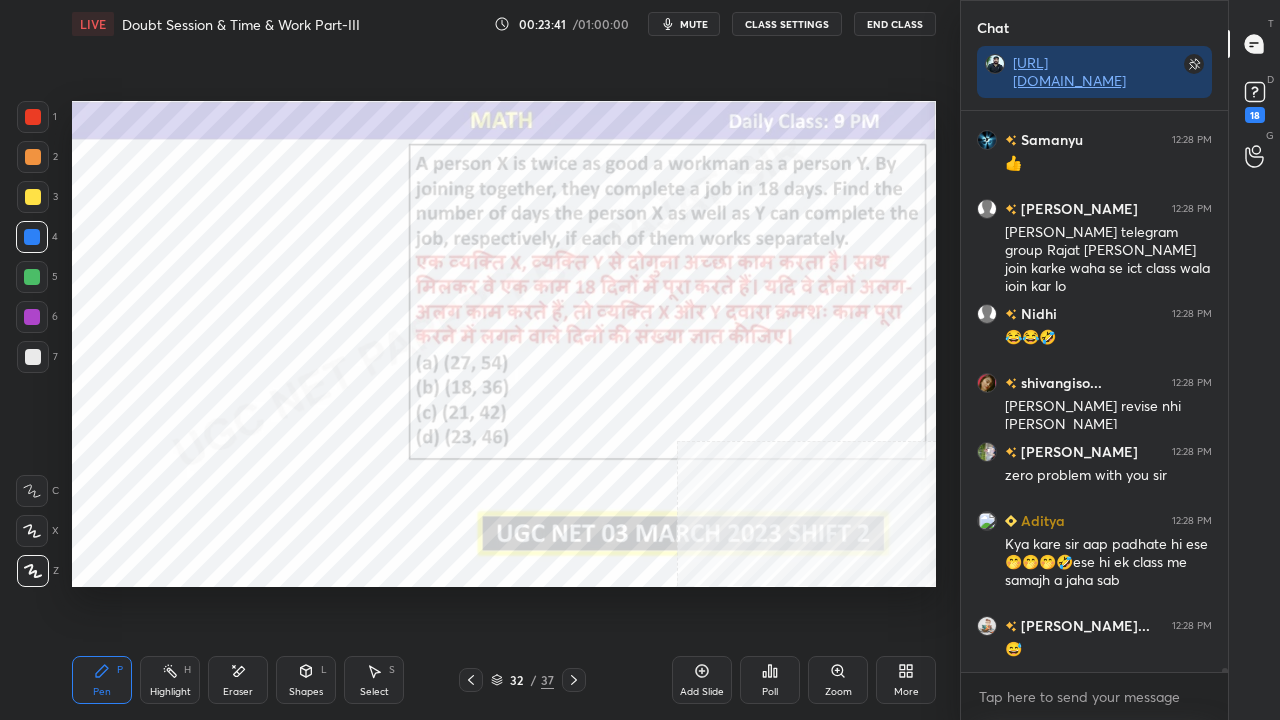 click on "32" at bounding box center [517, 680] 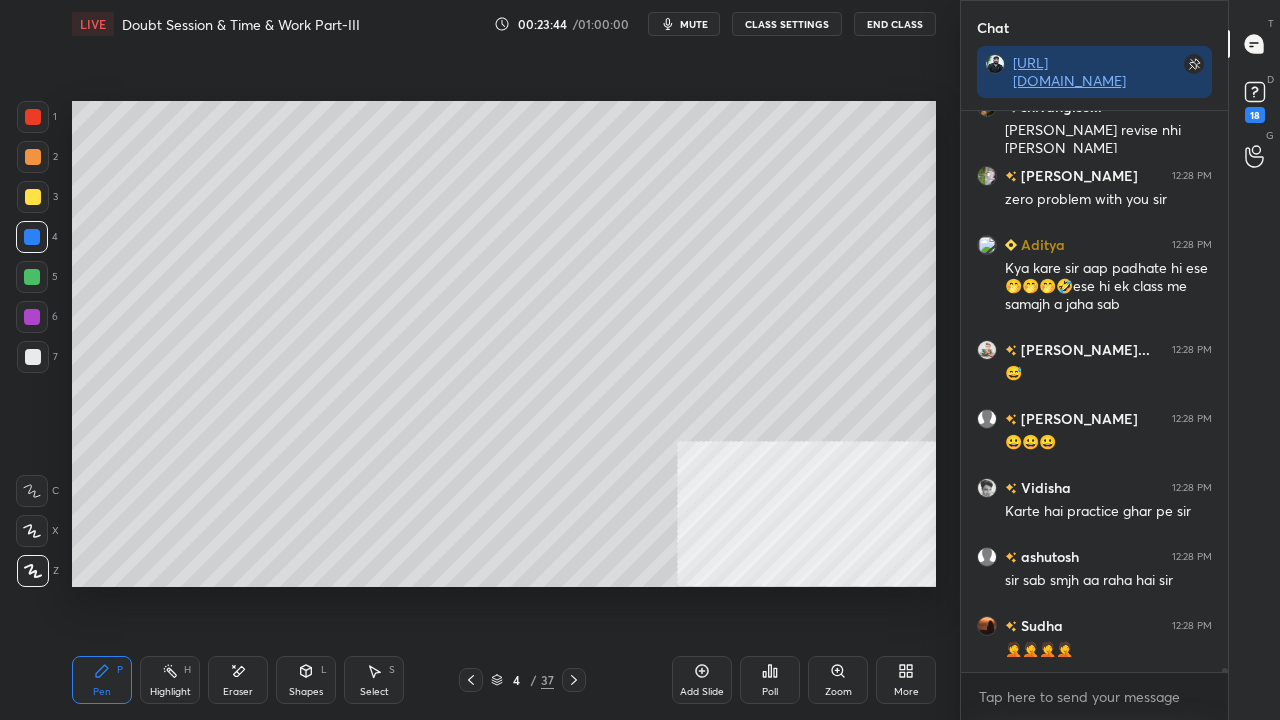 click 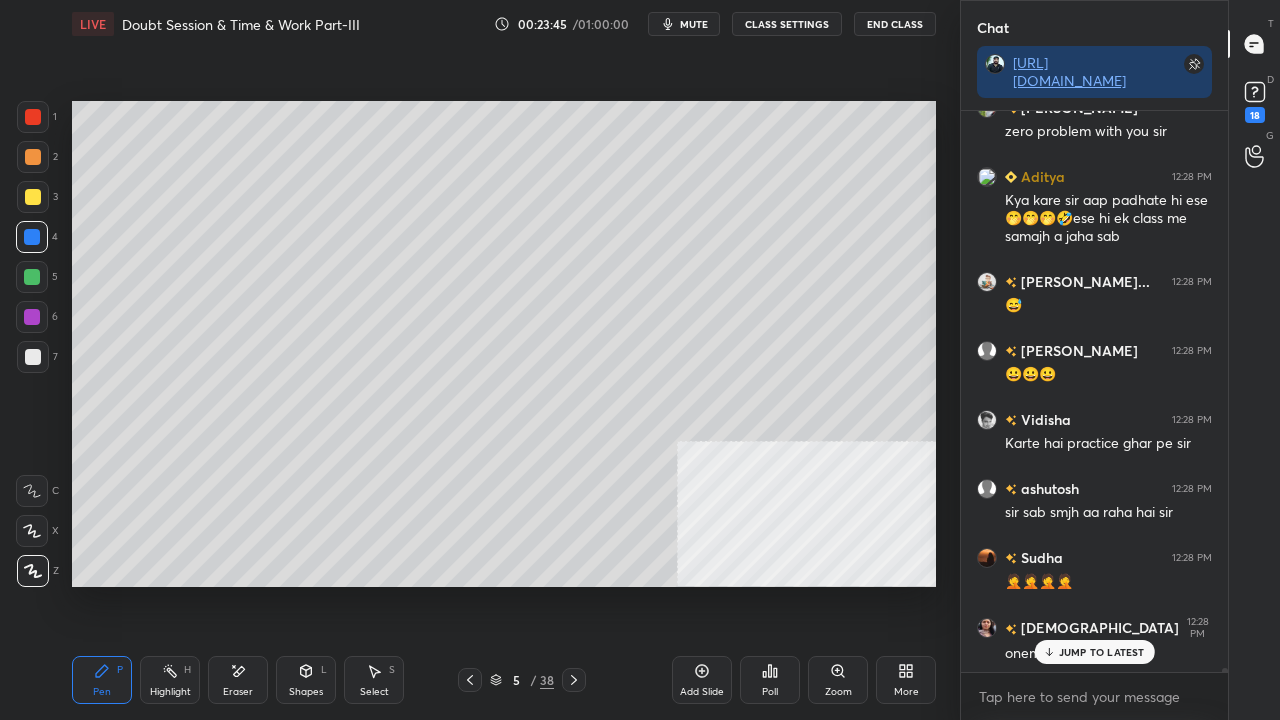 click at bounding box center [33, 197] 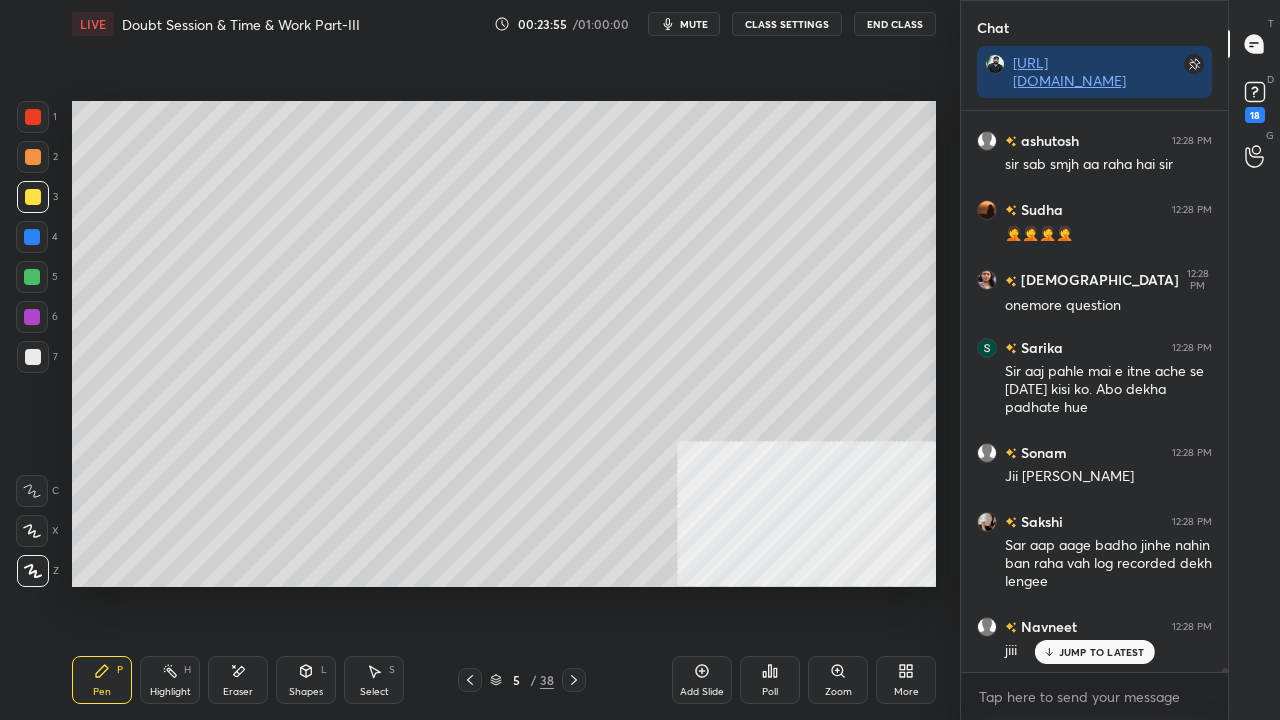 click 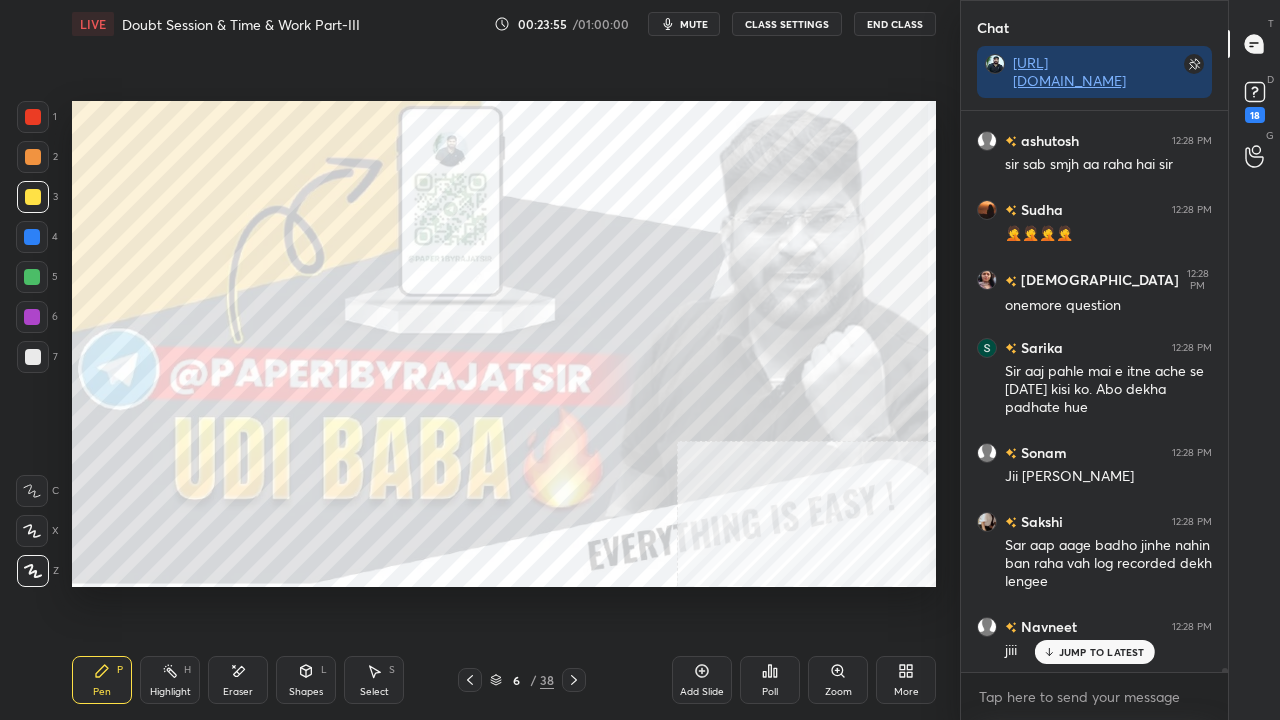 click 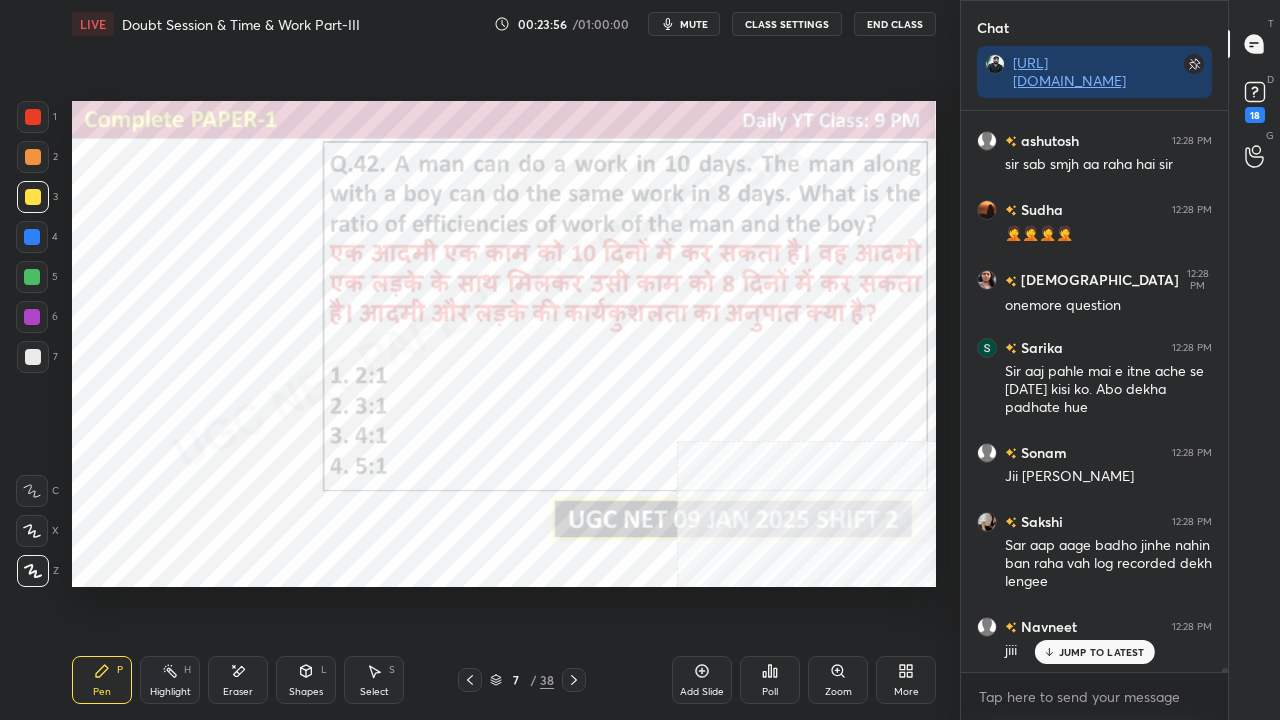 click 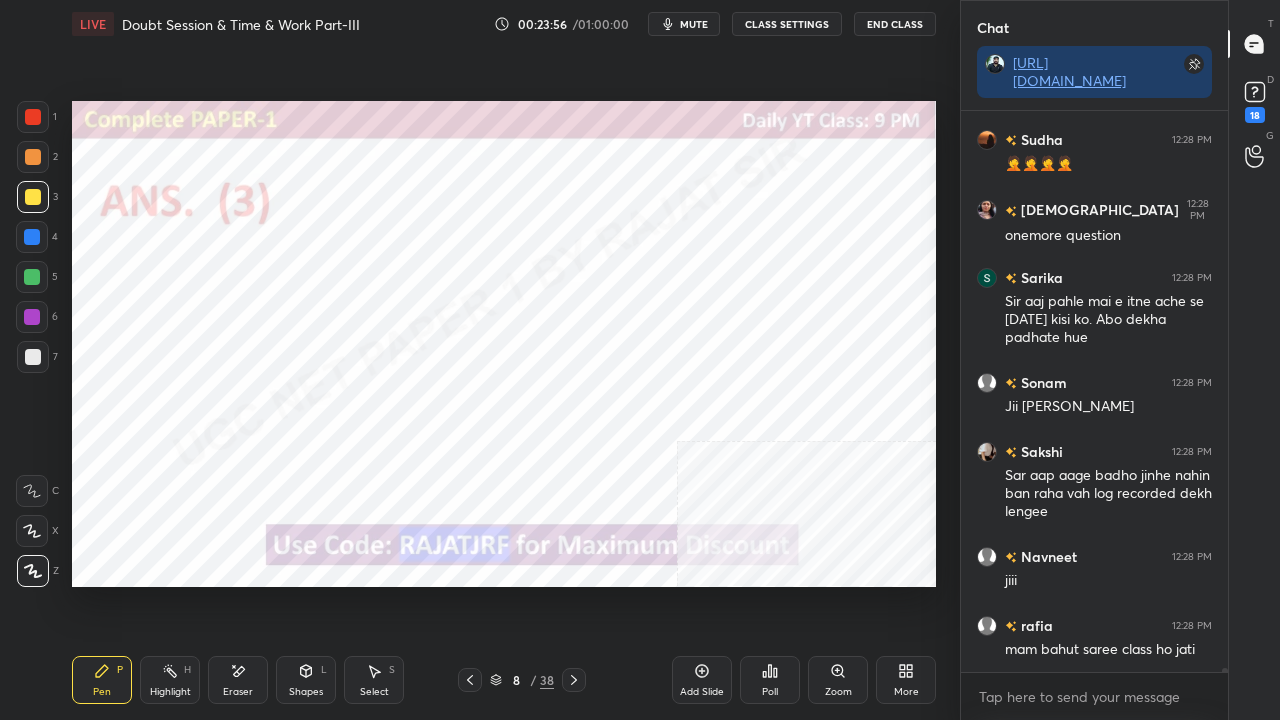 click 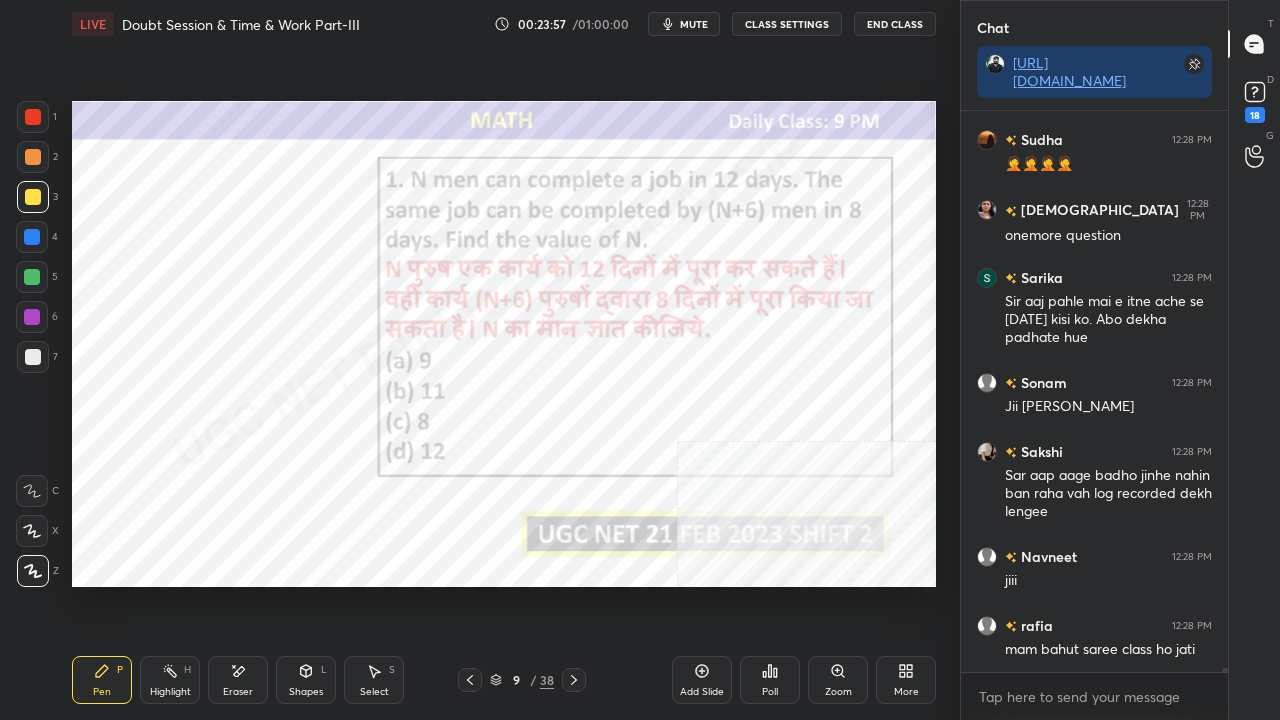 click 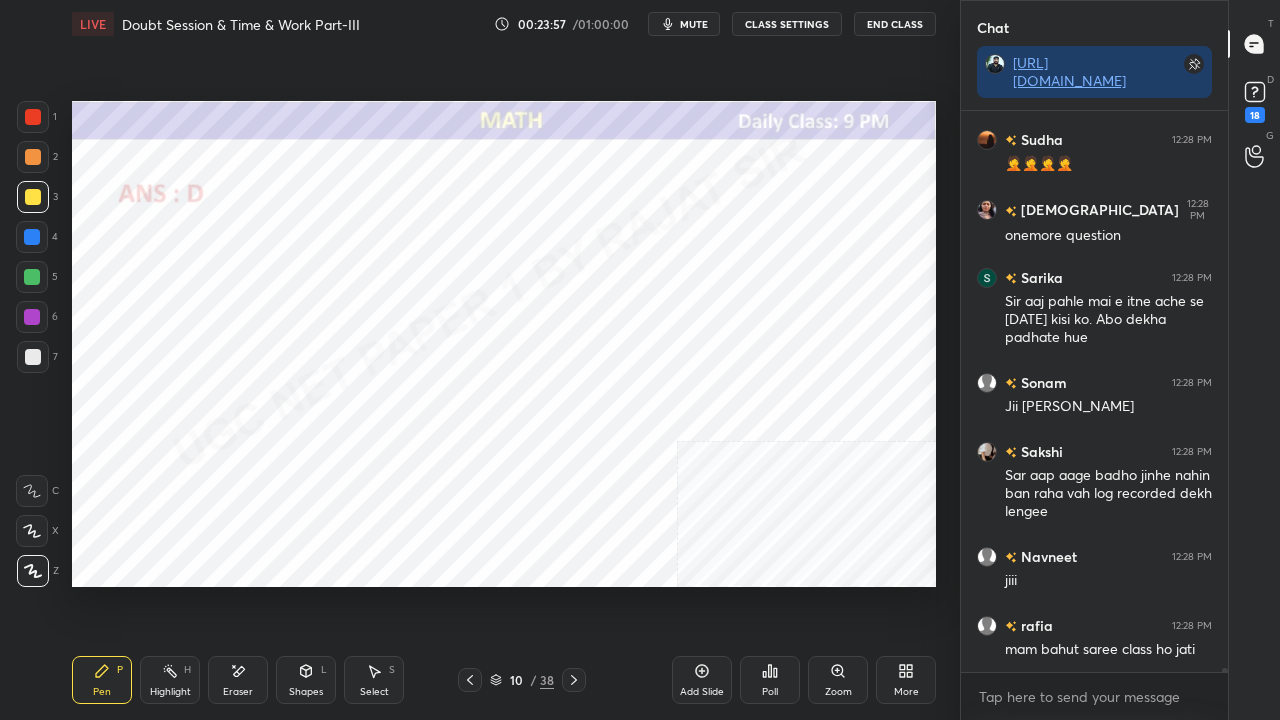 click 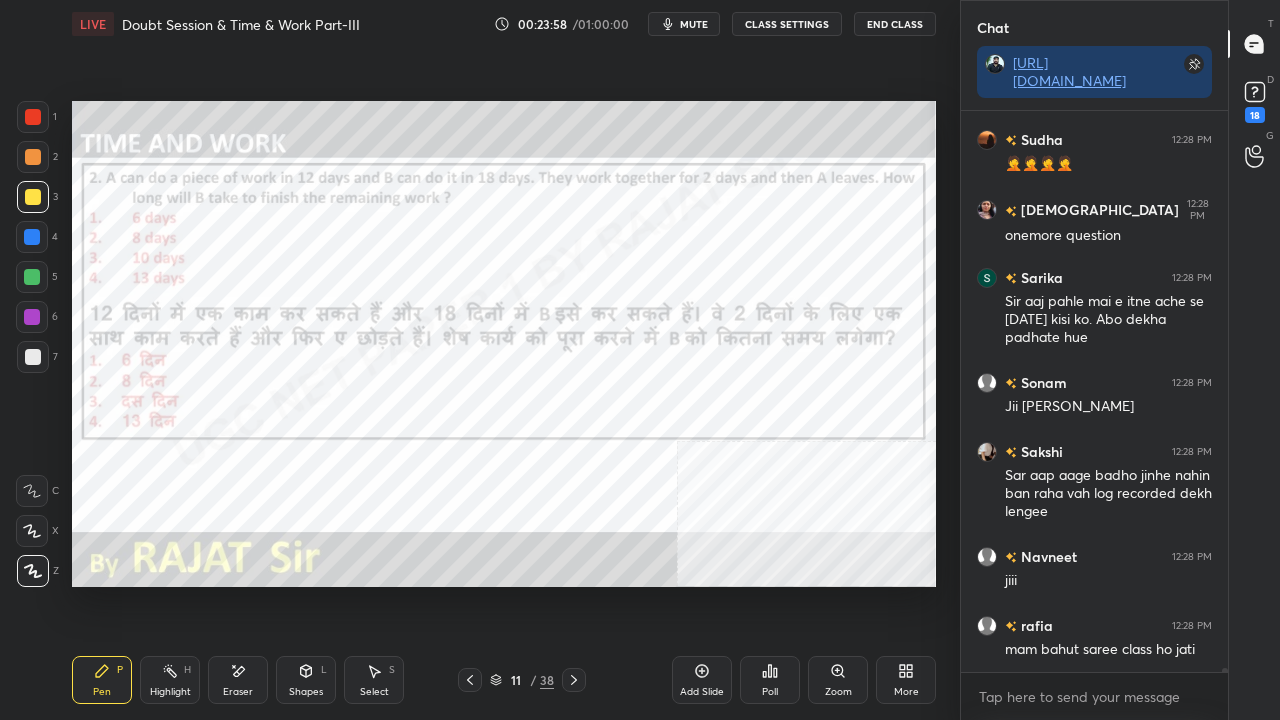 click at bounding box center [33, 117] 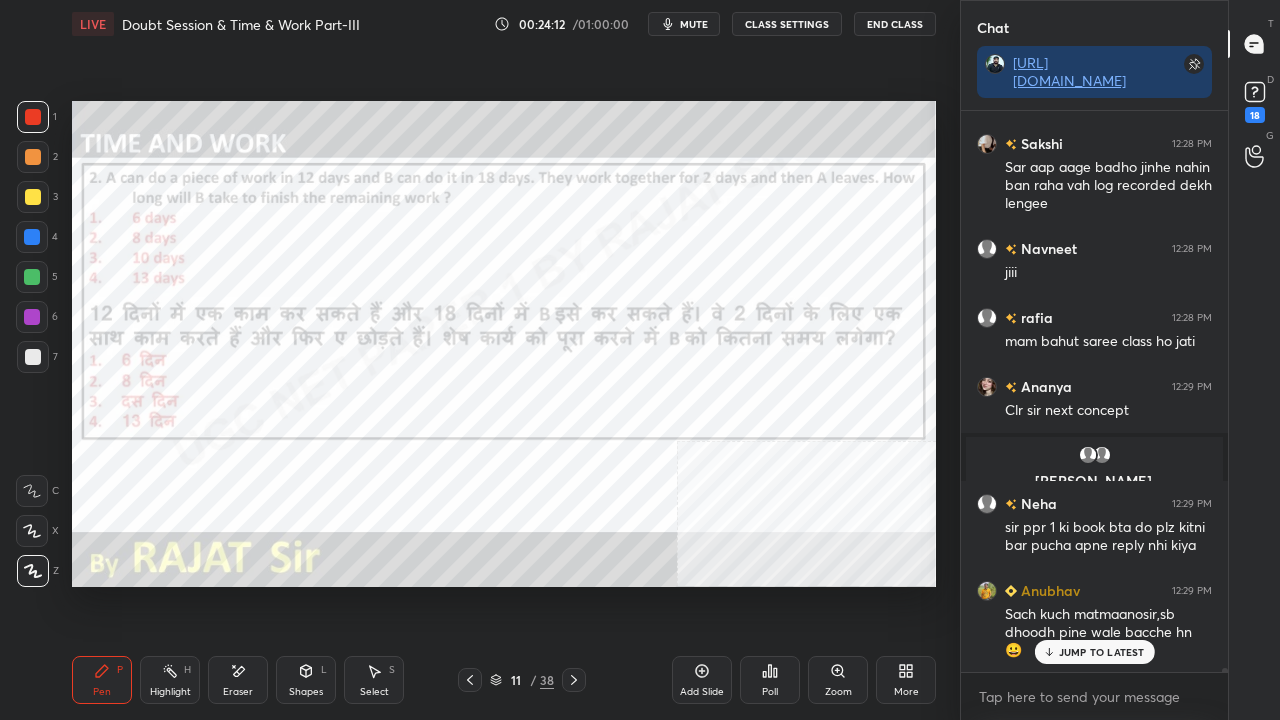 click on "CLASS SETTINGS" at bounding box center (787, 24) 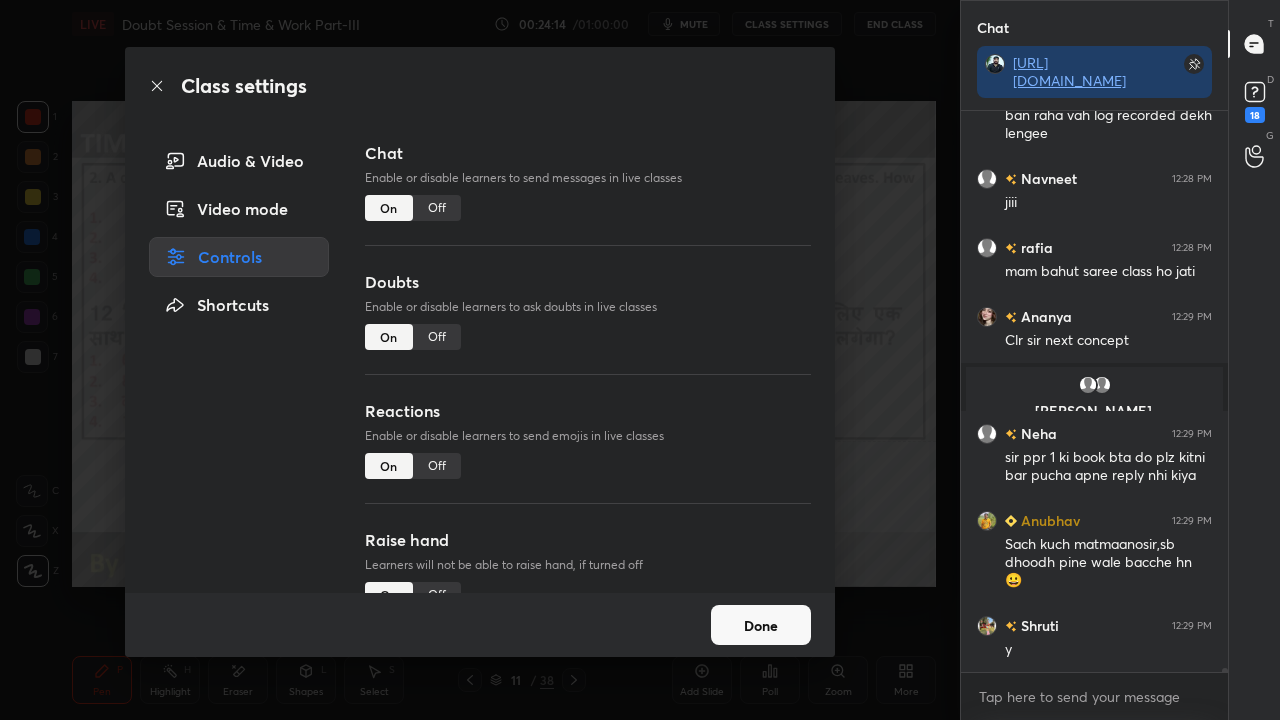 click on "Off" at bounding box center [437, 208] 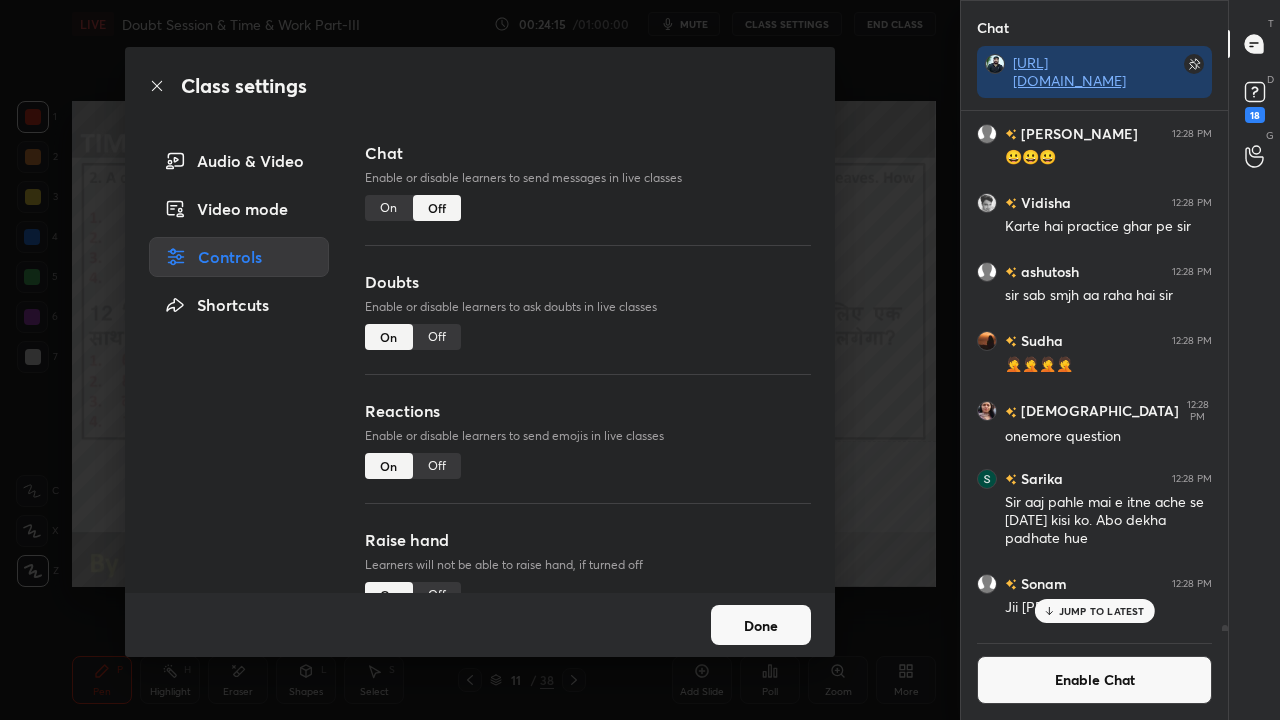 click 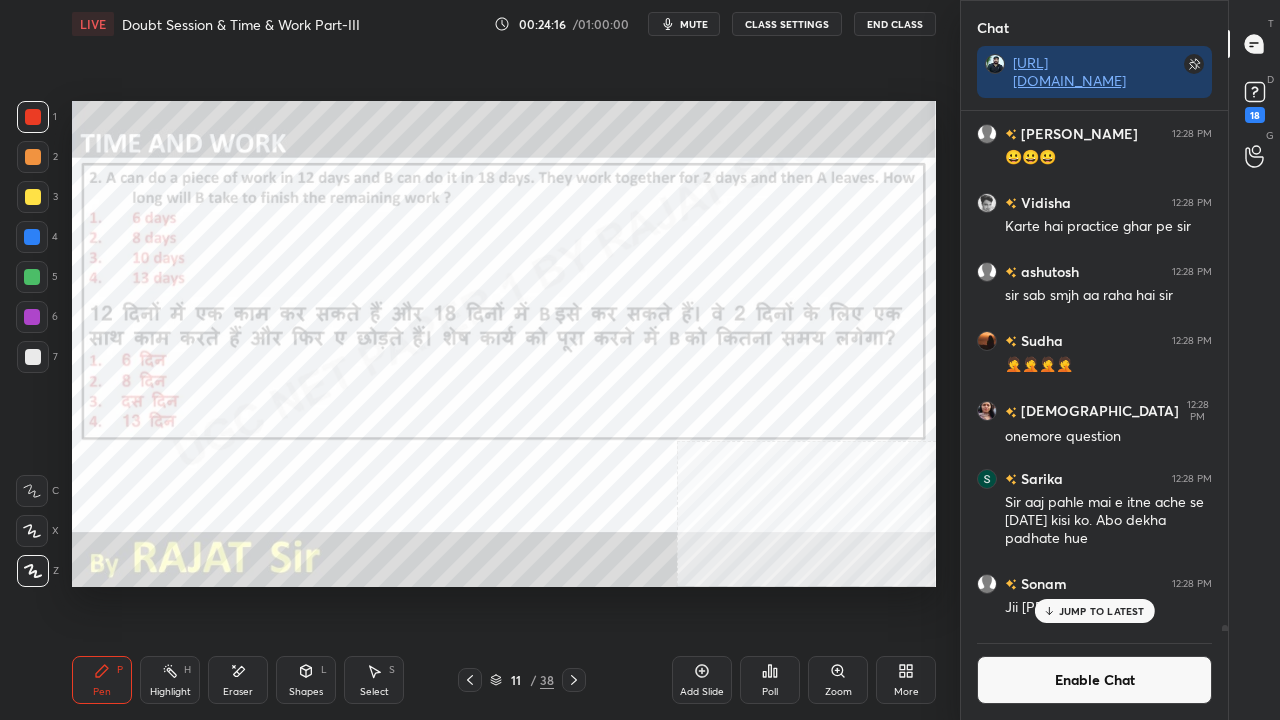 click on "JUMP TO LATEST" at bounding box center (1102, 611) 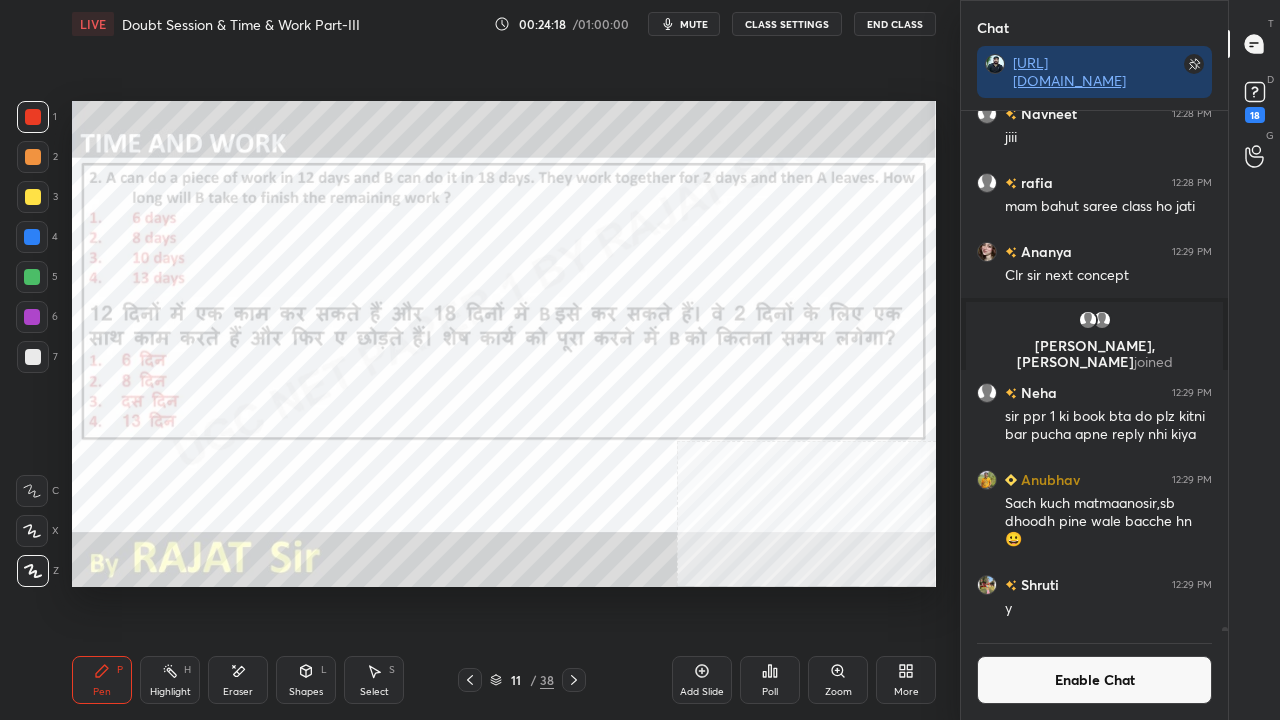 click on "Enable Chat" at bounding box center (1094, 680) 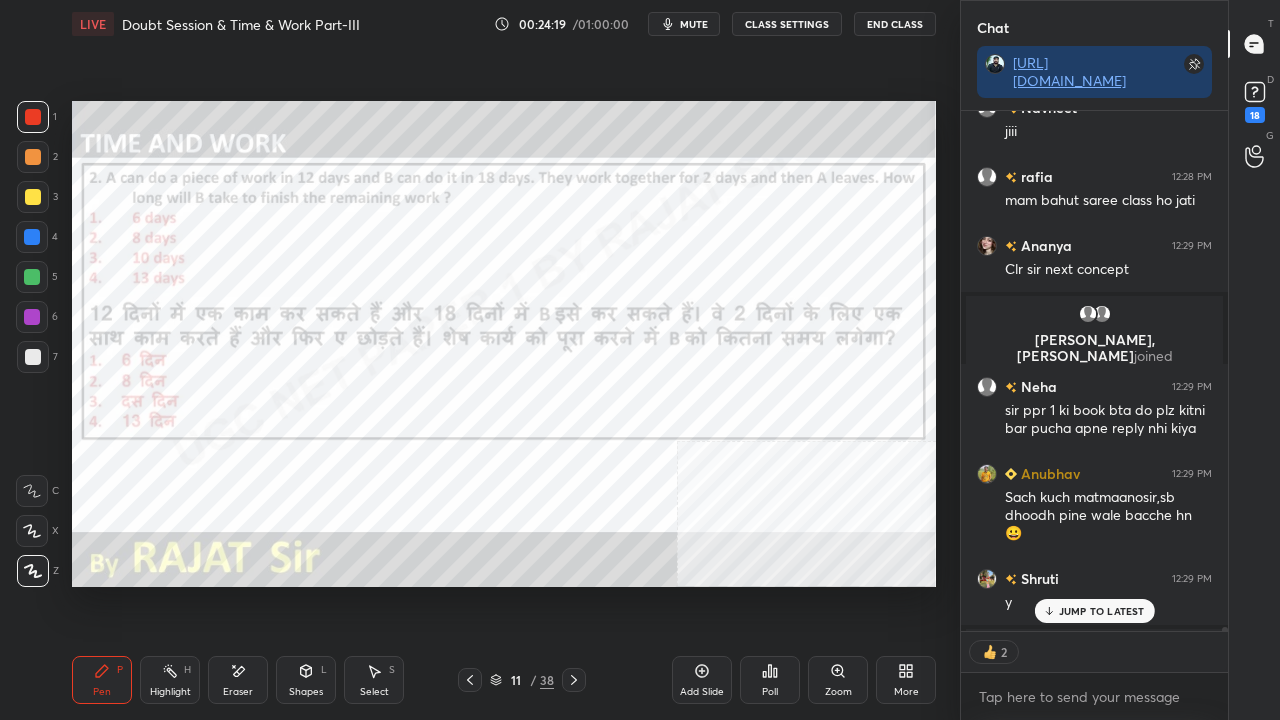click on "JUMP TO LATEST" at bounding box center [1102, 611] 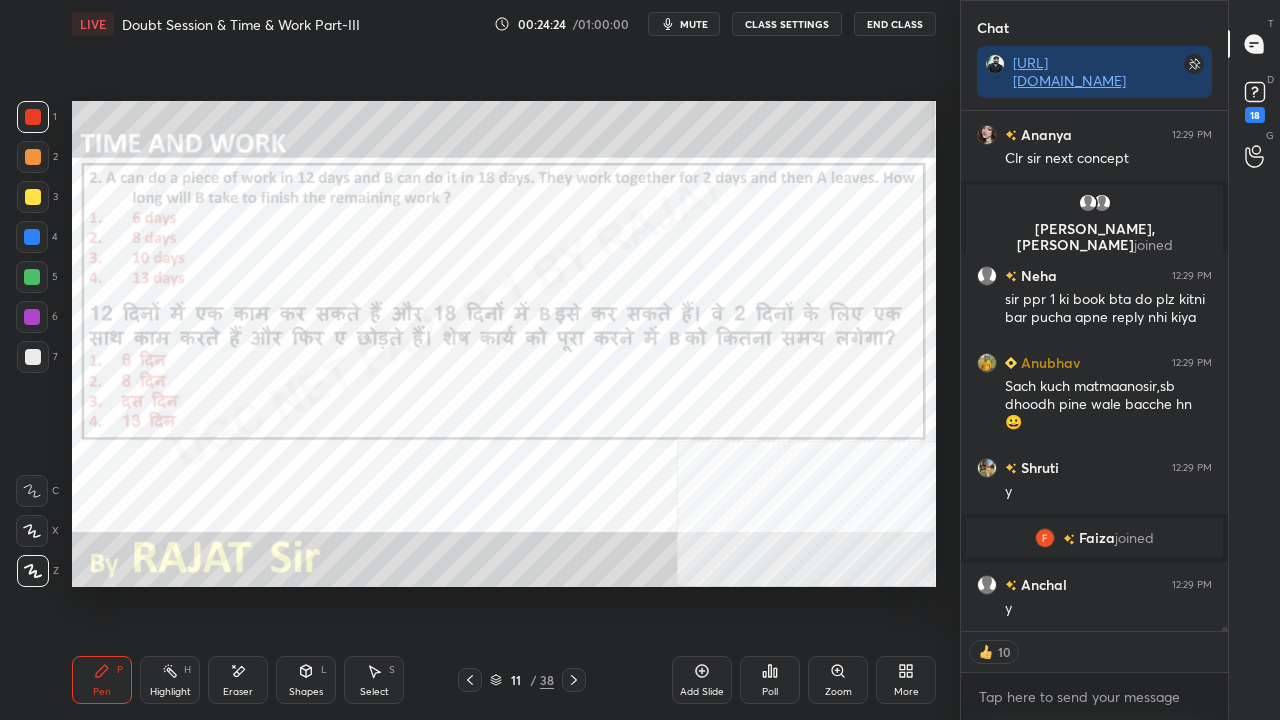click at bounding box center (32, 237) 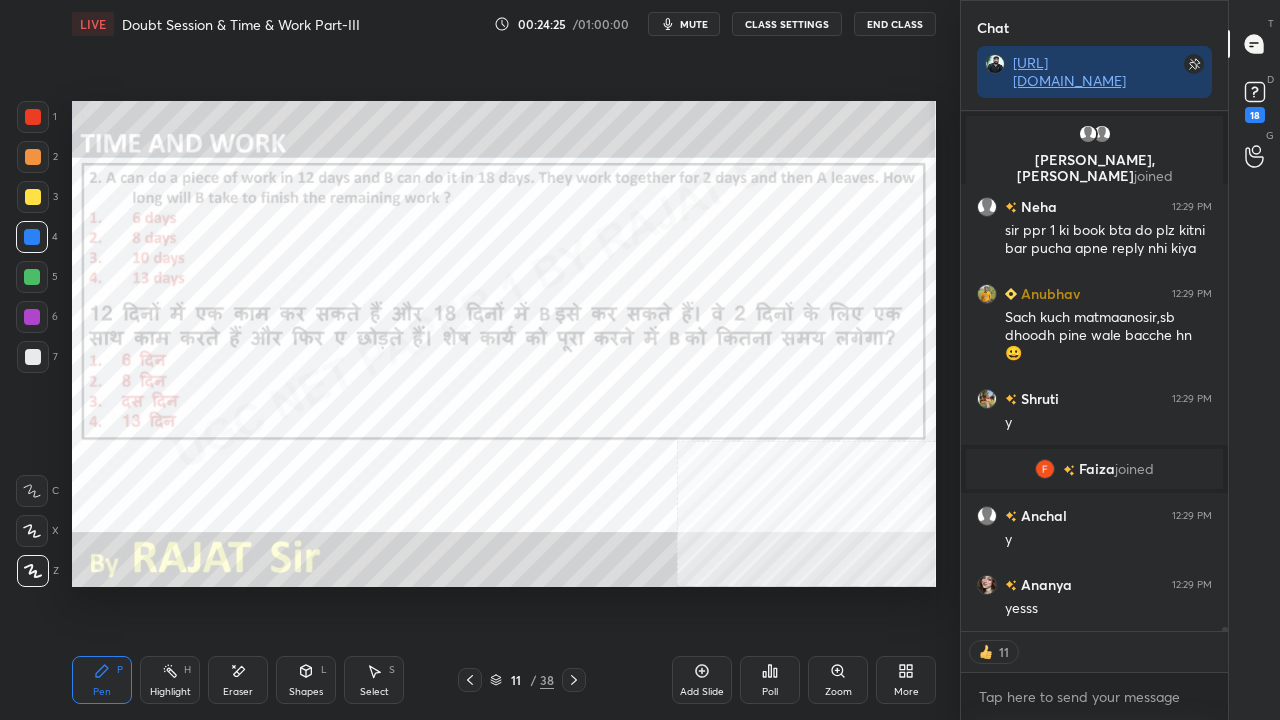 click at bounding box center [33, 117] 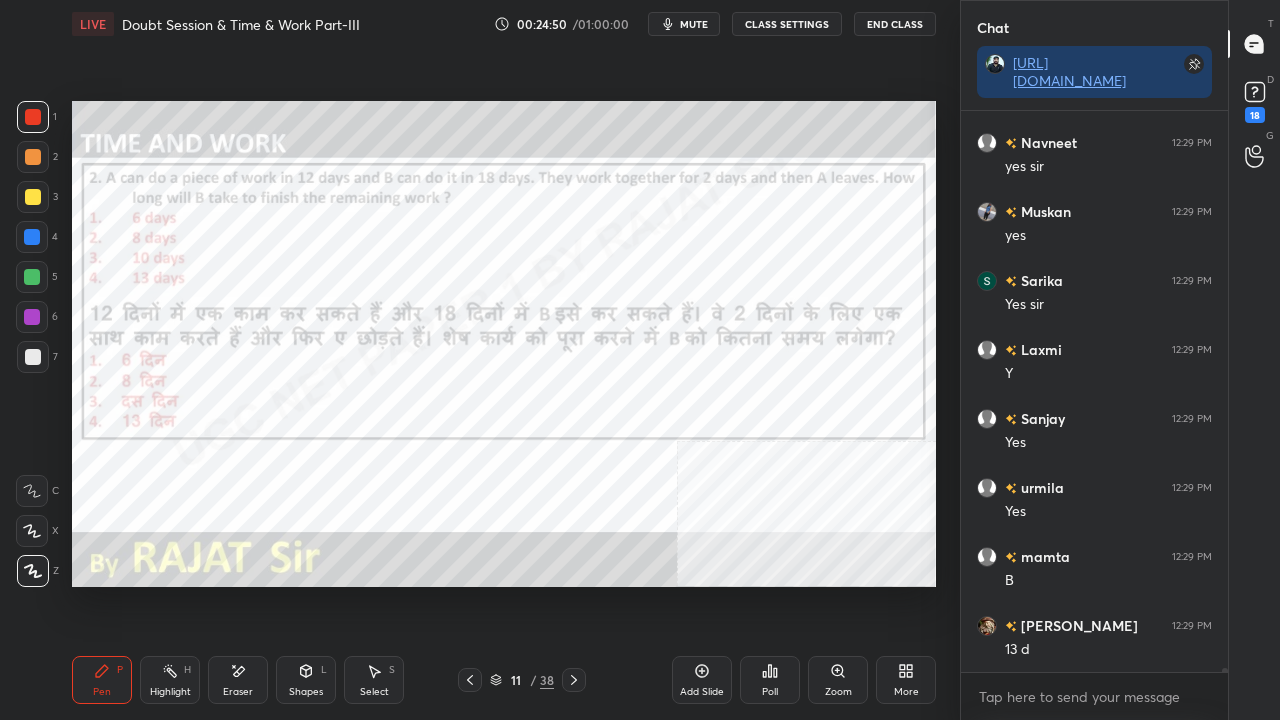 click on "Shapes L" at bounding box center (306, 680) 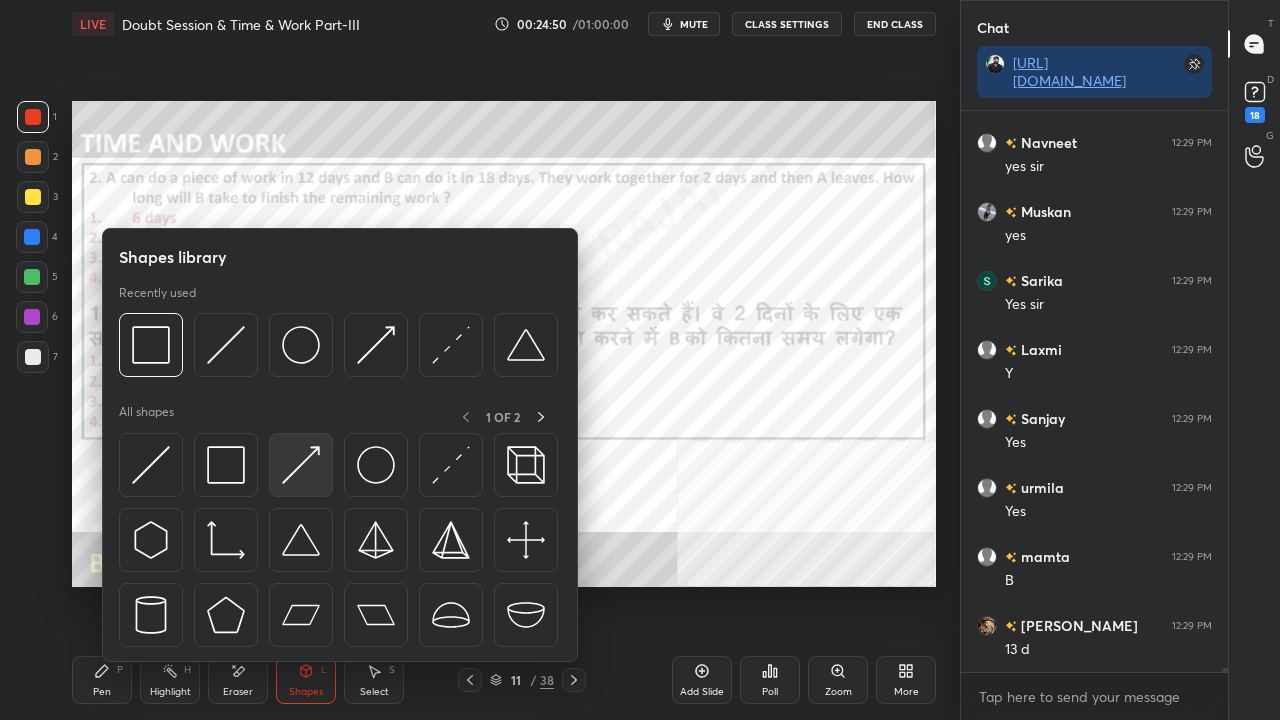 click at bounding box center (301, 465) 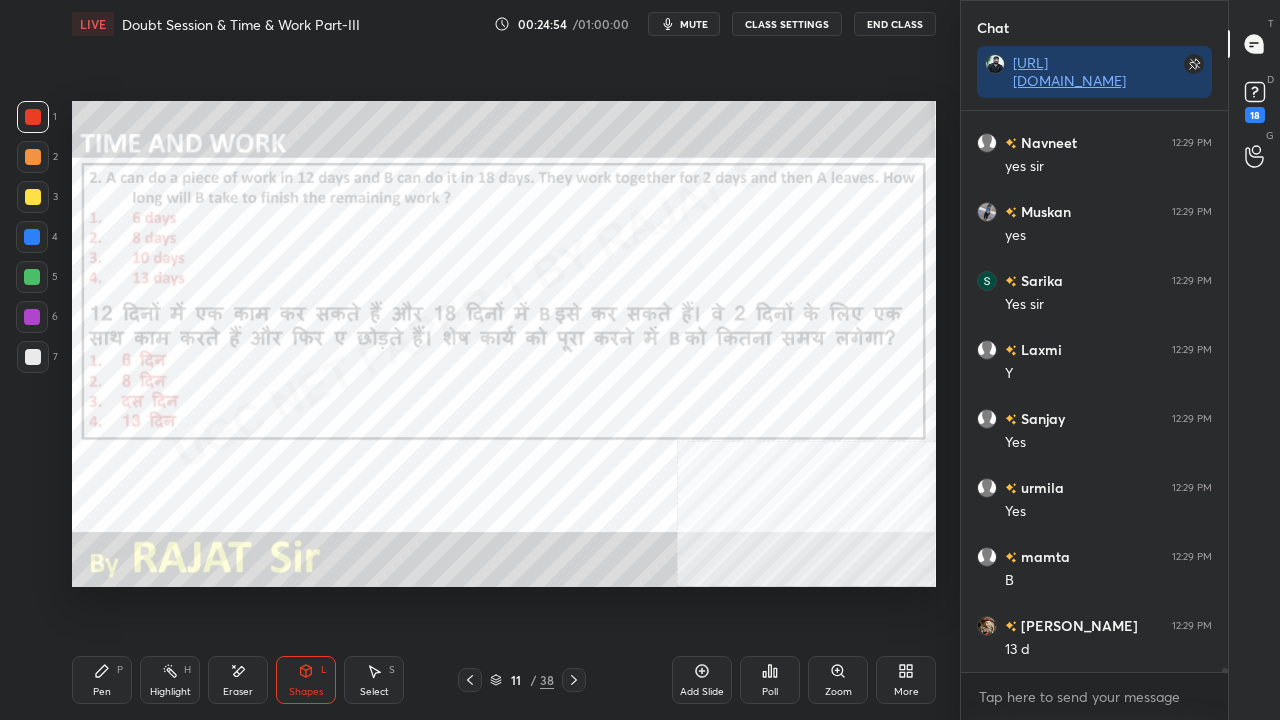 click 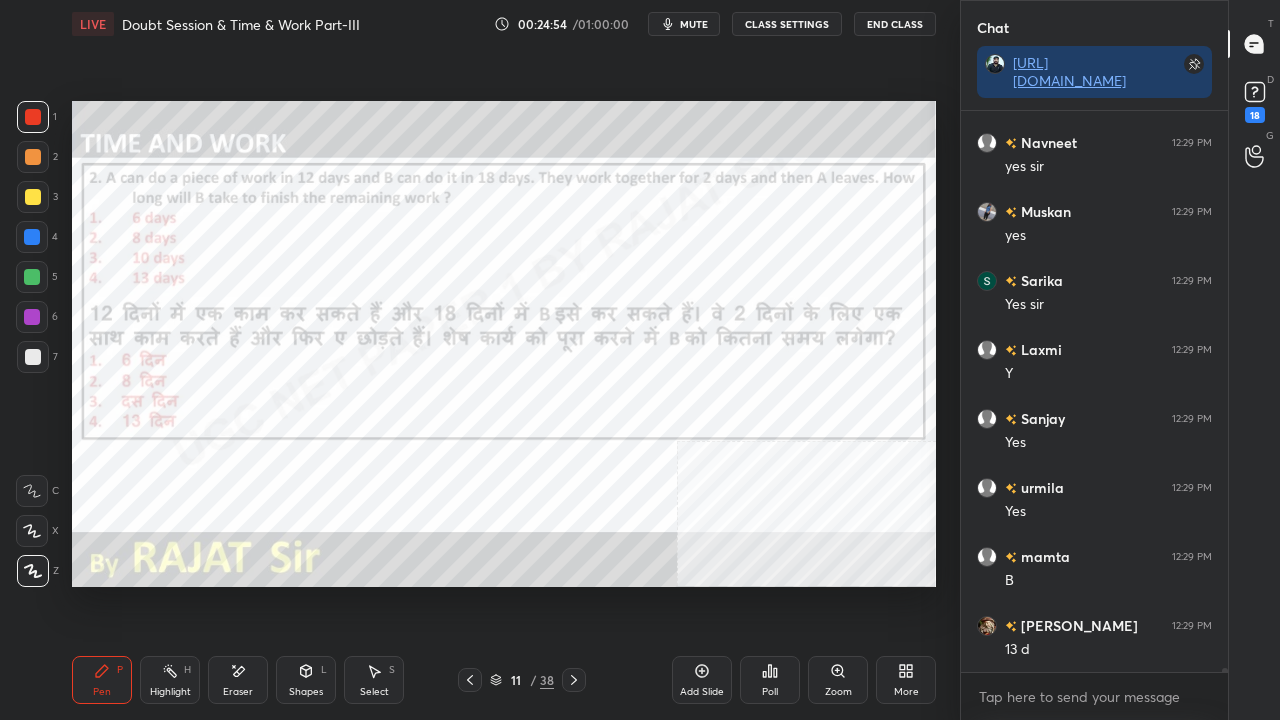 scroll, scrollTop: 71984, scrollLeft: 0, axis: vertical 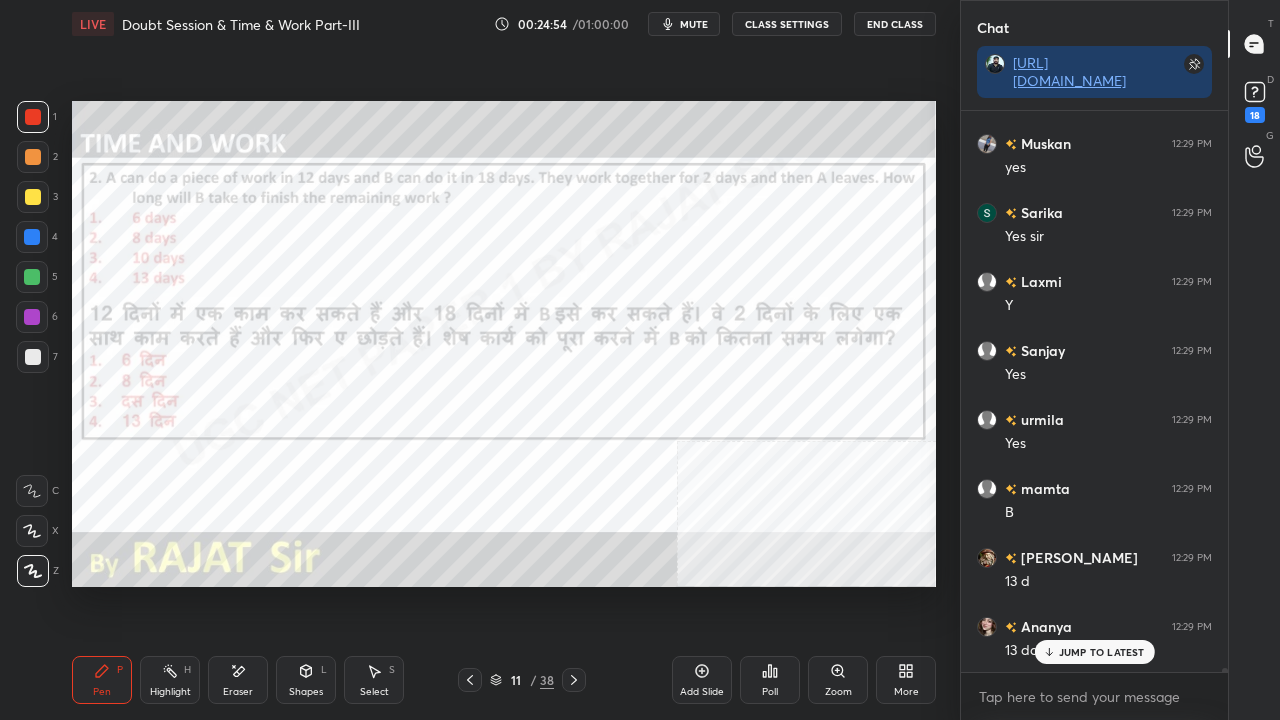 click at bounding box center (32, 317) 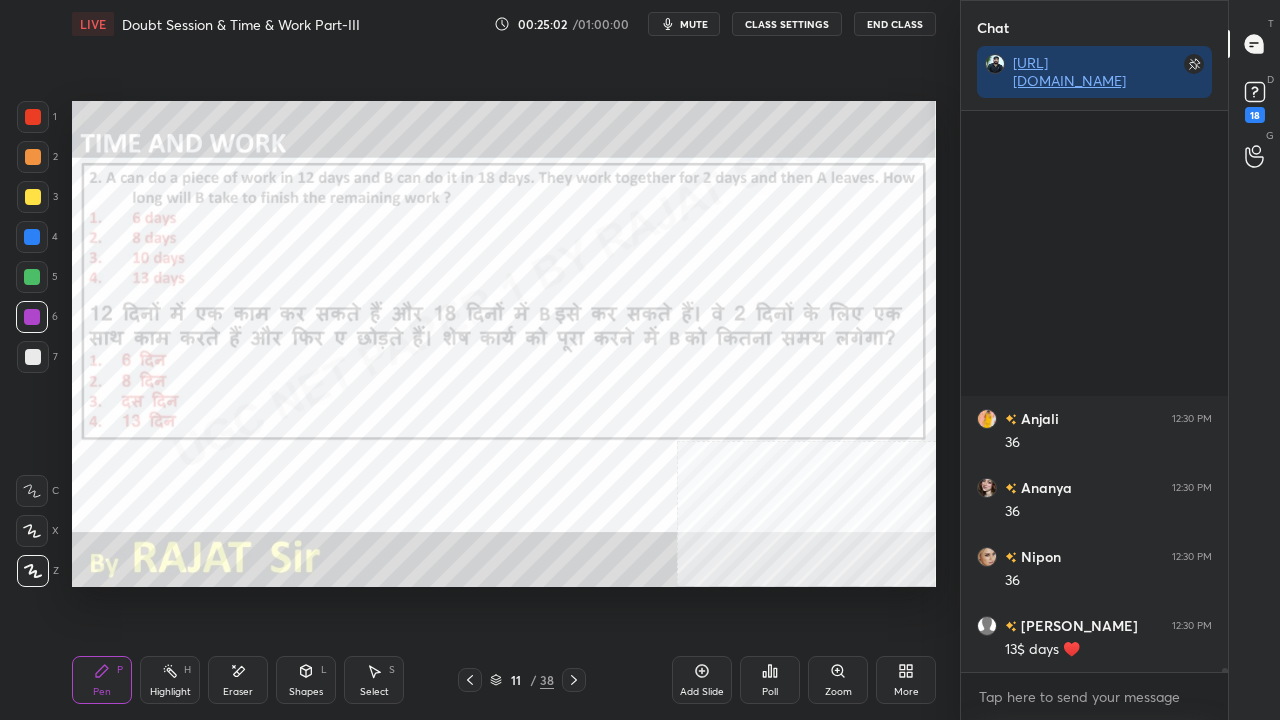 scroll, scrollTop: 72900, scrollLeft: 0, axis: vertical 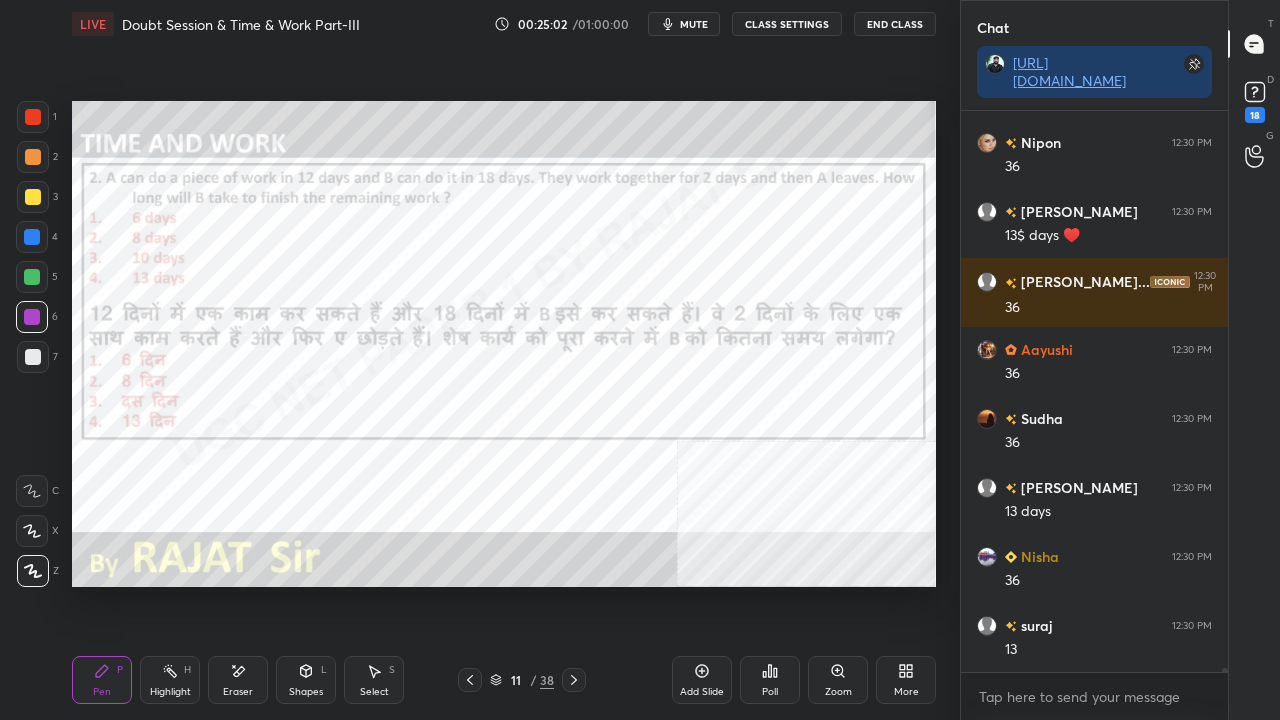 click at bounding box center [33, 117] 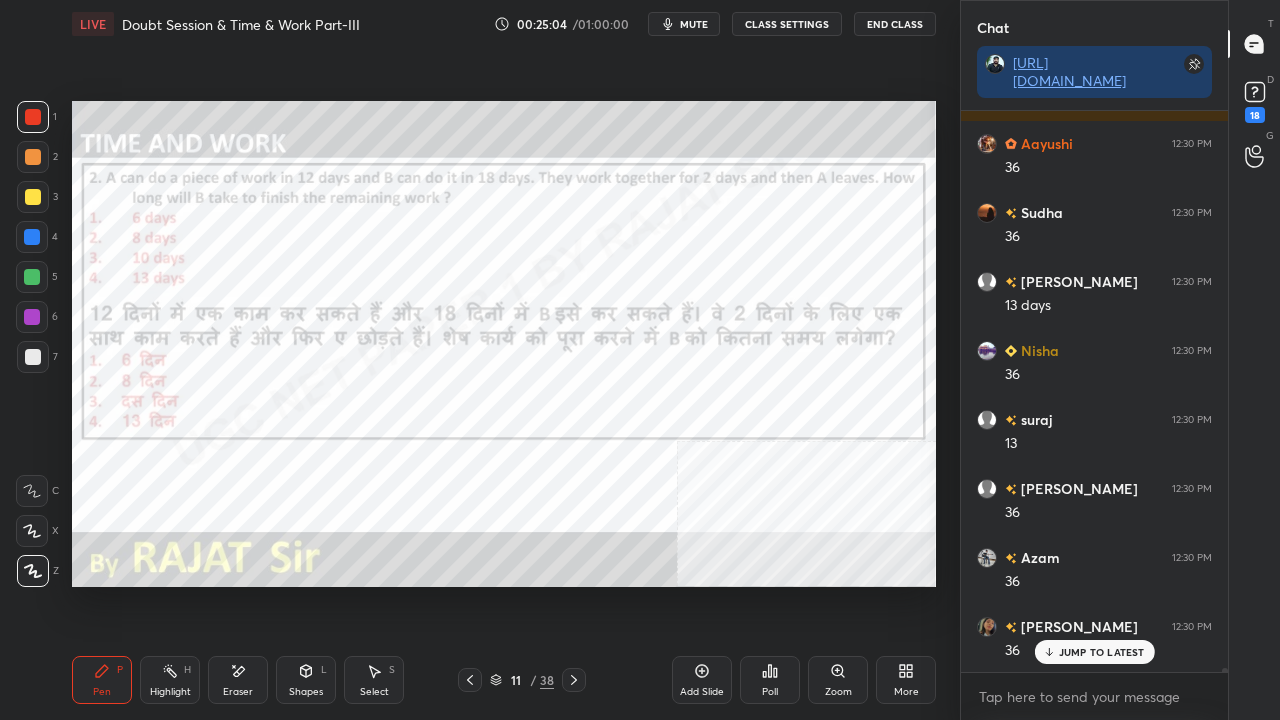 click at bounding box center (32, 237) 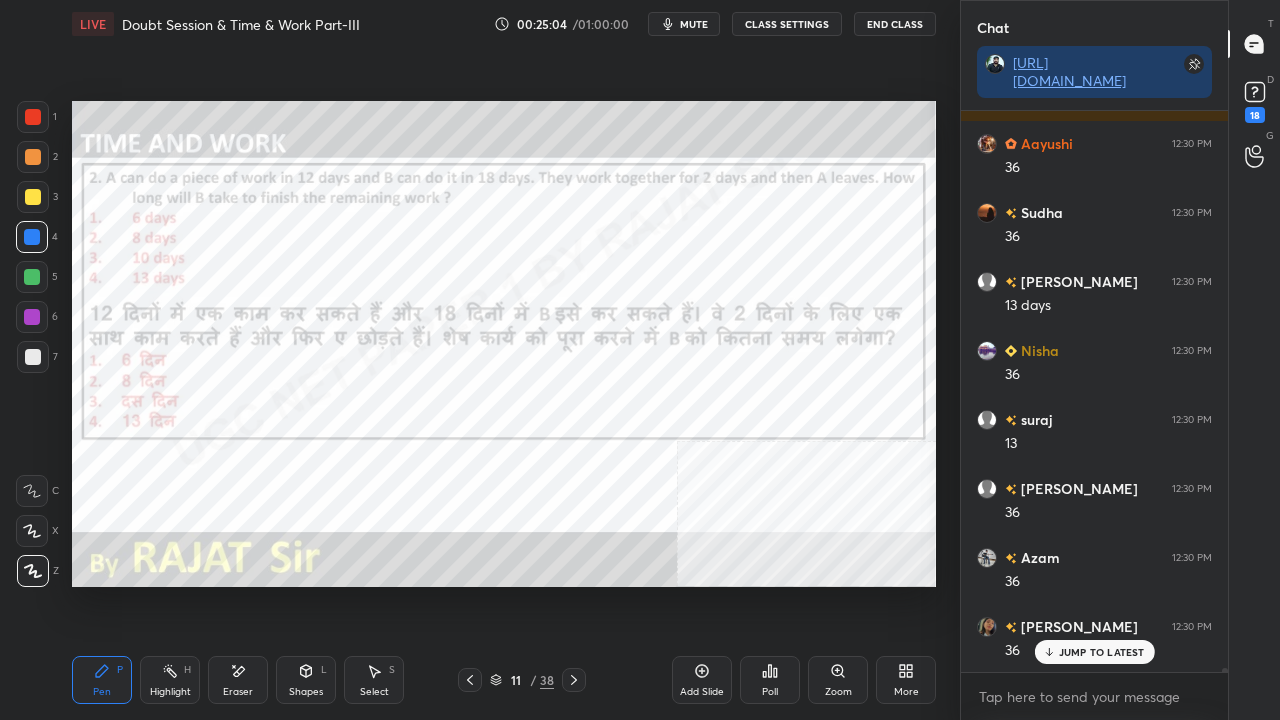click at bounding box center (32, 237) 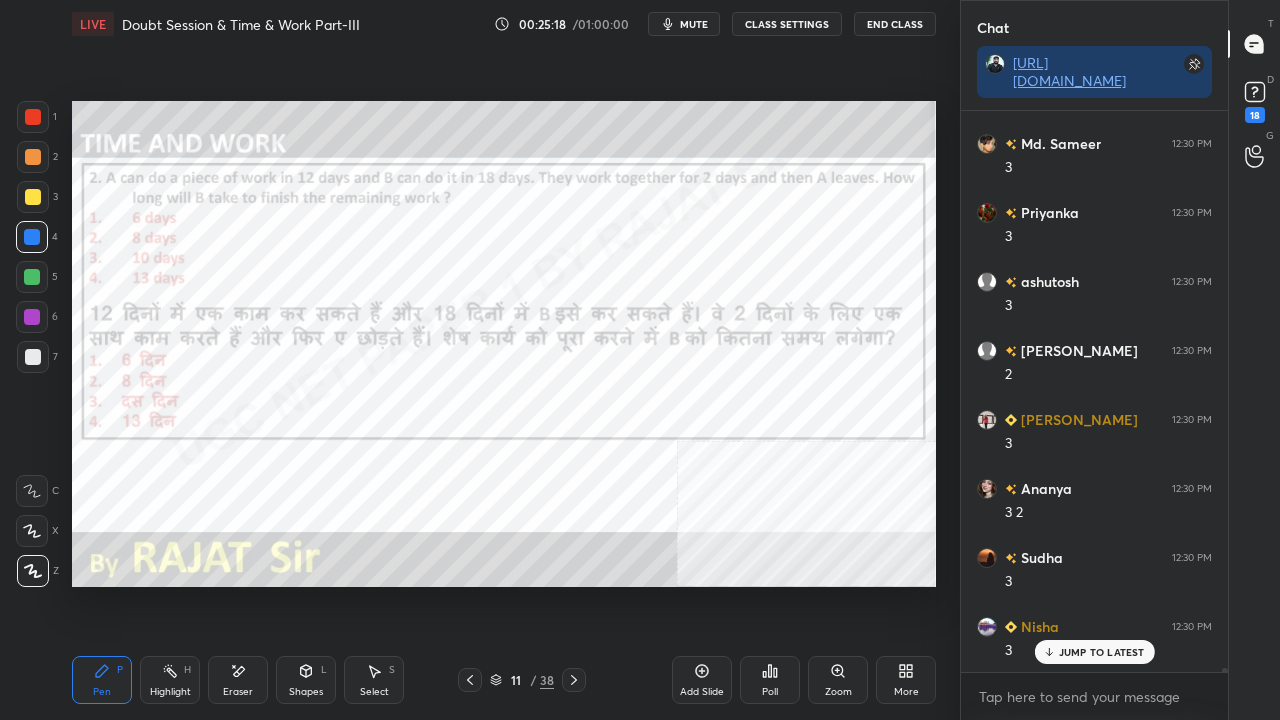 scroll, scrollTop: 74794, scrollLeft: 0, axis: vertical 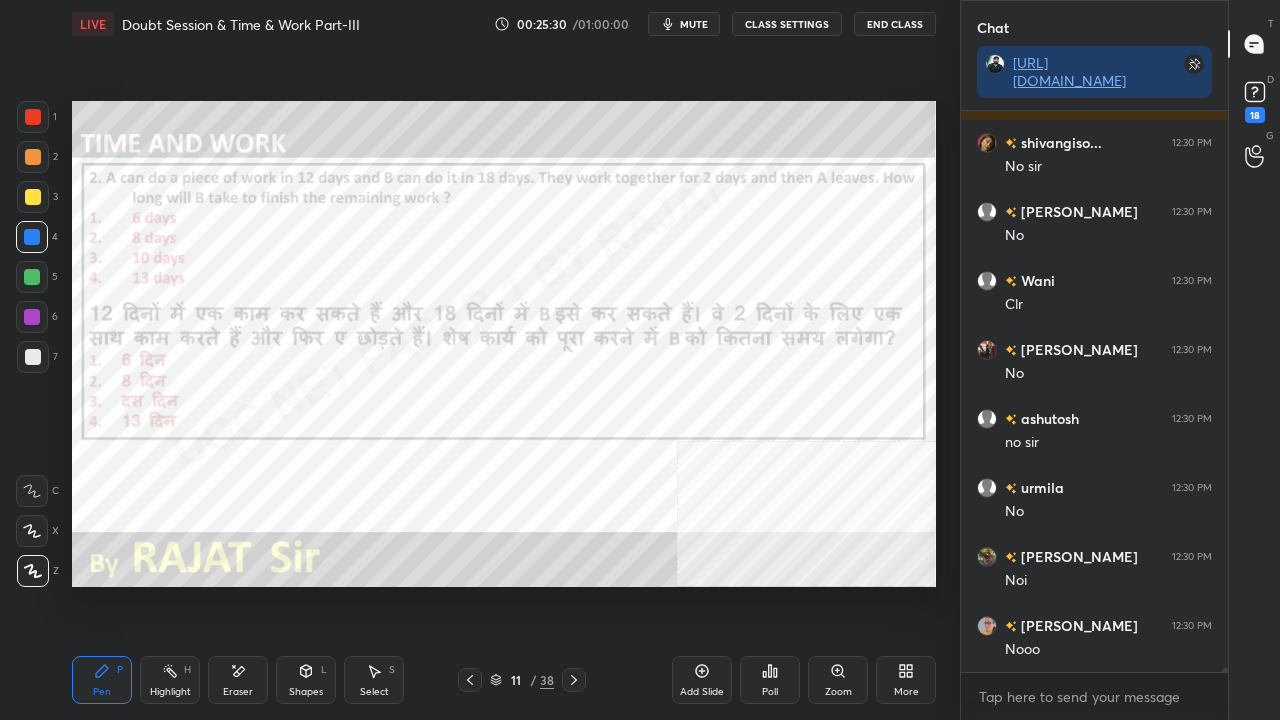 click at bounding box center (33, 117) 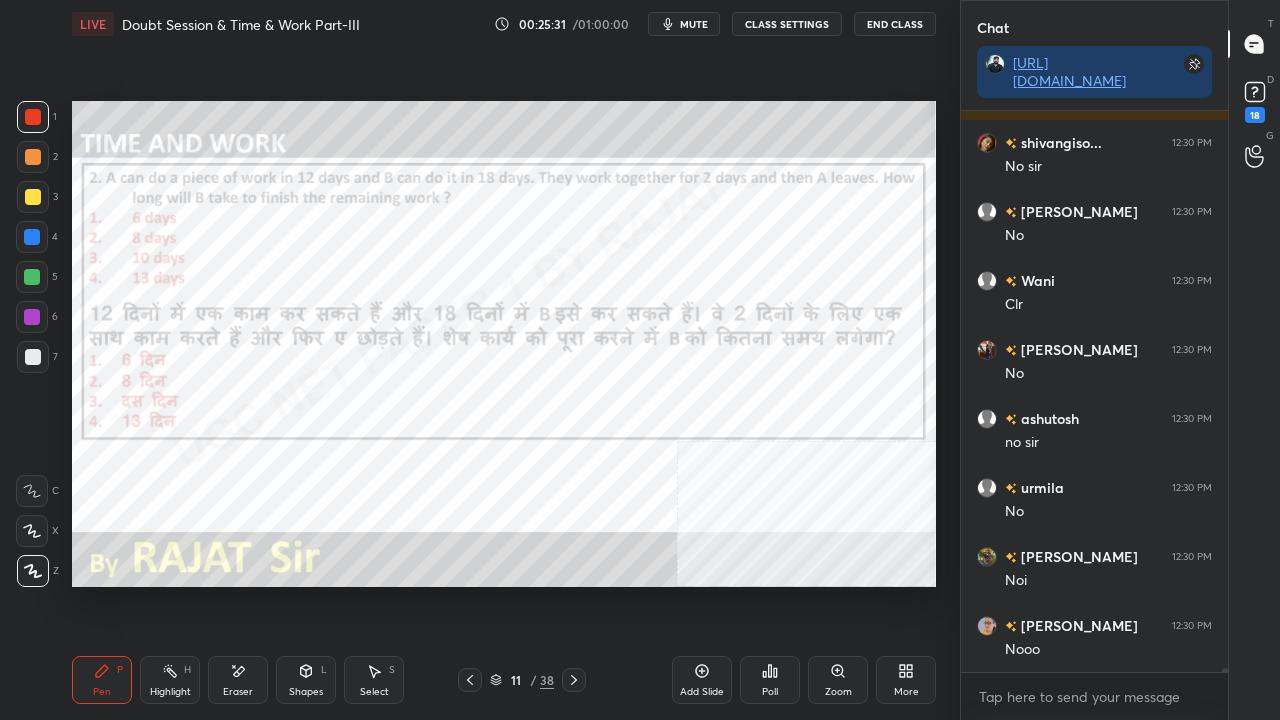 click at bounding box center (33, 117) 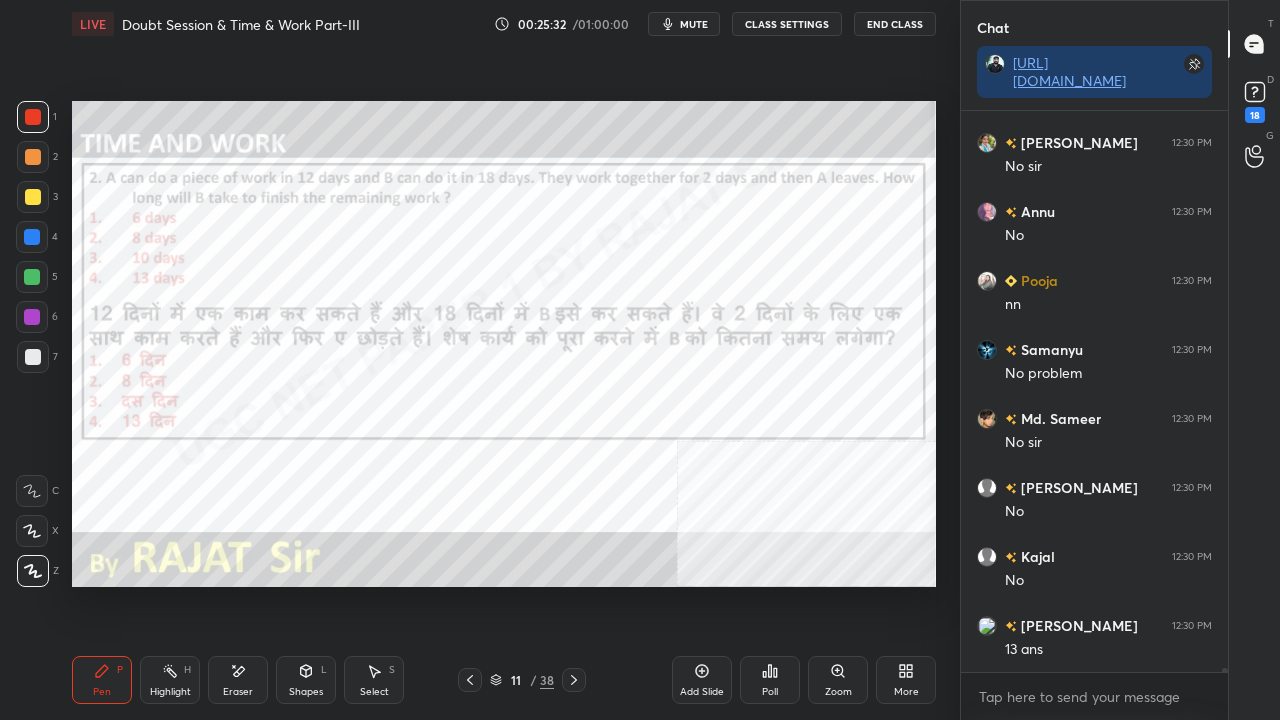 drag, startPoint x: 318, startPoint y: 684, endPoint x: 322, endPoint y: 667, distance: 17.464249 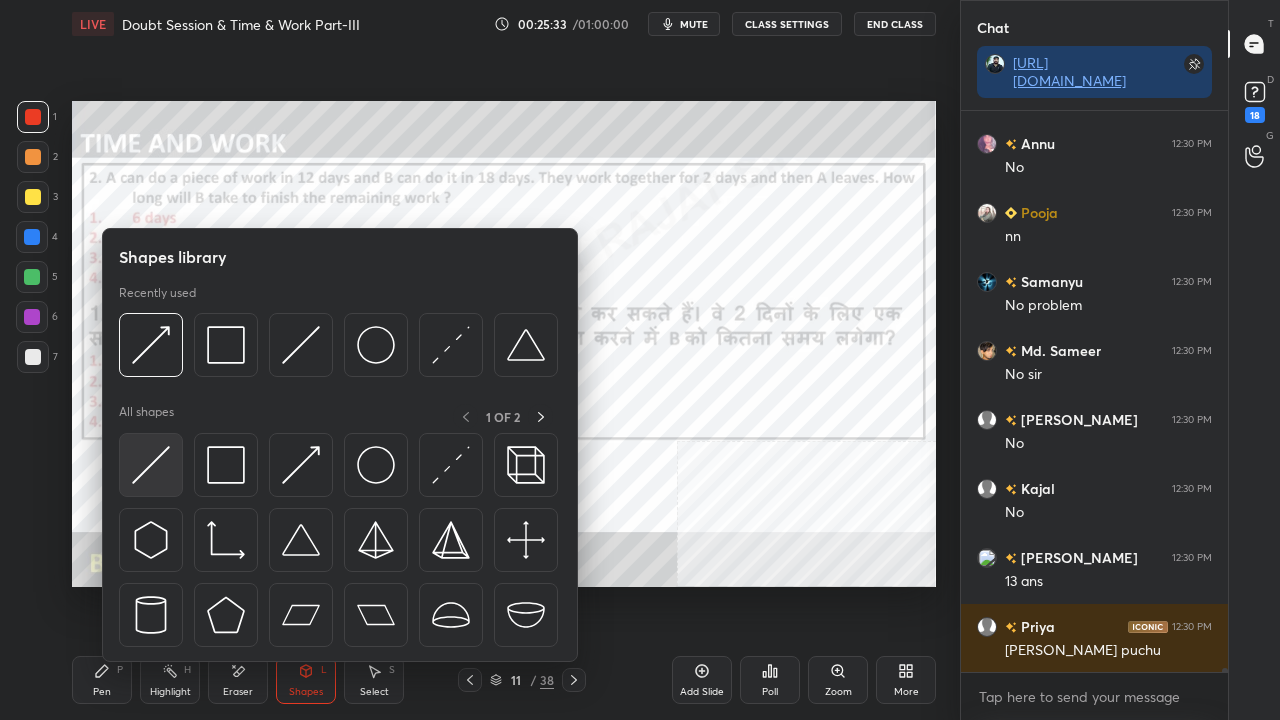 click at bounding box center [151, 465] 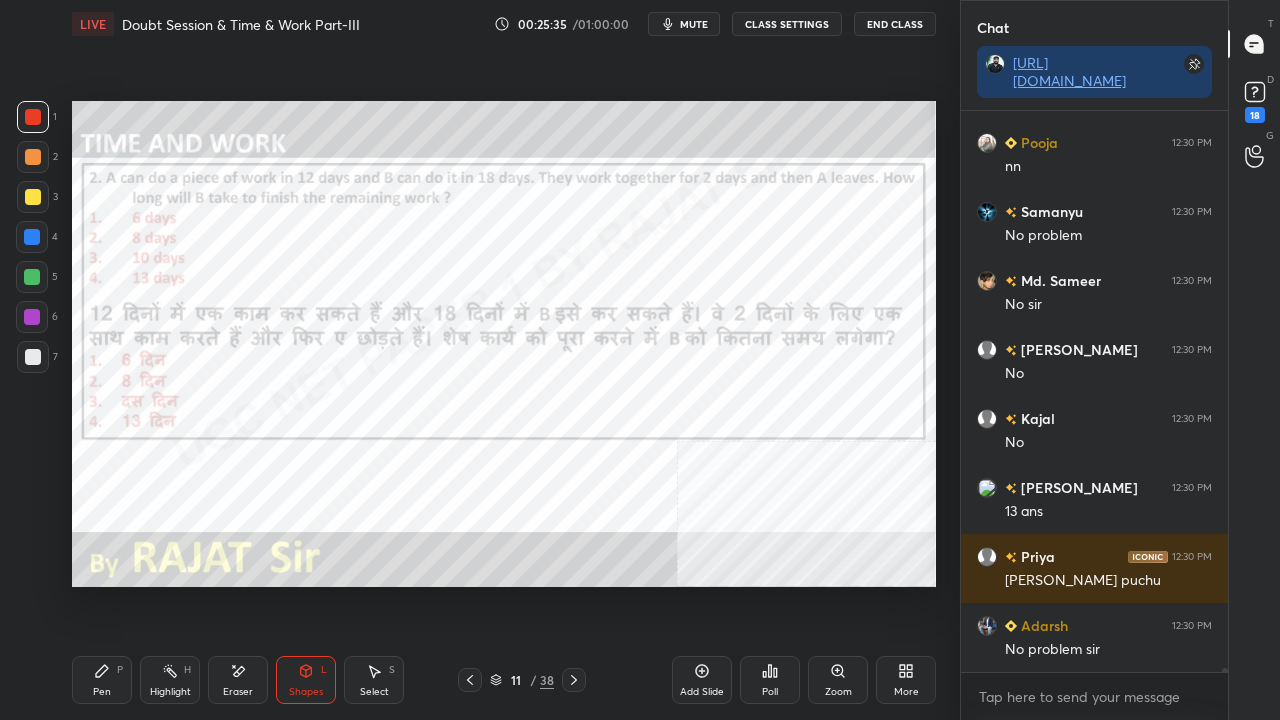 click 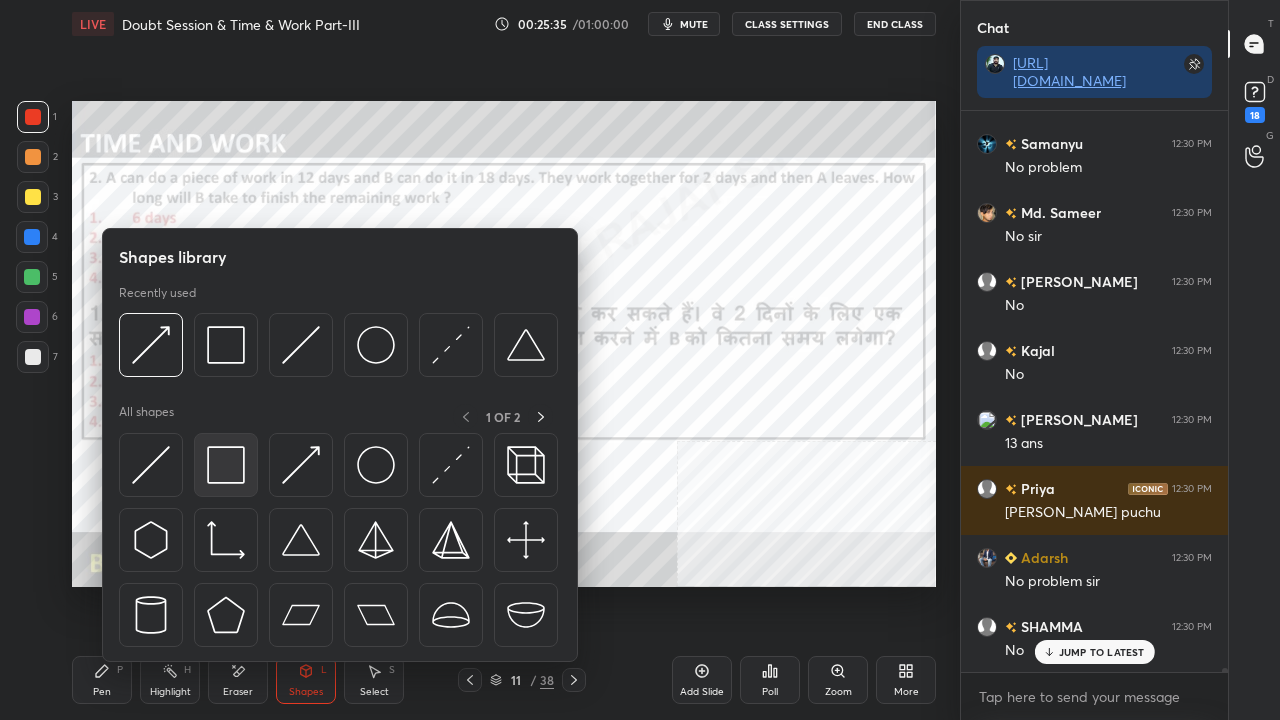click at bounding box center [226, 465] 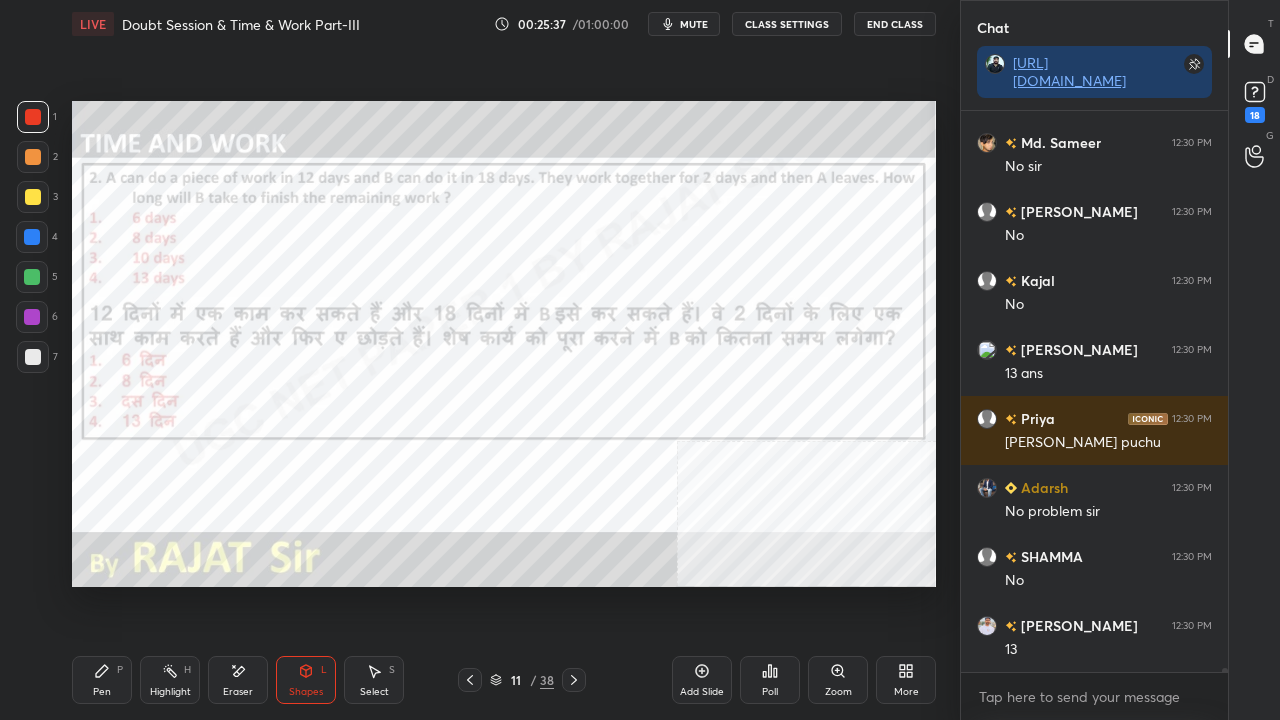 scroll, scrollTop: 78176, scrollLeft: 0, axis: vertical 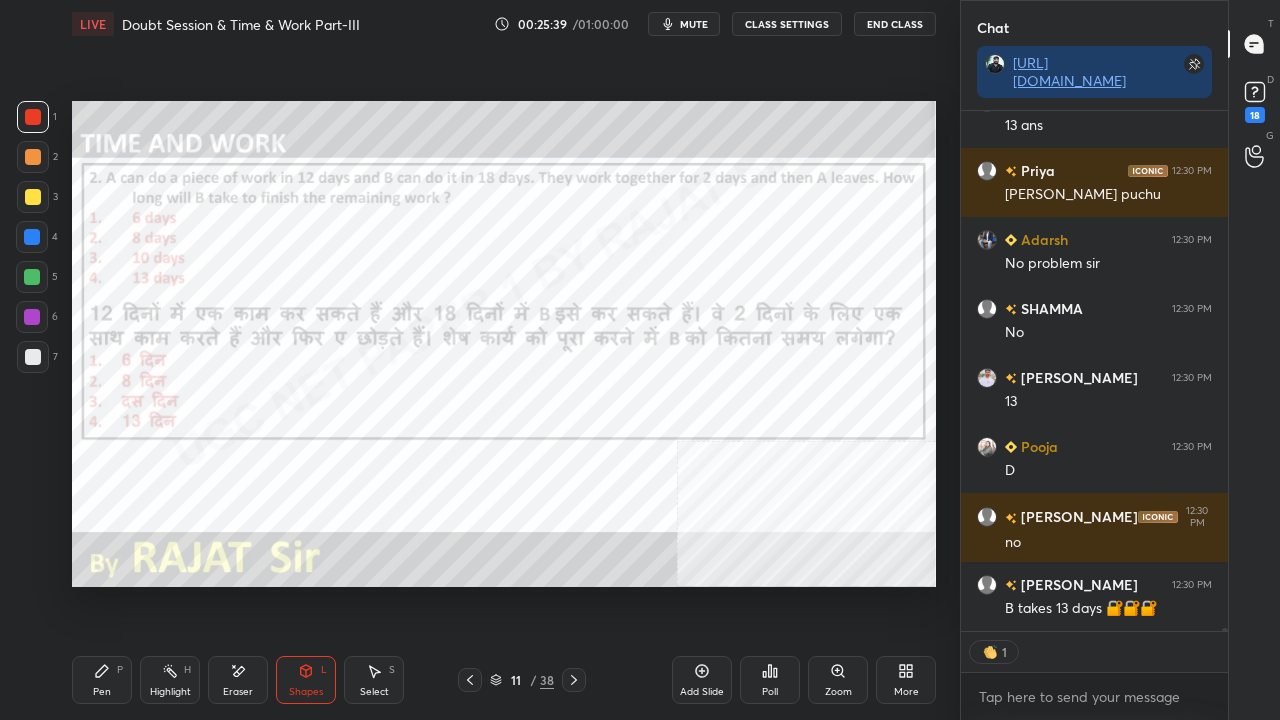 click on "Pen P" at bounding box center [102, 680] 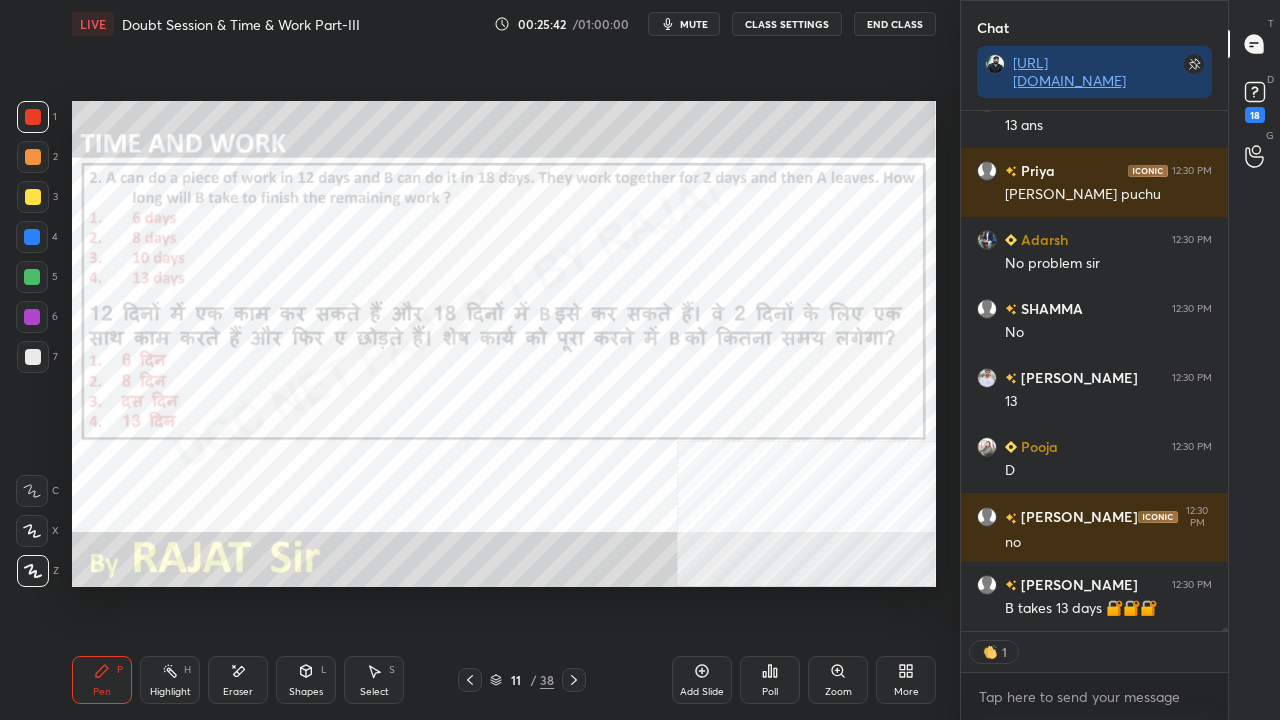 click at bounding box center (32, 237) 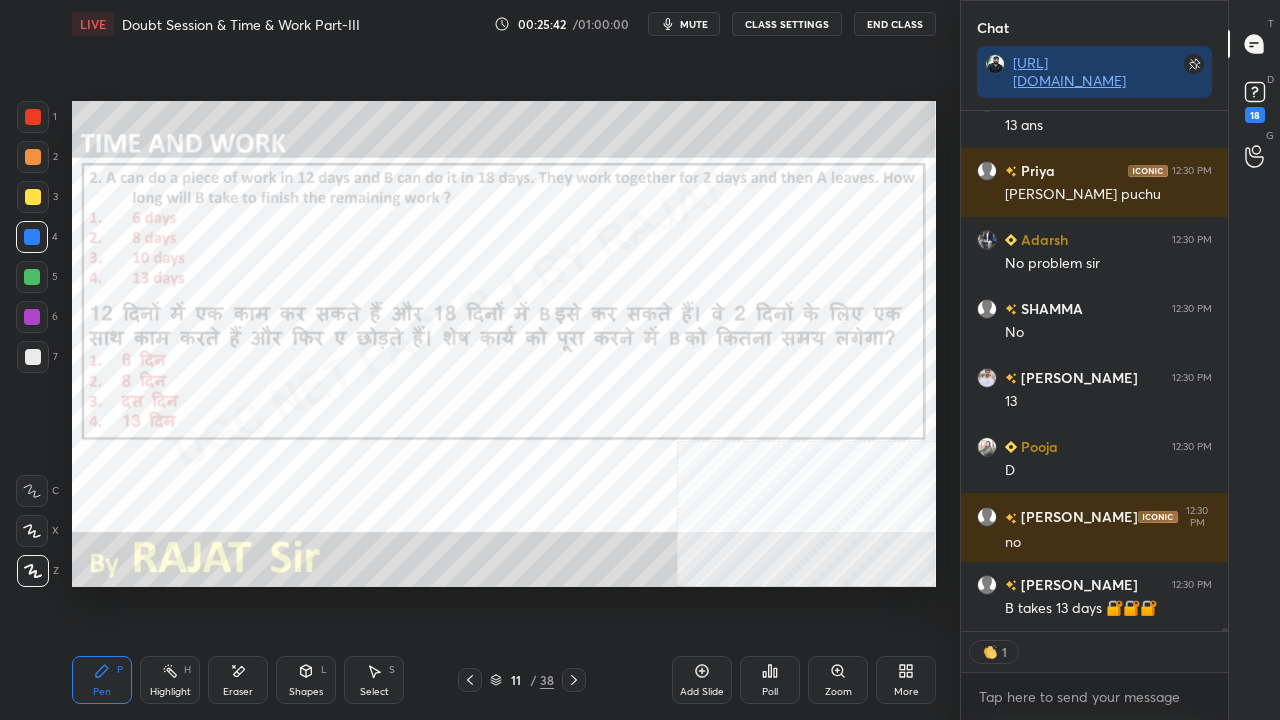 click at bounding box center (32, 237) 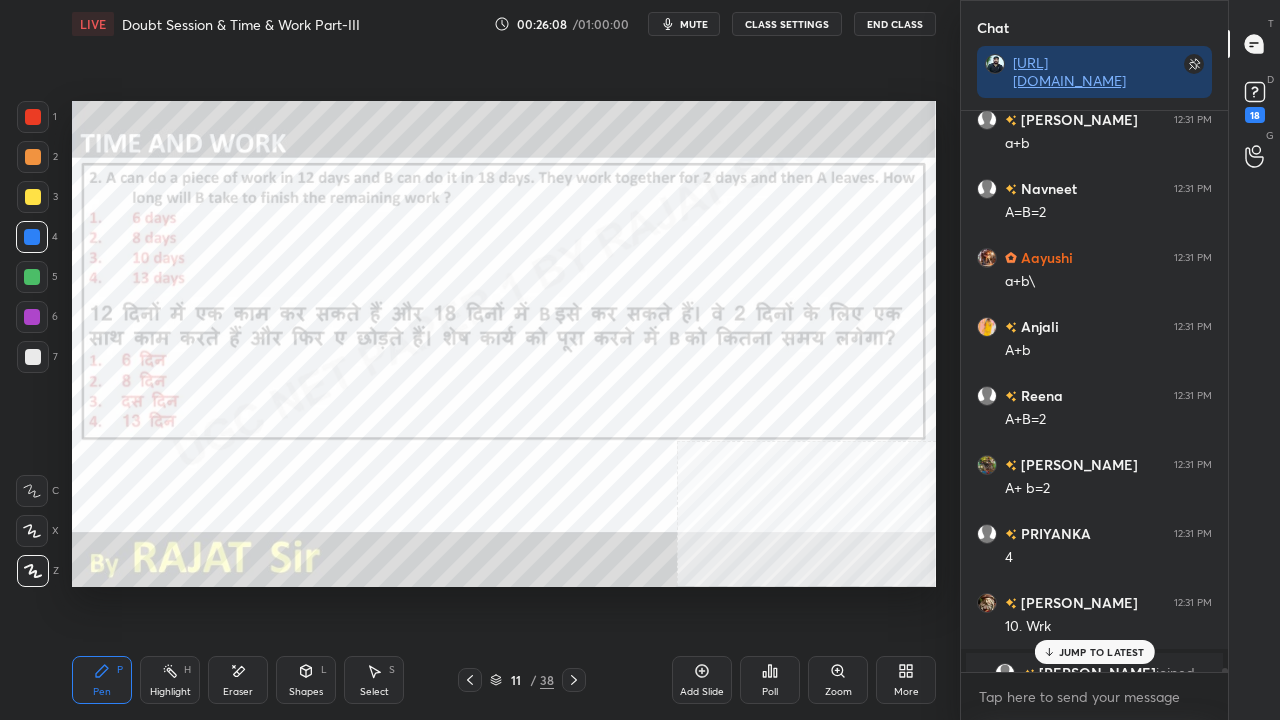 drag, startPoint x: 30, startPoint y: 109, endPoint x: 71, endPoint y: 128, distance: 45.188496 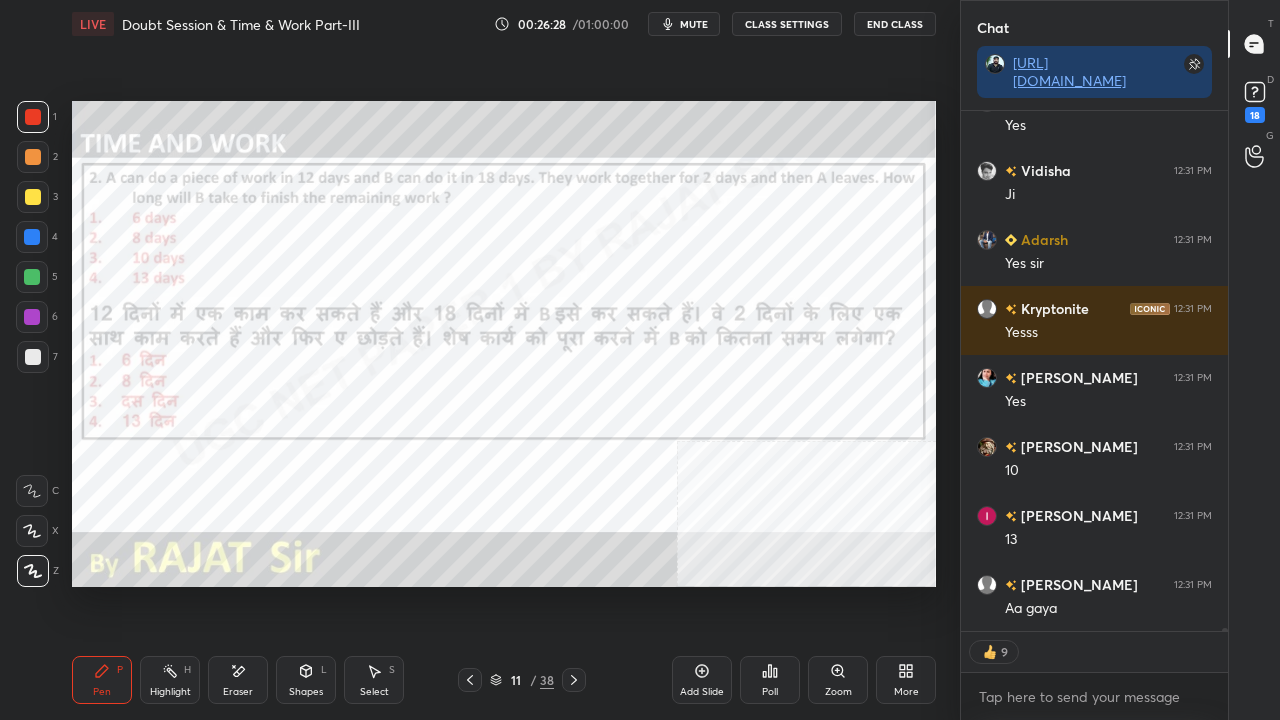 click at bounding box center [32, 317] 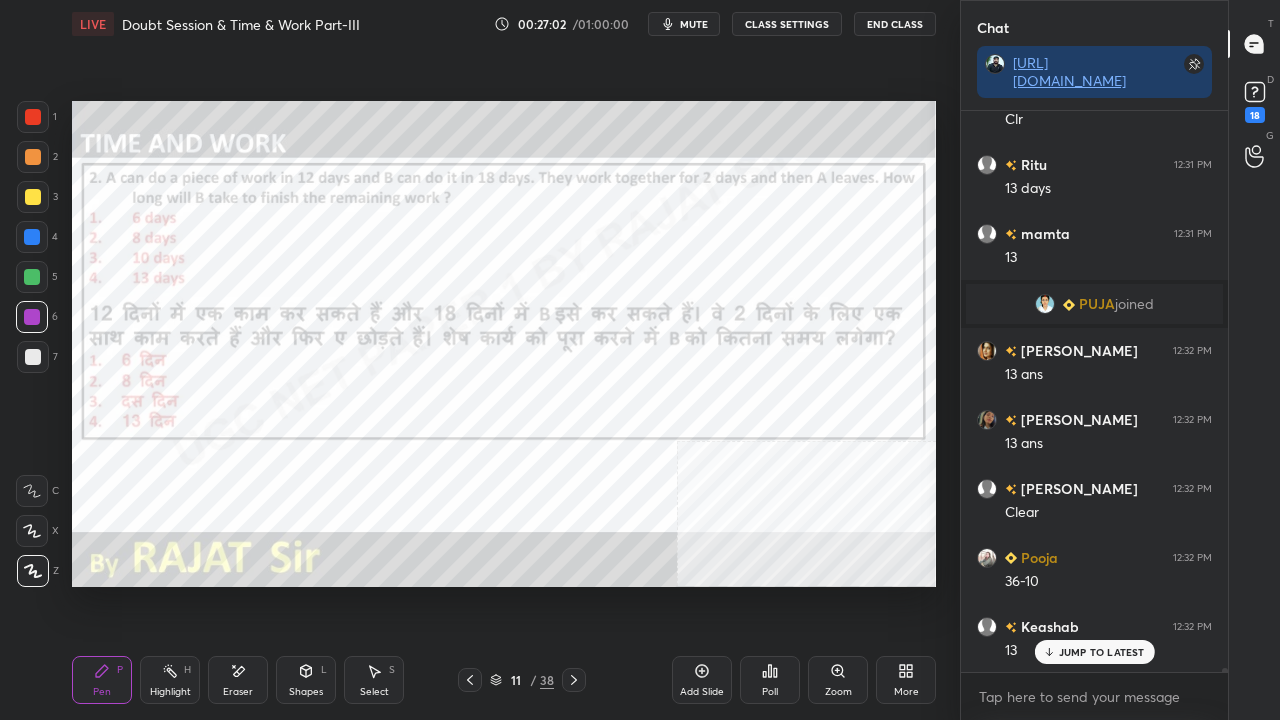 click at bounding box center (33, 117) 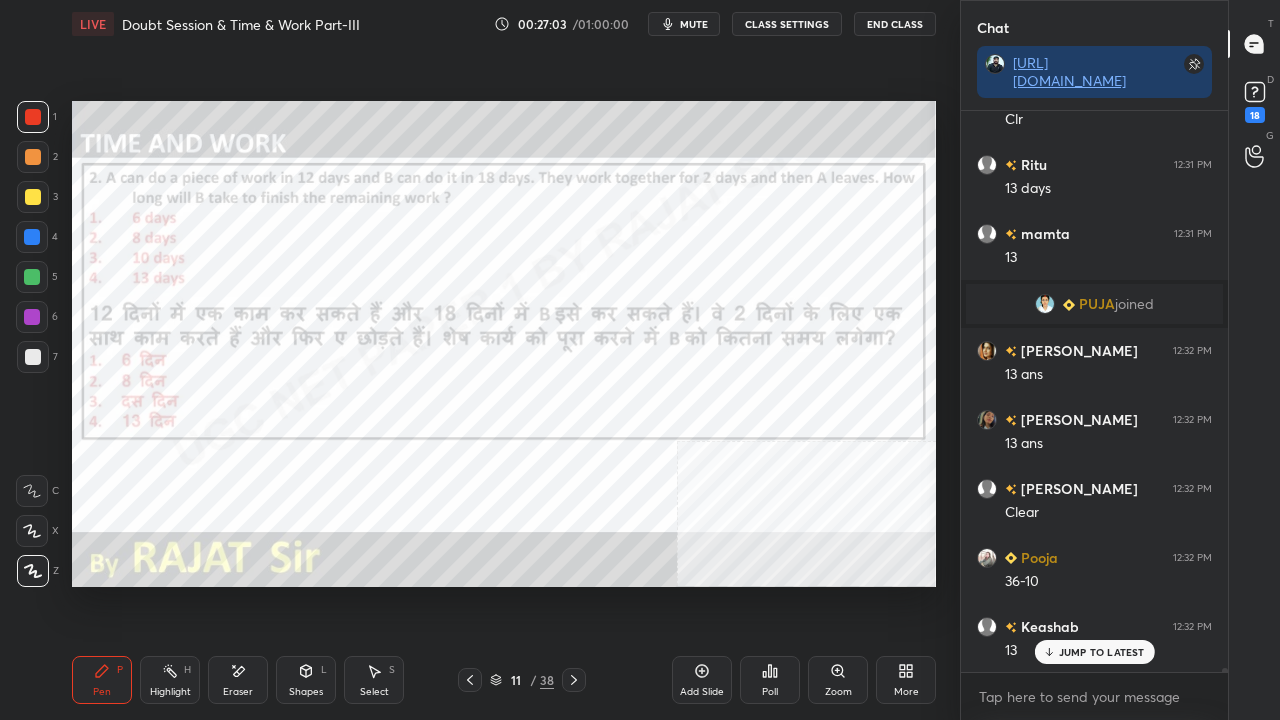 click on "JUMP TO LATEST" at bounding box center (1102, 652) 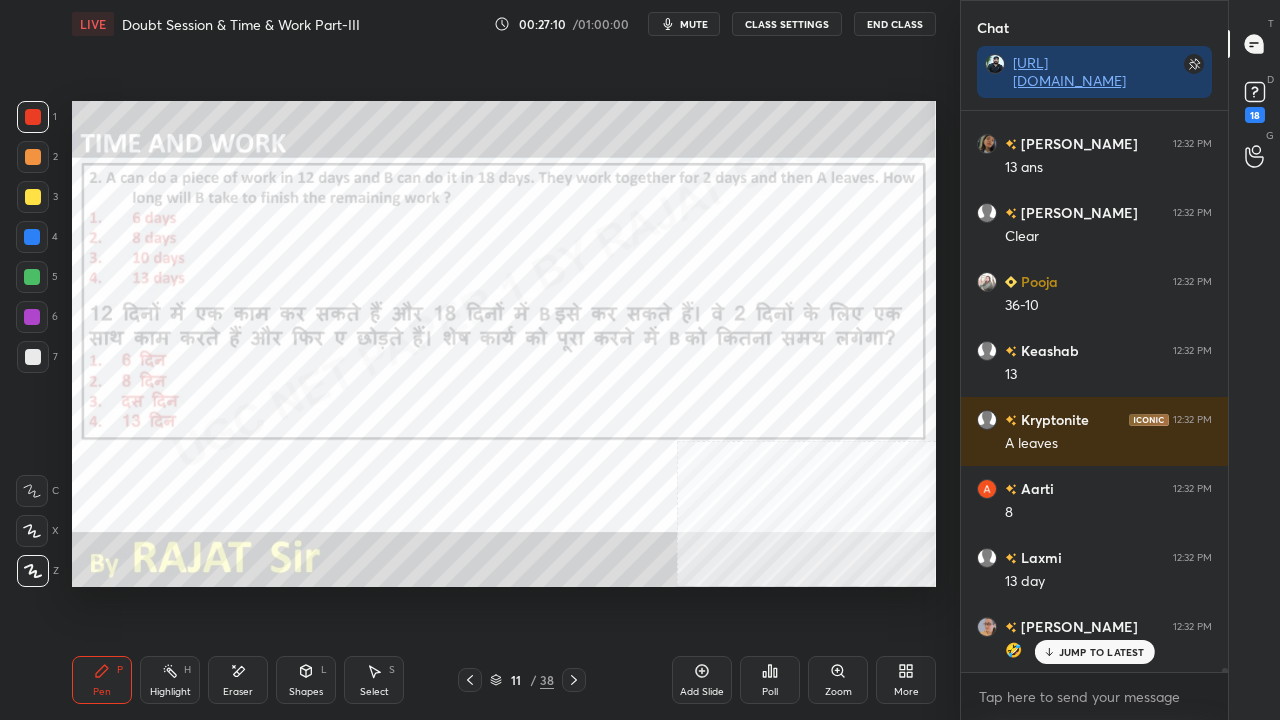 click at bounding box center [32, 317] 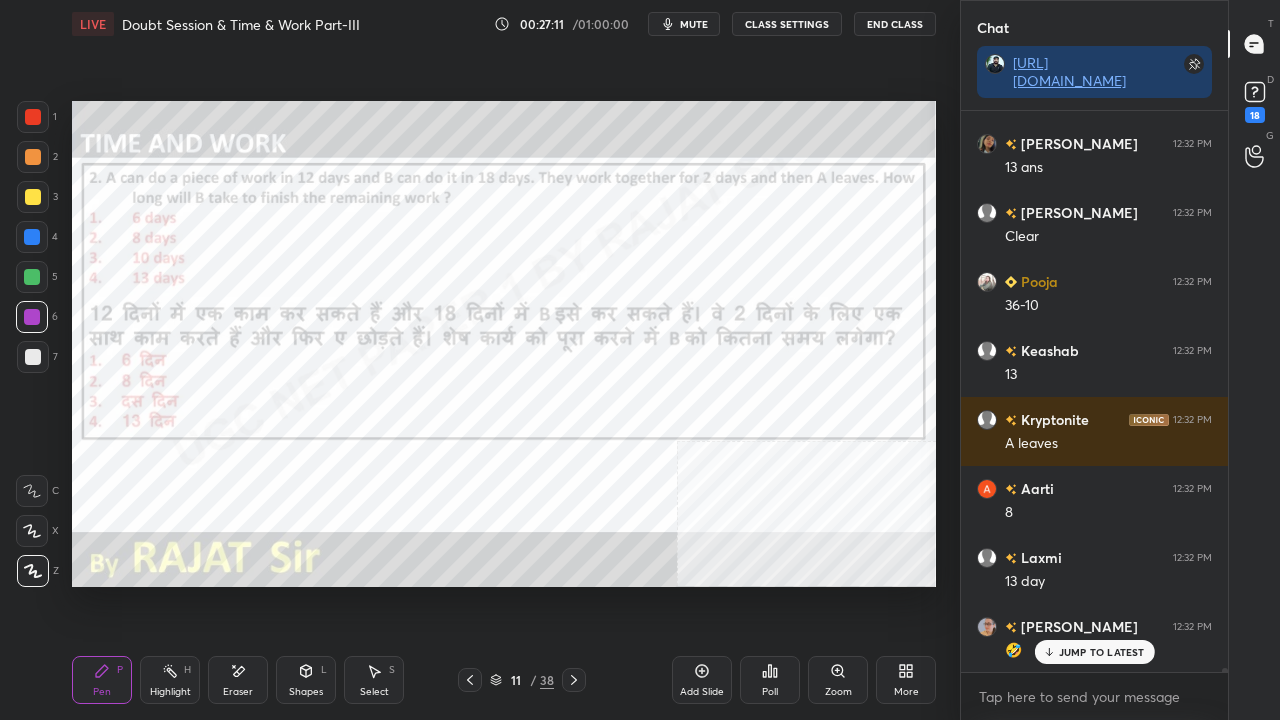 drag, startPoint x: 31, startPoint y: 236, endPoint x: 56, endPoint y: 258, distance: 33.30165 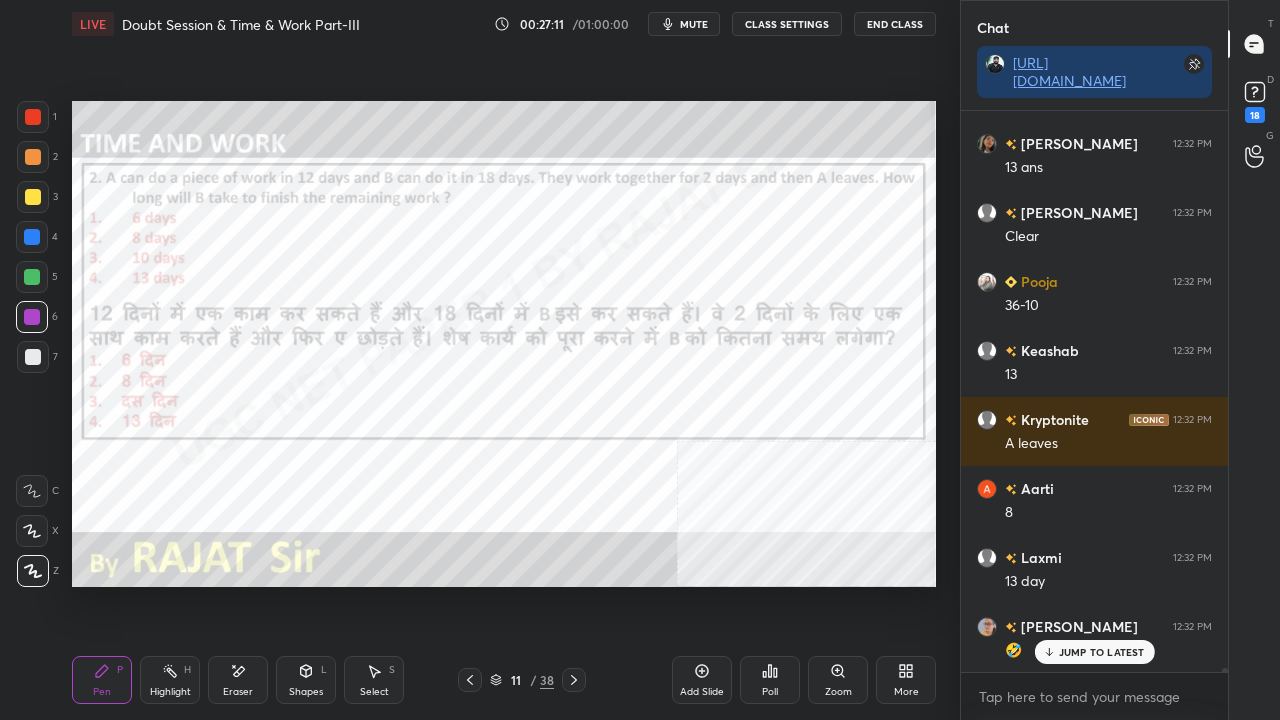 click at bounding box center [32, 237] 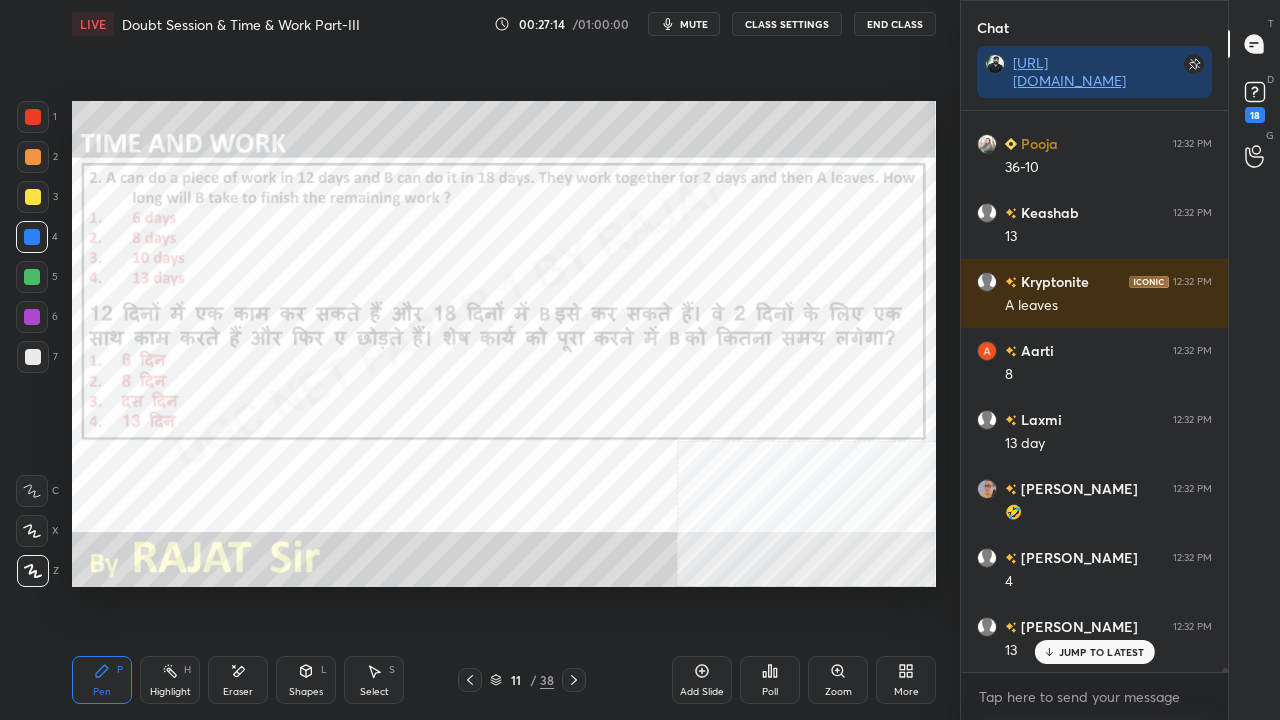 click at bounding box center (33, 117) 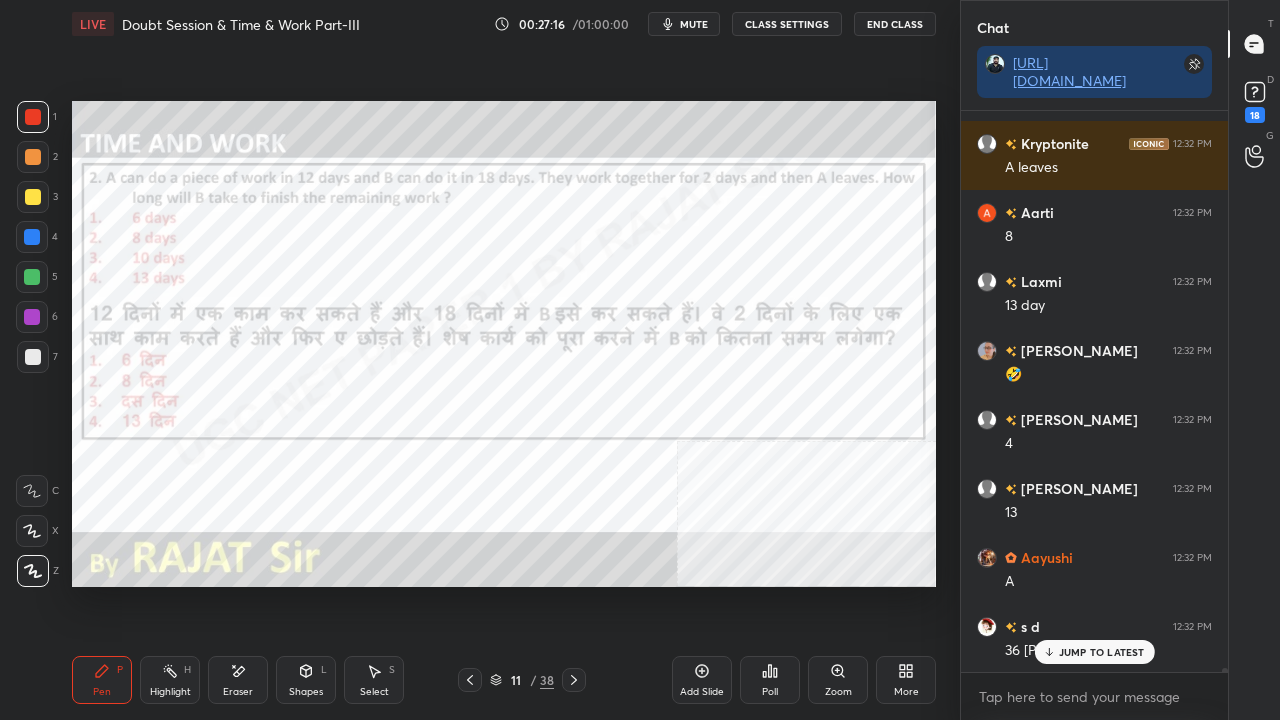 click at bounding box center [32, 237] 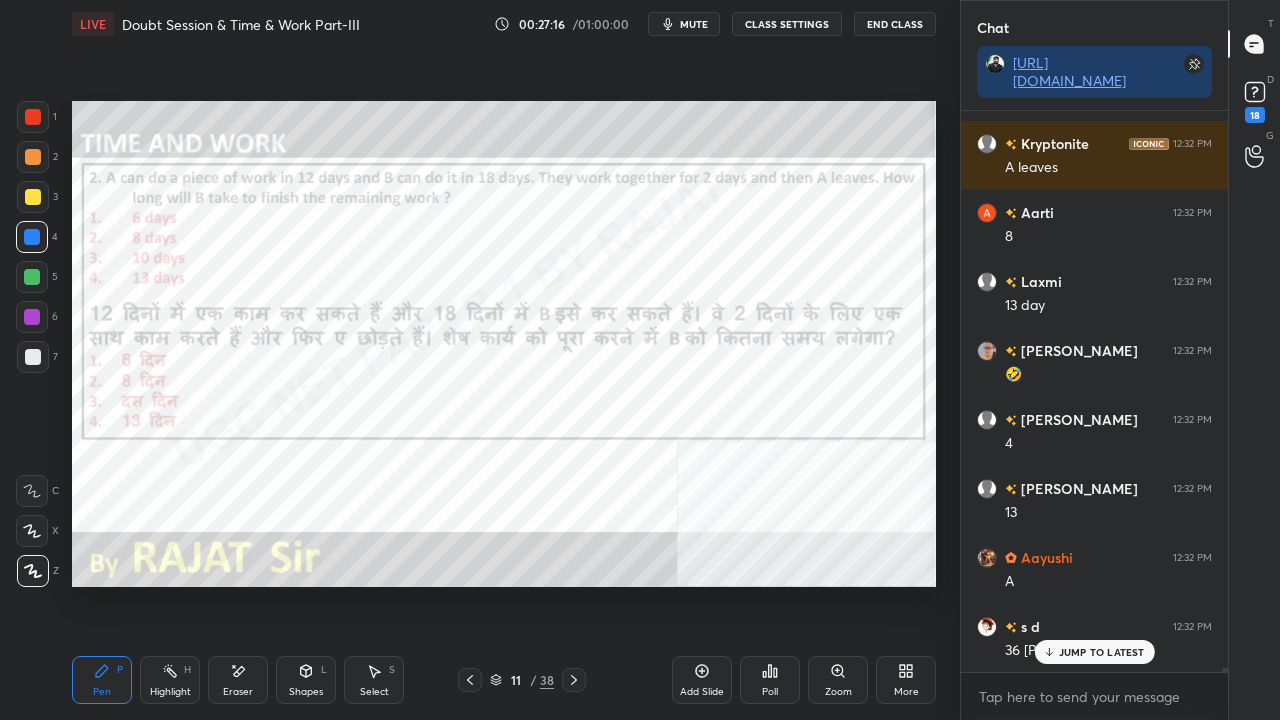 drag, startPoint x: 32, startPoint y: 229, endPoint x: 54, endPoint y: 239, distance: 24.166092 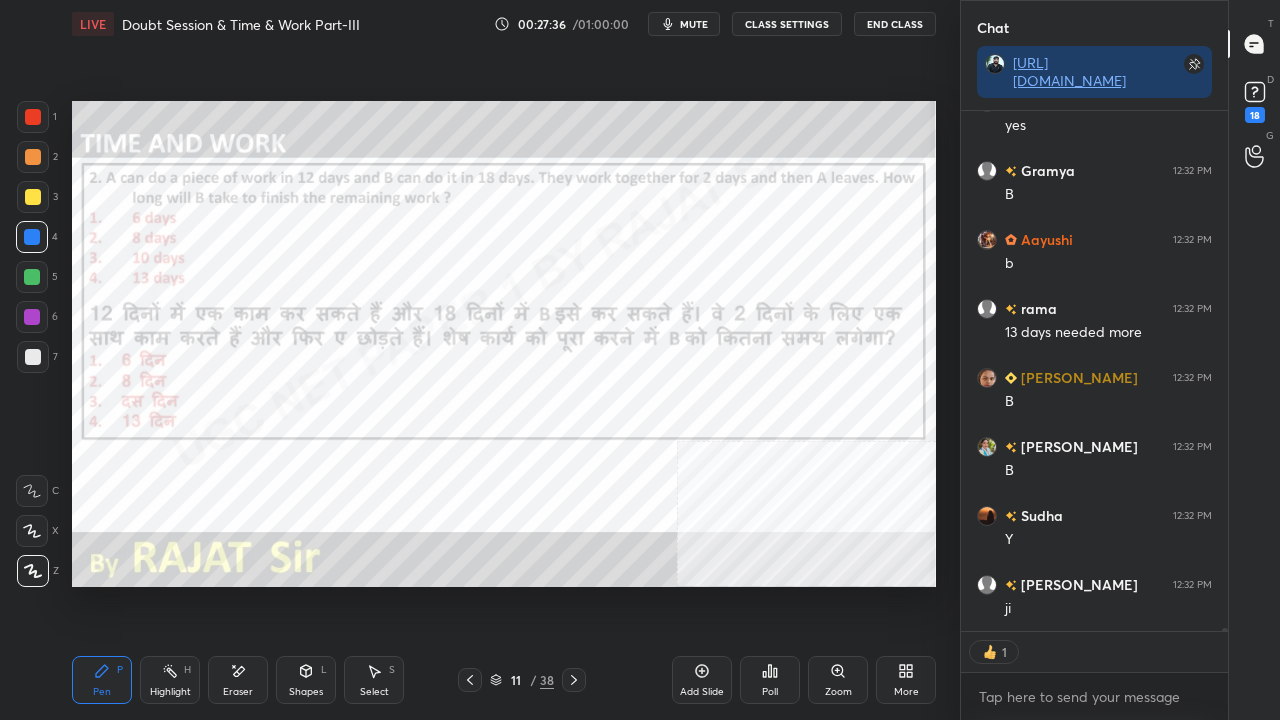 click at bounding box center [32, 277] 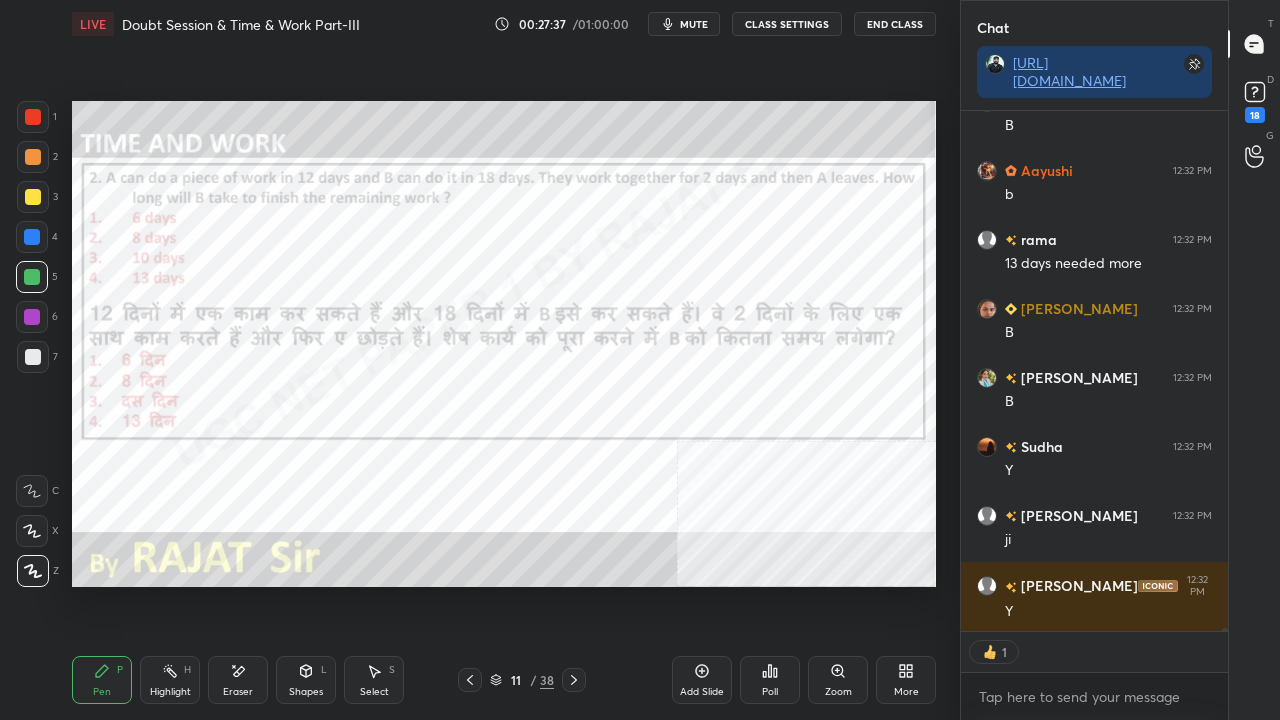 click at bounding box center (32, 237) 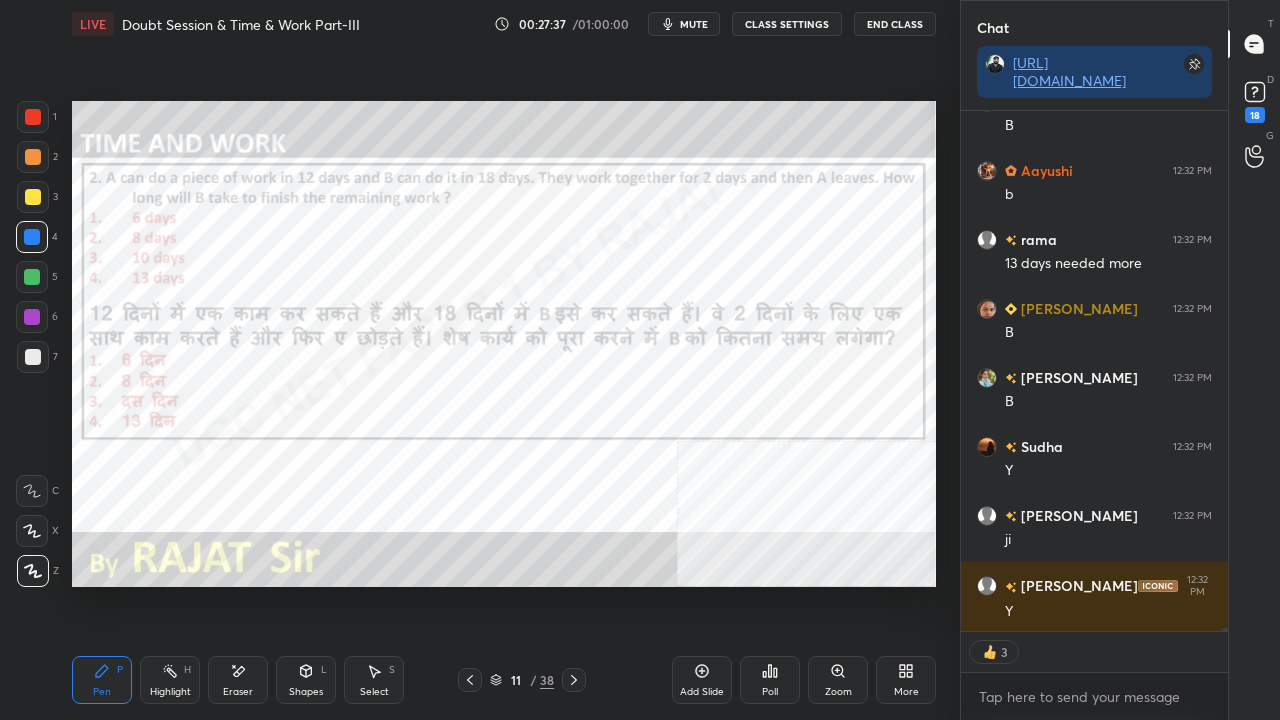 click at bounding box center (32, 237) 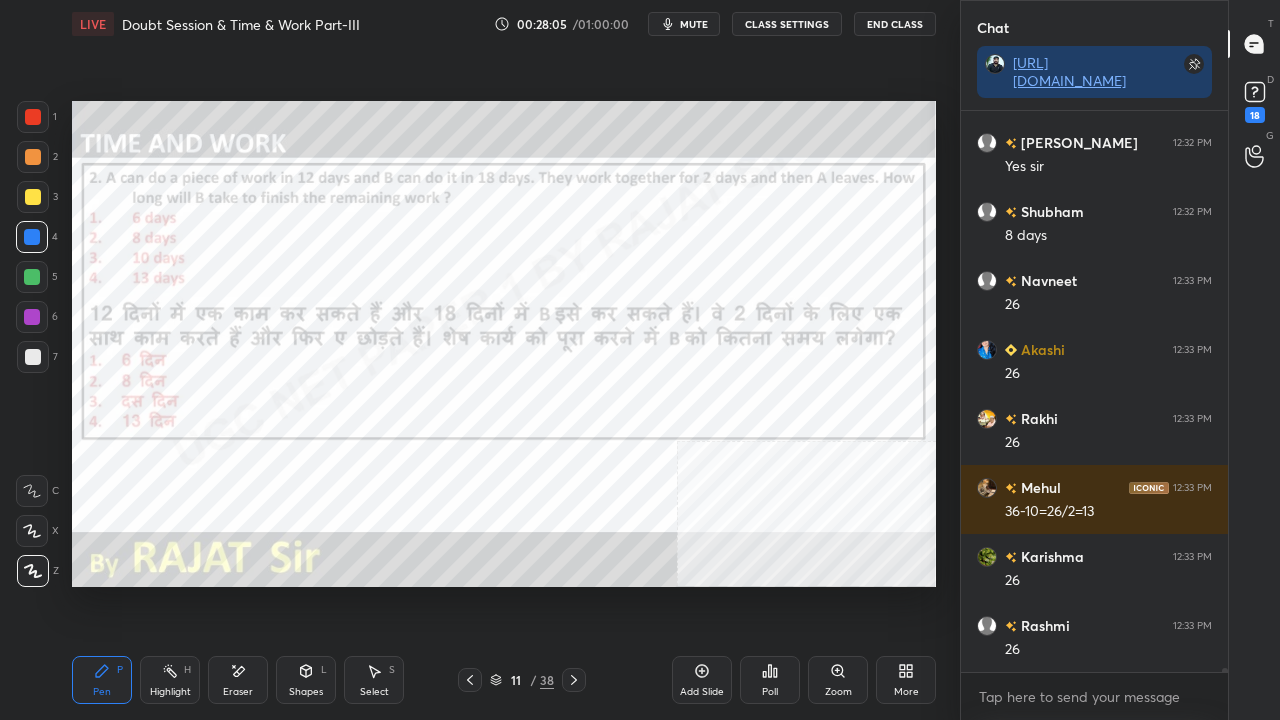click at bounding box center [32, 317] 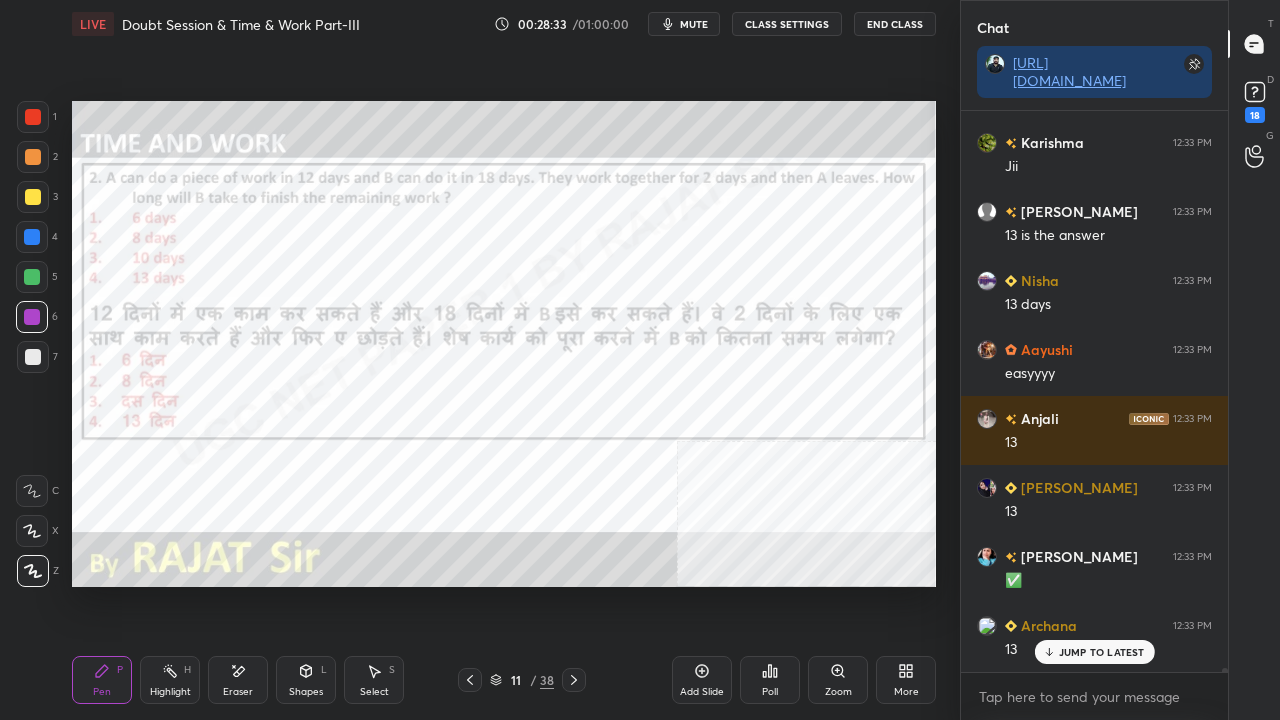 scroll, scrollTop: 87120, scrollLeft: 0, axis: vertical 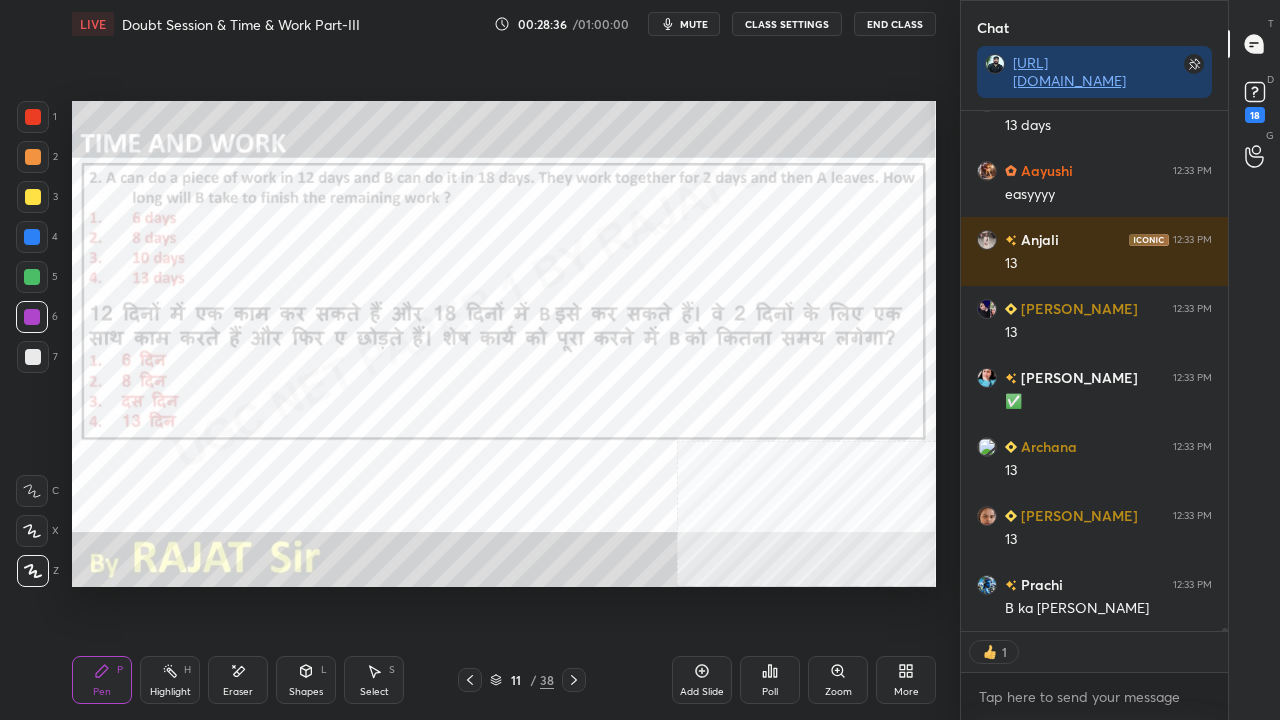 click at bounding box center [33, 117] 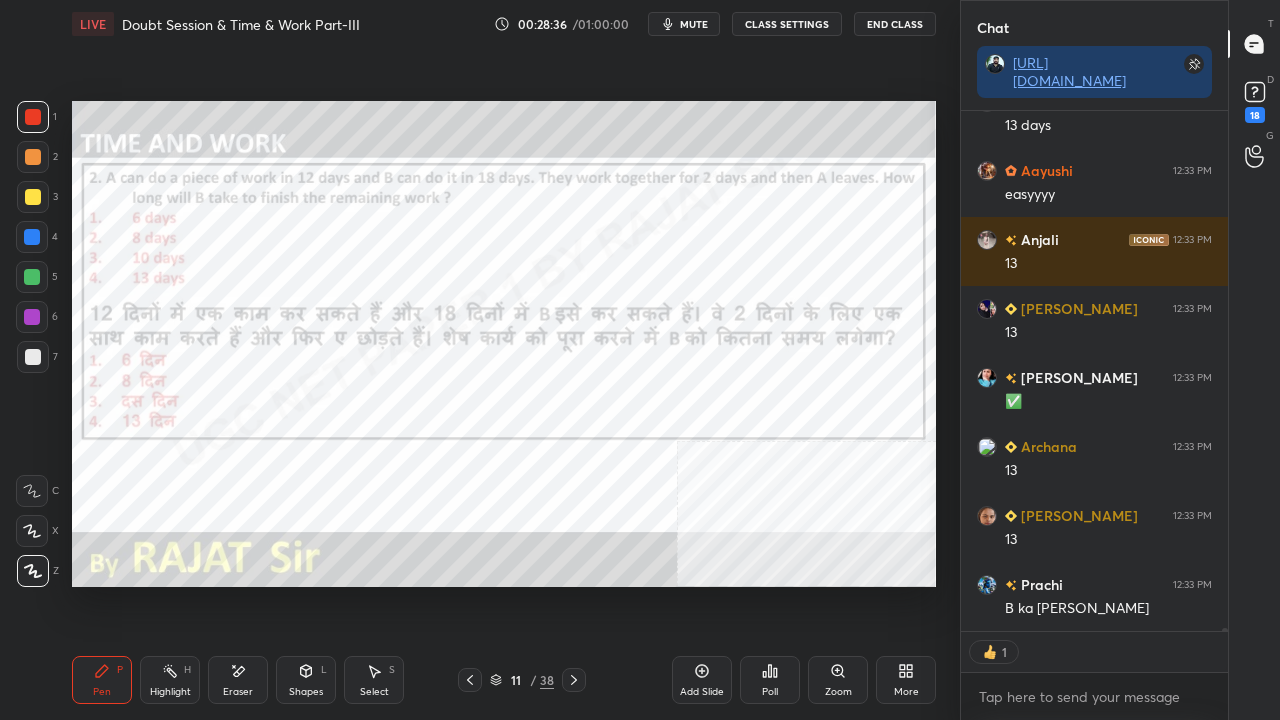 click at bounding box center (33, 117) 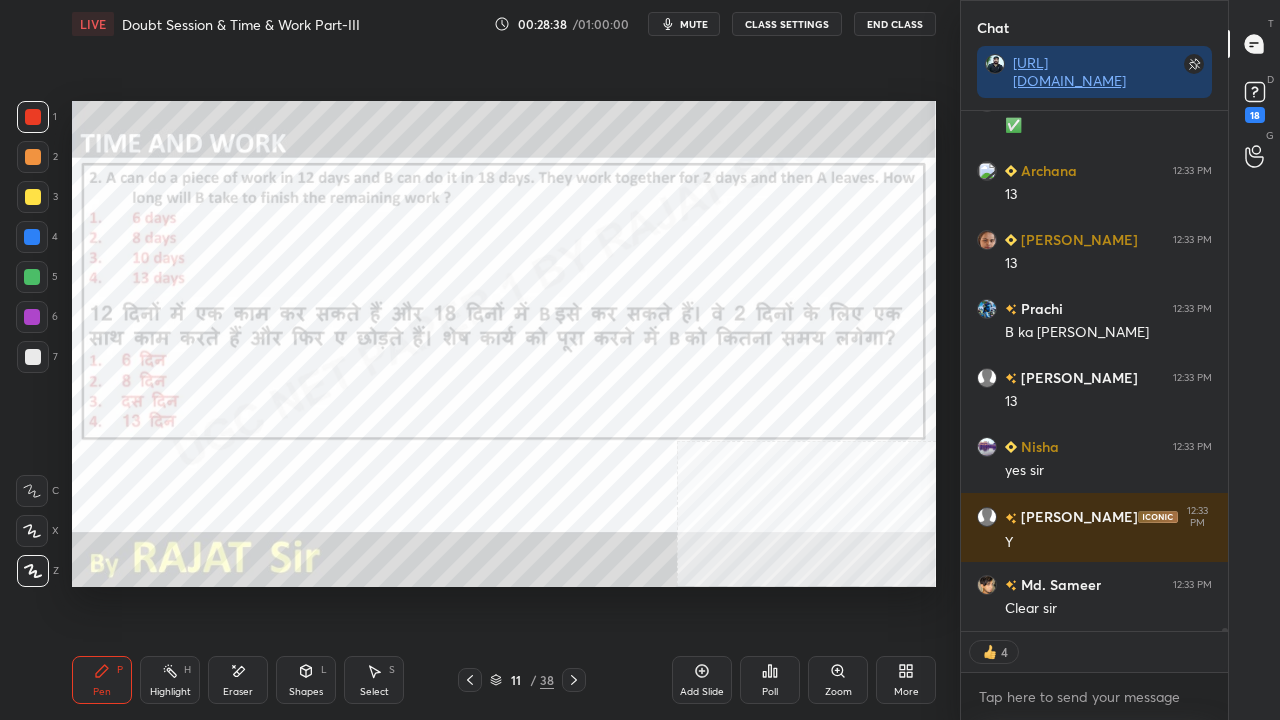 drag, startPoint x: 238, startPoint y: 680, endPoint x: 315, endPoint y: 622, distance: 96.40021 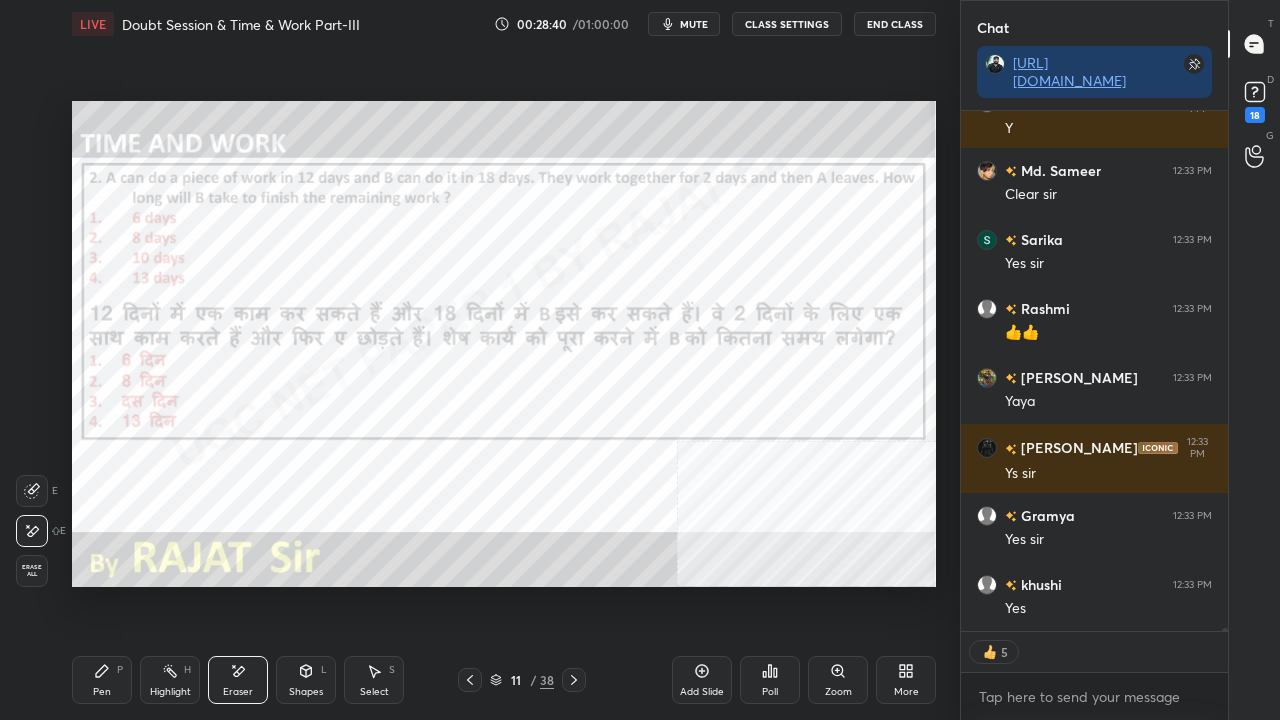 drag, startPoint x: 96, startPoint y: 675, endPoint x: 104, endPoint y: 665, distance: 12.806249 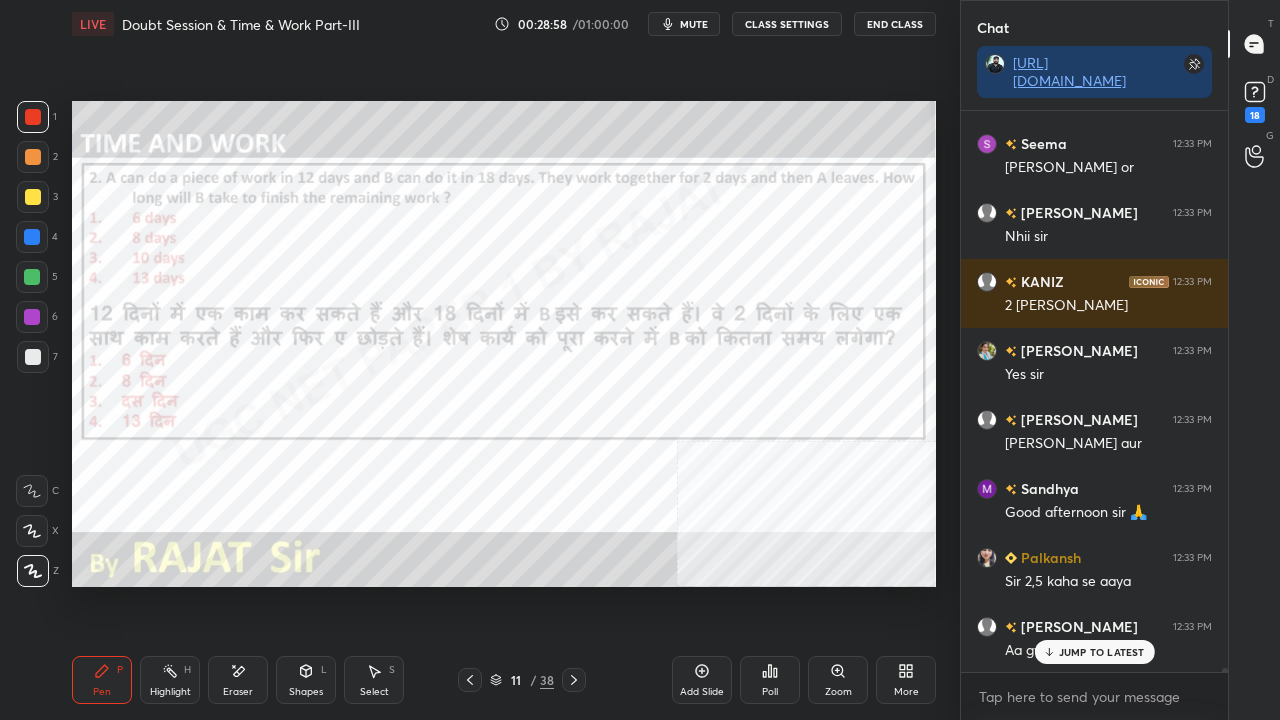 click at bounding box center (32, 237) 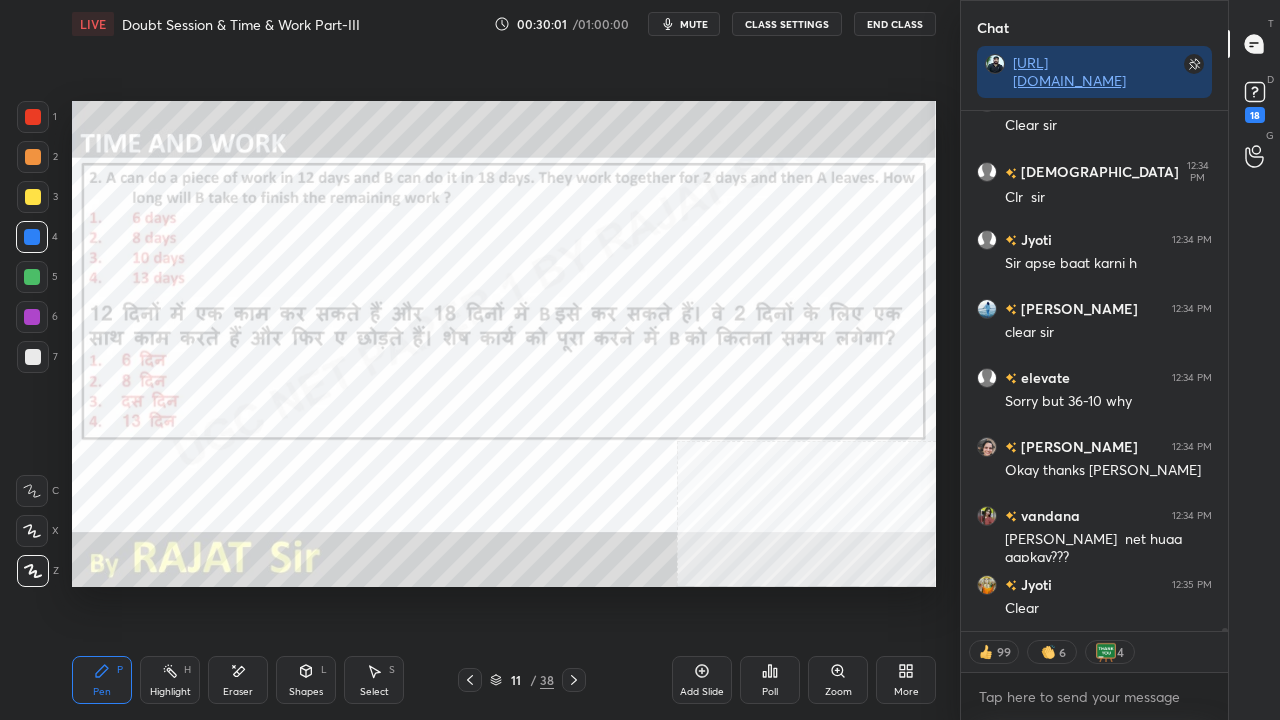 click on "11" at bounding box center [516, 680] 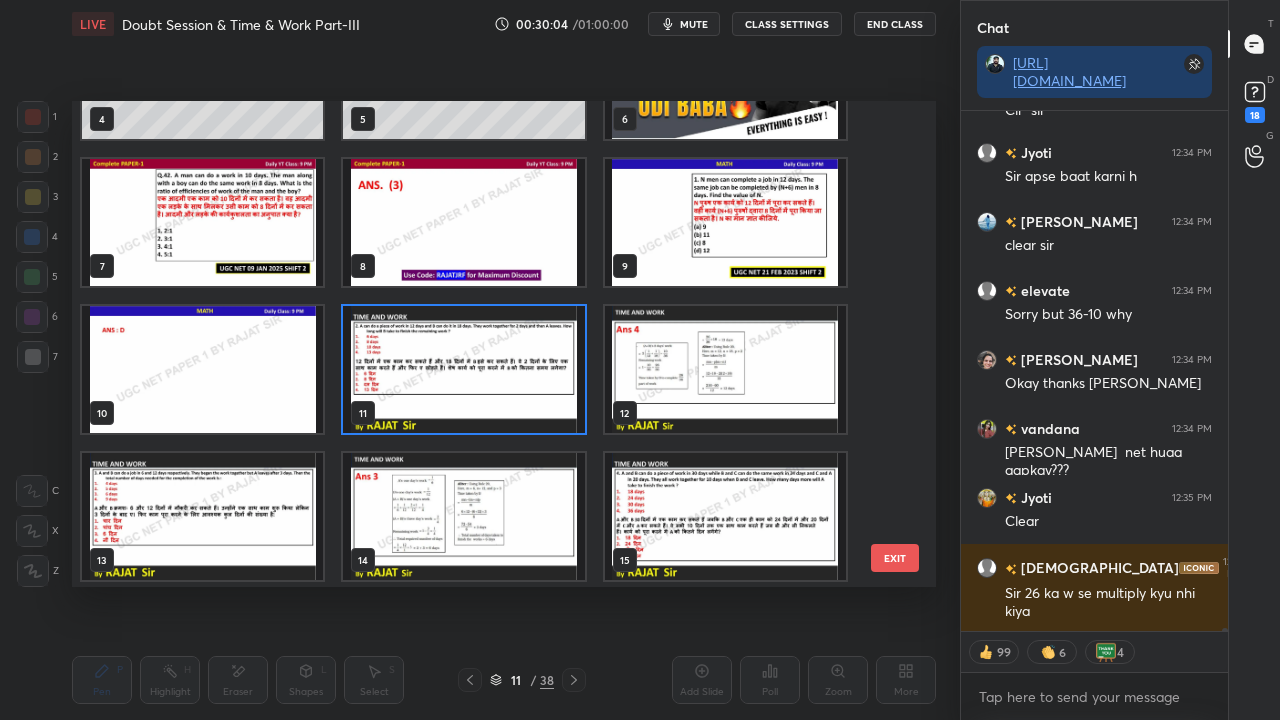 click at bounding box center [463, 369] 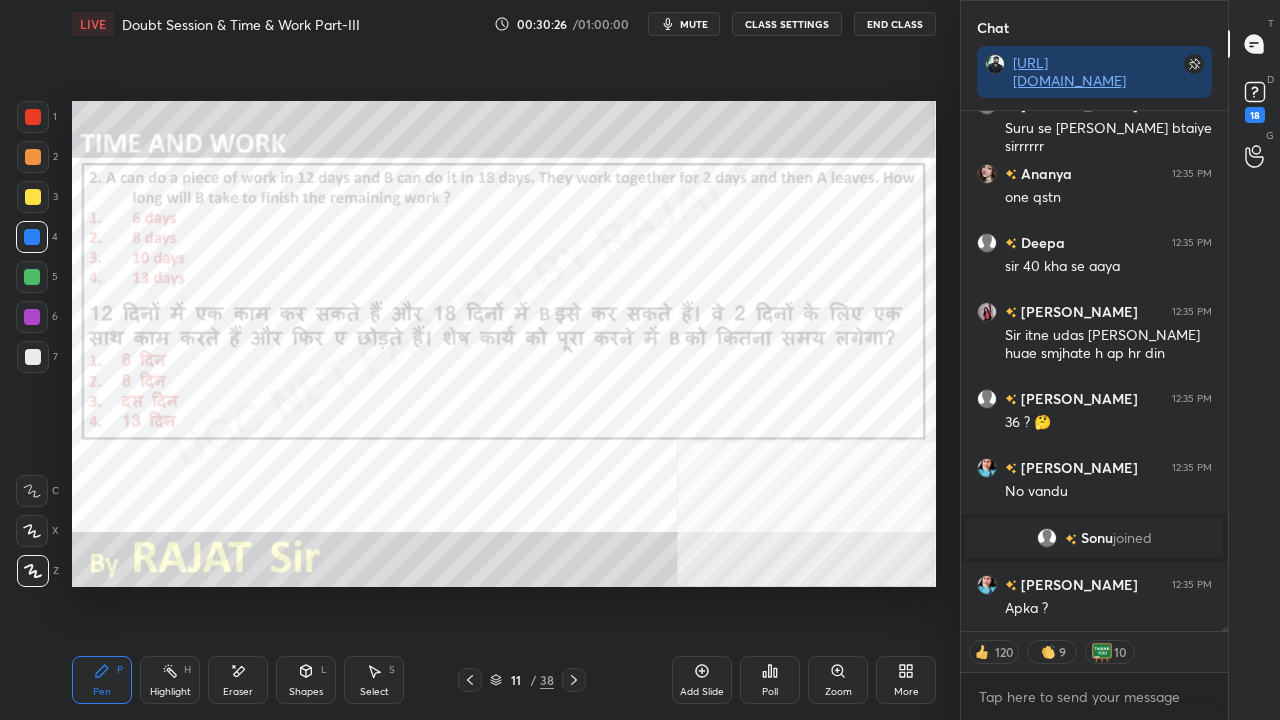 drag, startPoint x: 519, startPoint y: 684, endPoint x: 521, endPoint y: 665, distance: 19.104973 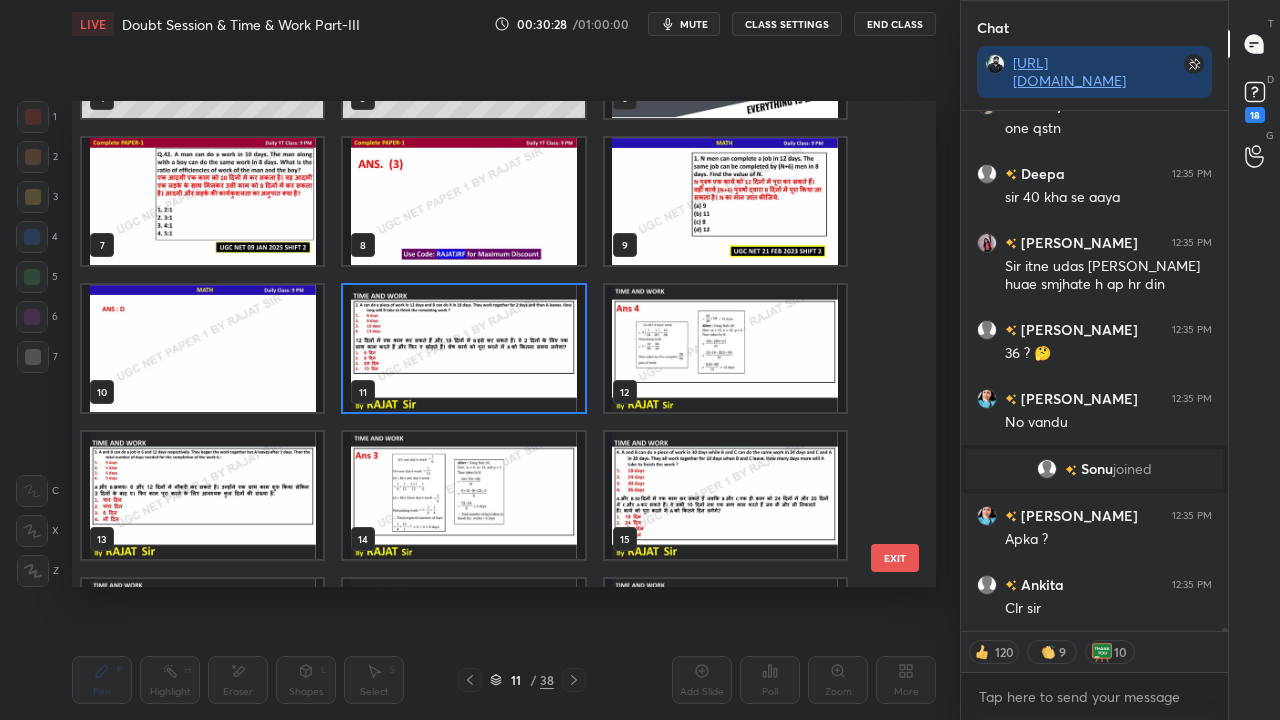 click at bounding box center (202, 495) 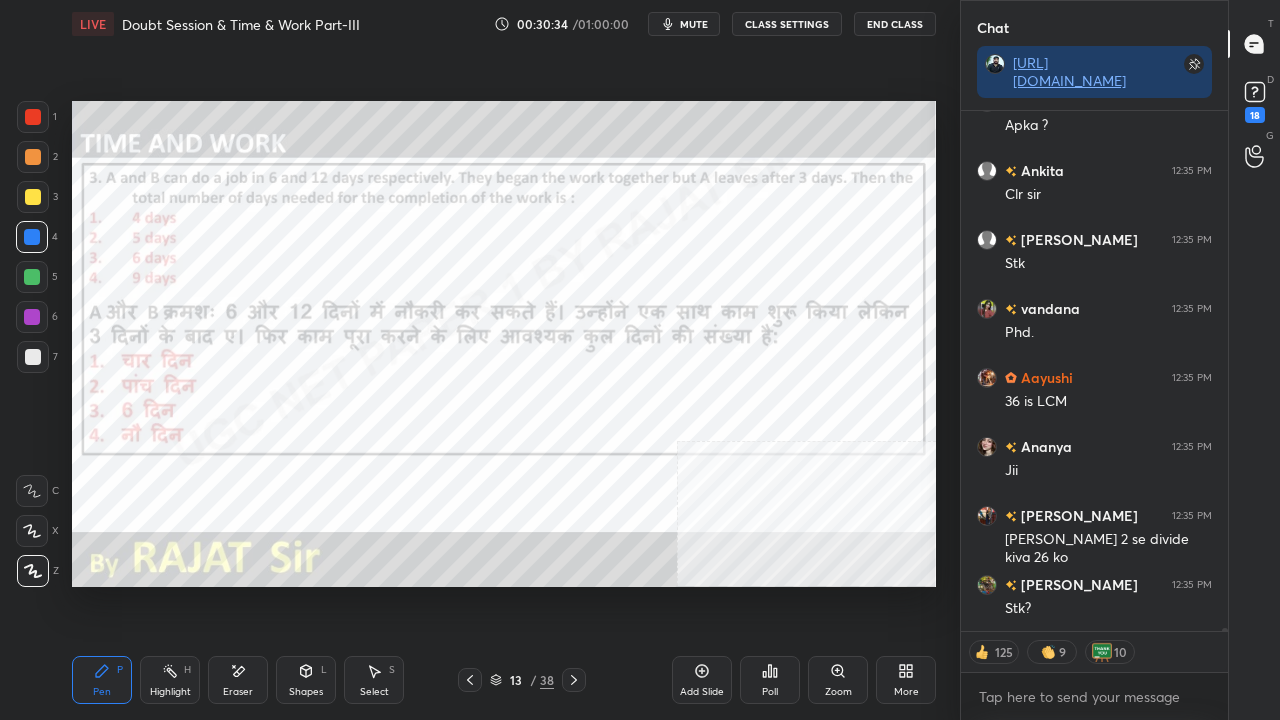 click 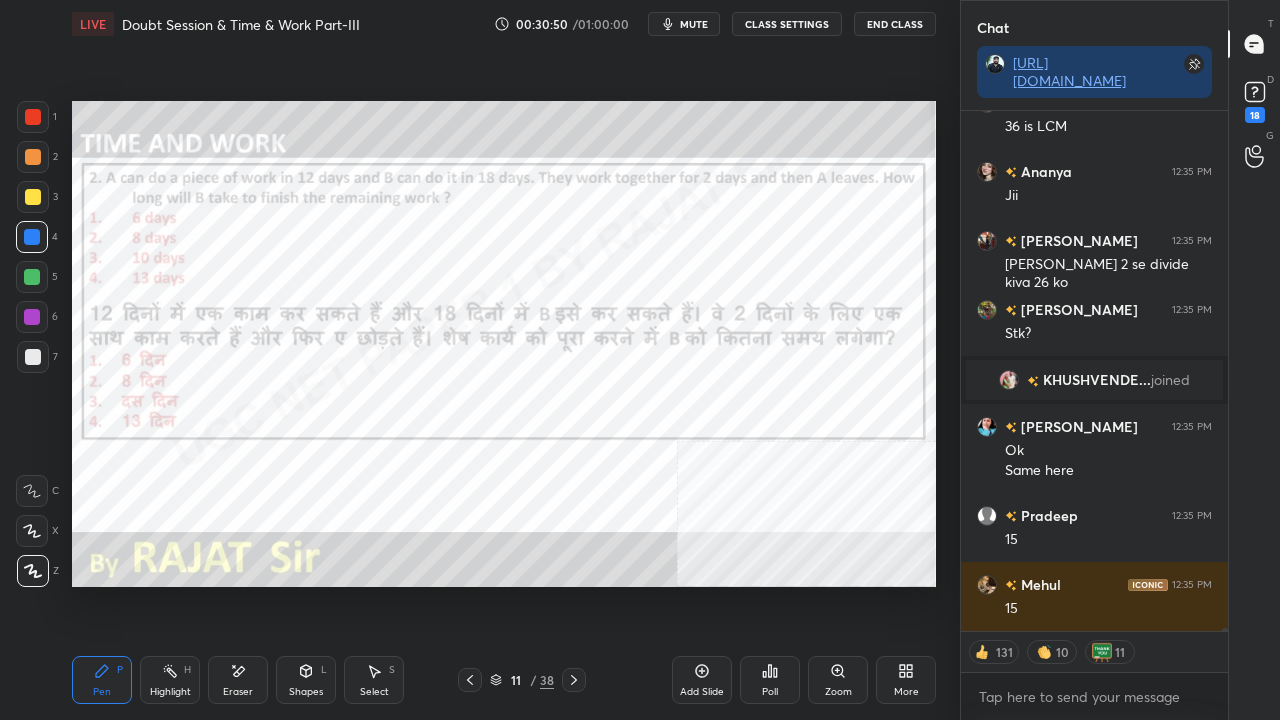 click at bounding box center (33, 117) 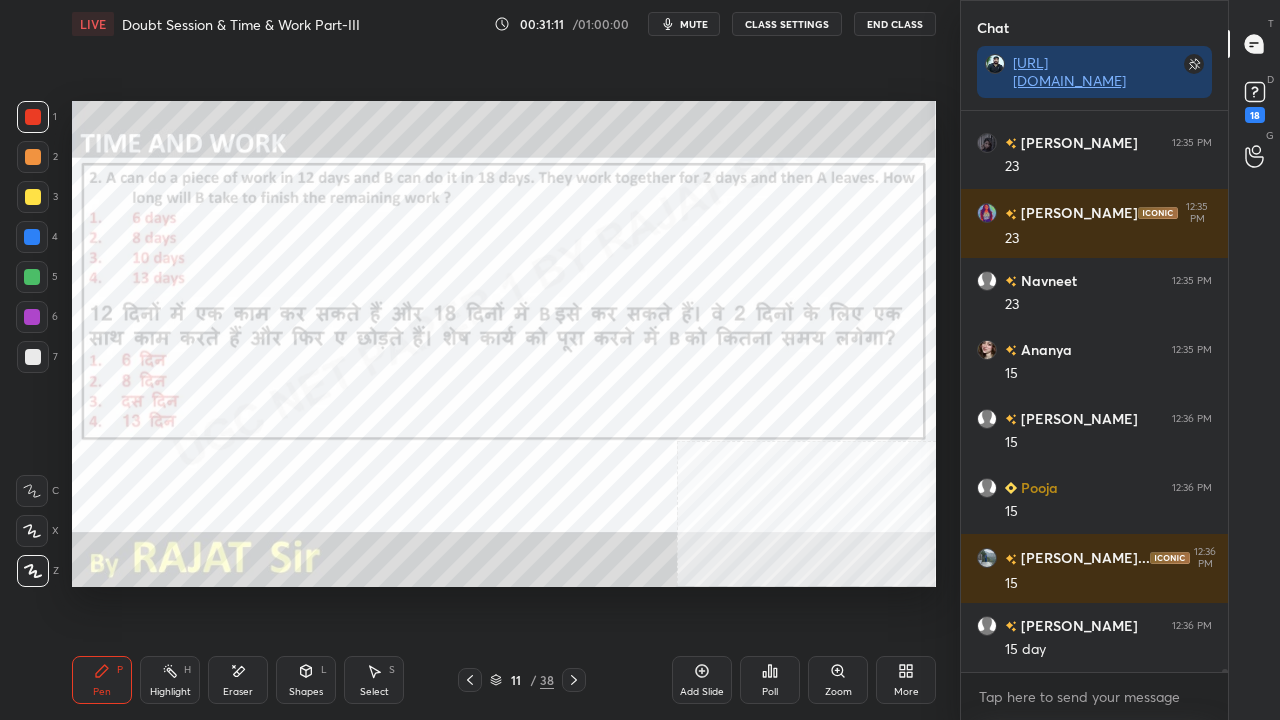 click 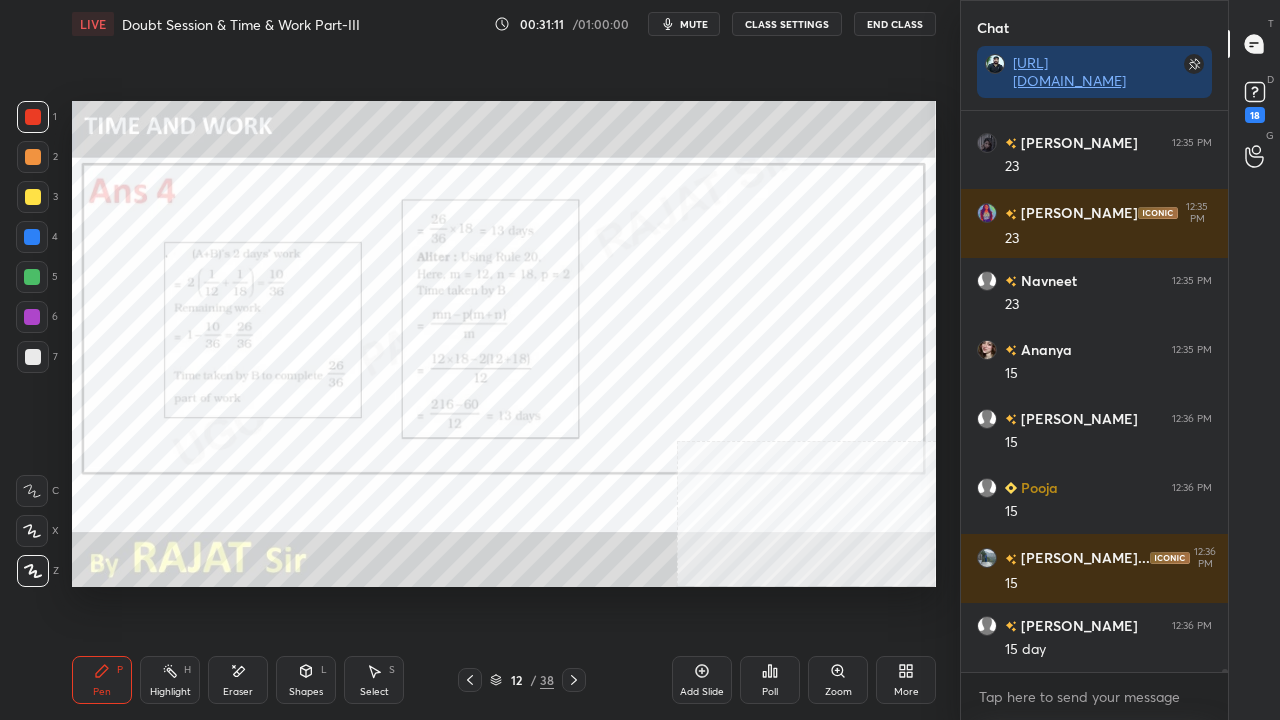 click 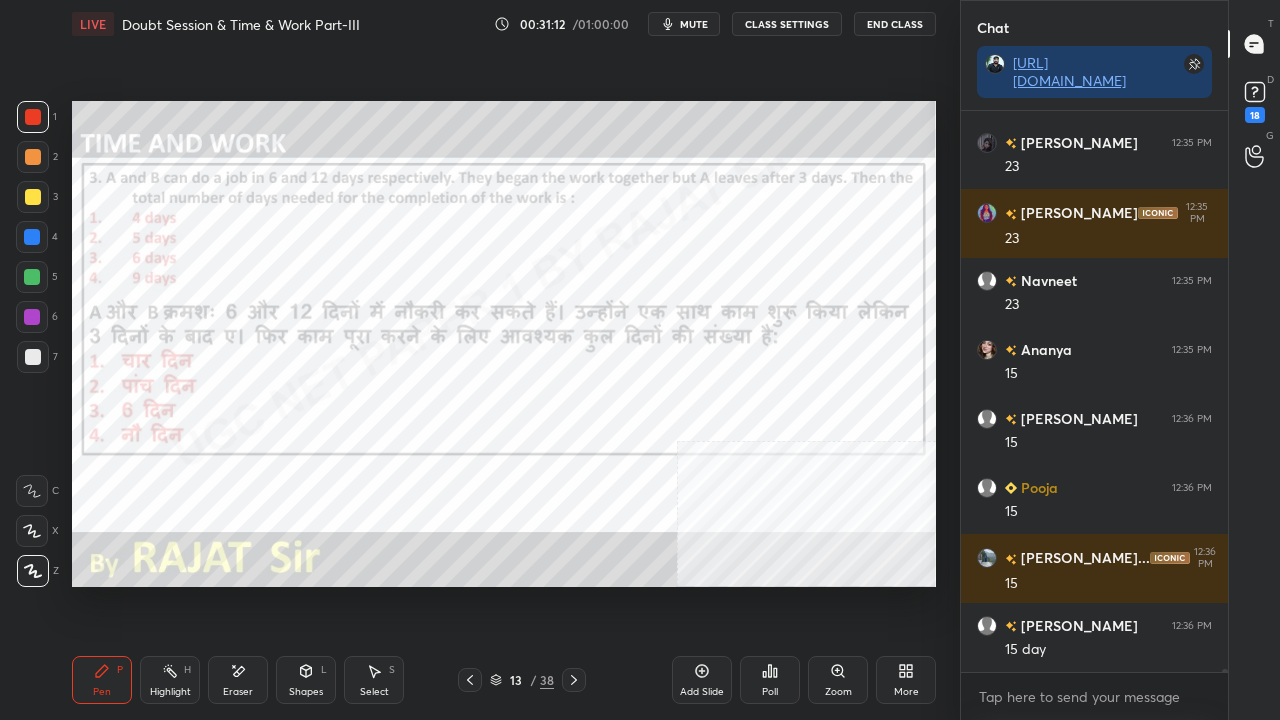 drag, startPoint x: 520, startPoint y: 680, endPoint x: 559, endPoint y: 591, distance: 97.16995 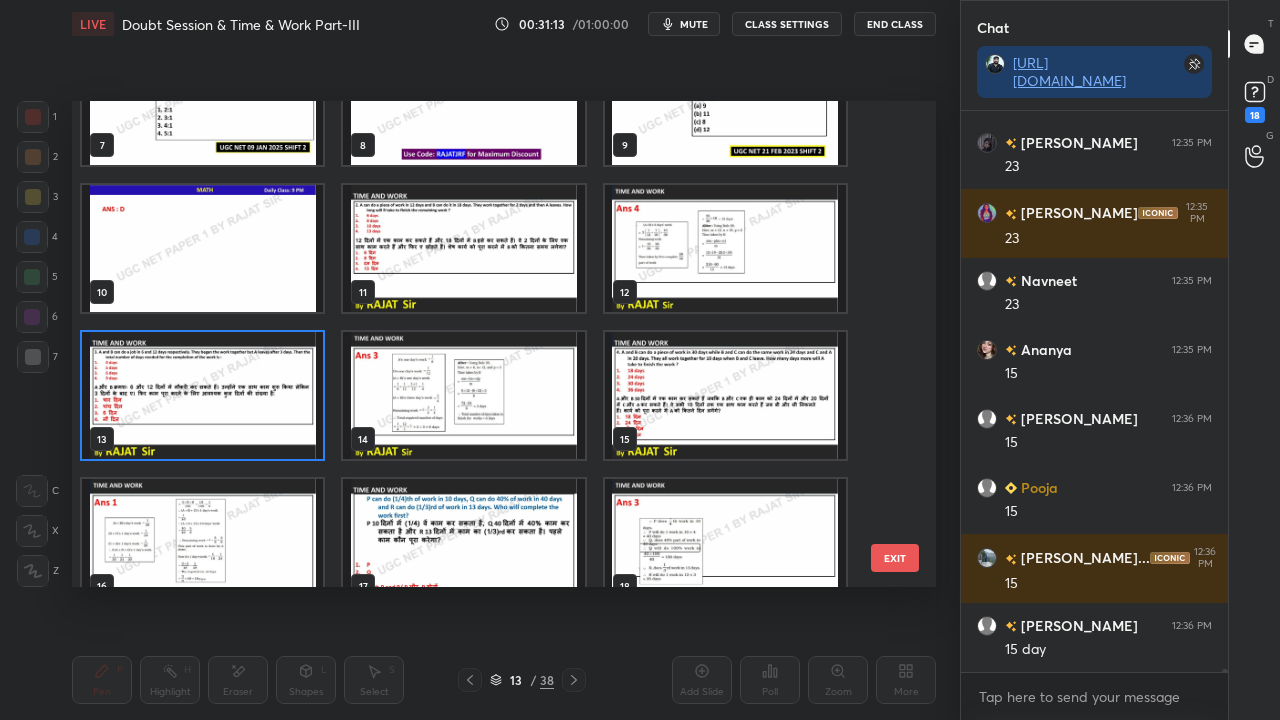 click at bounding box center [202, 395] 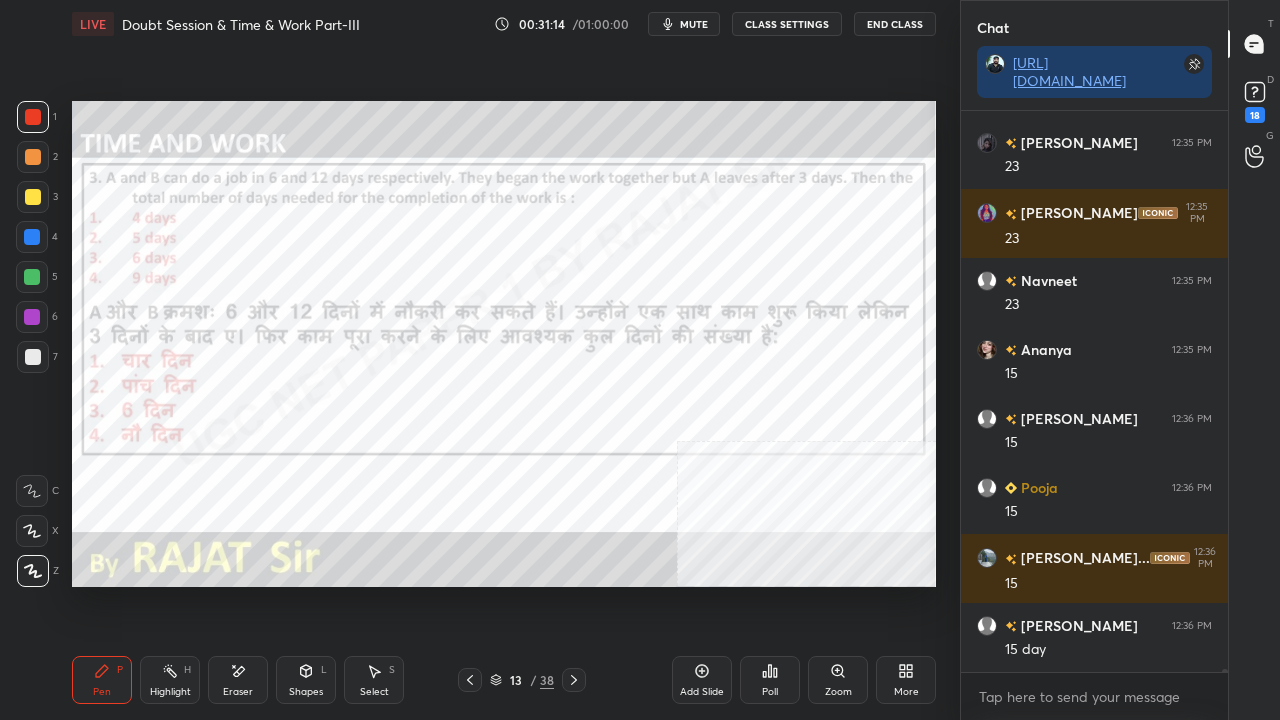 click 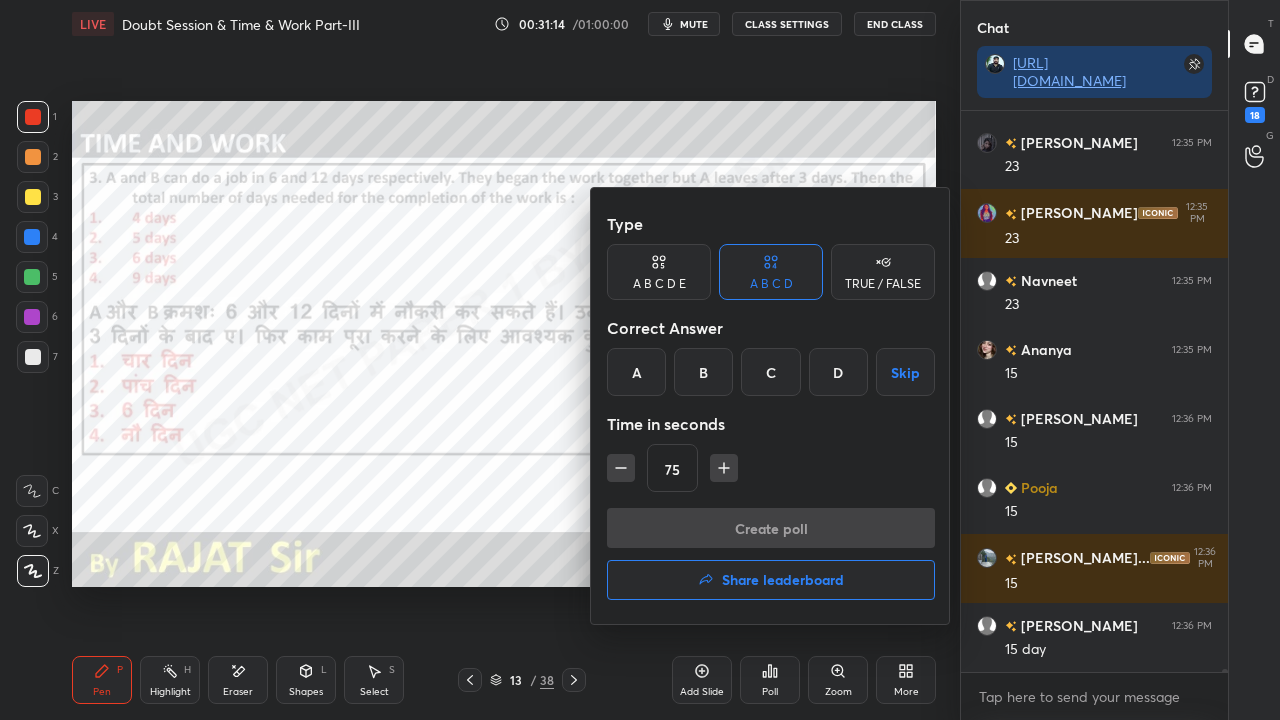 click on "C" at bounding box center [770, 372] 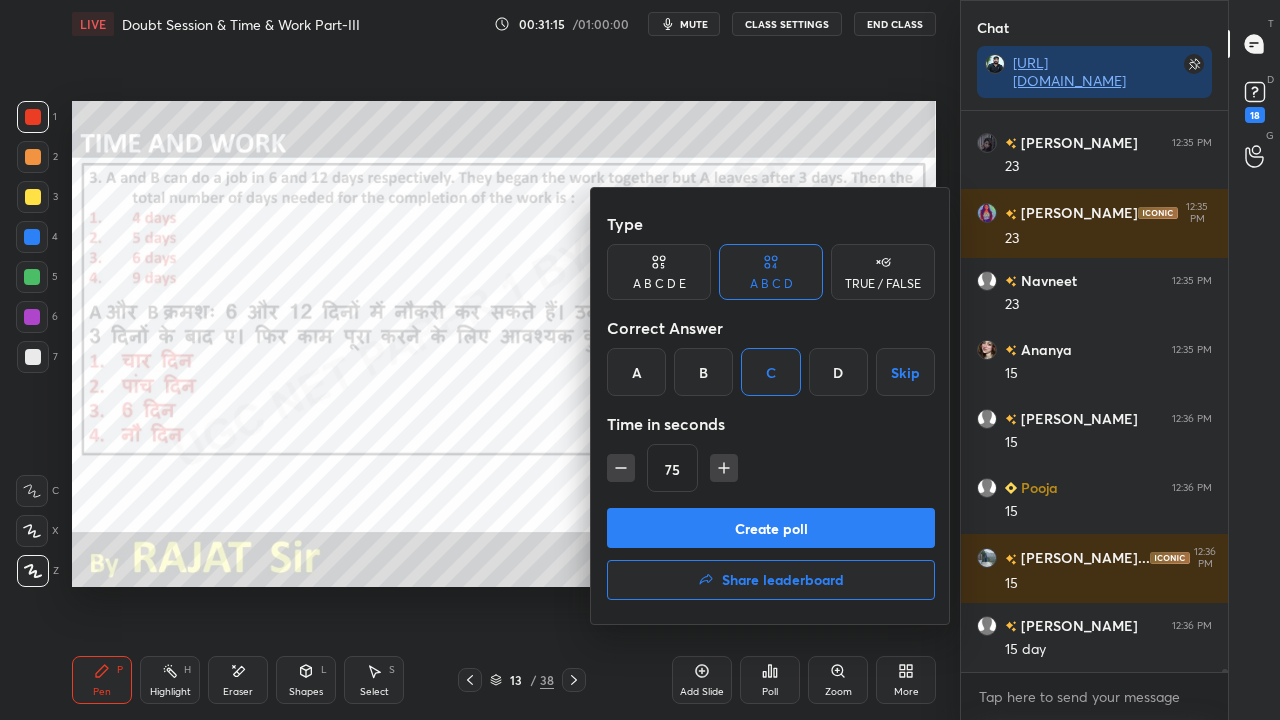 click on "Create poll" at bounding box center [771, 528] 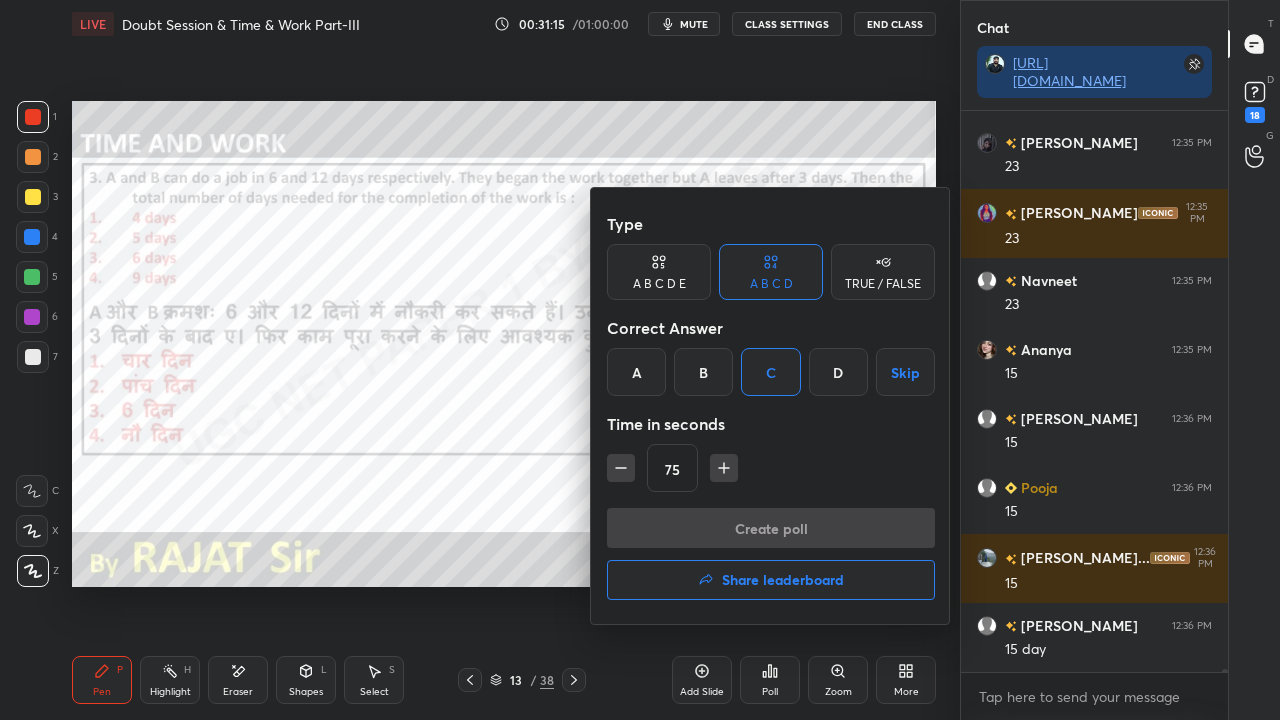 type on "x" 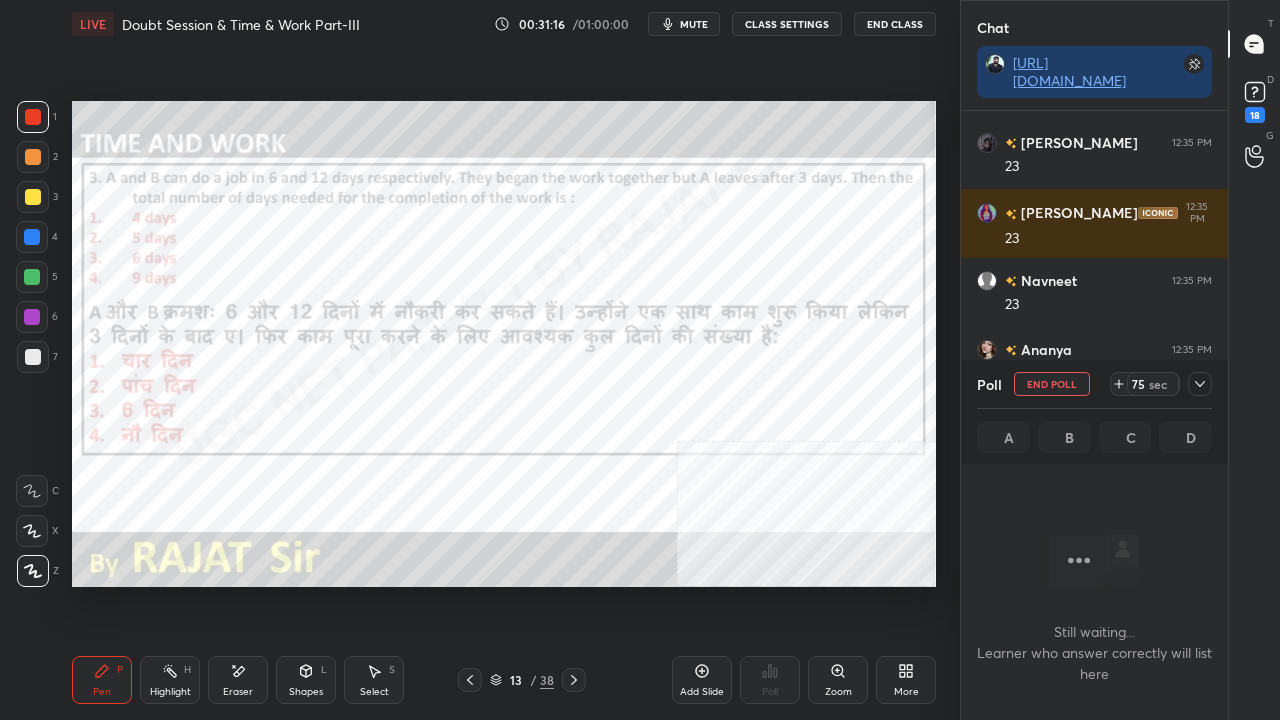 click on "CLASS SETTINGS" at bounding box center (787, 24) 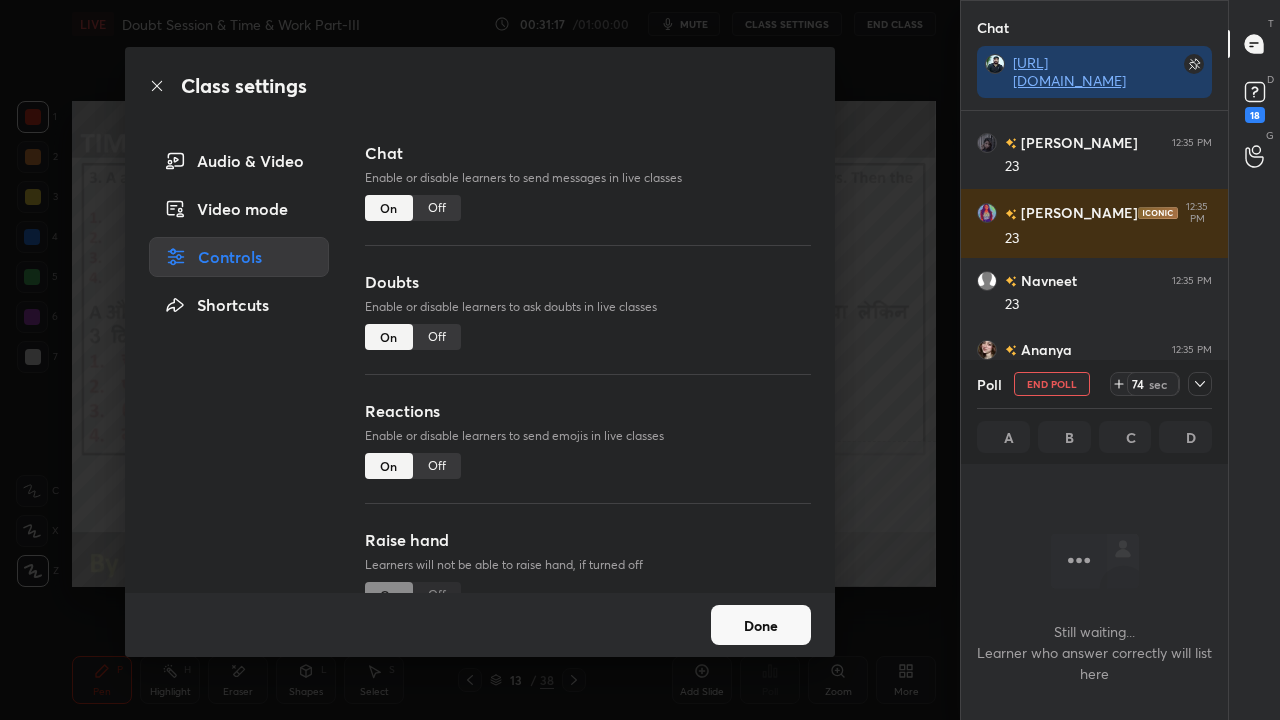 click on "Off" at bounding box center [437, 208] 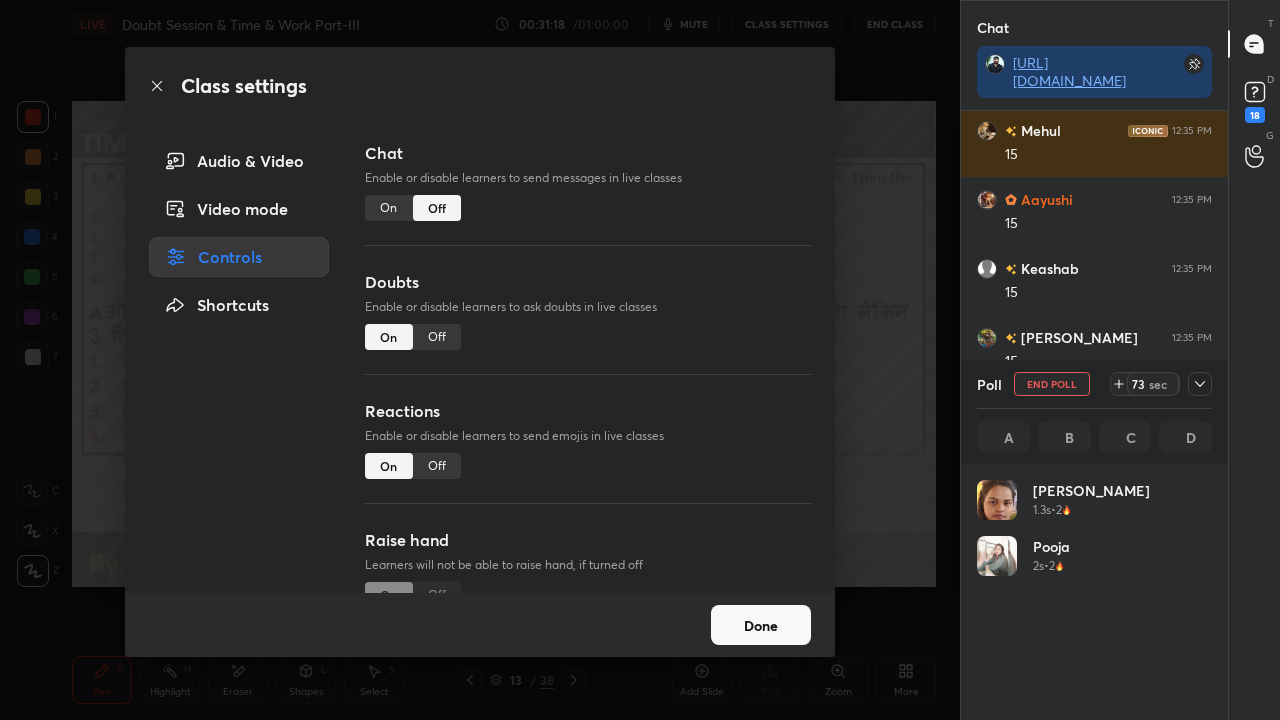 click 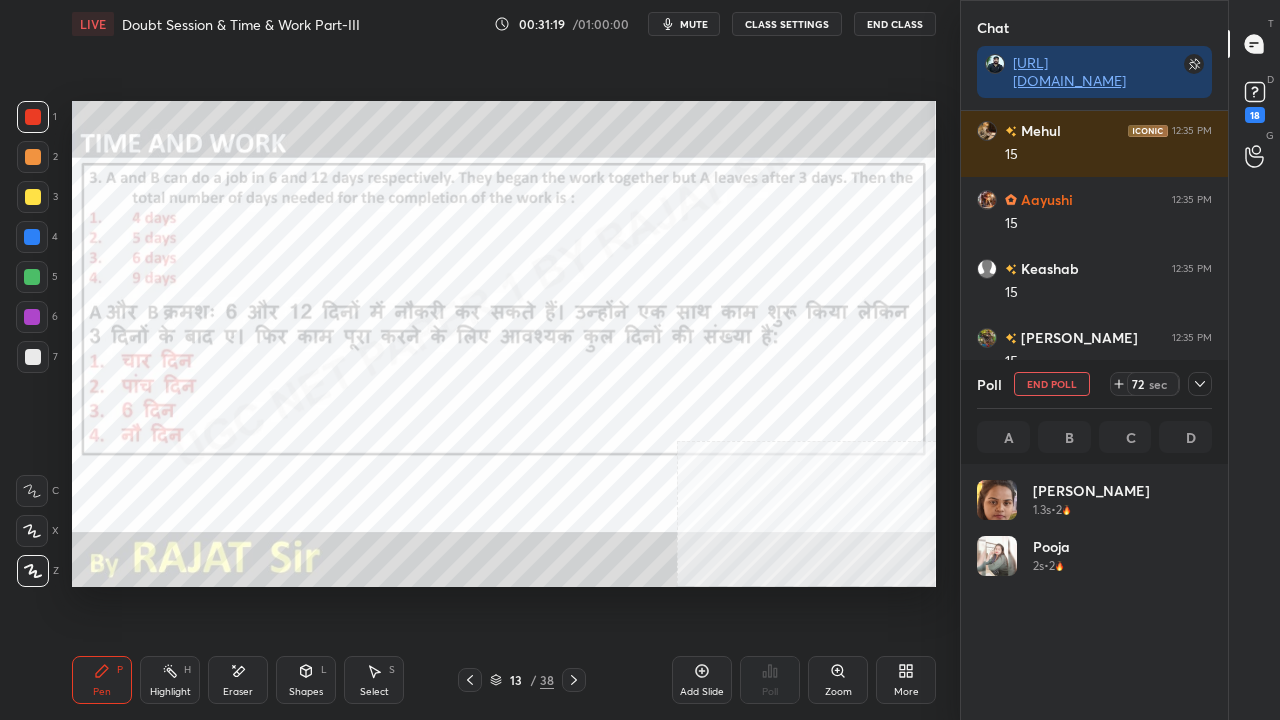 click 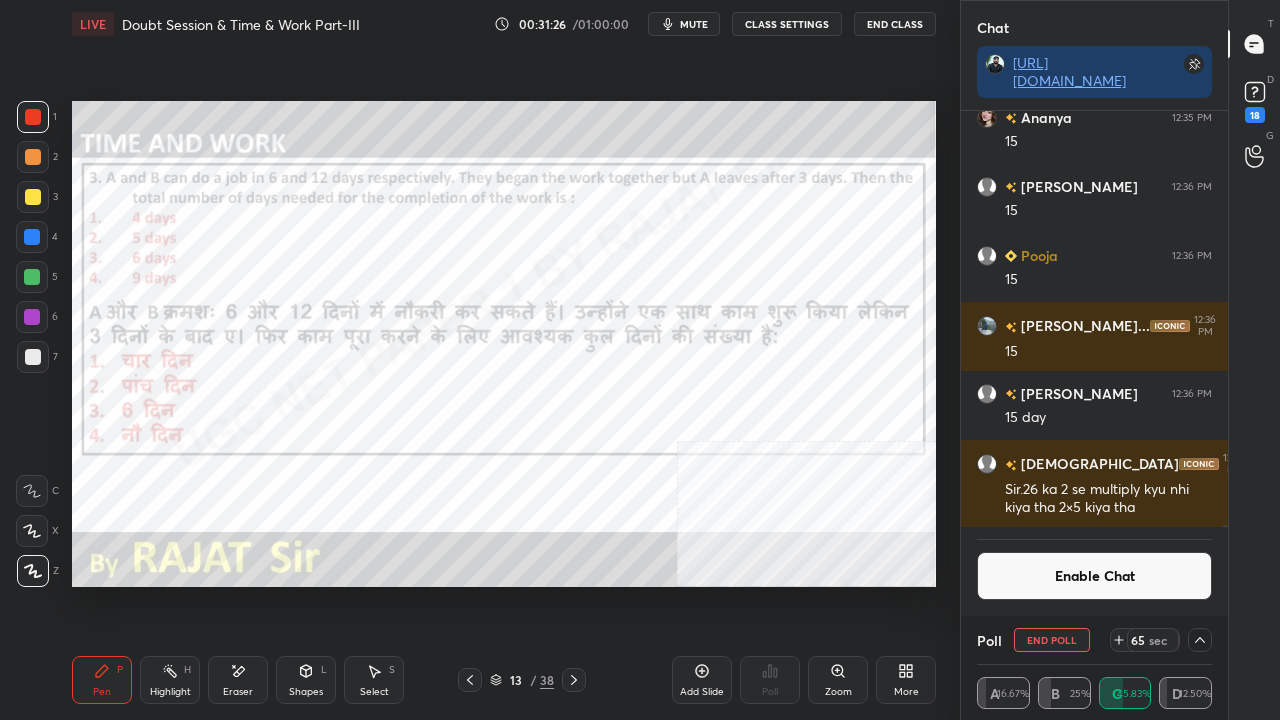 click at bounding box center [32, 317] 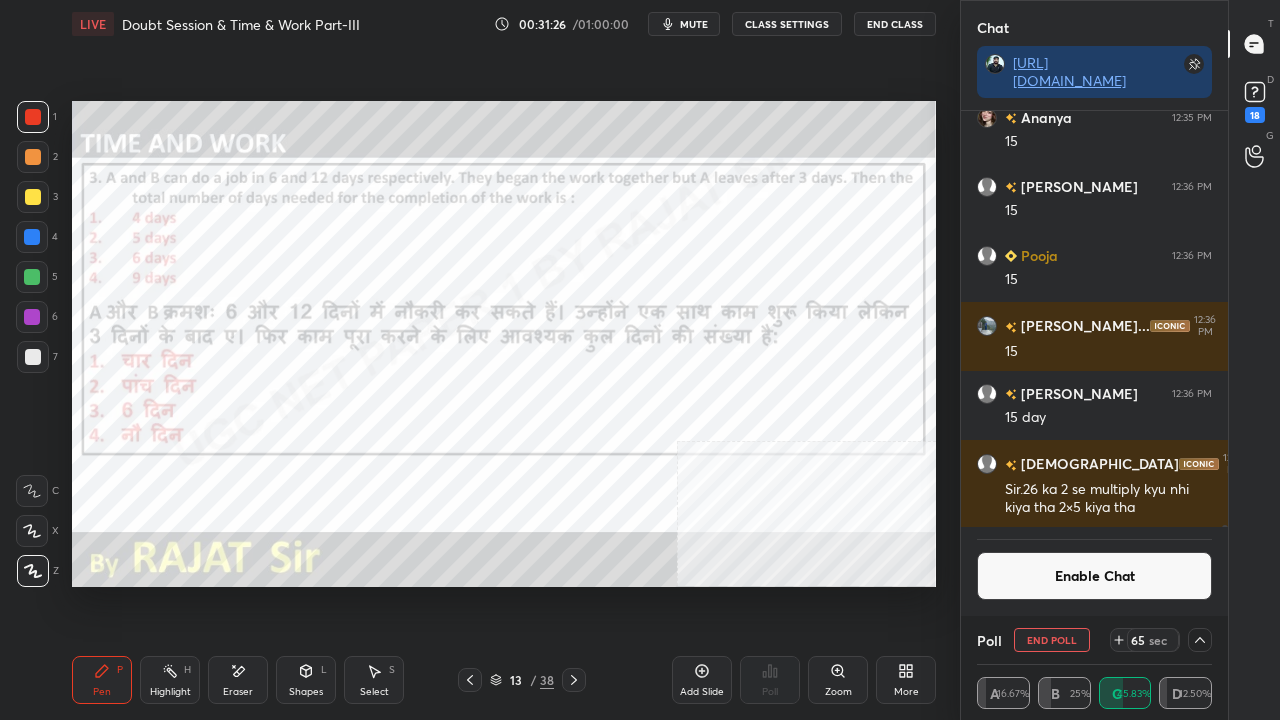click at bounding box center [32, 317] 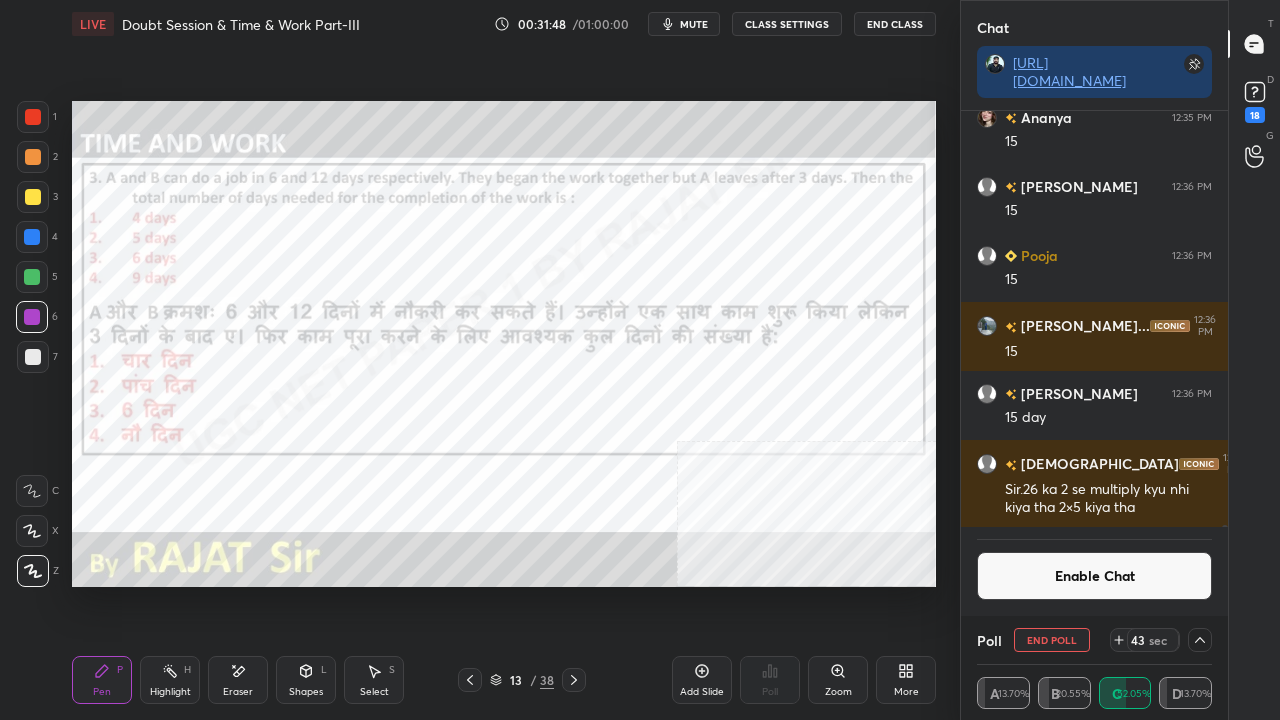 click on "Eraser" at bounding box center [238, 680] 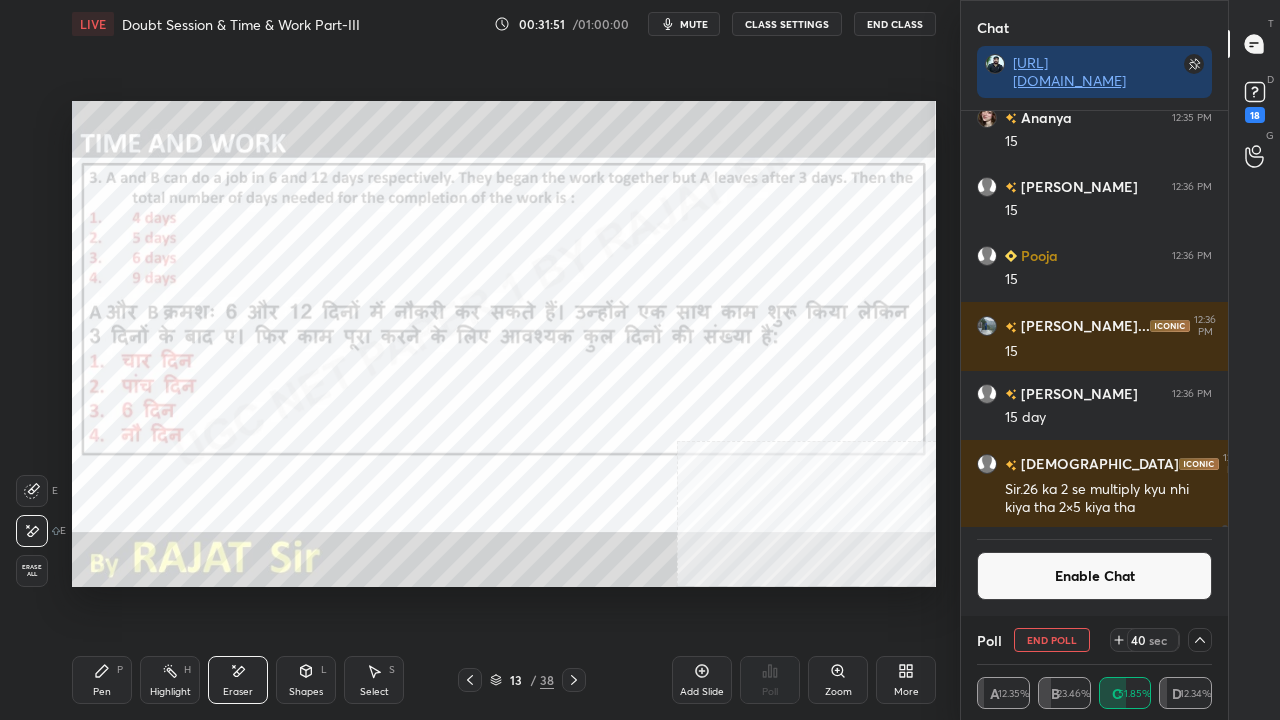 drag, startPoint x: 96, startPoint y: 672, endPoint x: 138, endPoint y: 624, distance: 63.780876 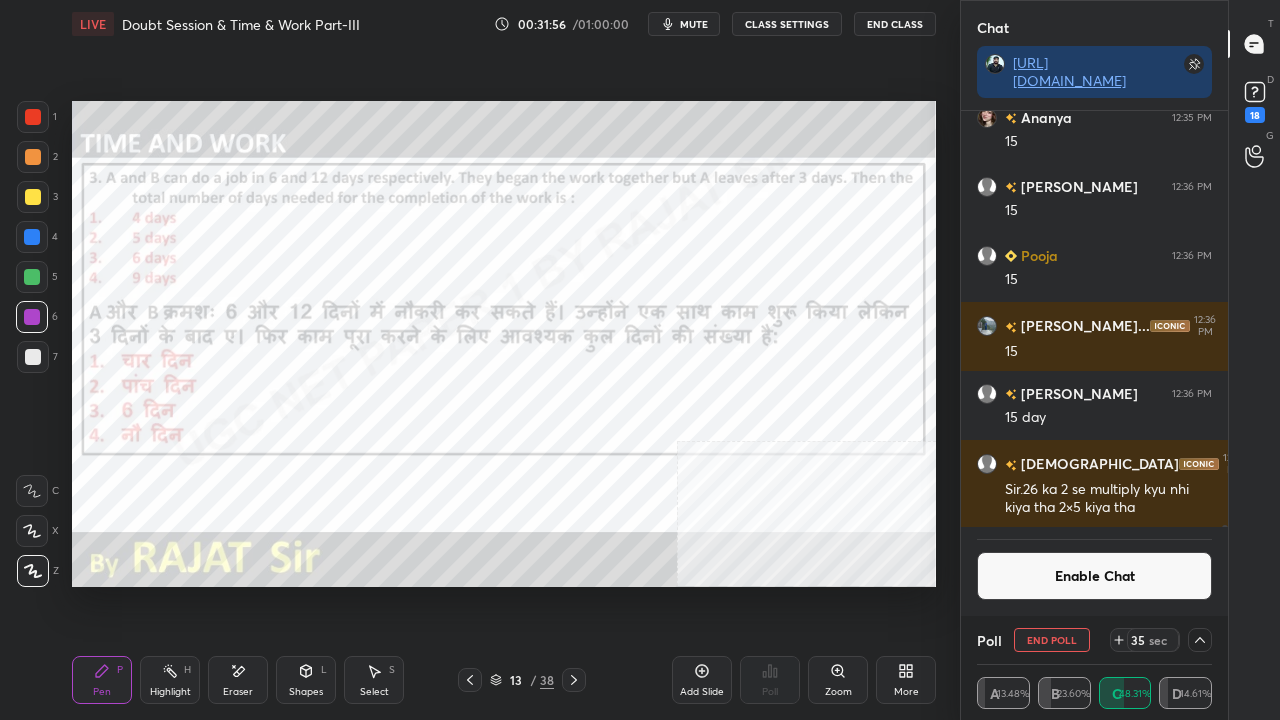 click on "Eraser" at bounding box center (238, 680) 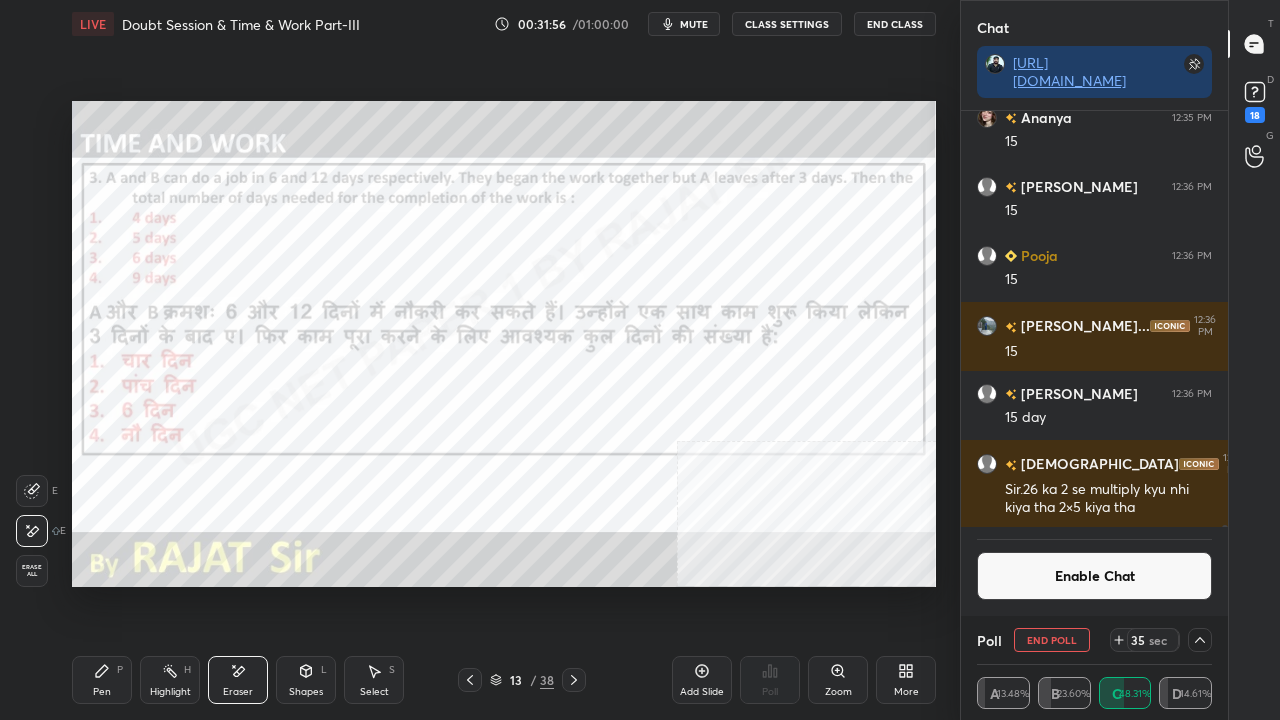 click on "Erase all" at bounding box center (32, 571) 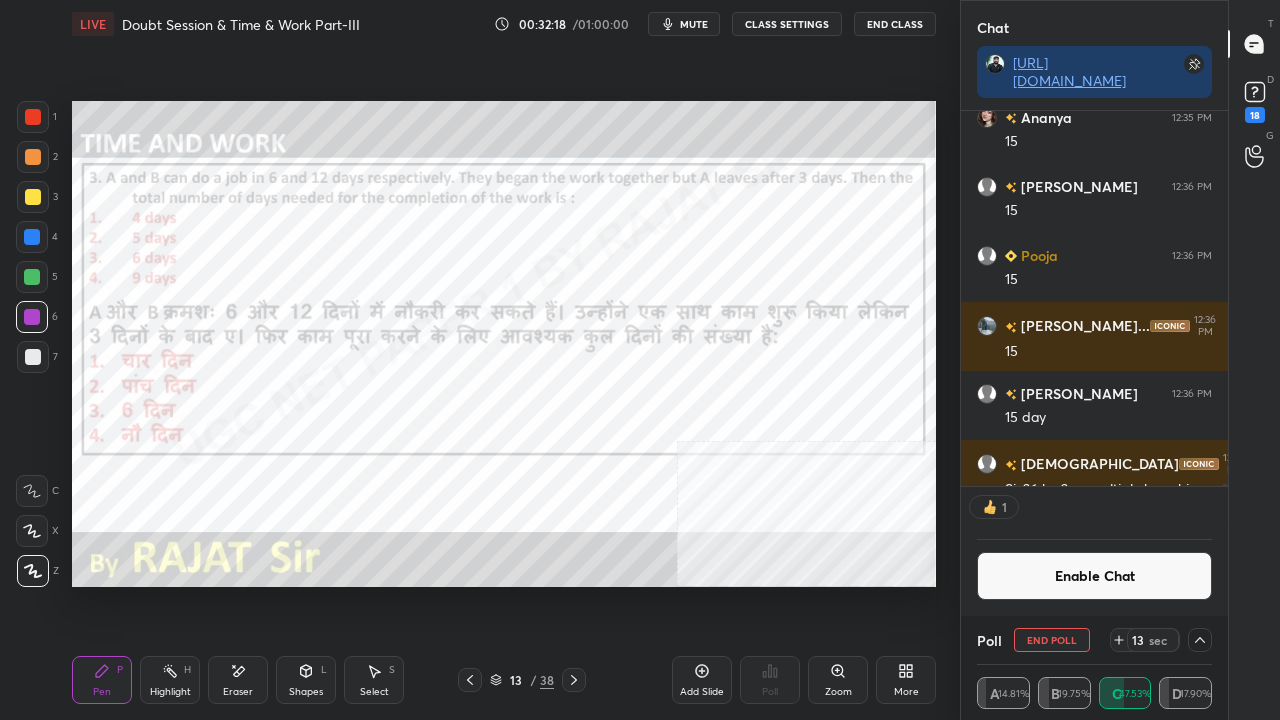 scroll, scrollTop: 369, scrollLeft: 261, axis: both 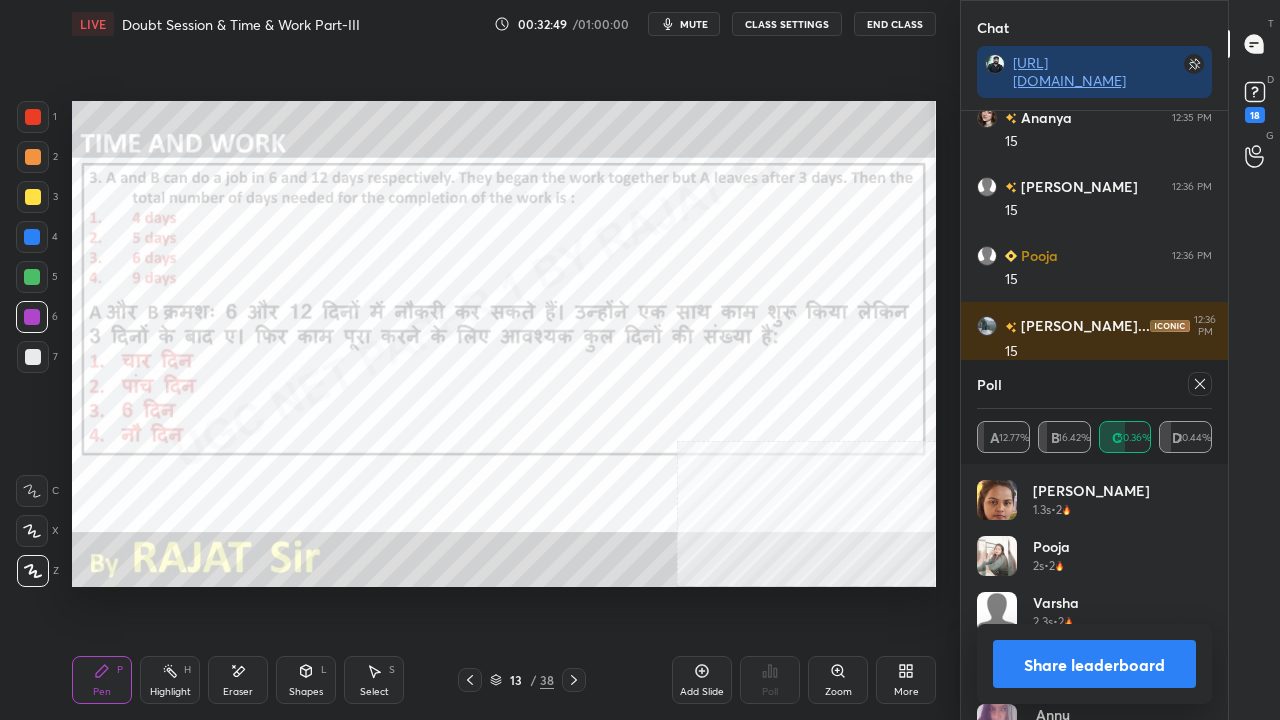 click 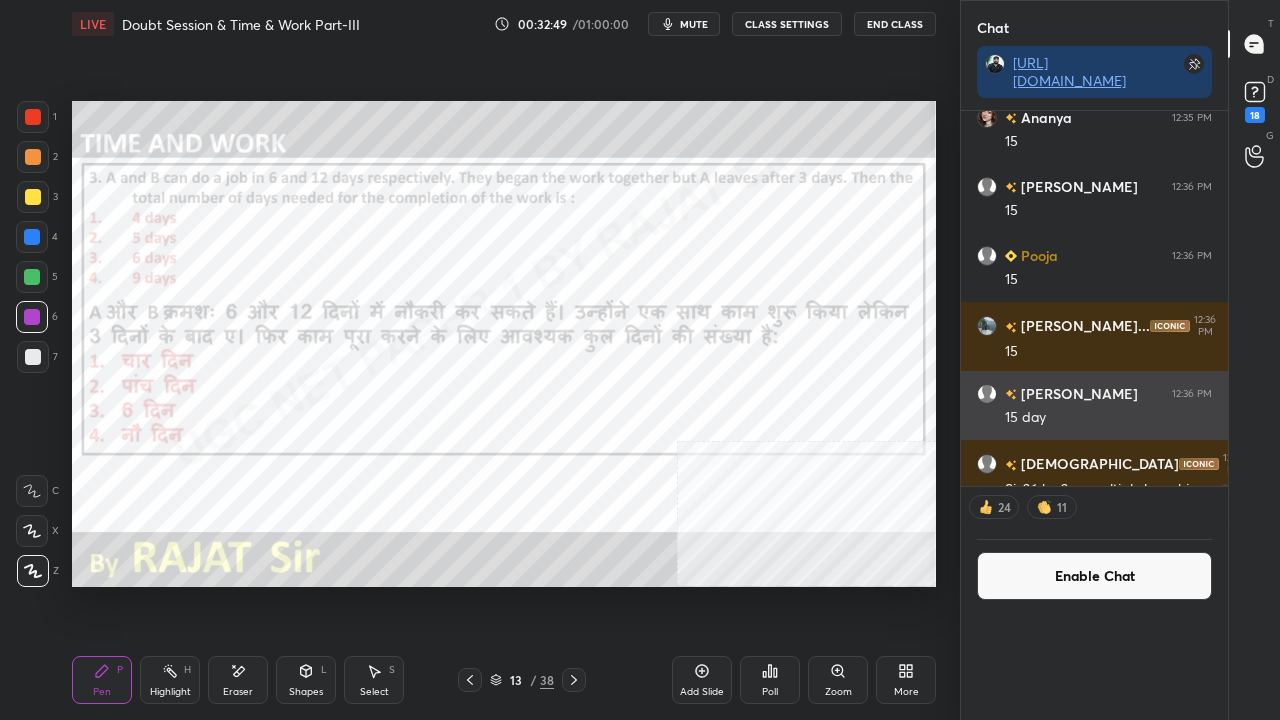 scroll, scrollTop: 88, scrollLeft: 229, axis: both 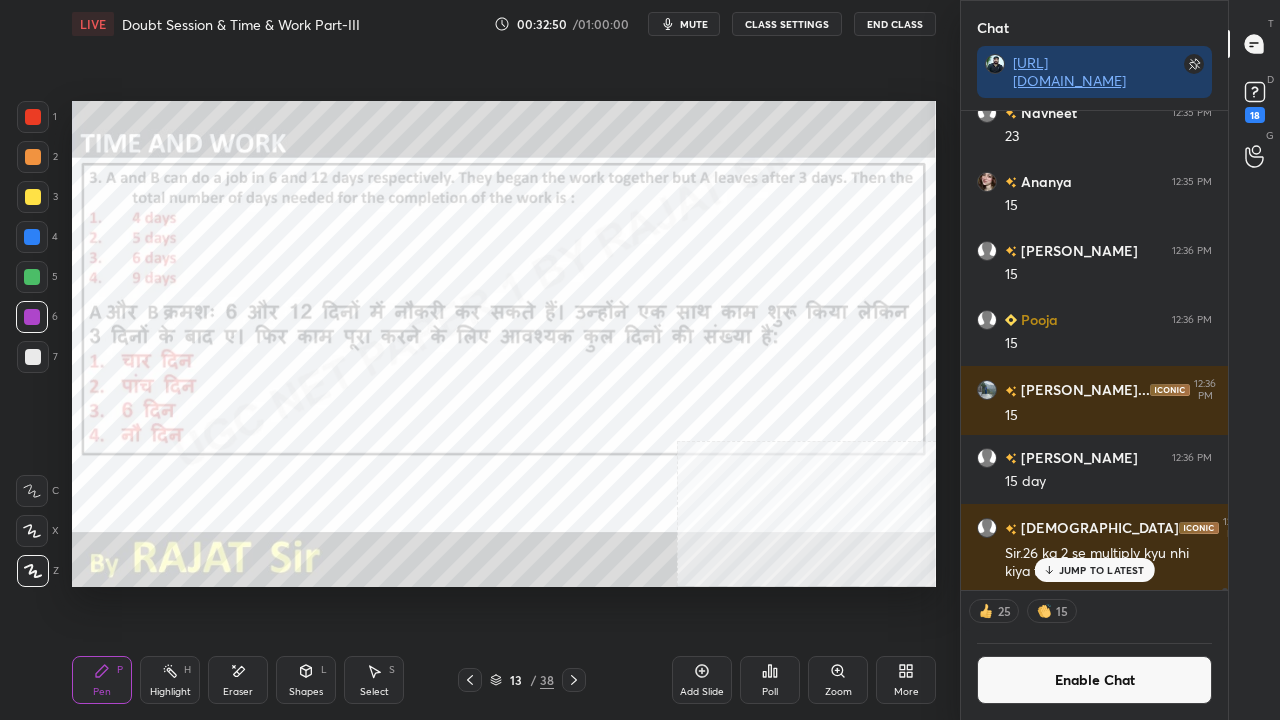 click on "JUMP TO LATEST" at bounding box center (1094, 570) 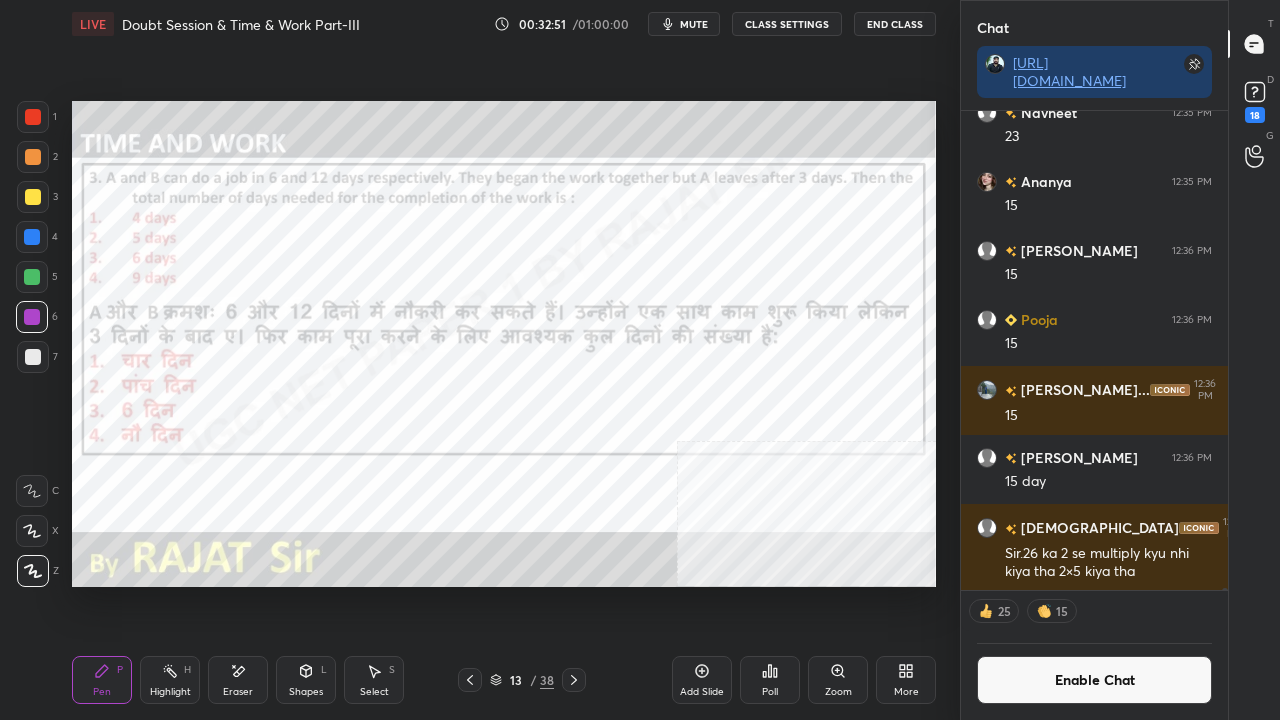 click on "Enable Chat" at bounding box center (1094, 680) 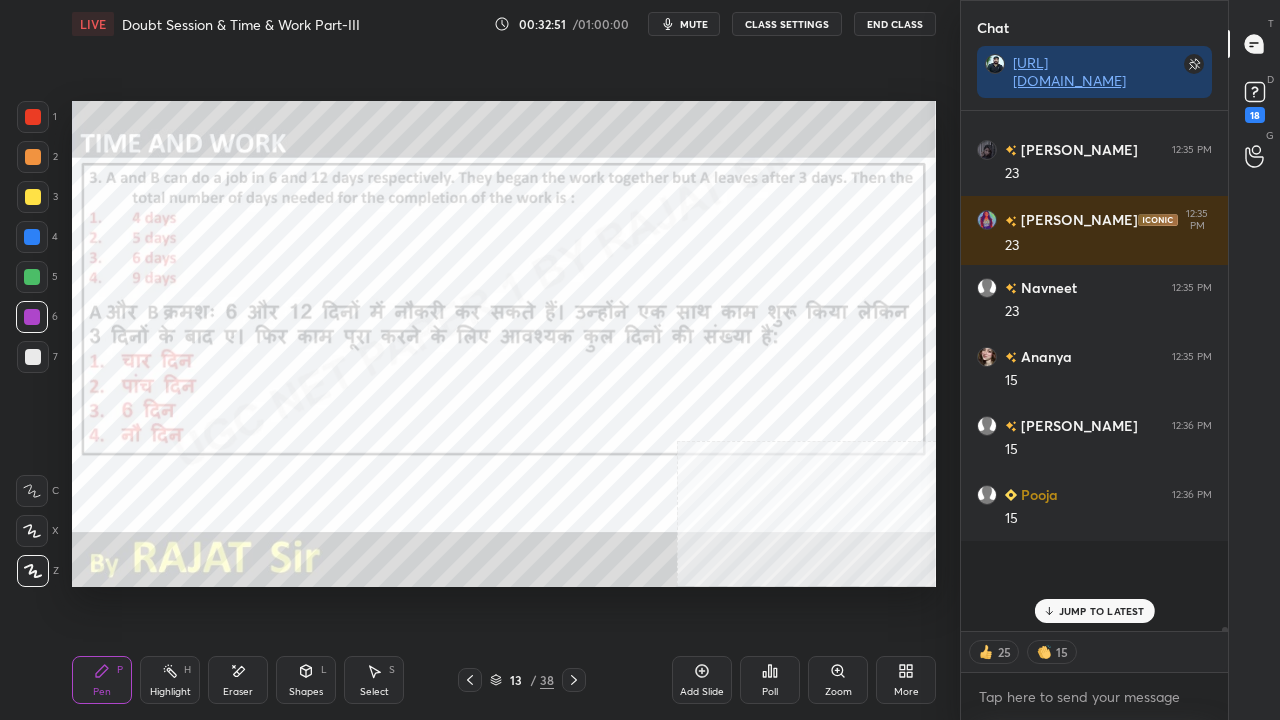 scroll, scrollTop: 92626, scrollLeft: 0, axis: vertical 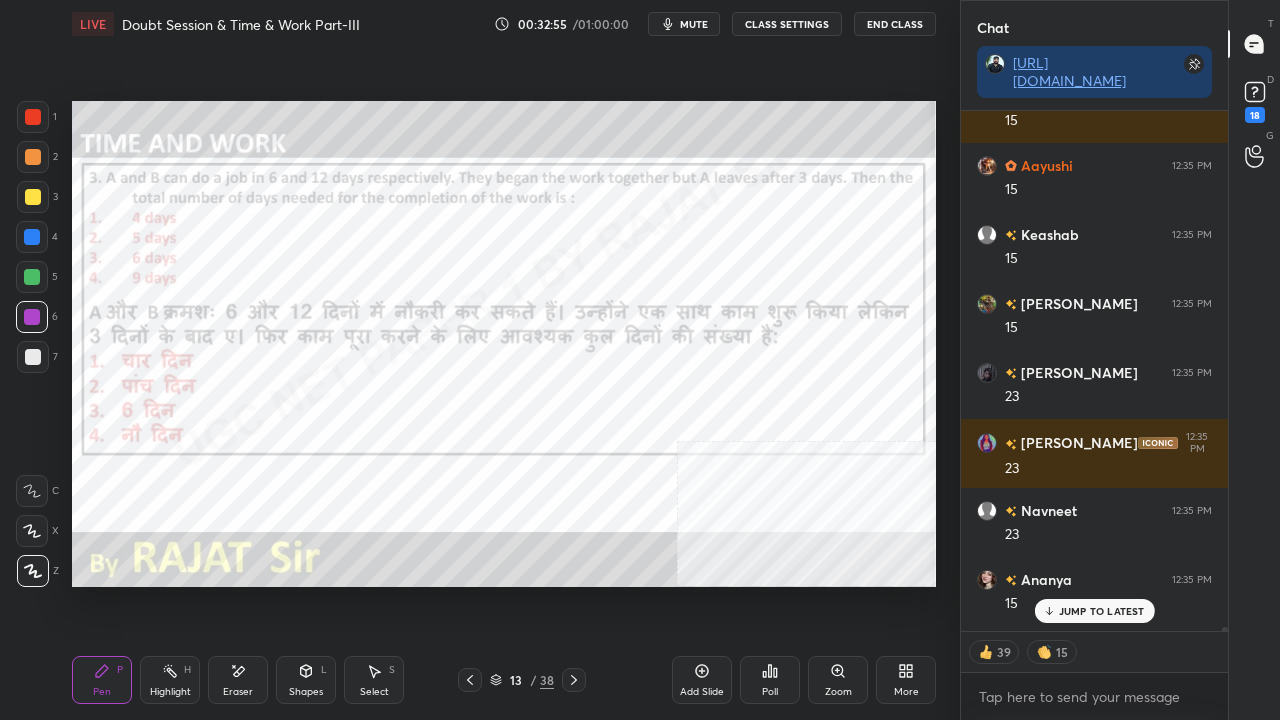 drag, startPoint x: 35, startPoint y: 114, endPoint x: 59, endPoint y: 125, distance: 26.400757 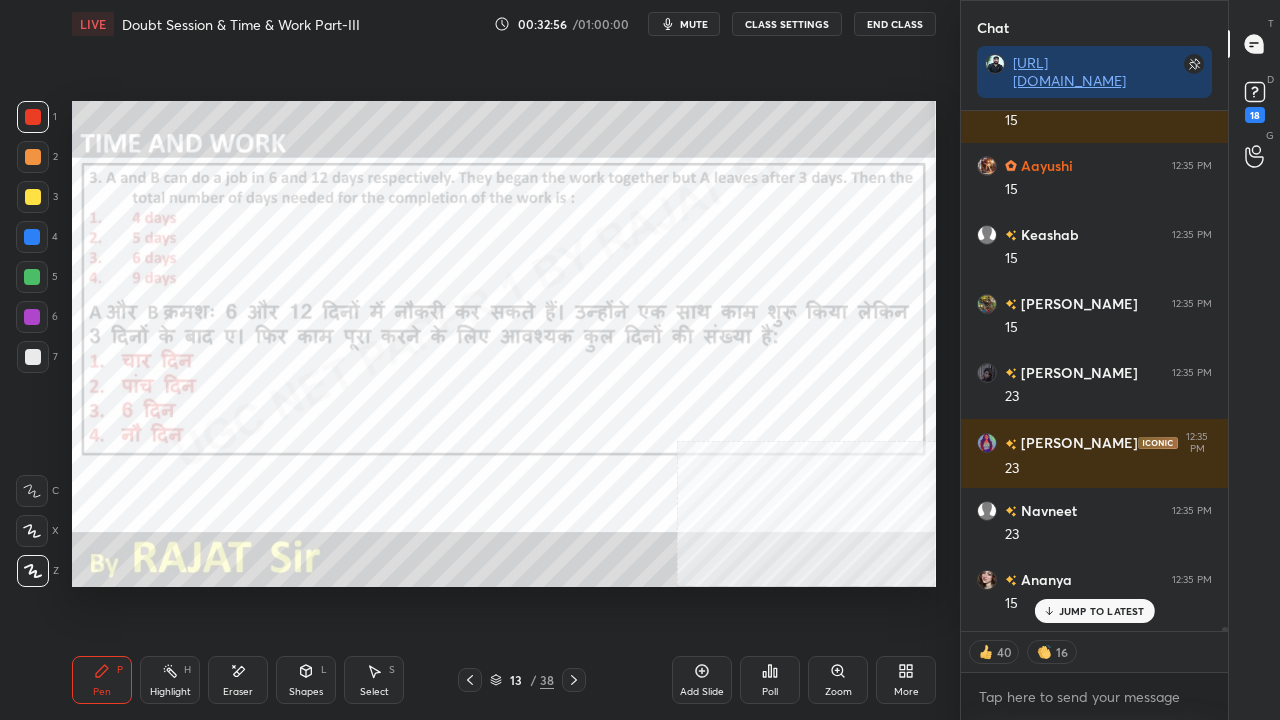 click on "JUMP TO LATEST" at bounding box center (1102, 611) 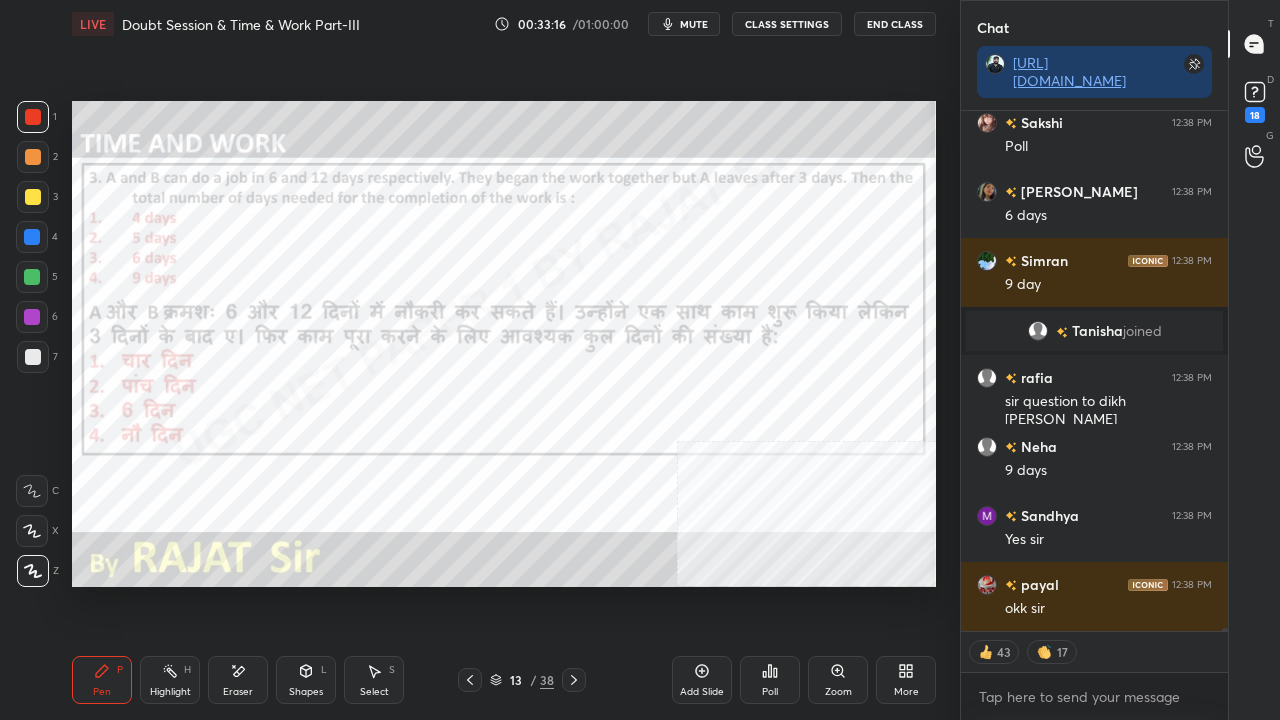 click at bounding box center (32, 317) 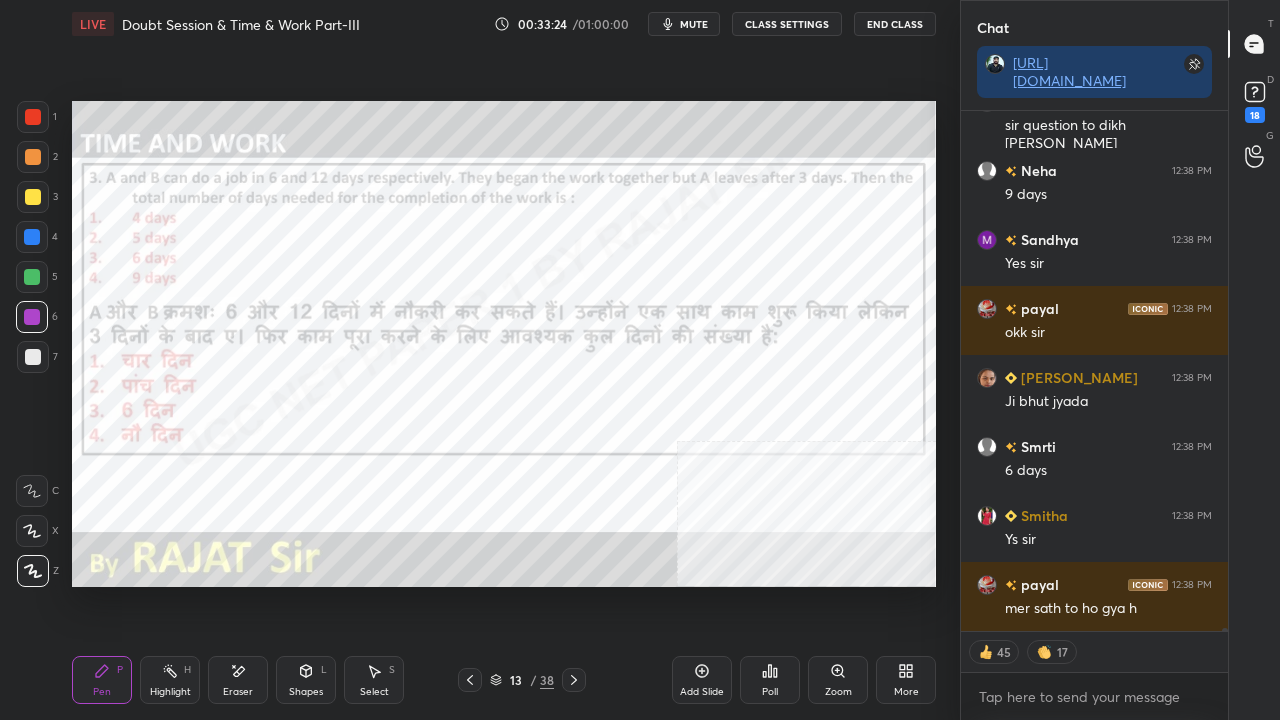 click at bounding box center [32, 237] 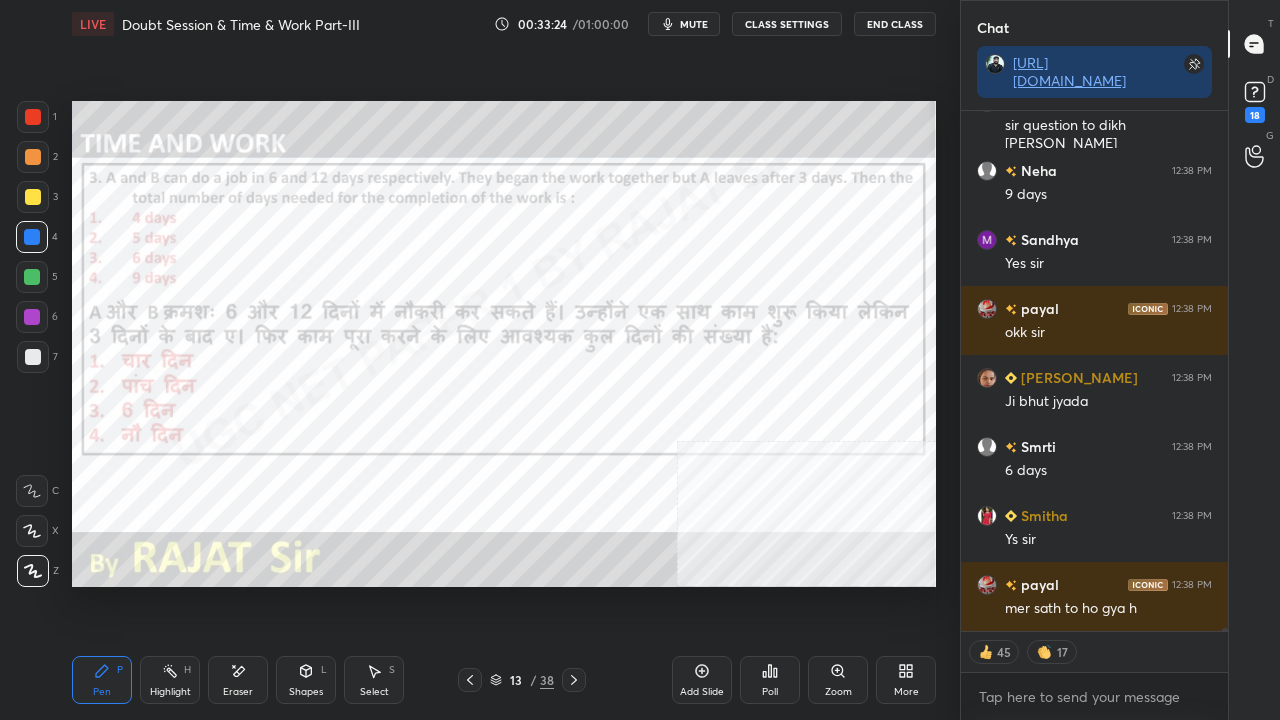 click at bounding box center [32, 237] 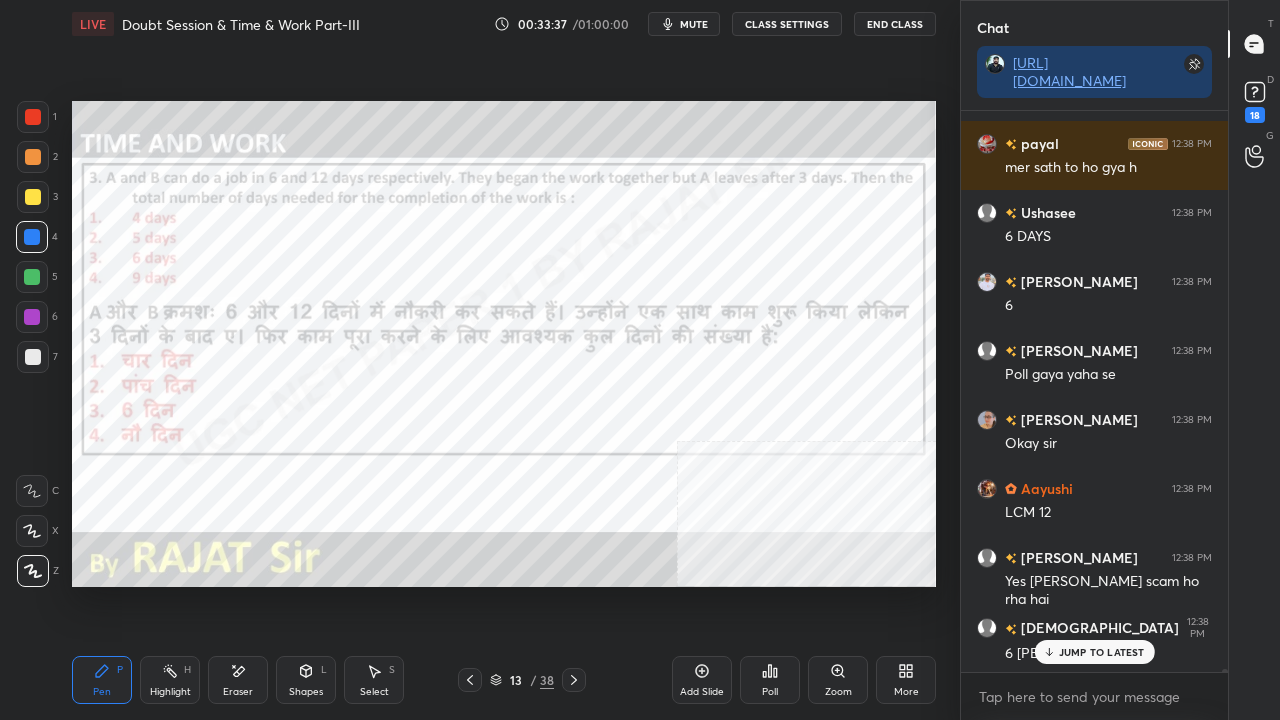 drag, startPoint x: 21, startPoint y: 319, endPoint x: 67, endPoint y: 308, distance: 47.296936 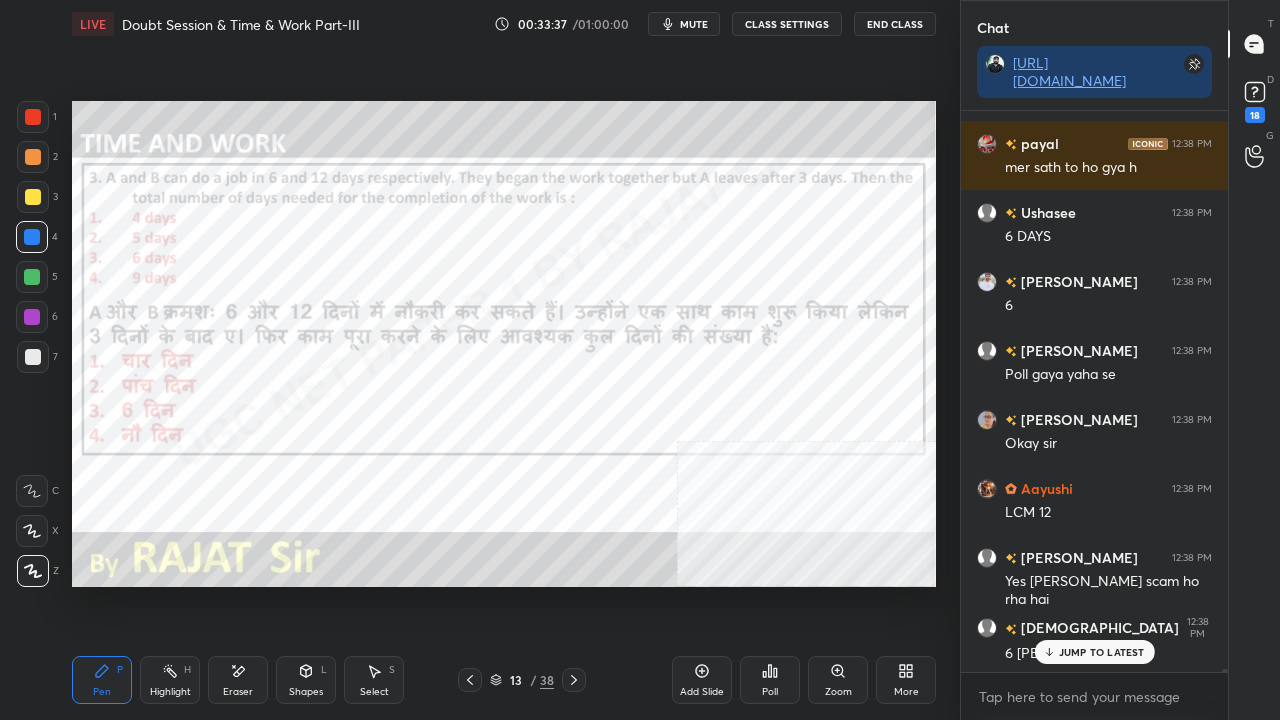 click at bounding box center [32, 317] 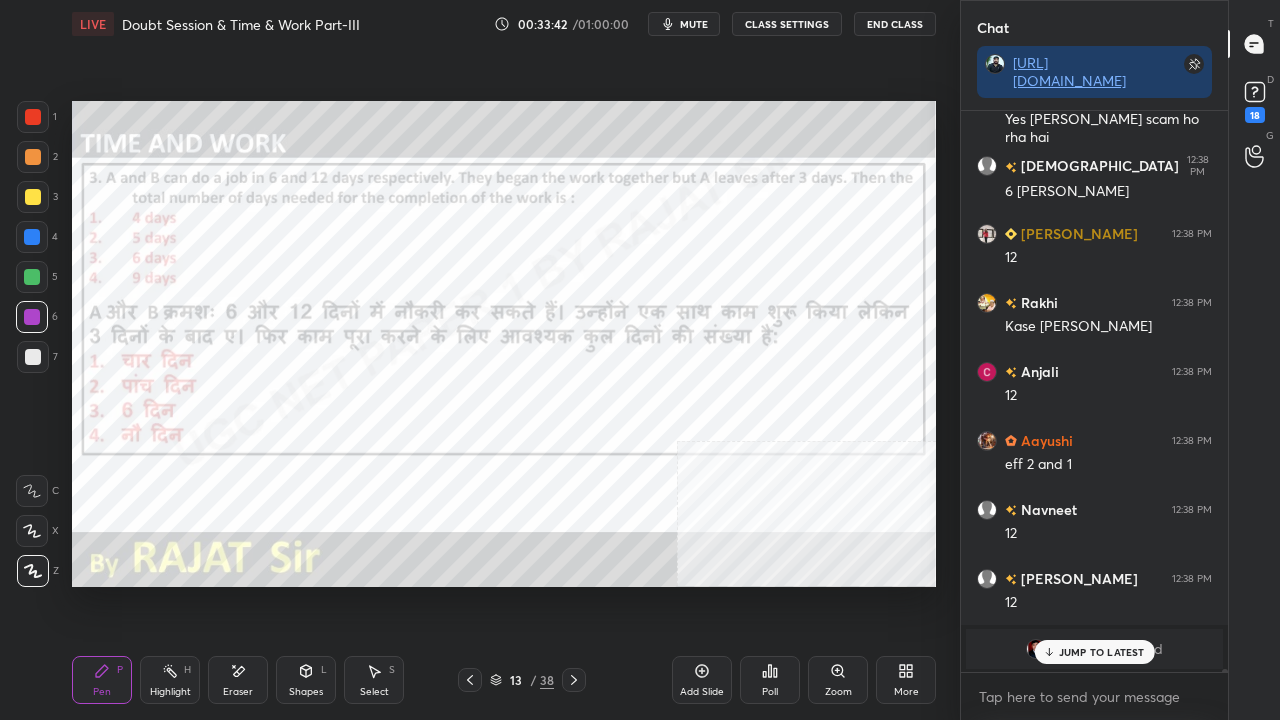 click on "Shapes L" at bounding box center [306, 680] 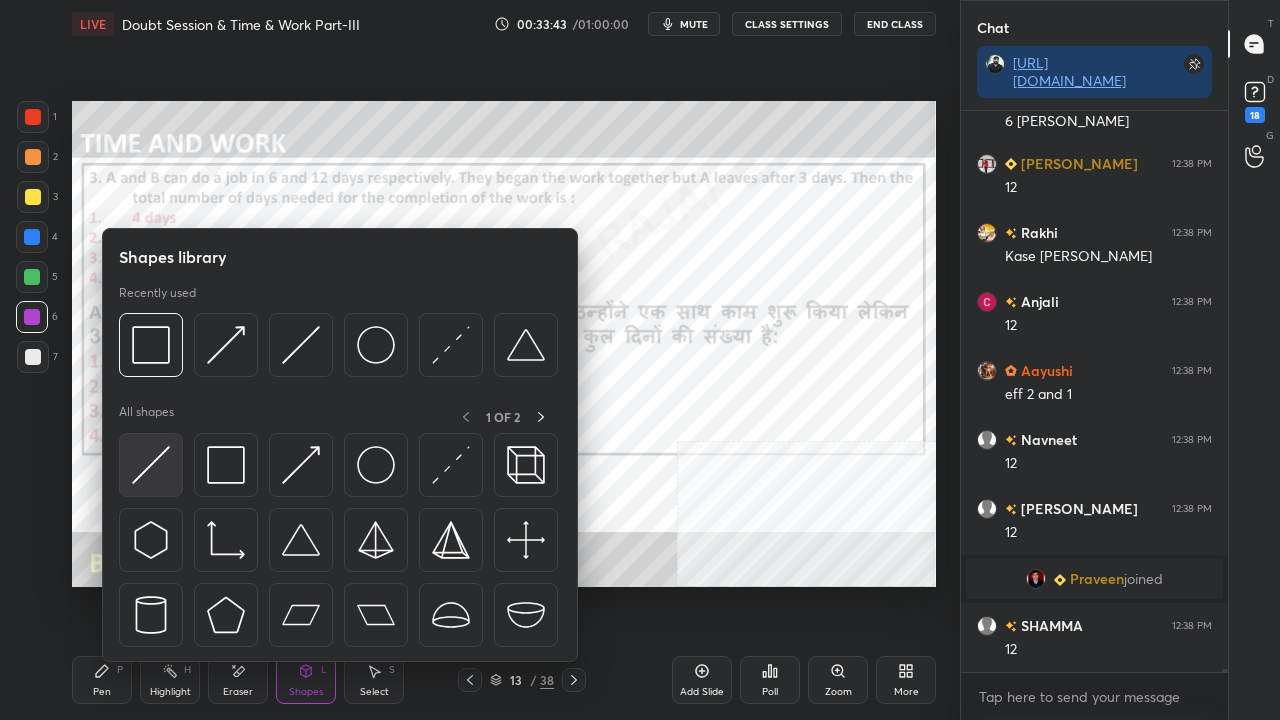 click at bounding box center (151, 465) 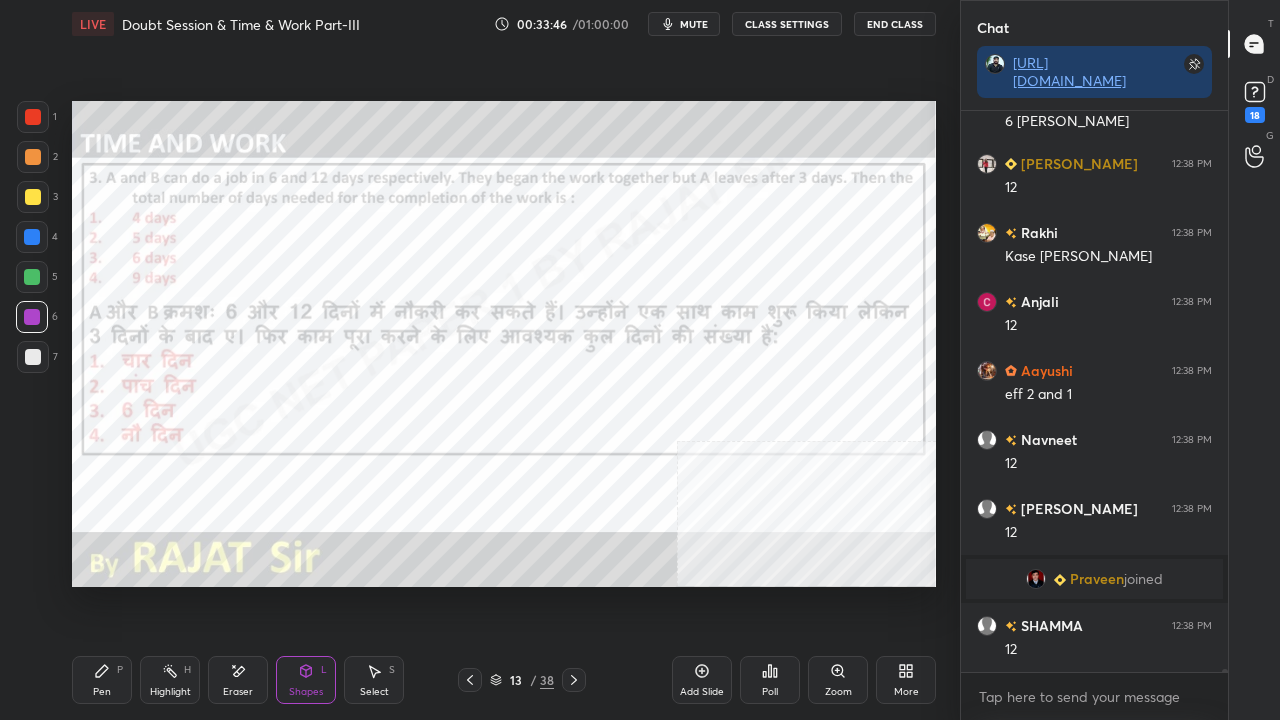 drag, startPoint x: 108, startPoint y: 678, endPoint x: 148, endPoint y: 633, distance: 60.207973 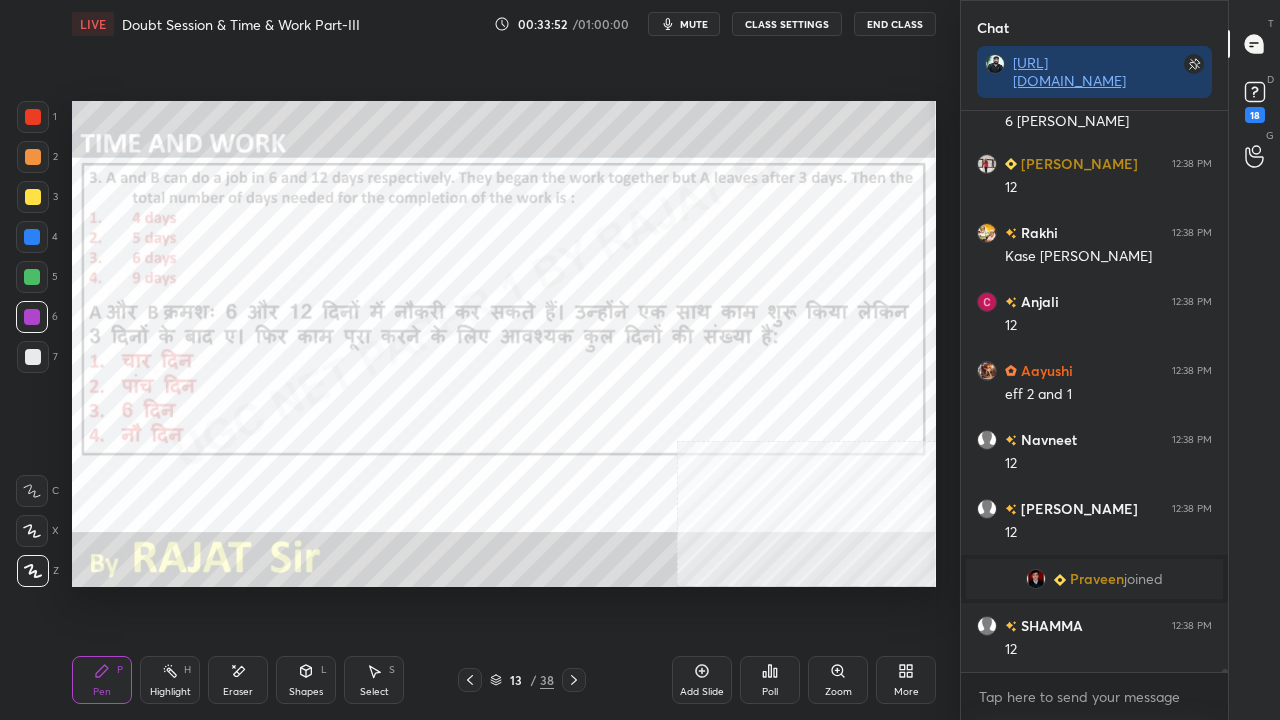 click at bounding box center [32, 237] 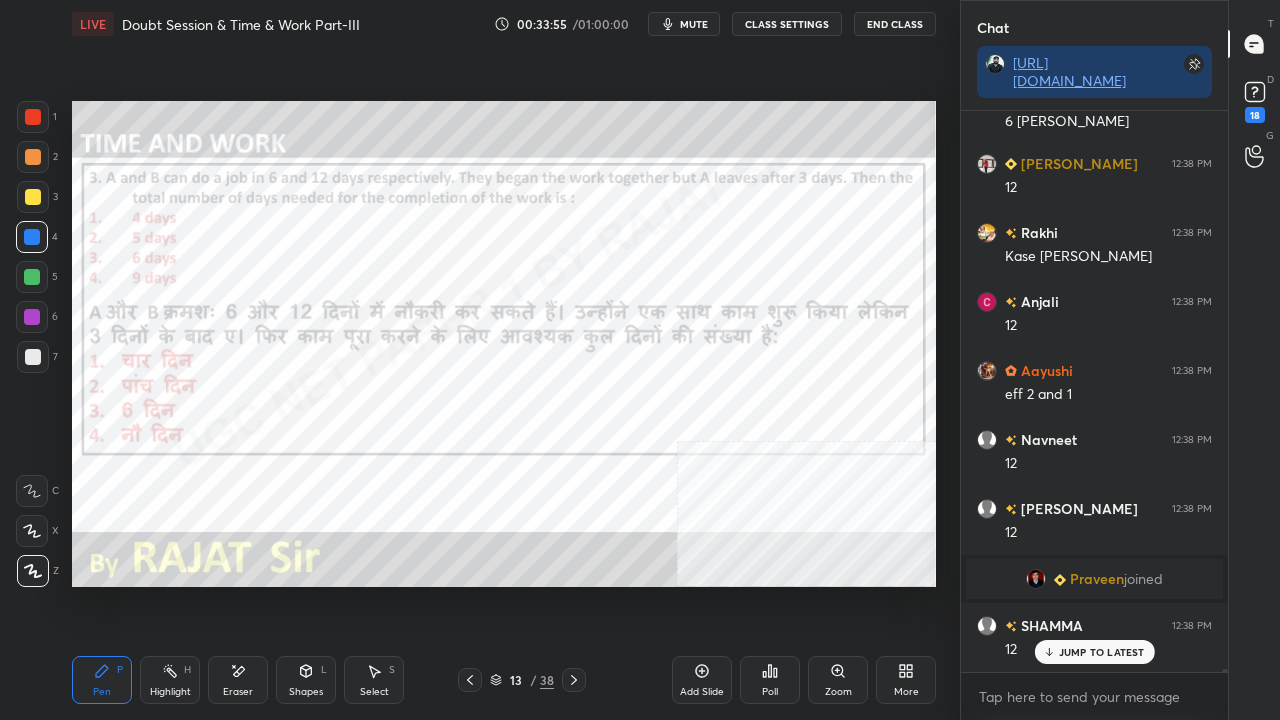 scroll, scrollTop: 94850, scrollLeft: 0, axis: vertical 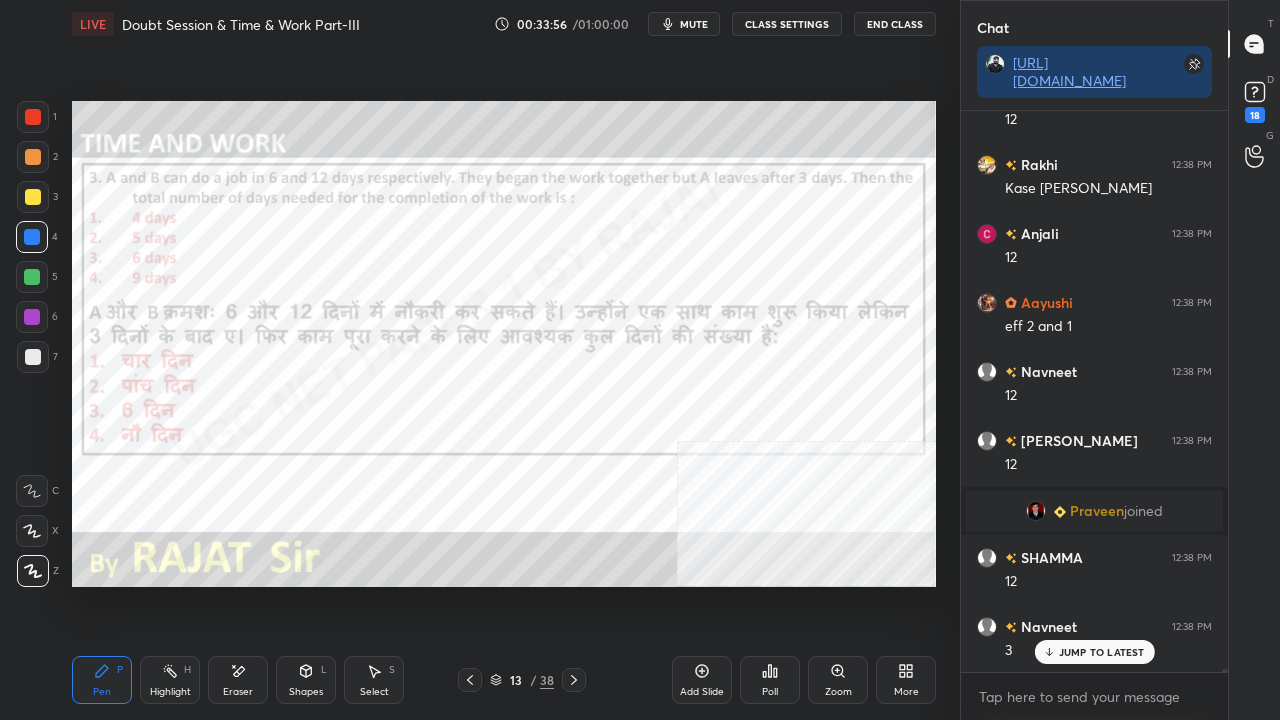 click at bounding box center [33, 117] 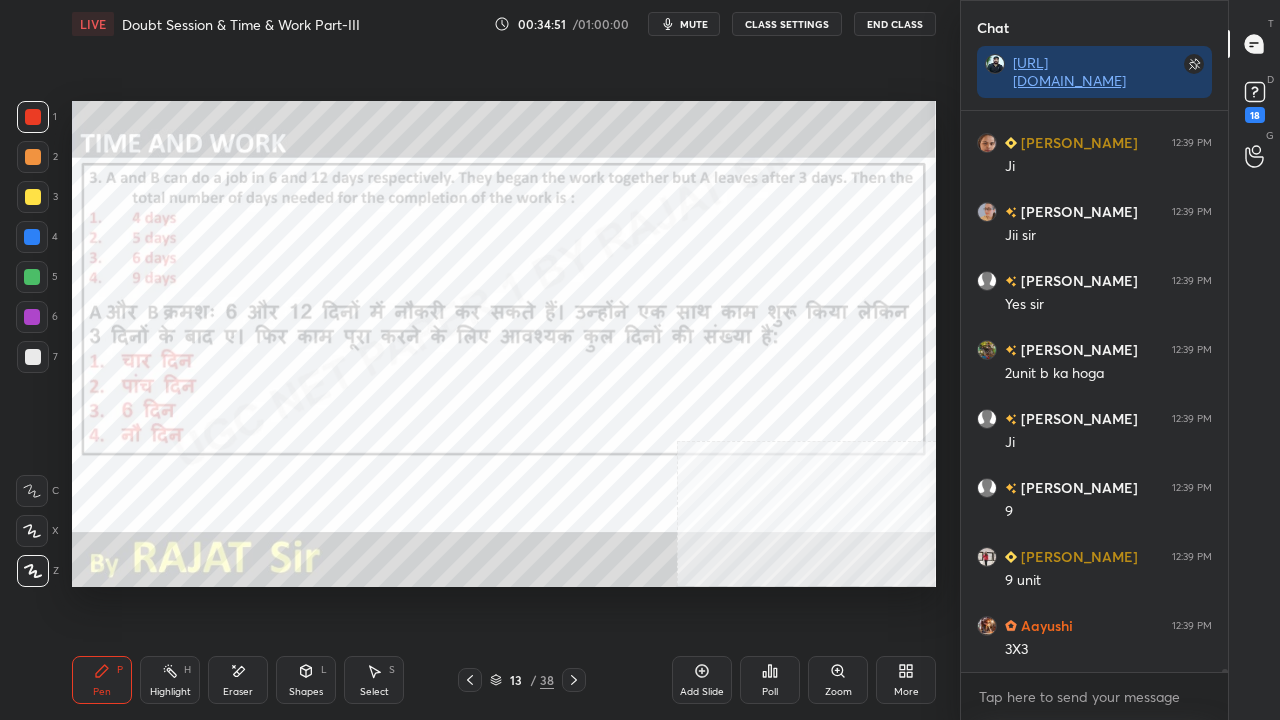 scroll, scrollTop: 95834, scrollLeft: 0, axis: vertical 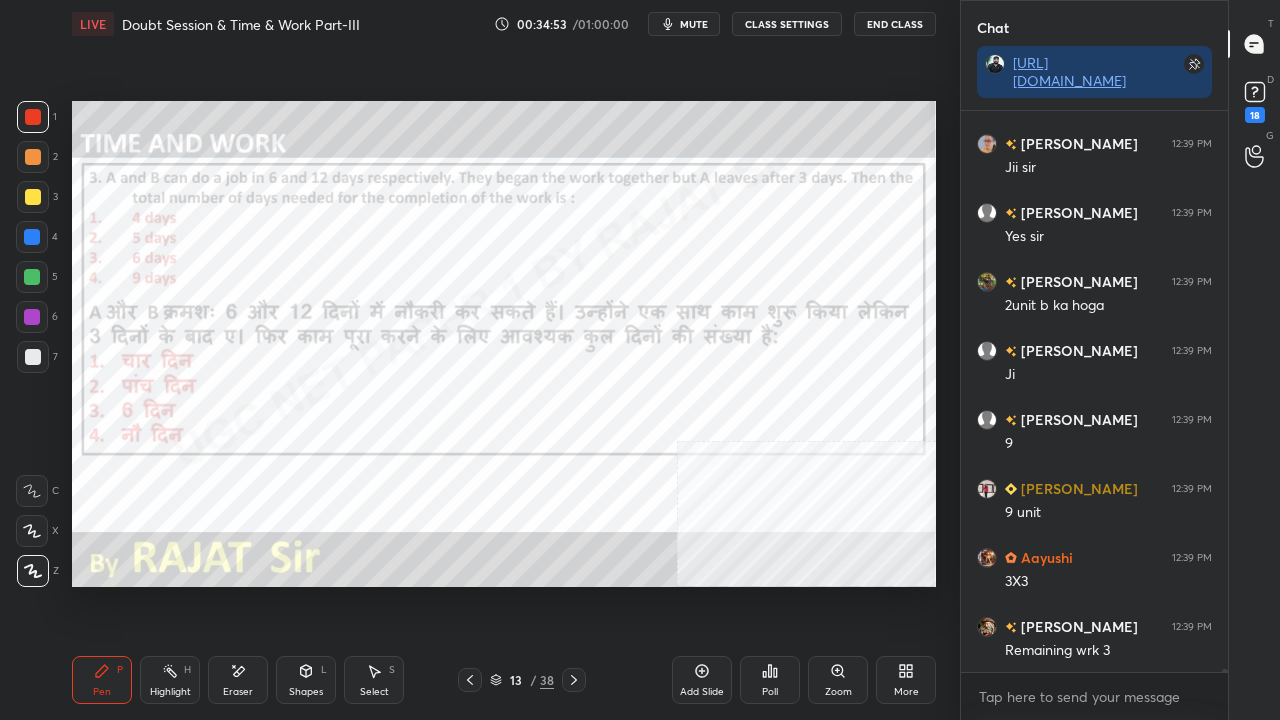 click at bounding box center (32, 317) 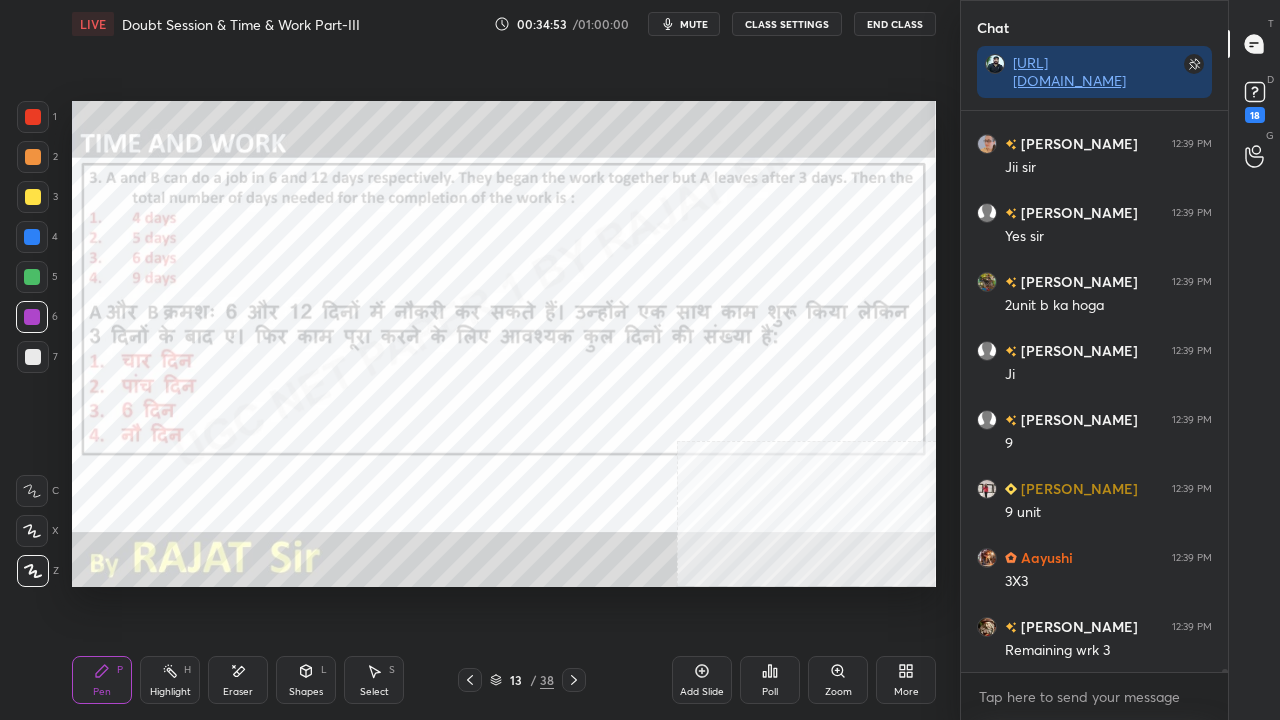 drag, startPoint x: 38, startPoint y: 310, endPoint x: 52, endPoint y: 298, distance: 18.439089 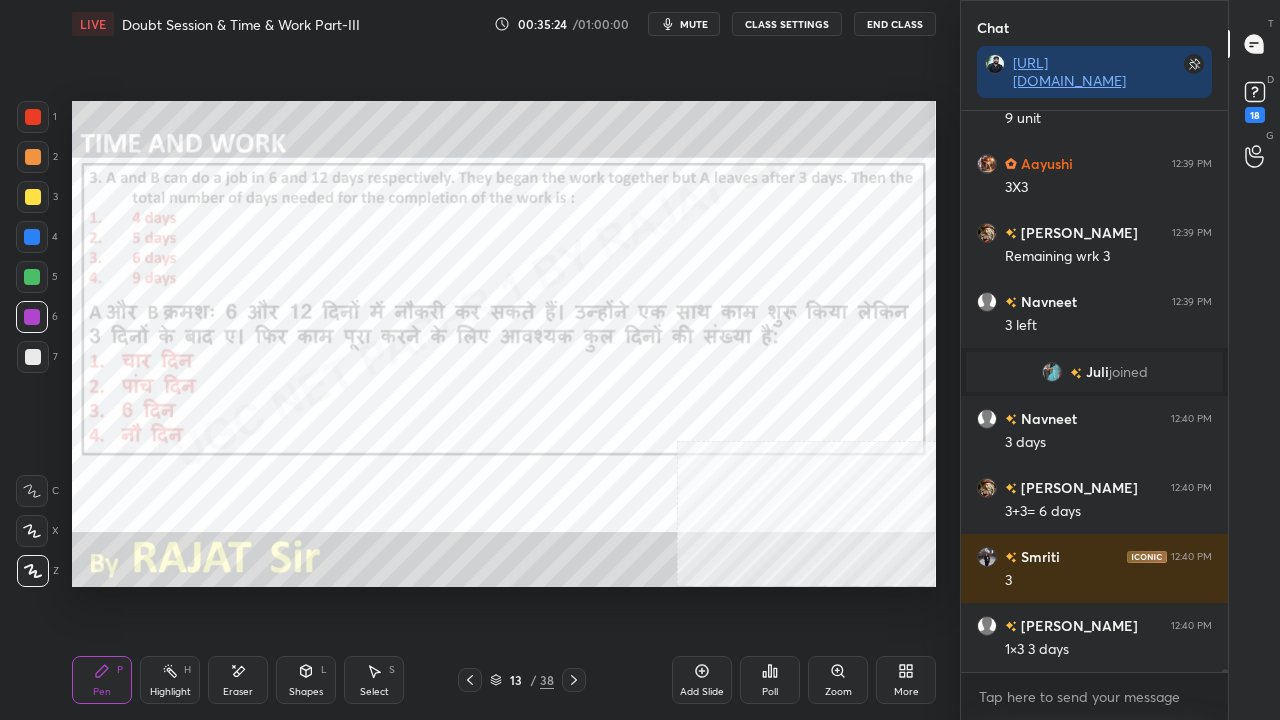 scroll, scrollTop: 95520, scrollLeft: 0, axis: vertical 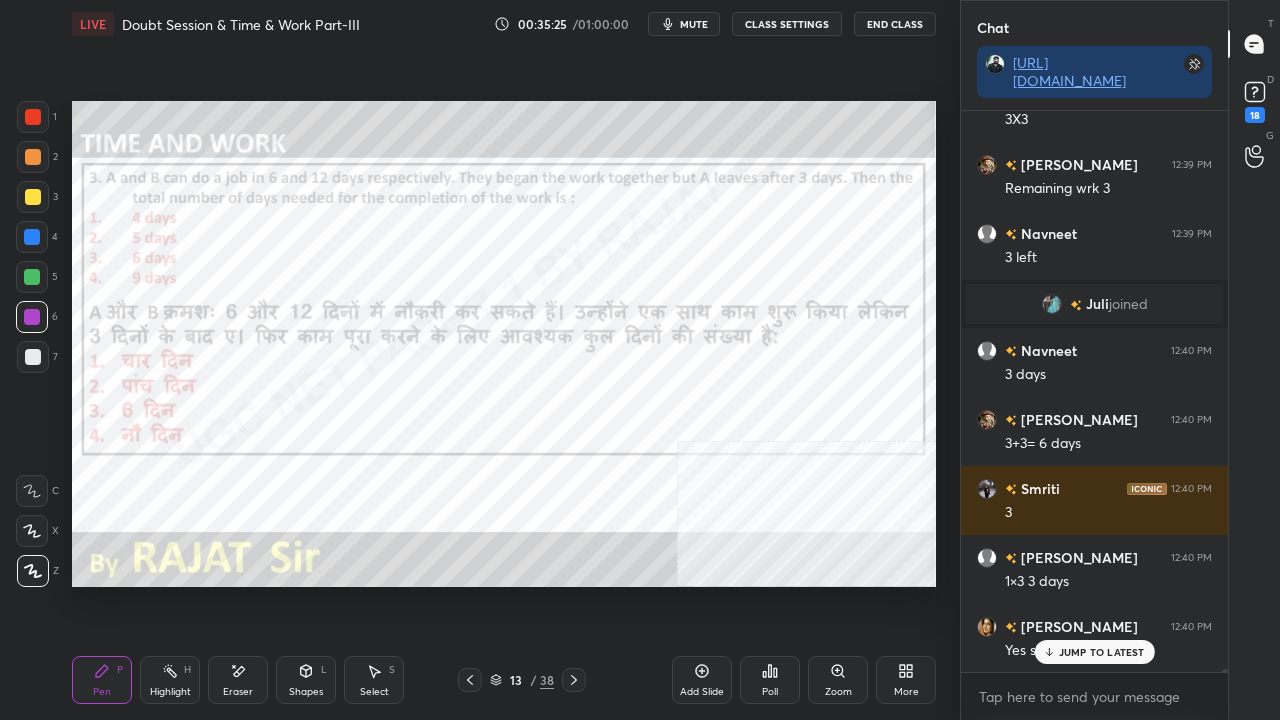 click at bounding box center (32, 237) 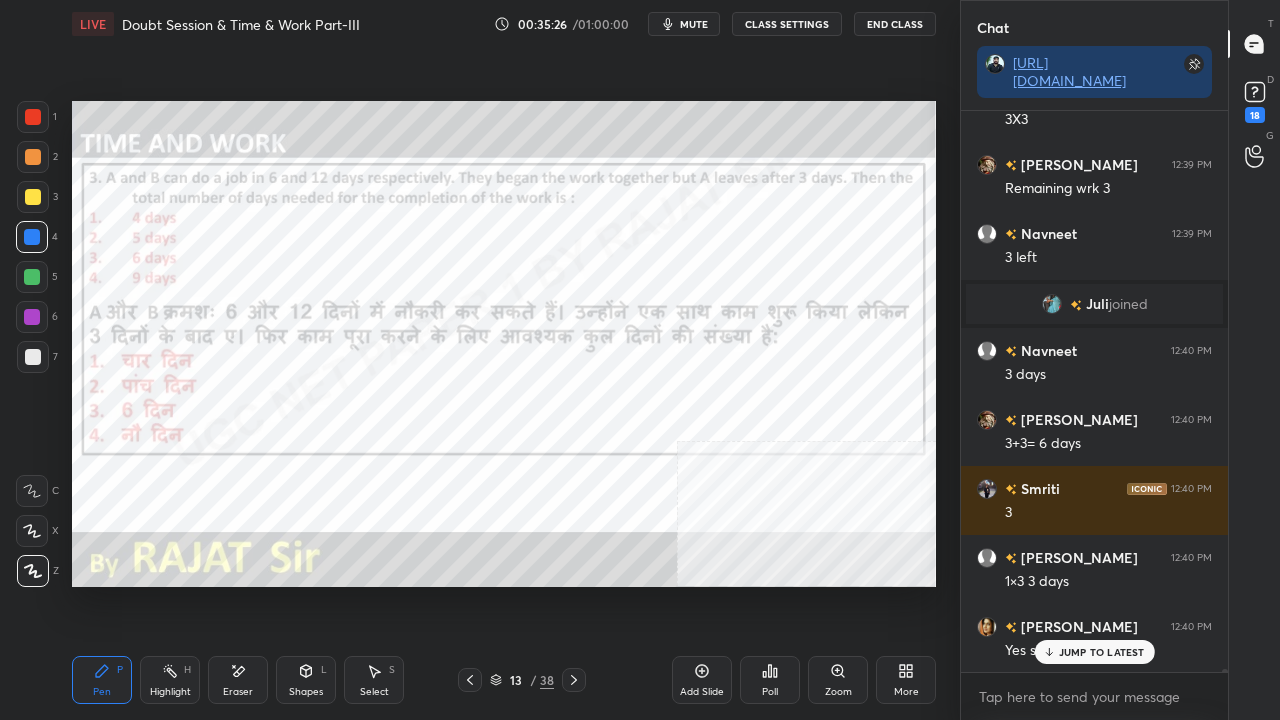 click at bounding box center (32, 237) 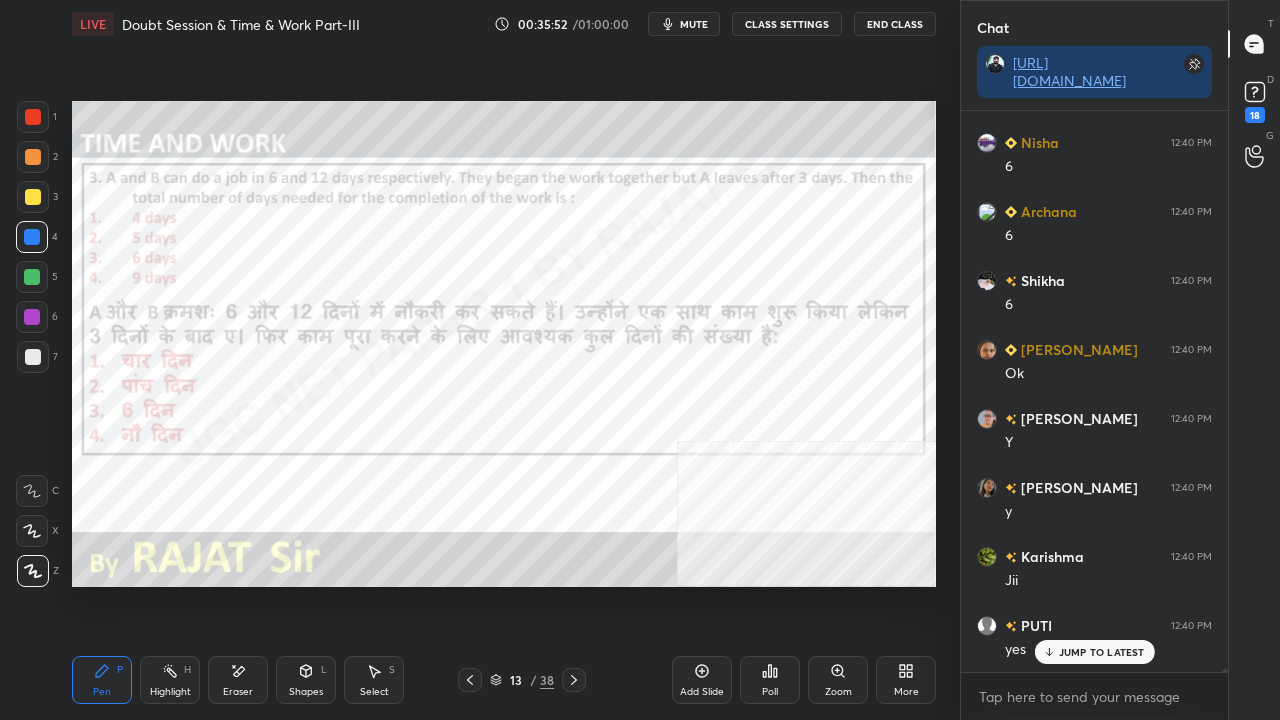 scroll, scrollTop: 96348, scrollLeft: 0, axis: vertical 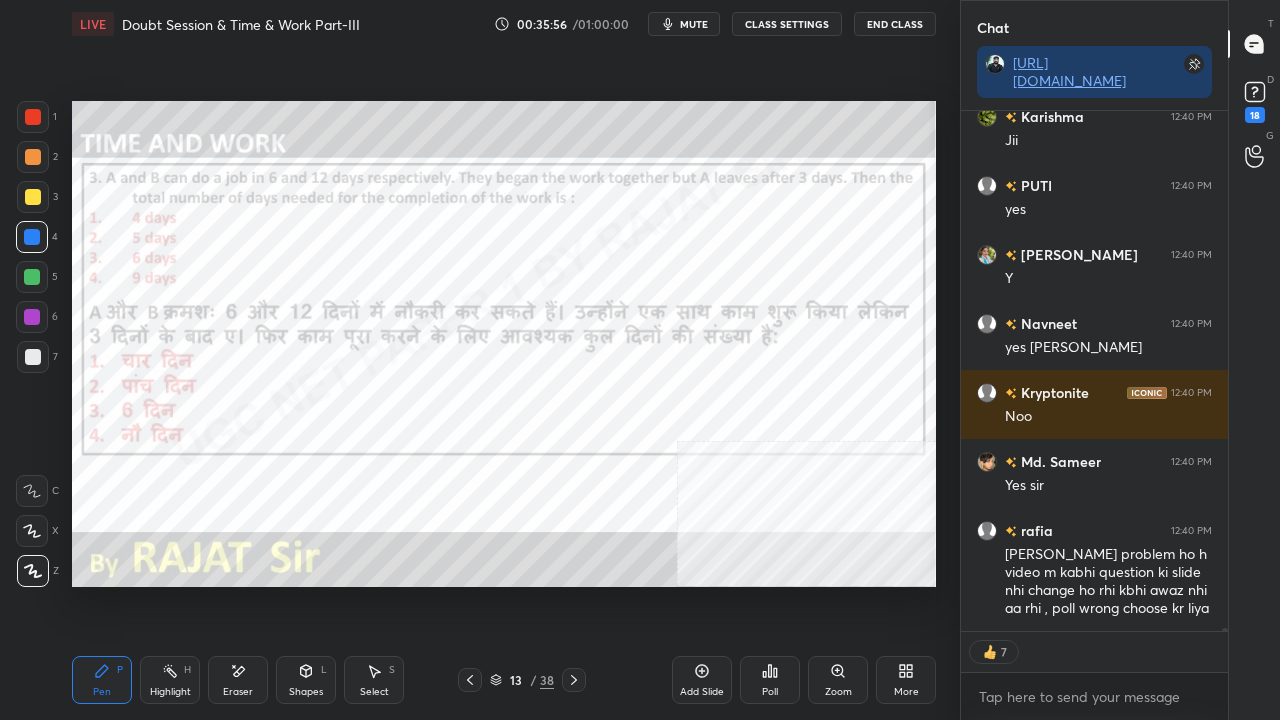 click on "13 / 38" at bounding box center (522, 680) 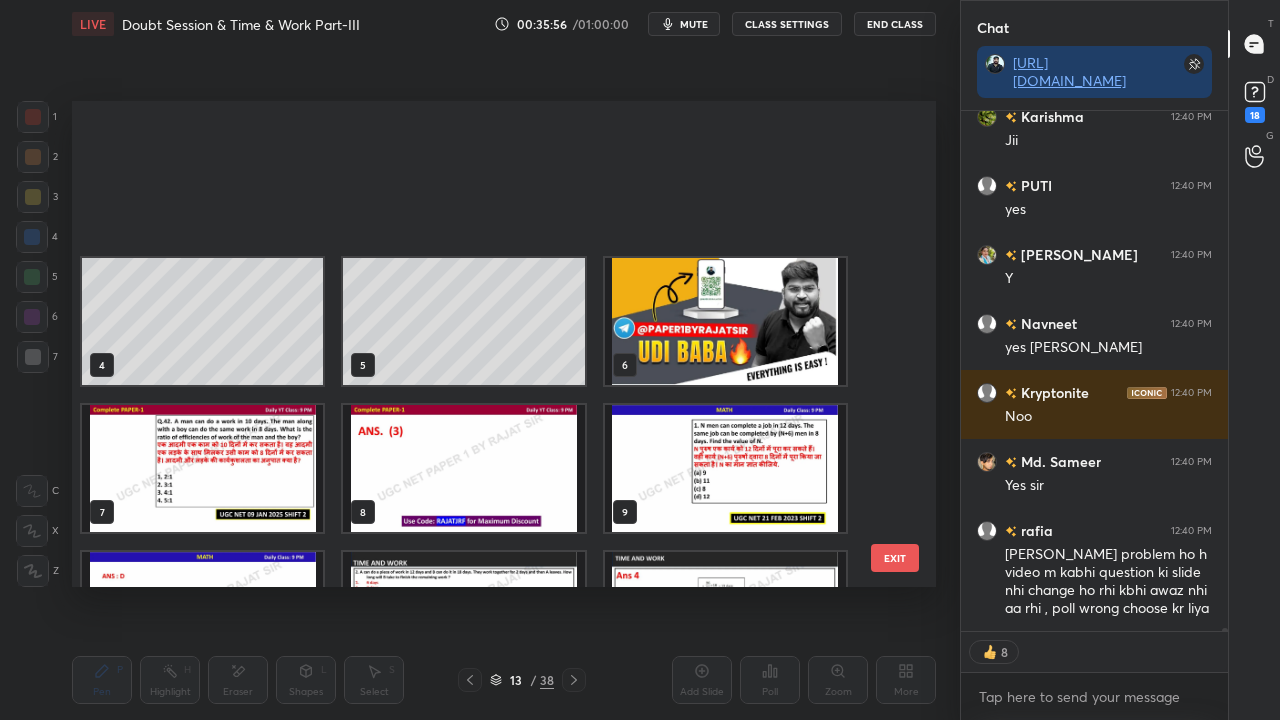 scroll, scrollTop: 249, scrollLeft: 0, axis: vertical 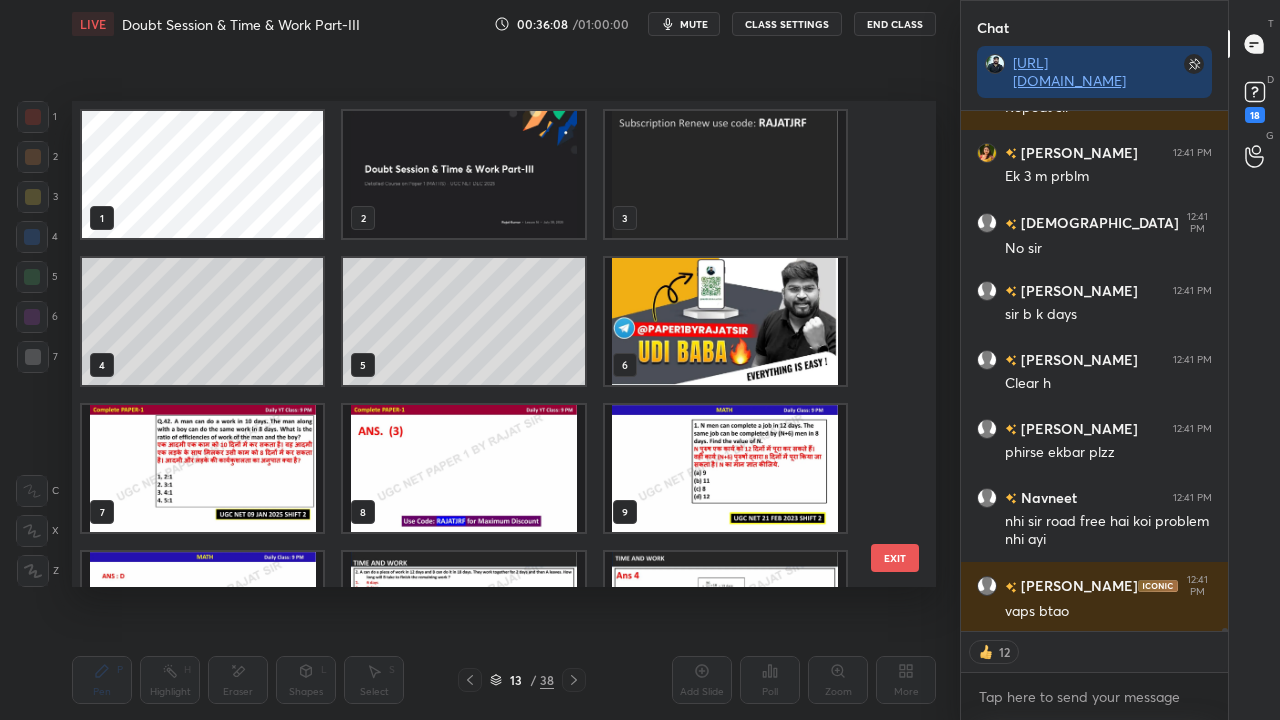 drag, startPoint x: 891, startPoint y: 549, endPoint x: 877, endPoint y: 548, distance: 14.035668 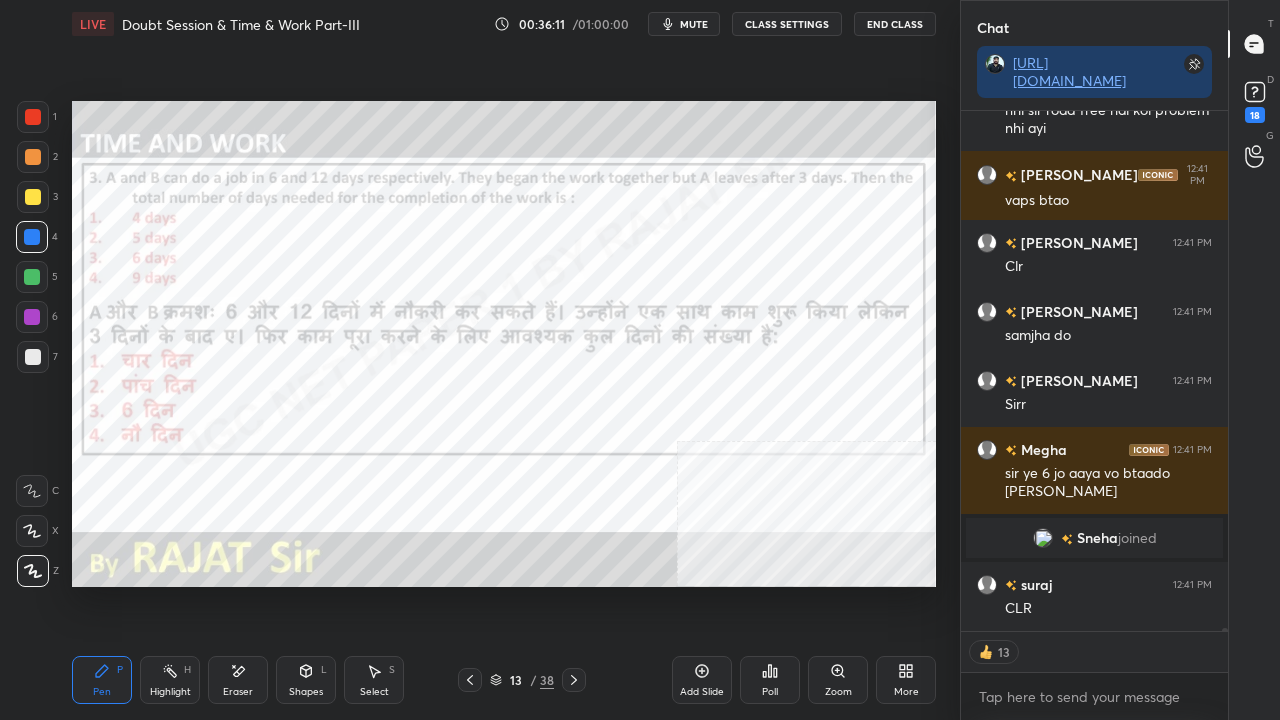 click 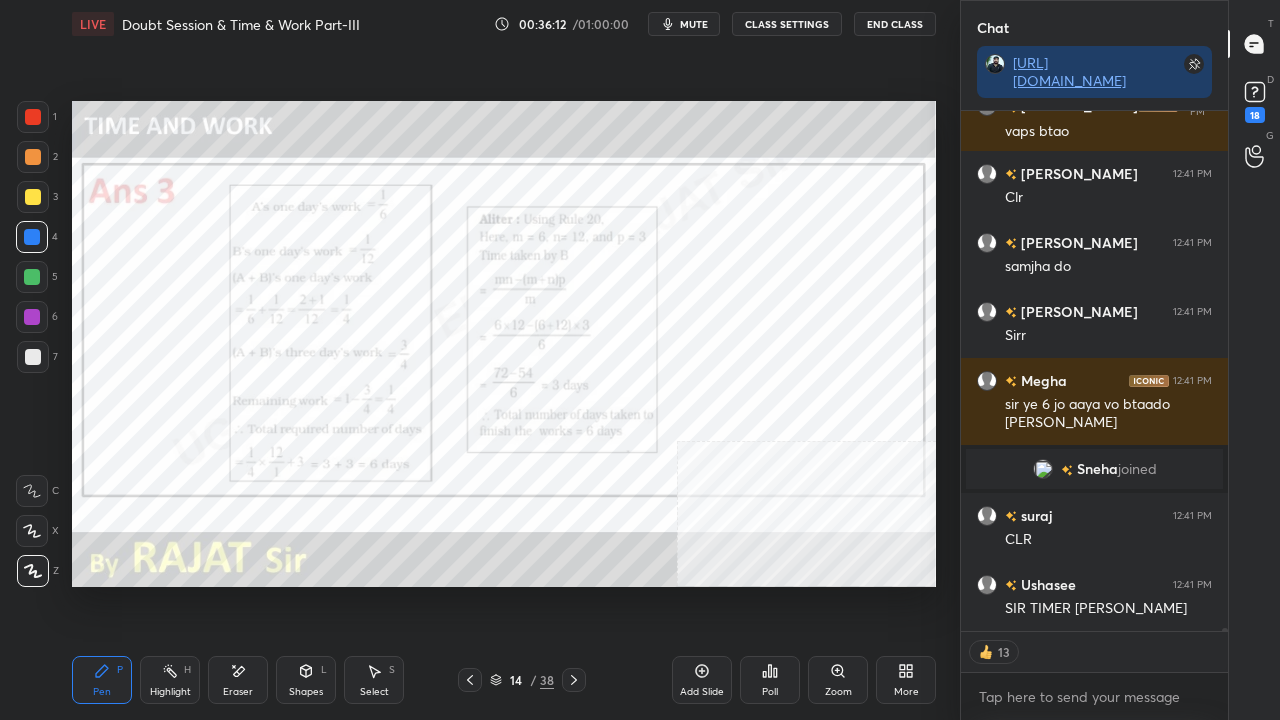 click 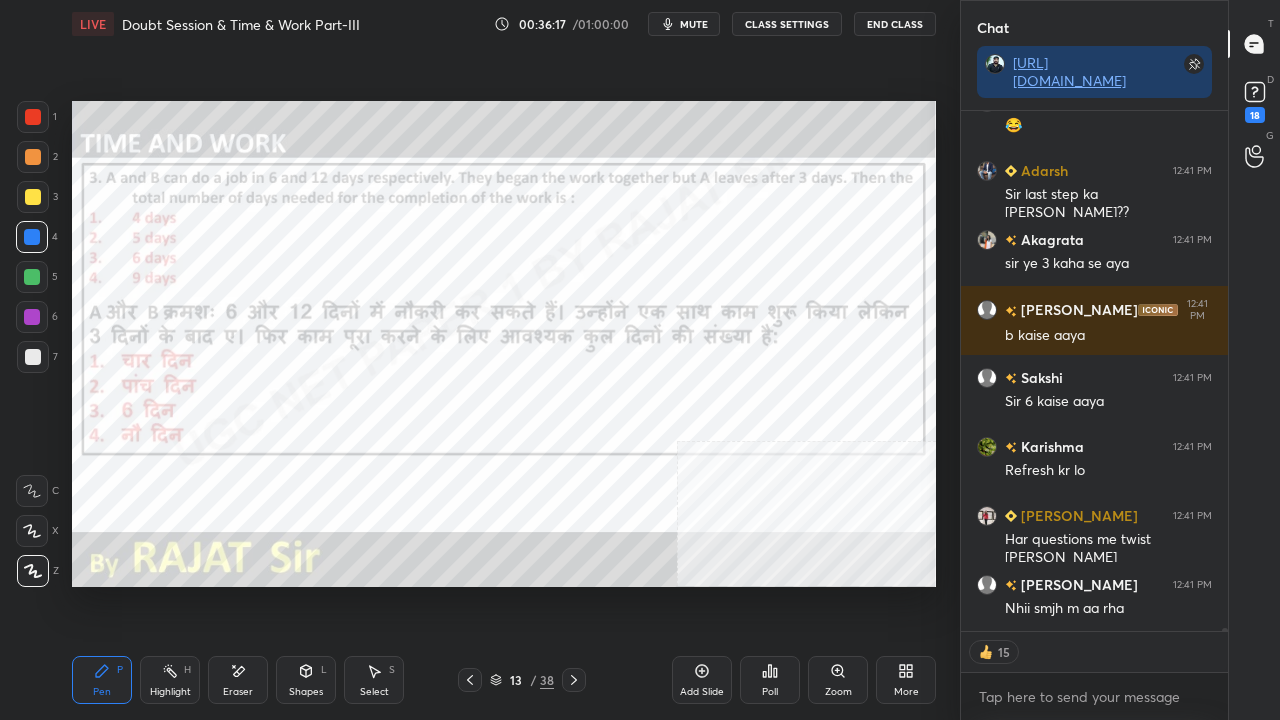click at bounding box center (33, 117) 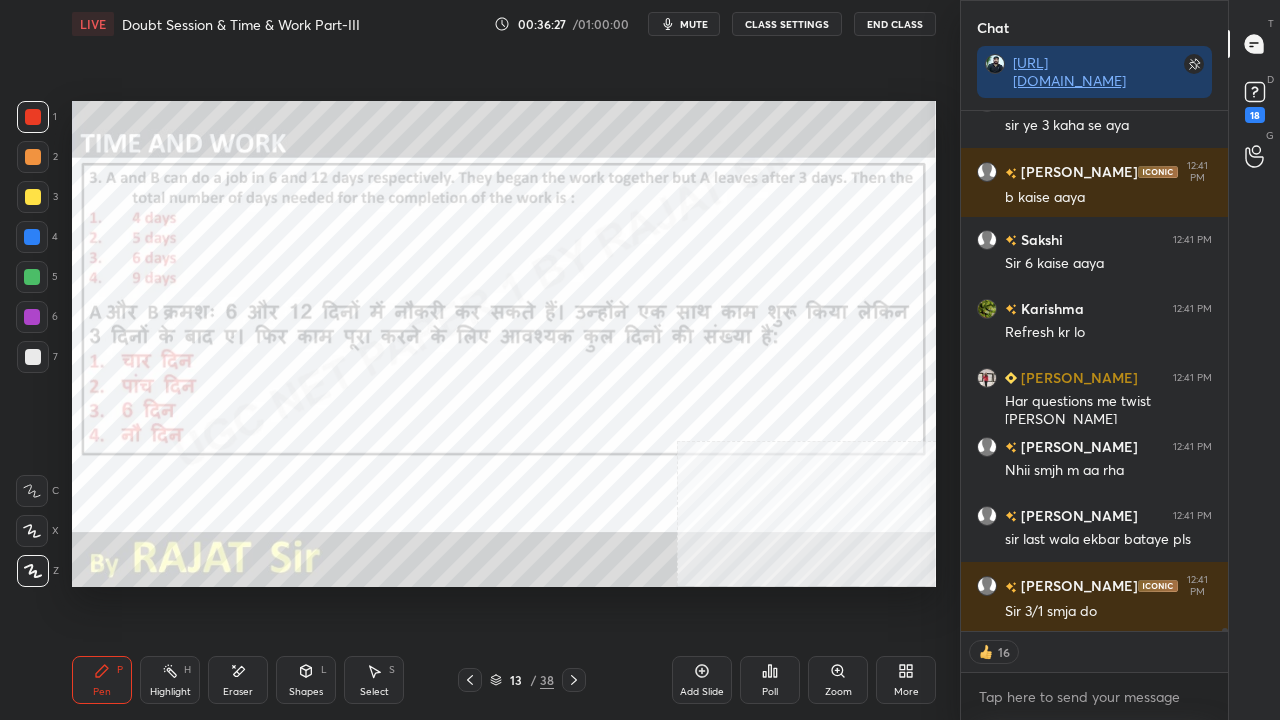 click 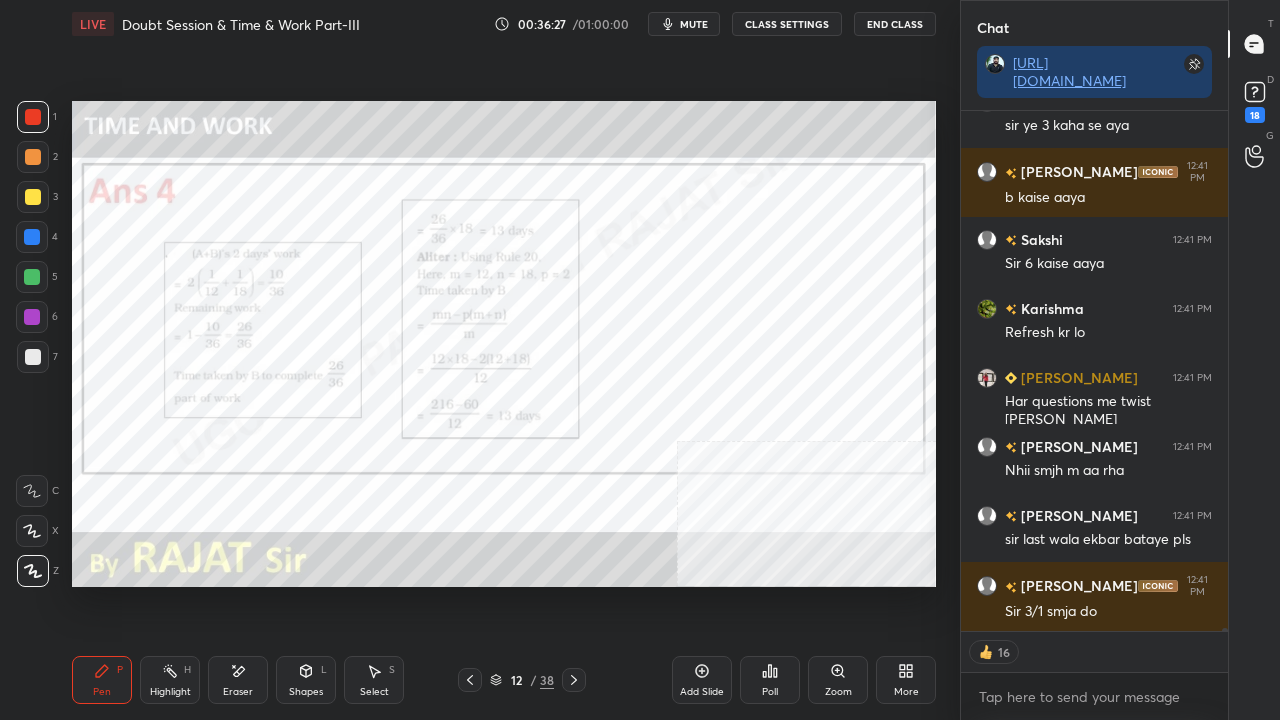 click 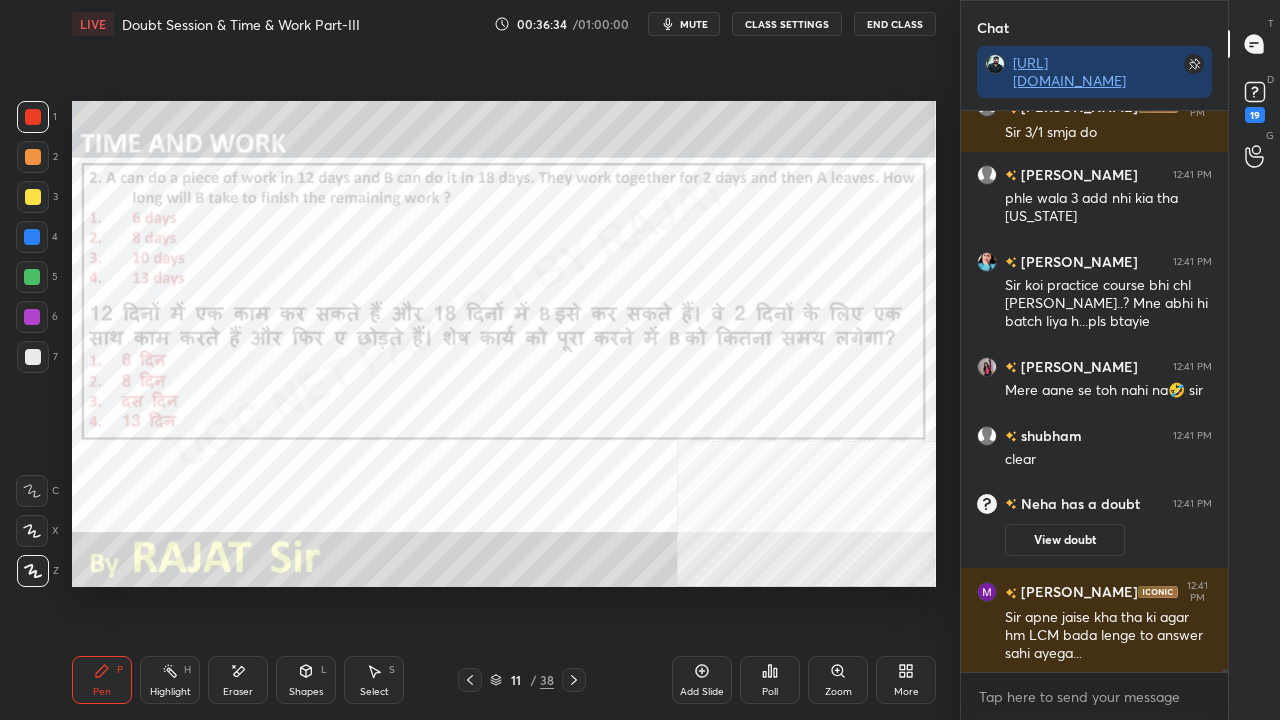 click 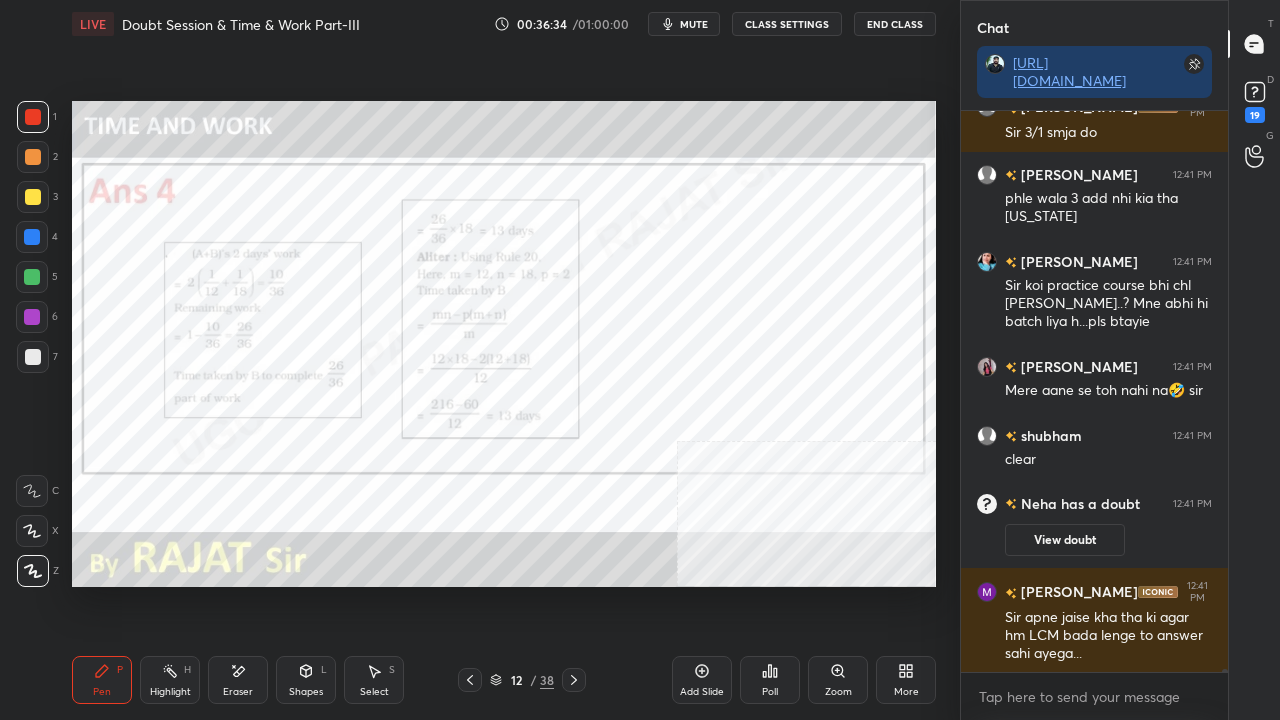 click 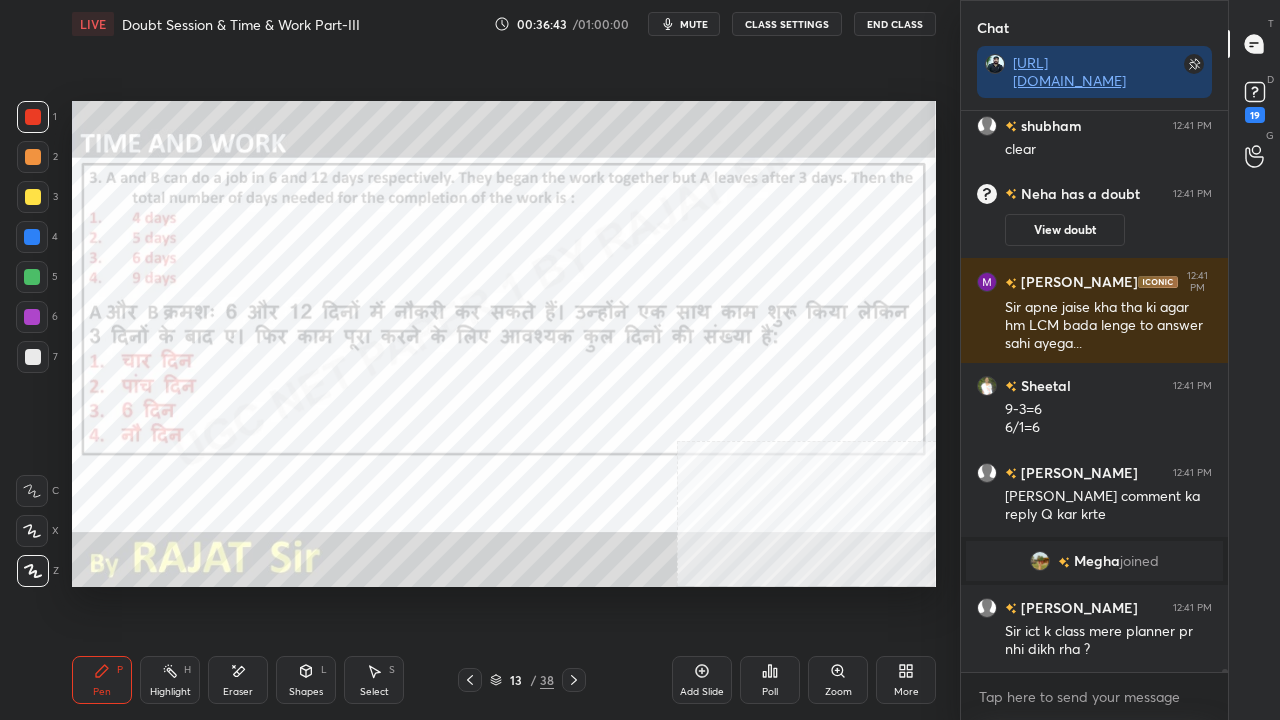 click on "Setting up your live class Poll for   secs No correct answer Start poll" at bounding box center (504, 344) 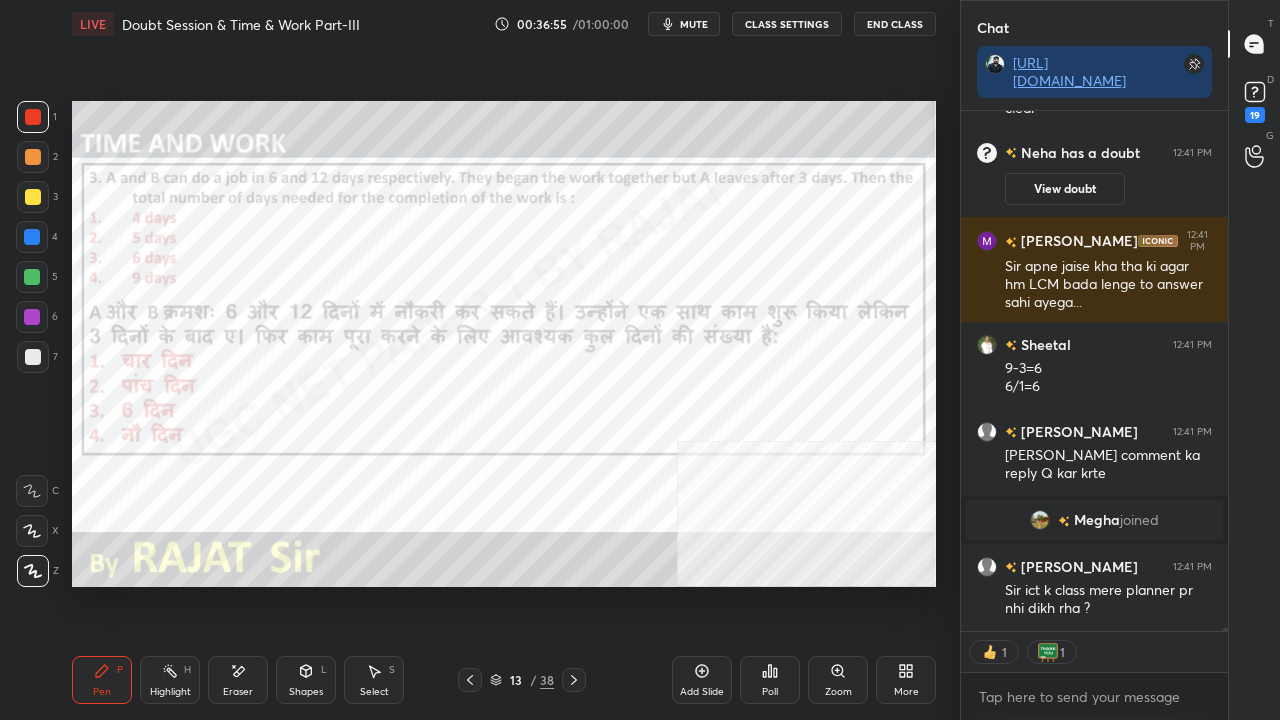 click on "13" at bounding box center [516, 680] 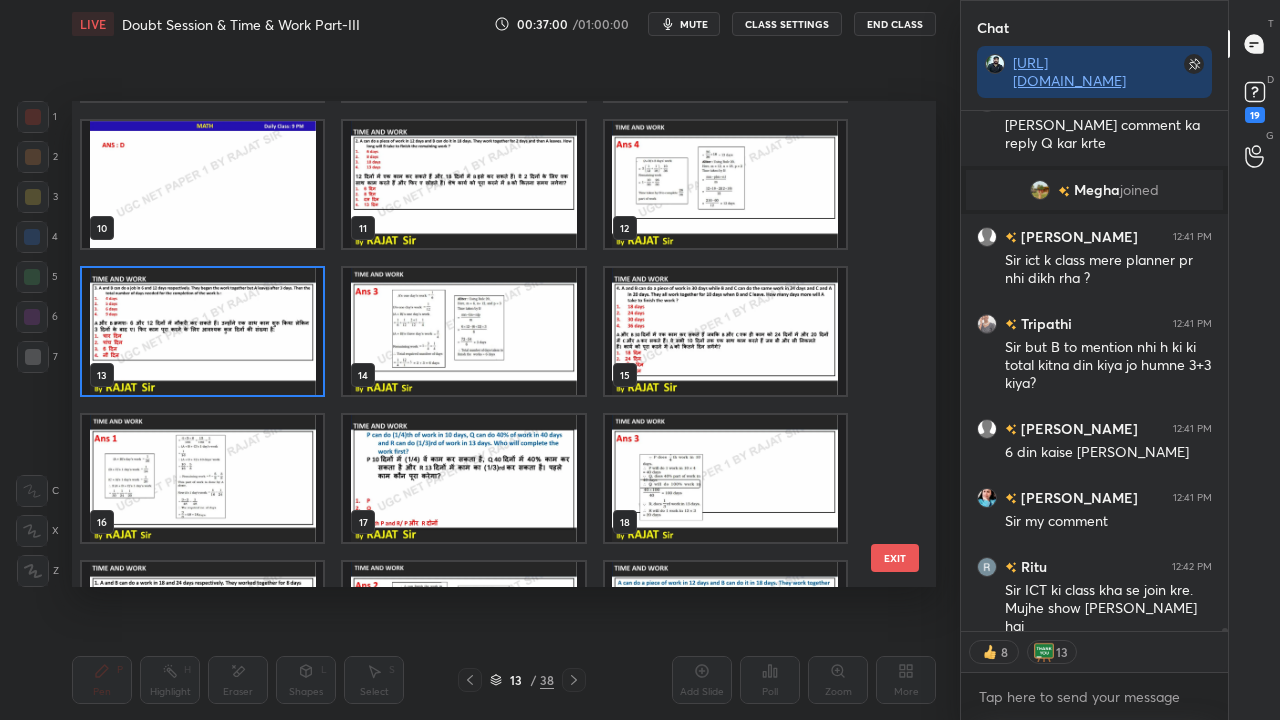 click at bounding box center (202, 331) 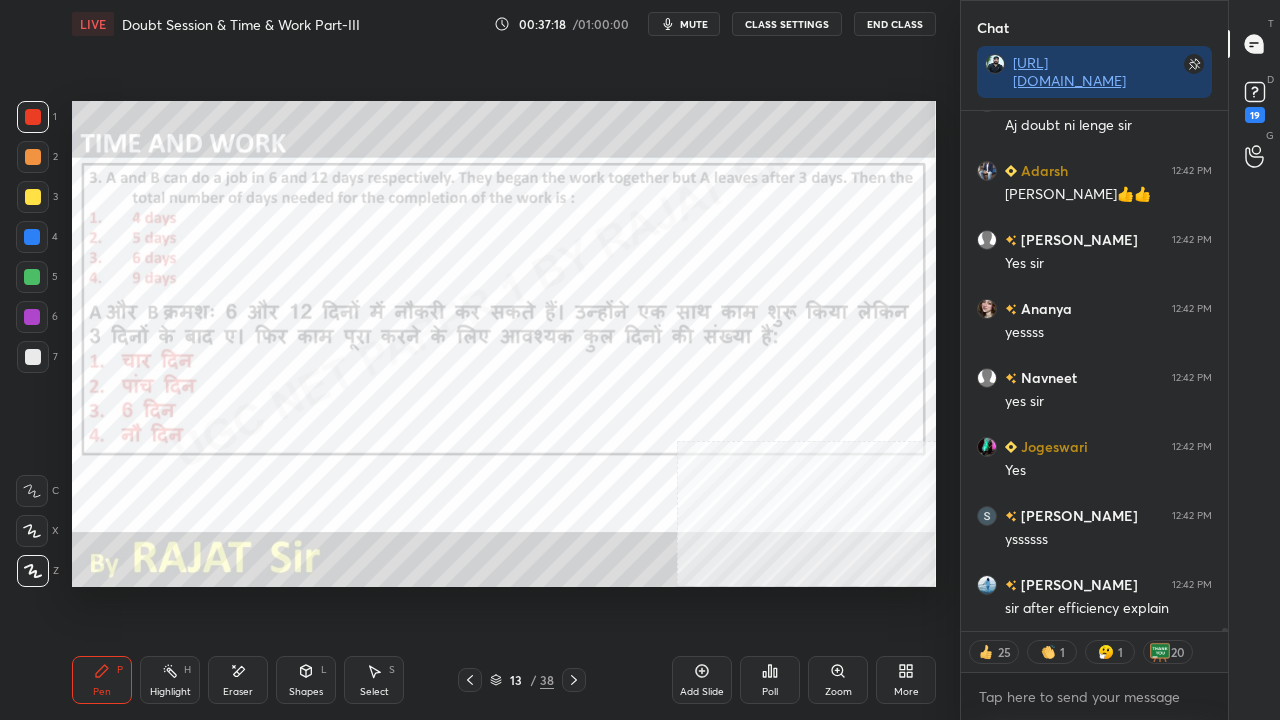 scroll, scrollTop: 100766, scrollLeft: 0, axis: vertical 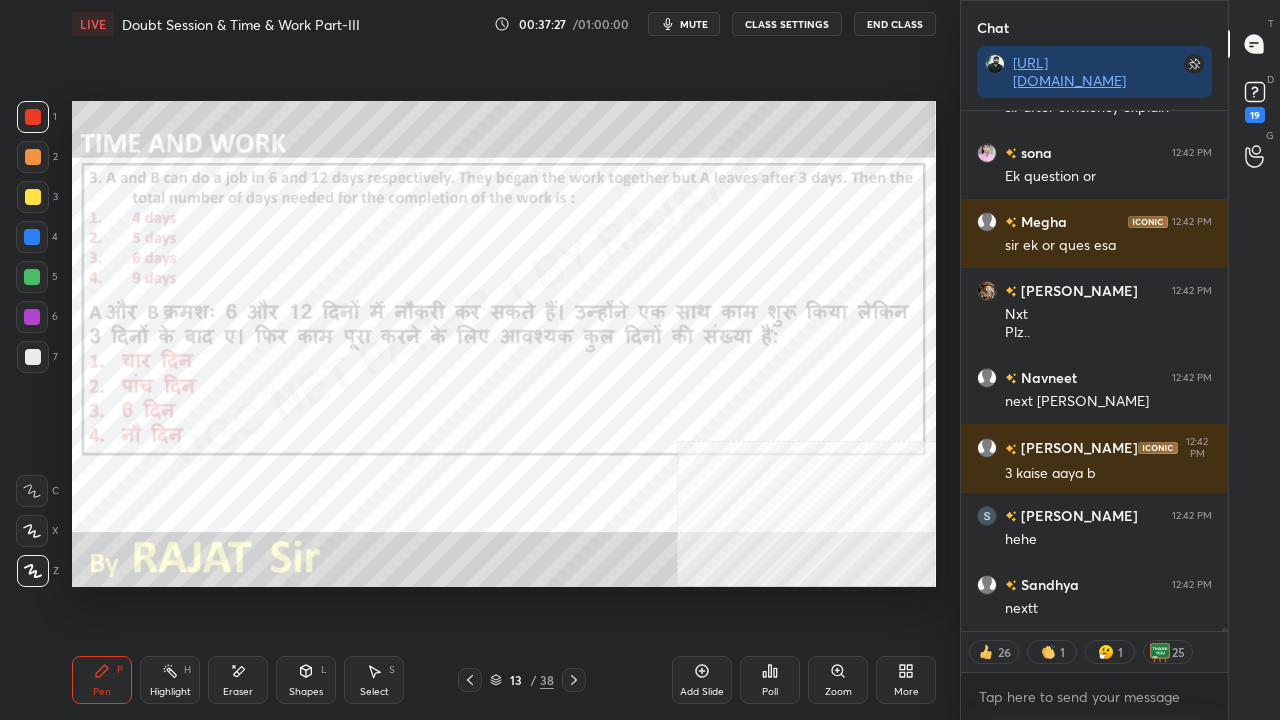 click on "Highlight H" at bounding box center (170, 680) 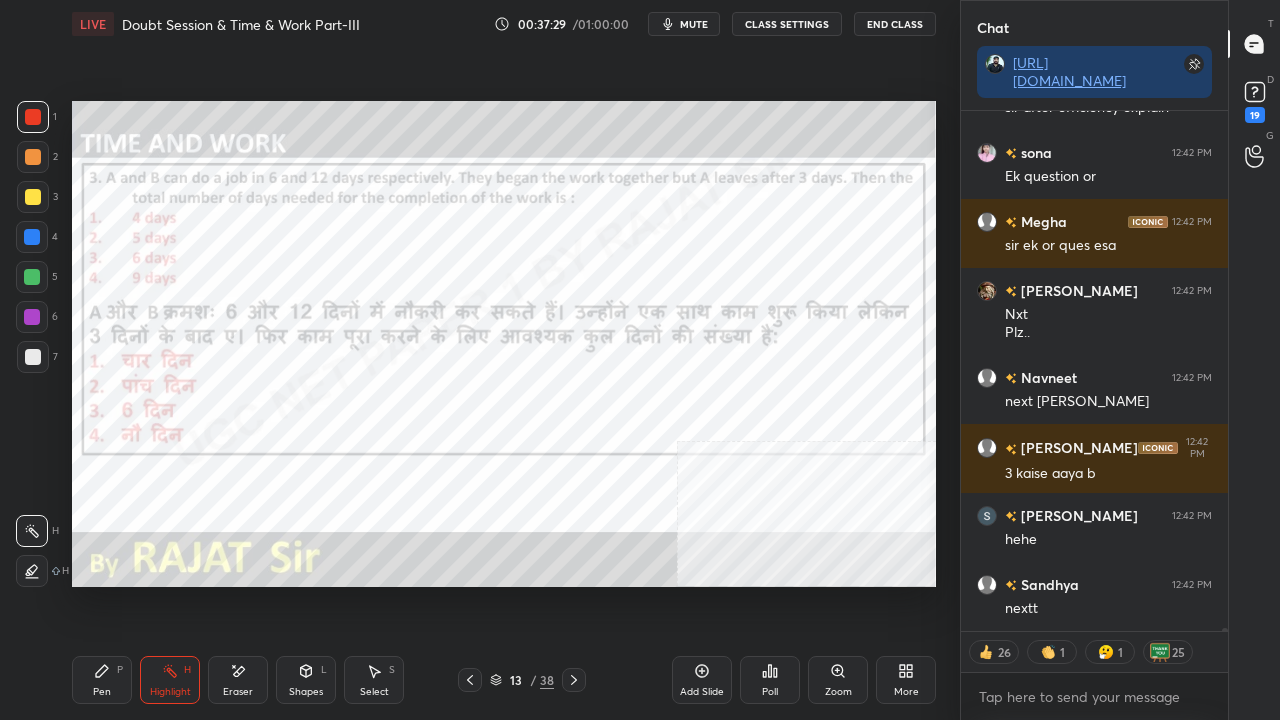 scroll, scrollTop: 101267, scrollLeft: 0, axis: vertical 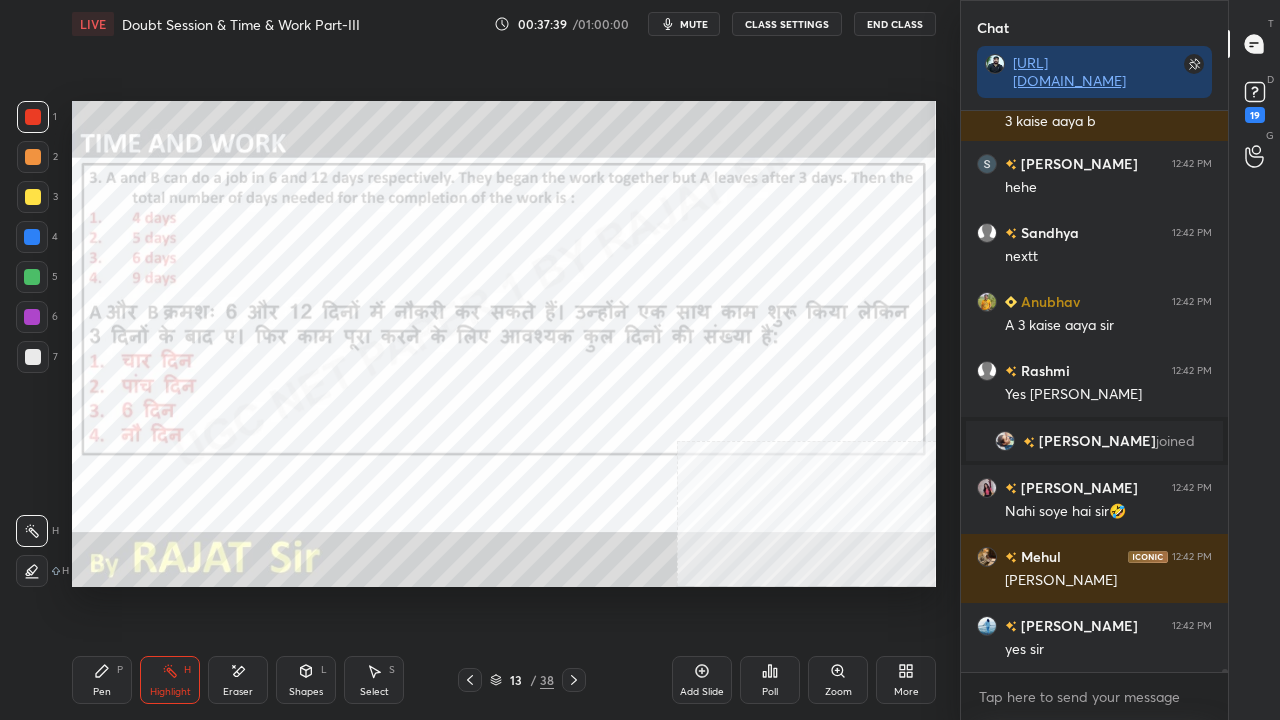 click 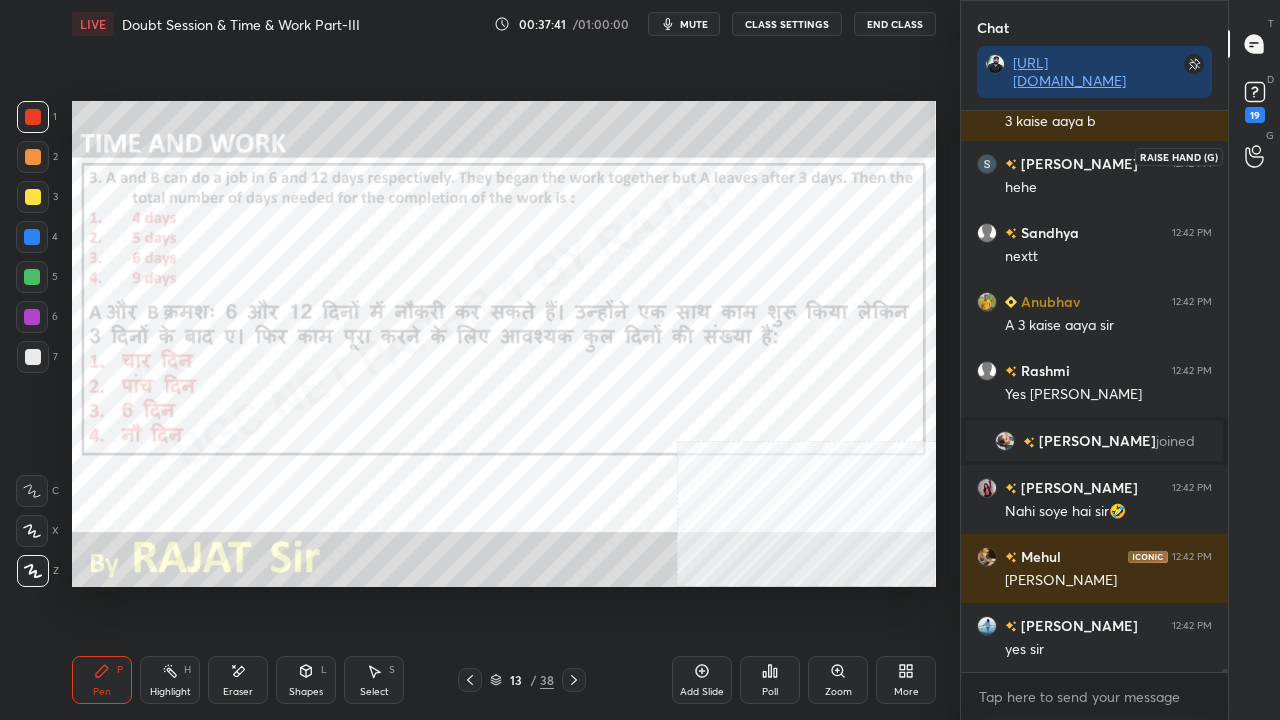 click at bounding box center [1255, 156] 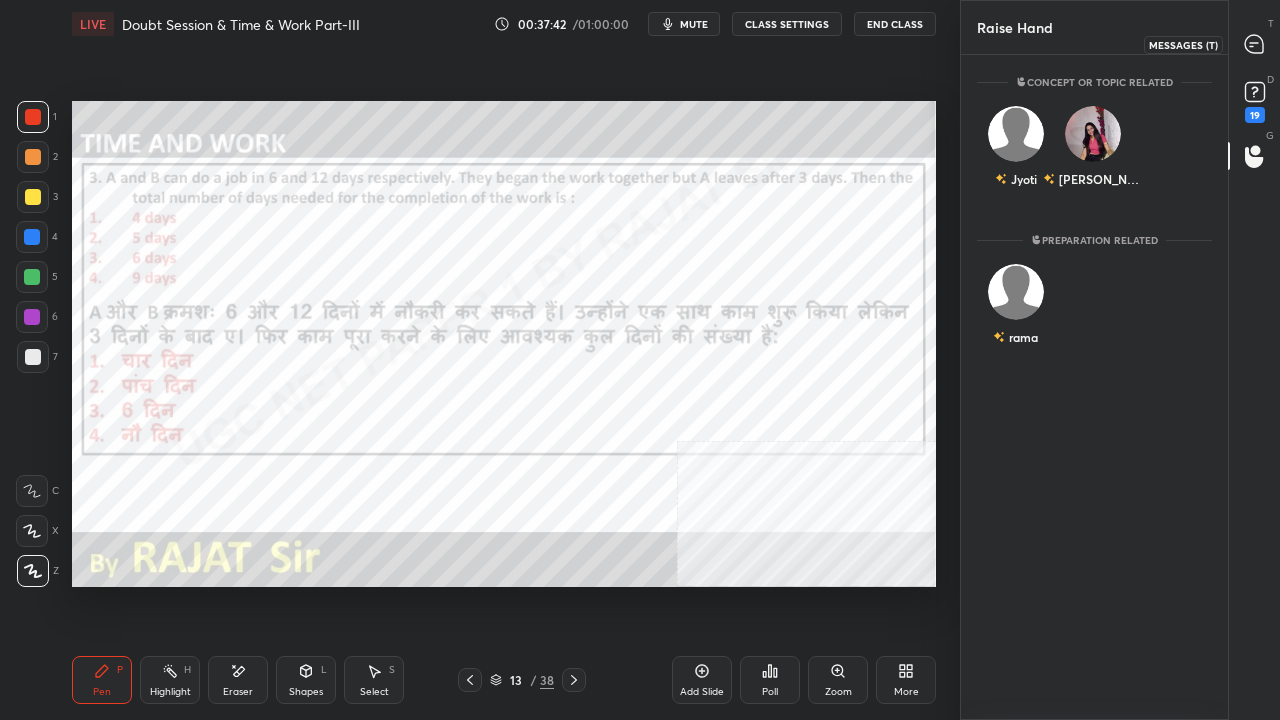 click 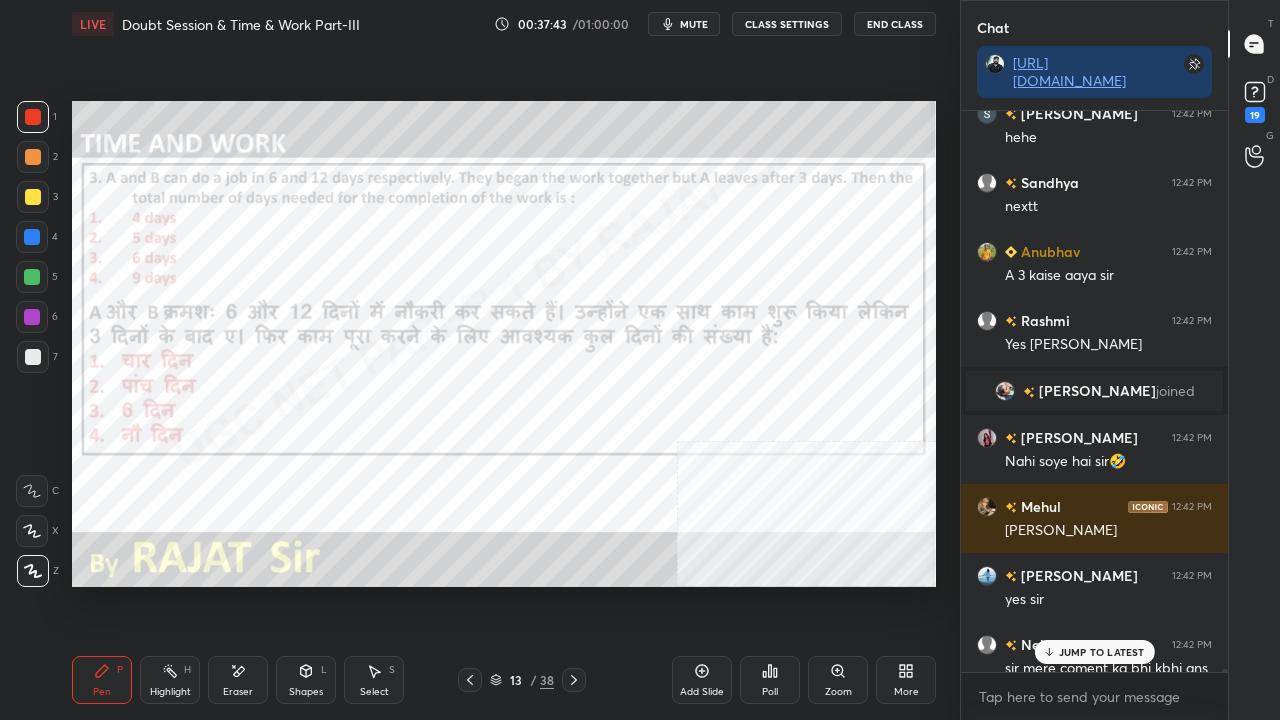 click on "JUMP TO LATEST" at bounding box center (1102, 652) 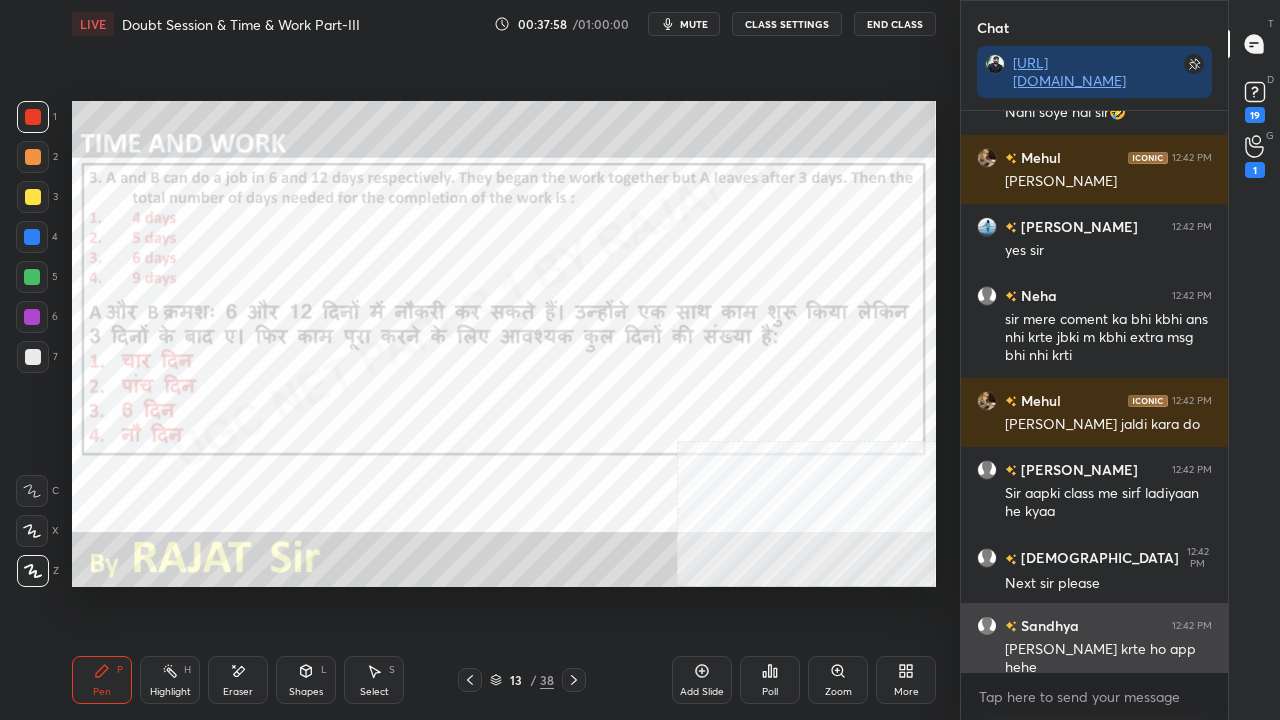 click on "[PERSON_NAME] krte ho app hehe" at bounding box center [1108, 659] 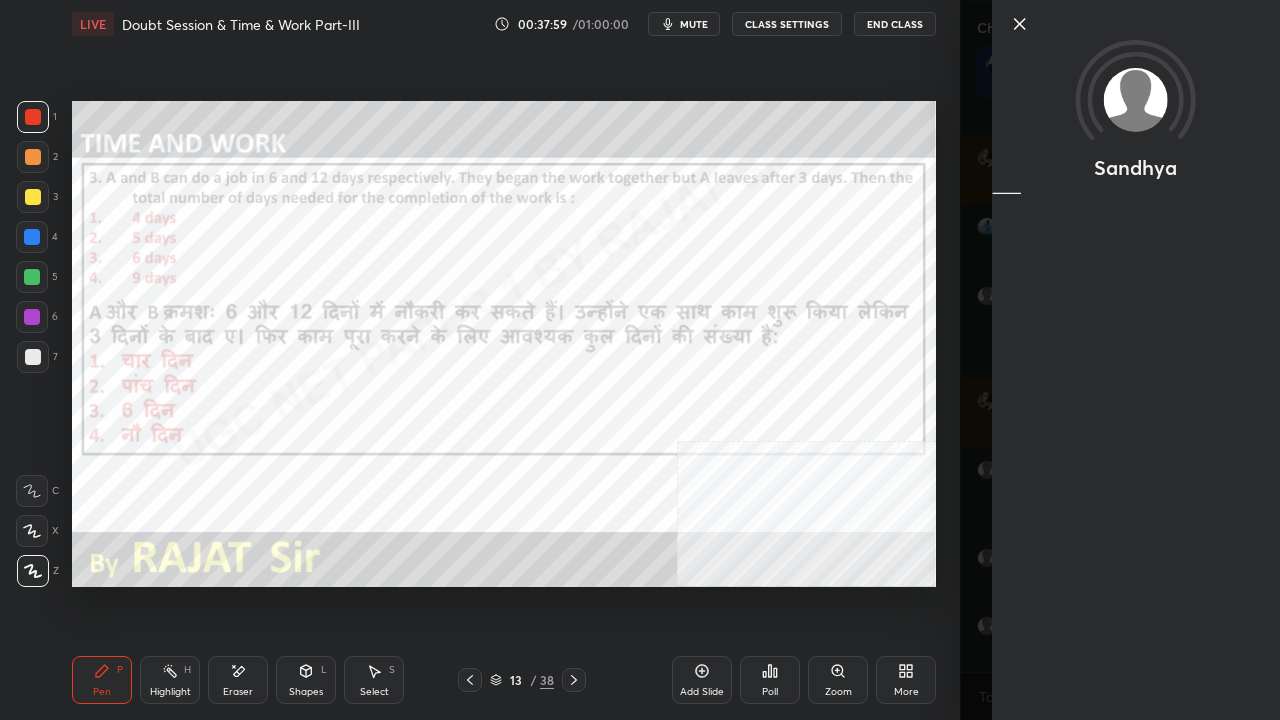 click on "Add Slide Poll Zoom More" at bounding box center (804, 680) 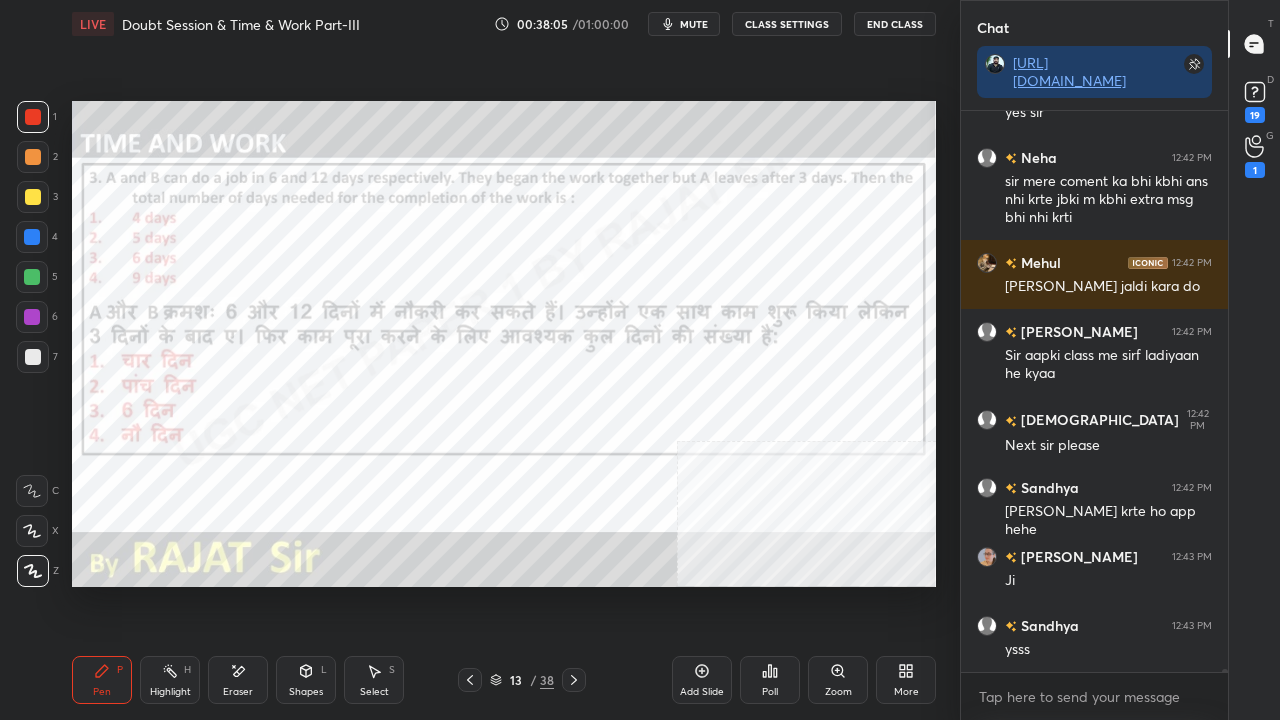 click 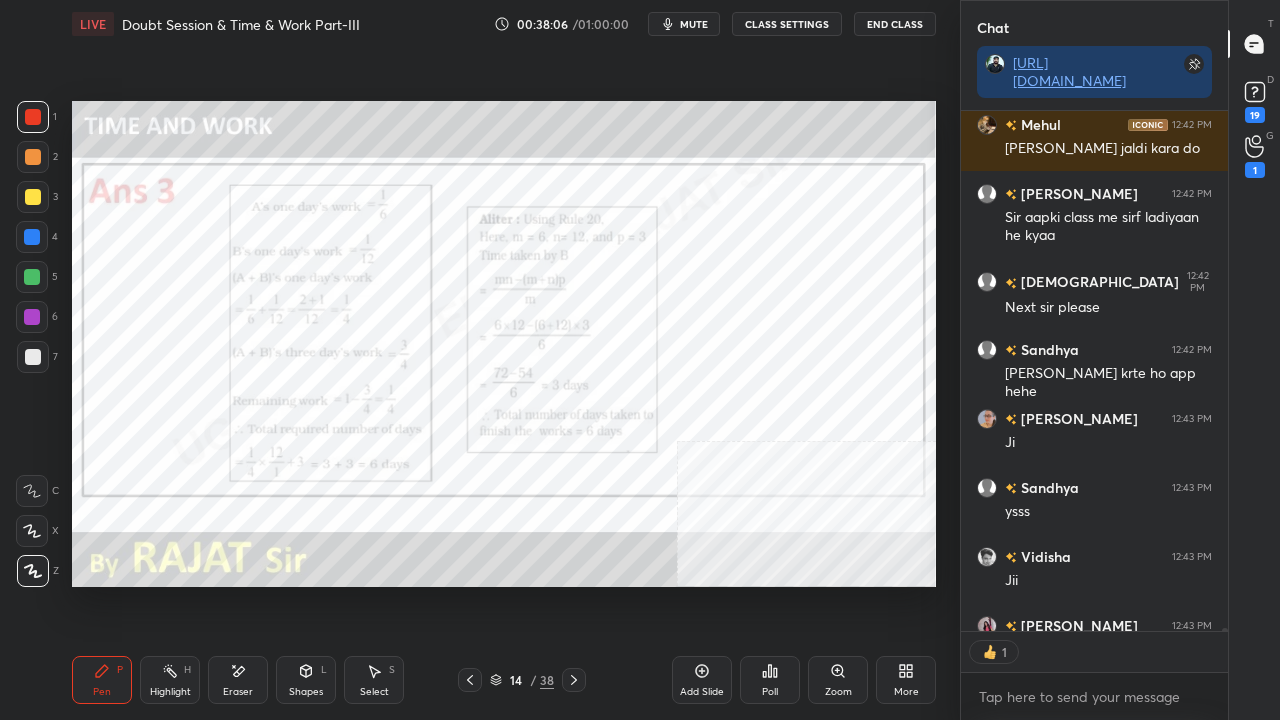 click 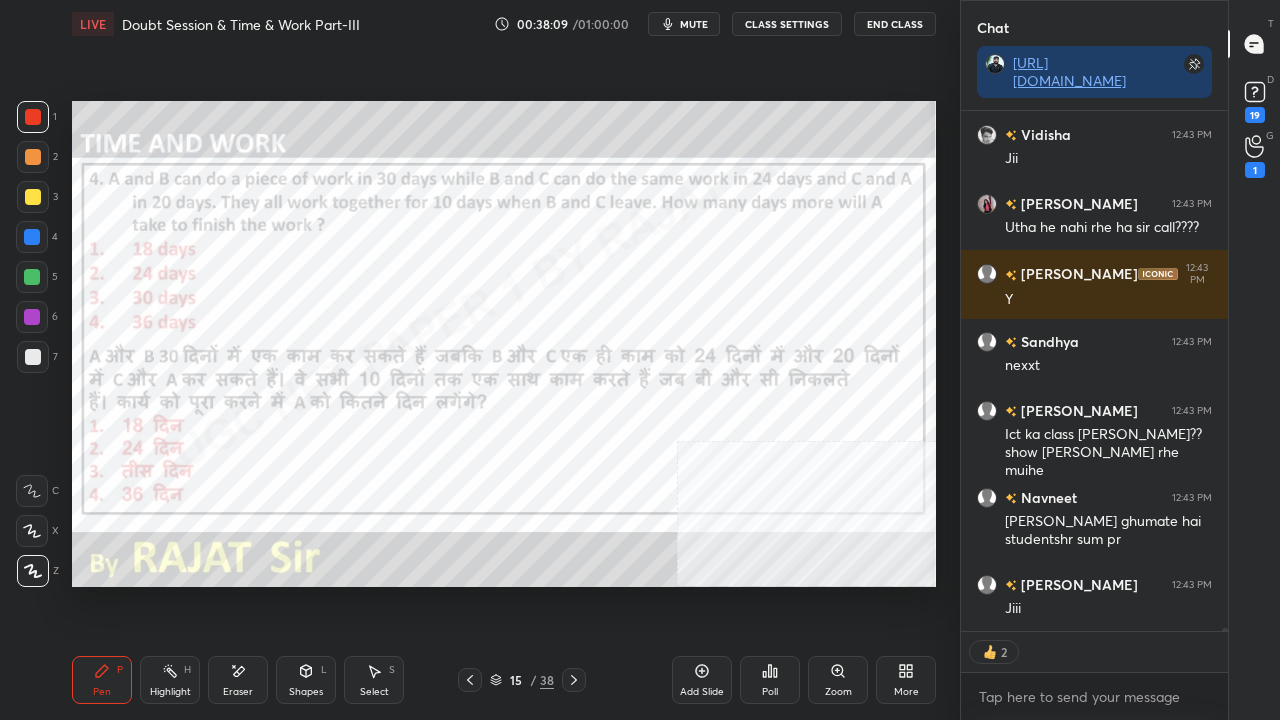 click on "Setting up your live class Poll for   secs No correct answer Start poll" at bounding box center [504, 344] 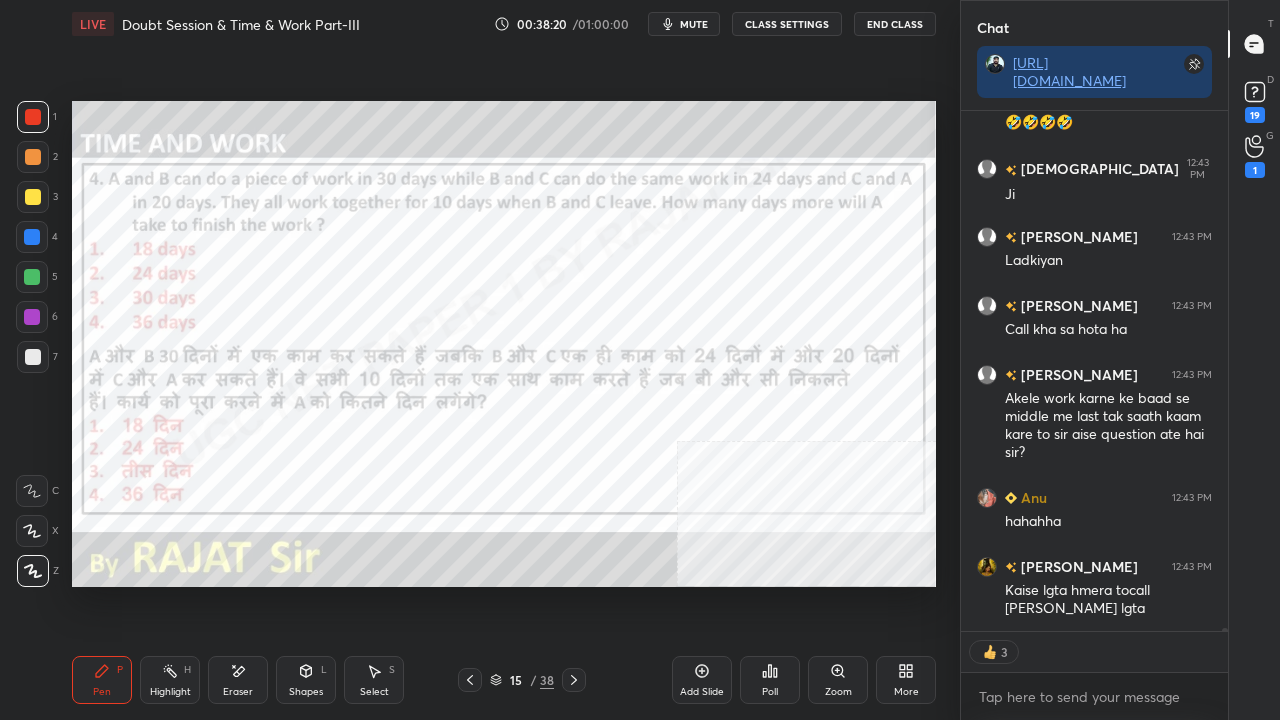 click at bounding box center (32, 237) 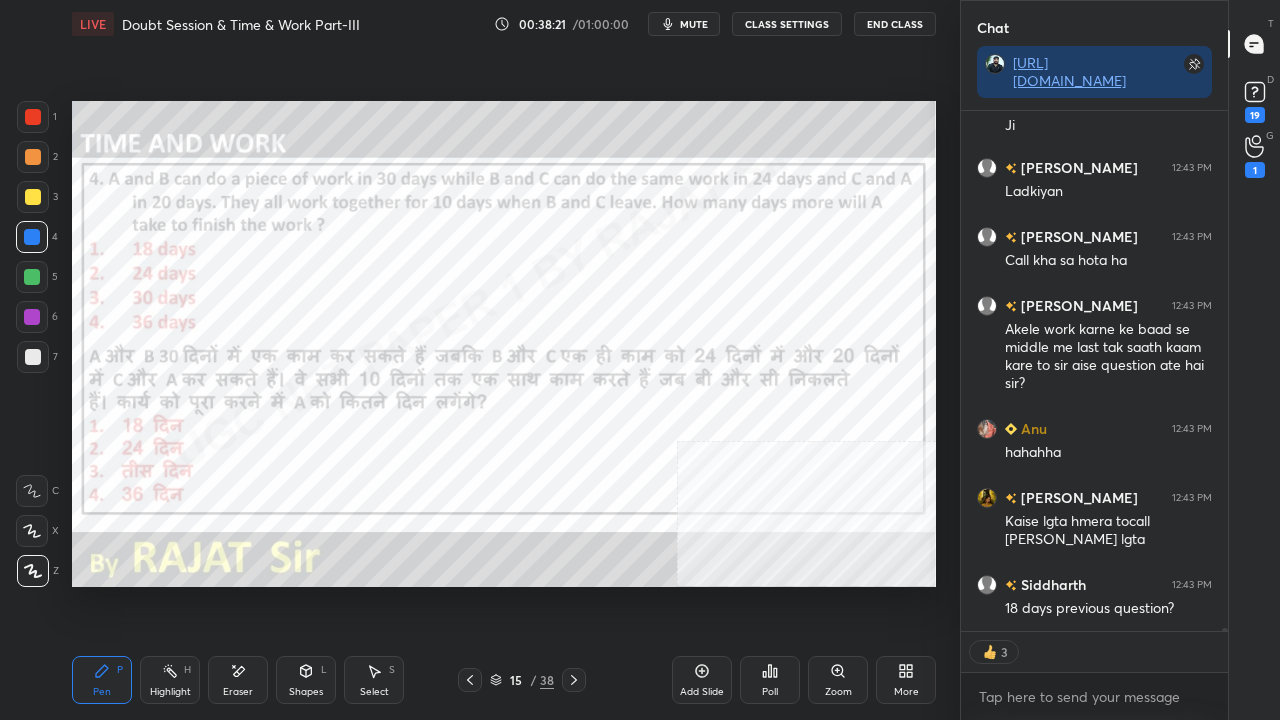 click at bounding box center [33, 117] 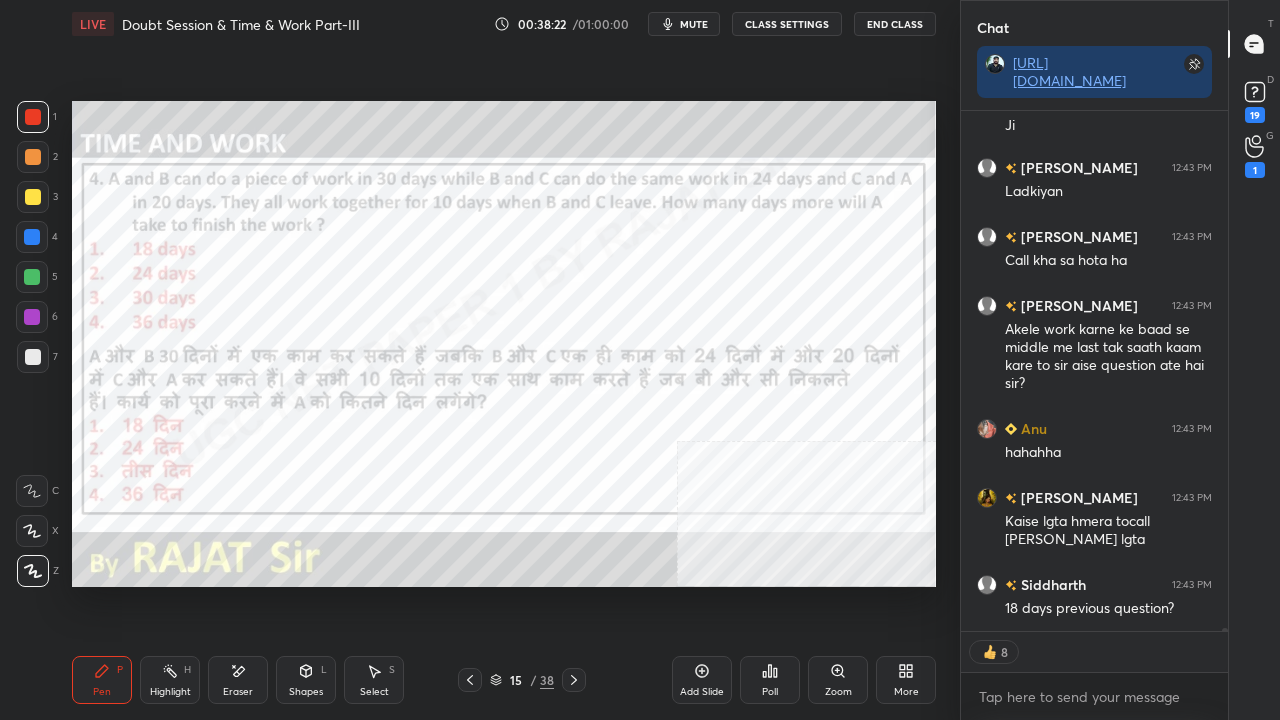 type on "x" 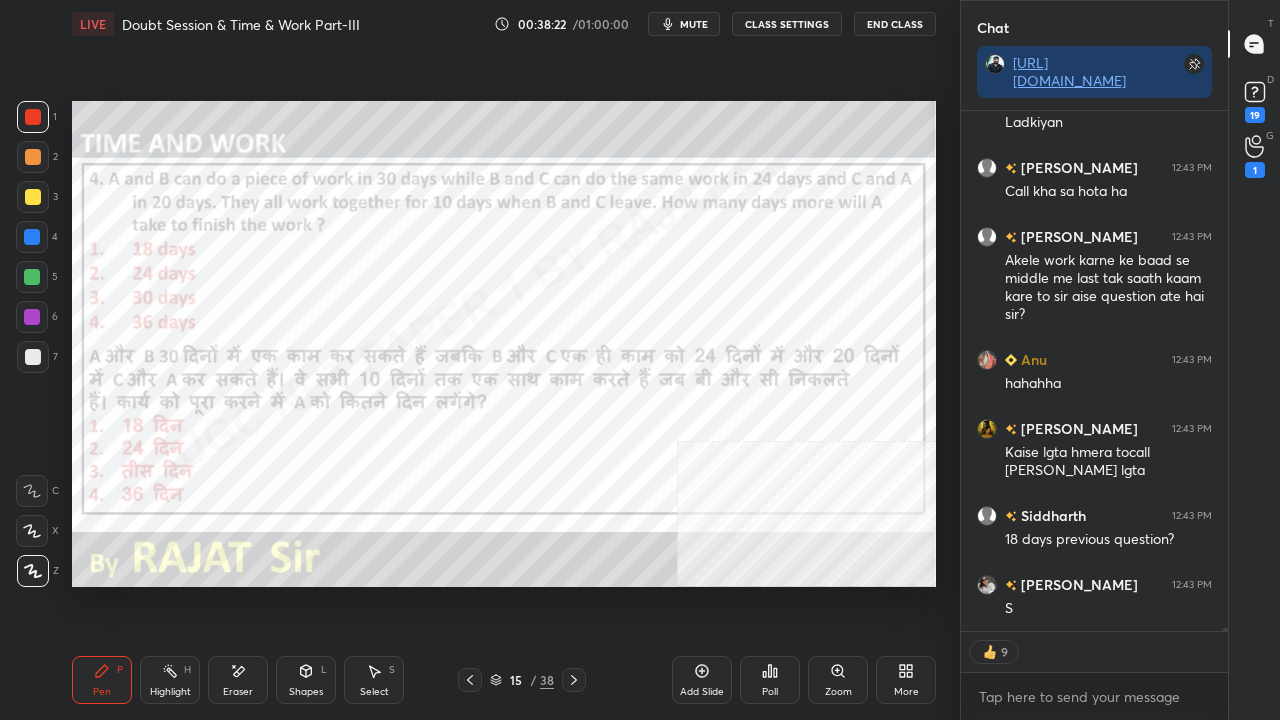 click on "CLASS SETTINGS" at bounding box center [787, 24] 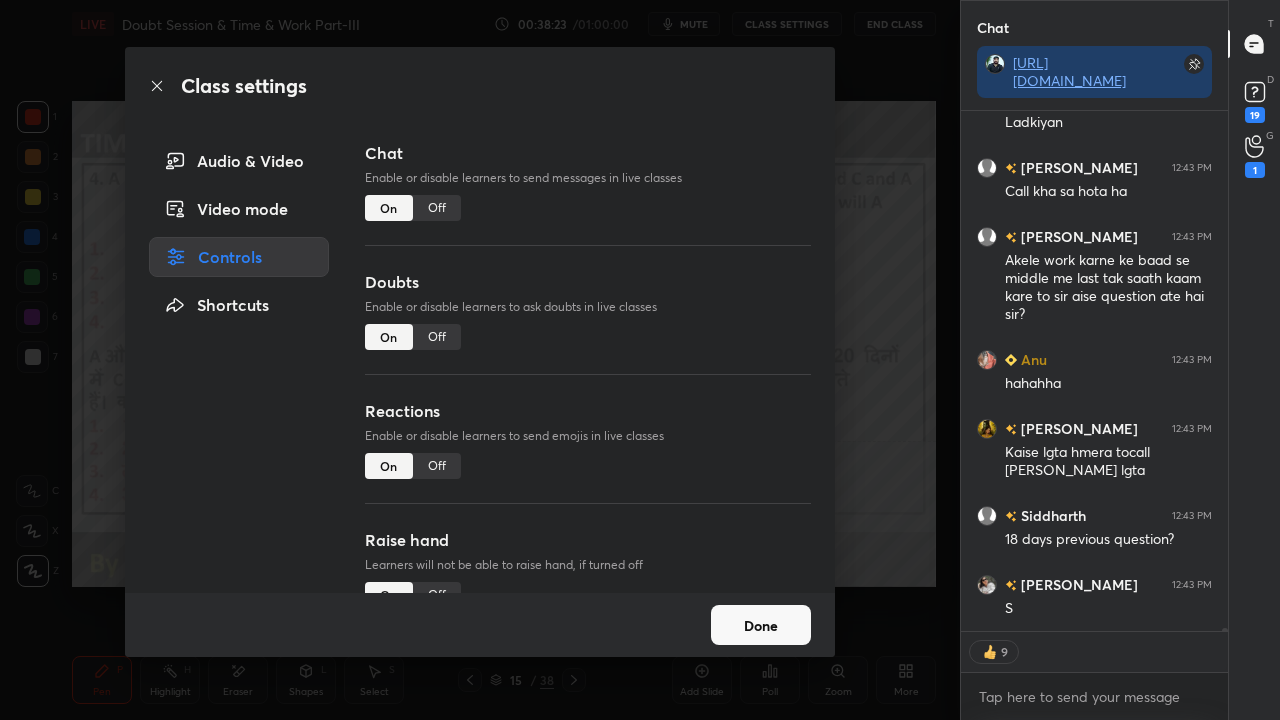 click on "Off" at bounding box center [437, 208] 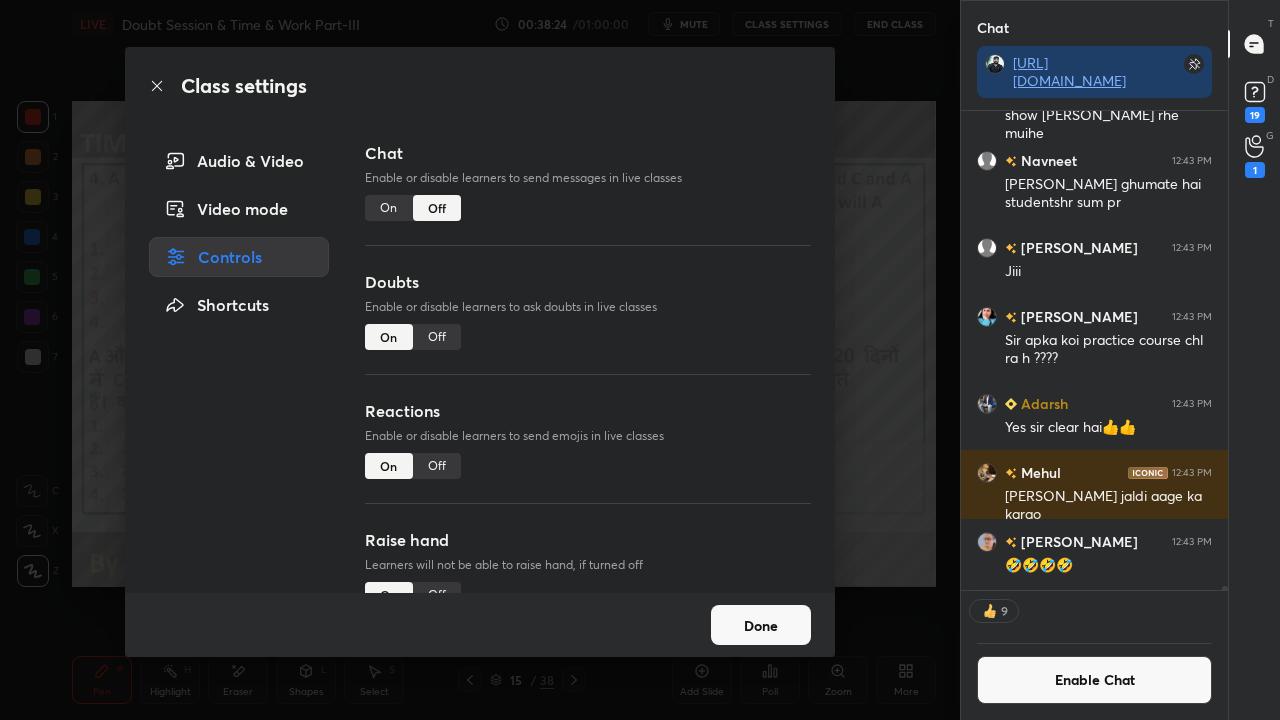 click 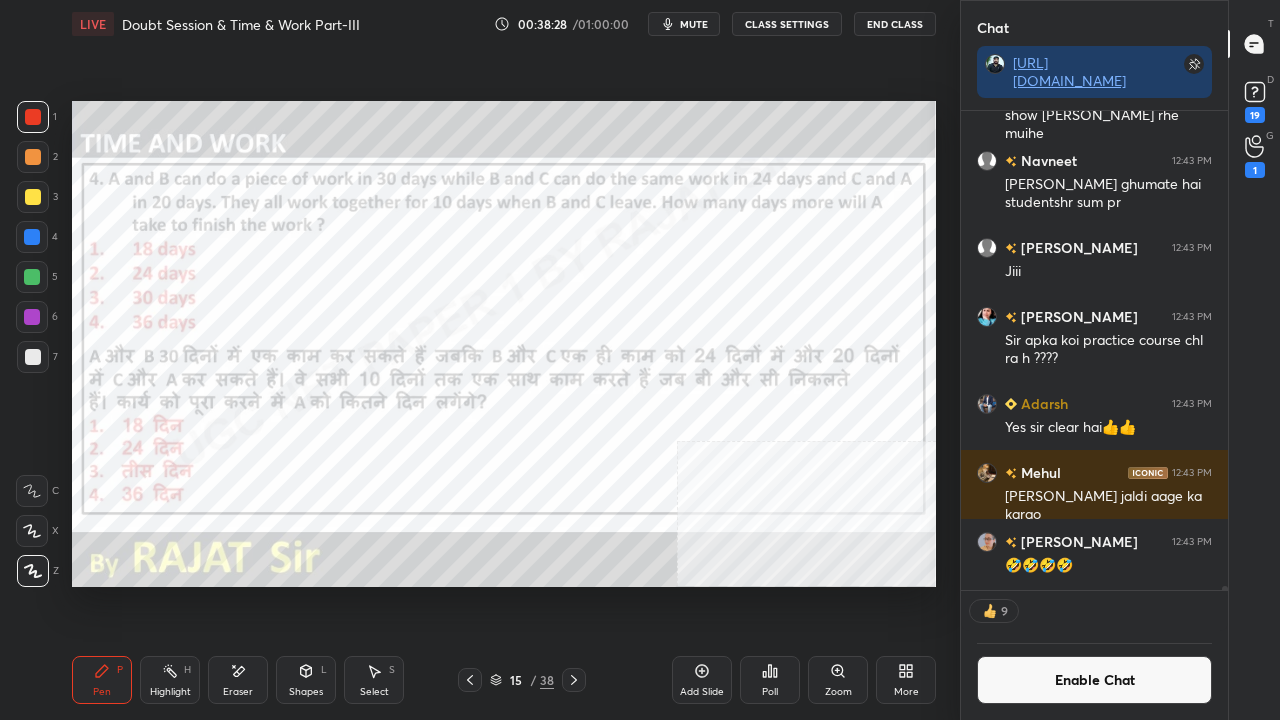 click on "15" at bounding box center [516, 680] 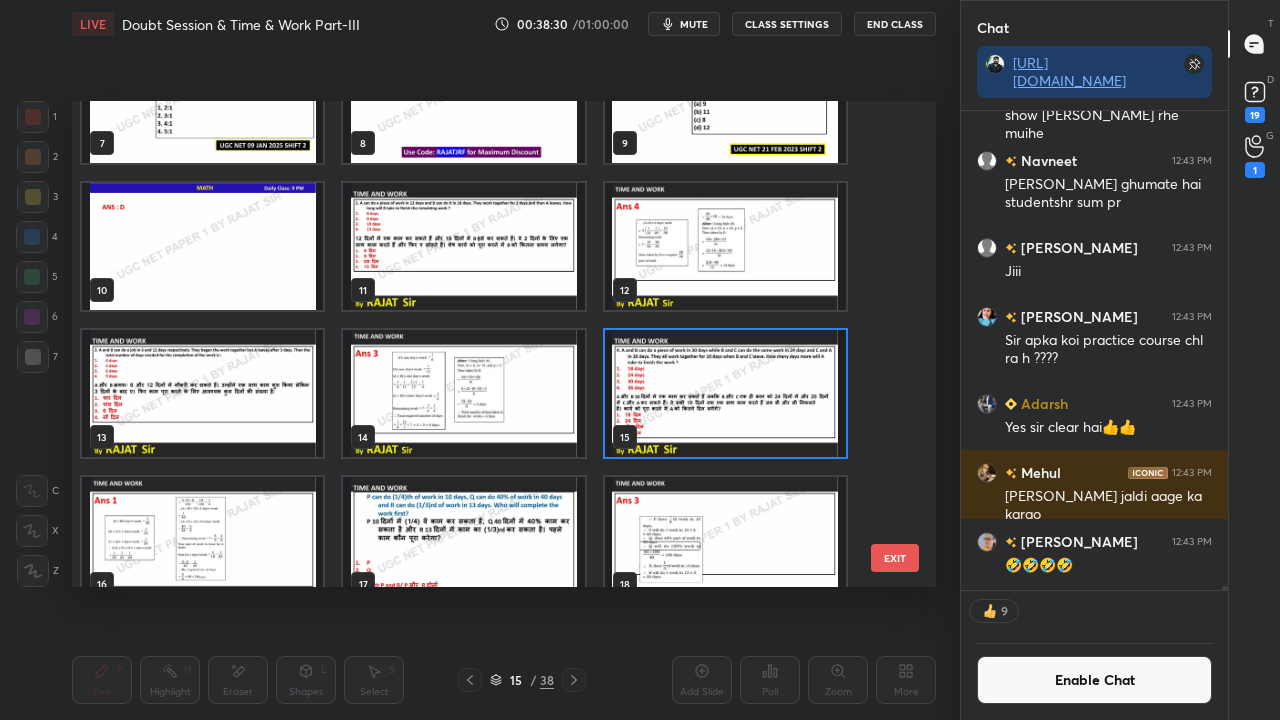click at bounding box center (725, 393) 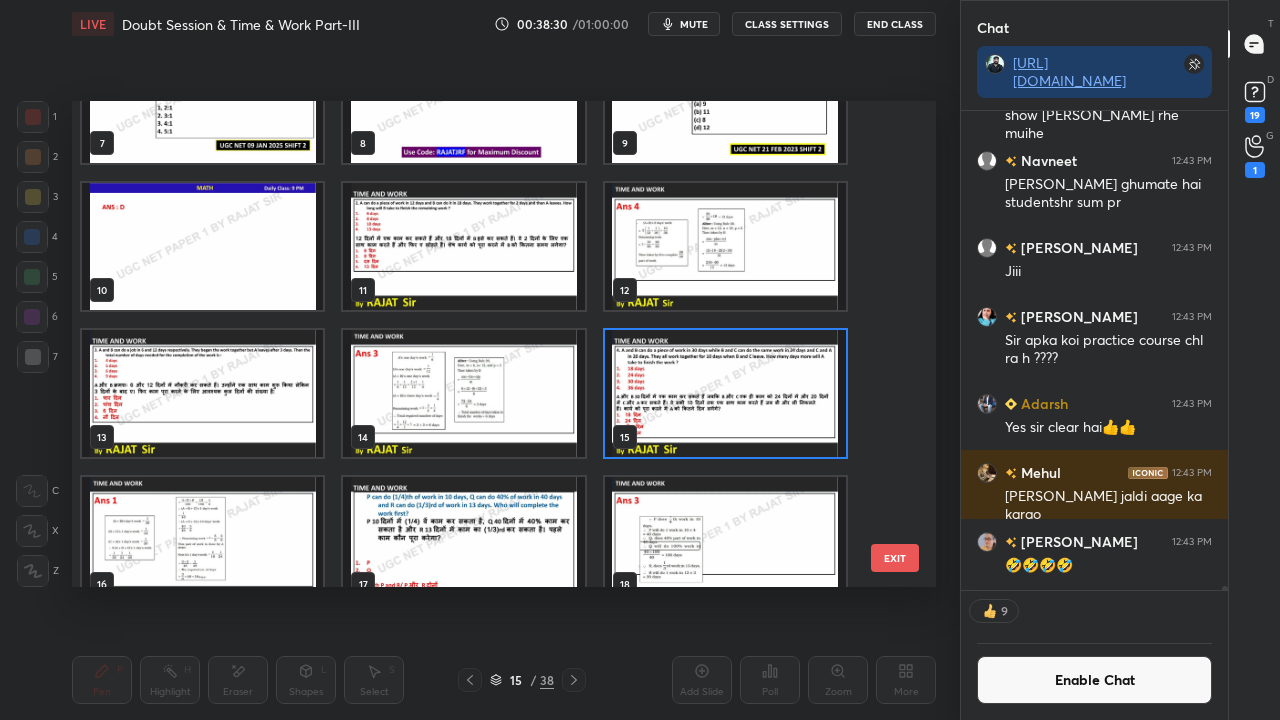 click at bounding box center (725, 393) 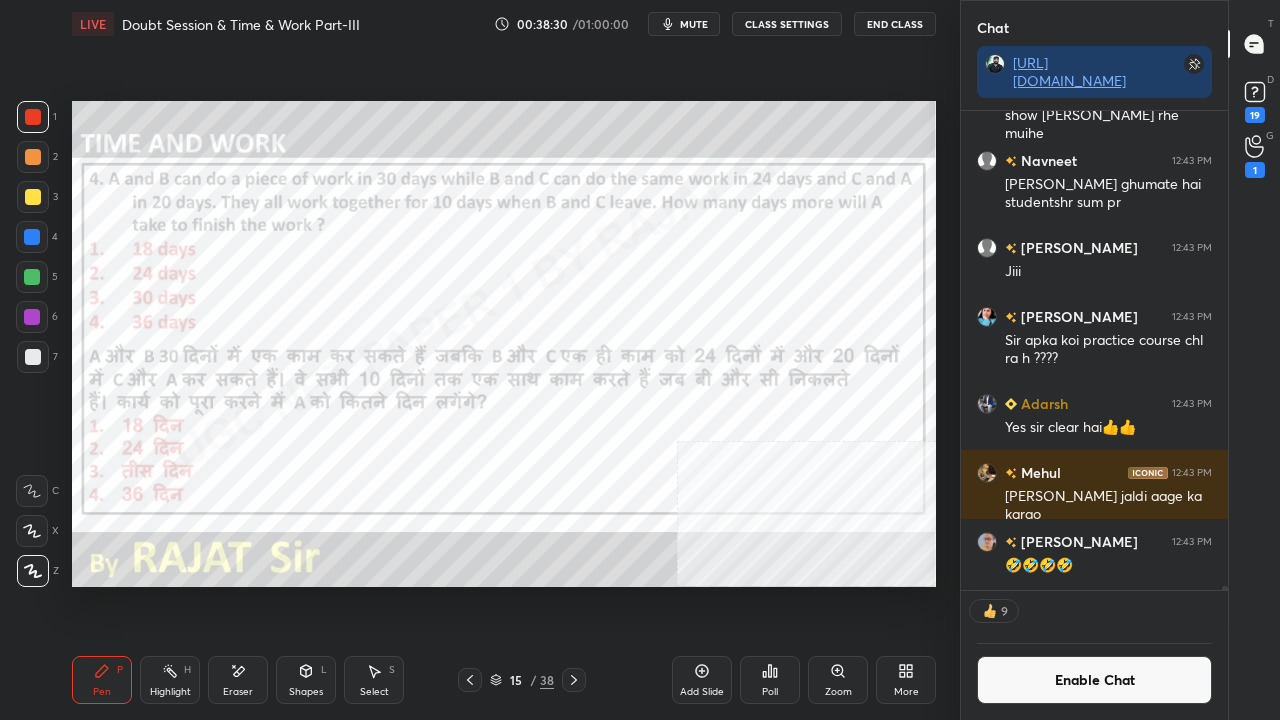 click on "Poll" at bounding box center (770, 680) 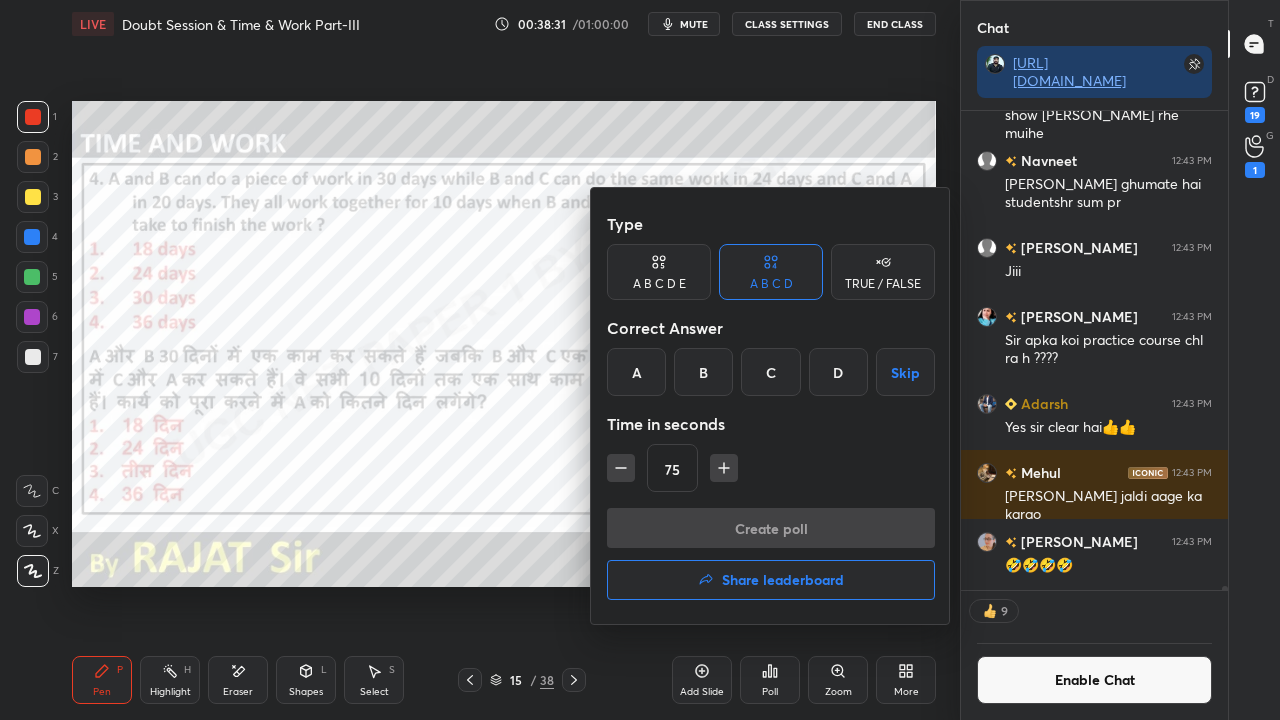 drag, startPoint x: 629, startPoint y: 366, endPoint x: 689, endPoint y: 477, distance: 126.178444 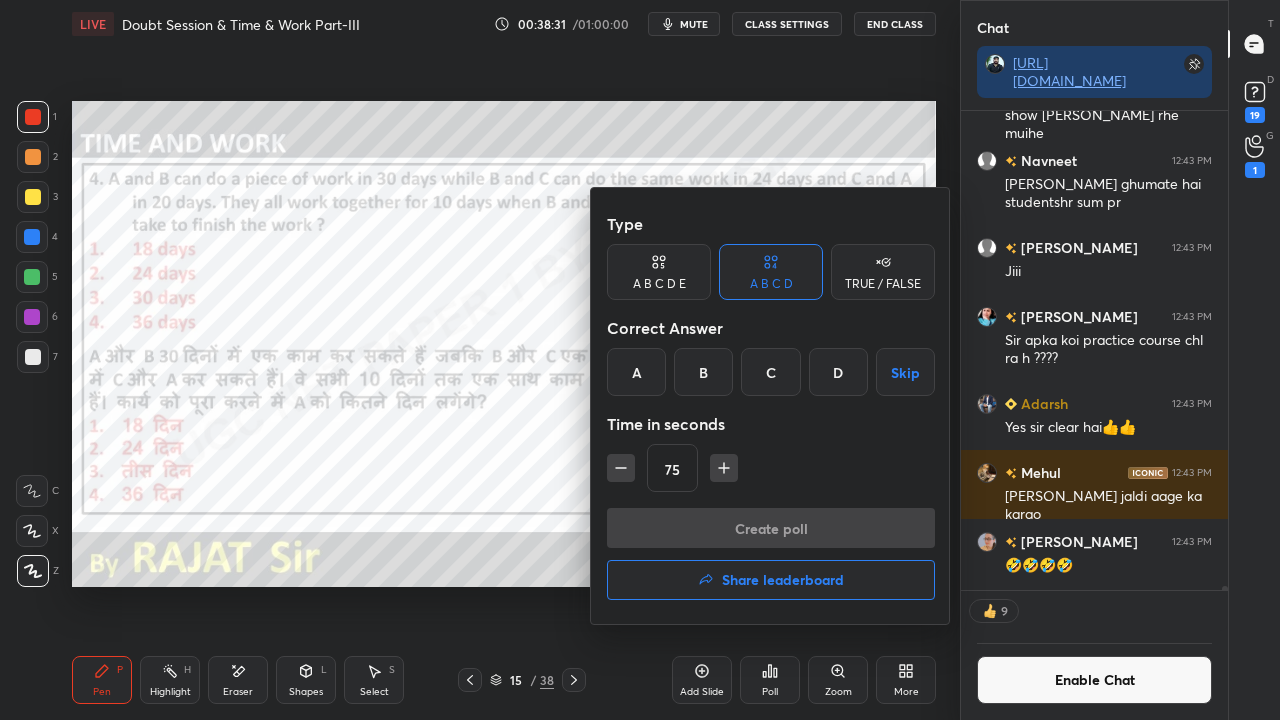 click on "A" at bounding box center (636, 372) 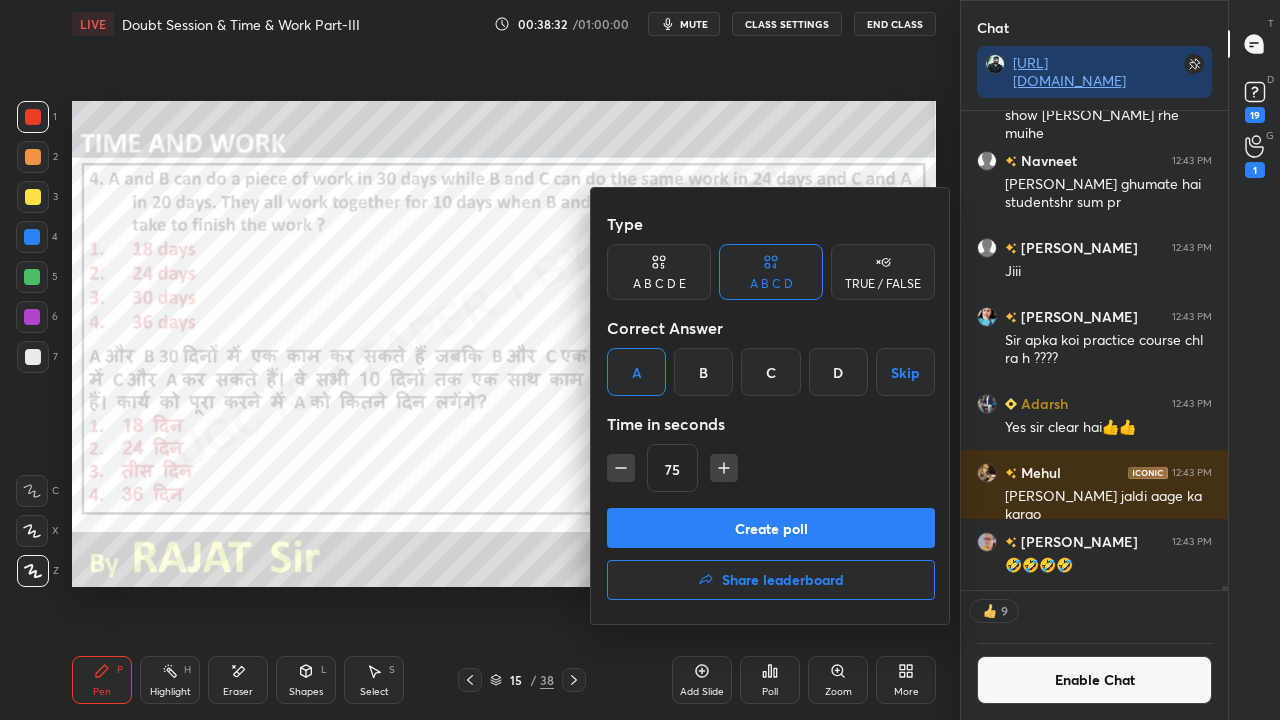 click 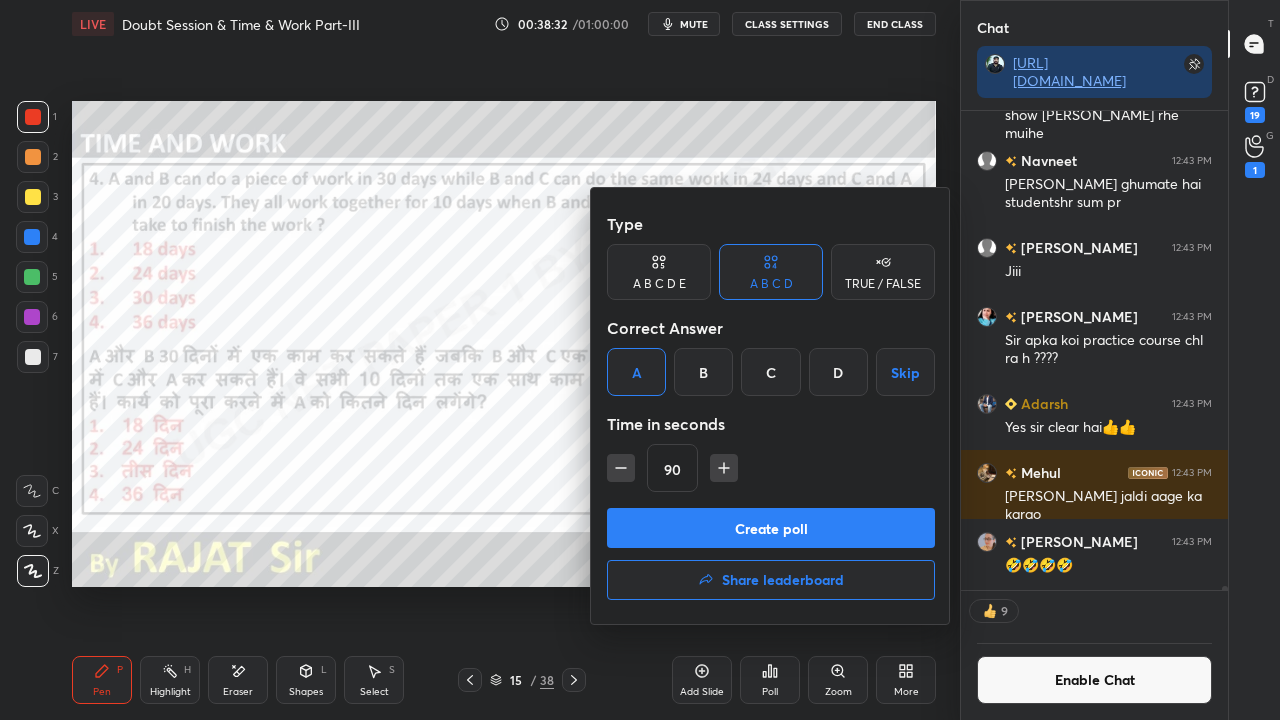 click on "Create poll" at bounding box center [771, 528] 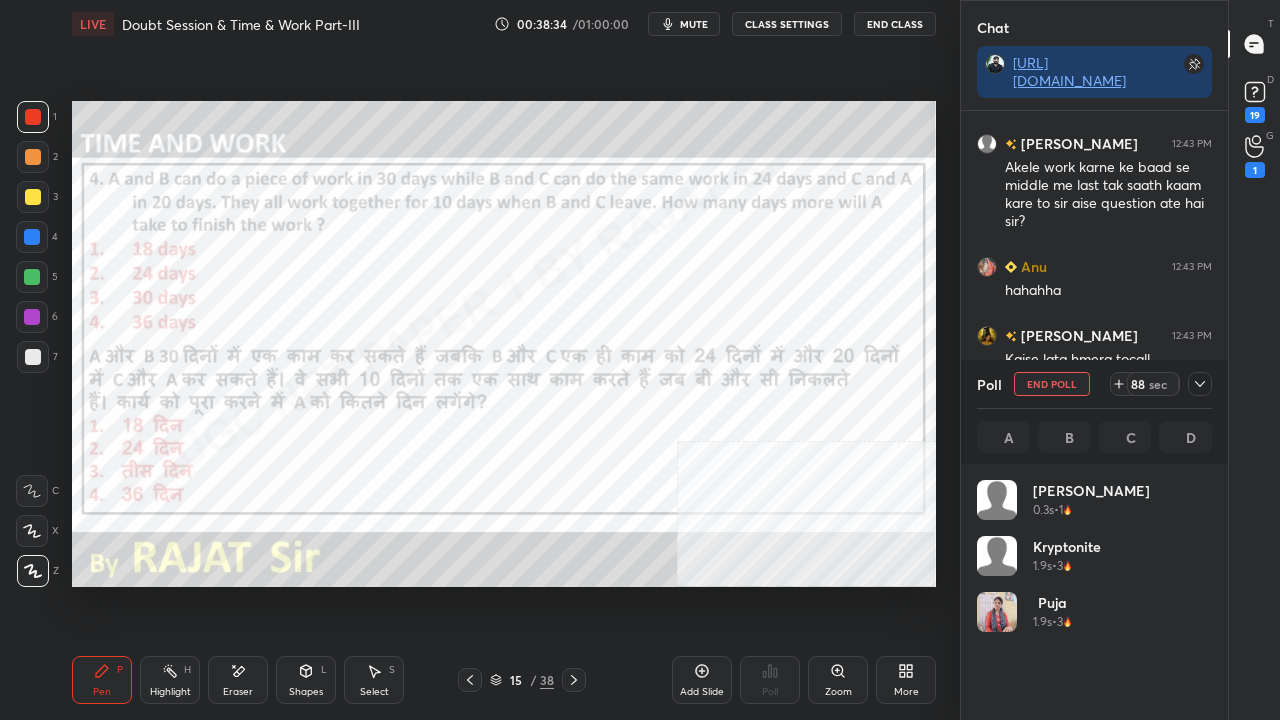 click 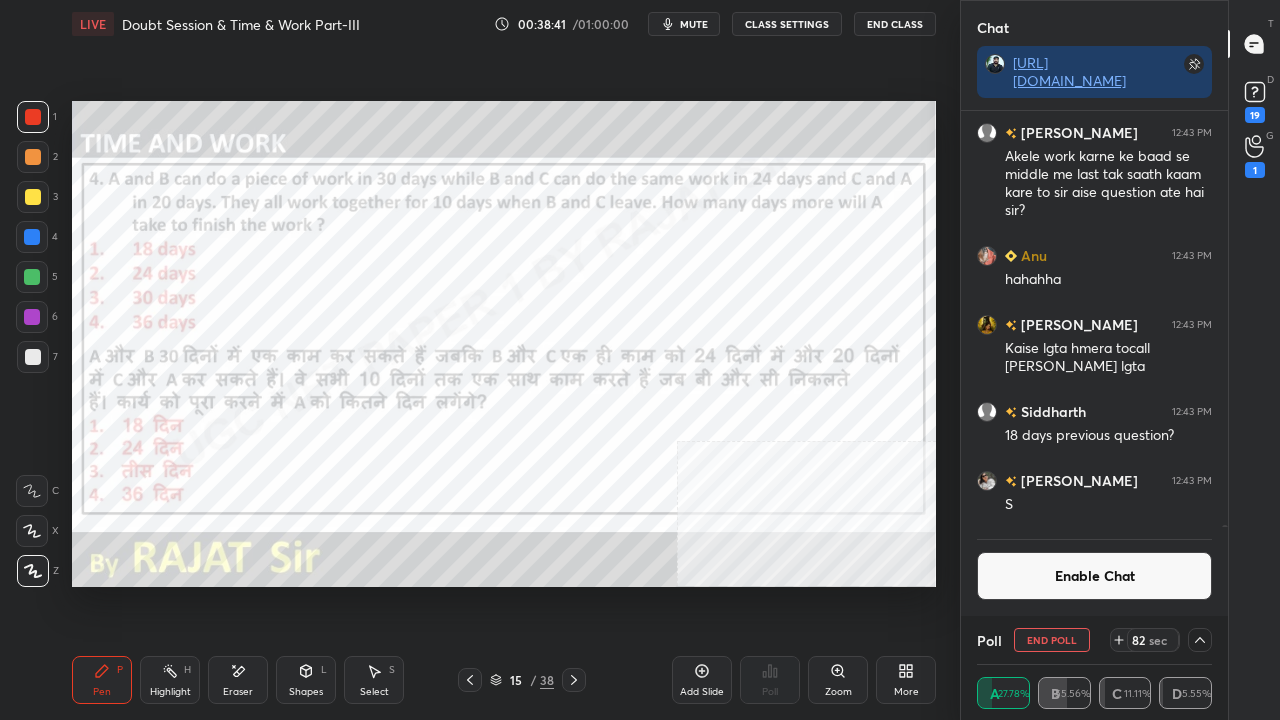 drag, startPoint x: 524, startPoint y: 674, endPoint x: 524, endPoint y: 660, distance: 14 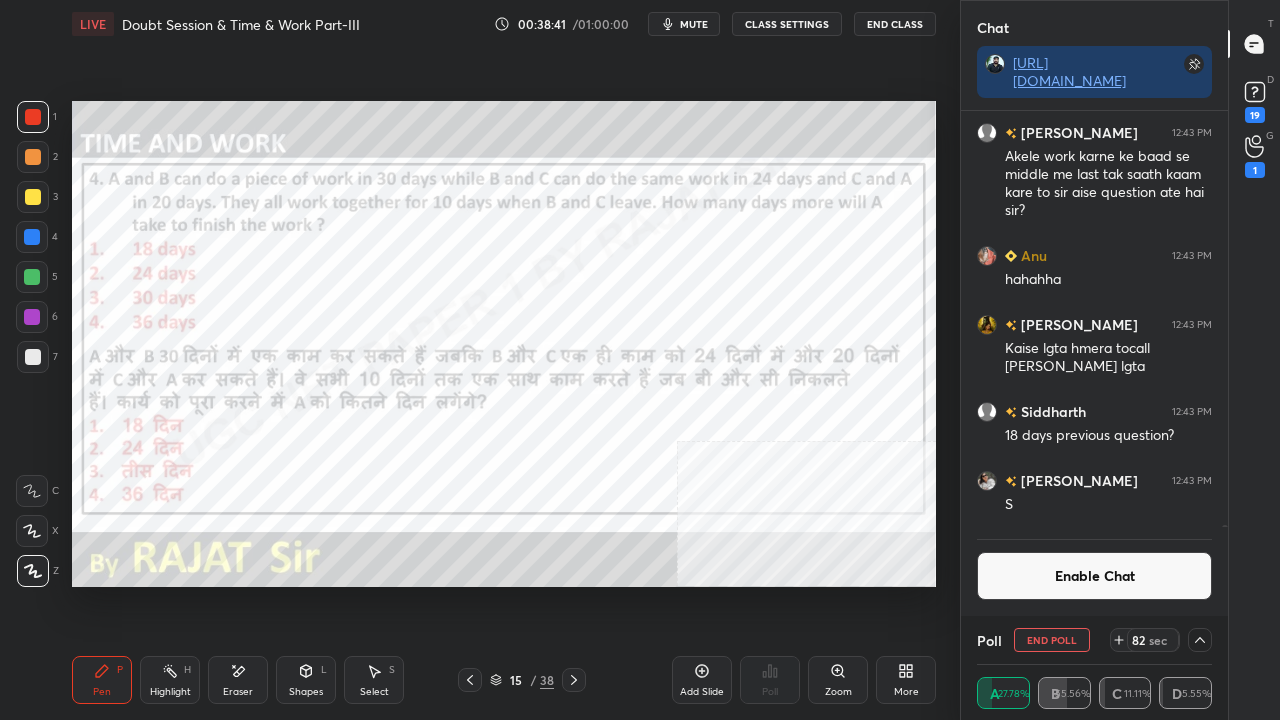 click on "15" at bounding box center [516, 680] 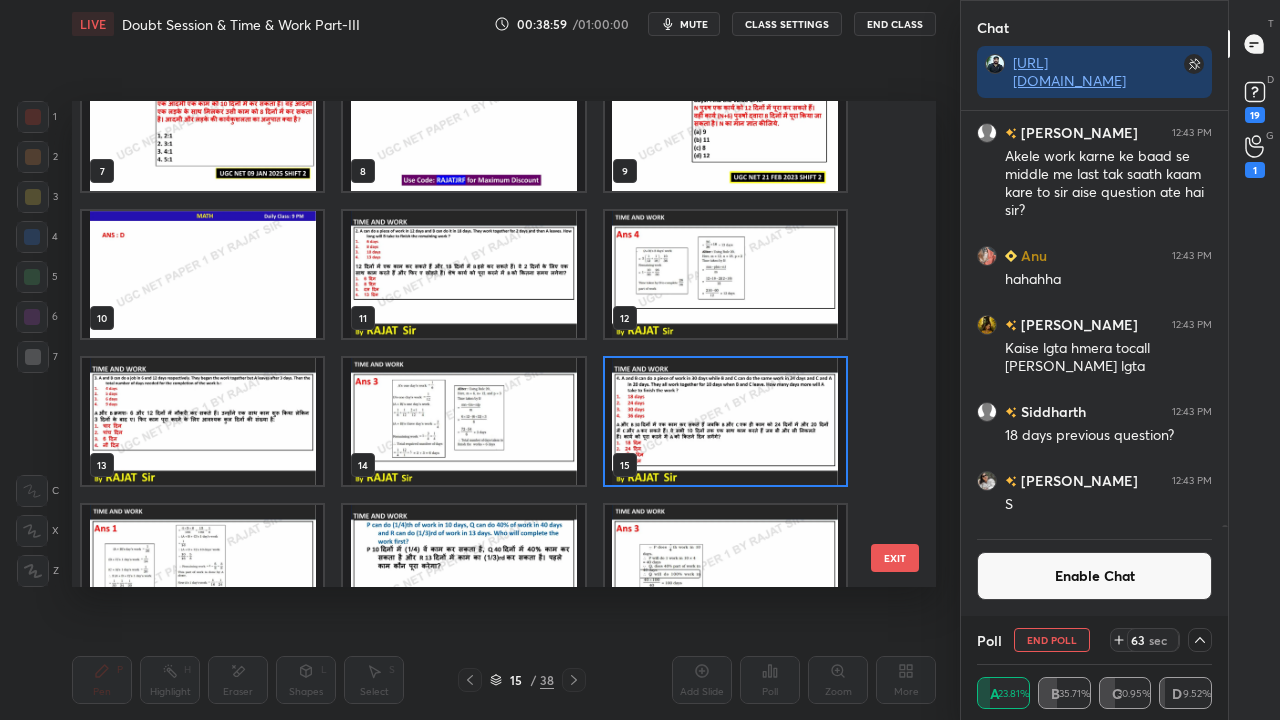 click on "EXIT" at bounding box center [895, 558] 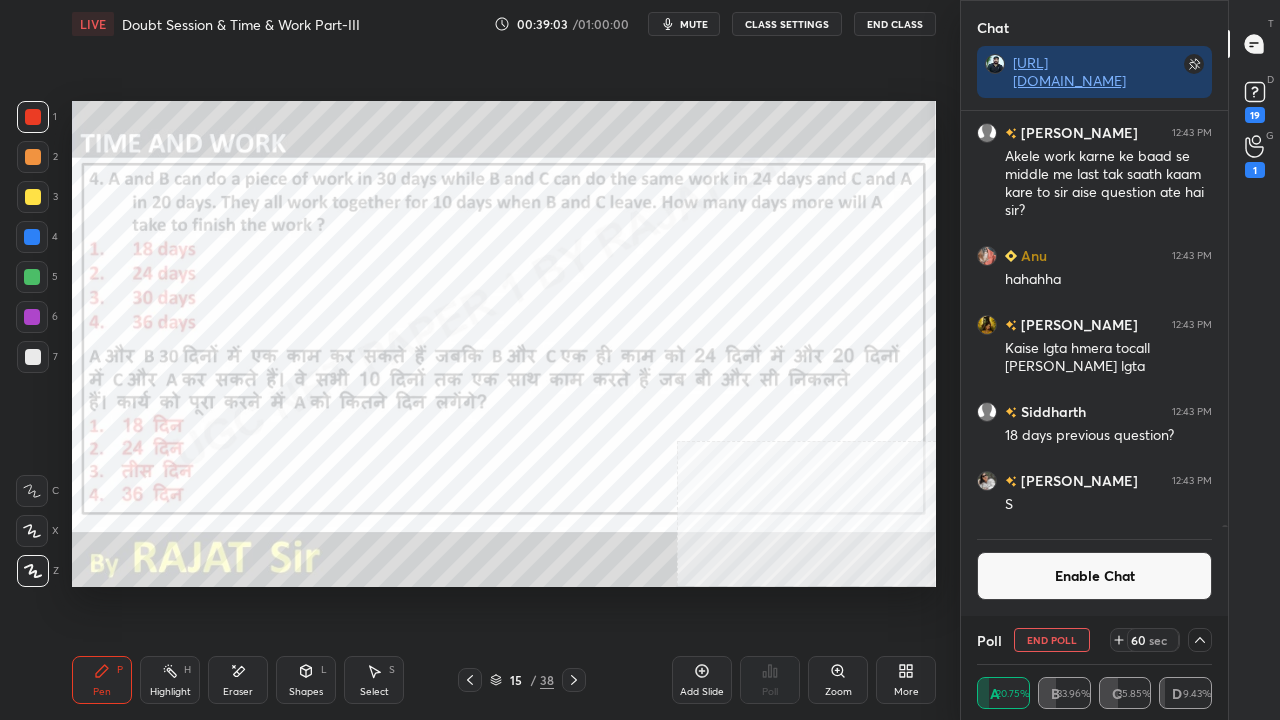 click at bounding box center [32, 237] 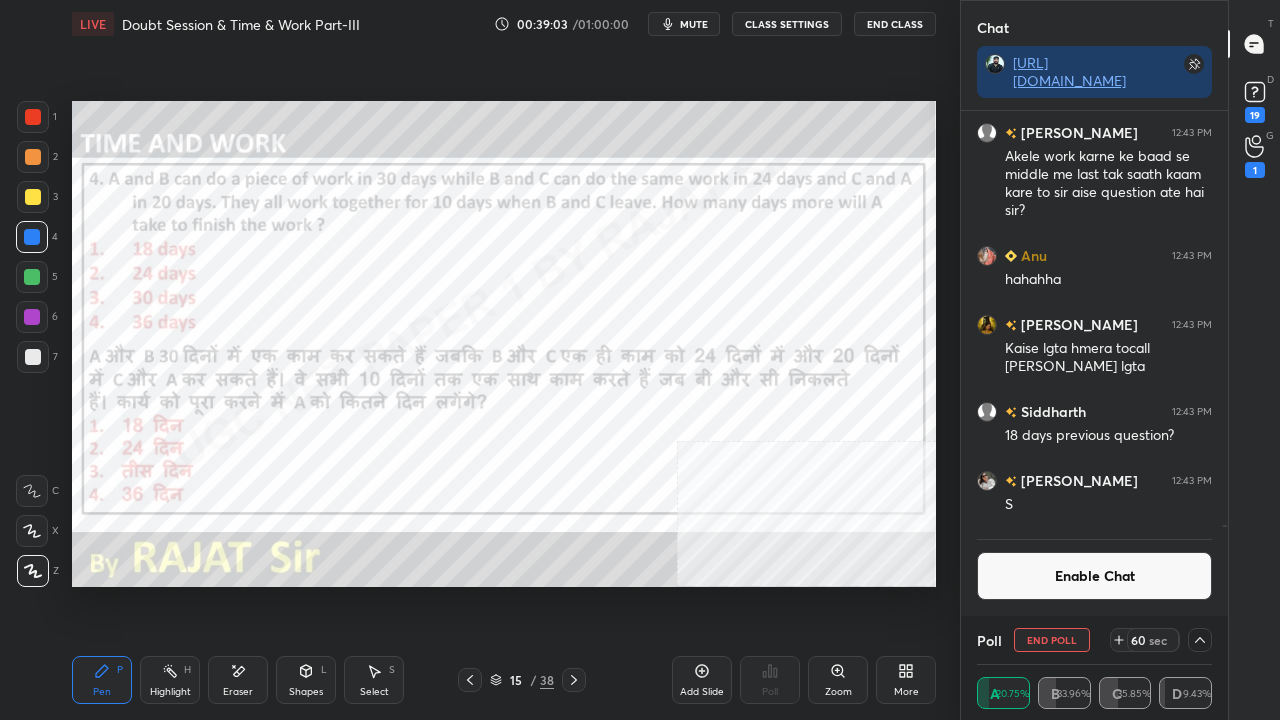 click at bounding box center [32, 237] 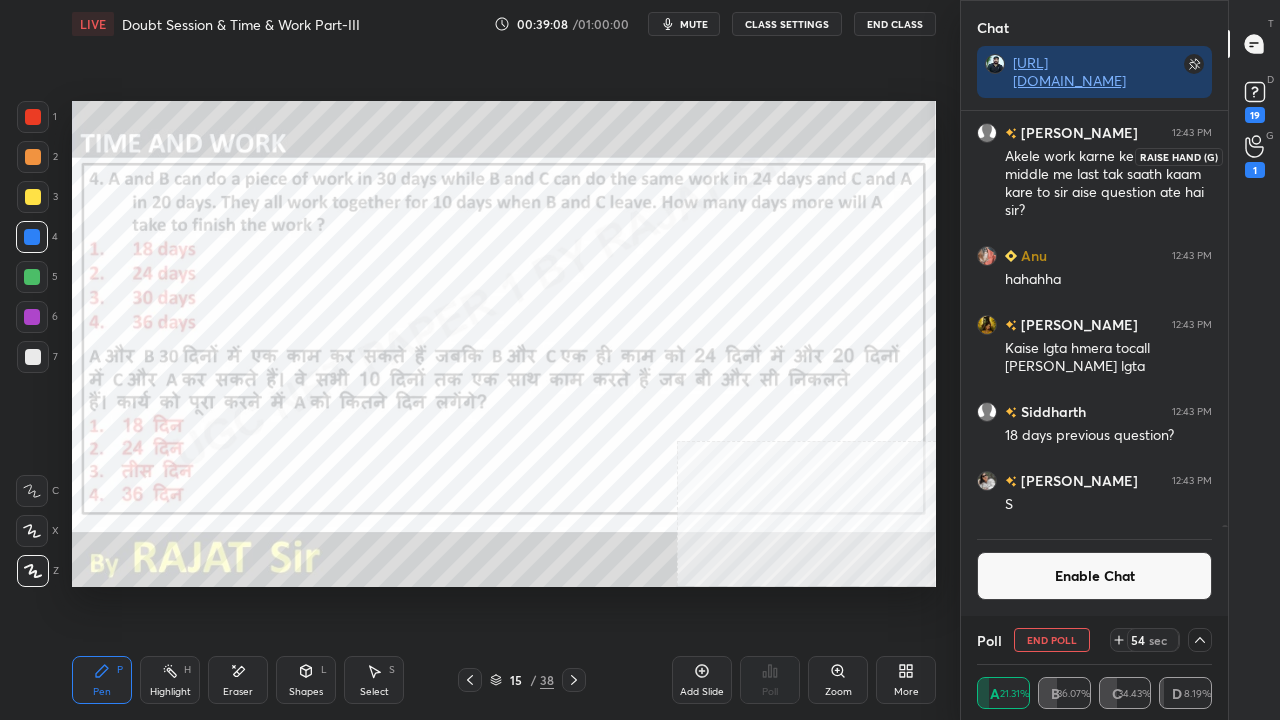 click 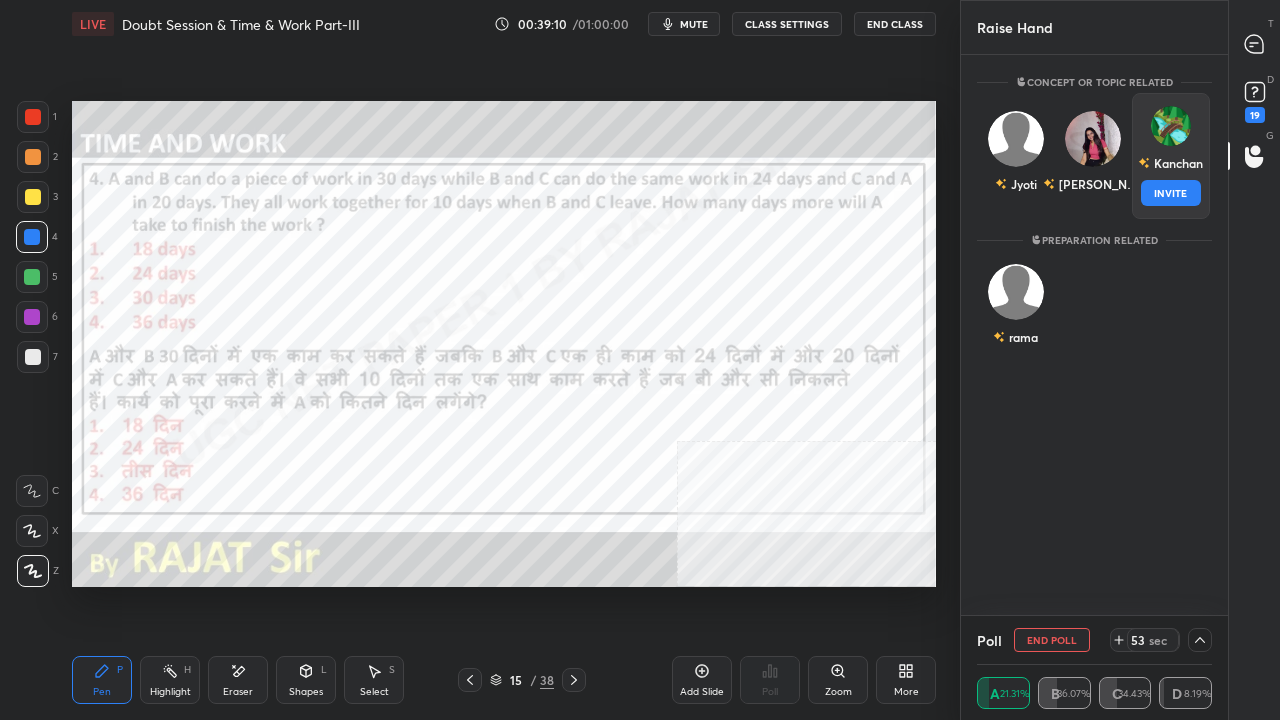 drag, startPoint x: 1179, startPoint y: 149, endPoint x: 1168, endPoint y: 177, distance: 30.083218 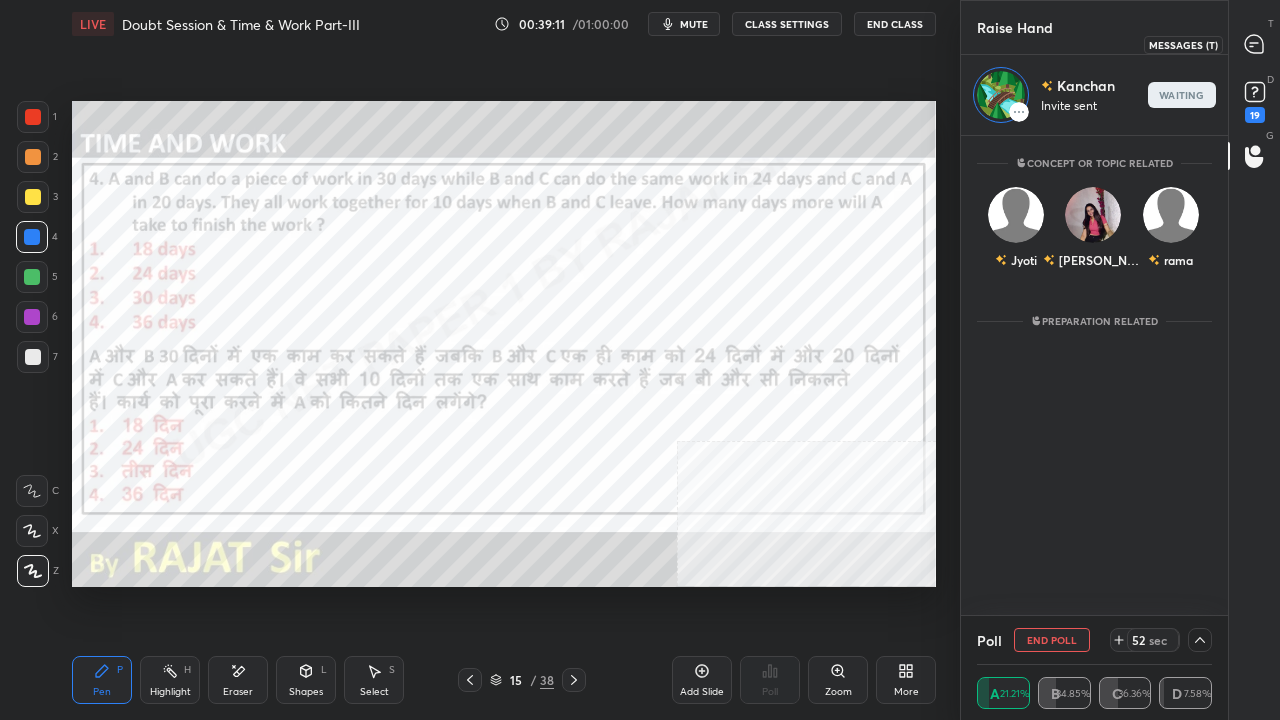 click 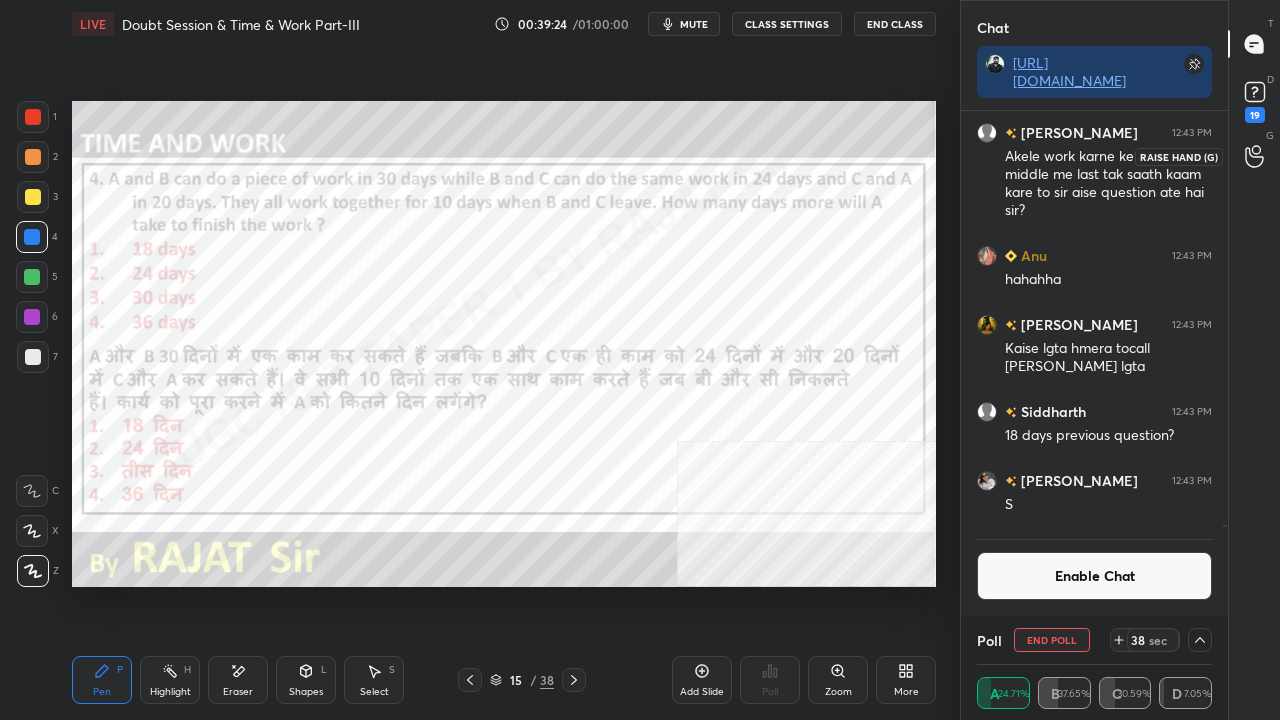 click 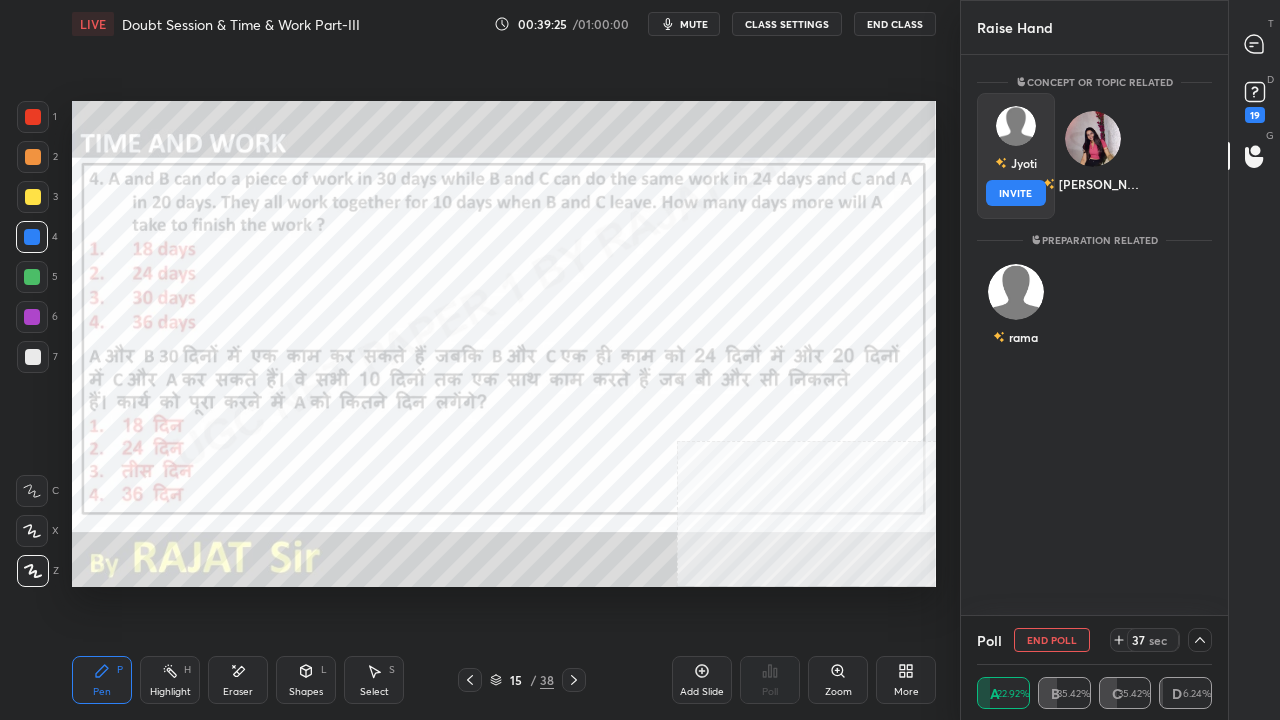 click on "Jyoti INVITE" at bounding box center (1016, 156) 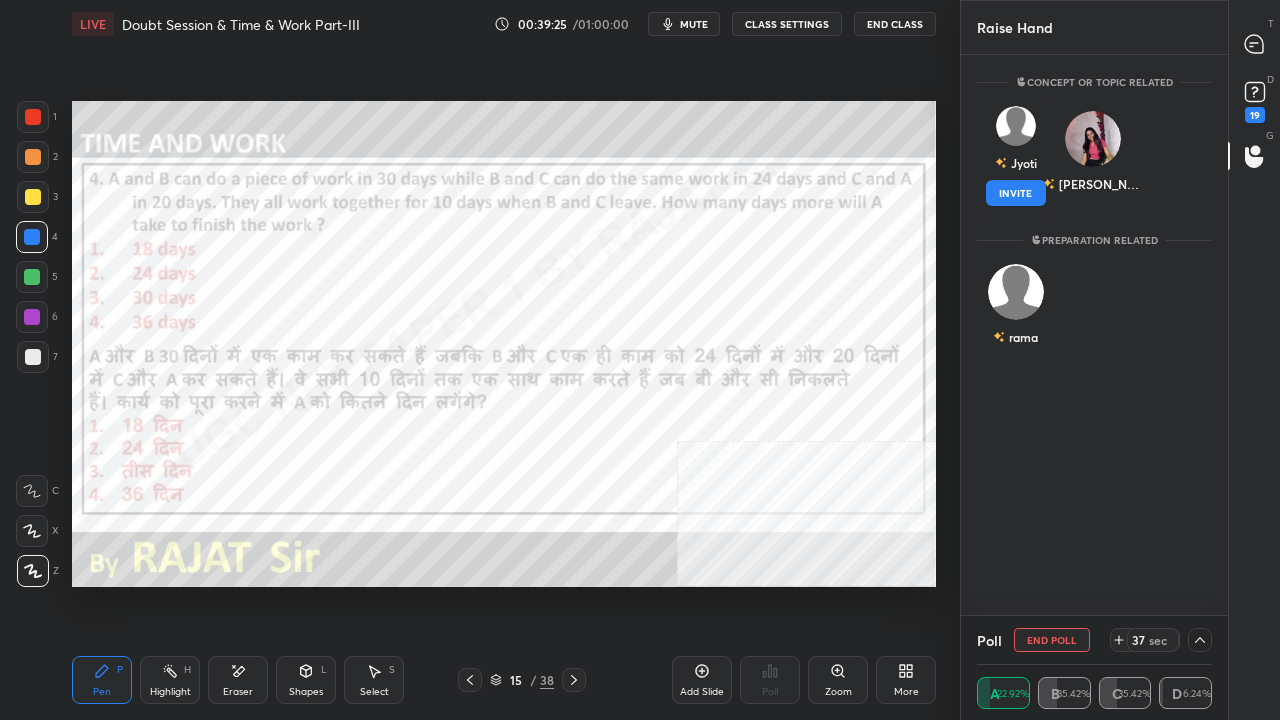 drag, startPoint x: 1026, startPoint y: 195, endPoint x: 1076, endPoint y: 162, distance: 59.908264 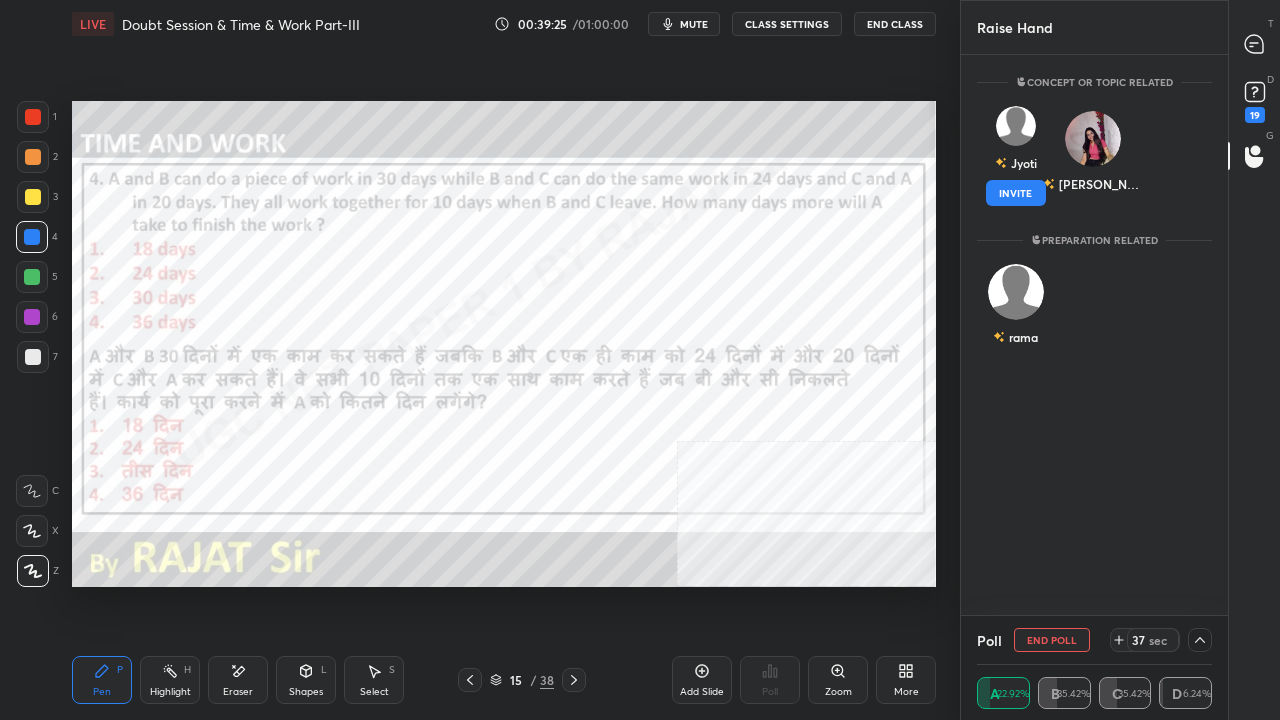 click on "INVITE" at bounding box center [1016, 193] 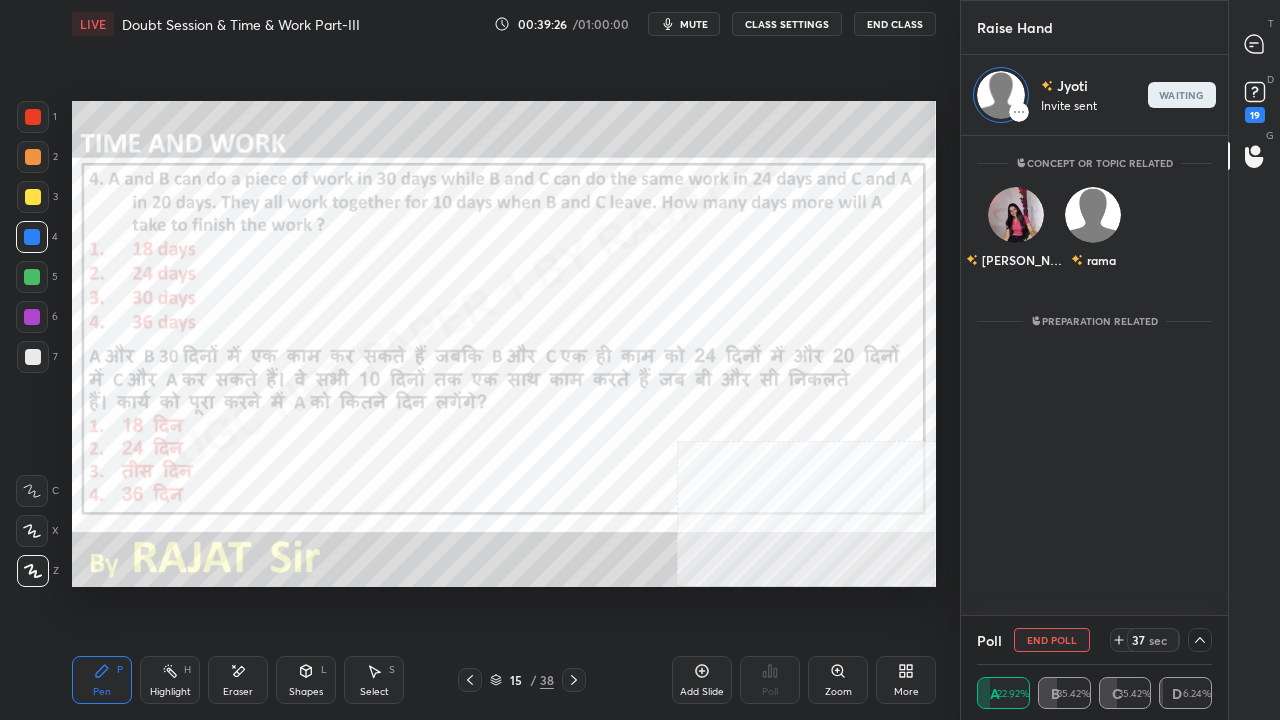 click 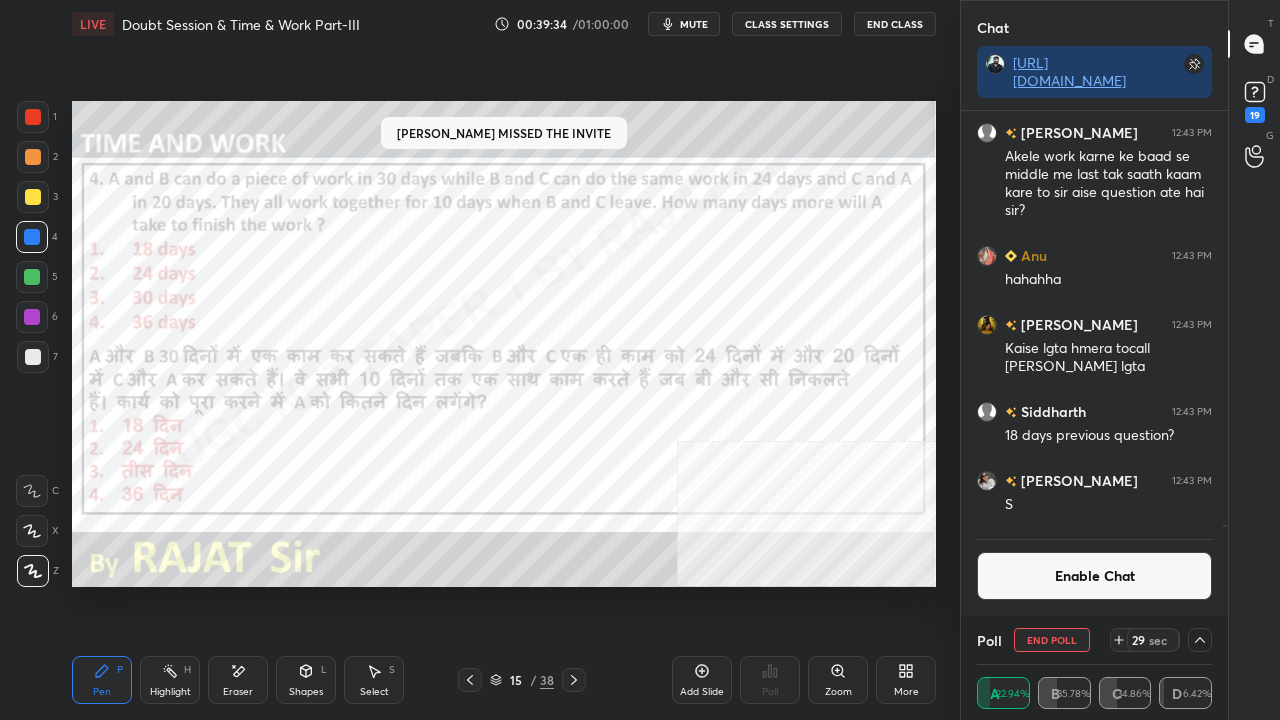 click 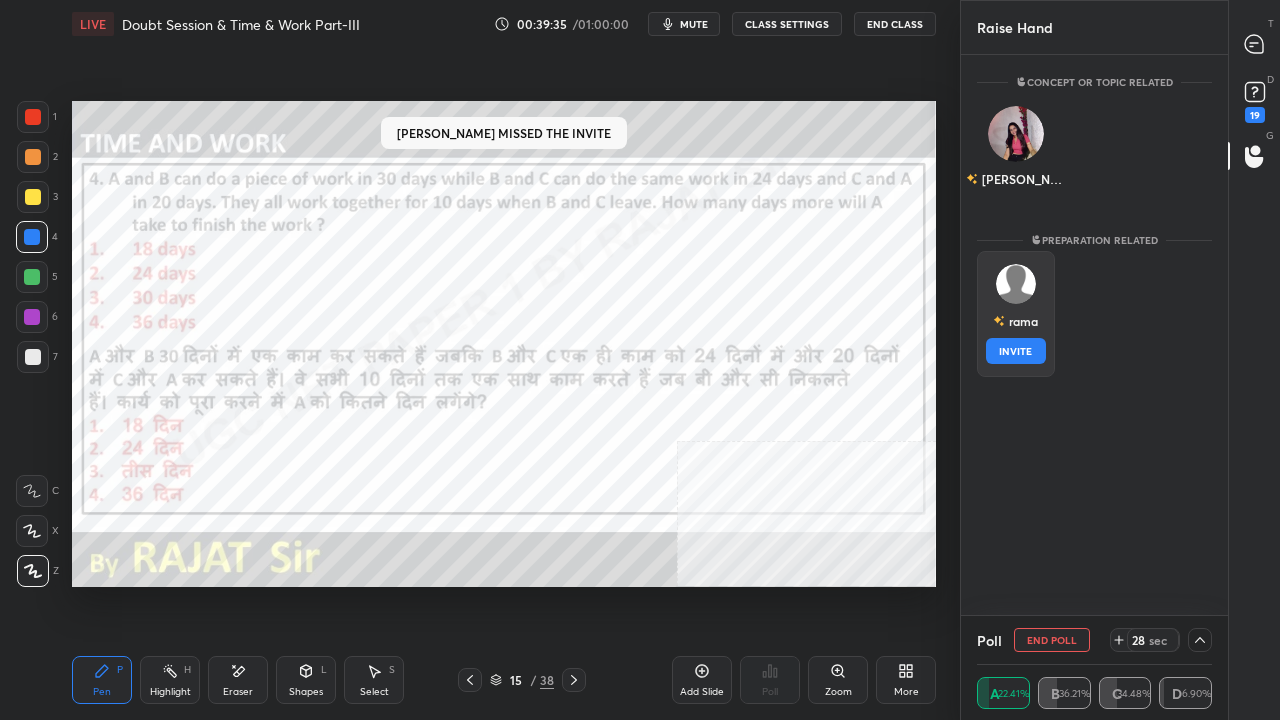 click at bounding box center (1016, 284) 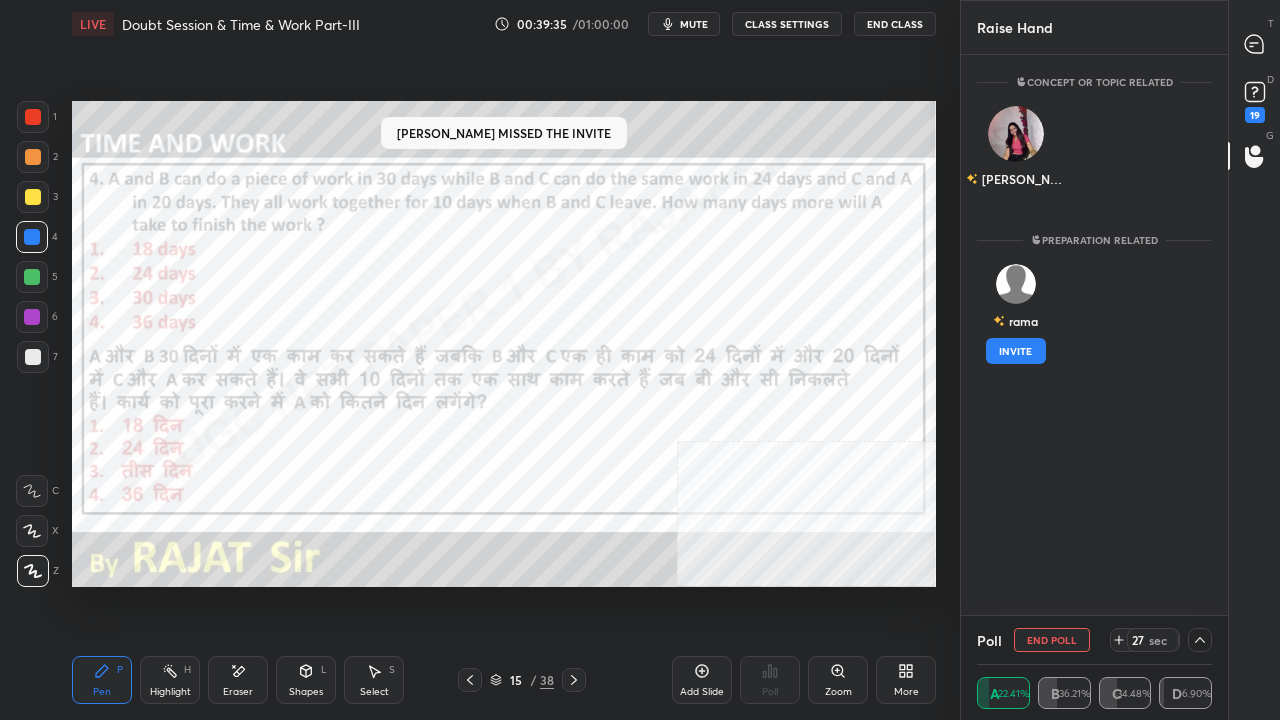 drag, startPoint x: 1017, startPoint y: 340, endPoint x: 1030, endPoint y: 320, distance: 23.853722 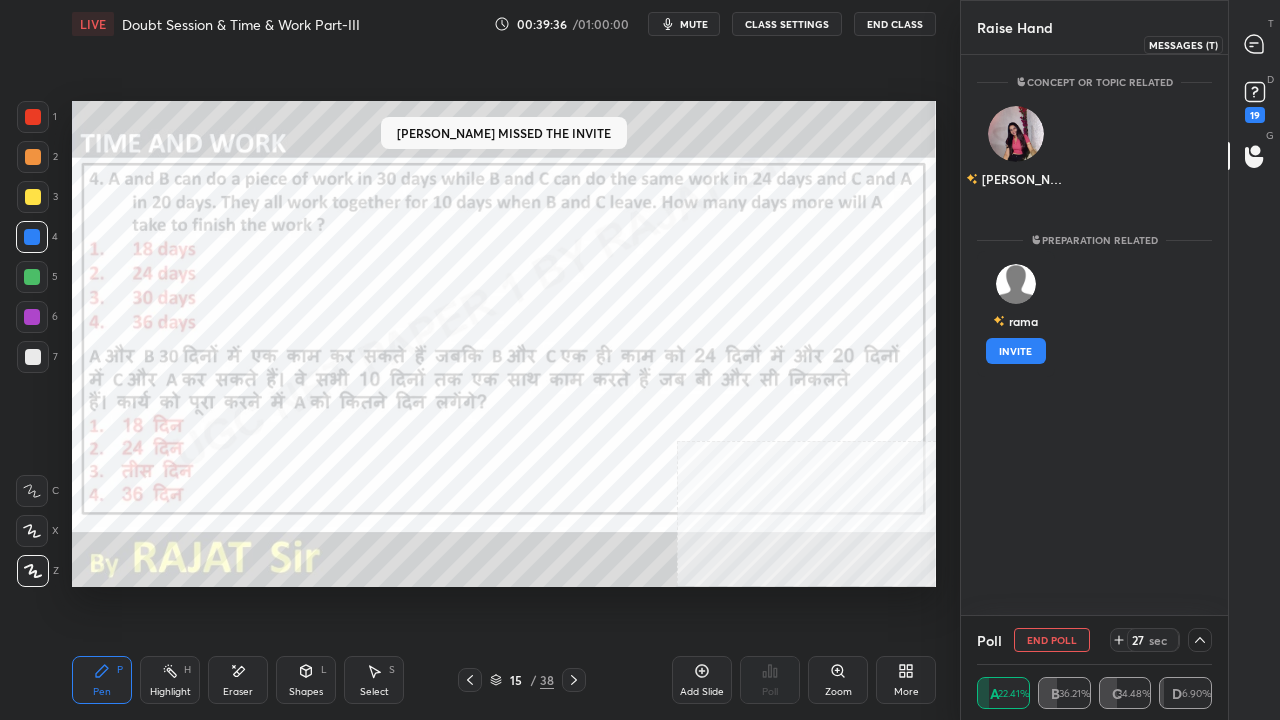click 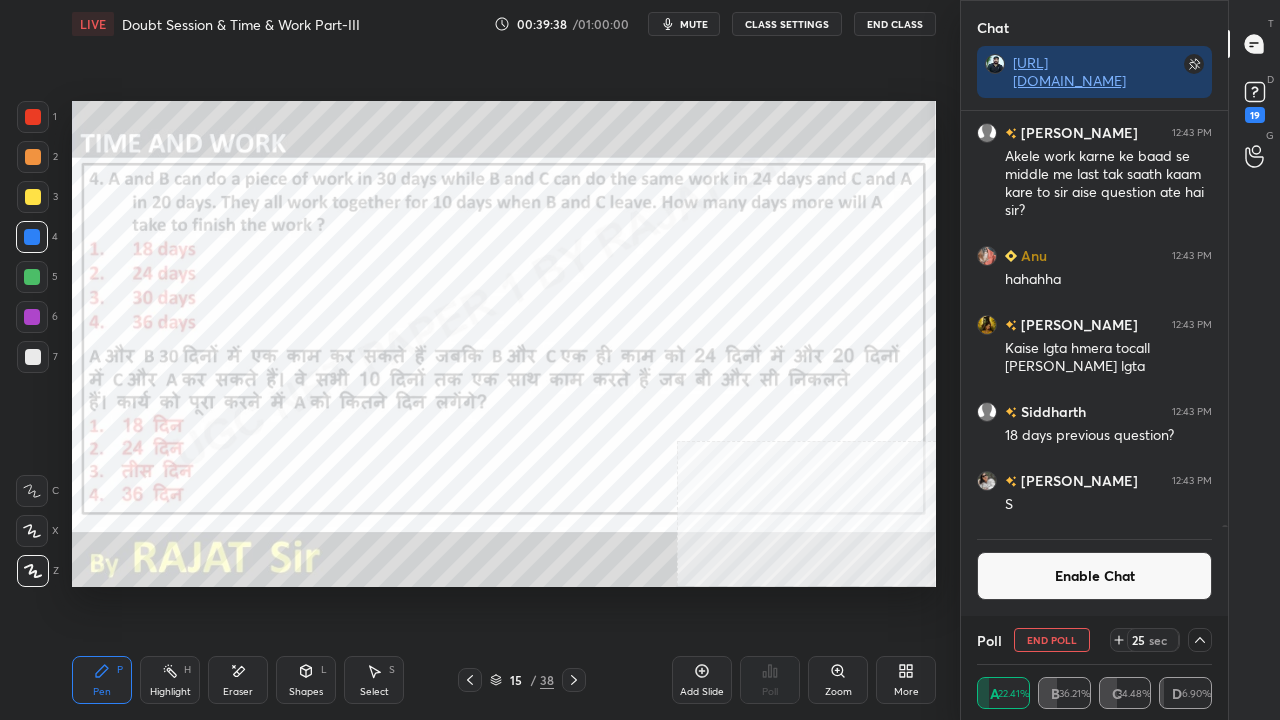 click at bounding box center (33, 117) 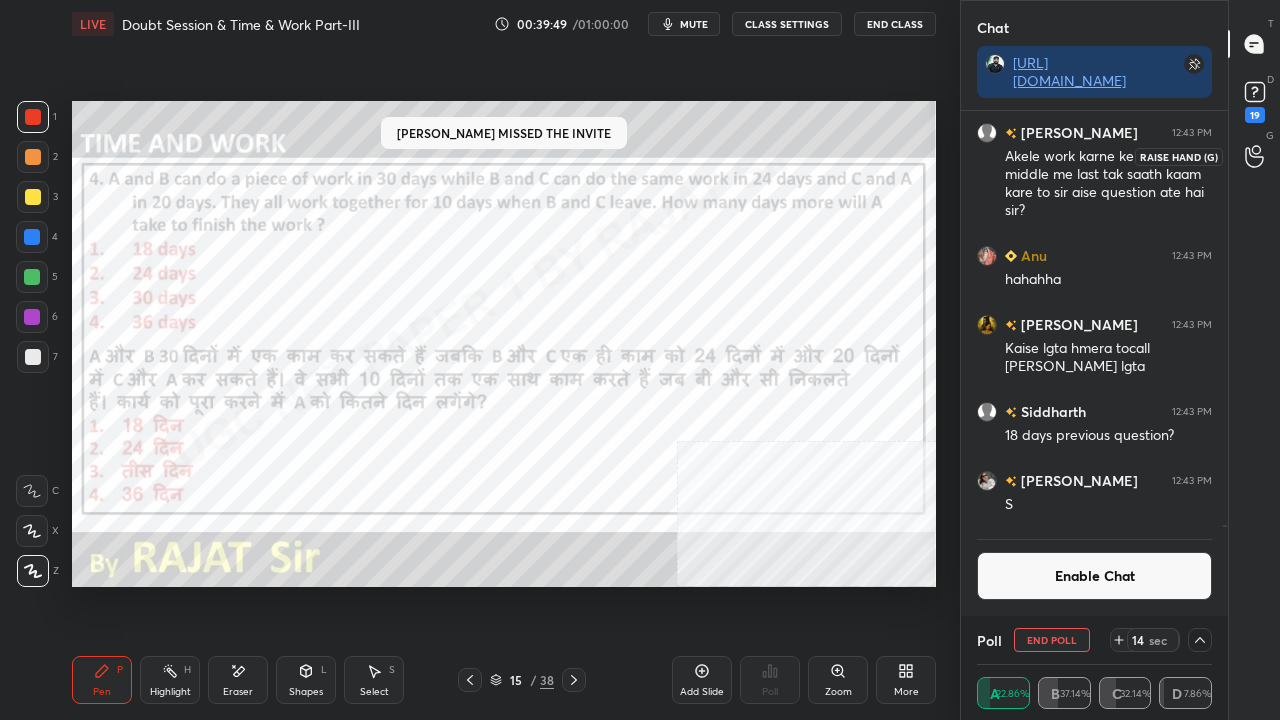 click 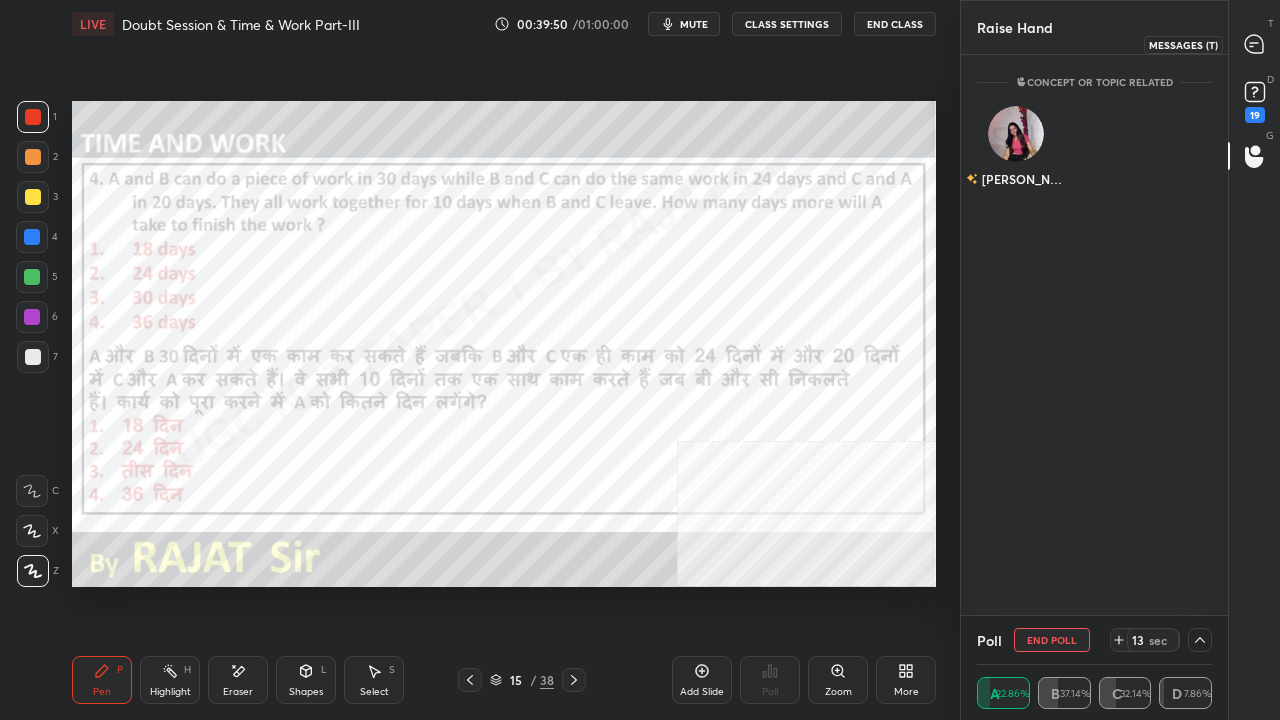 click 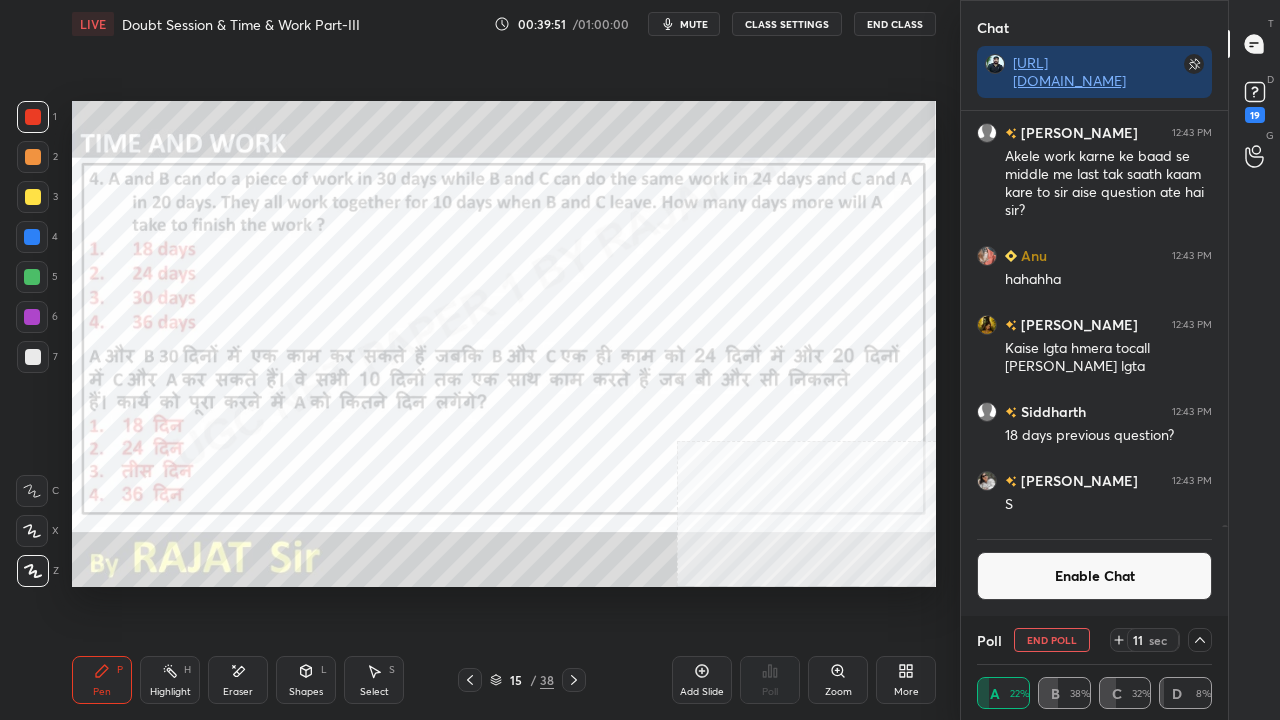 click on "Enable Chat" at bounding box center [1094, 576] 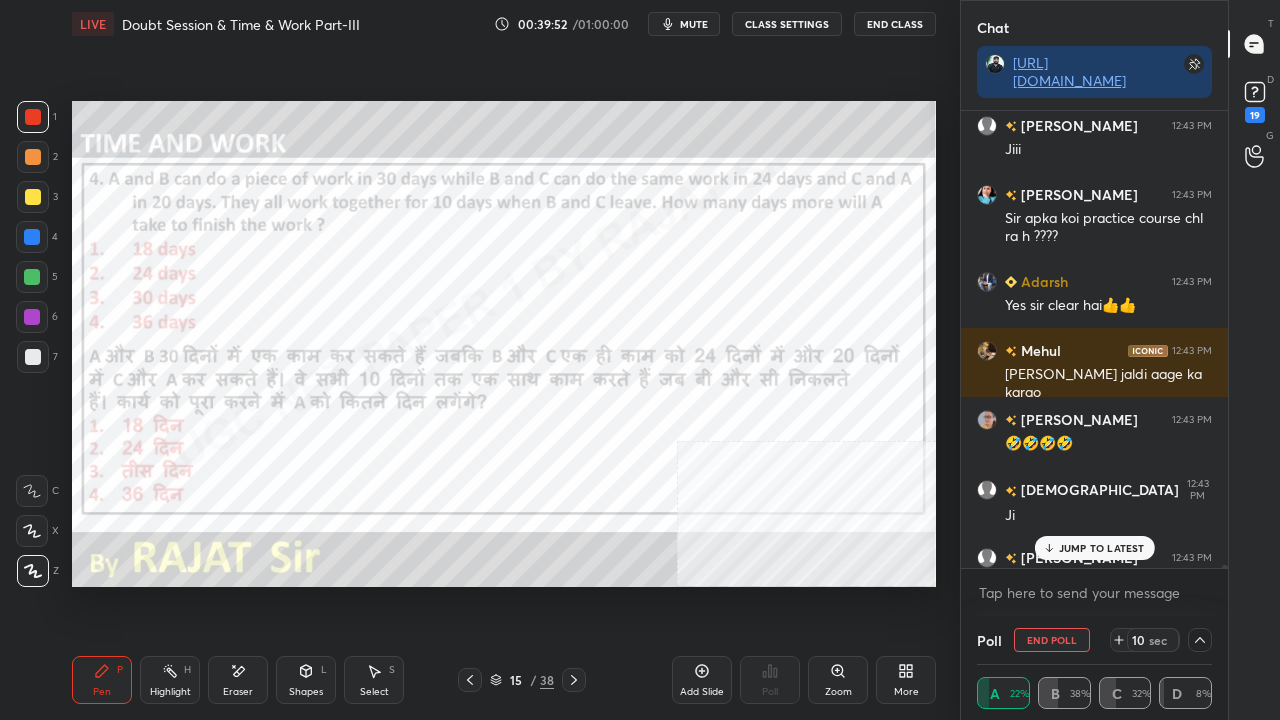click on "JUMP TO LATEST" at bounding box center [1094, 548] 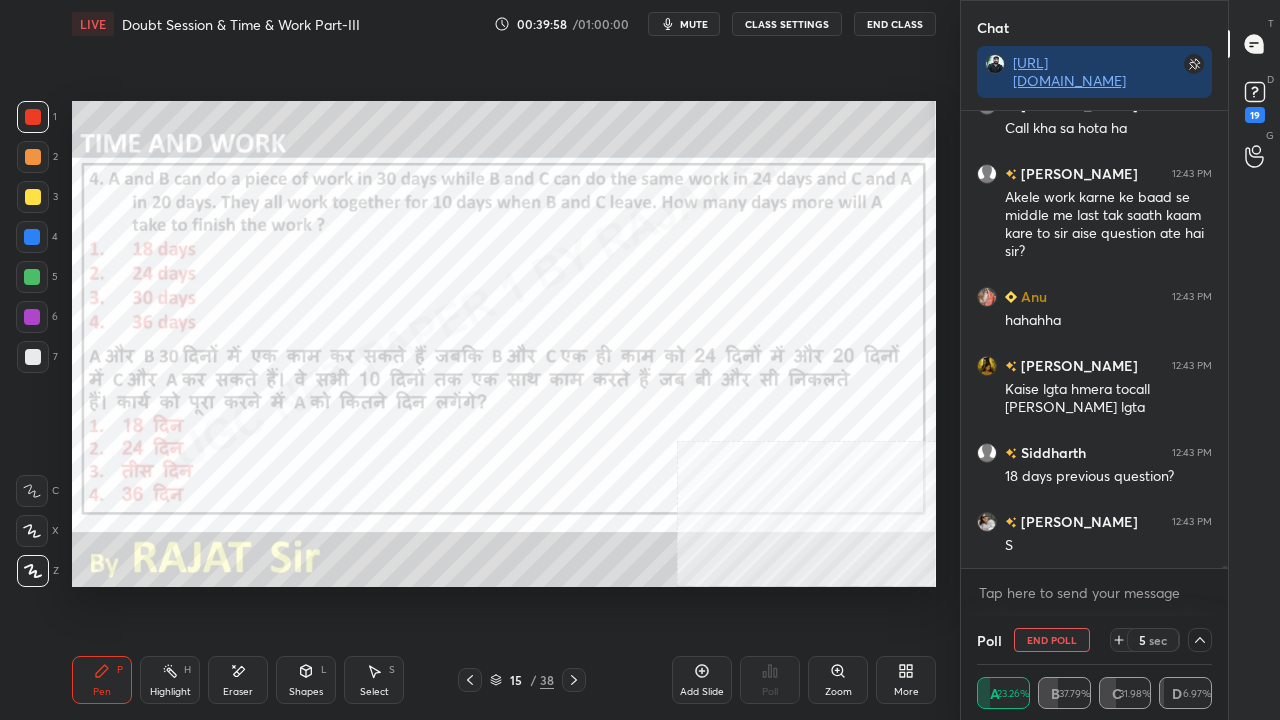 click at bounding box center (32, 317) 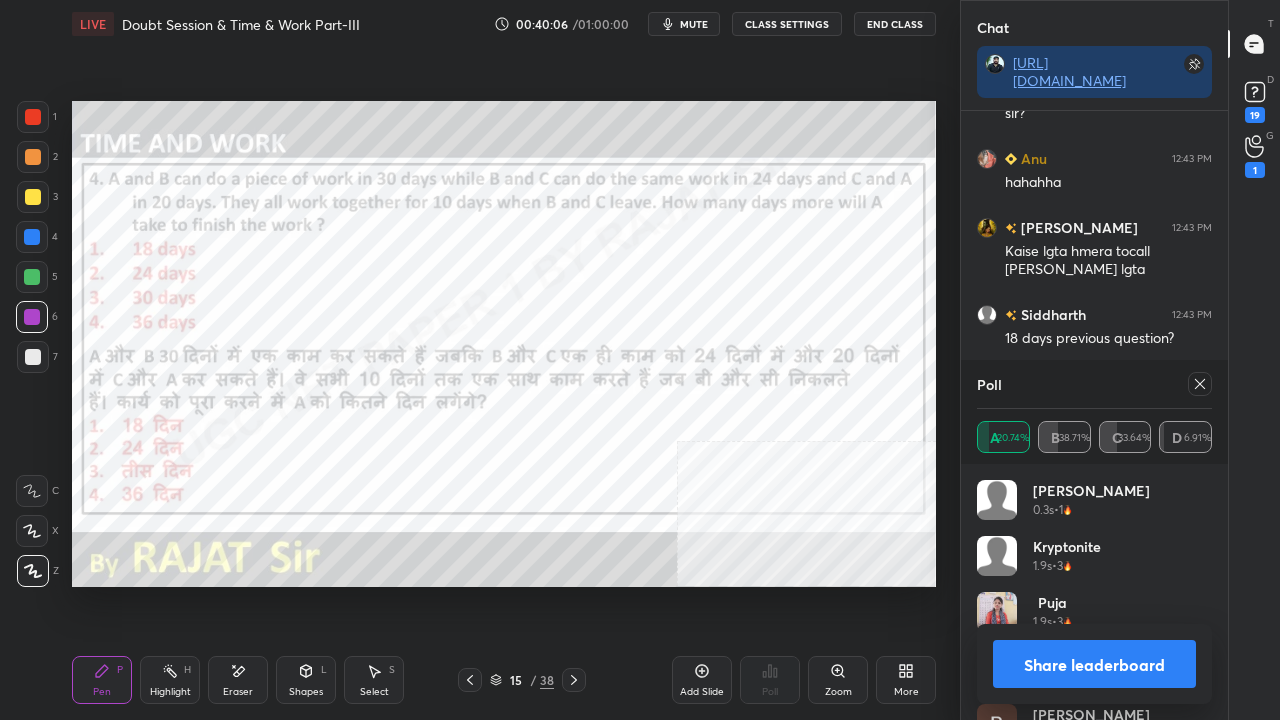 click 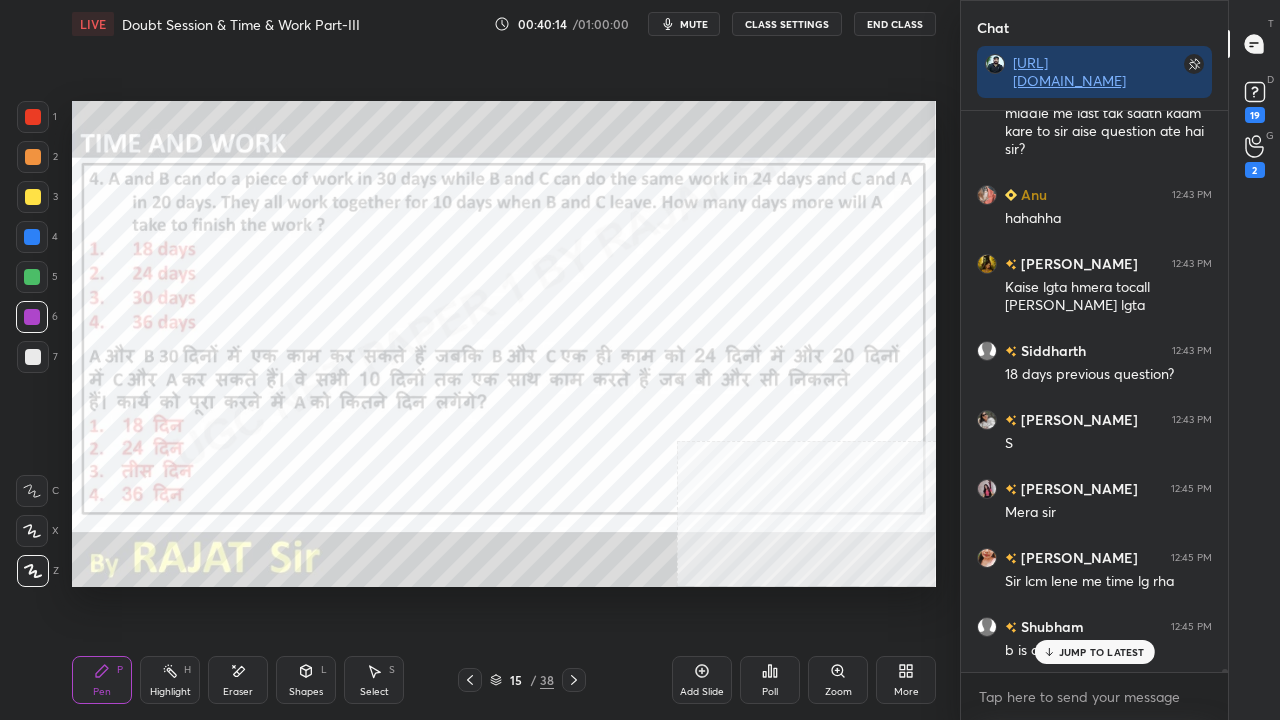 click at bounding box center [33, 117] 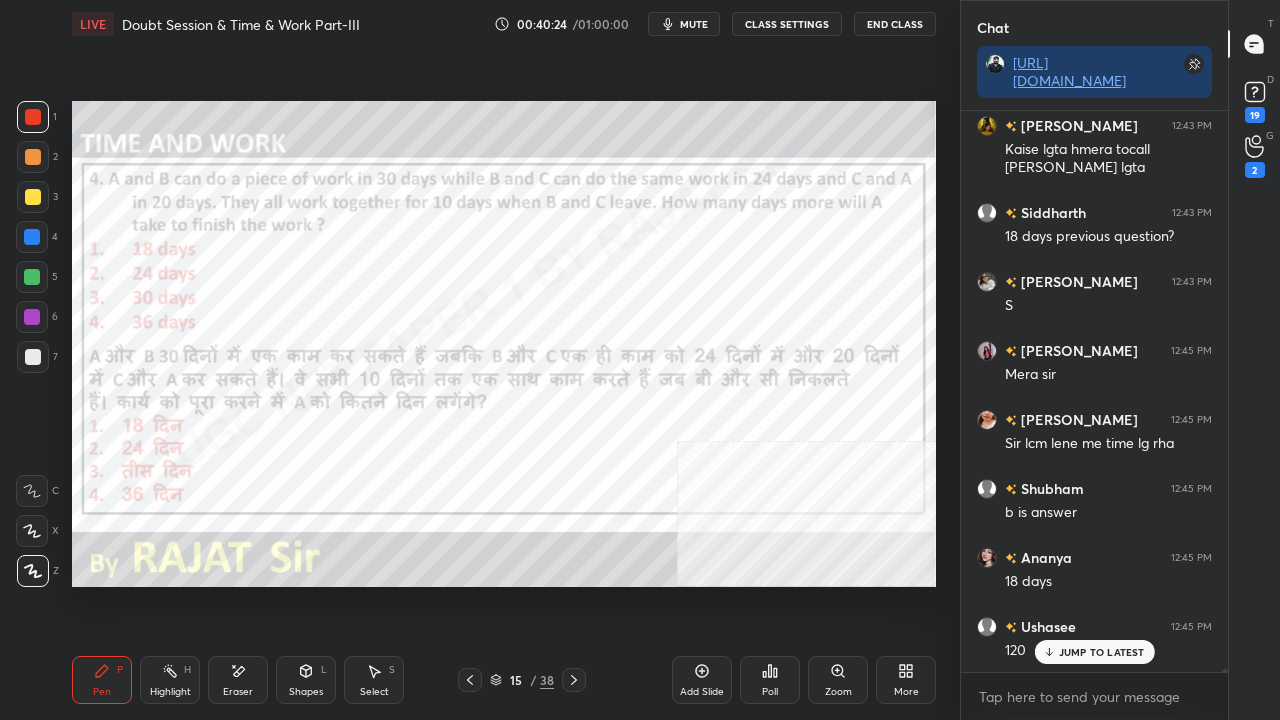 click at bounding box center (32, 317) 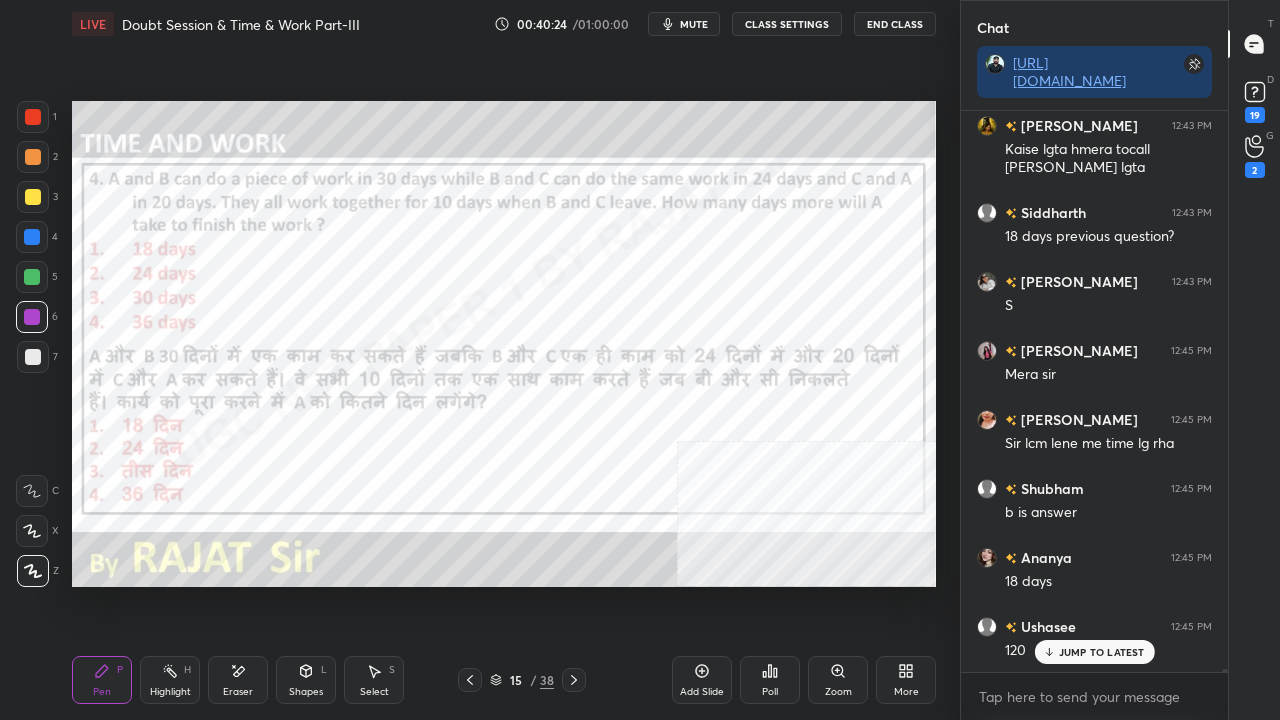 click at bounding box center [32, 317] 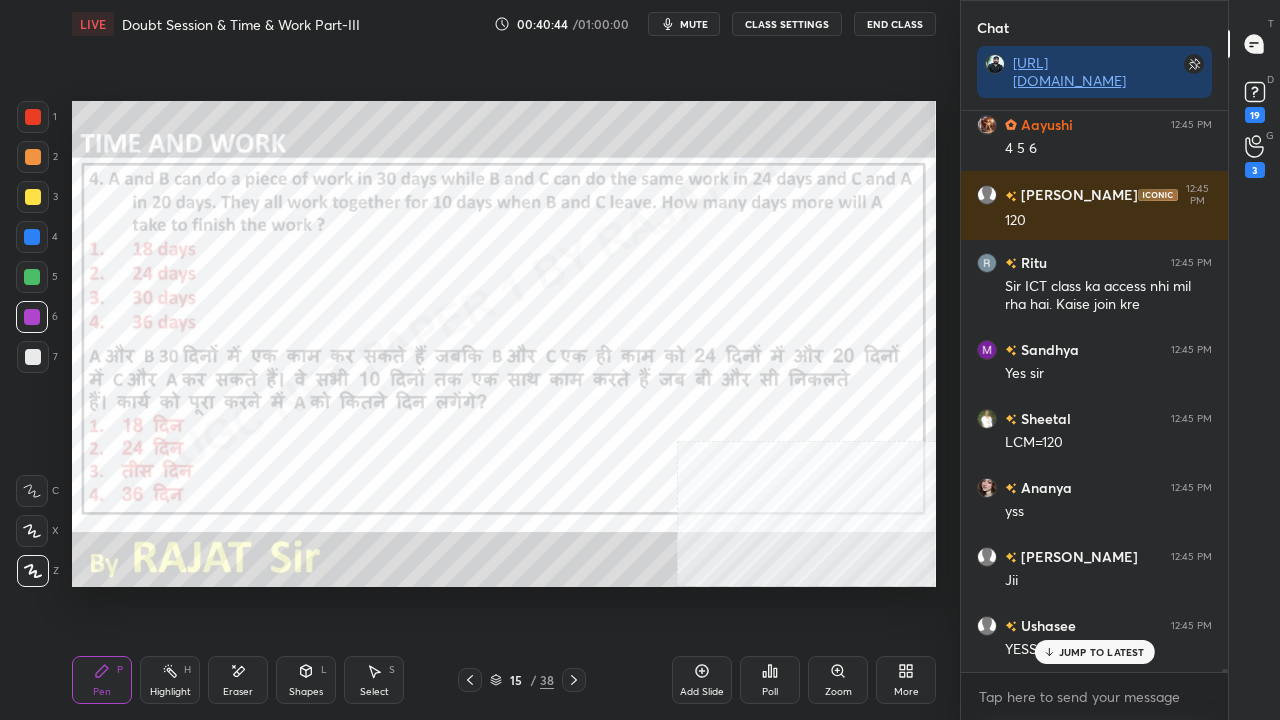 click at bounding box center [32, 237] 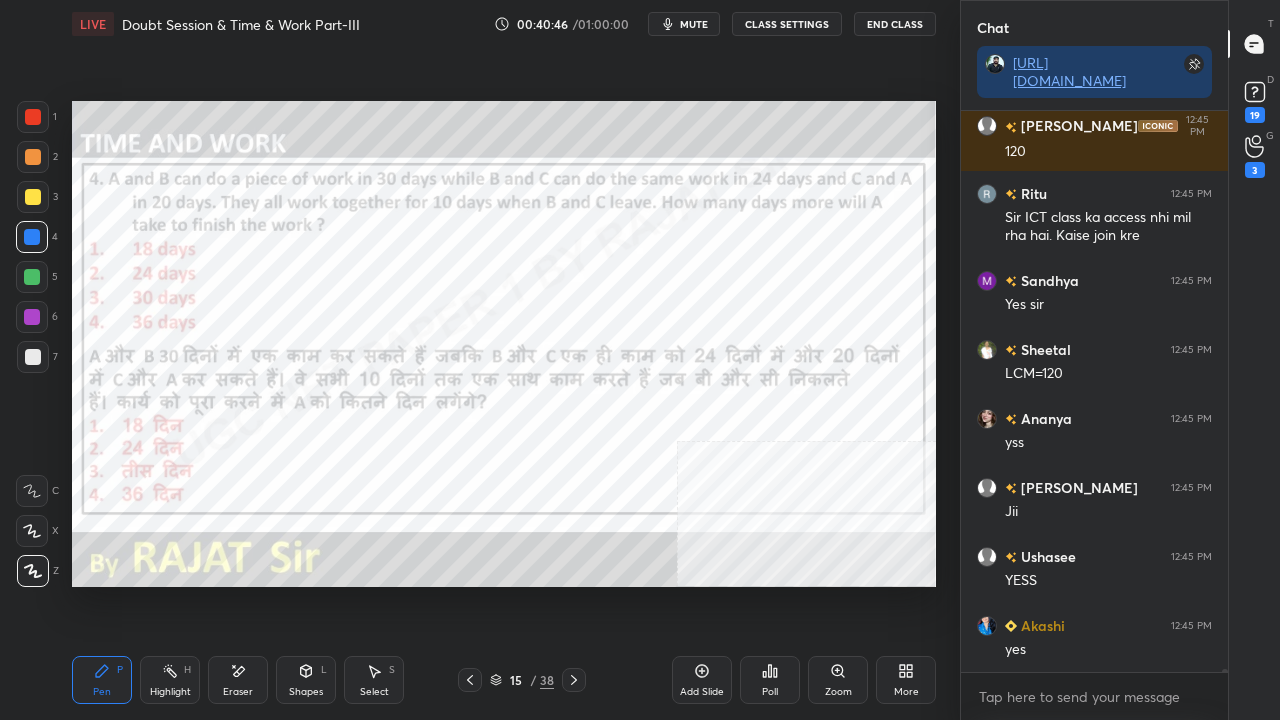 click on "Shapes L" at bounding box center [306, 680] 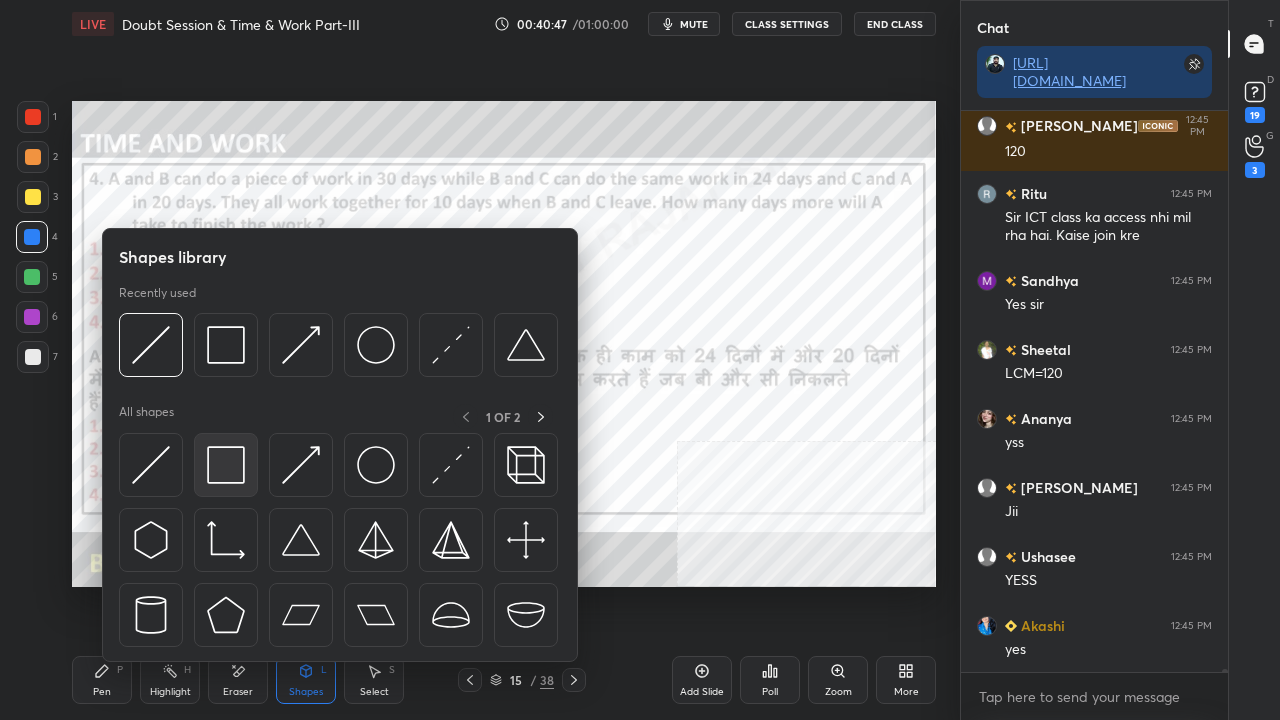 click at bounding box center [226, 465] 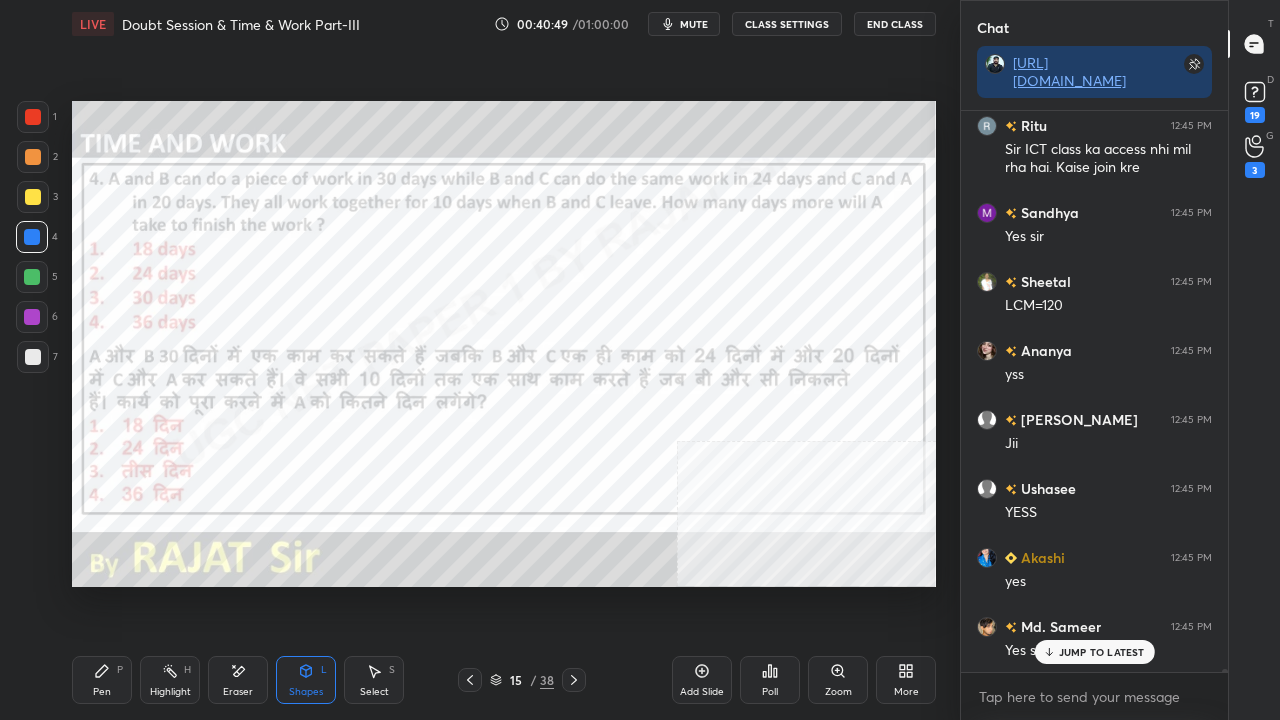 click on "Pen" at bounding box center [102, 692] 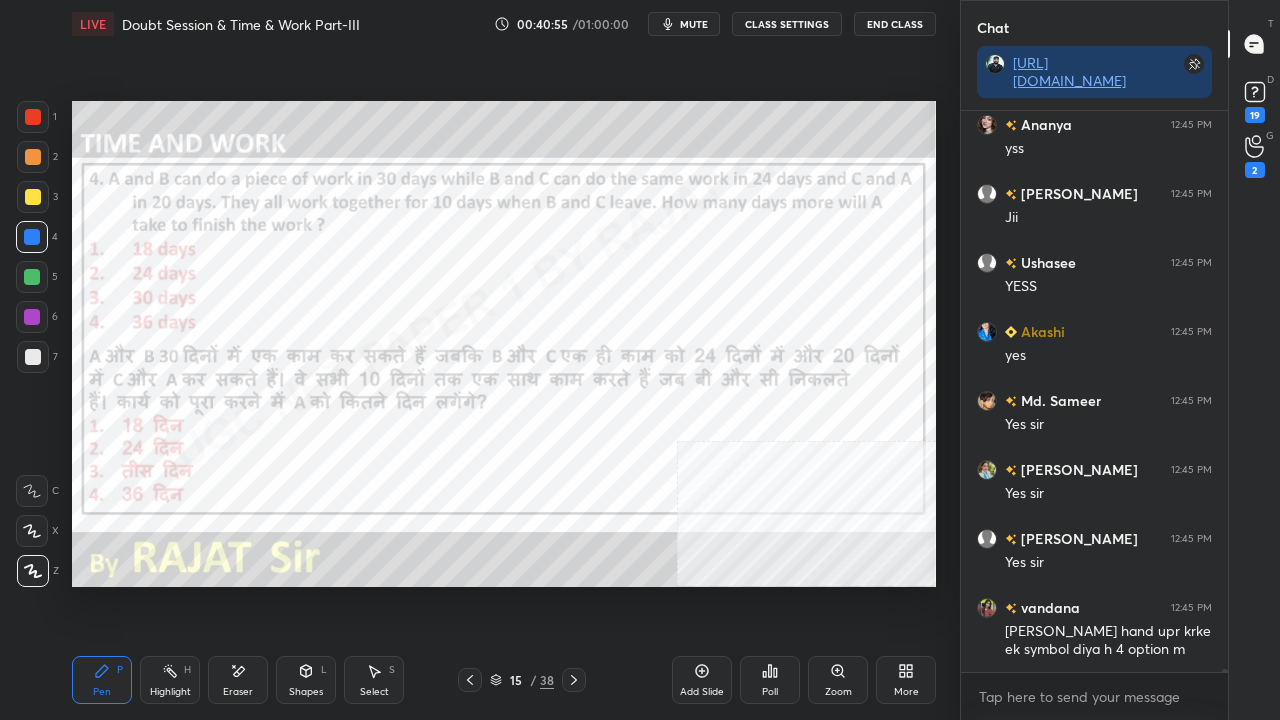 click at bounding box center [33, 117] 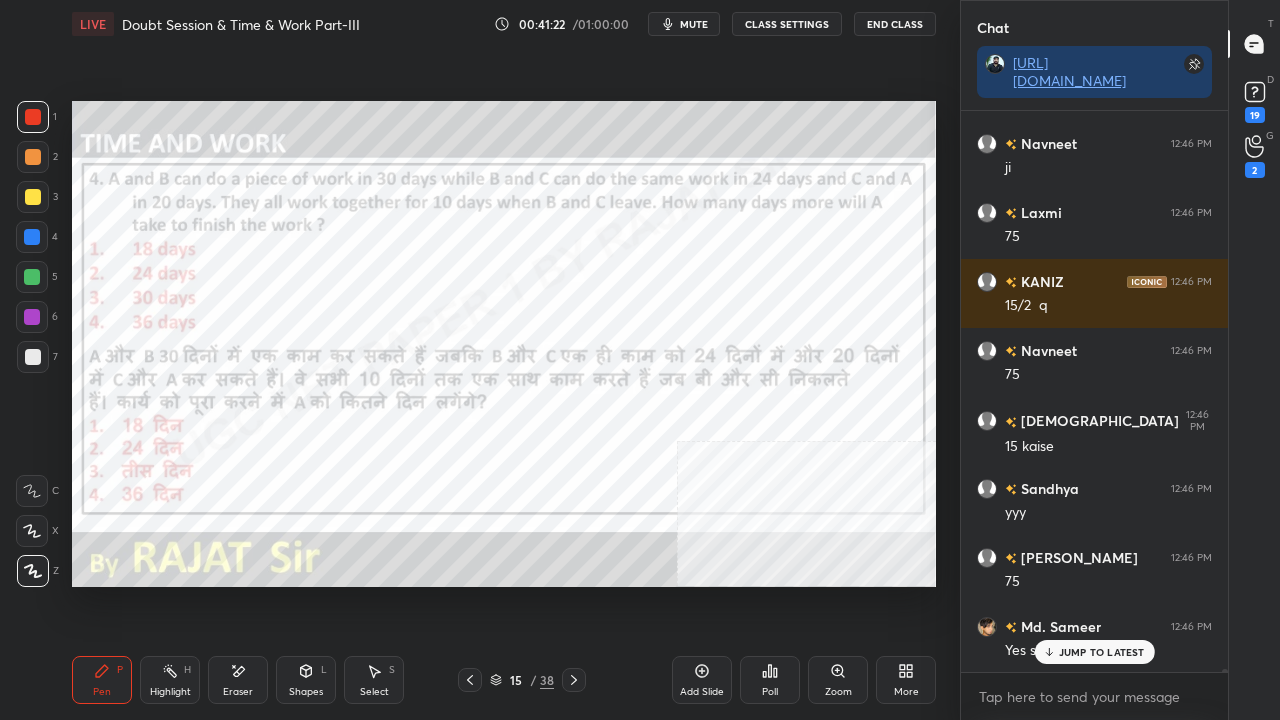 scroll, scrollTop: 104796, scrollLeft: 0, axis: vertical 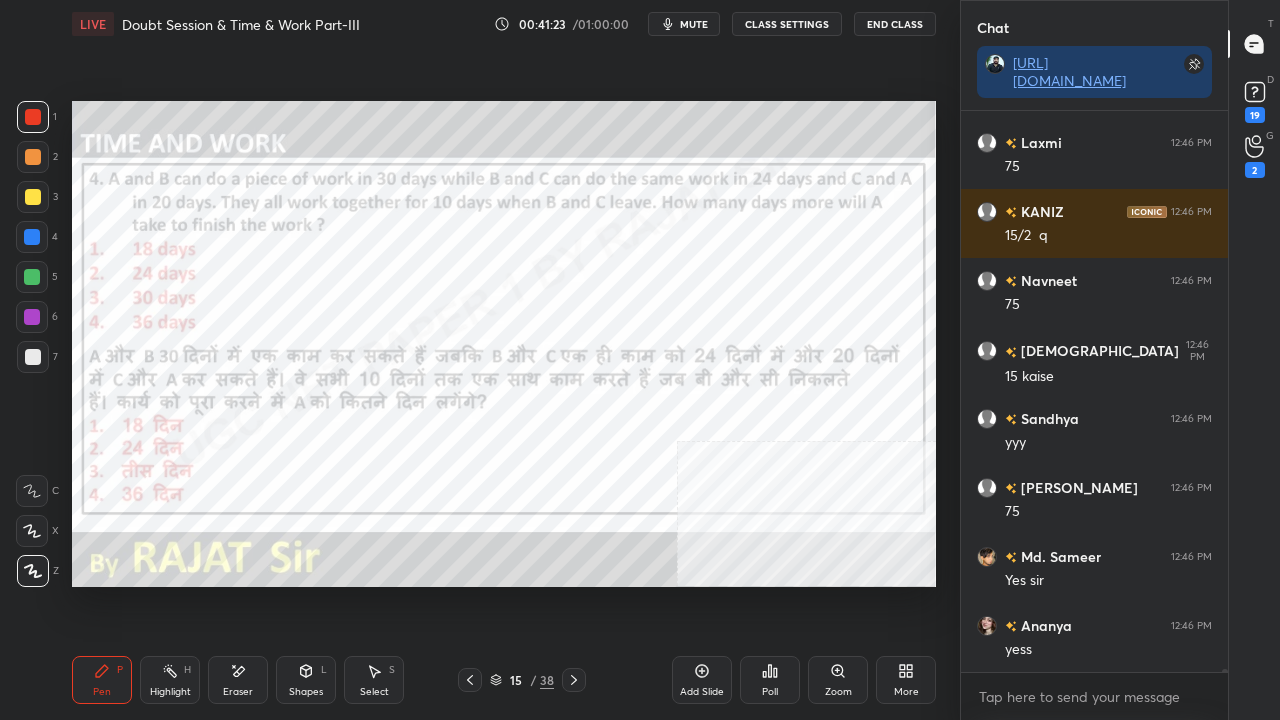 click at bounding box center [32, 237] 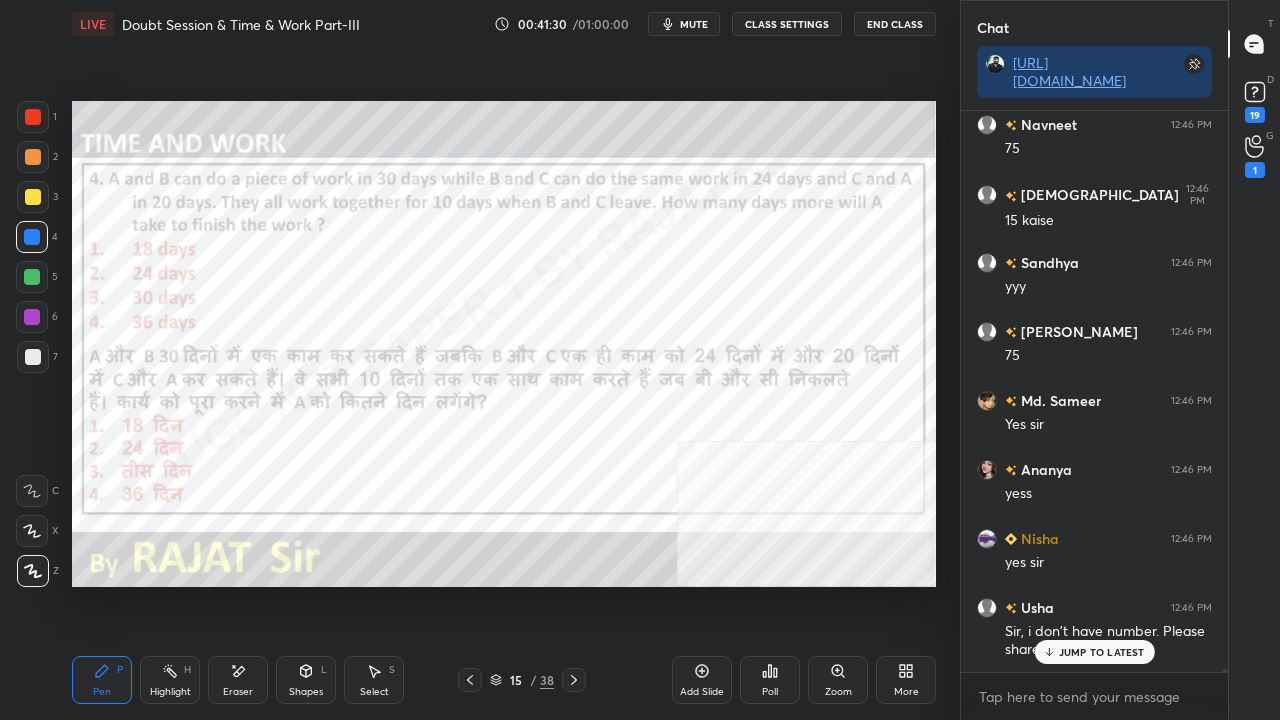 scroll, scrollTop: 105020, scrollLeft: 0, axis: vertical 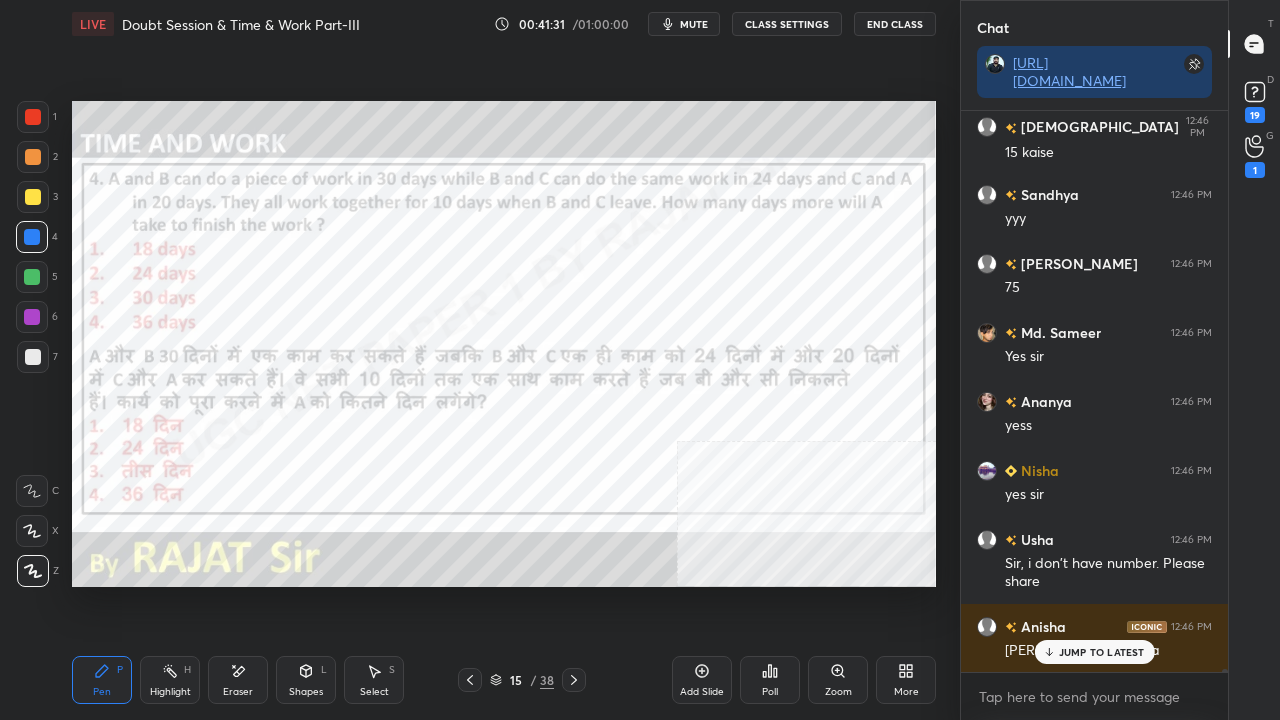 click at bounding box center (33, 117) 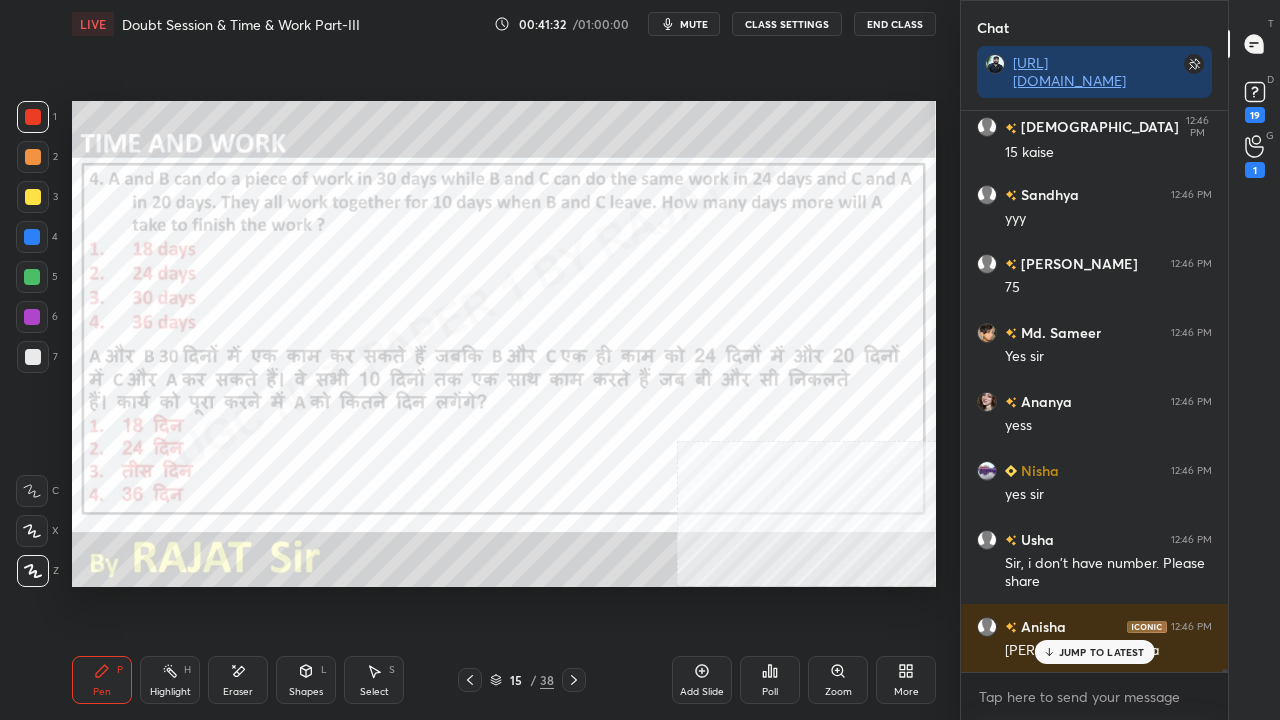scroll, scrollTop: 105090, scrollLeft: 0, axis: vertical 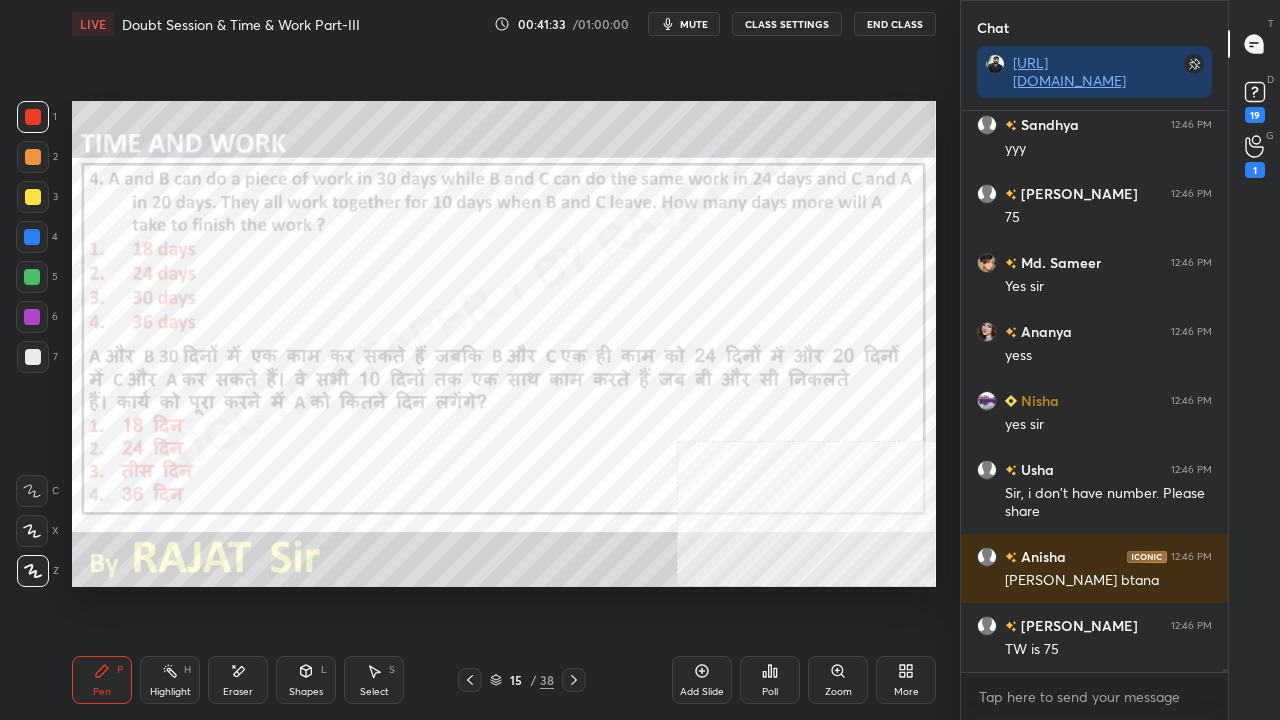 click at bounding box center [32, 237] 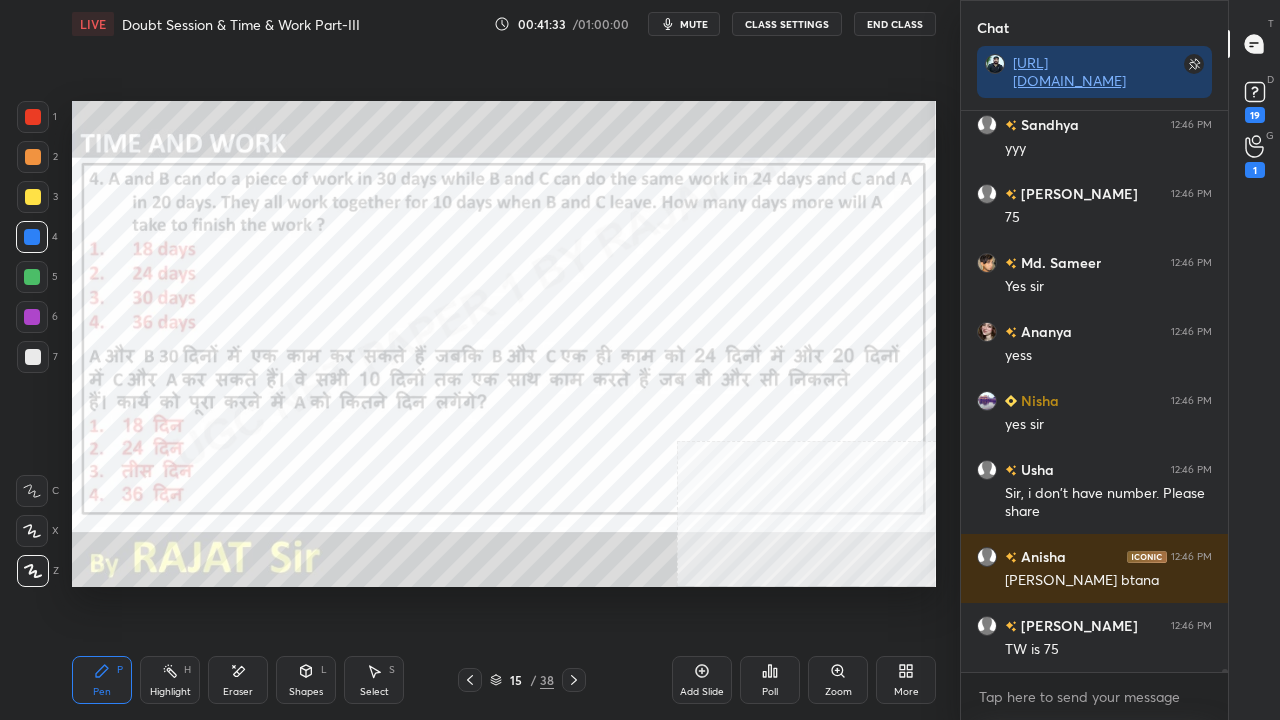 click at bounding box center [32, 237] 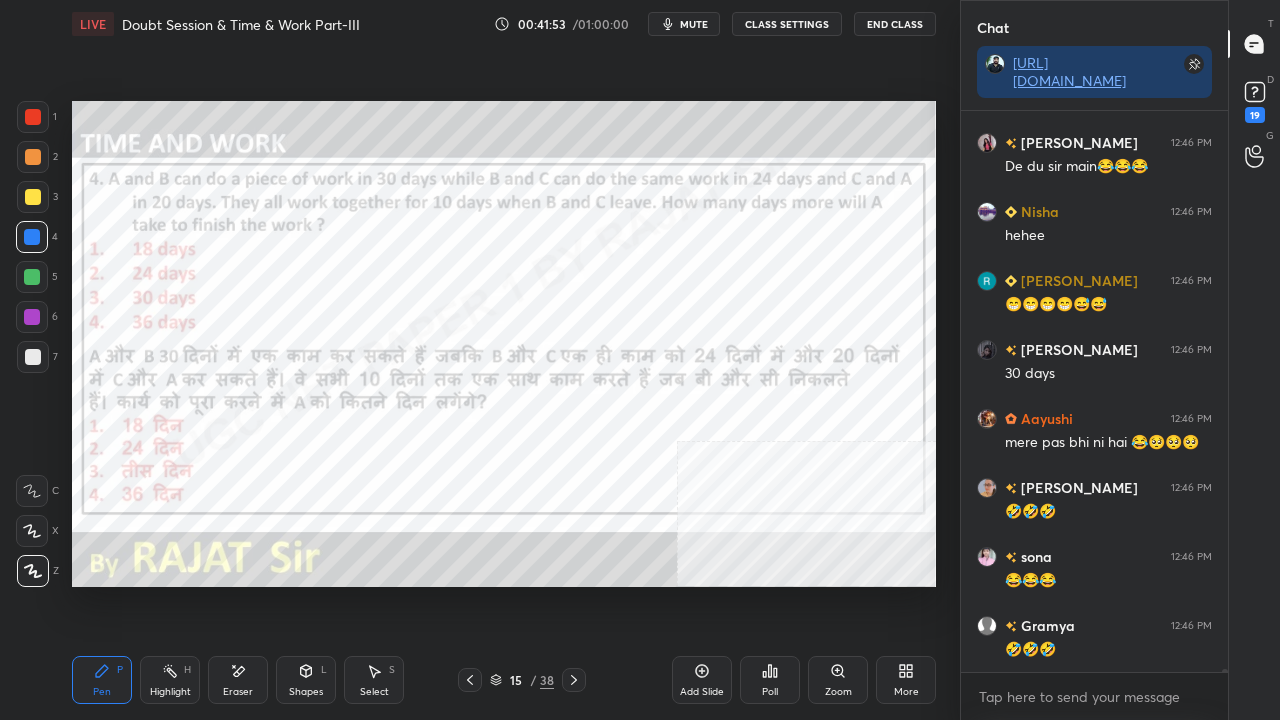 scroll, scrollTop: 105242, scrollLeft: 0, axis: vertical 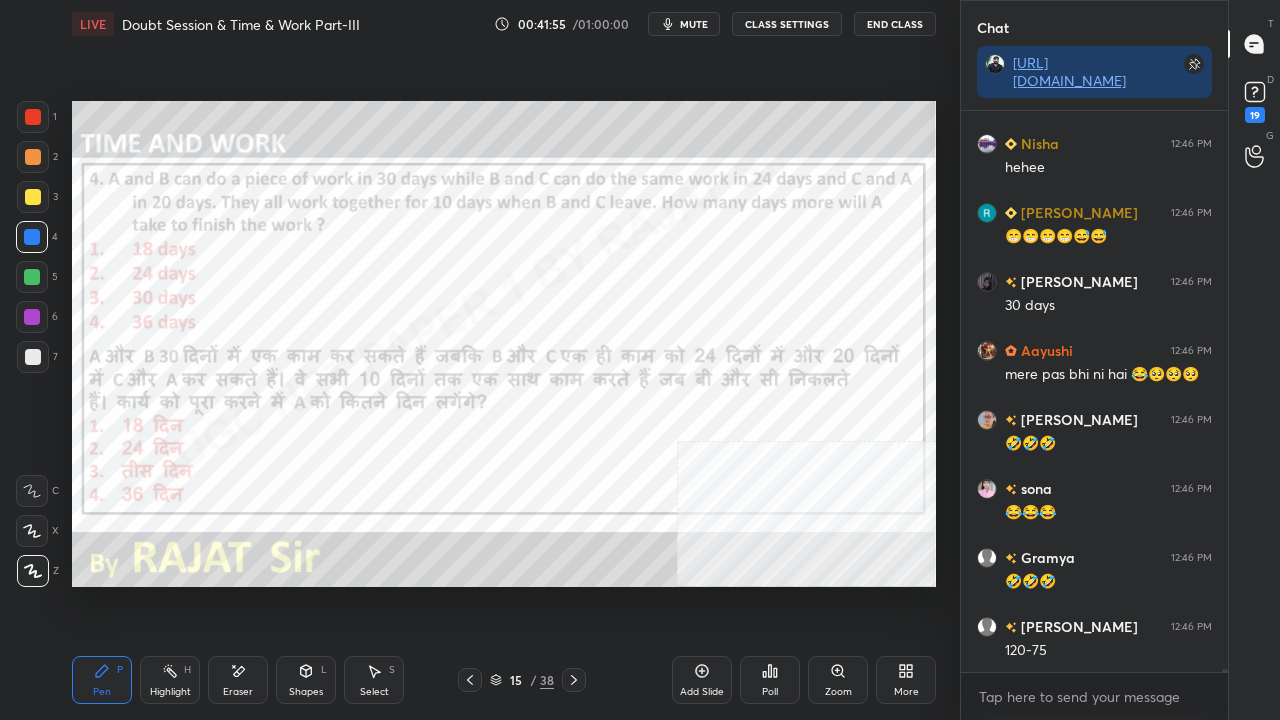 click at bounding box center [33, 117] 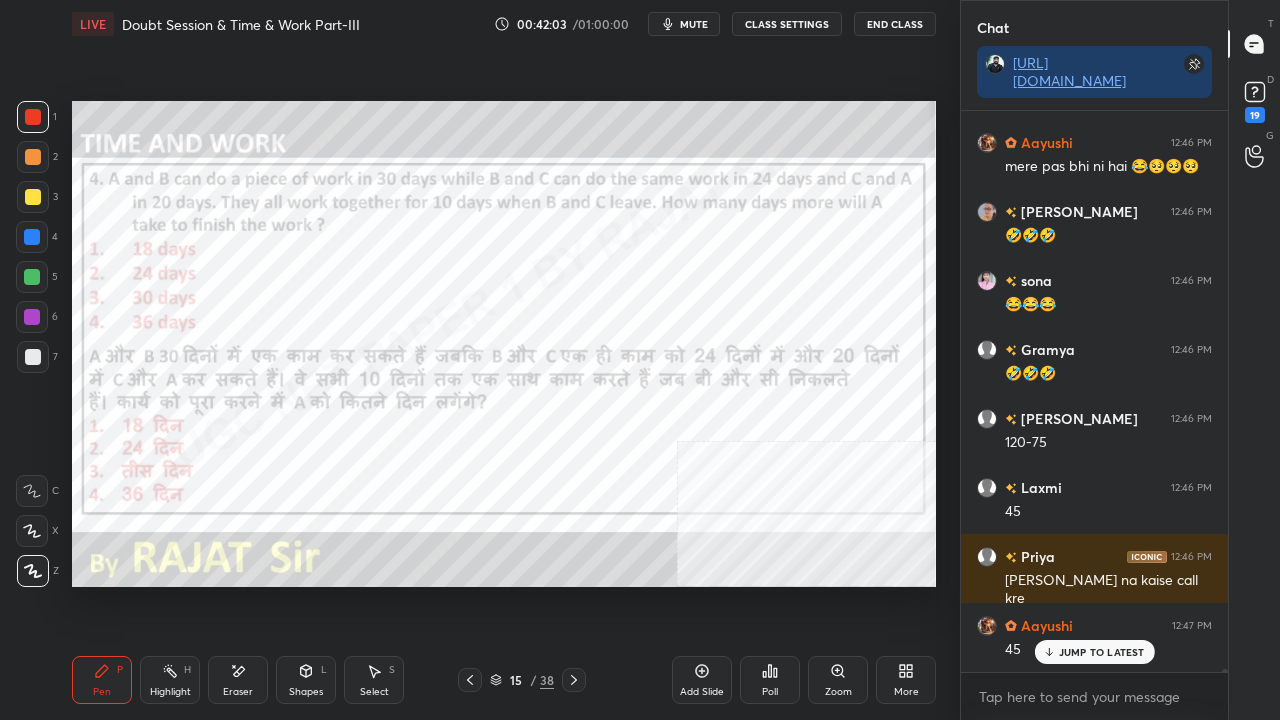 scroll, scrollTop: 105518, scrollLeft: 0, axis: vertical 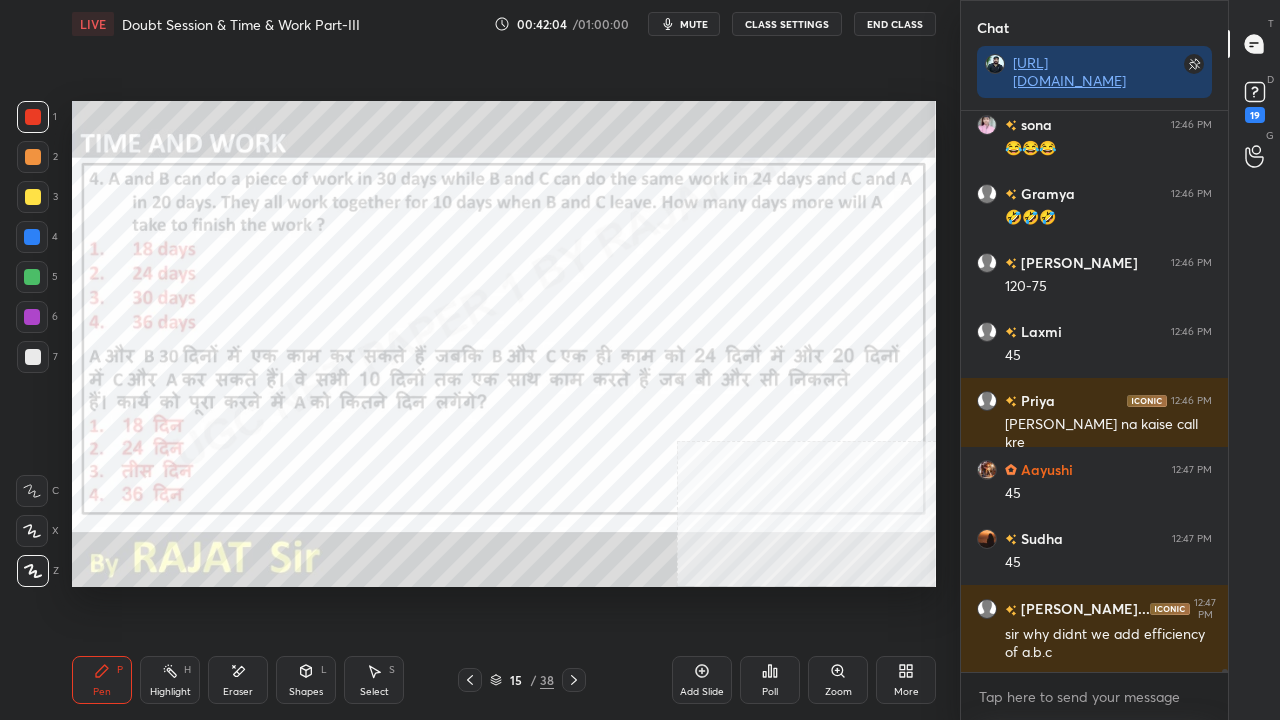 click at bounding box center [32, 237] 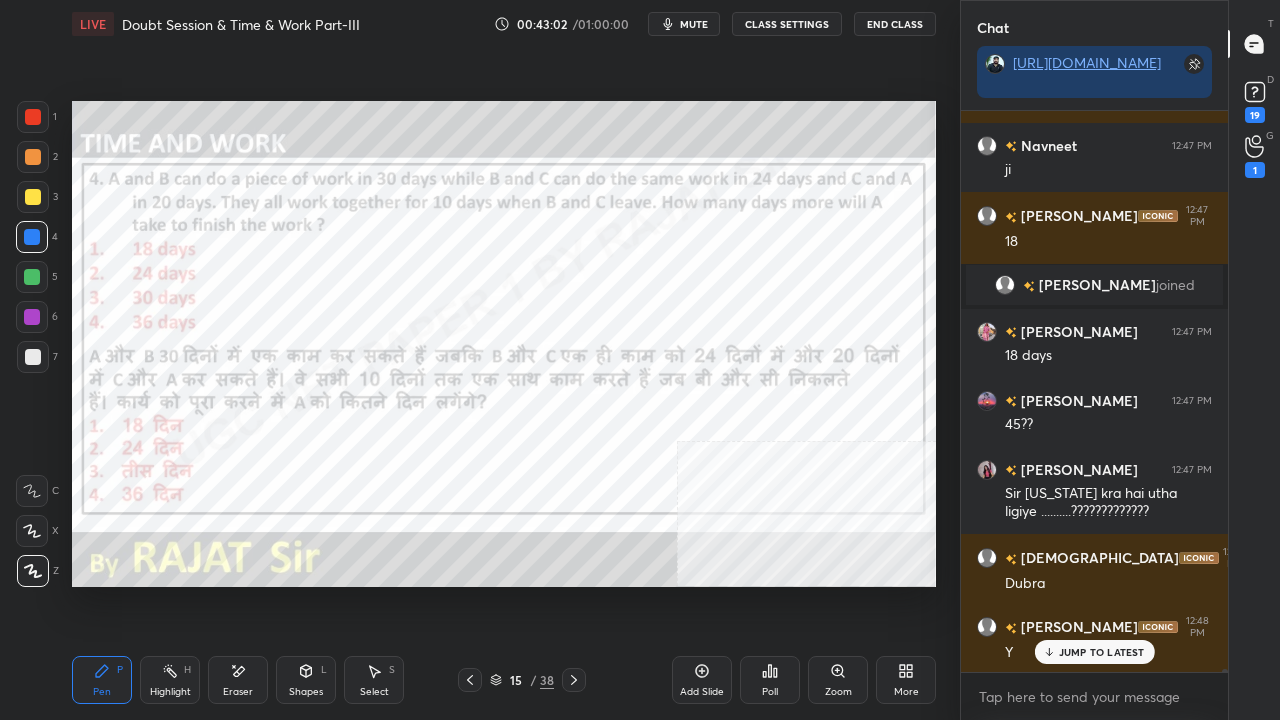 scroll, scrollTop: 107416, scrollLeft: 0, axis: vertical 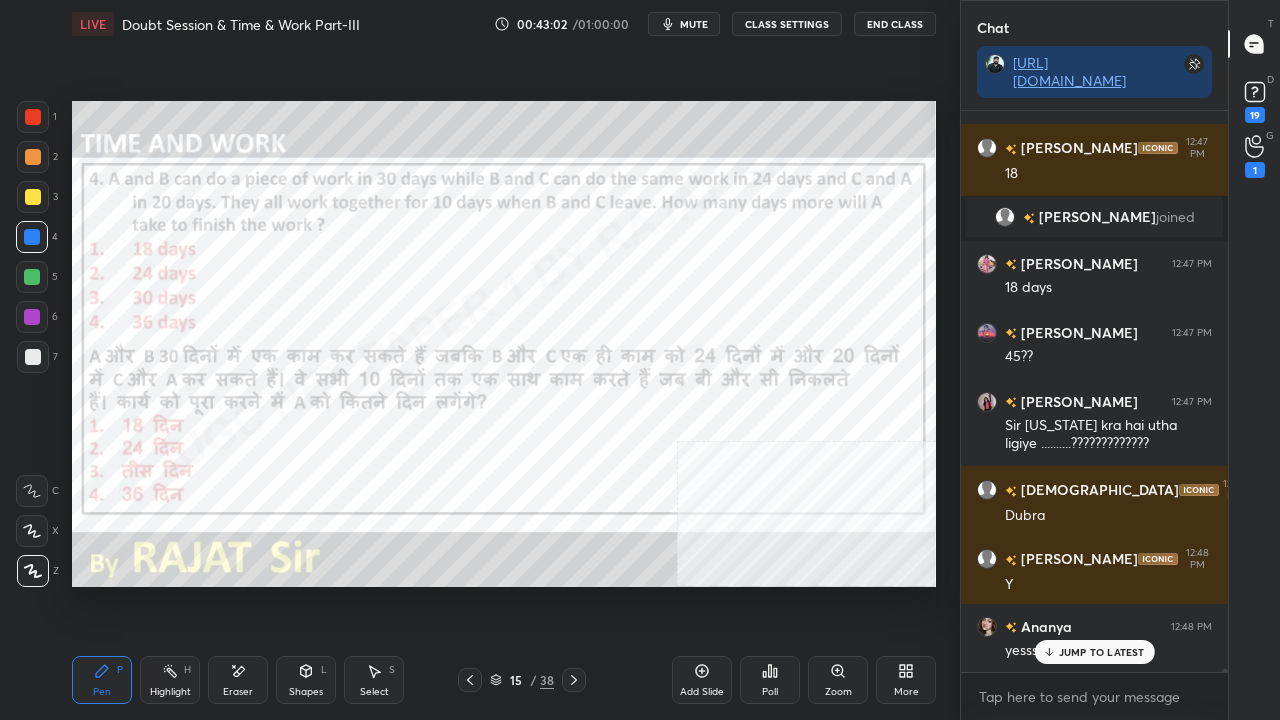 click on "1" at bounding box center [1255, 156] 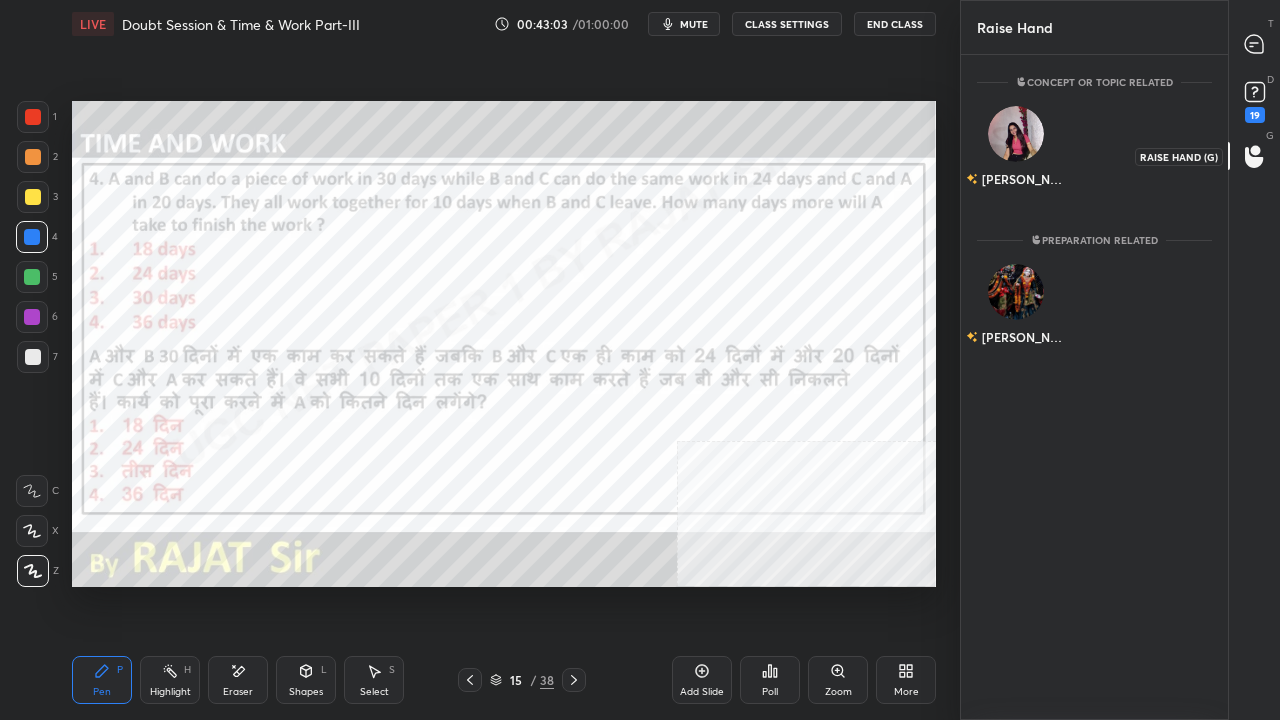 scroll, scrollTop: 6, scrollLeft: 6, axis: both 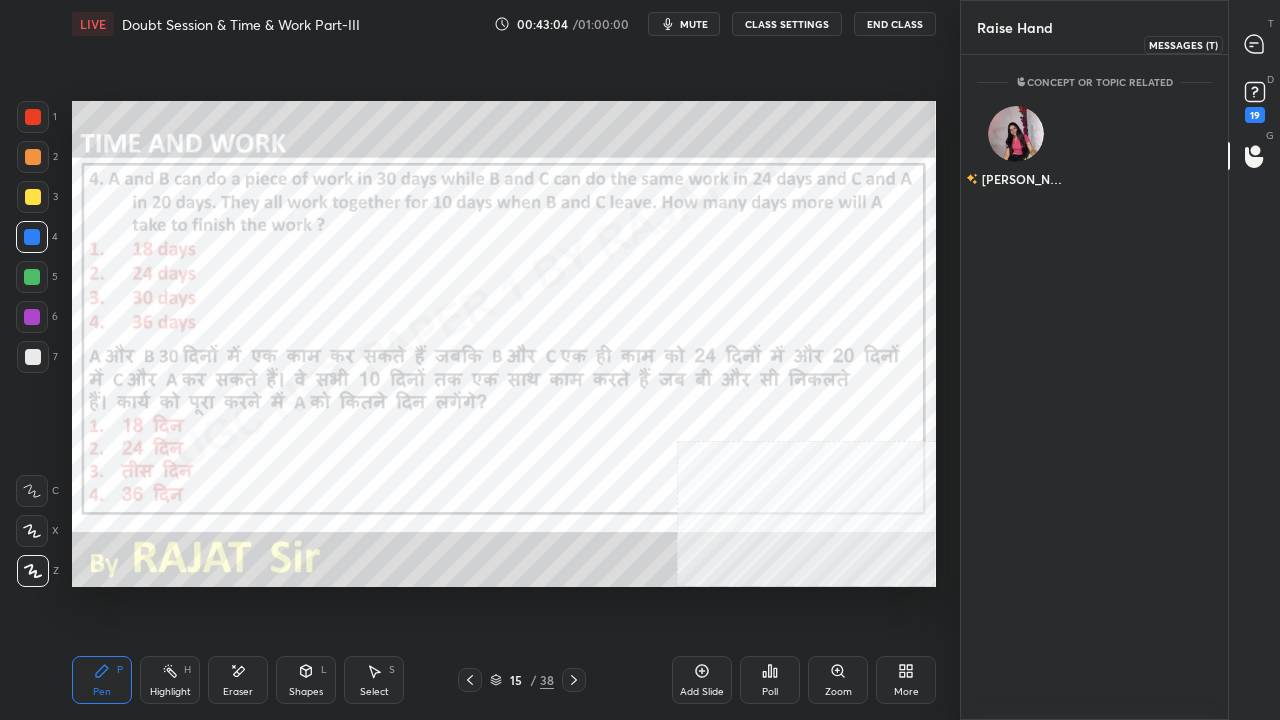 click 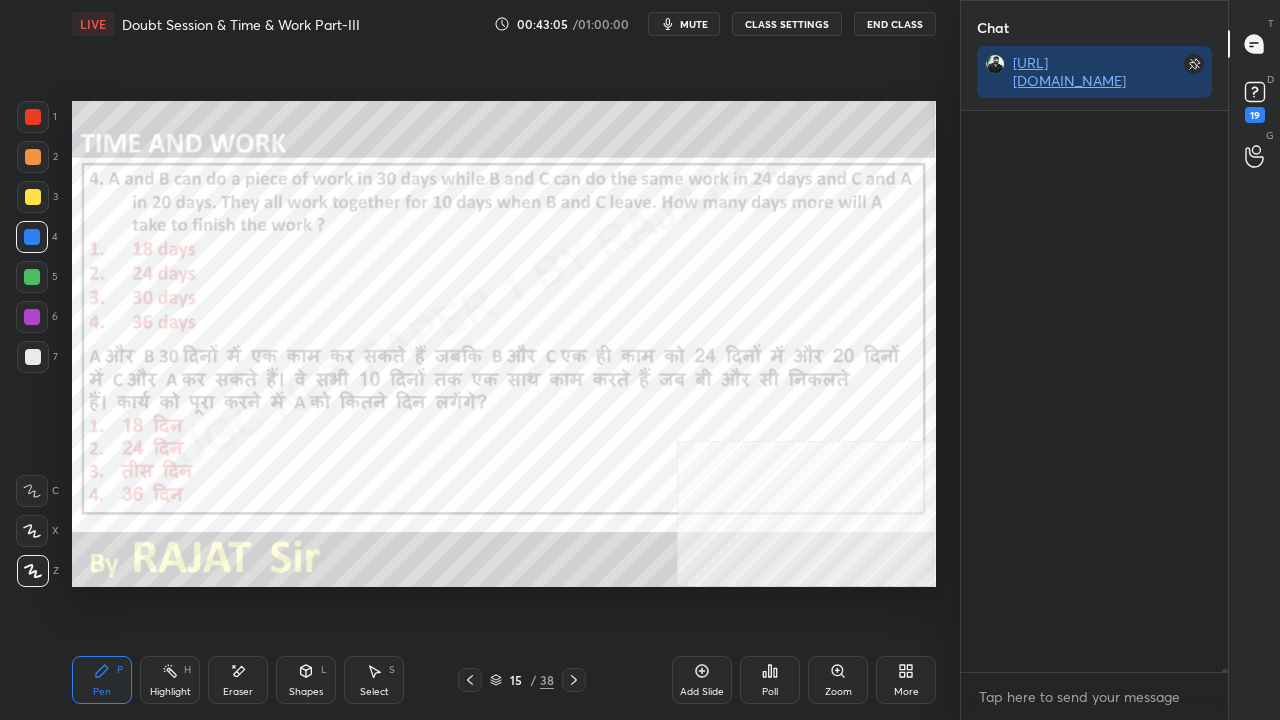 scroll, scrollTop: 108074, scrollLeft: 0, axis: vertical 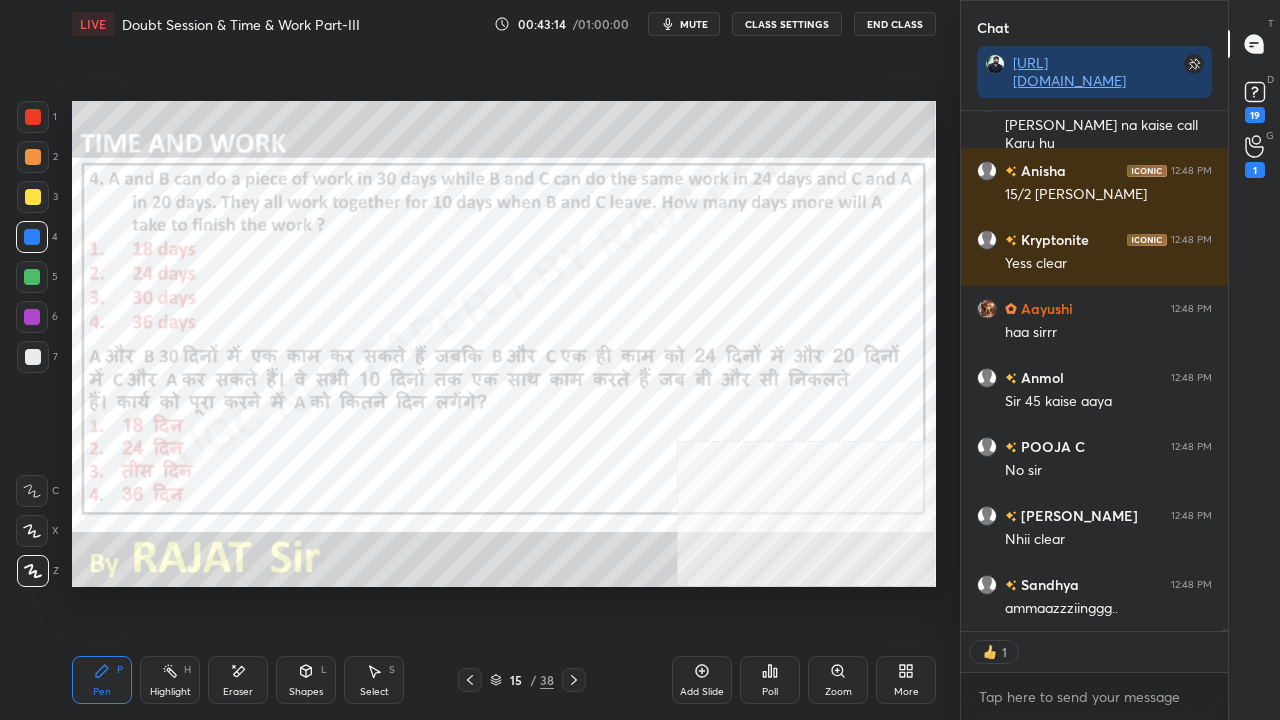 click 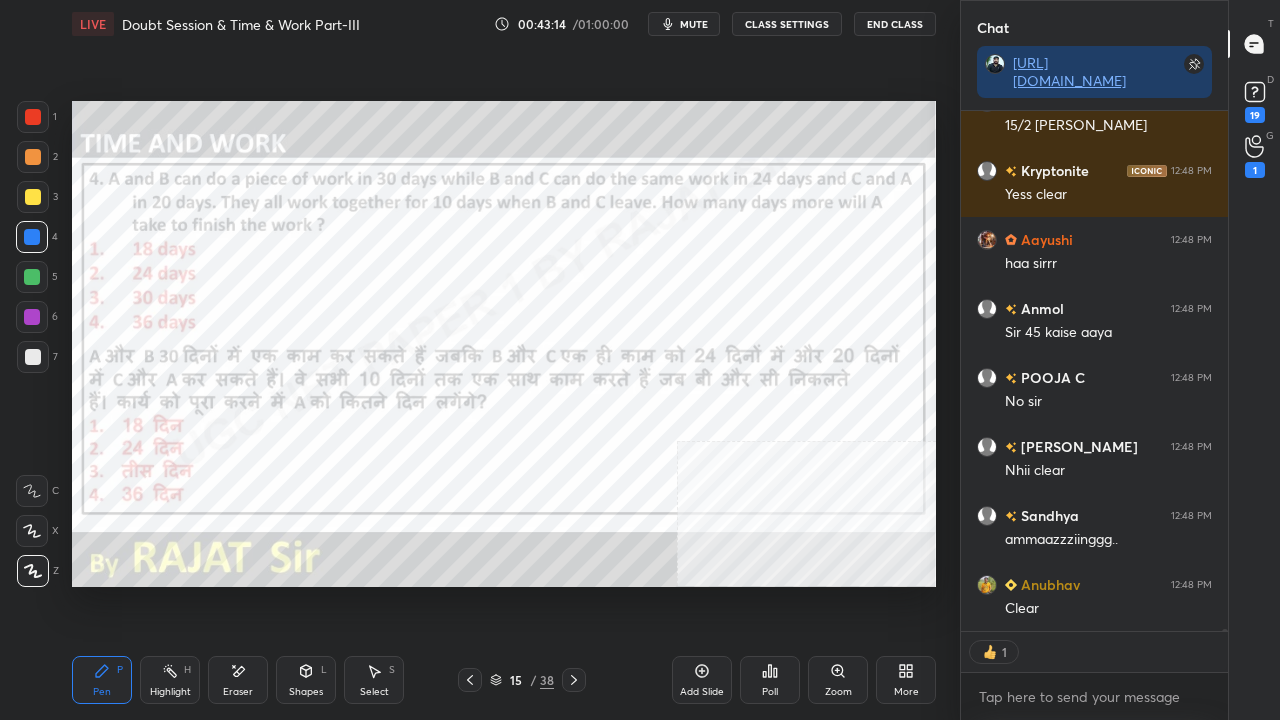 click 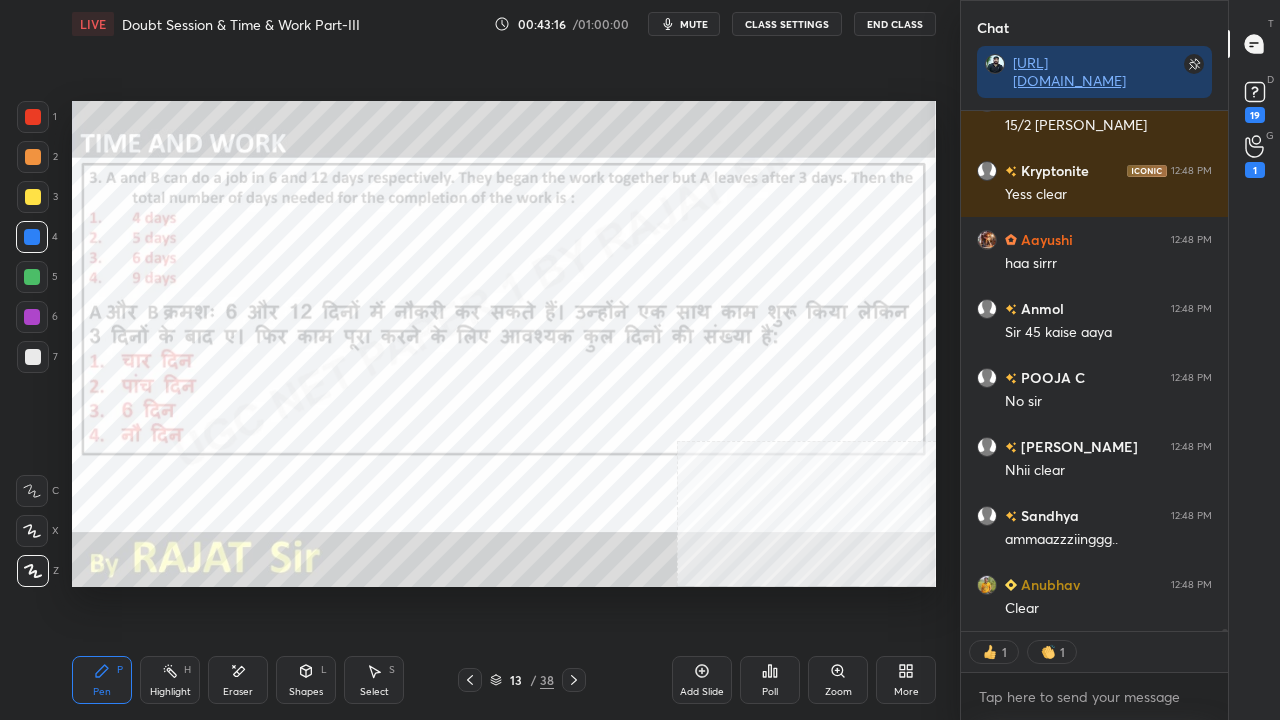 click on "Highlight H" at bounding box center (170, 680) 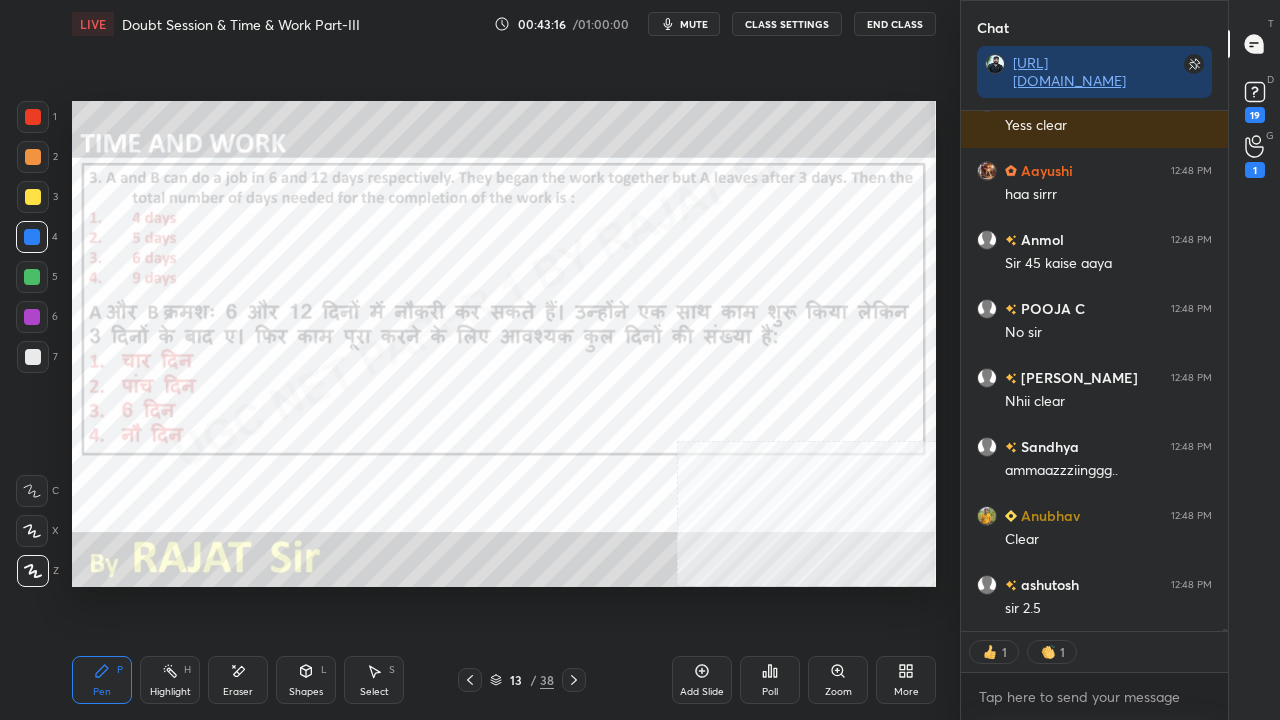 click on "Highlight H" at bounding box center (170, 680) 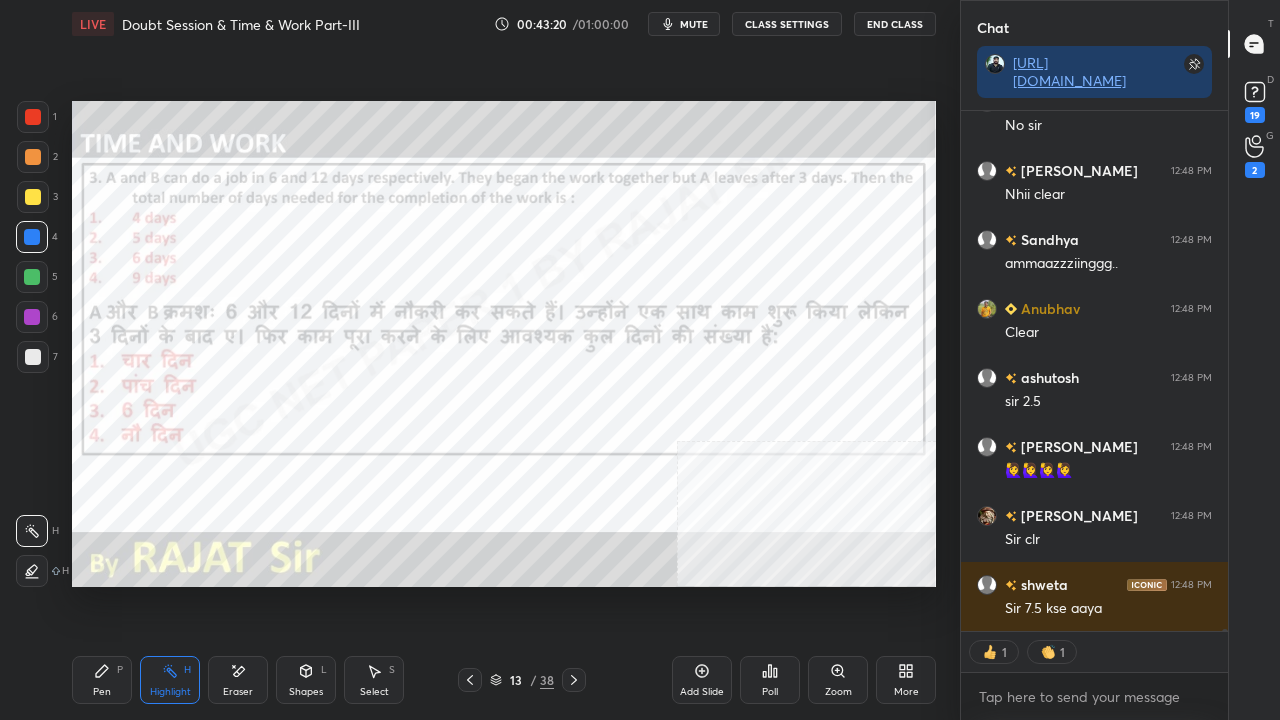 click 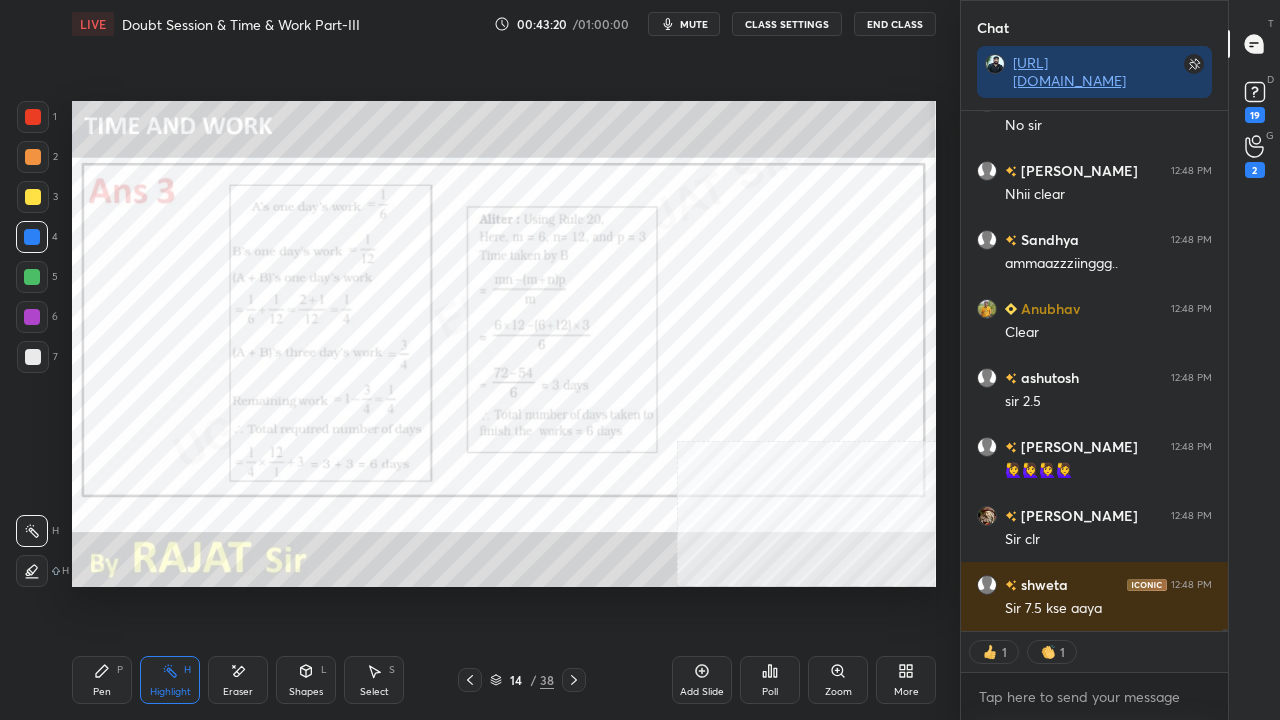 click 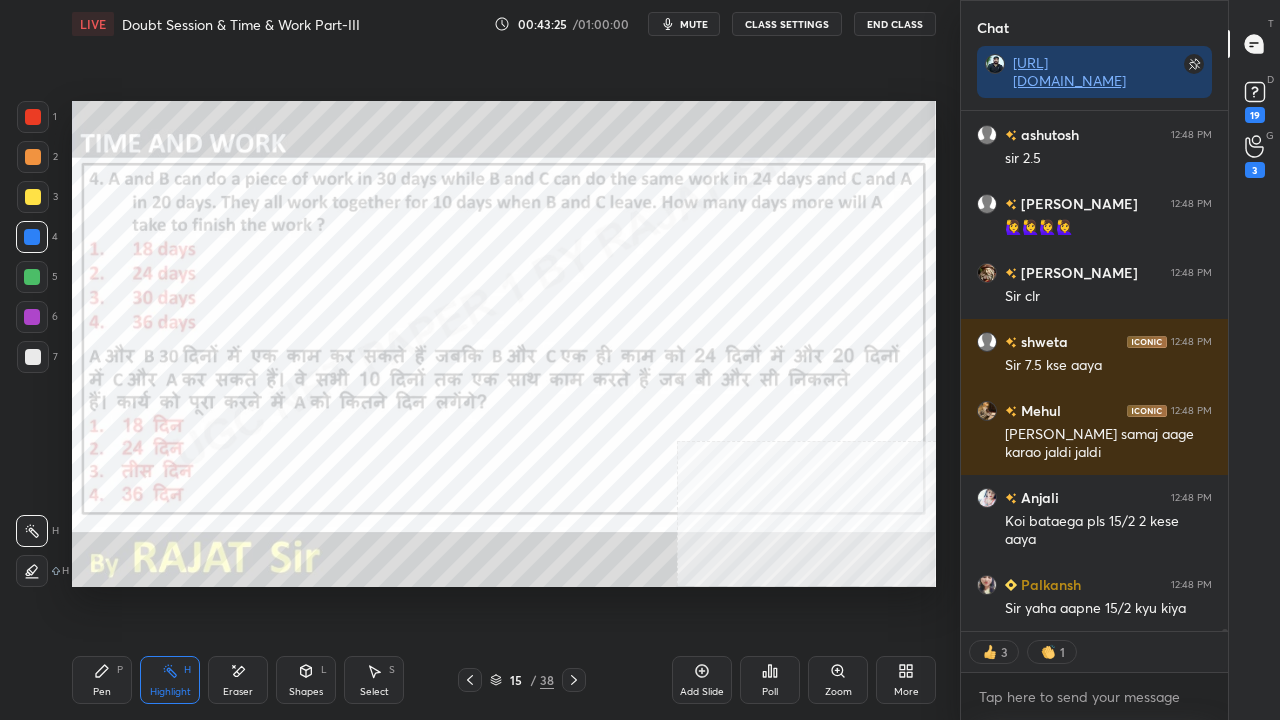 click on "Pen P" at bounding box center (102, 680) 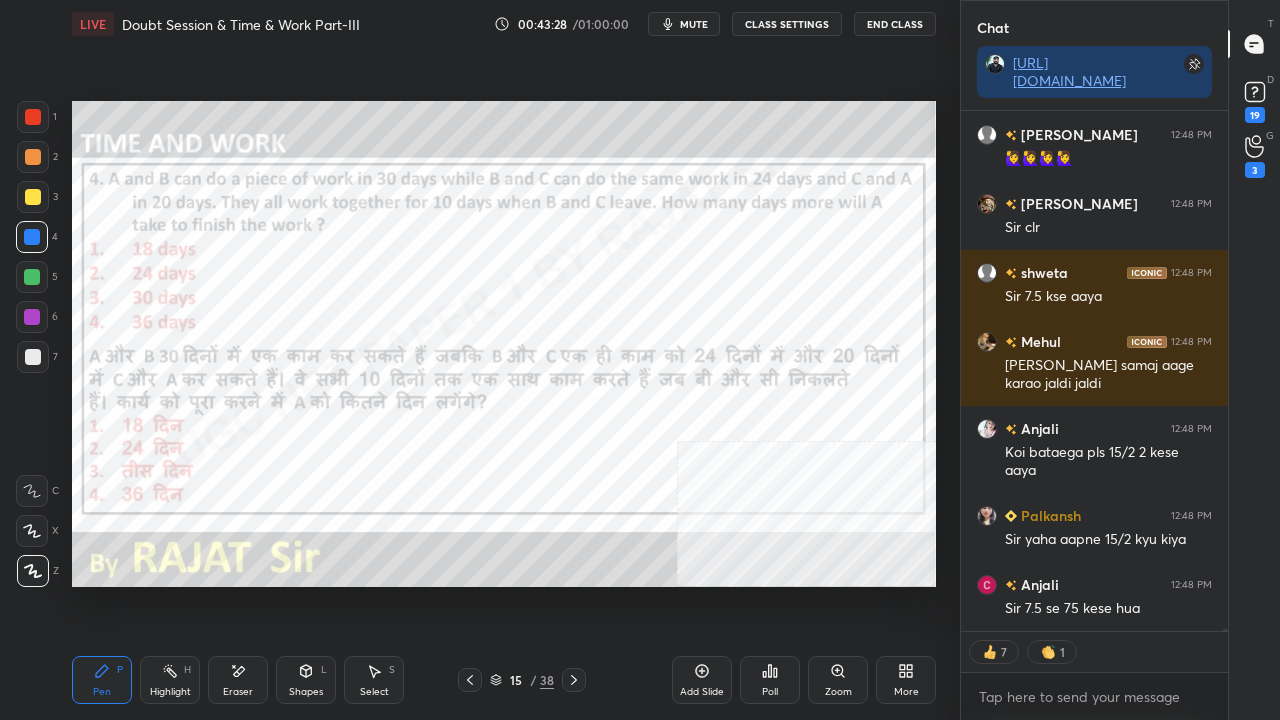 click on "Highlight H" at bounding box center [170, 680] 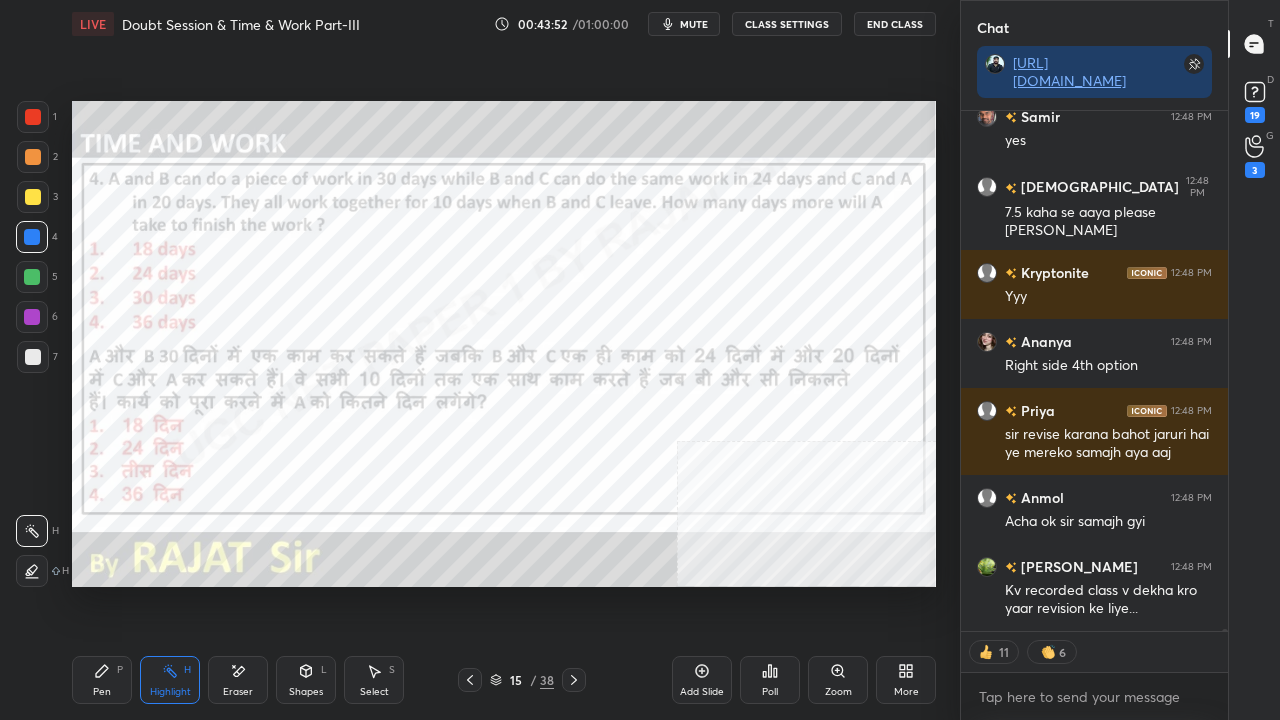 scroll, scrollTop: 109157, scrollLeft: 0, axis: vertical 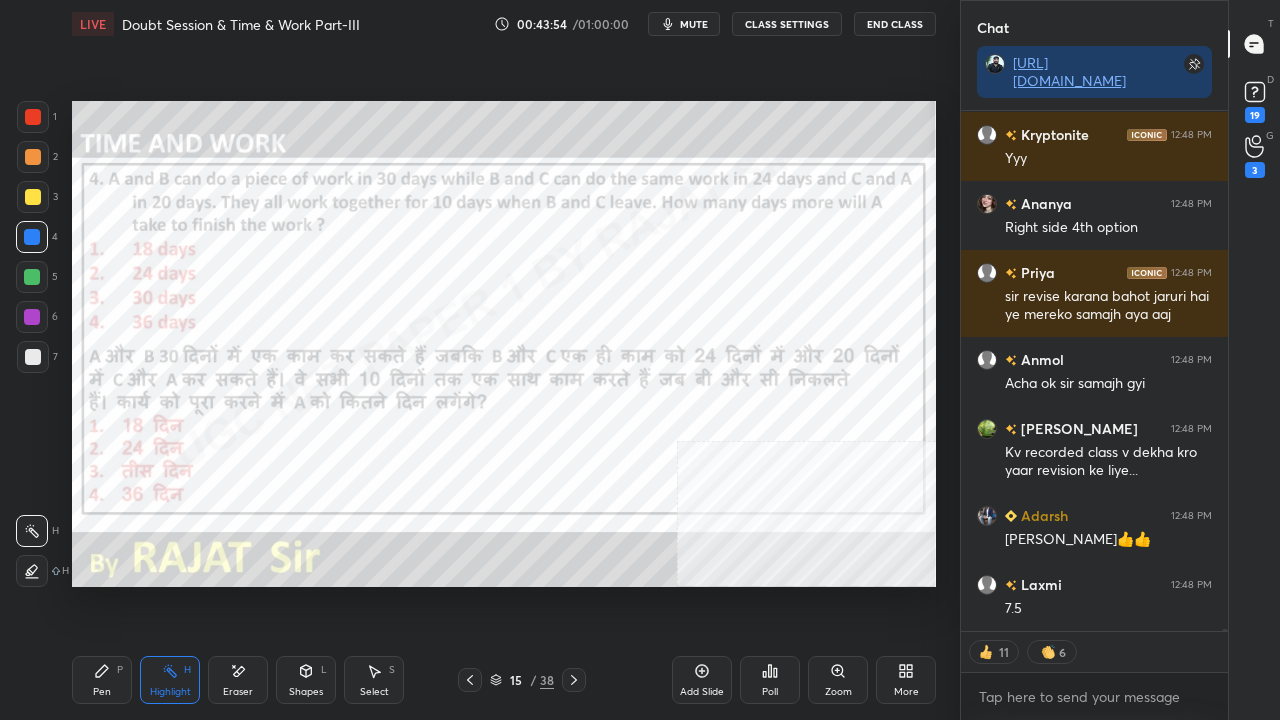 click on "Pen P" at bounding box center [102, 680] 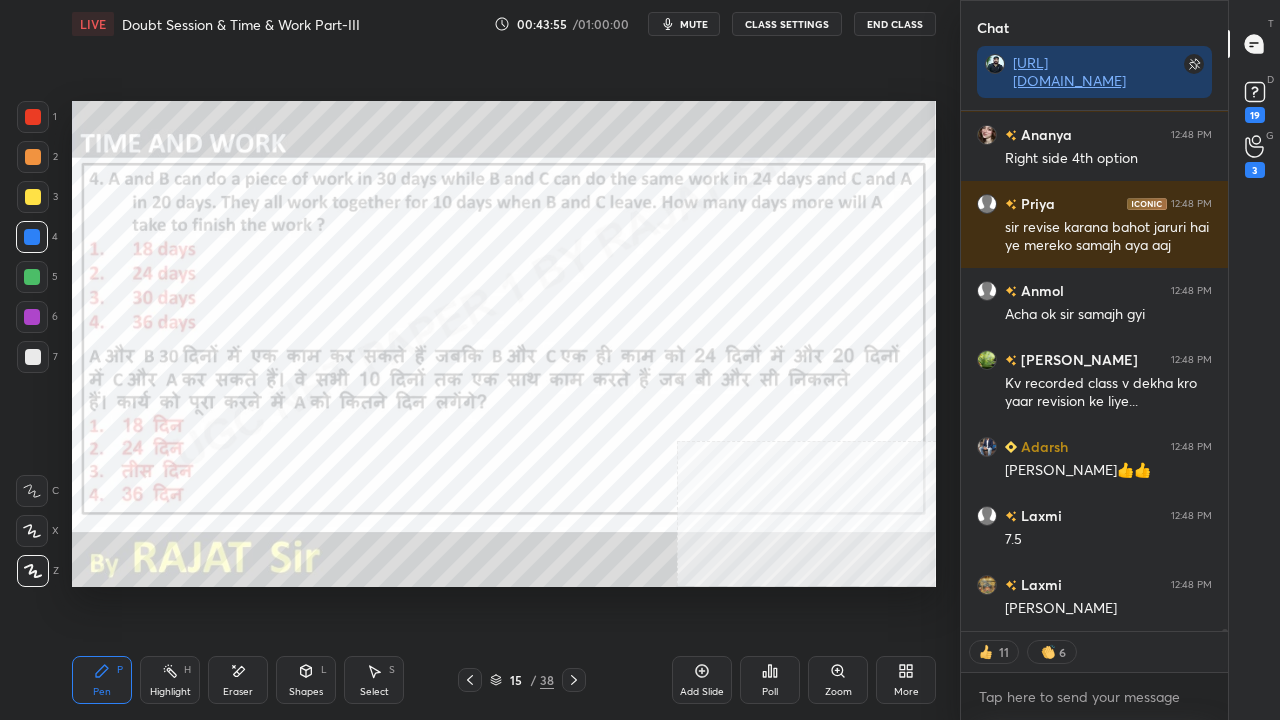 click on "Add Slide" at bounding box center [702, 680] 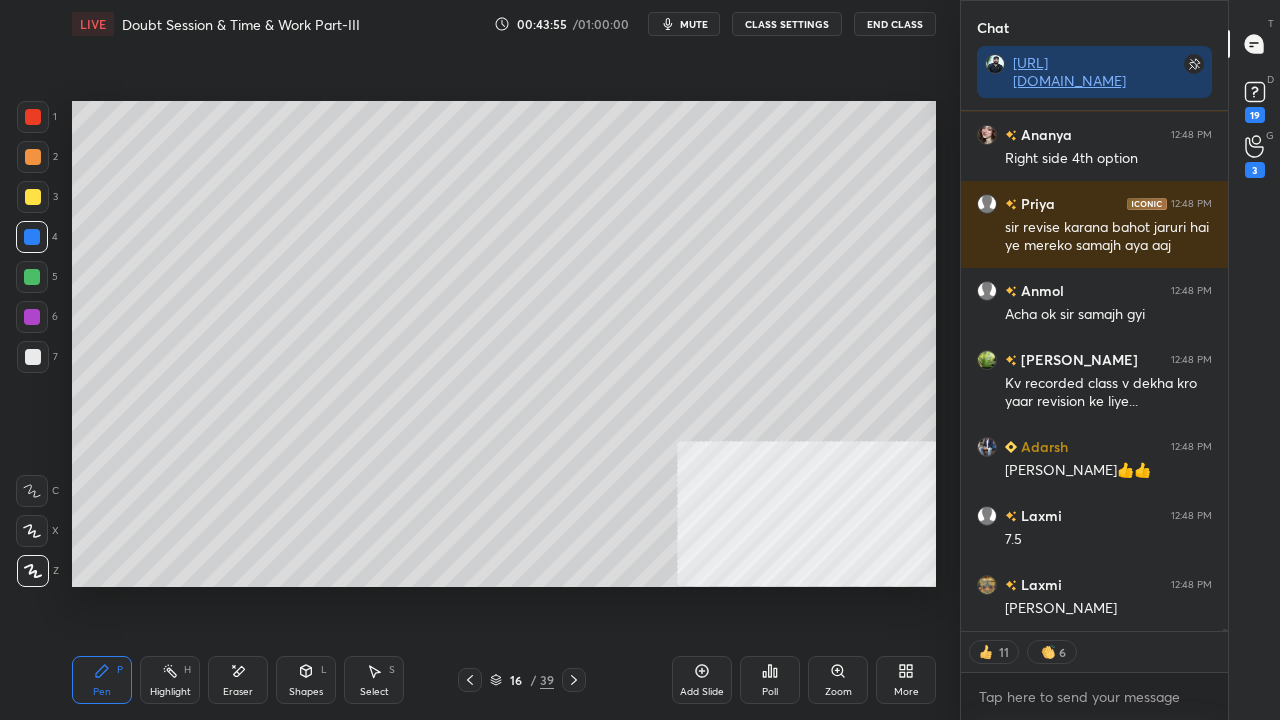 click at bounding box center (33, 197) 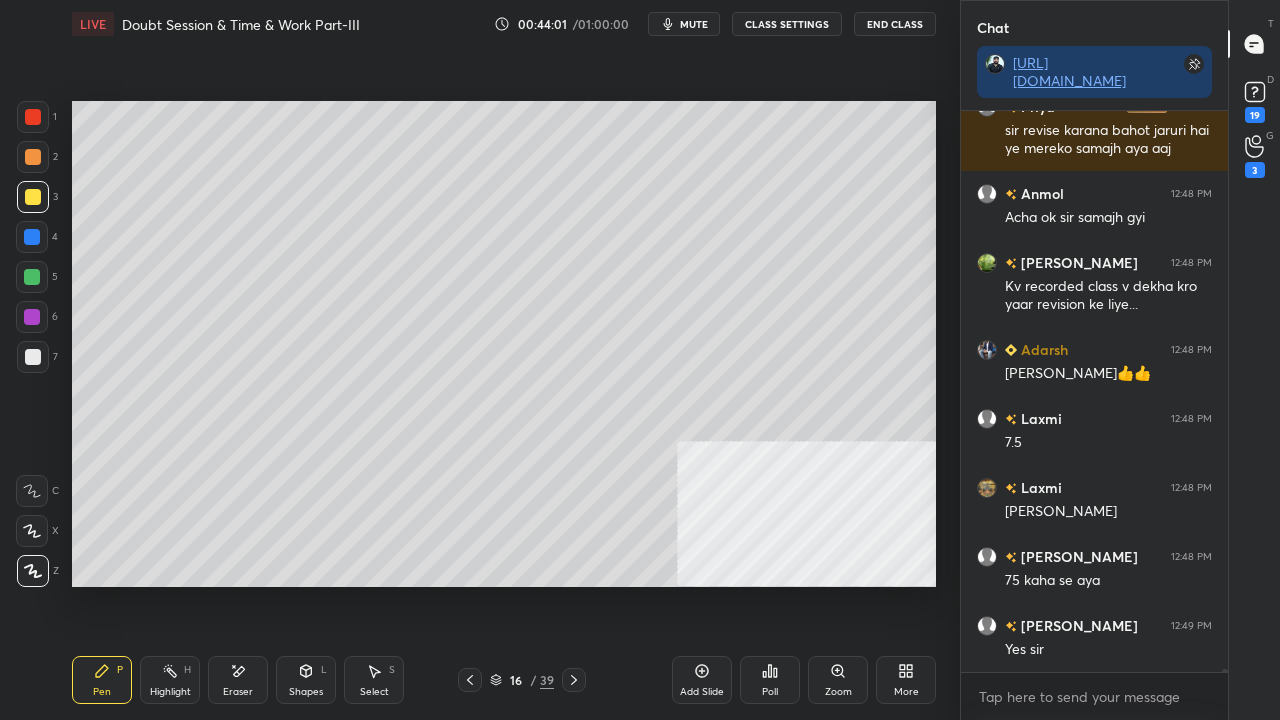 drag, startPoint x: 33, startPoint y: 111, endPoint x: 70, endPoint y: 123, distance: 38.8973 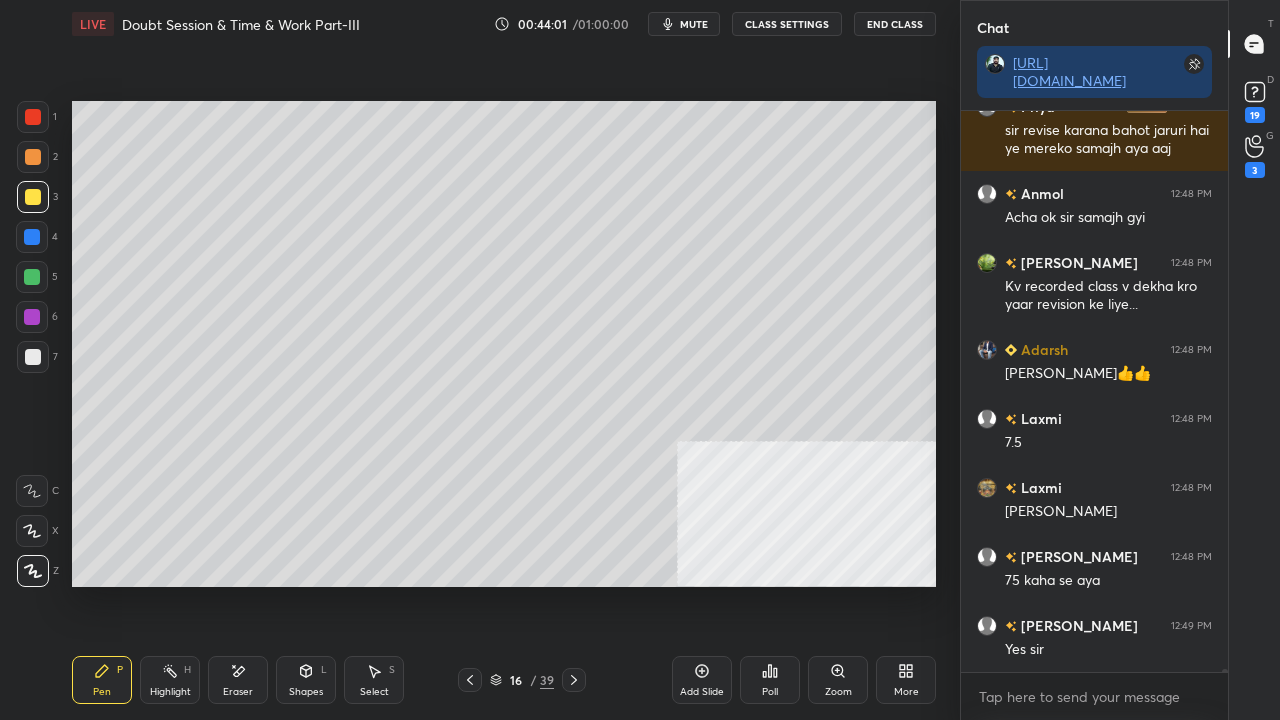 click at bounding box center [33, 117] 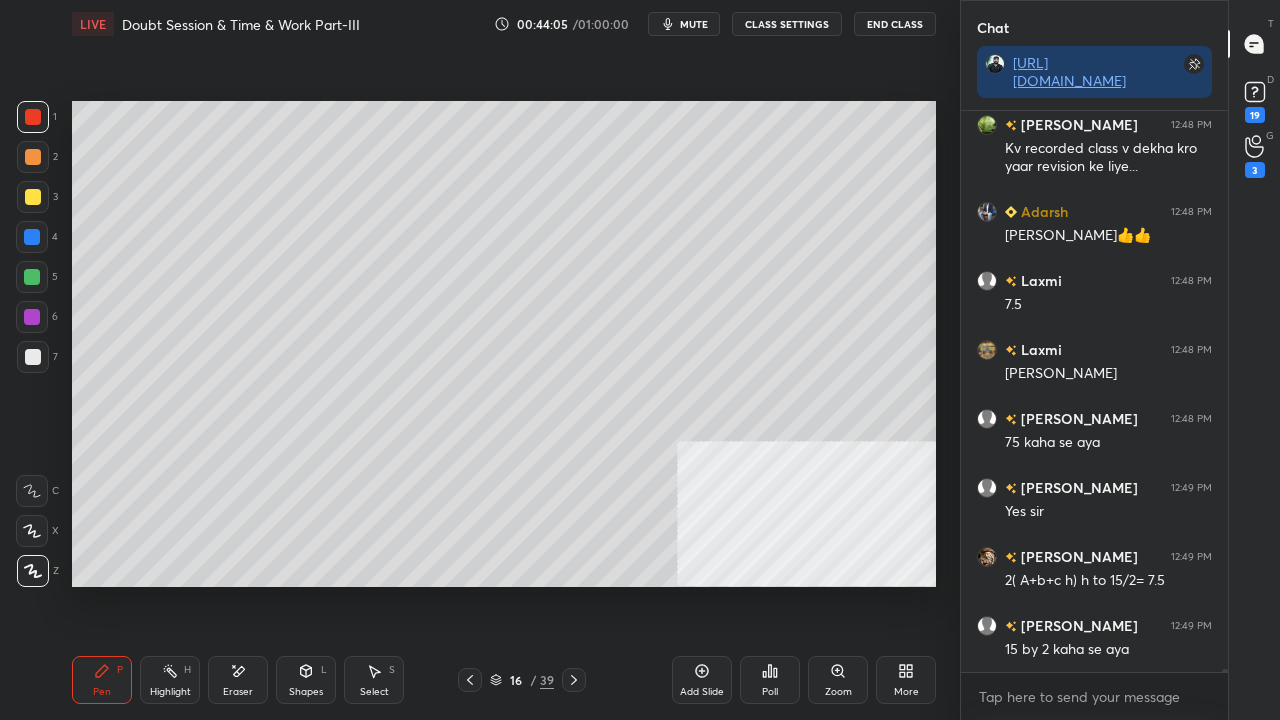 click 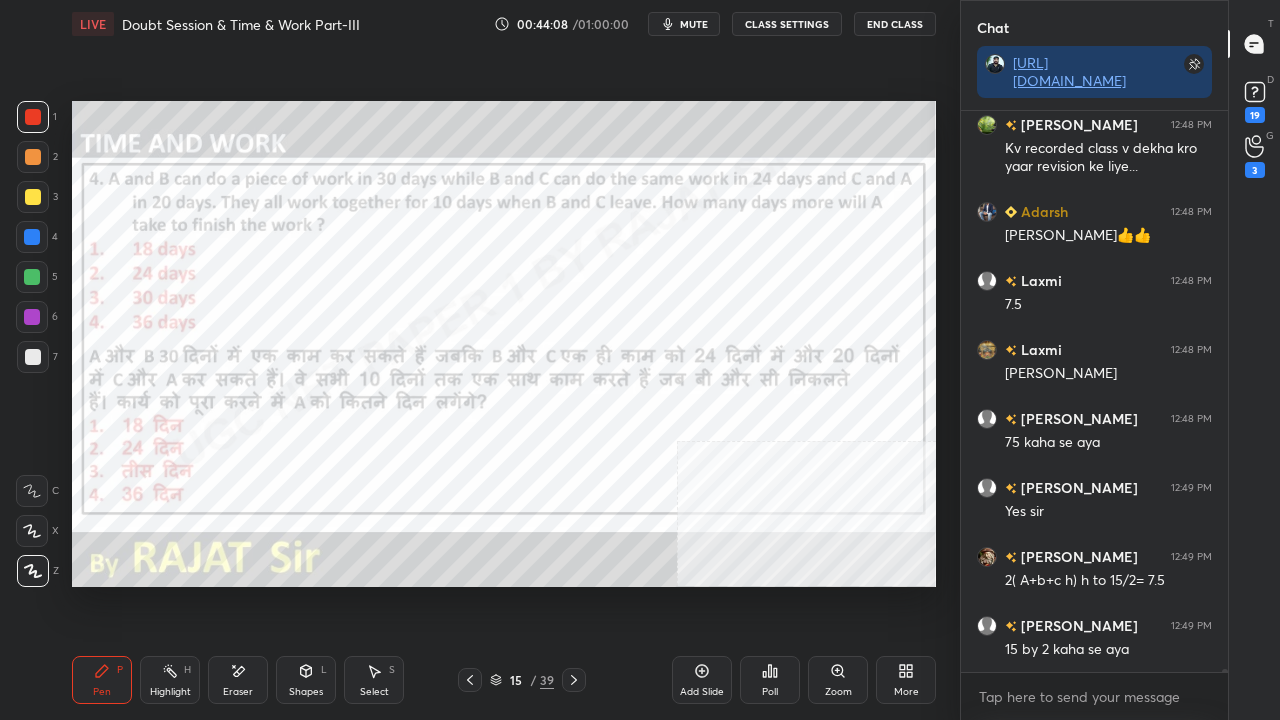 click 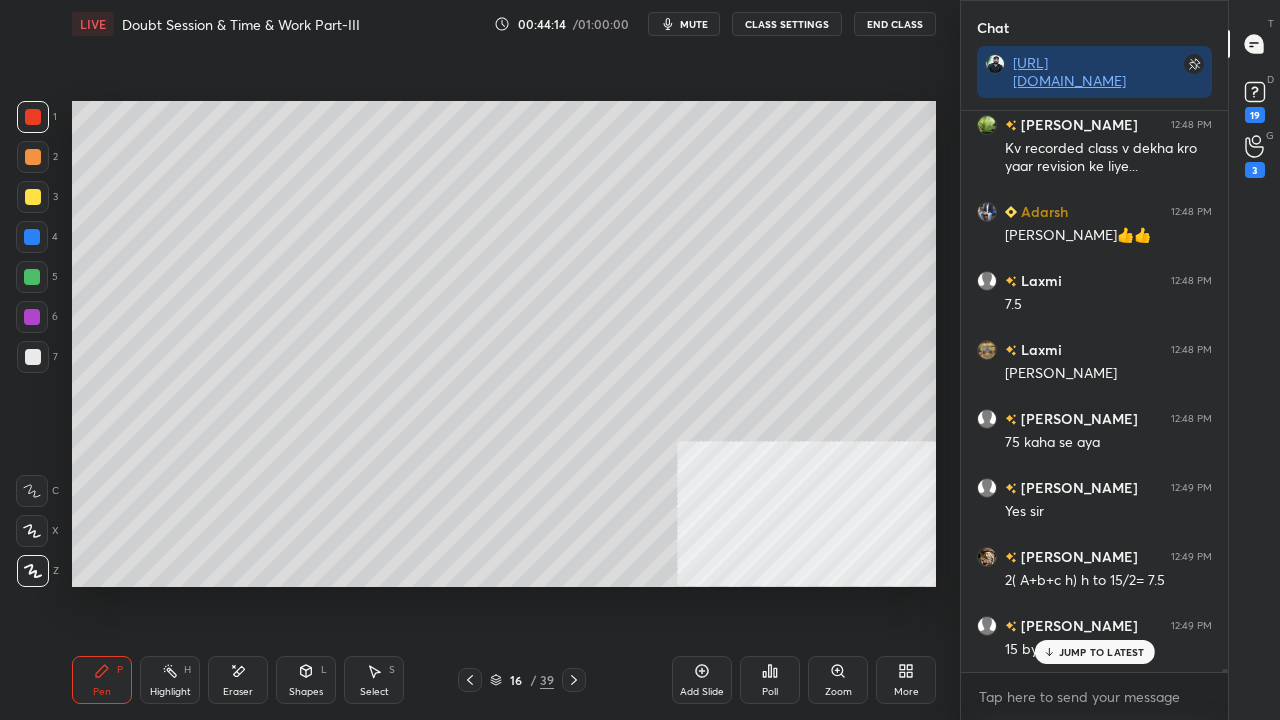 scroll, scrollTop: 109598, scrollLeft: 0, axis: vertical 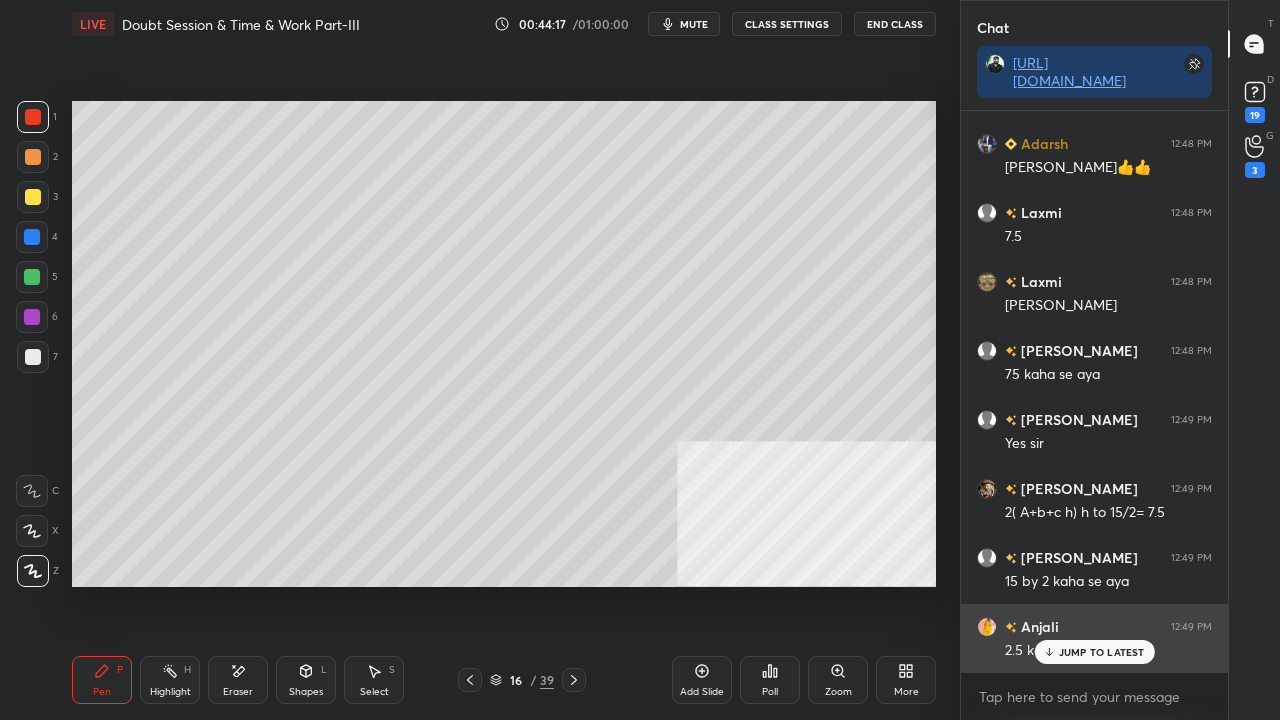 drag, startPoint x: 1089, startPoint y: 648, endPoint x: 1000, endPoint y: 616, distance: 94.57801 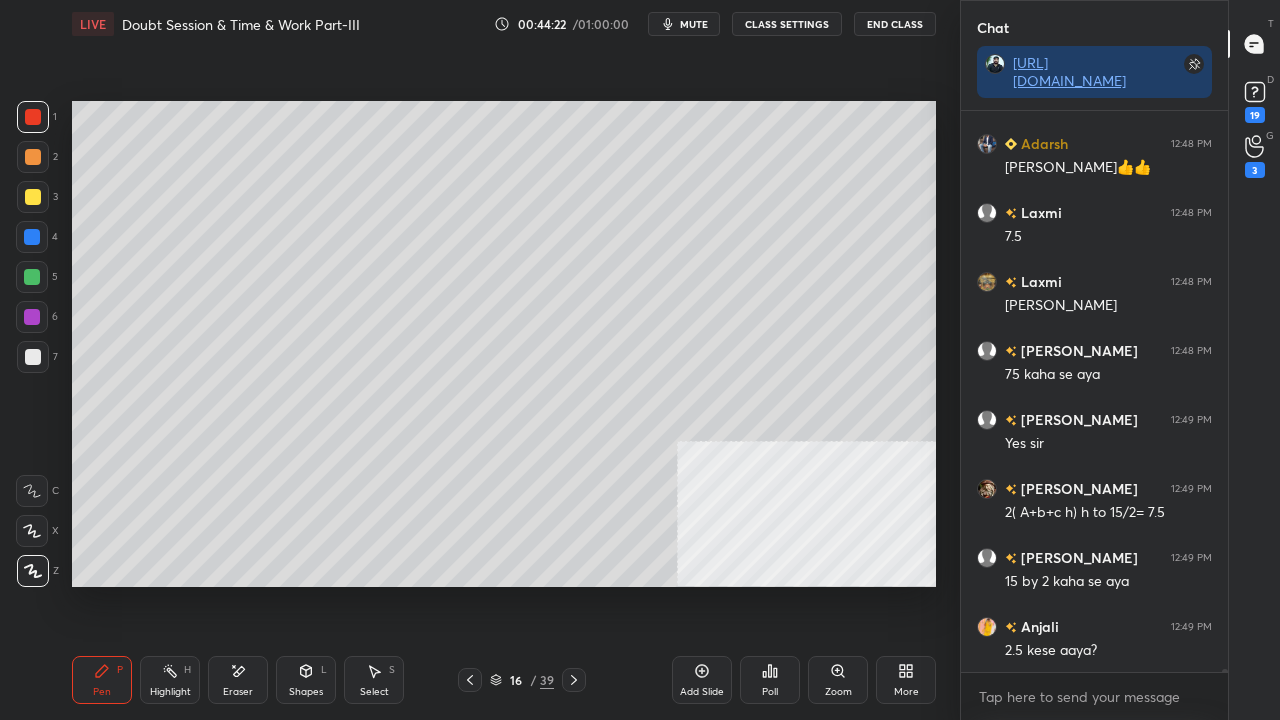 scroll, scrollTop: 109686, scrollLeft: 0, axis: vertical 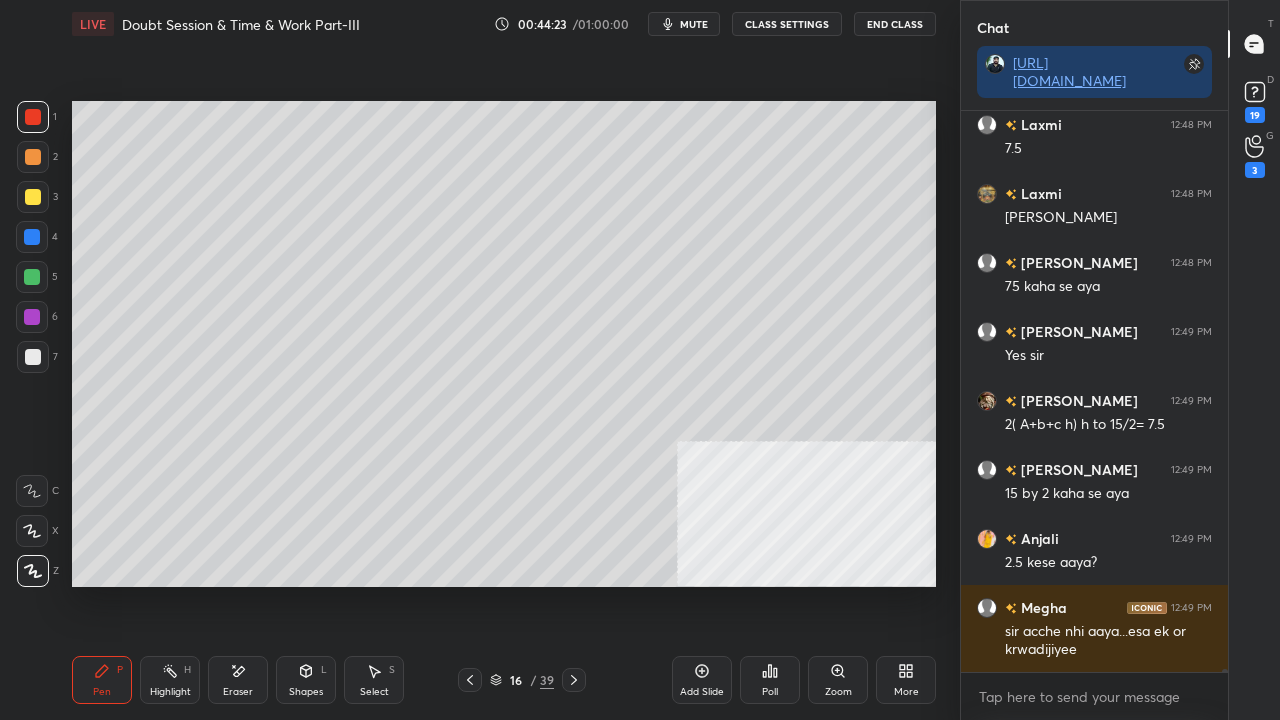 drag, startPoint x: 32, startPoint y: 356, endPoint x: 56, endPoint y: 351, distance: 24.5153 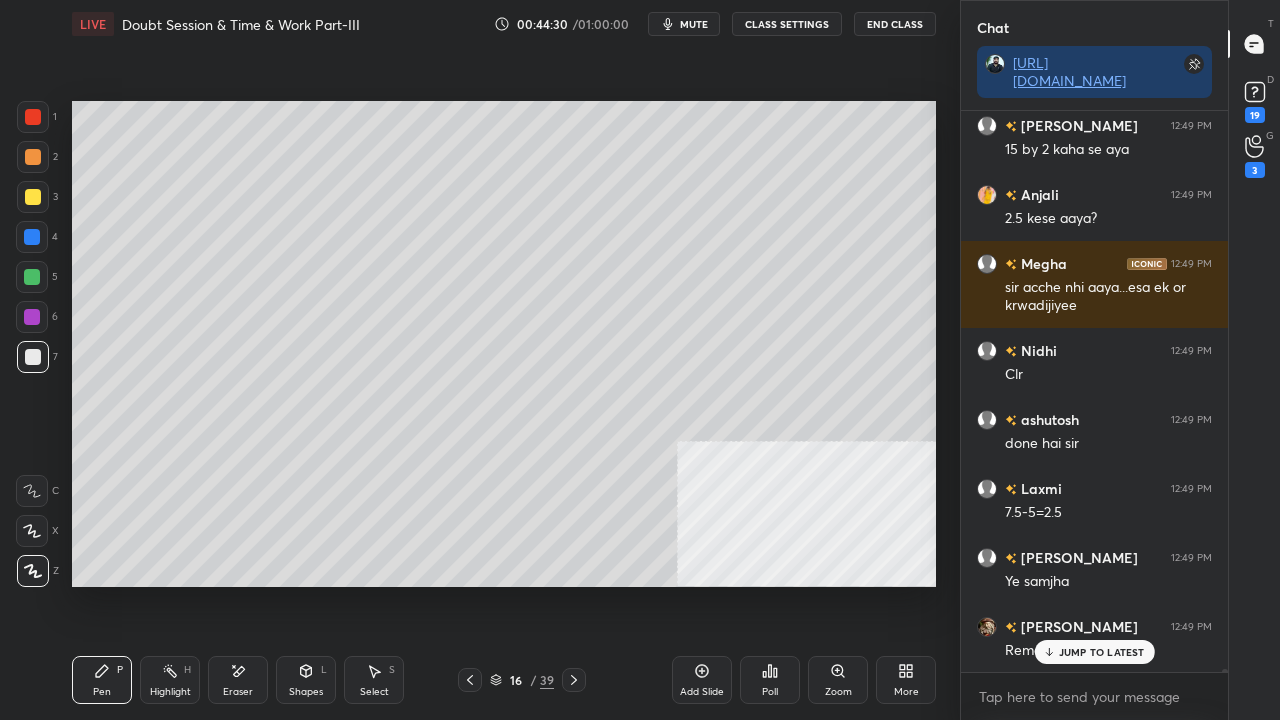 scroll, scrollTop: 110100, scrollLeft: 0, axis: vertical 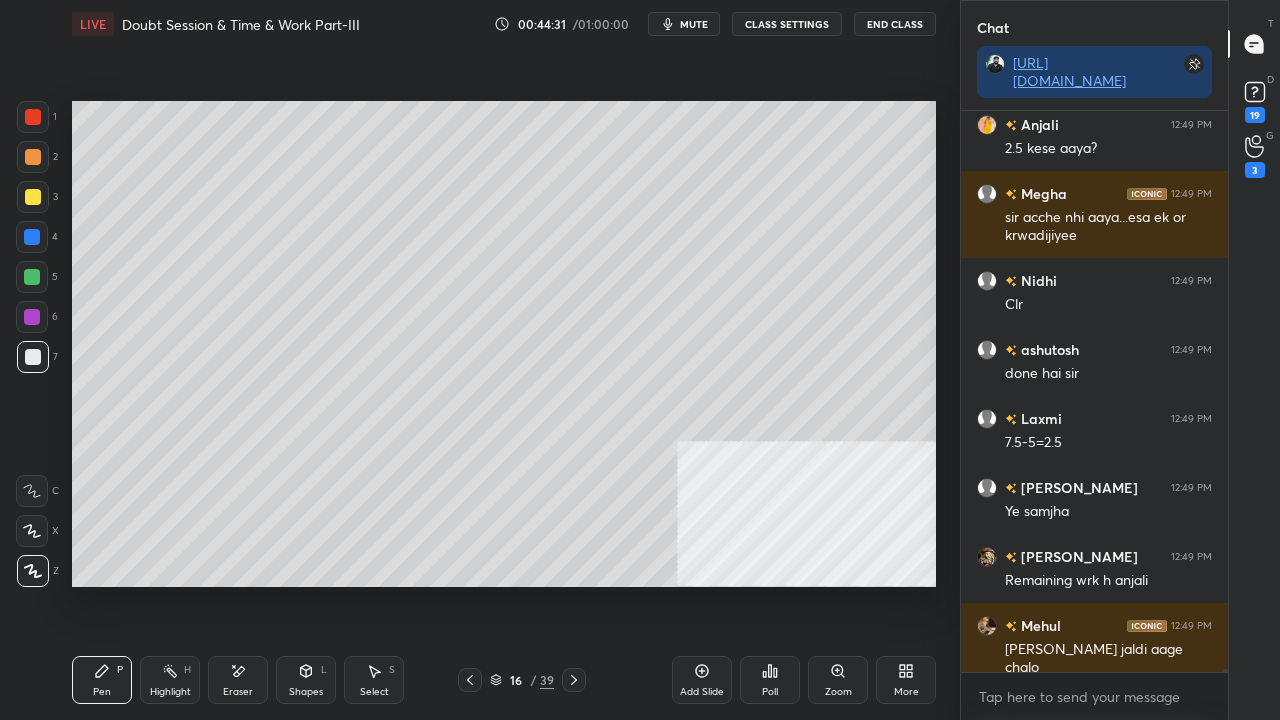 click at bounding box center [33, 117] 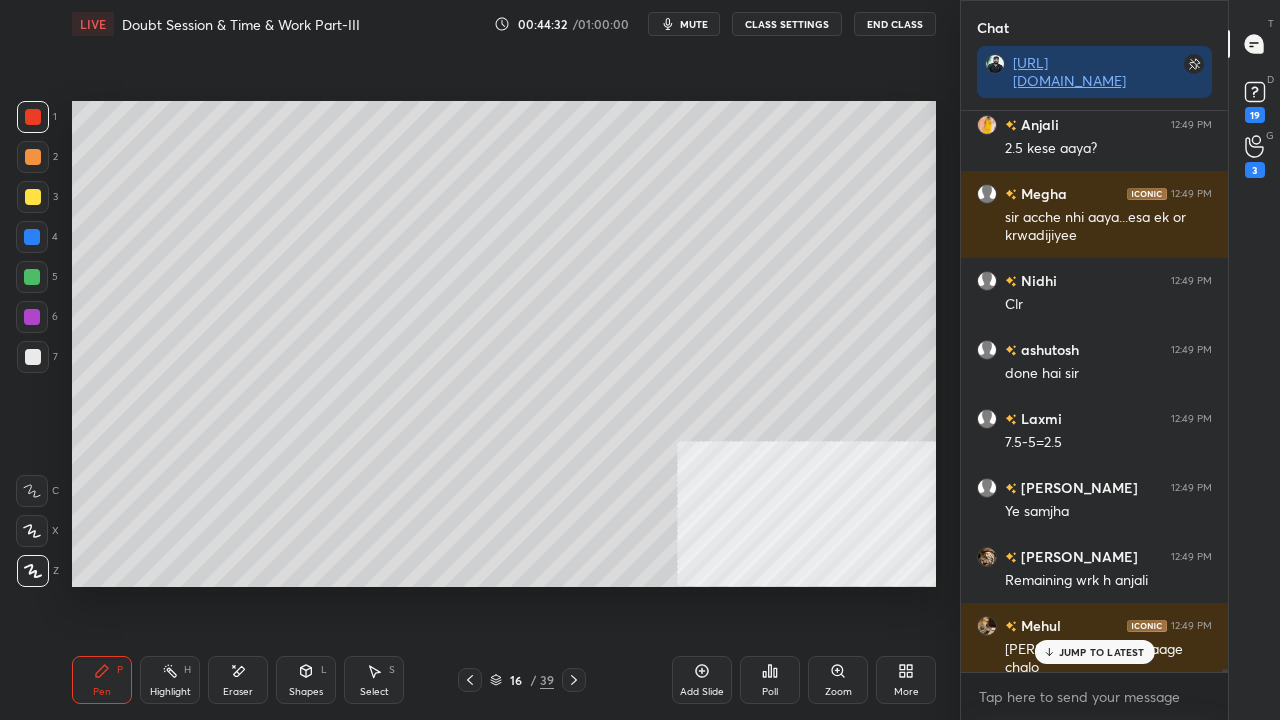 scroll, scrollTop: 110168, scrollLeft: 0, axis: vertical 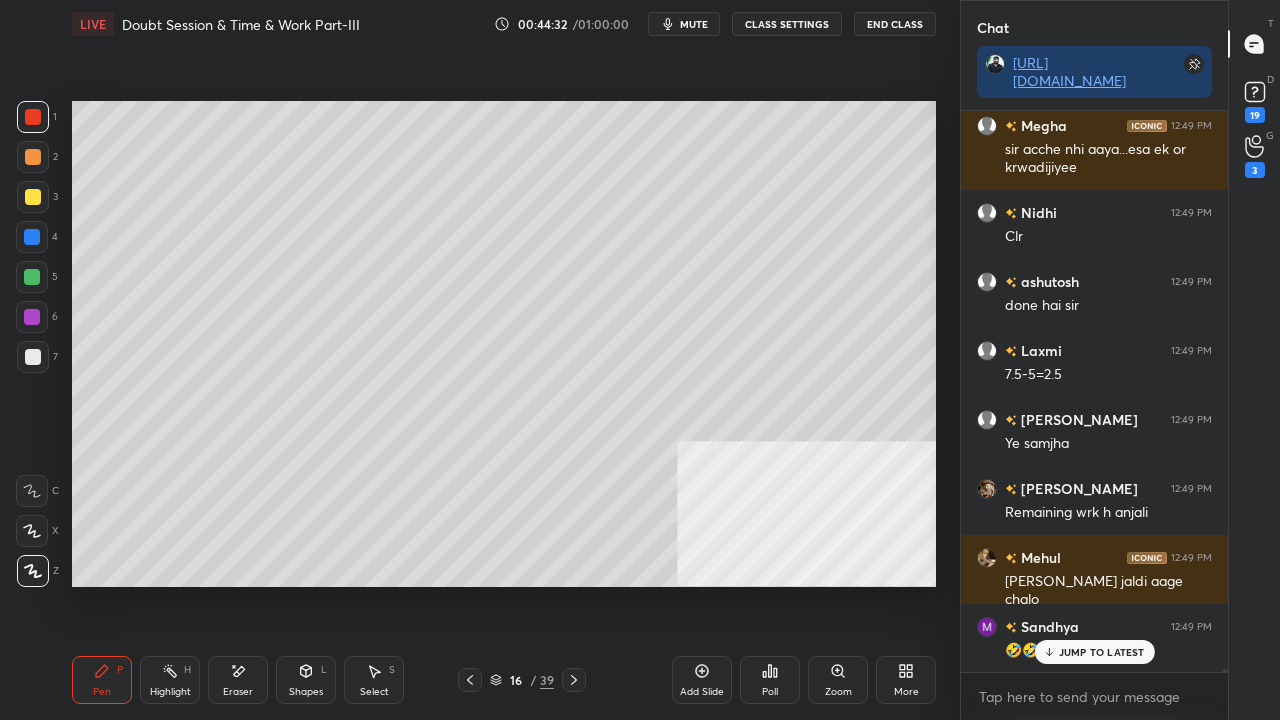 click 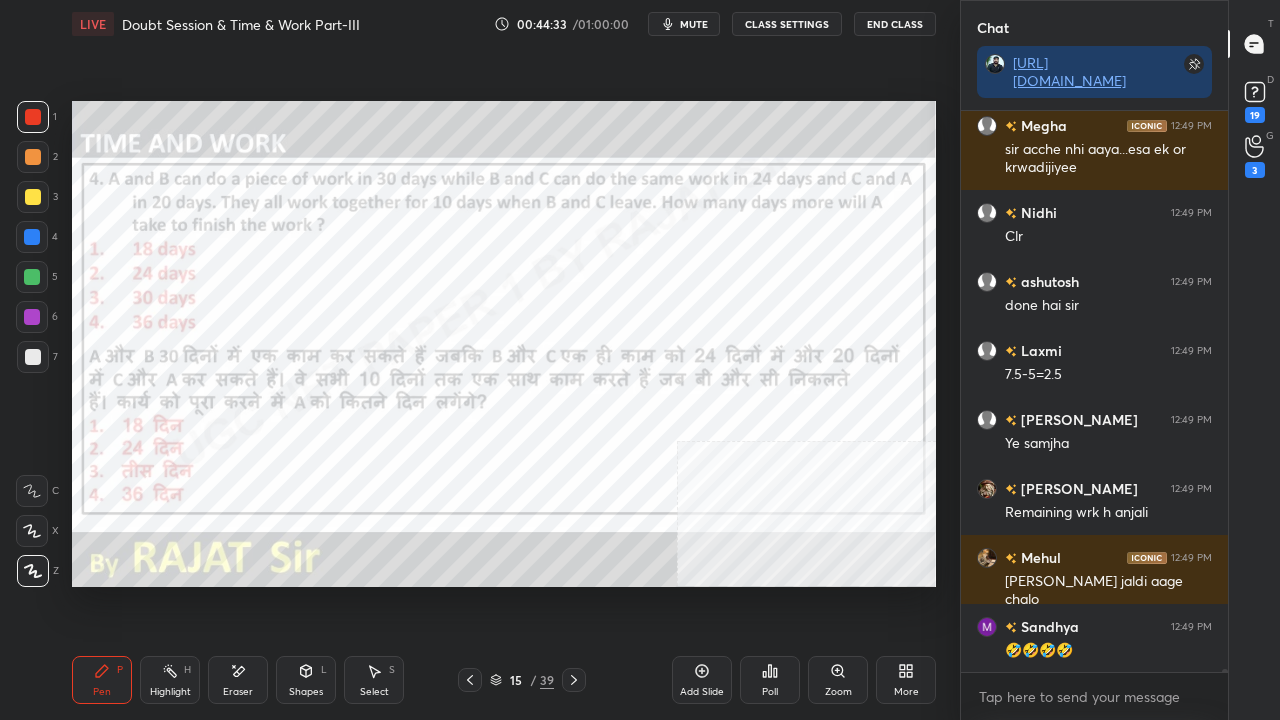scroll, scrollTop: 110238, scrollLeft: 0, axis: vertical 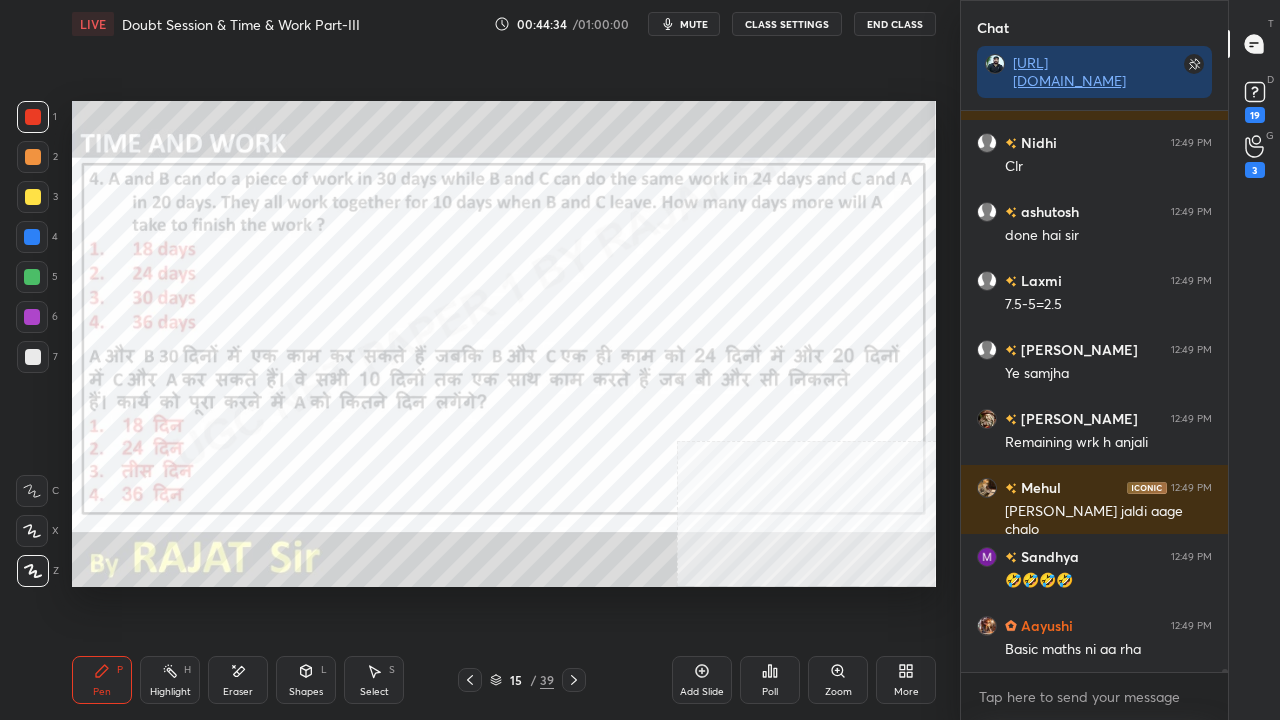 click 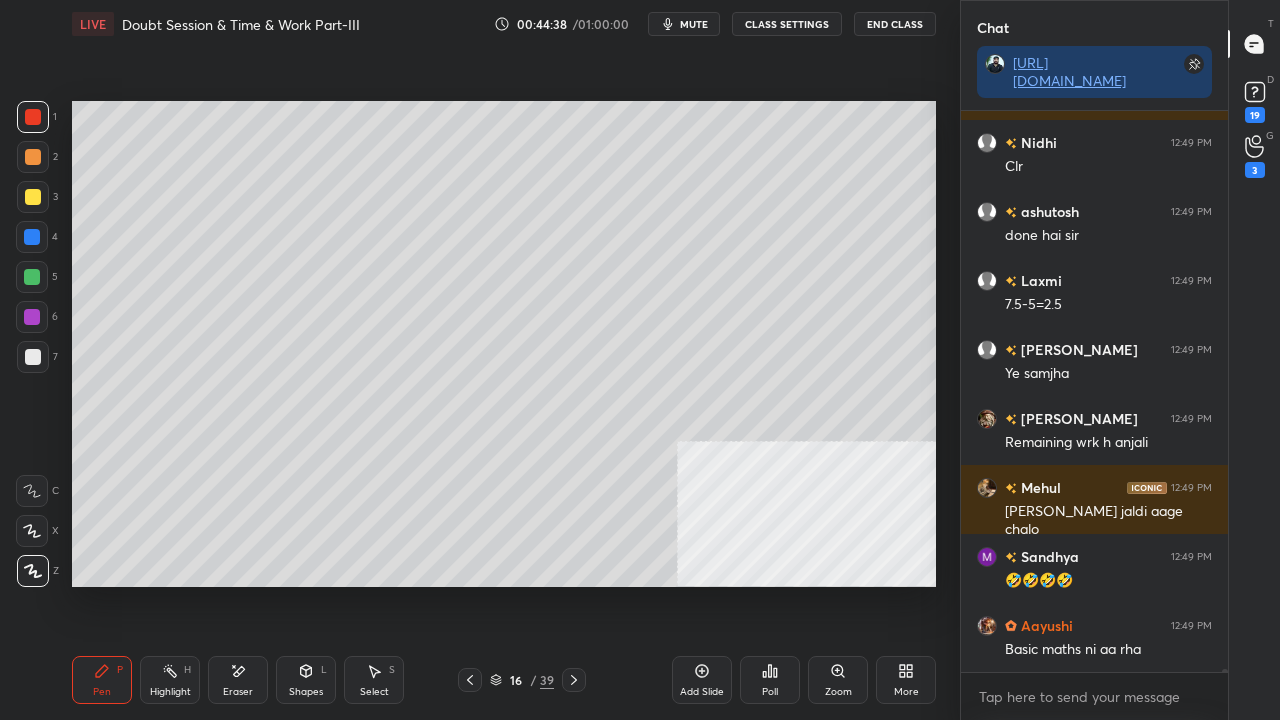 click 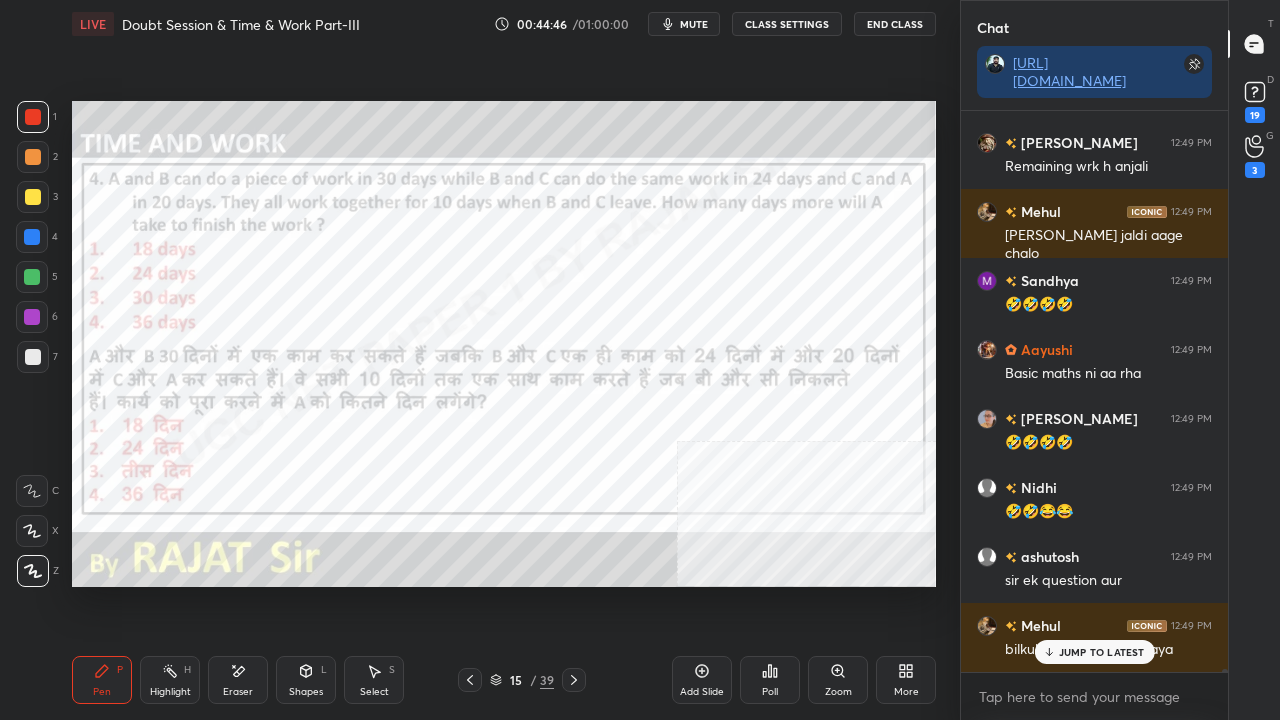 scroll, scrollTop: 110582, scrollLeft: 0, axis: vertical 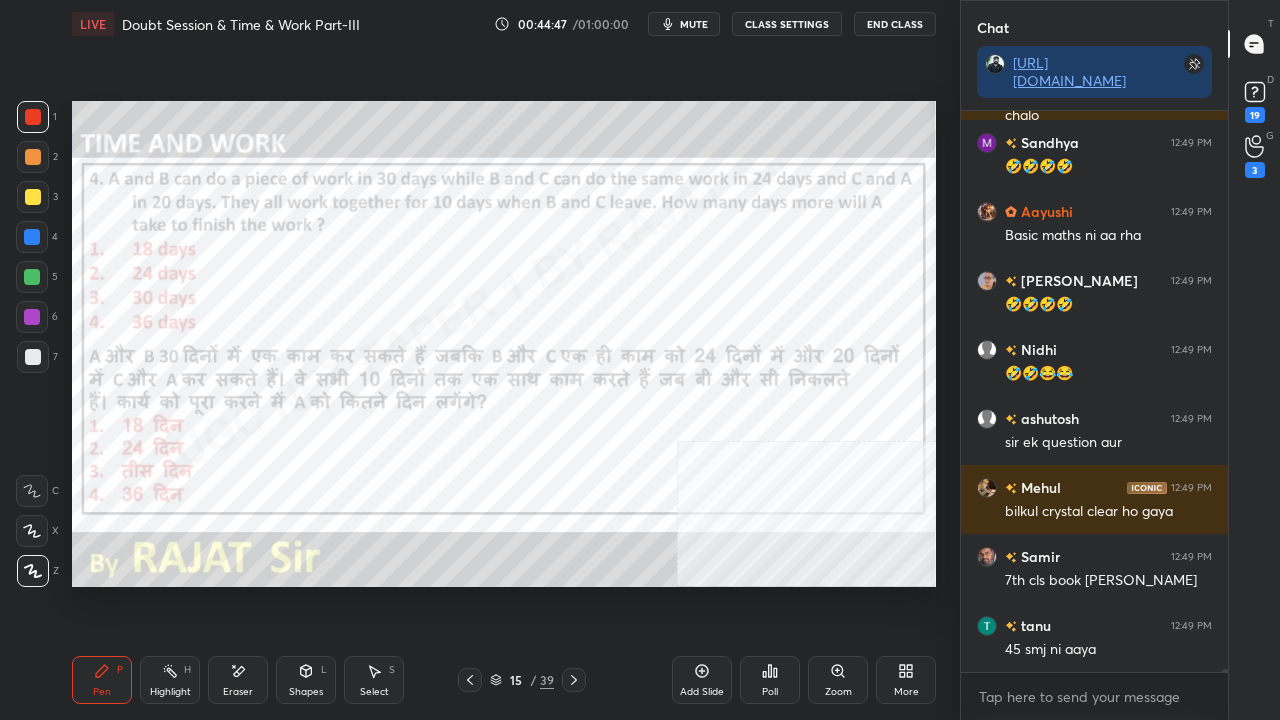click at bounding box center [32, 237] 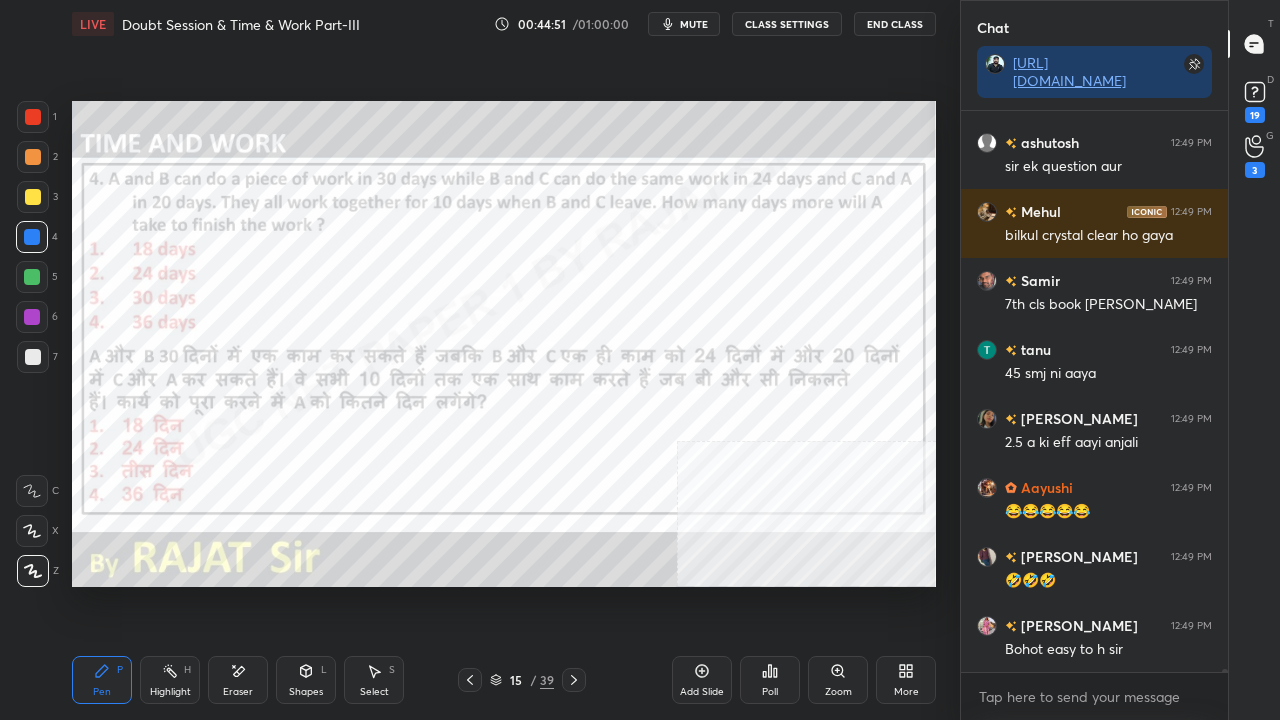 scroll, scrollTop: 110996, scrollLeft: 0, axis: vertical 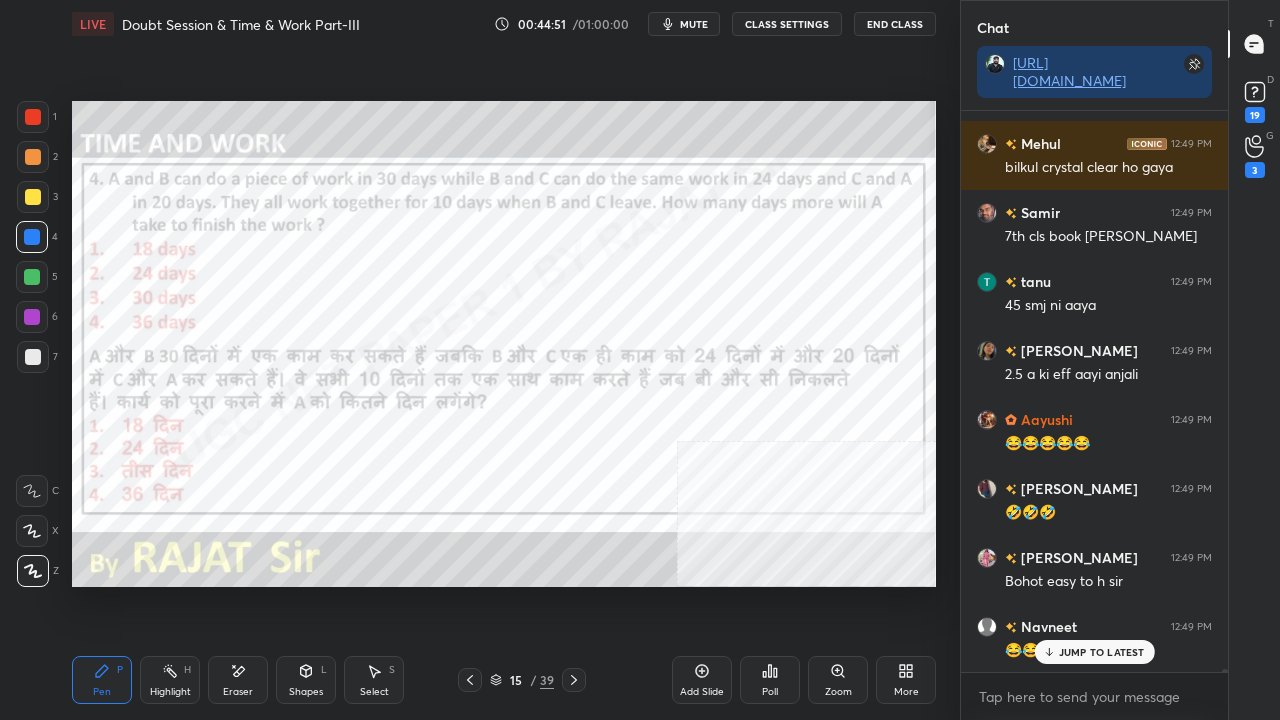 click 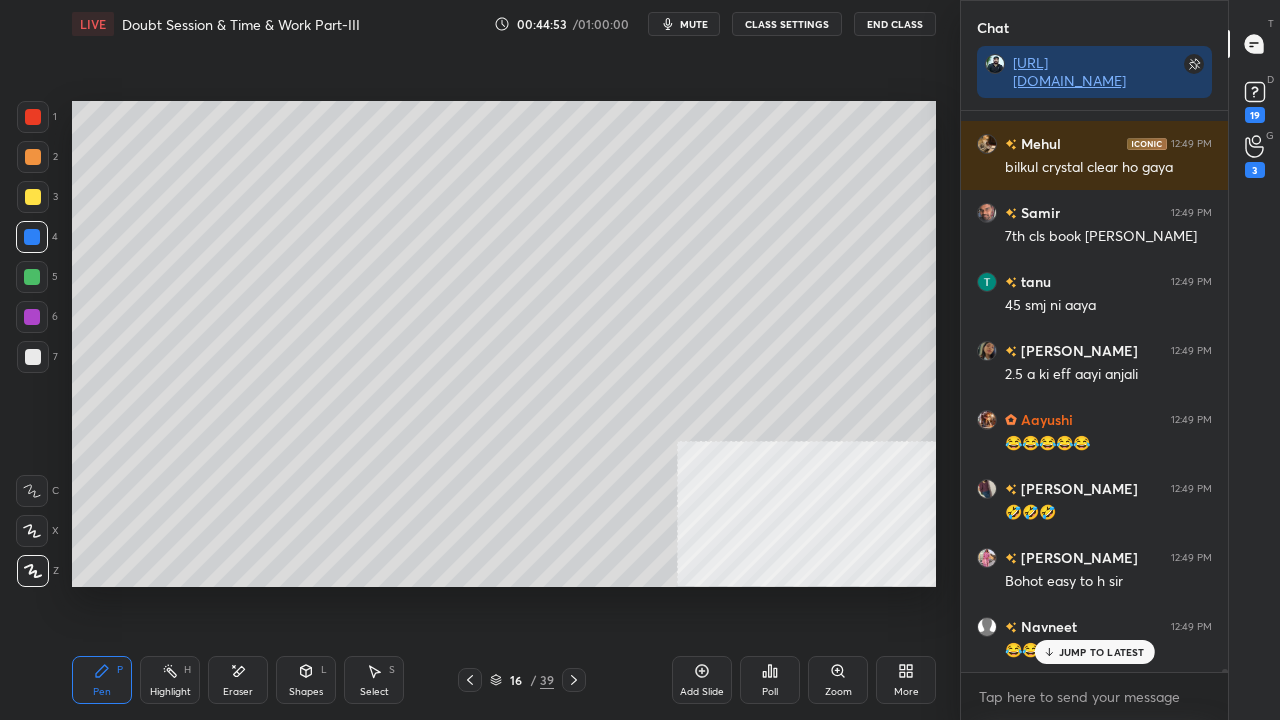 click 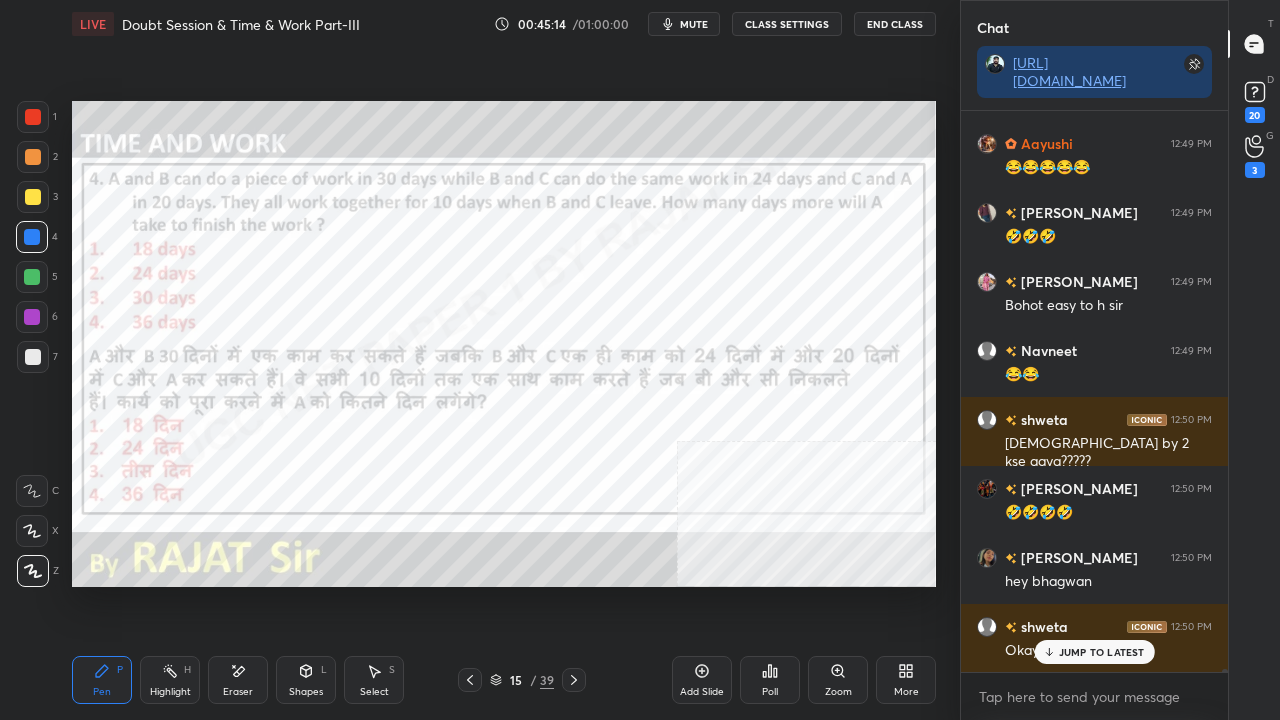 scroll, scrollTop: 111342, scrollLeft: 0, axis: vertical 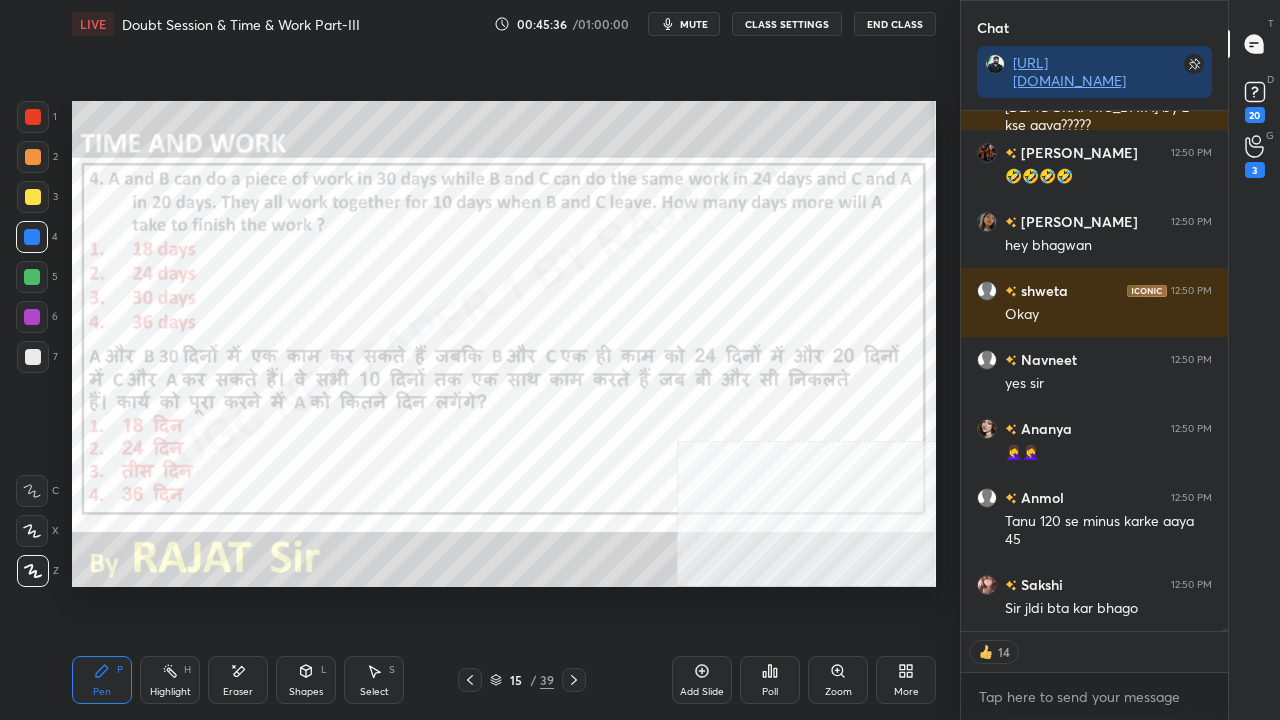 click at bounding box center (33, 117) 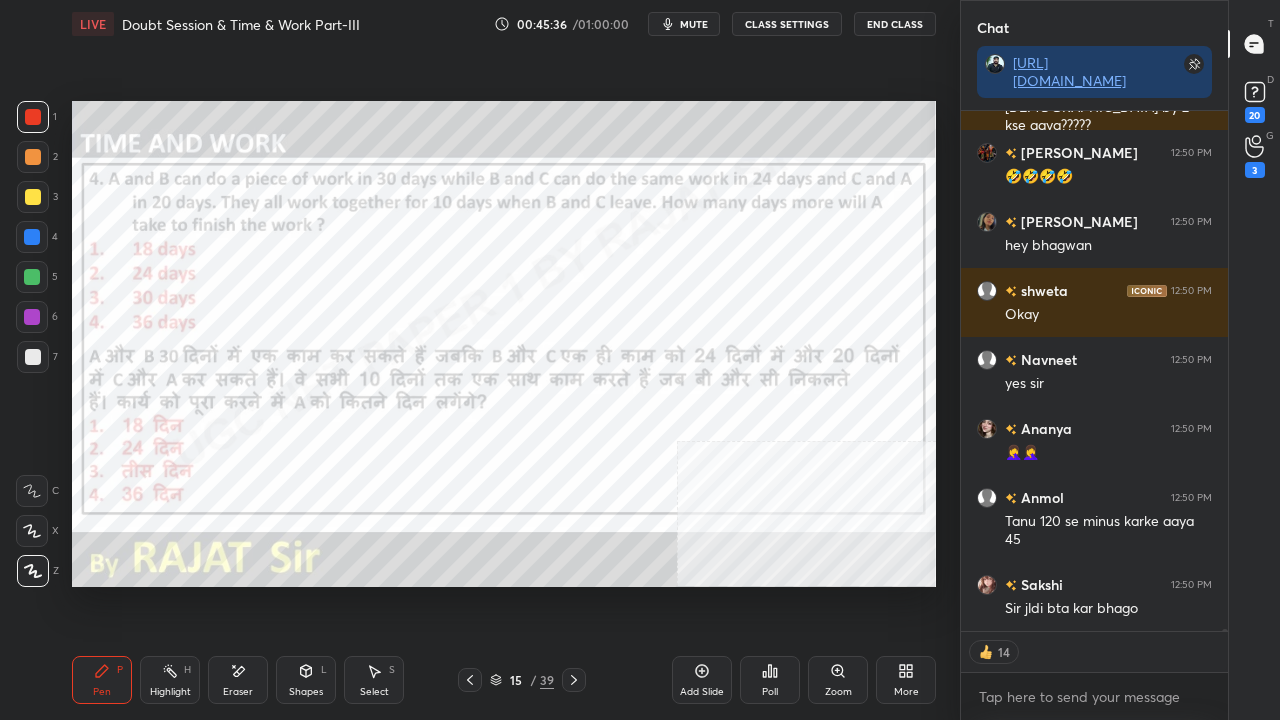 scroll, scrollTop: 111677, scrollLeft: 0, axis: vertical 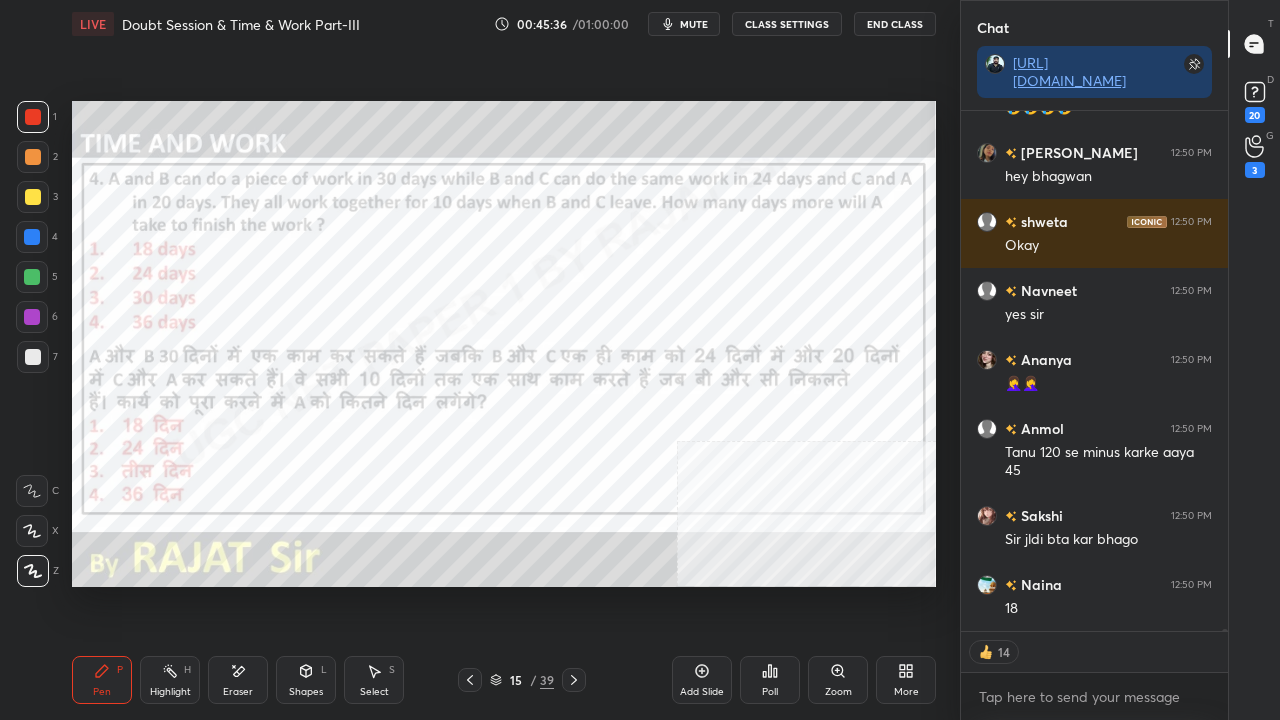click at bounding box center (33, 117) 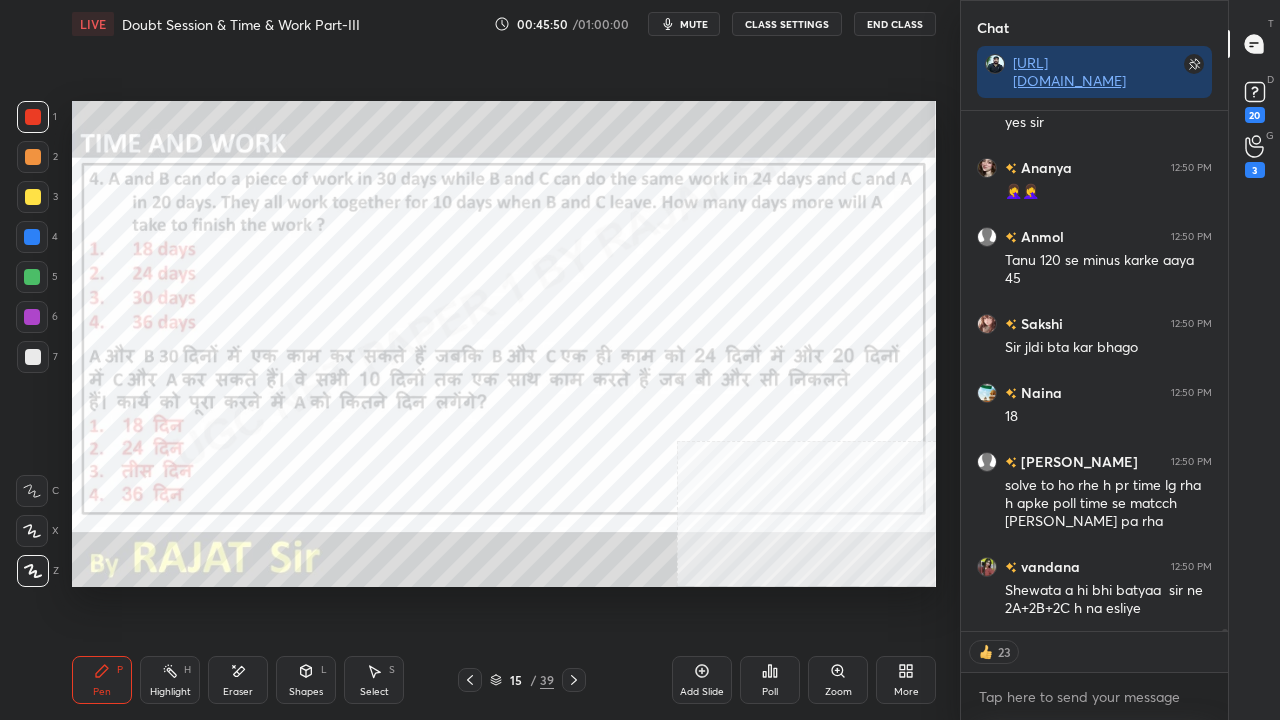 scroll, scrollTop: 111956, scrollLeft: 0, axis: vertical 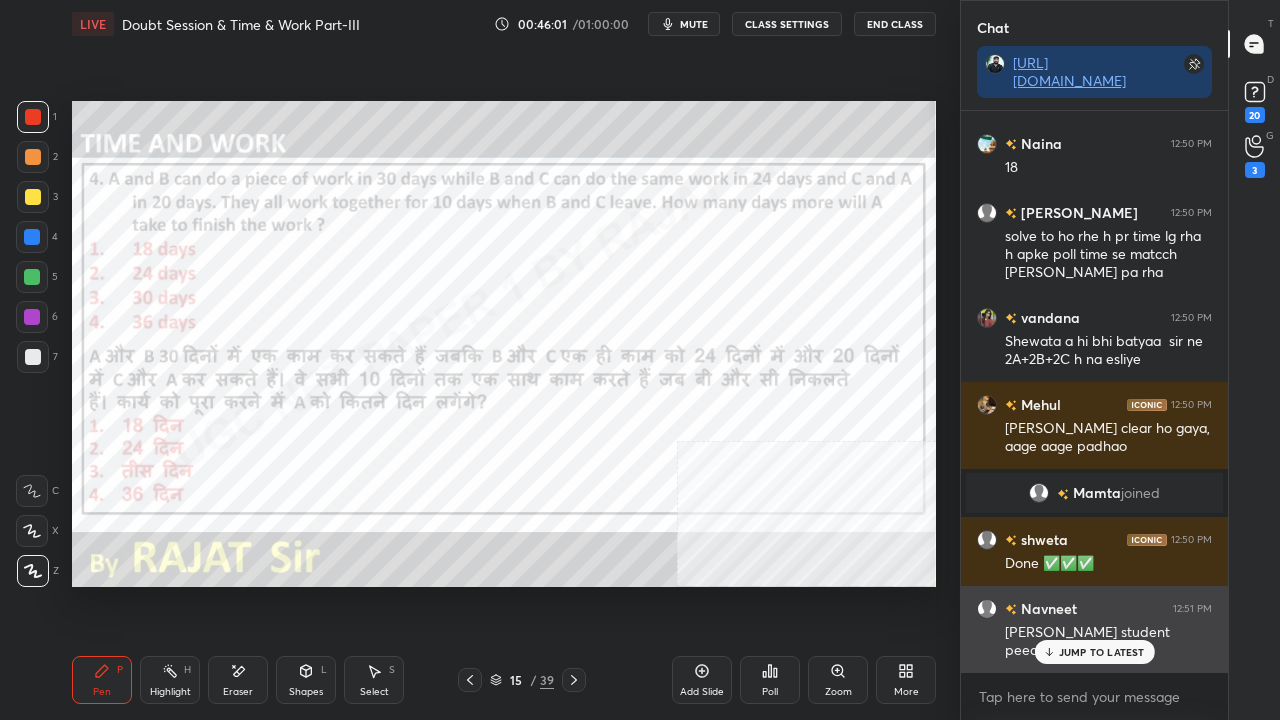 click on "JUMP TO LATEST" at bounding box center [1102, 652] 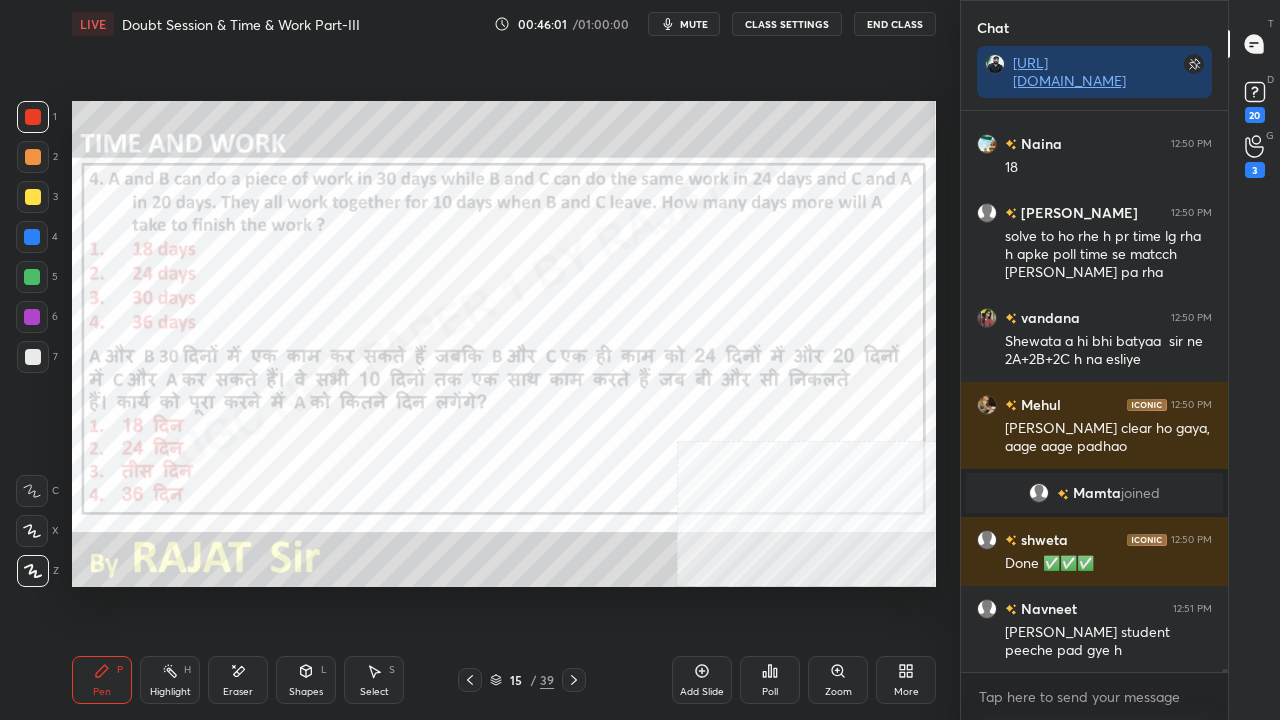 scroll, scrollTop: 112242, scrollLeft: 0, axis: vertical 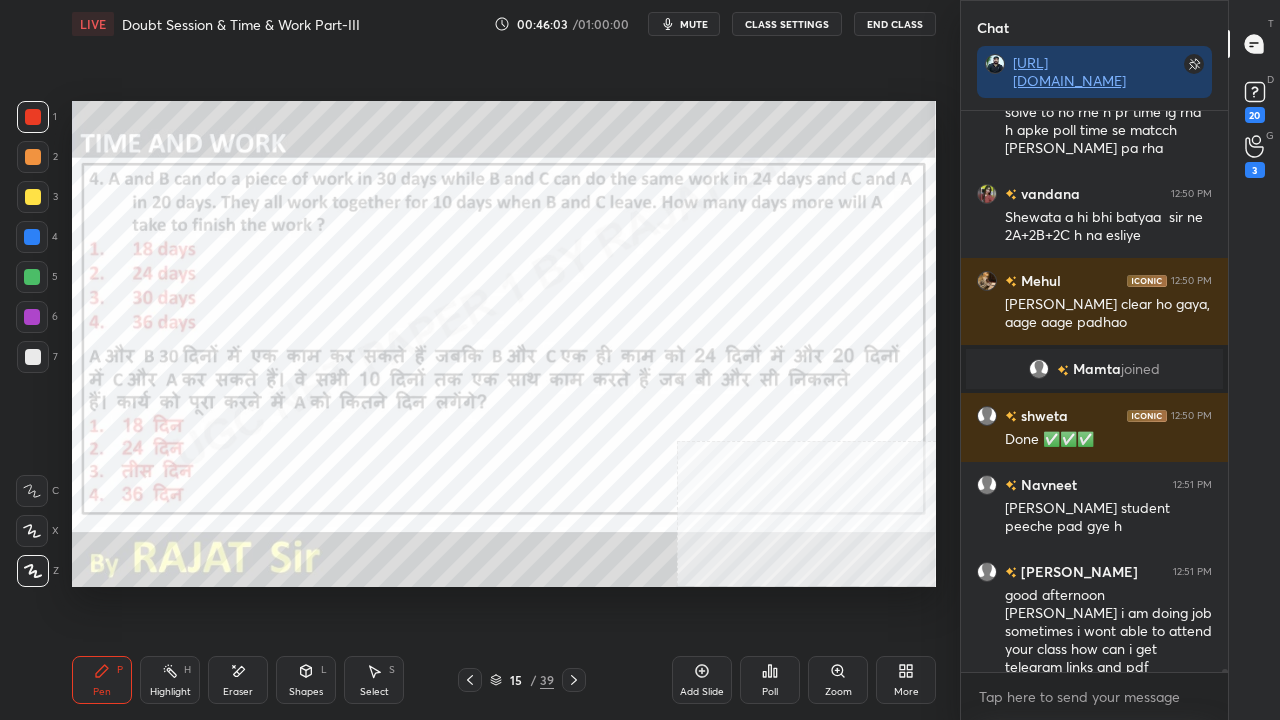 click on "15" at bounding box center [516, 680] 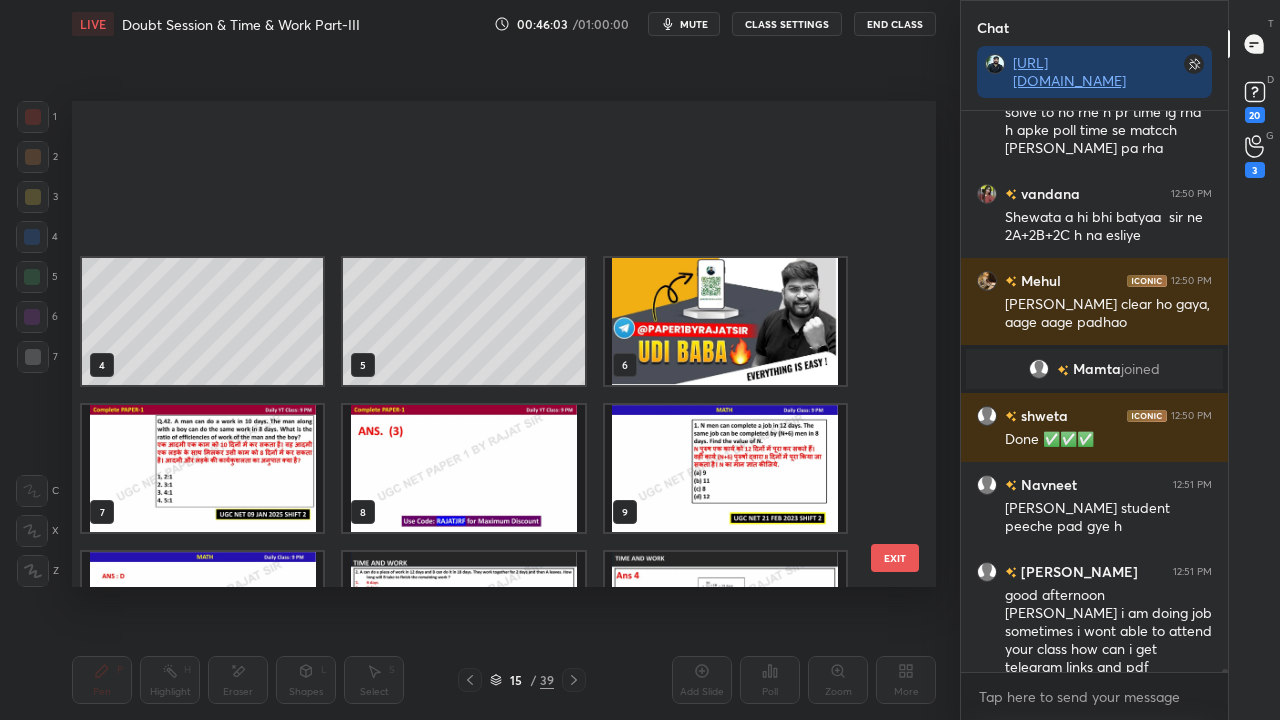 scroll, scrollTop: 249, scrollLeft: 0, axis: vertical 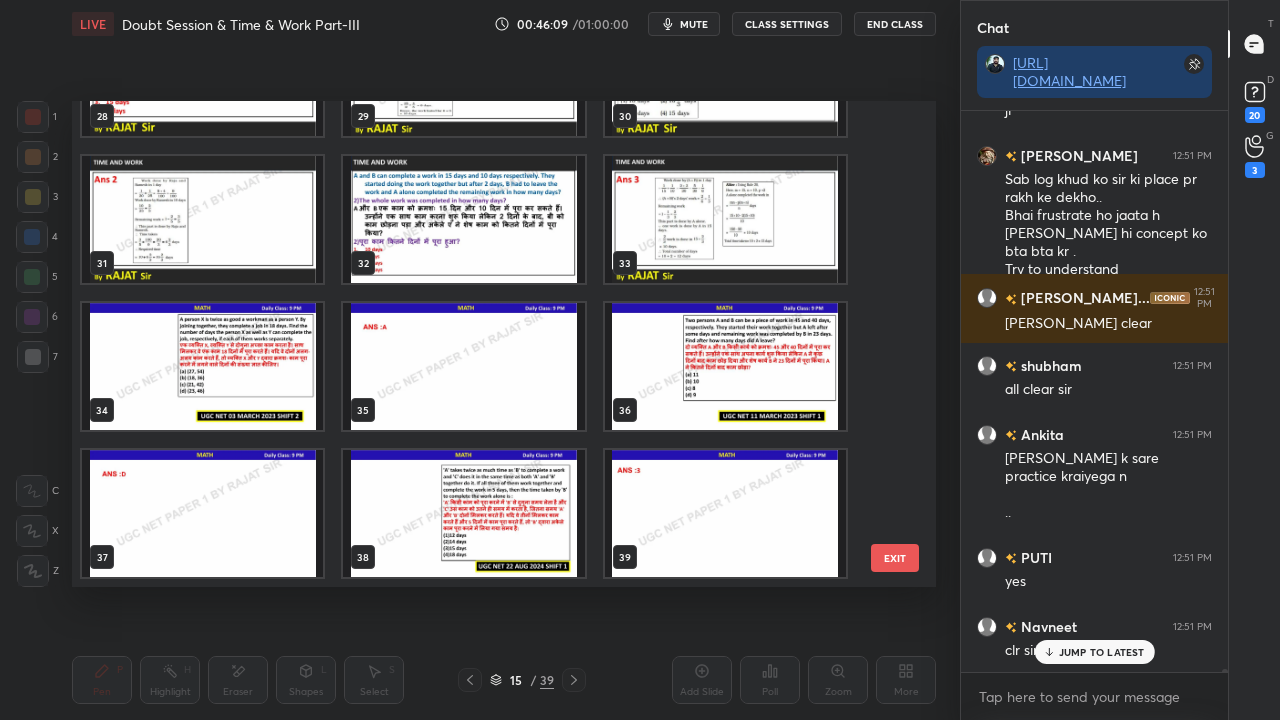 click at bounding box center (725, 366) 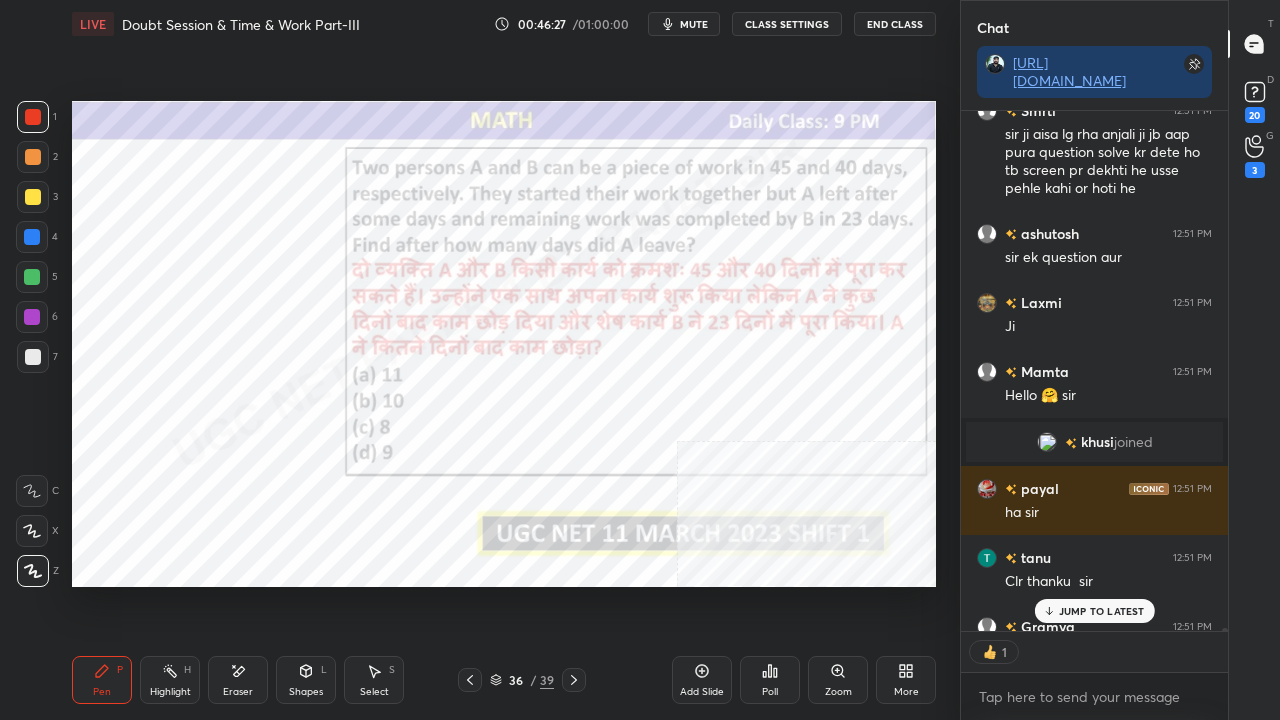 click at bounding box center [32, 317] 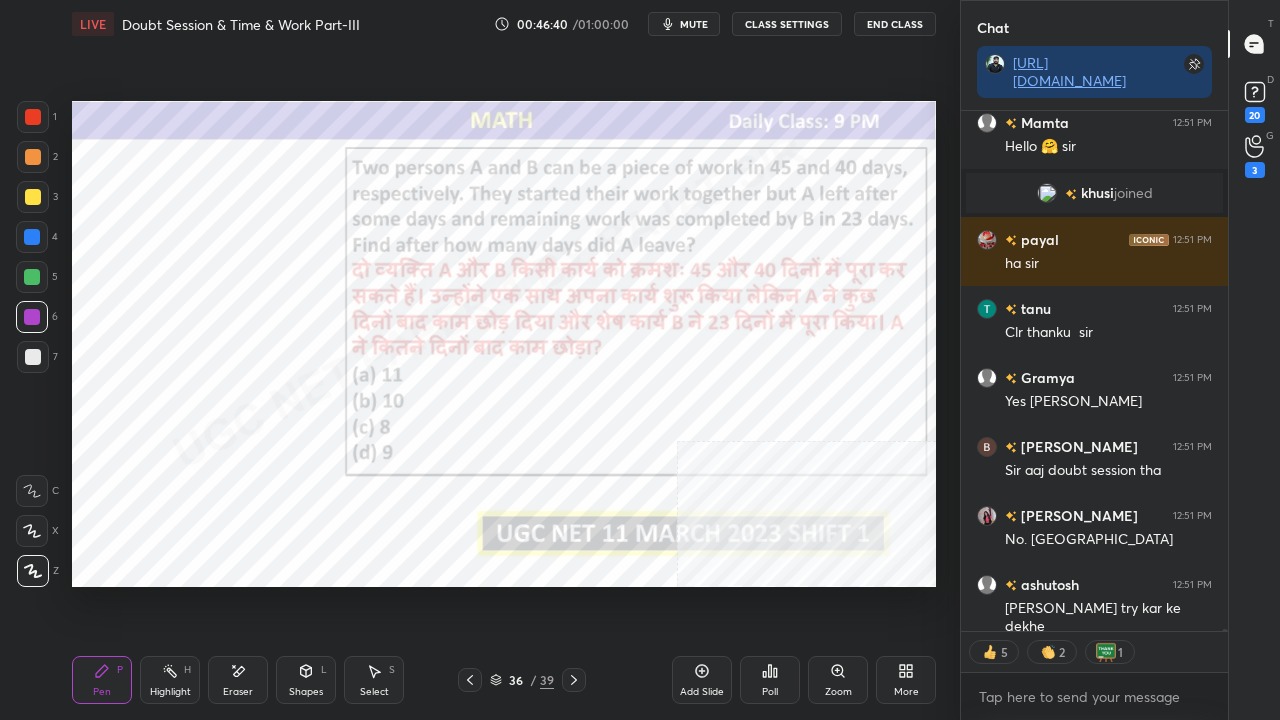 click at bounding box center (33, 117) 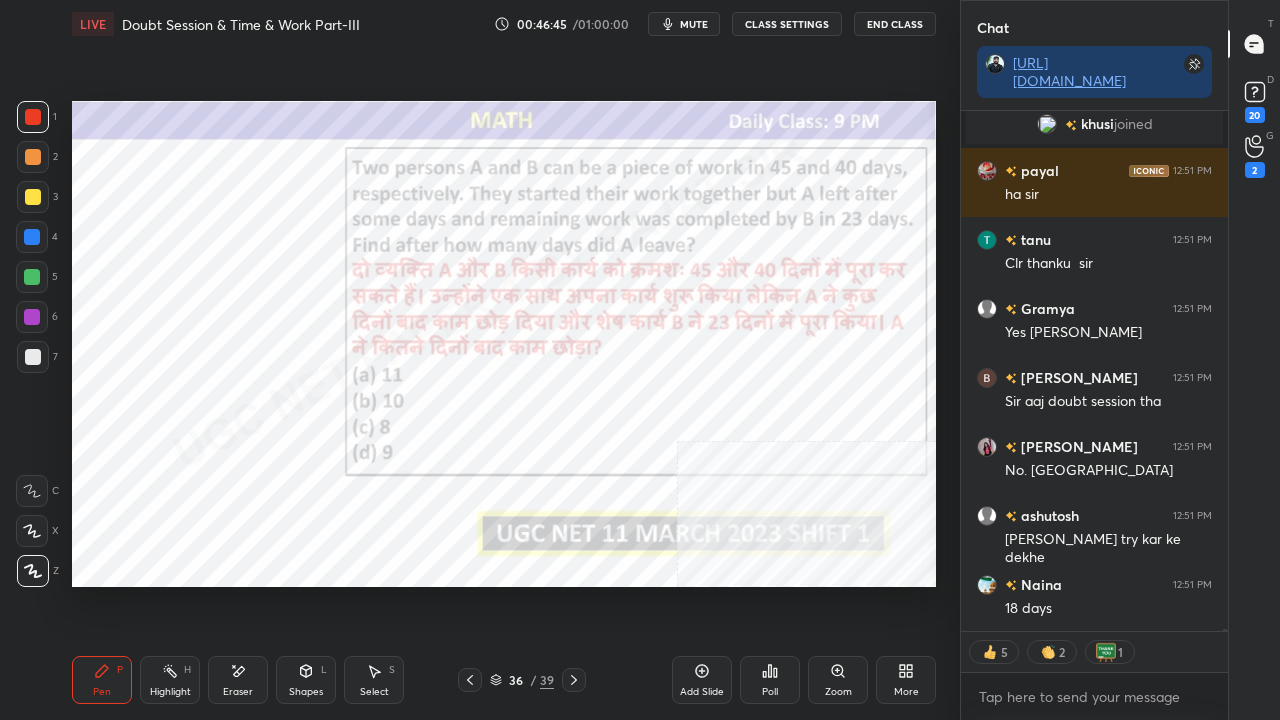 type on "x" 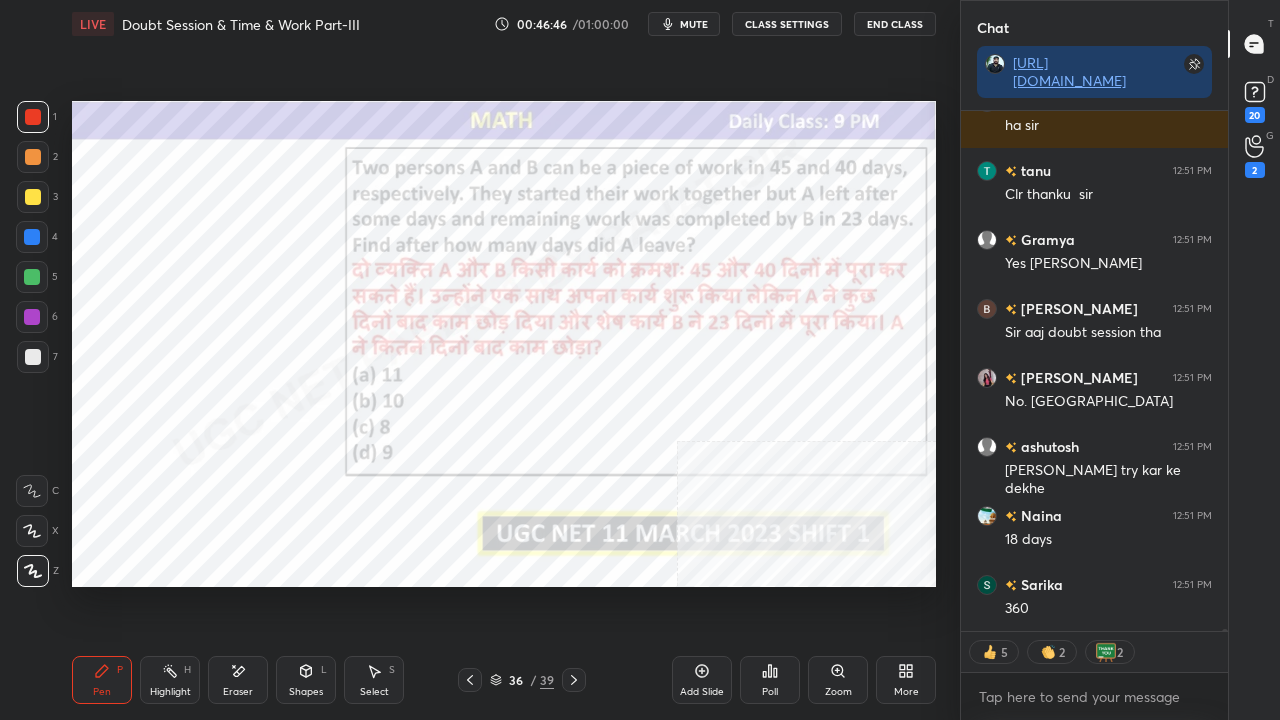 click on "CLASS SETTINGS" at bounding box center [787, 24] 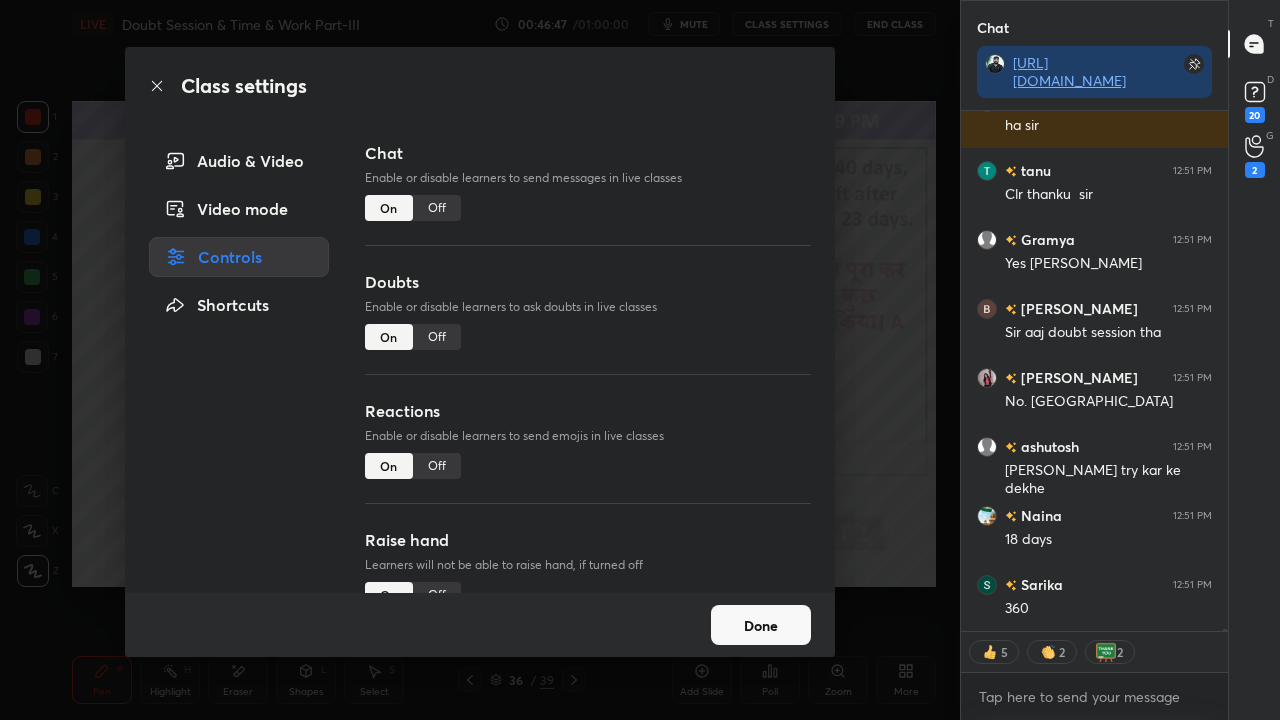 click on "Off" at bounding box center (437, 208) 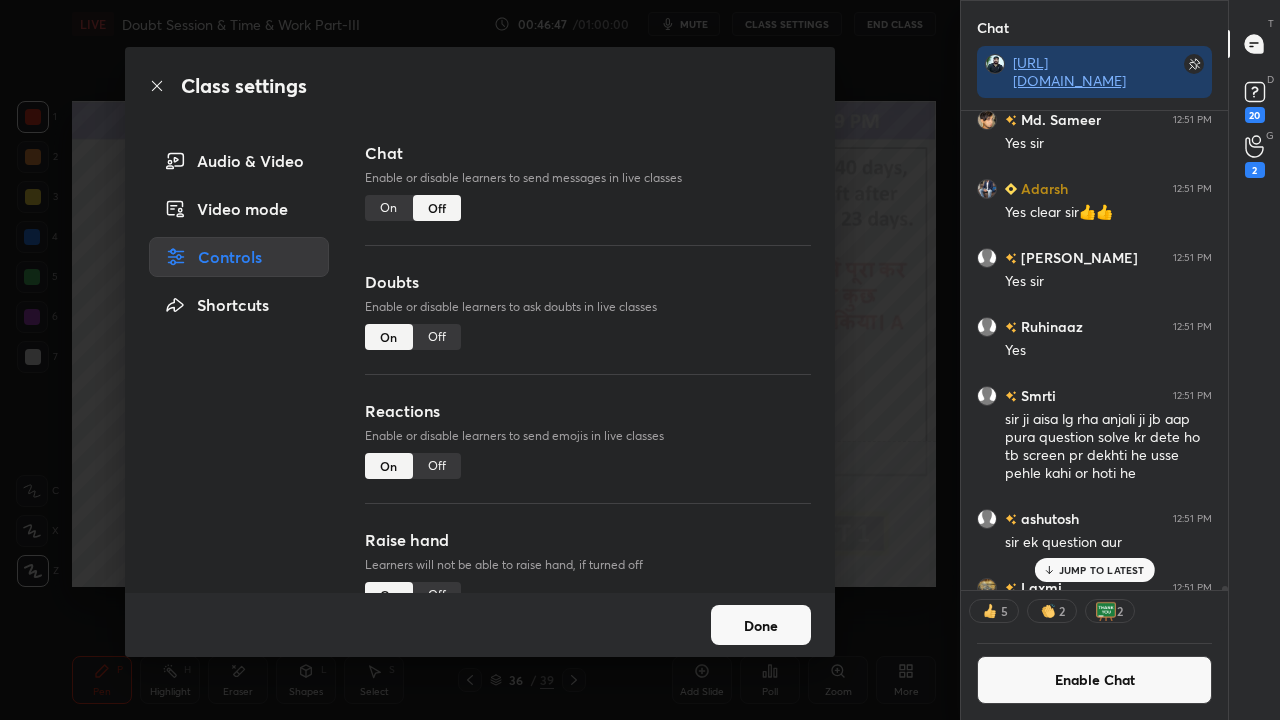 click on "Class settings" at bounding box center (480, 86) 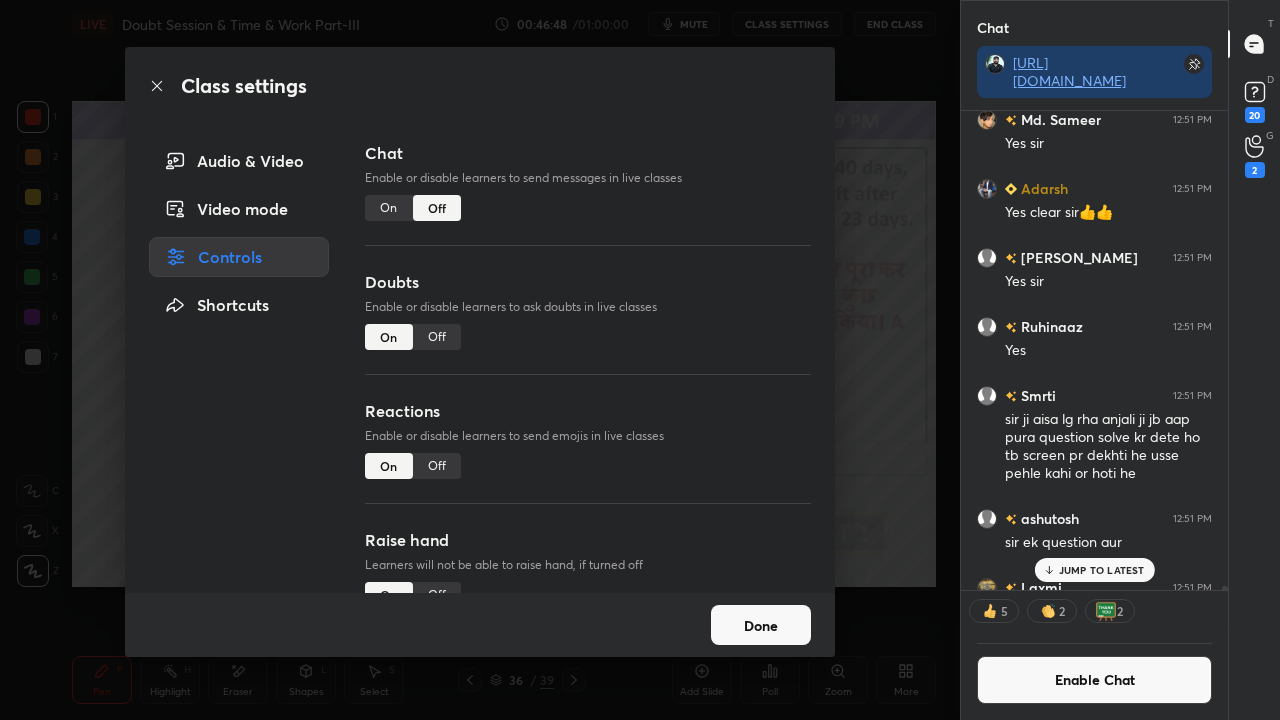 click on "Class settings" at bounding box center (480, 86) 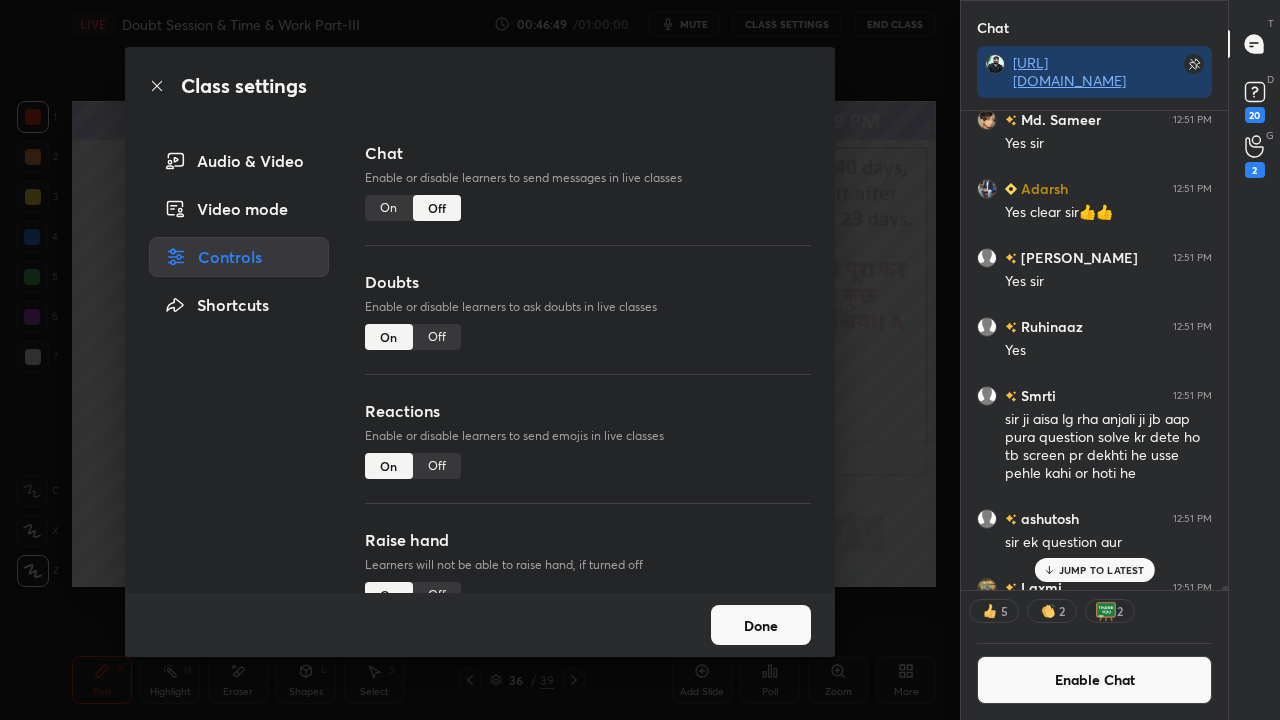 click 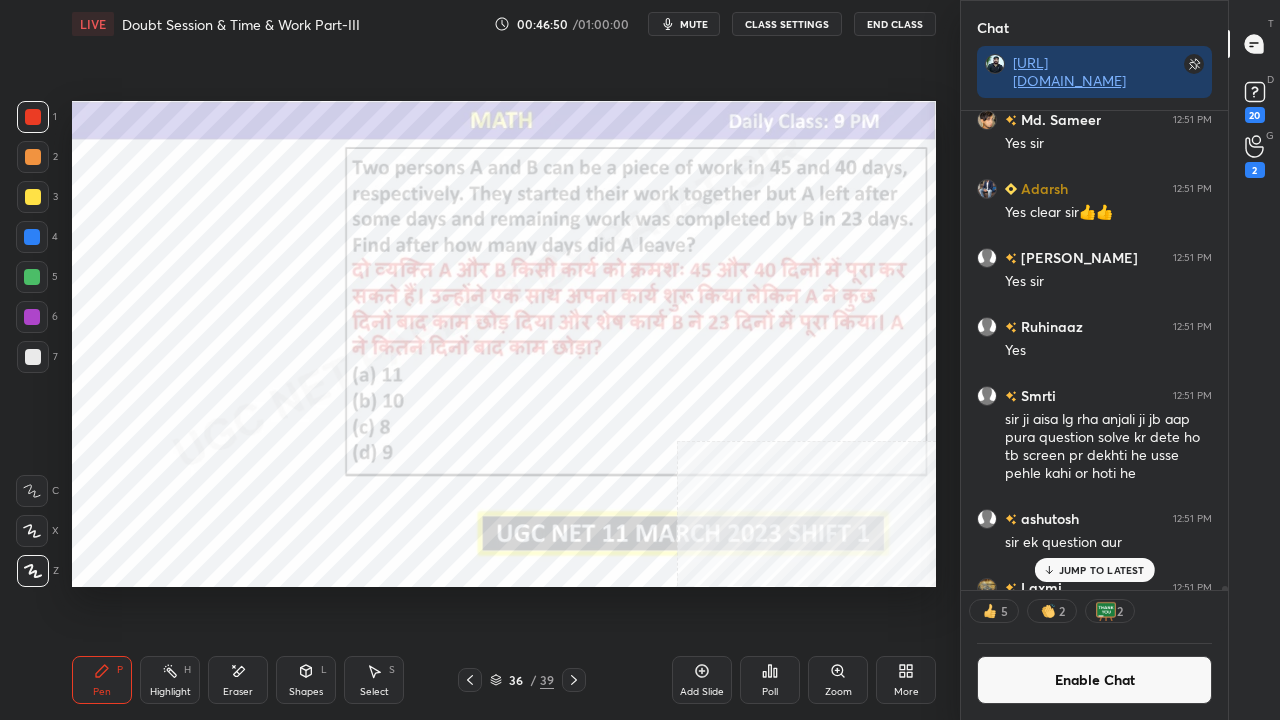 drag, startPoint x: 1113, startPoint y: 570, endPoint x: 1020, endPoint y: 581, distance: 93.64828 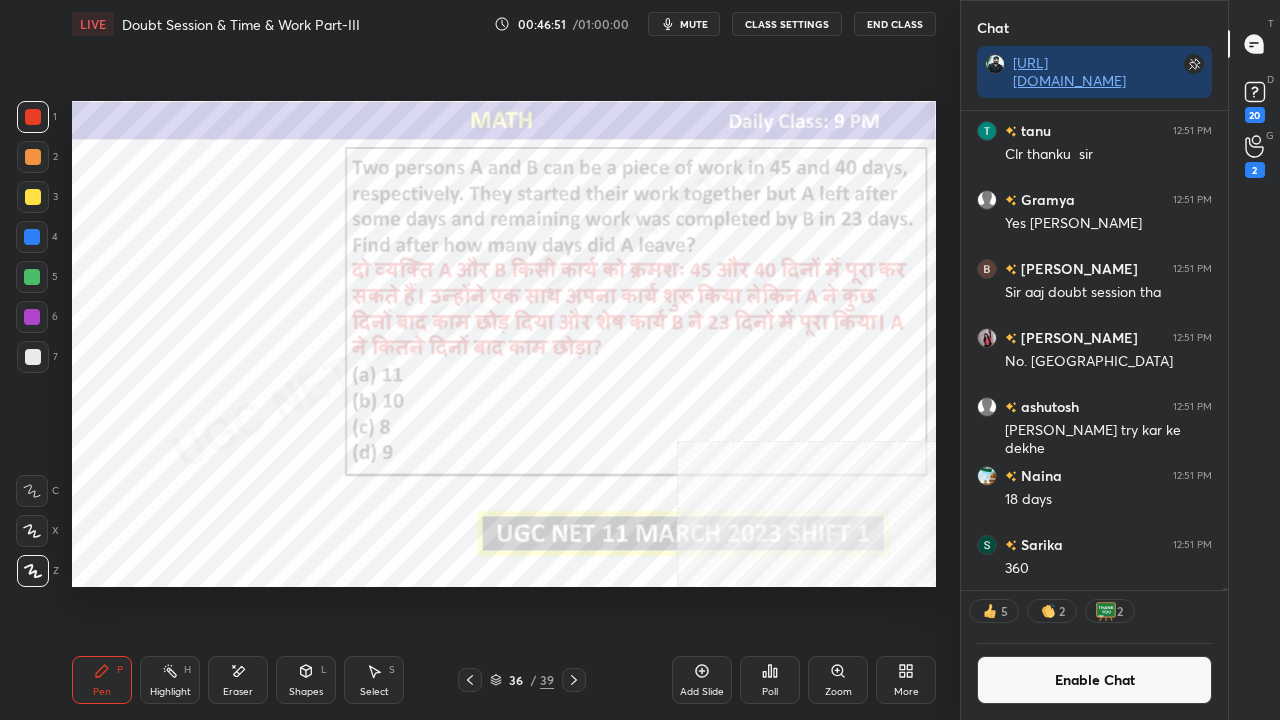 click on "36" at bounding box center (516, 680) 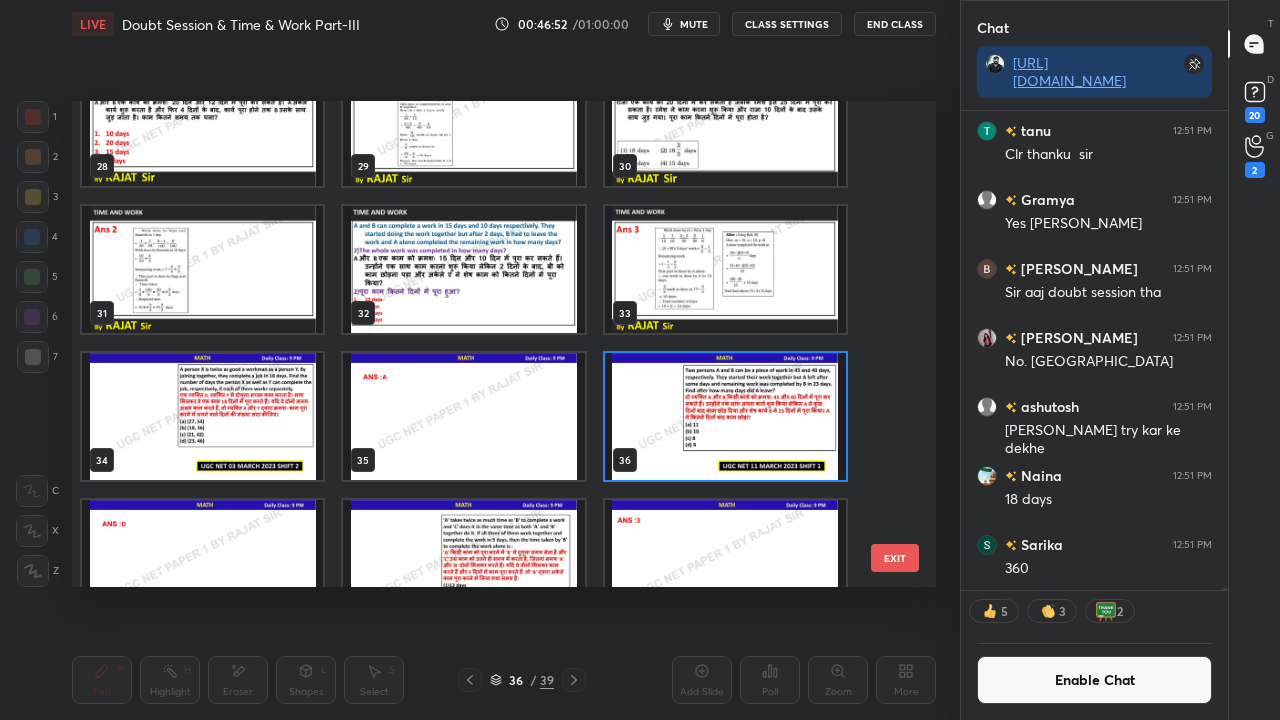 click at bounding box center (725, 416) 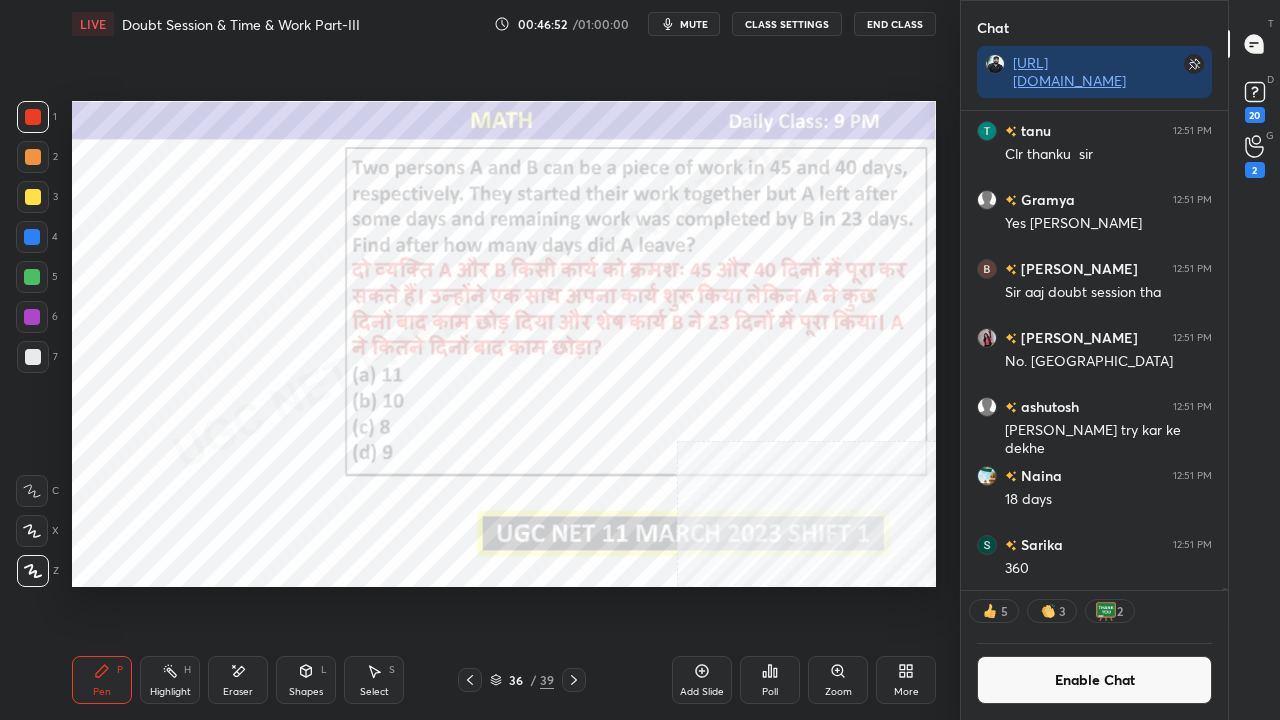 click at bounding box center [725, 416] 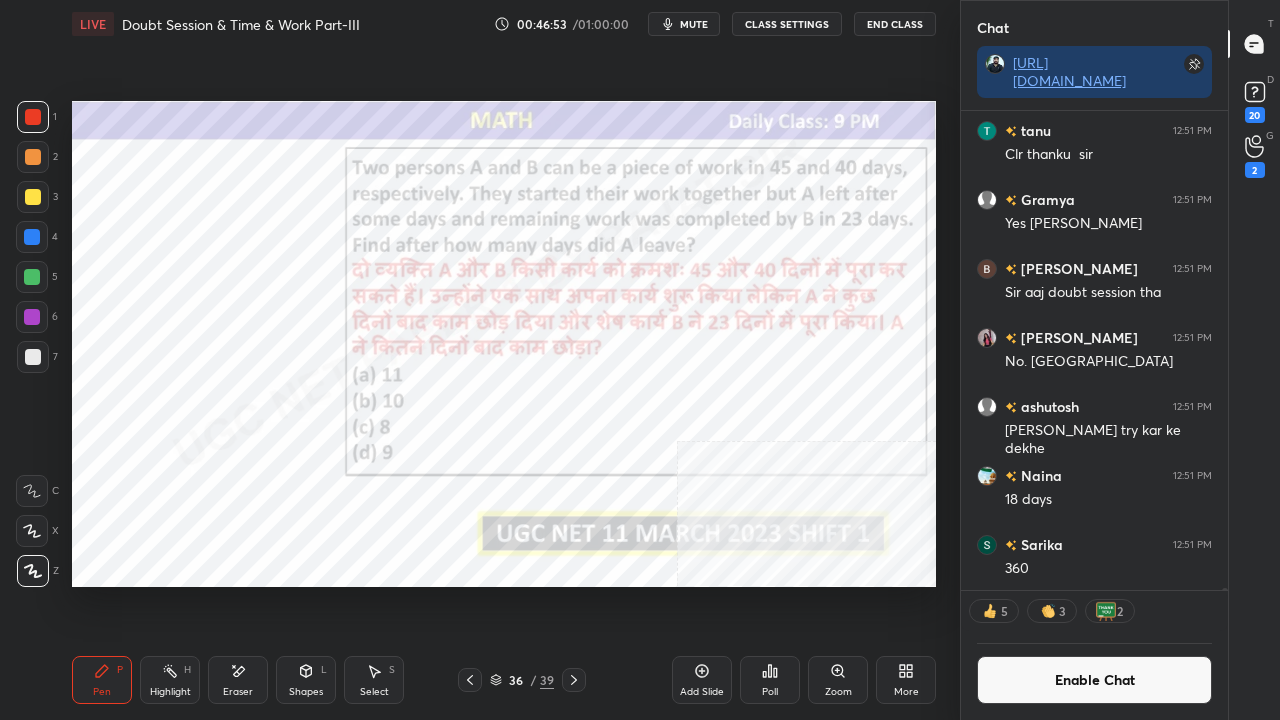 click 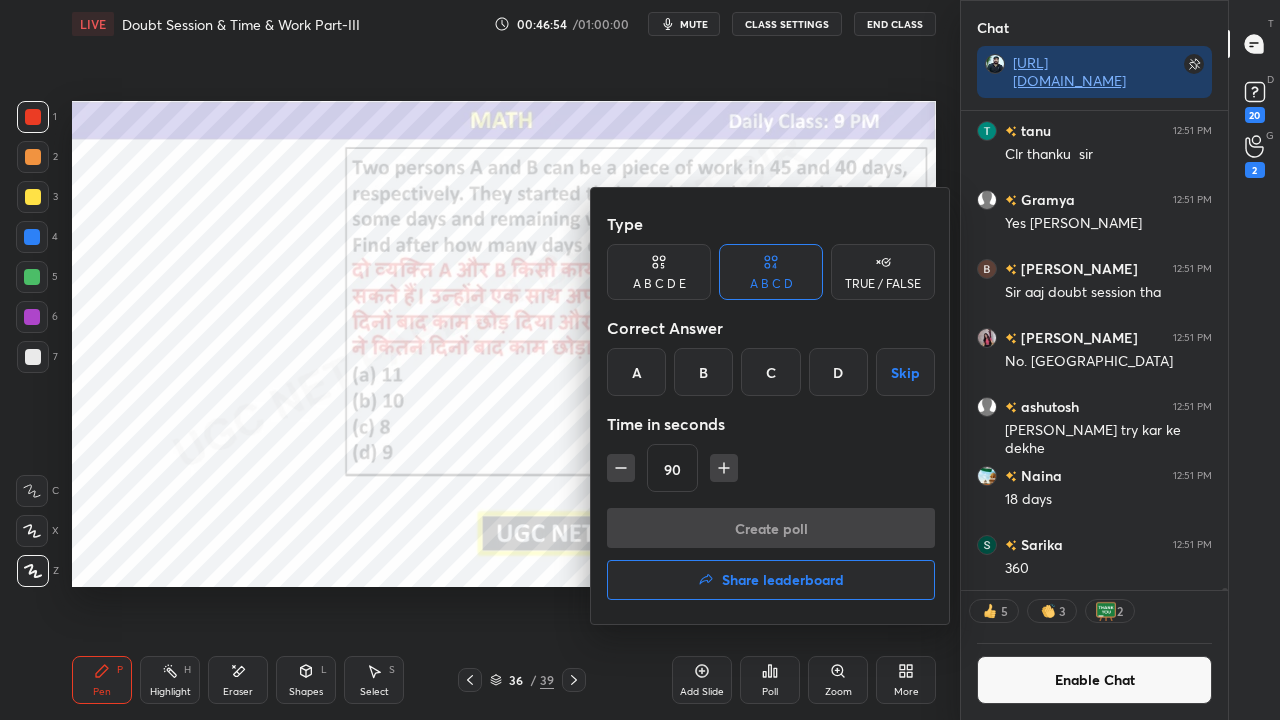 drag, startPoint x: 830, startPoint y: 373, endPoint x: 791, endPoint y: 425, distance: 65 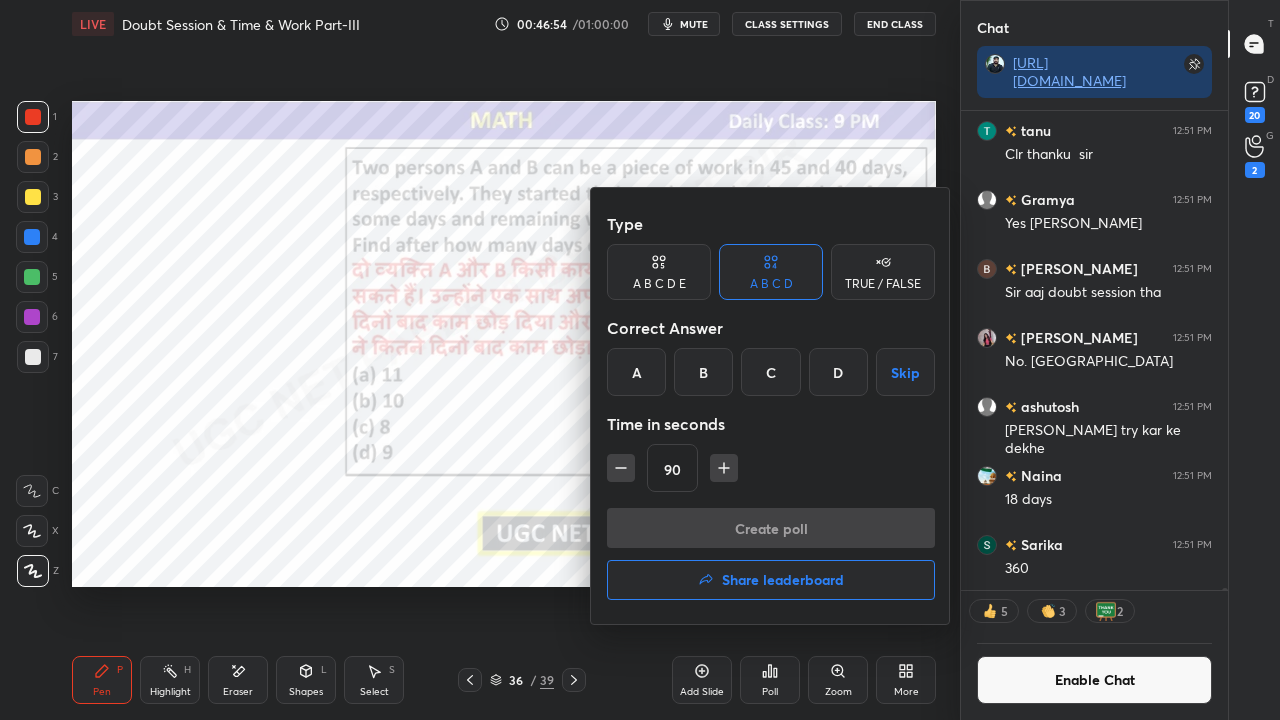 click on "D" at bounding box center [838, 372] 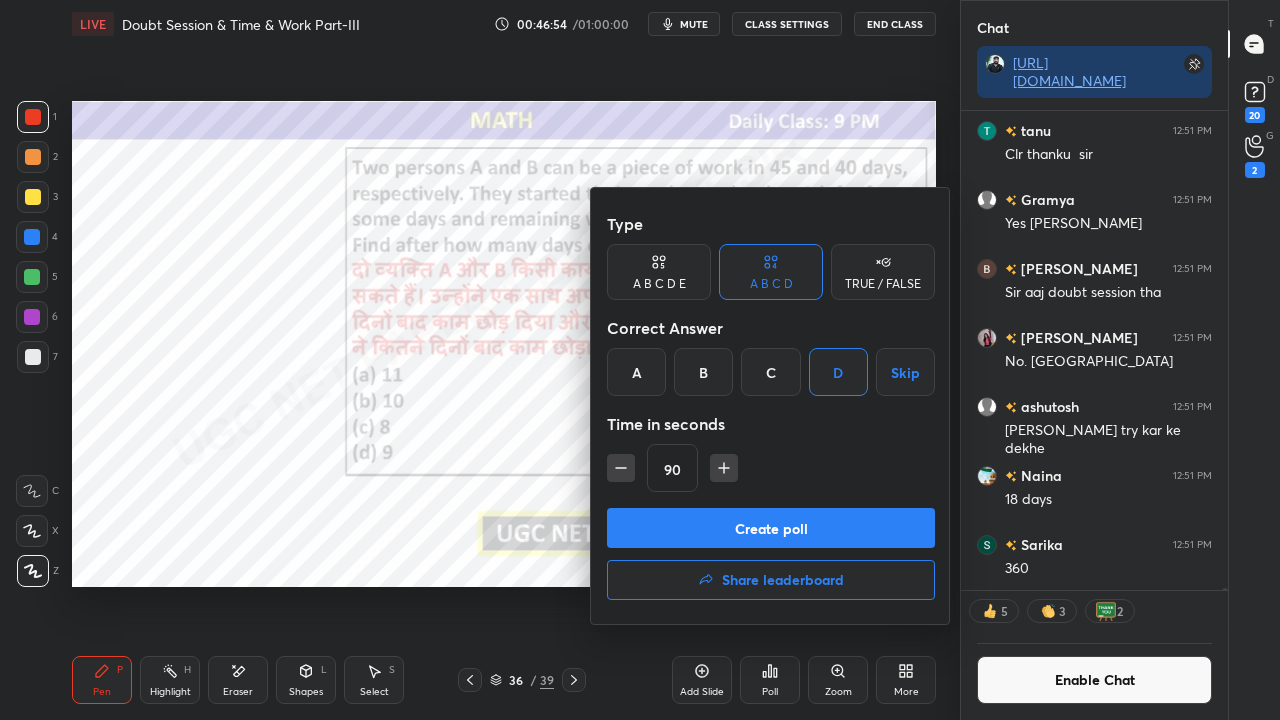 click 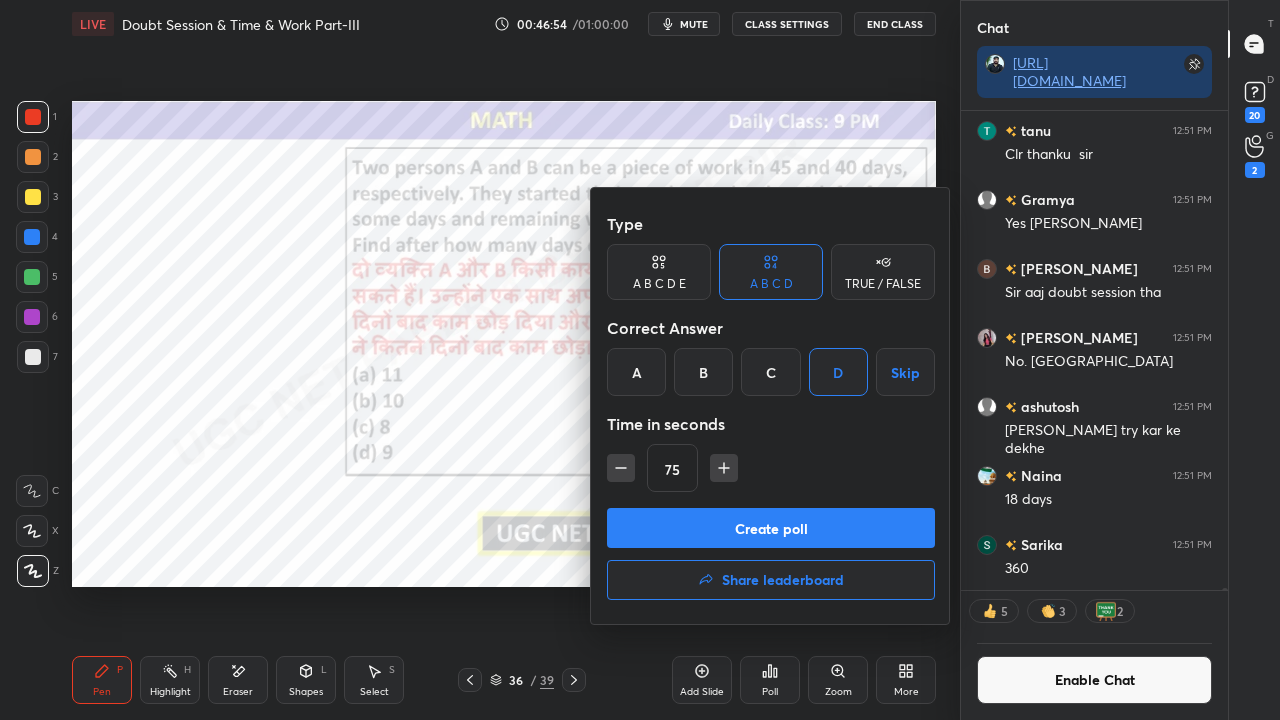 click 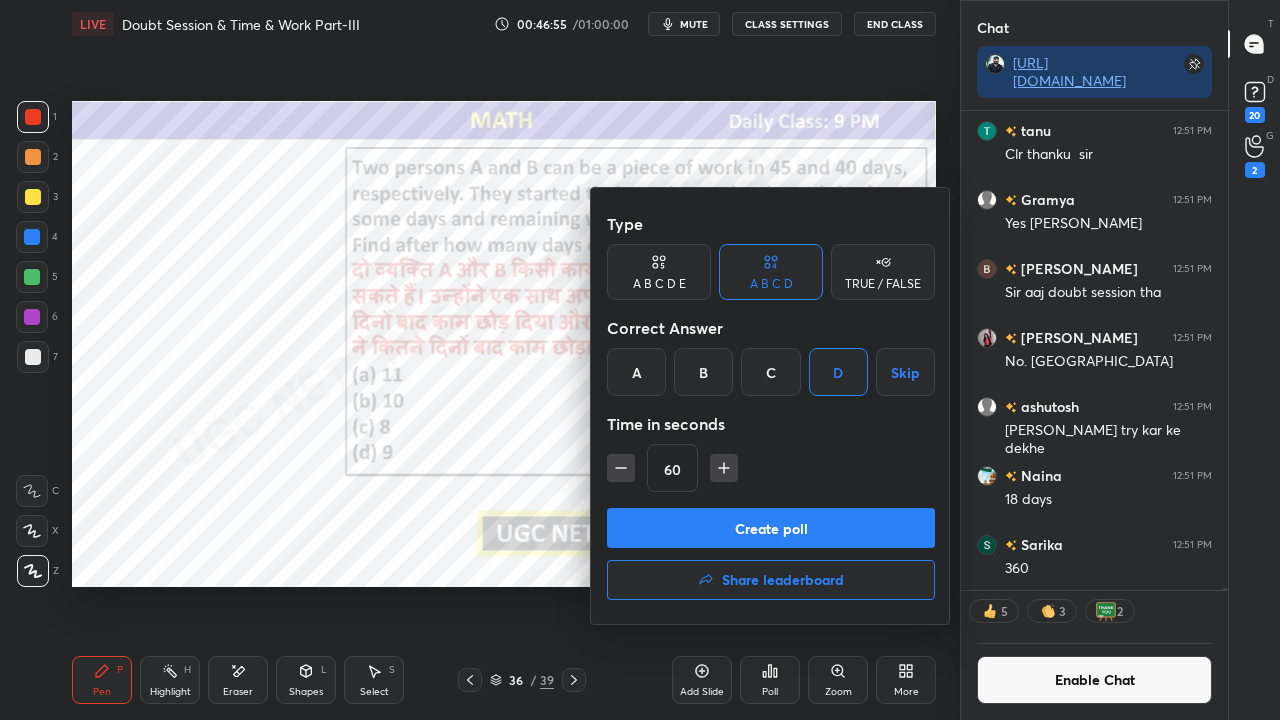 click on "Create poll" at bounding box center (771, 528) 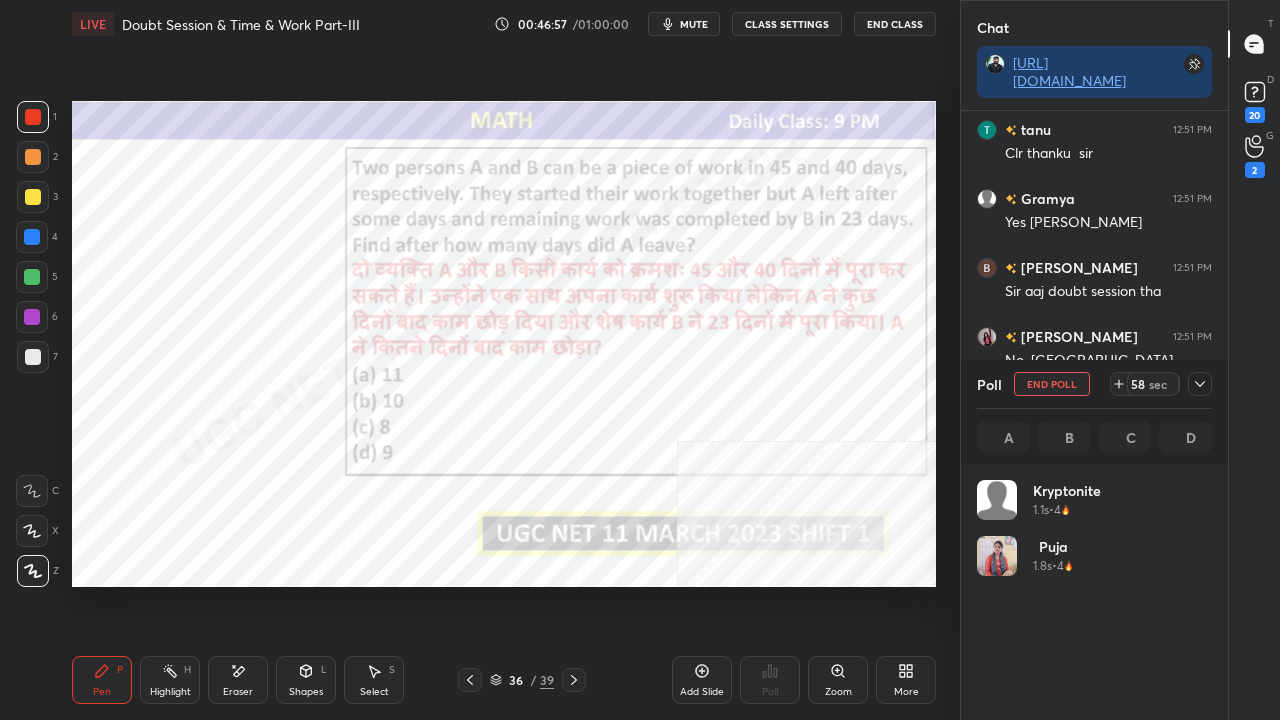 click at bounding box center (32, 317) 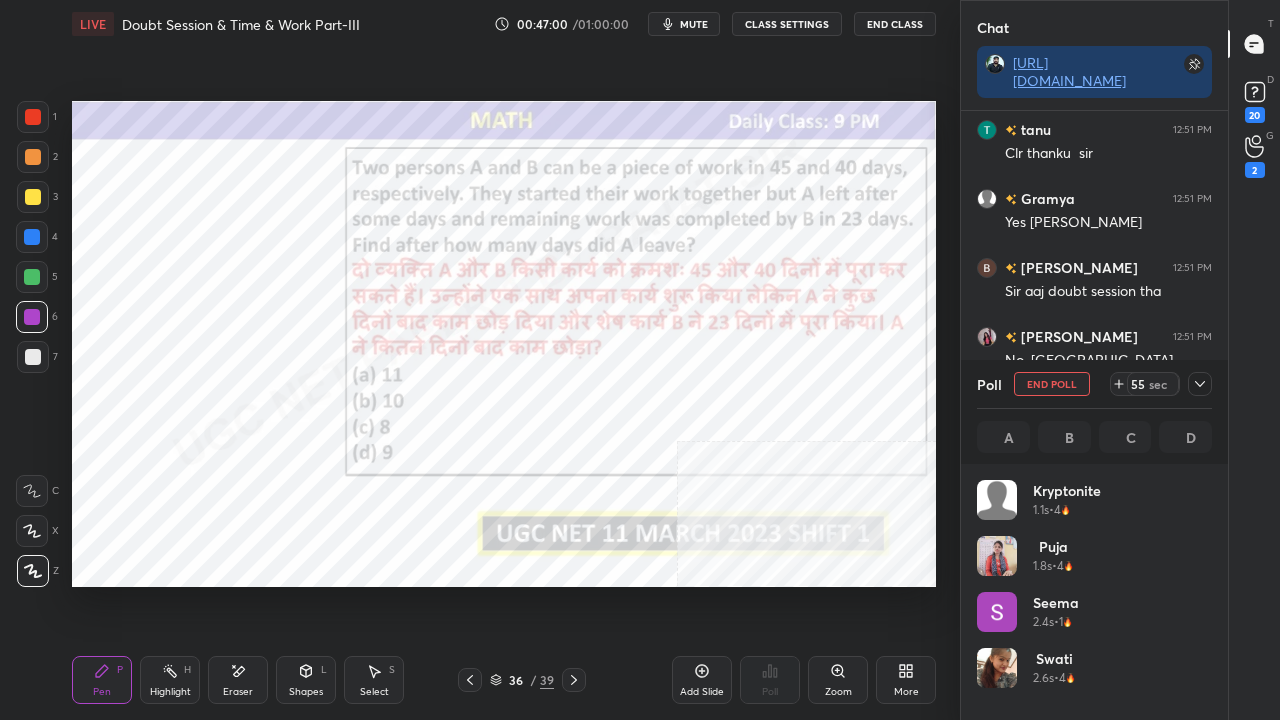 drag, startPoint x: 36, startPoint y: 115, endPoint x: 69, endPoint y: 132, distance: 37.12142 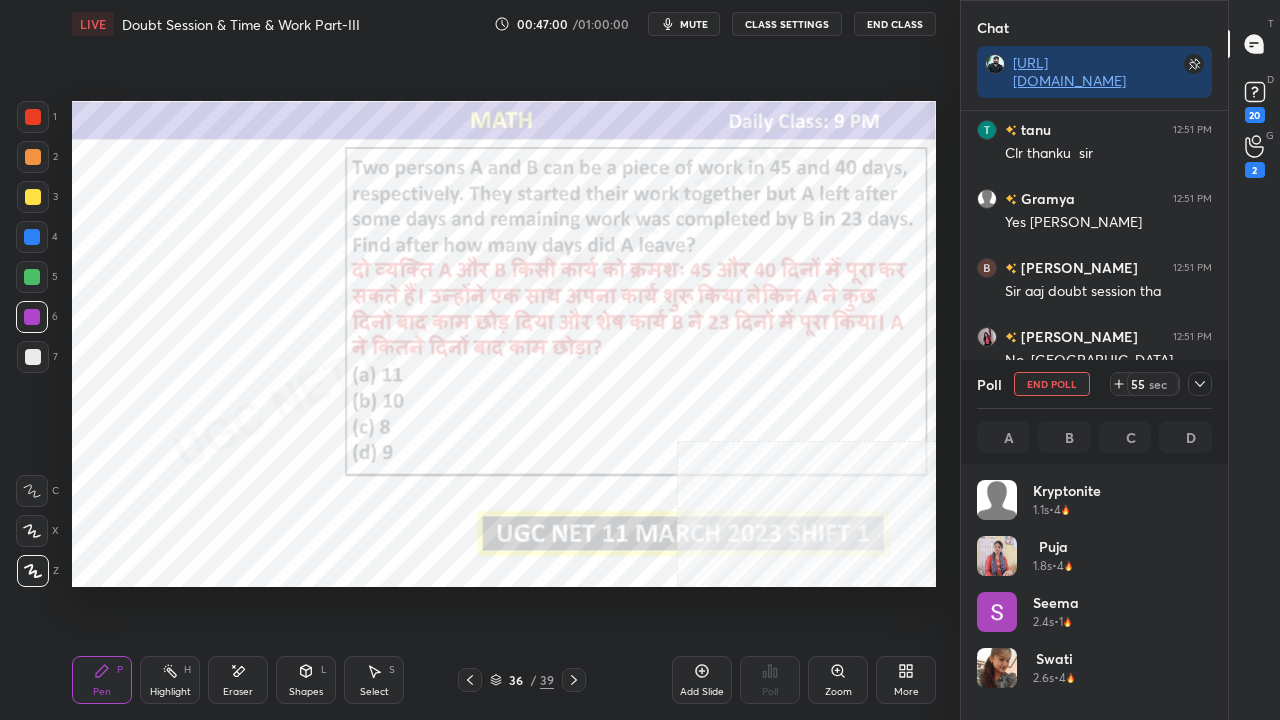 click at bounding box center [33, 117] 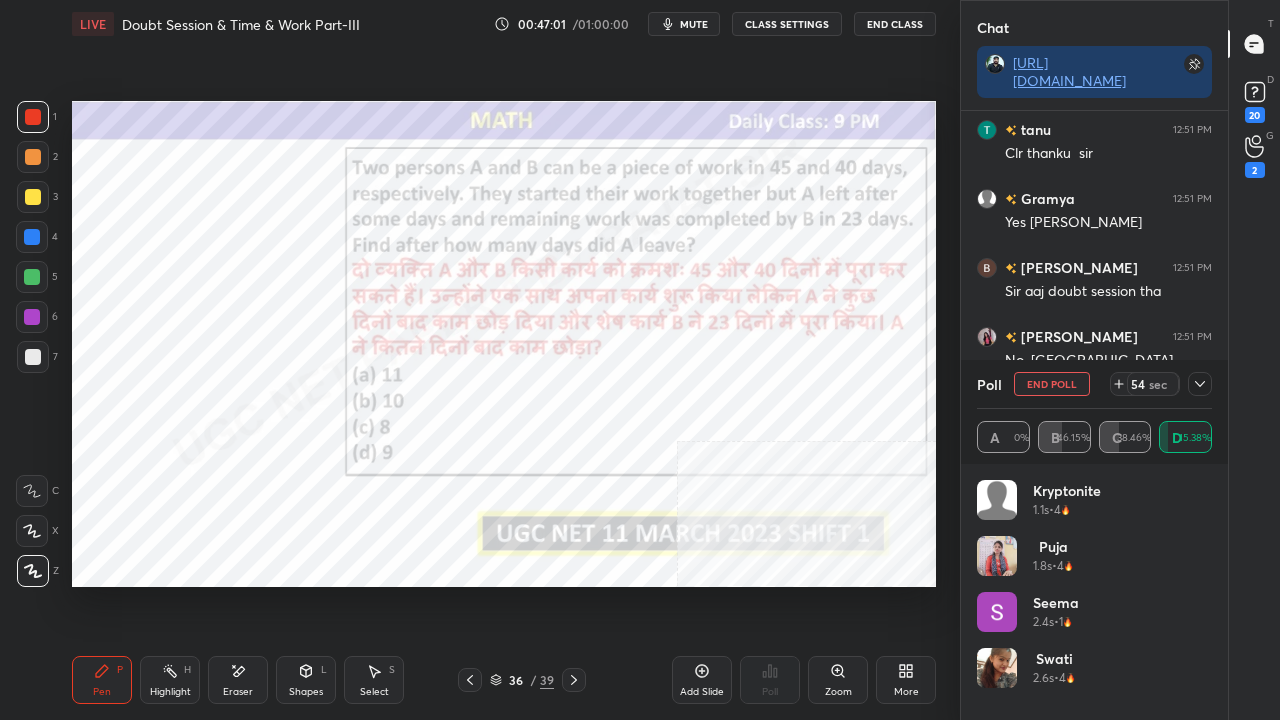 click 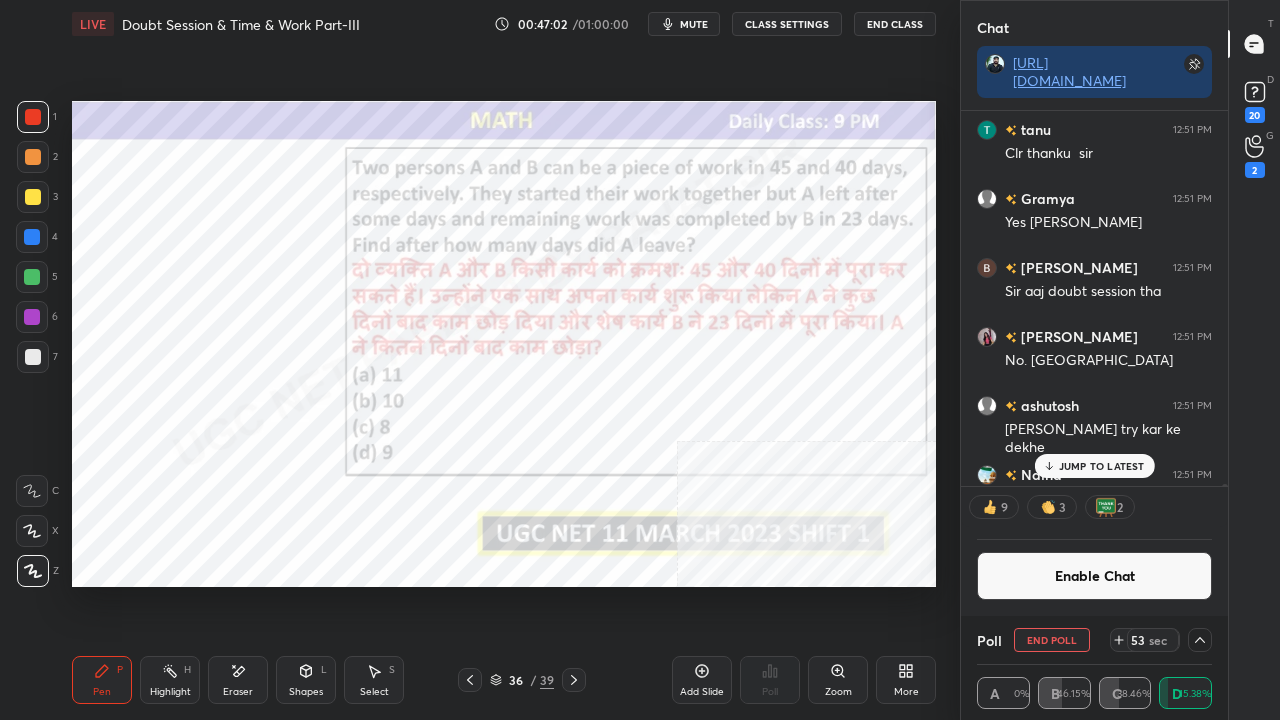 click on "JUMP TO LATEST" at bounding box center [1094, 466] 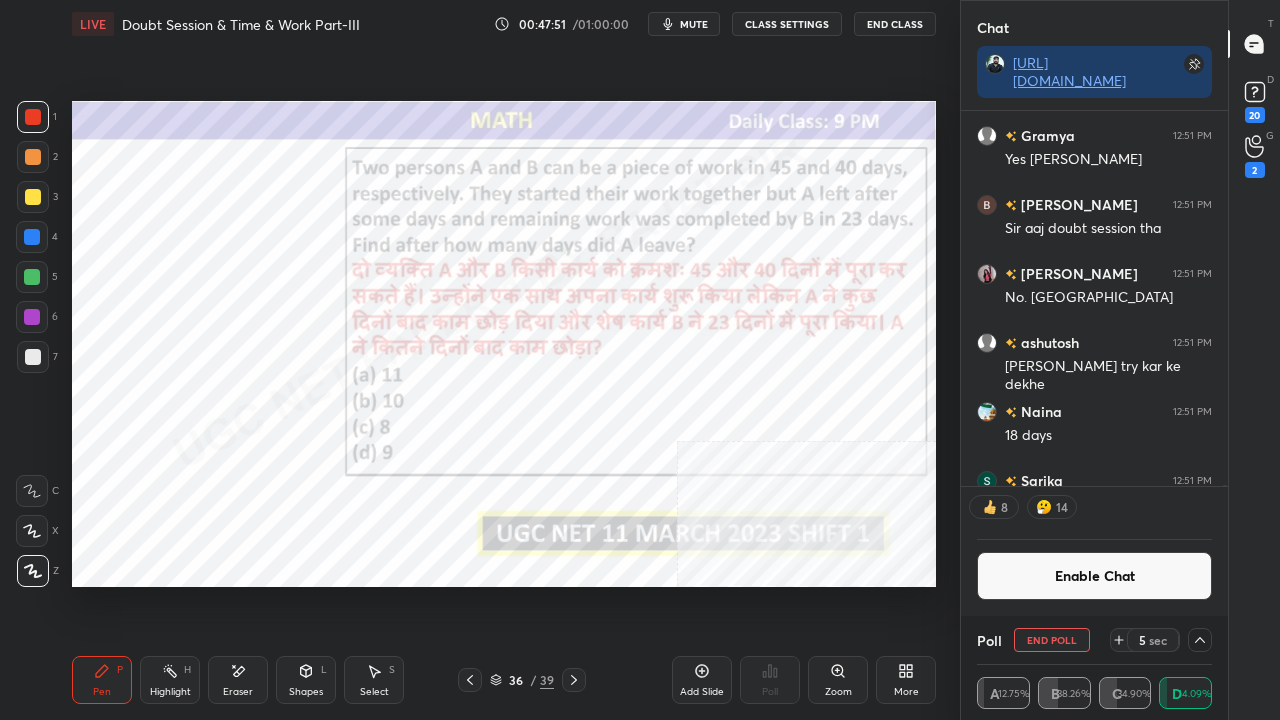 click on "Enable Chat" at bounding box center [1094, 576] 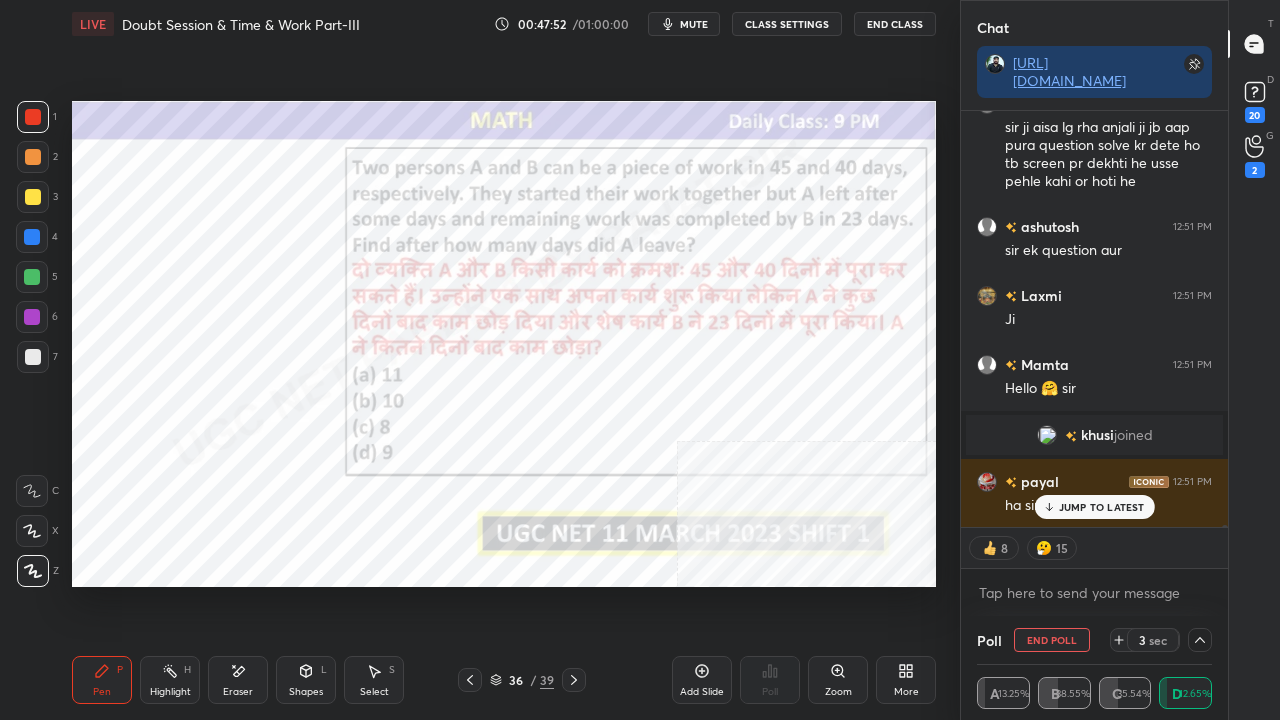 click on "JUMP TO LATEST" at bounding box center [1094, 507] 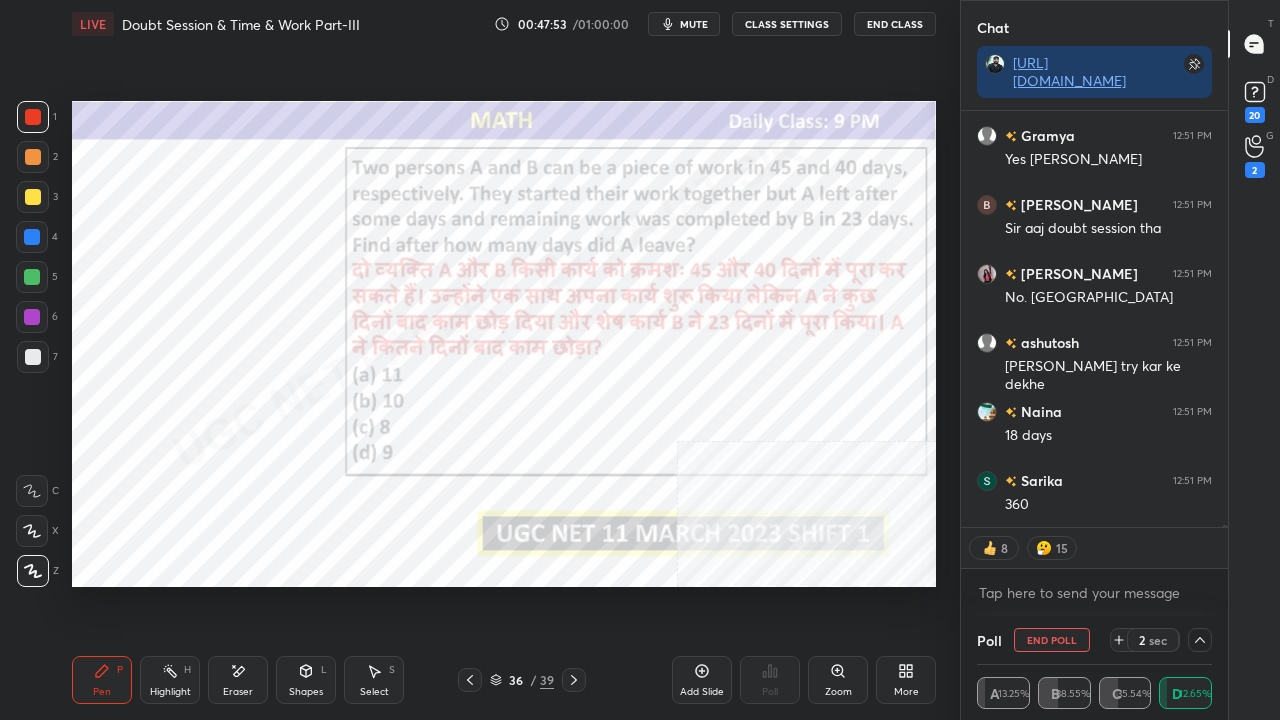 drag, startPoint x: 38, startPoint y: 354, endPoint x: 38, endPoint y: 300, distance: 54 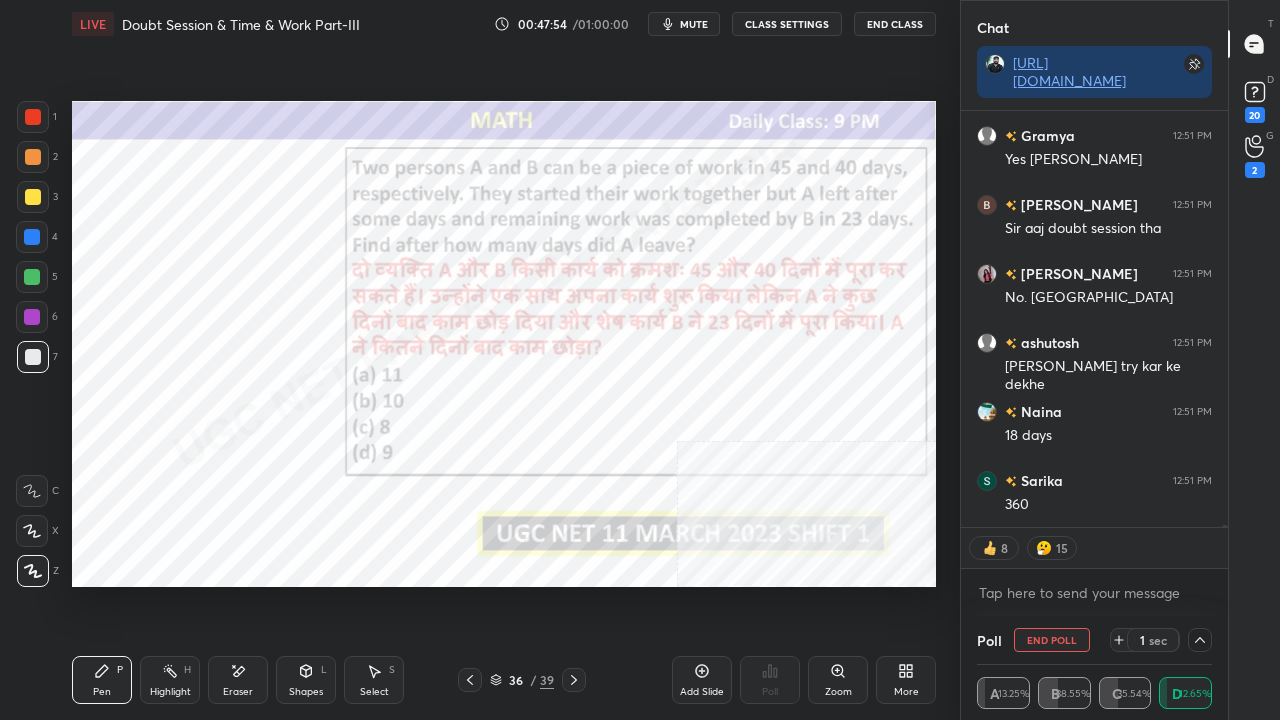 click at bounding box center (32, 237) 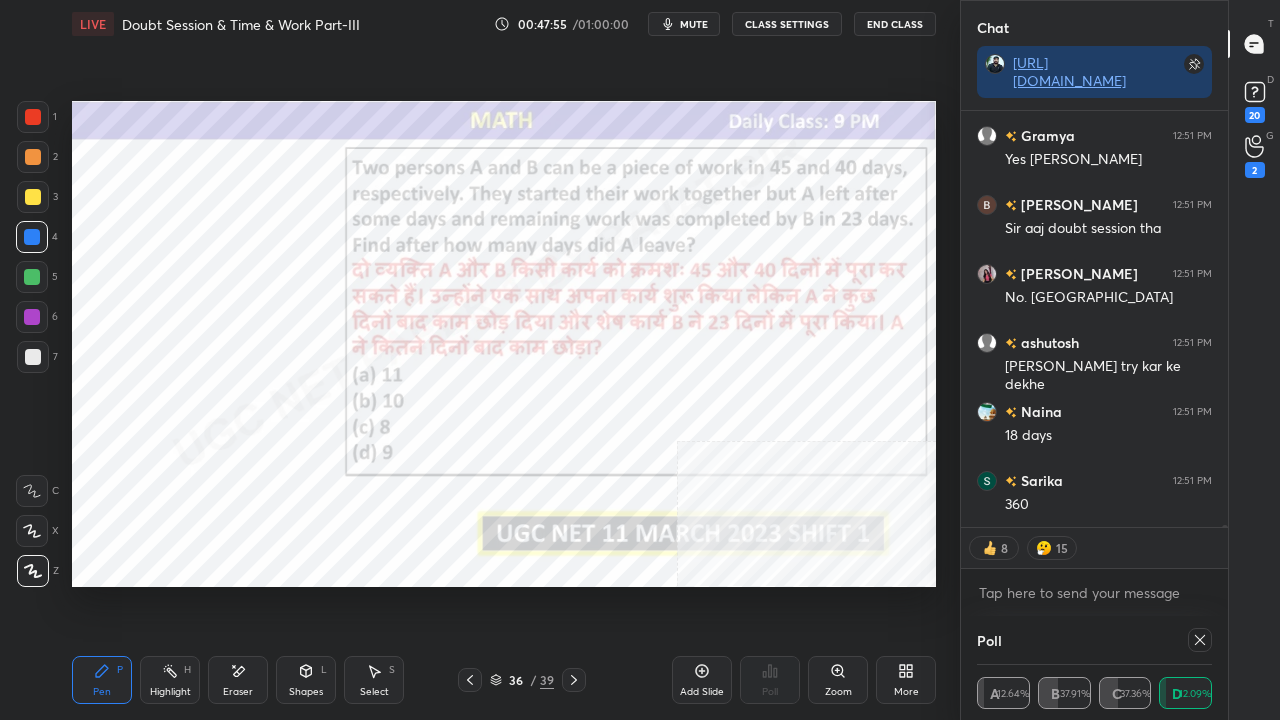 scroll, scrollTop: 8, scrollLeft: 6, axis: both 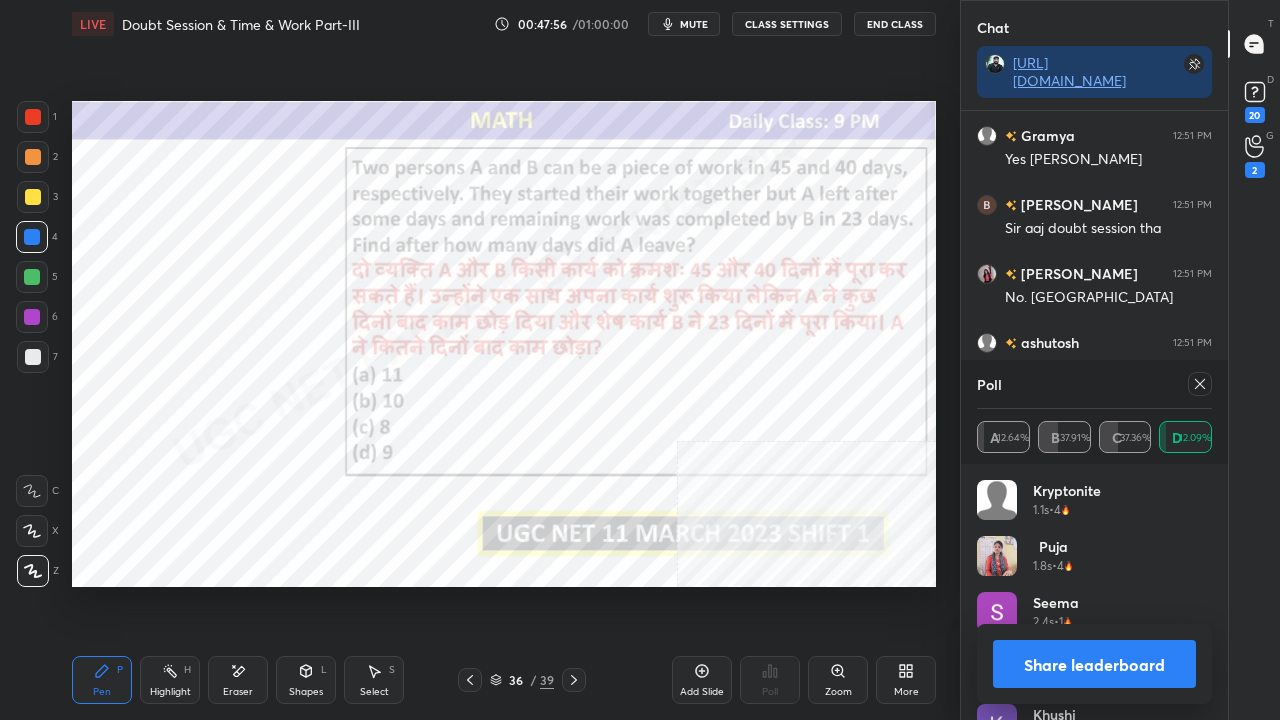 click 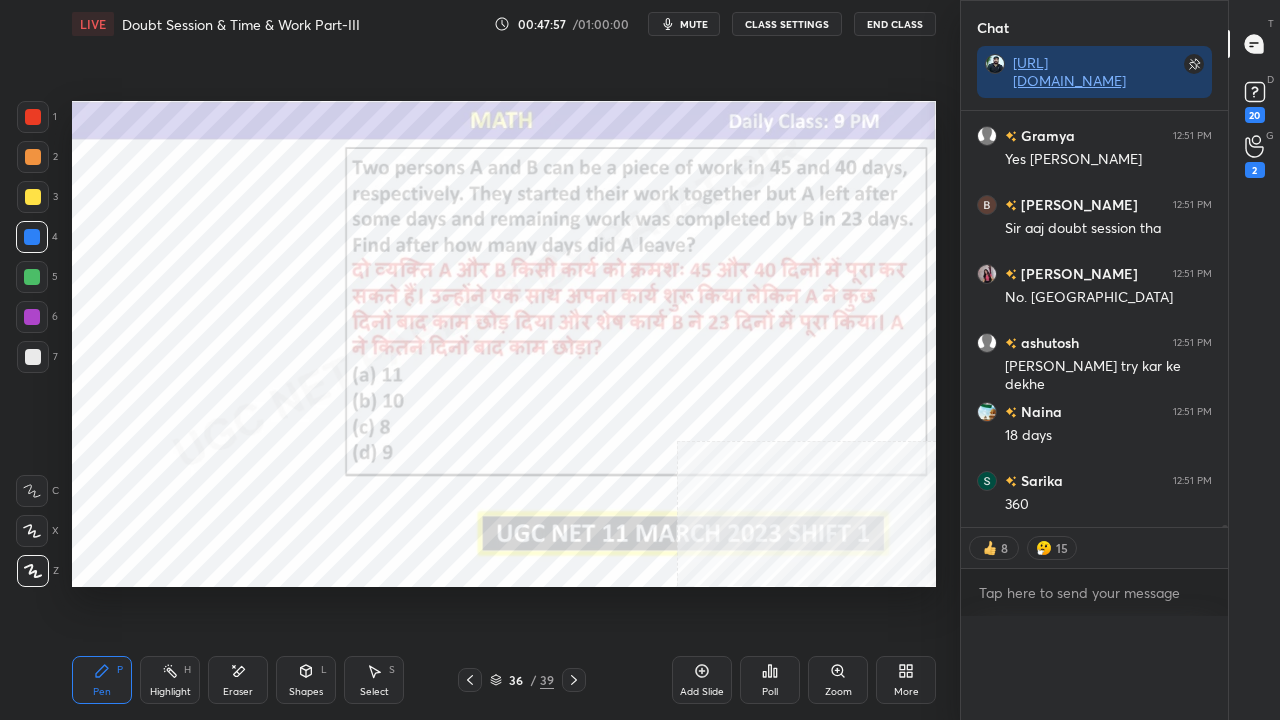 scroll, scrollTop: 88, scrollLeft: 229, axis: both 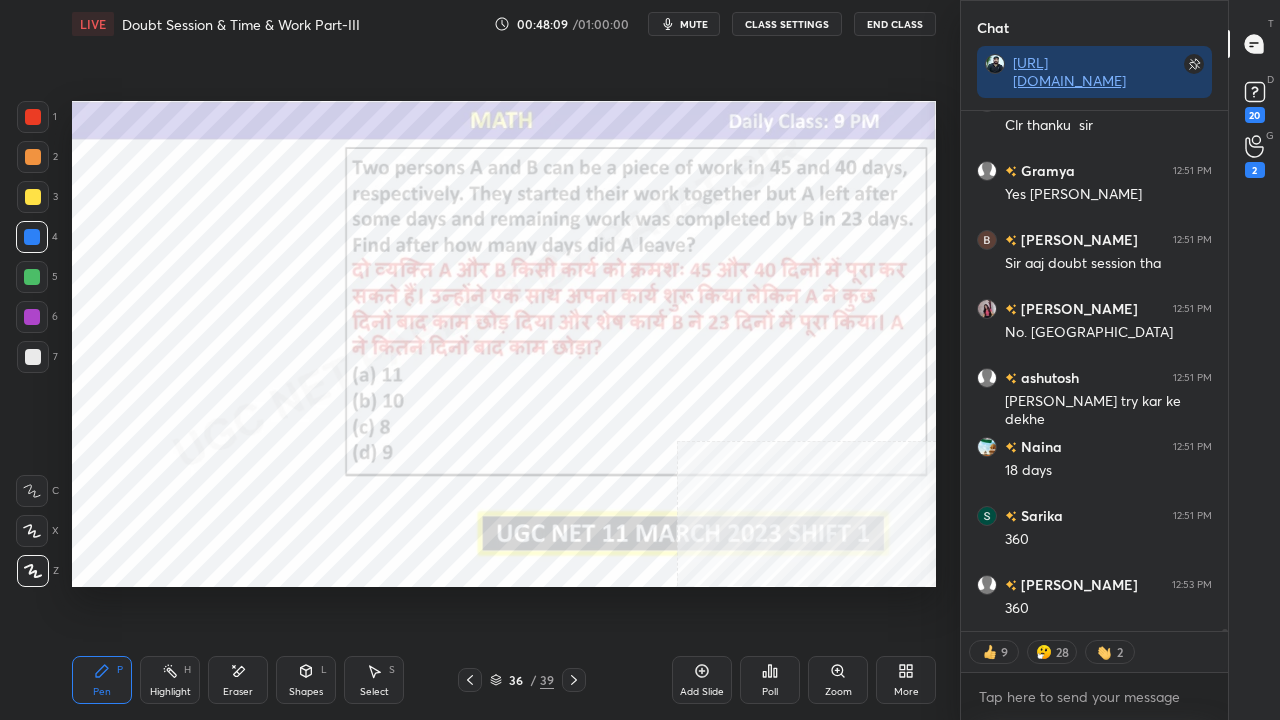 click on "Shapes L" at bounding box center (306, 680) 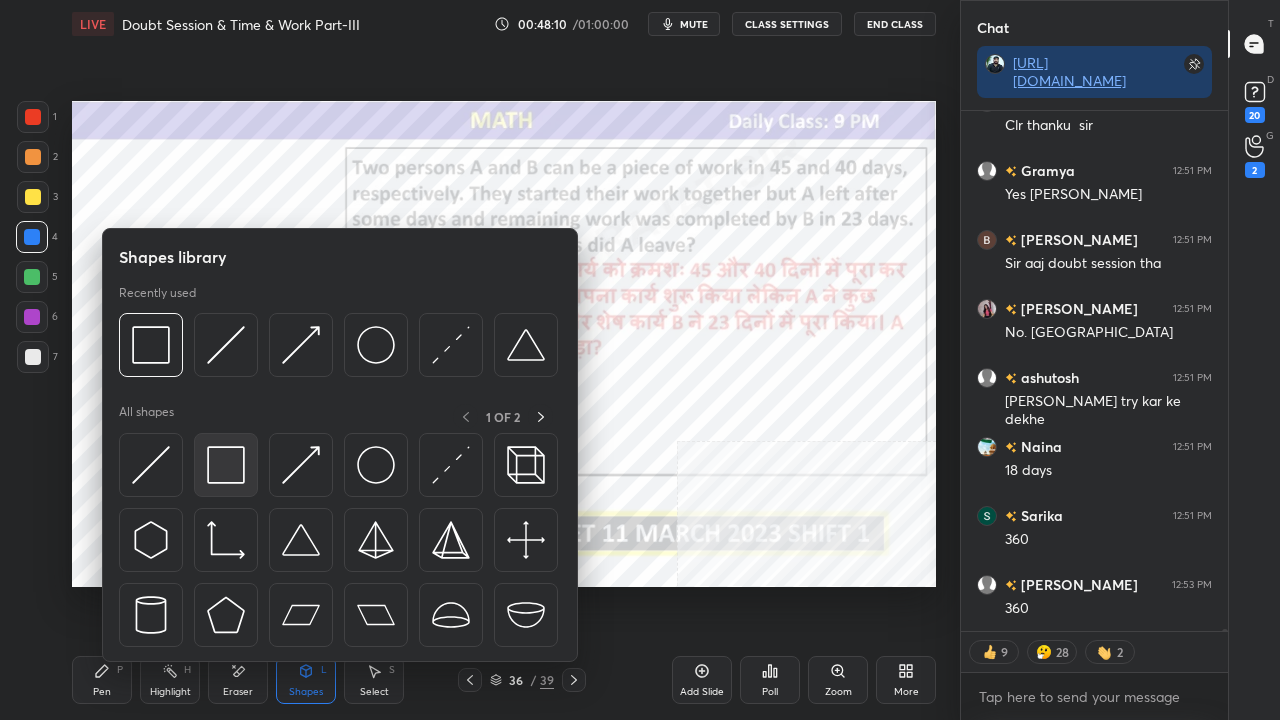click at bounding box center [226, 465] 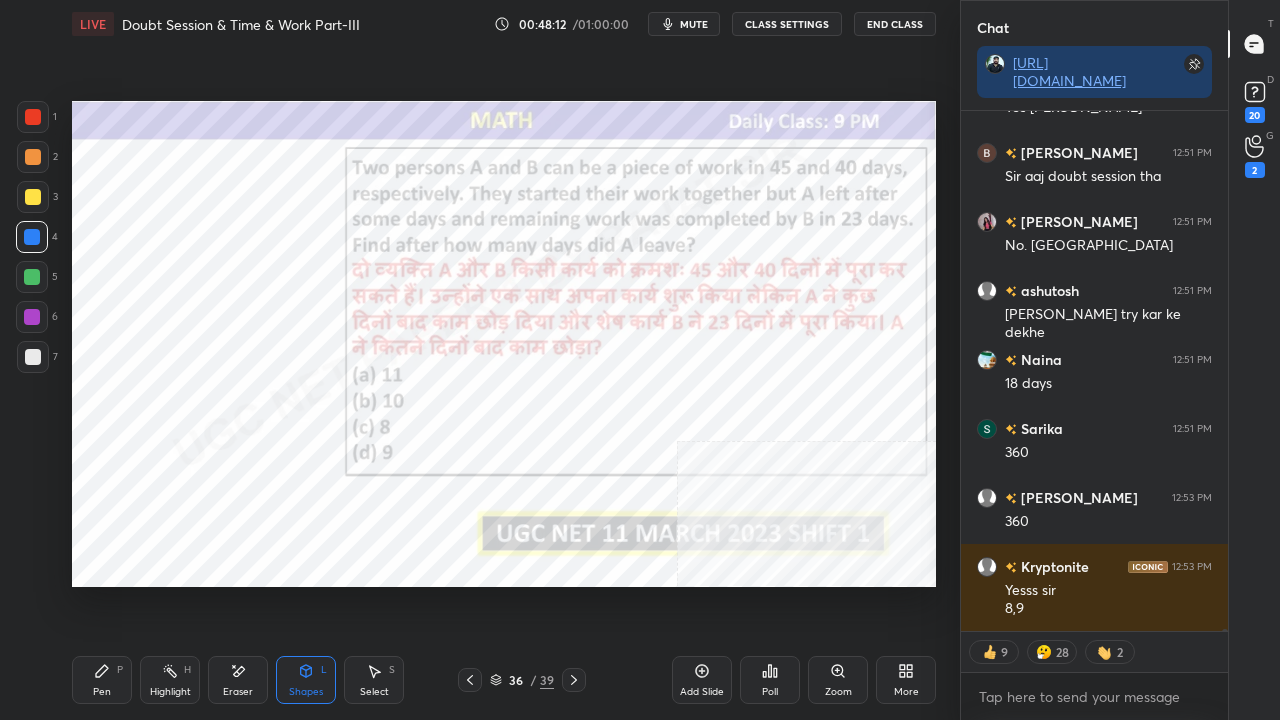 drag, startPoint x: 110, startPoint y: 678, endPoint x: 207, endPoint y: 598, distance: 125.73385 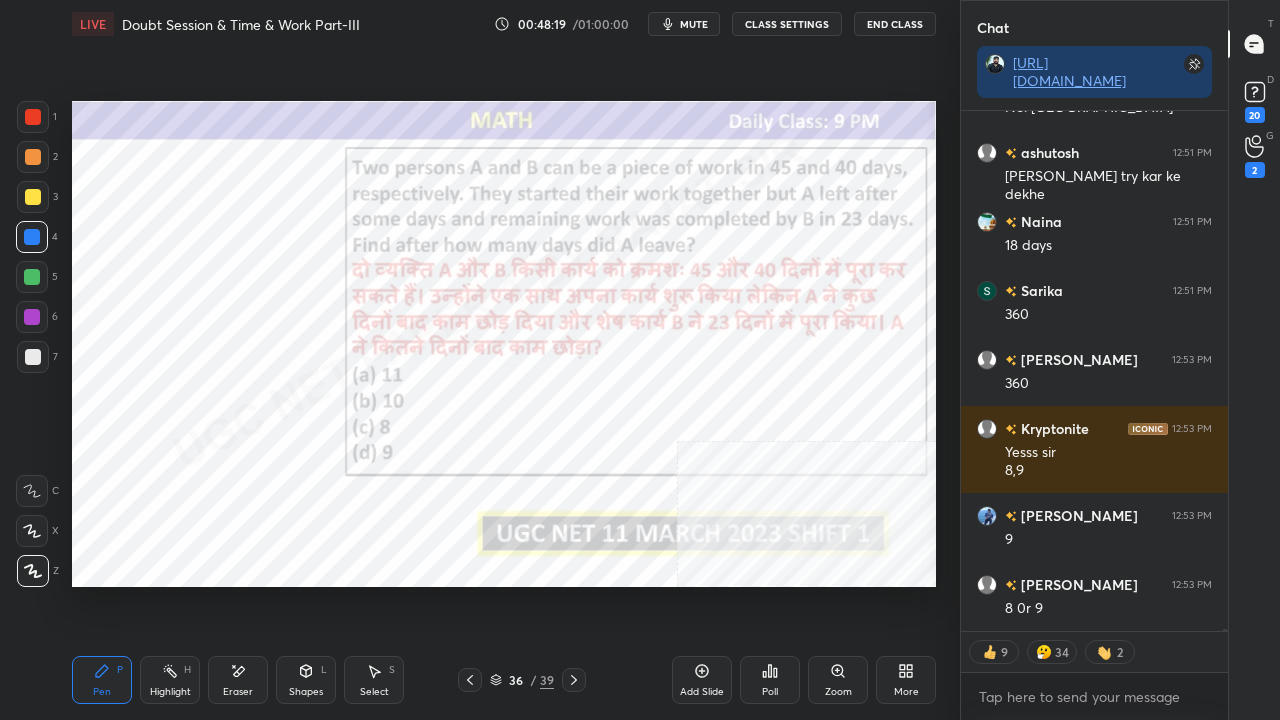 drag, startPoint x: 33, startPoint y: 309, endPoint x: 60, endPoint y: 309, distance: 27 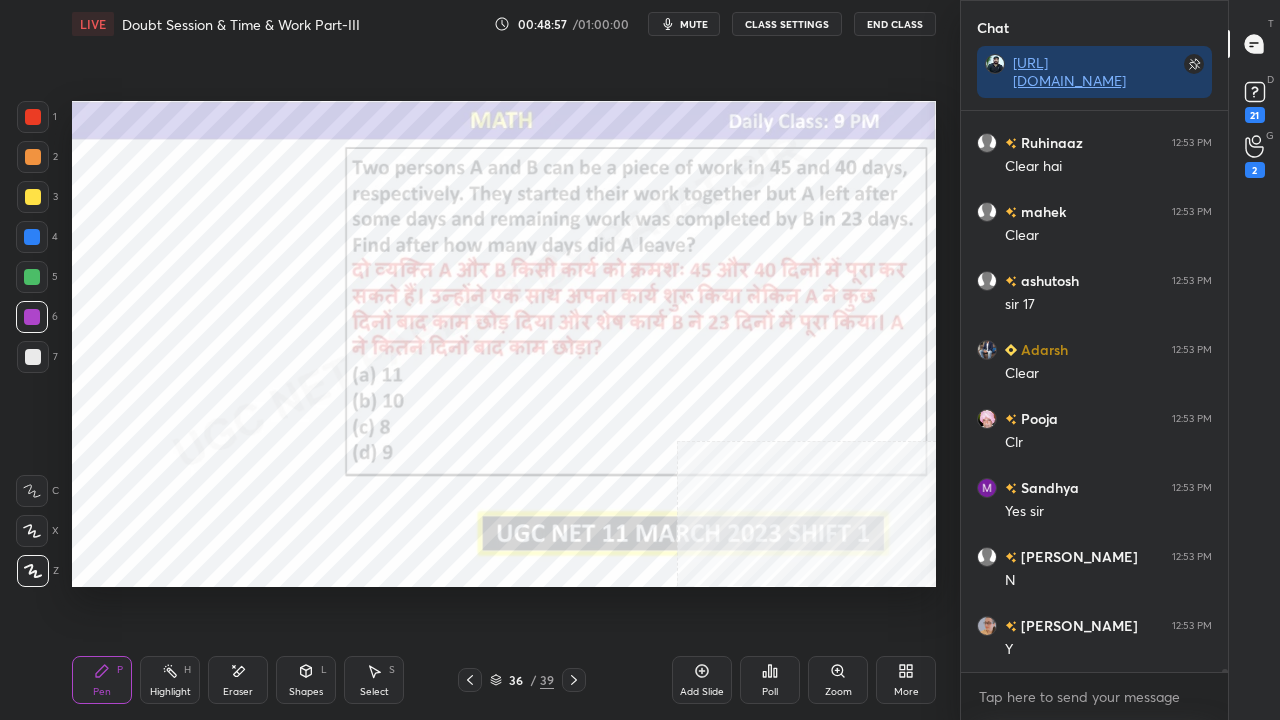click on "36" at bounding box center [516, 680] 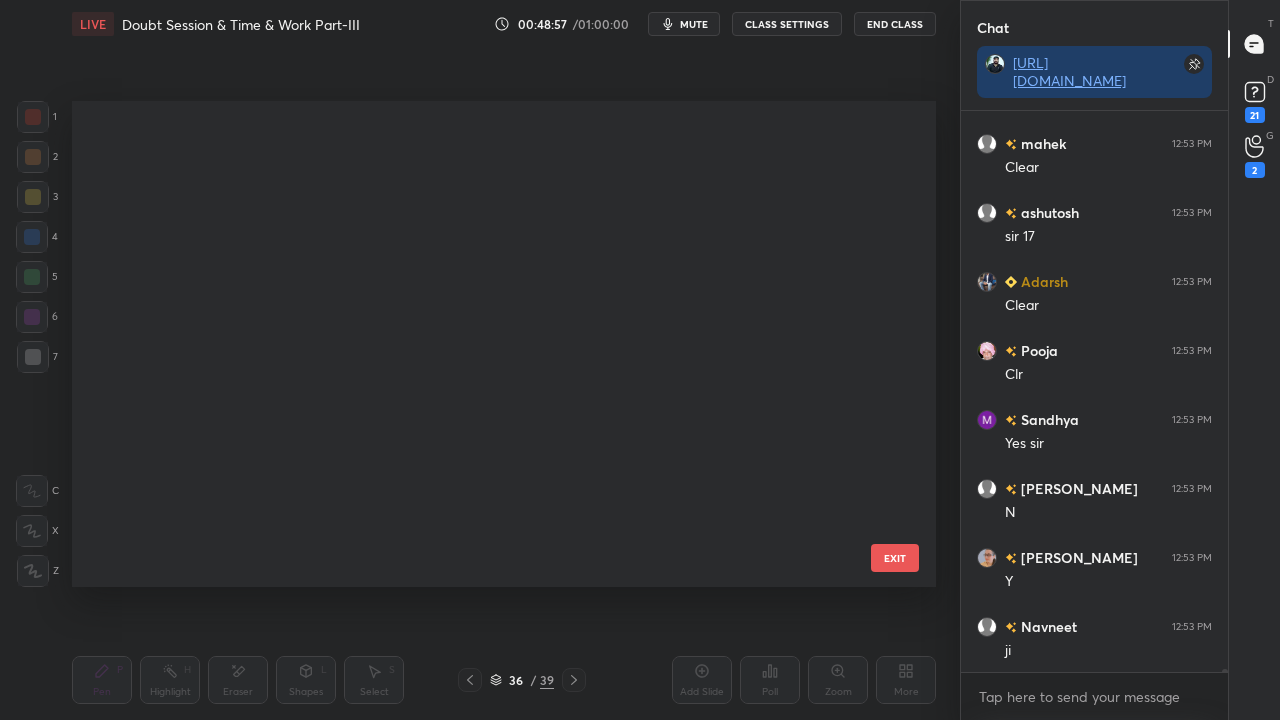 scroll, scrollTop: 1278, scrollLeft: 0, axis: vertical 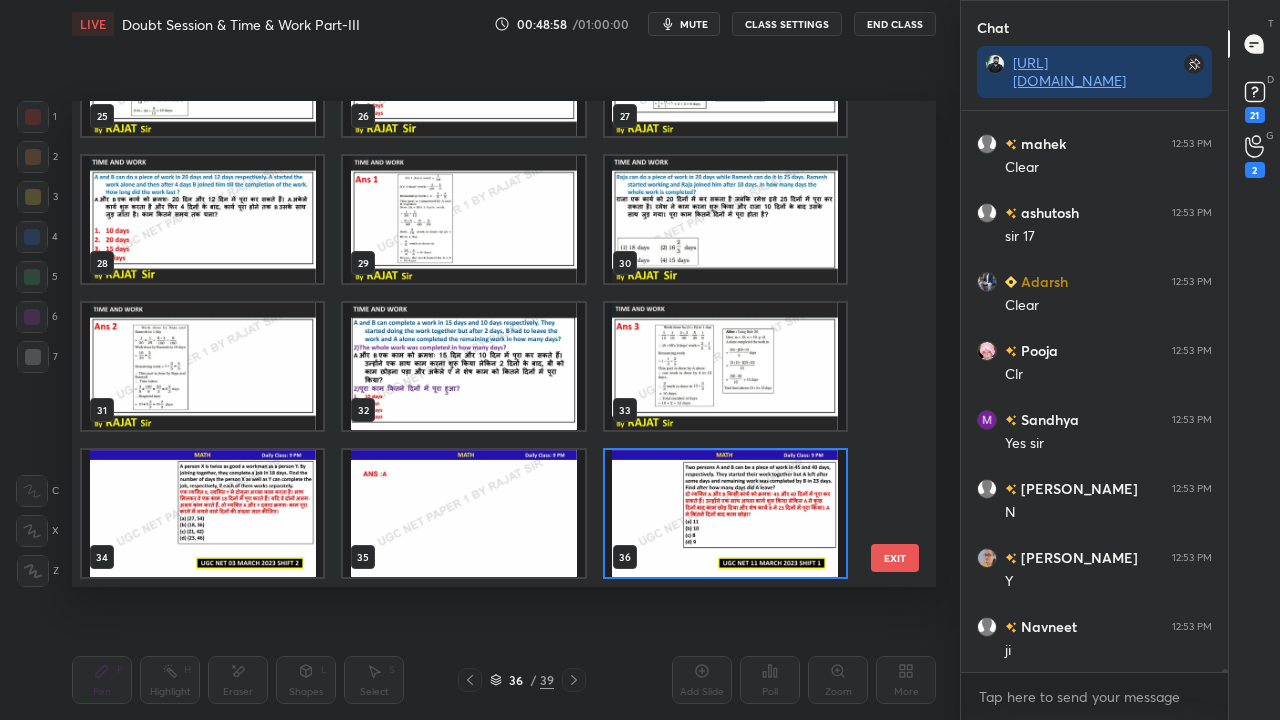 click at bounding box center (725, 513) 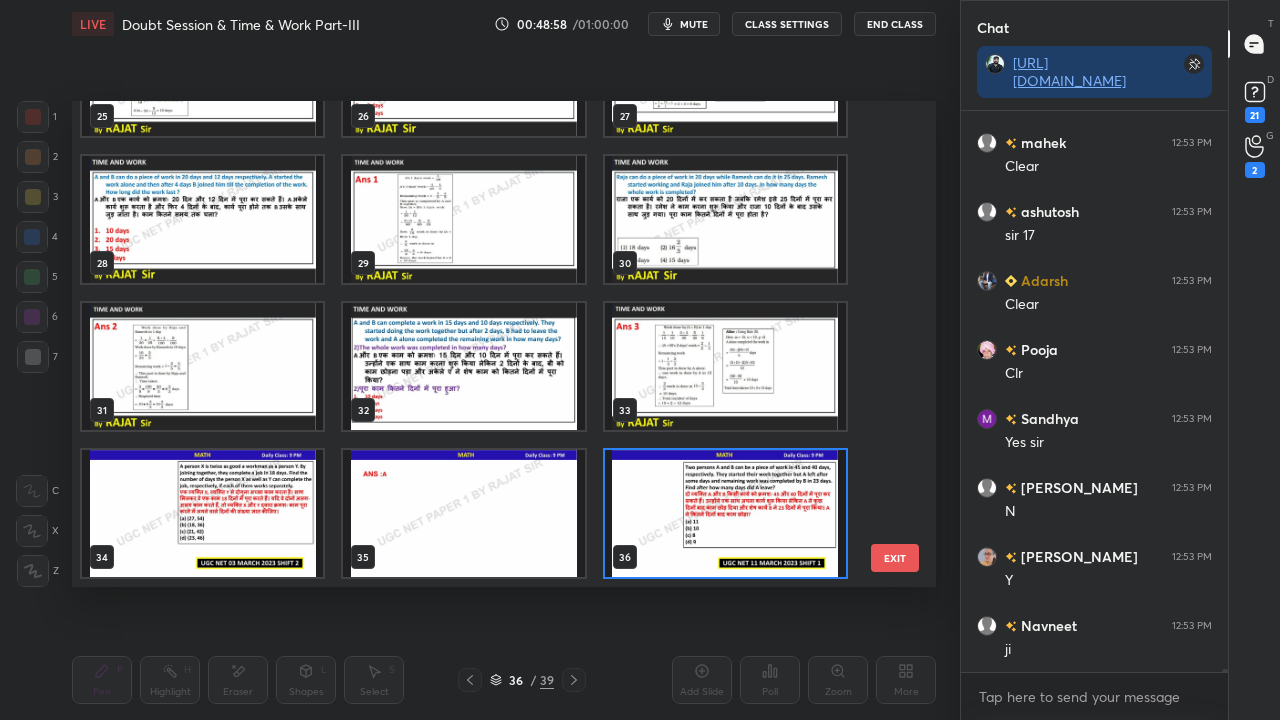 click at bounding box center [725, 513] 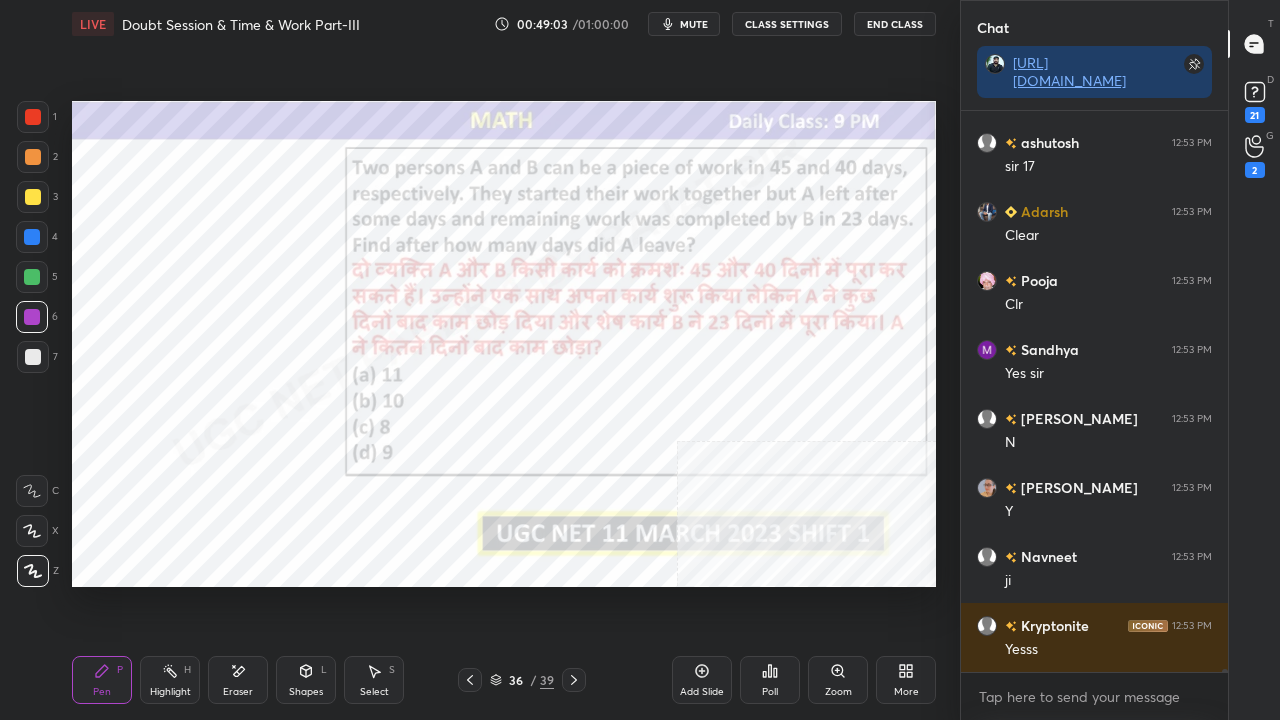 click on "36" at bounding box center [516, 680] 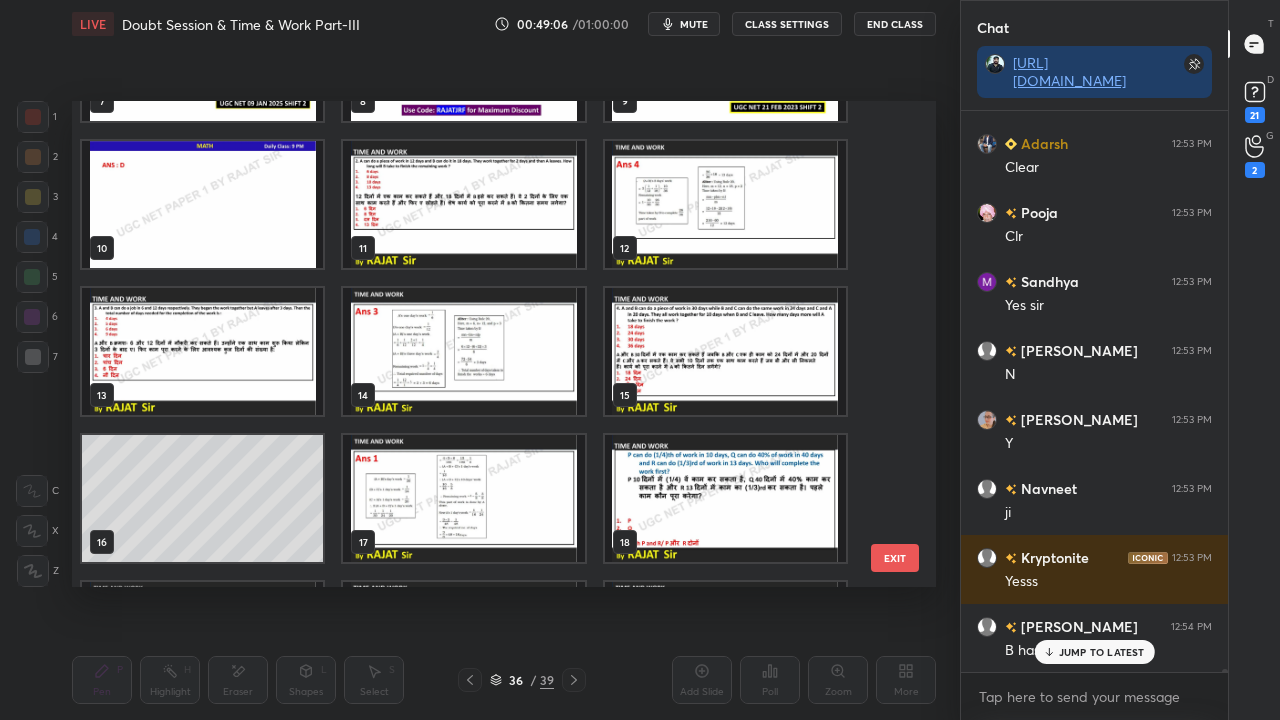 click at bounding box center (463, 204) 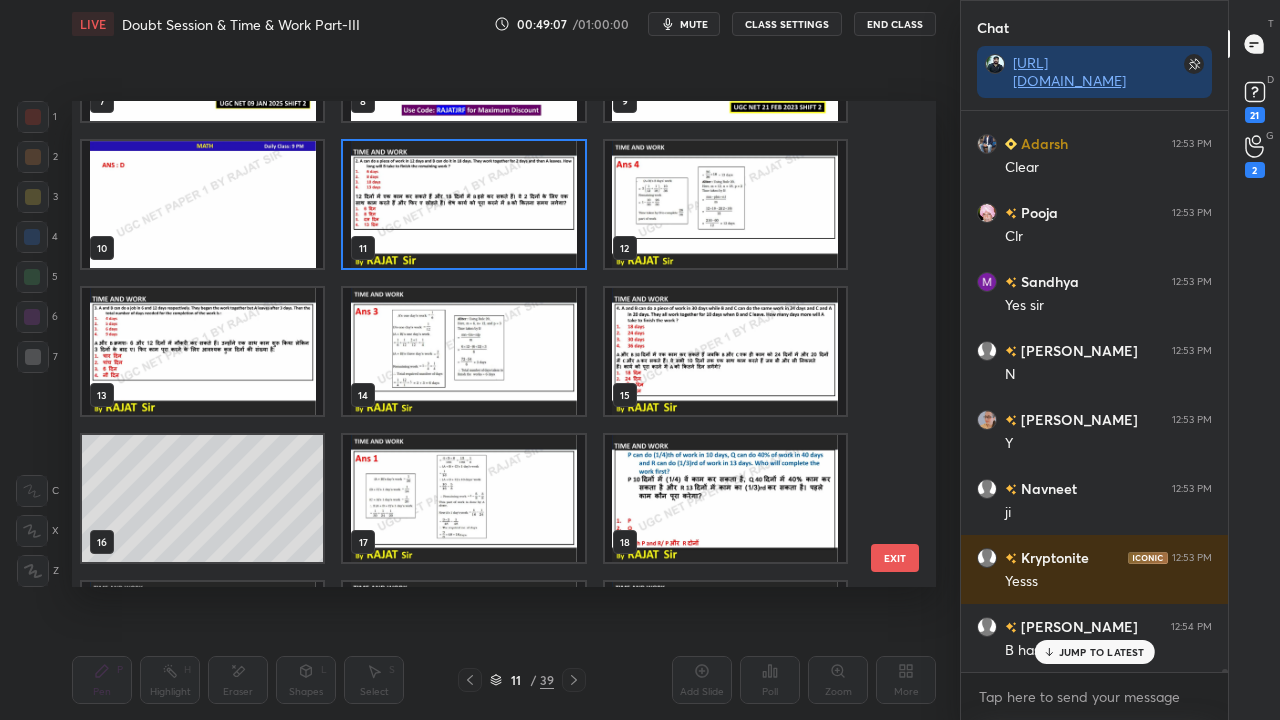 click at bounding box center (463, 204) 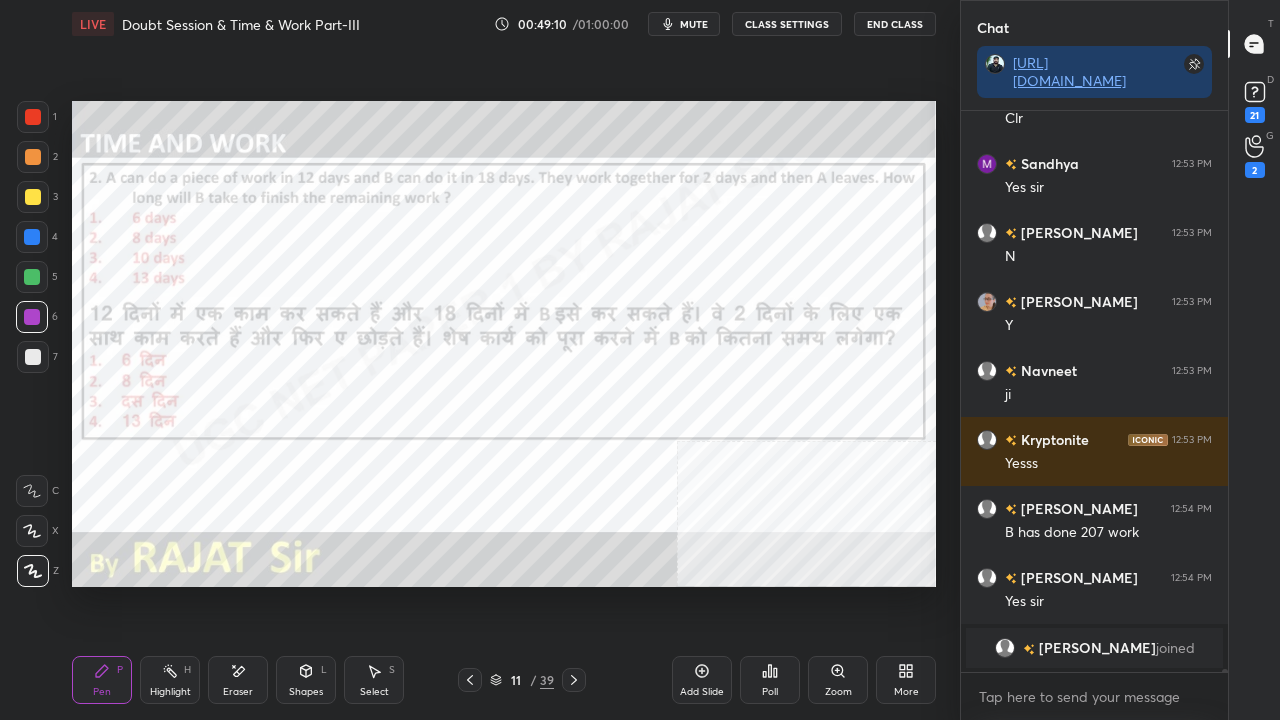 click 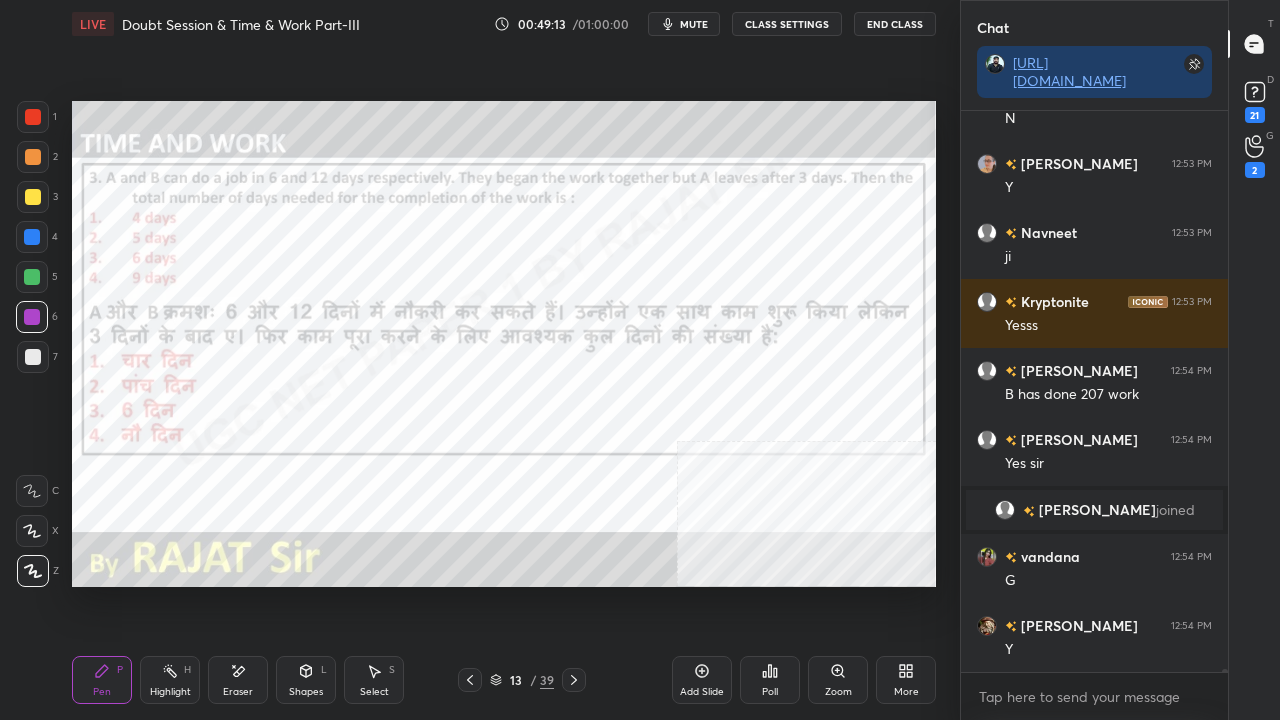 click 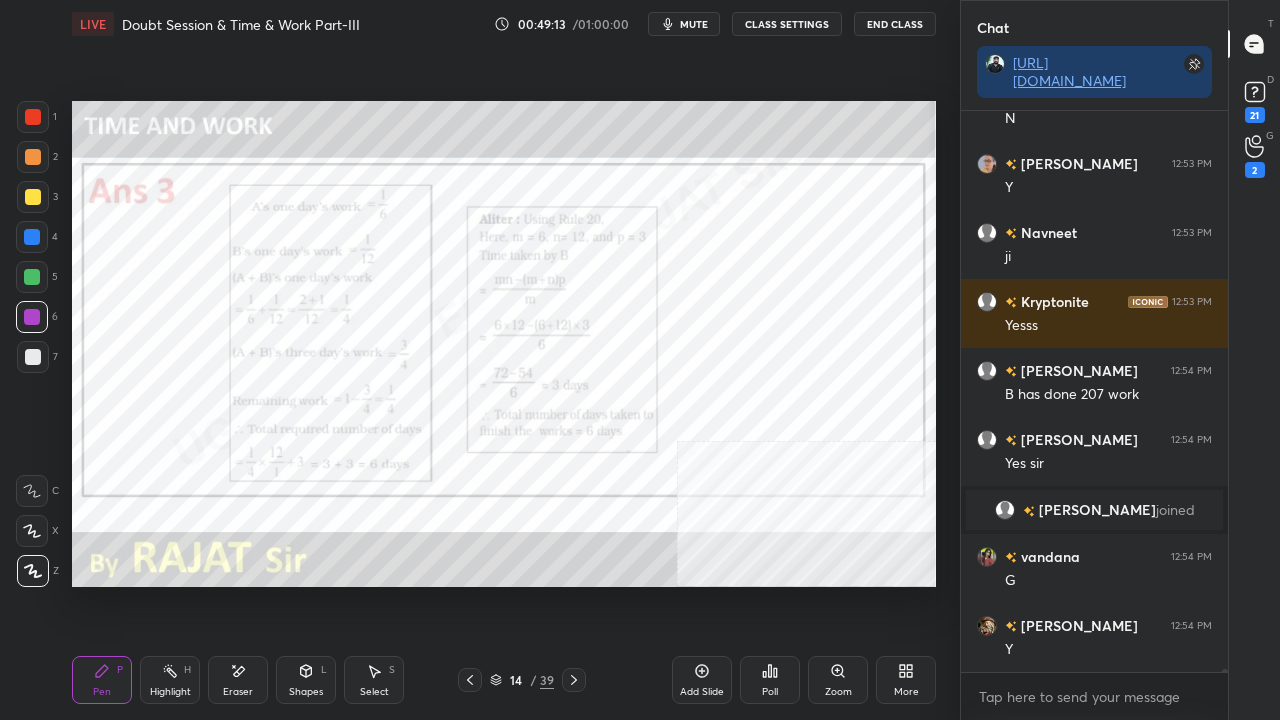 click 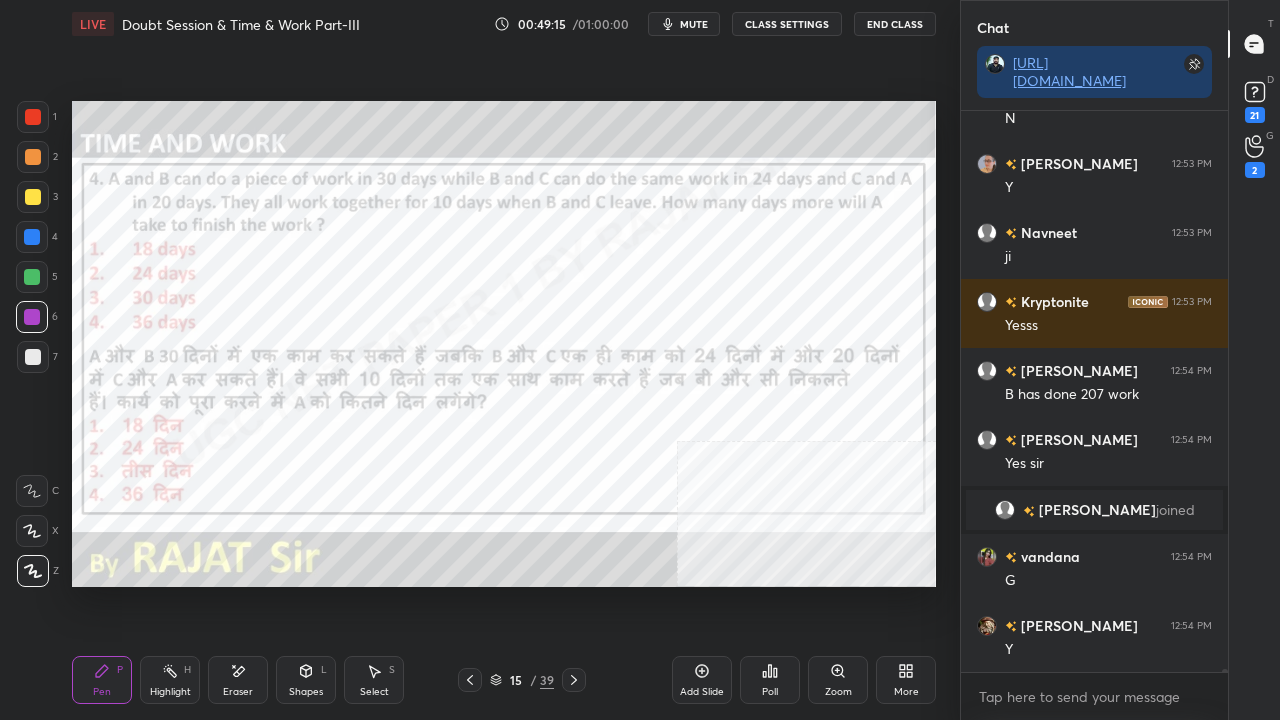 click on "15" at bounding box center [516, 680] 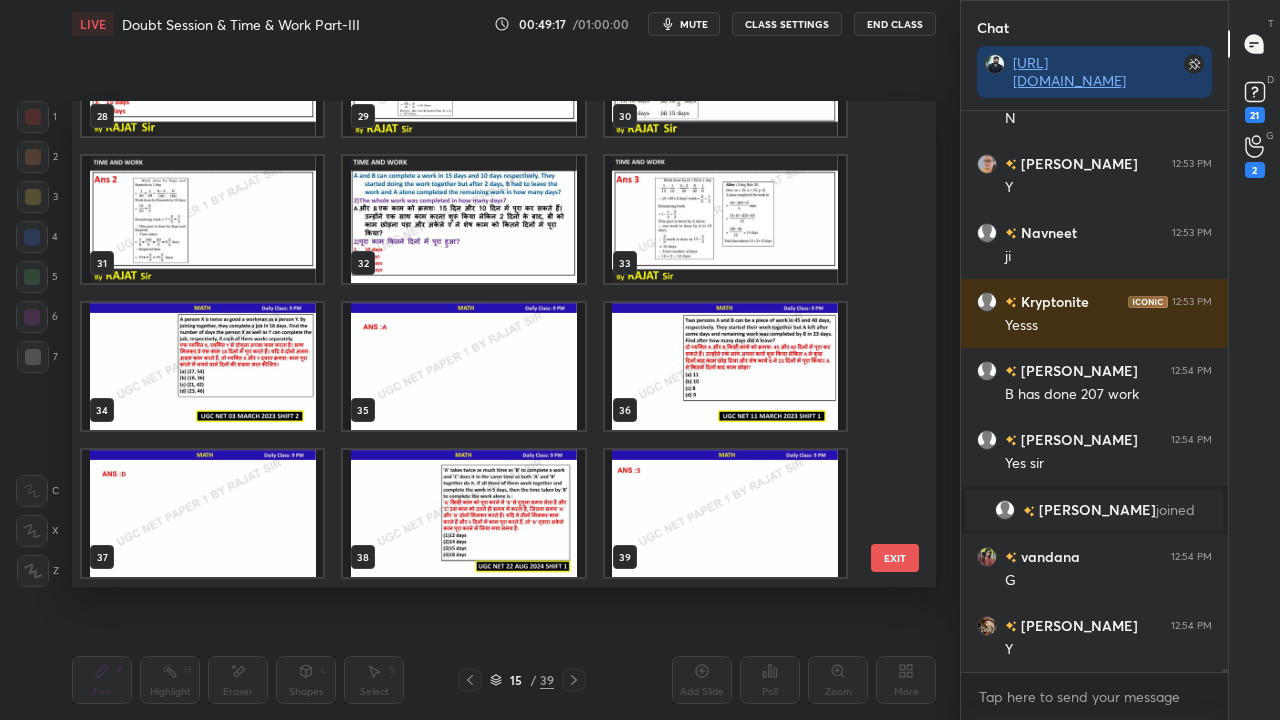 click at bounding box center (725, 366) 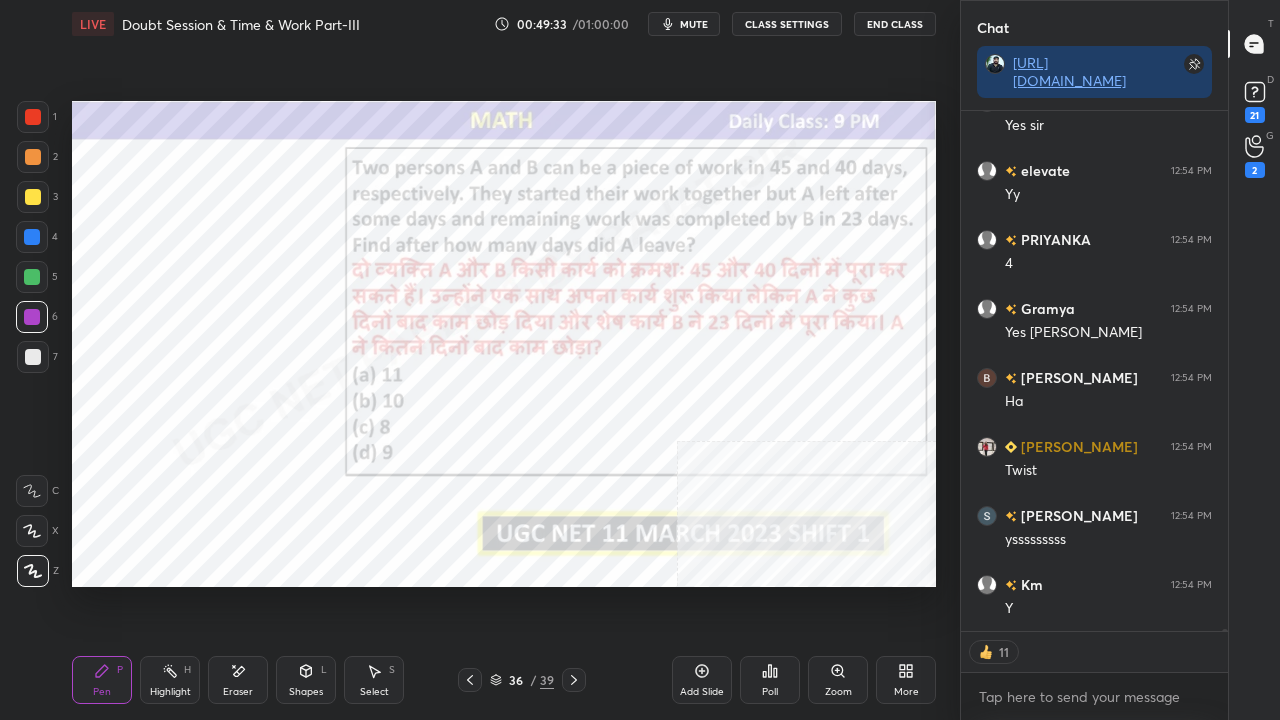 click at bounding box center [33, 117] 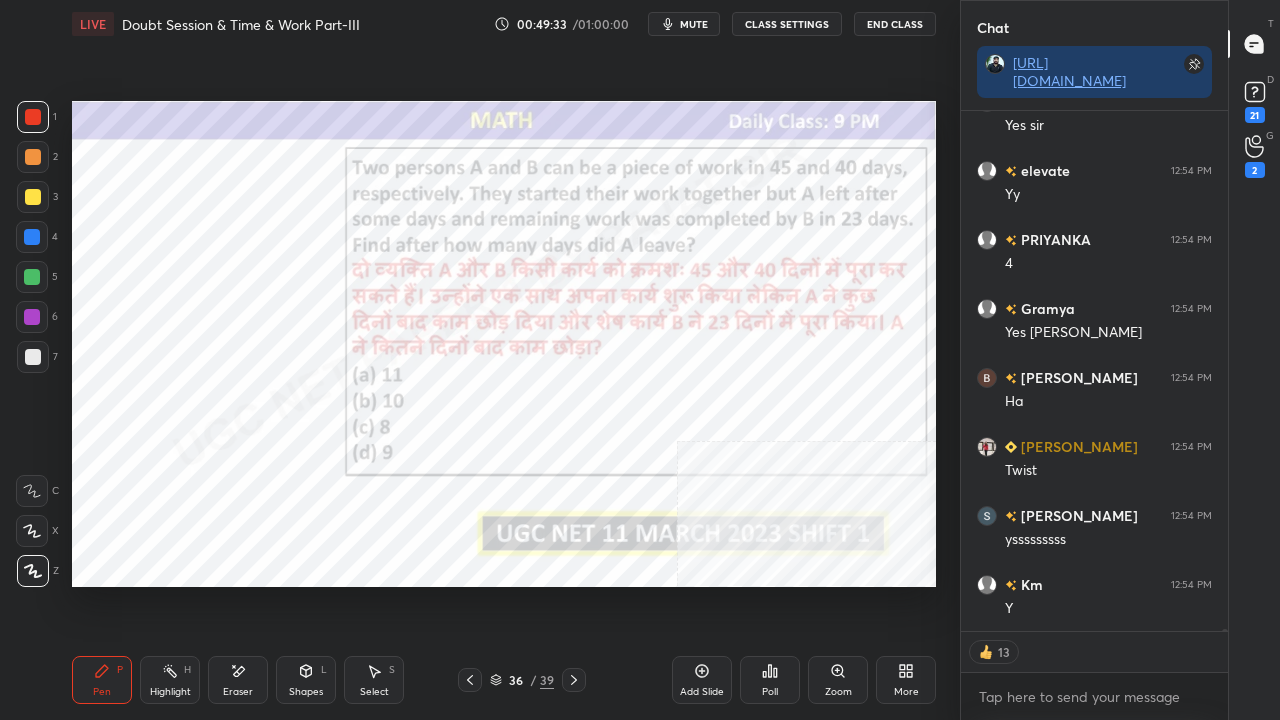 click at bounding box center [33, 117] 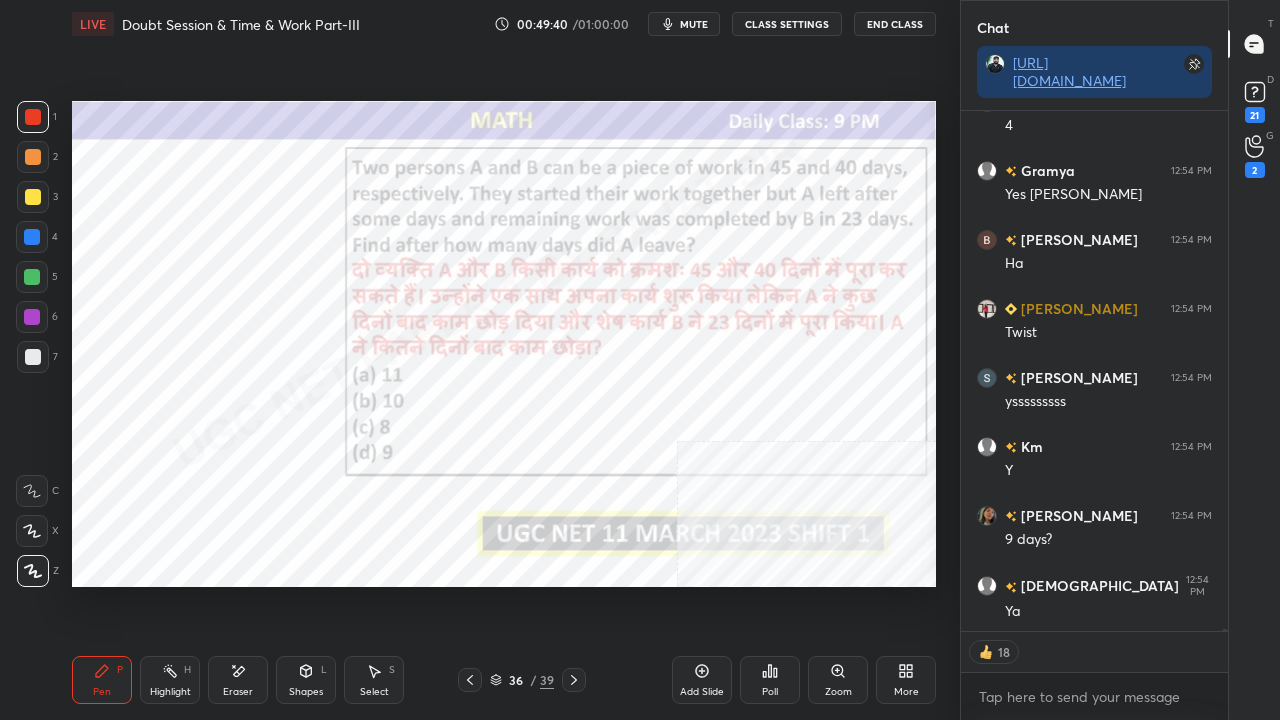 drag, startPoint x: 254, startPoint y: 674, endPoint x: 305, endPoint y: 604, distance: 86.608315 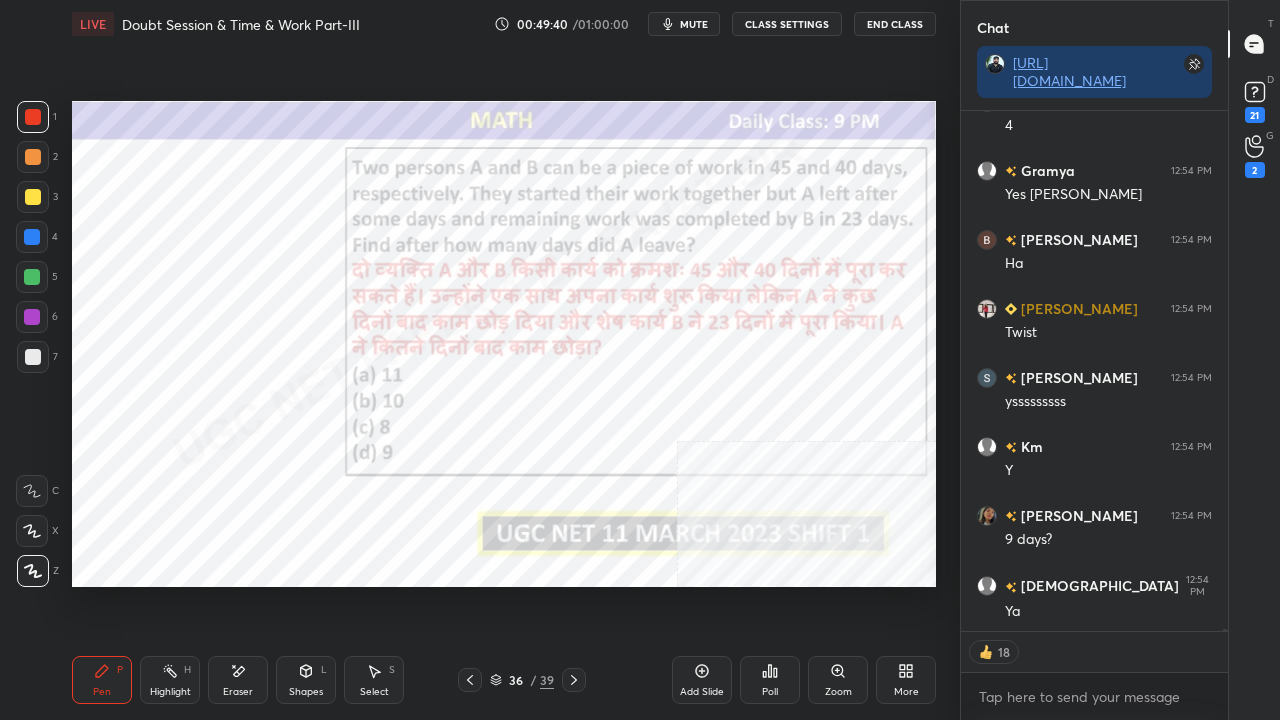 click on "Eraser" at bounding box center (238, 680) 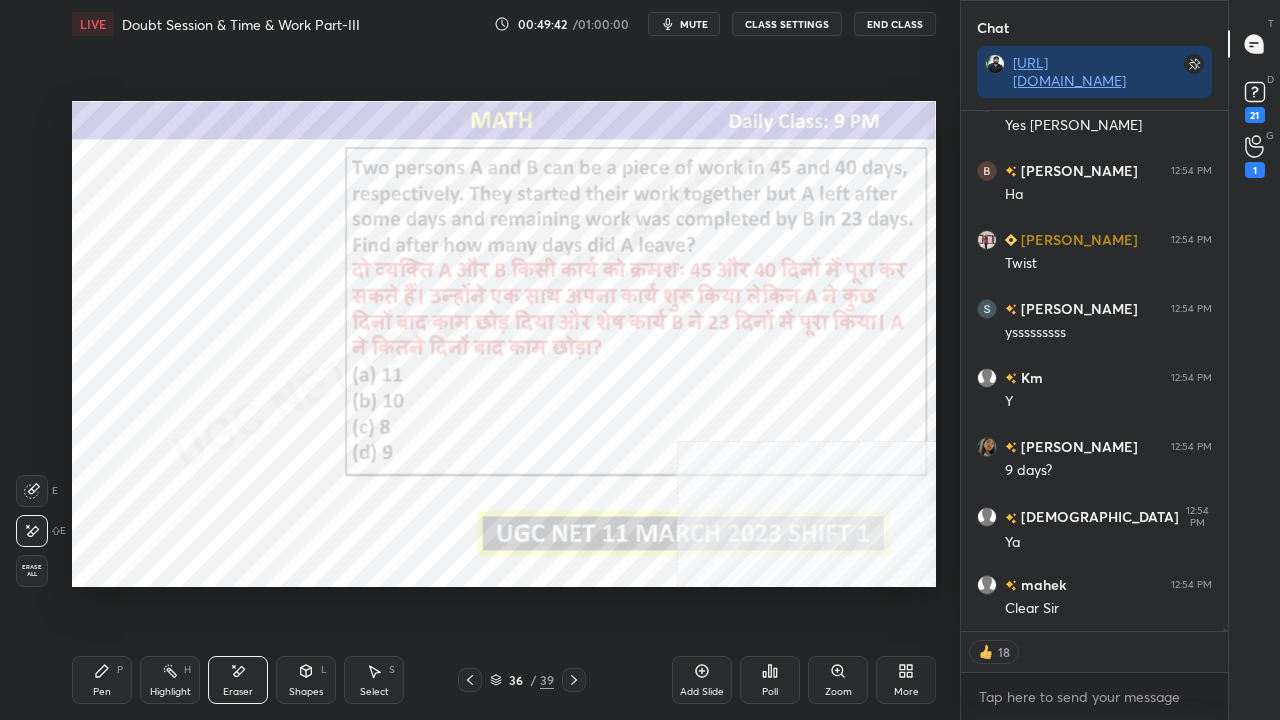 drag, startPoint x: 92, startPoint y: 682, endPoint x: 142, endPoint y: 604, distance: 92.64988 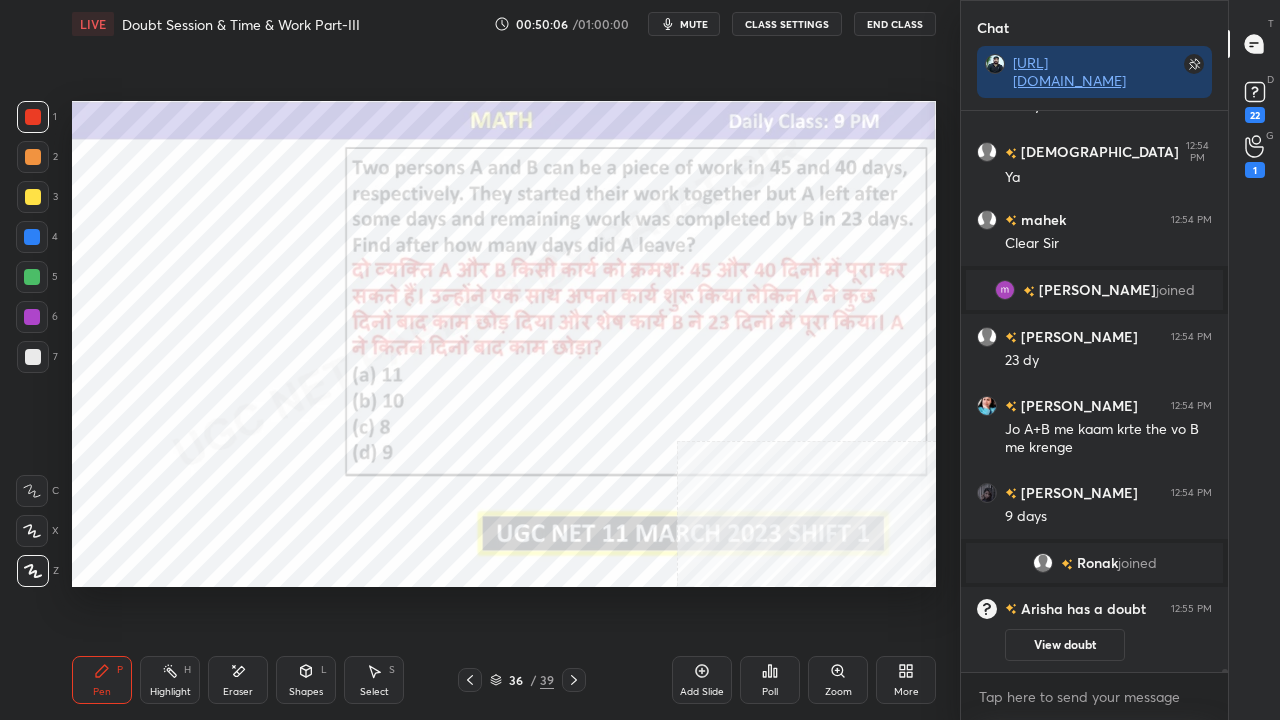 scroll, scrollTop: 115850, scrollLeft: 0, axis: vertical 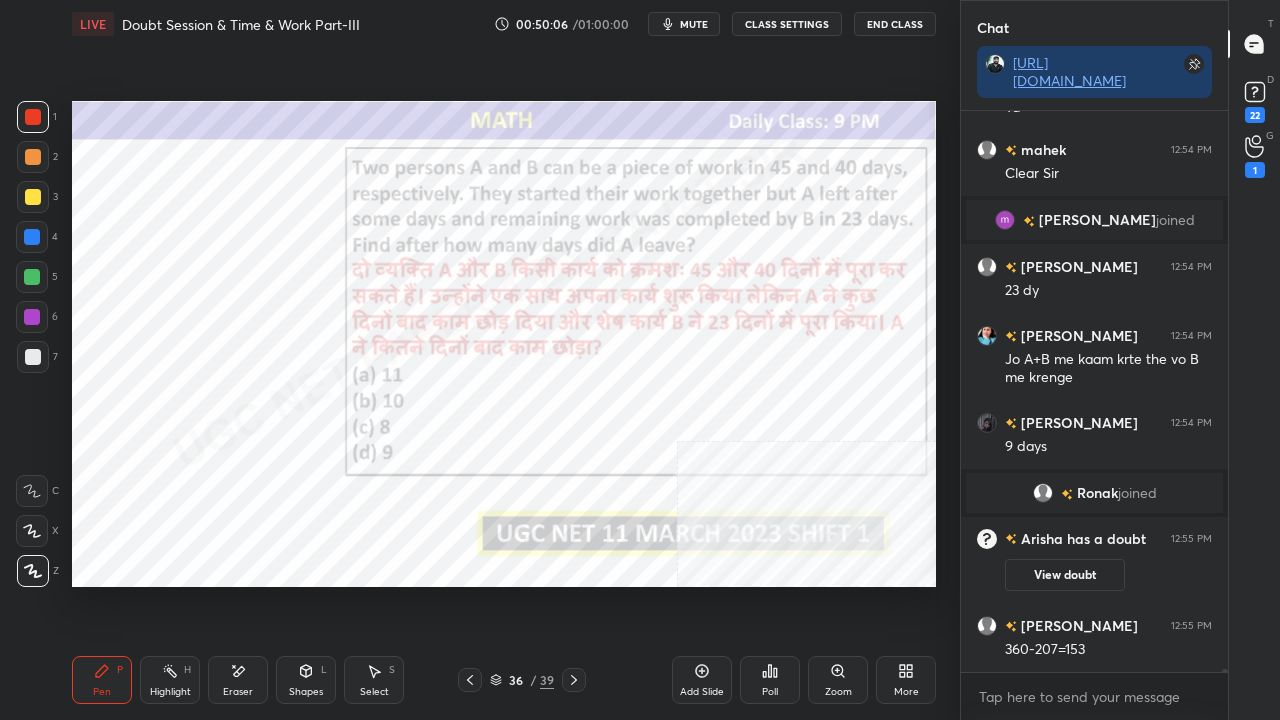 click at bounding box center (32, 237) 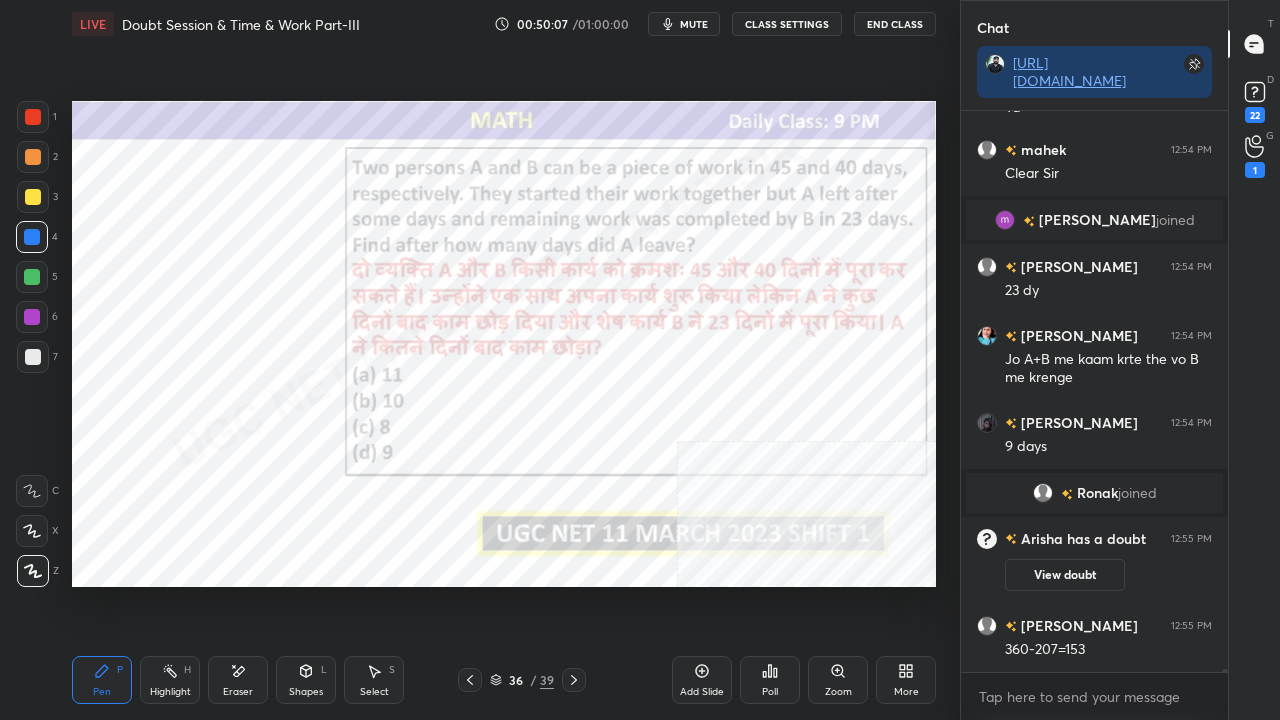 click at bounding box center (33, 117) 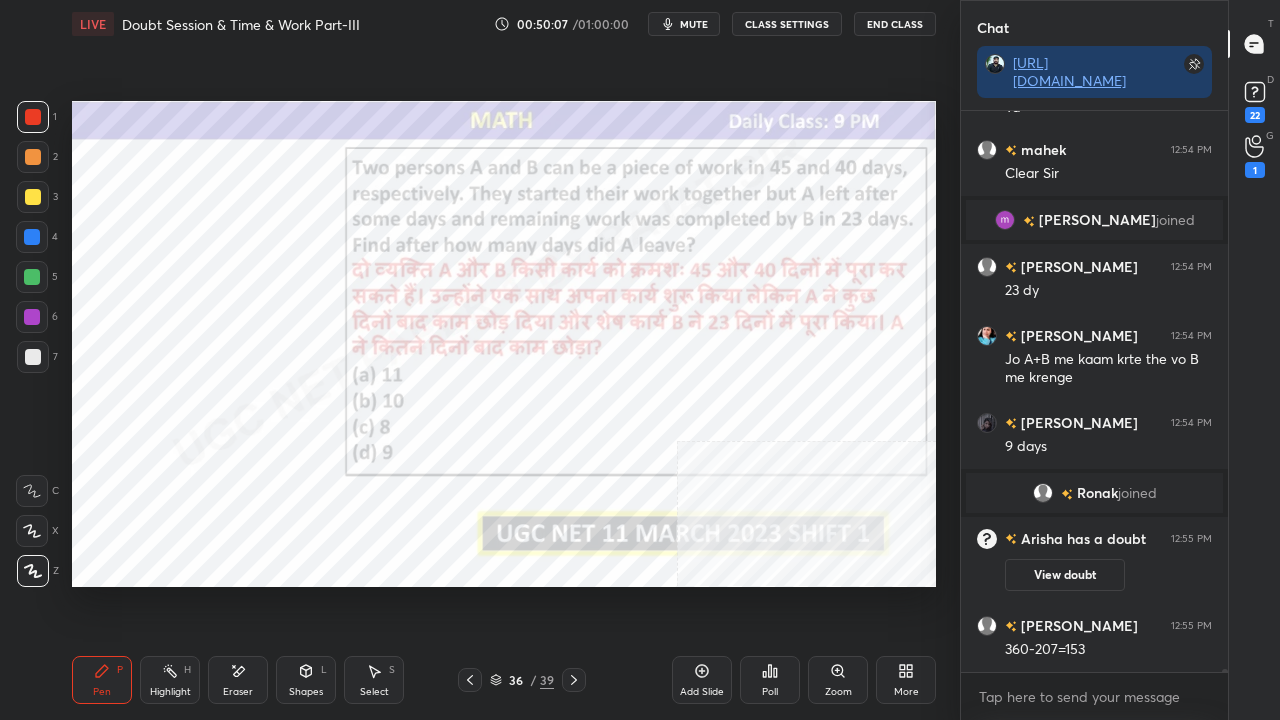 click at bounding box center (33, 117) 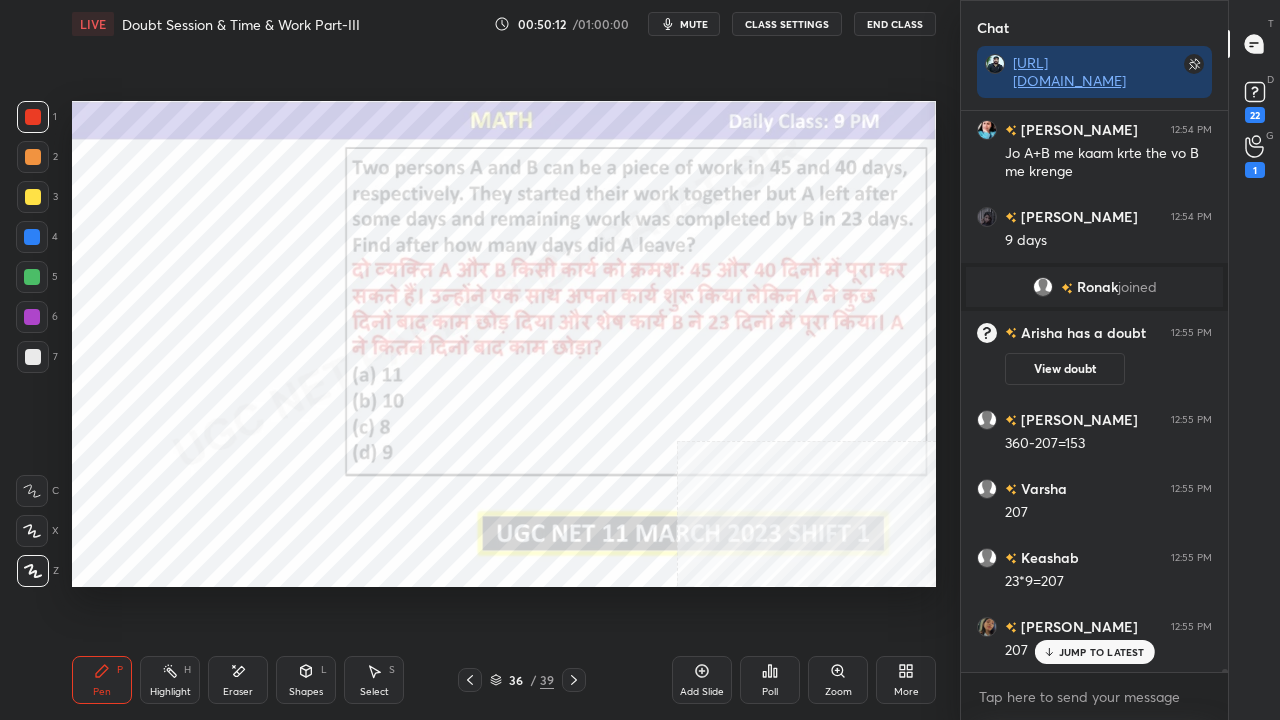 scroll, scrollTop: 116126, scrollLeft: 0, axis: vertical 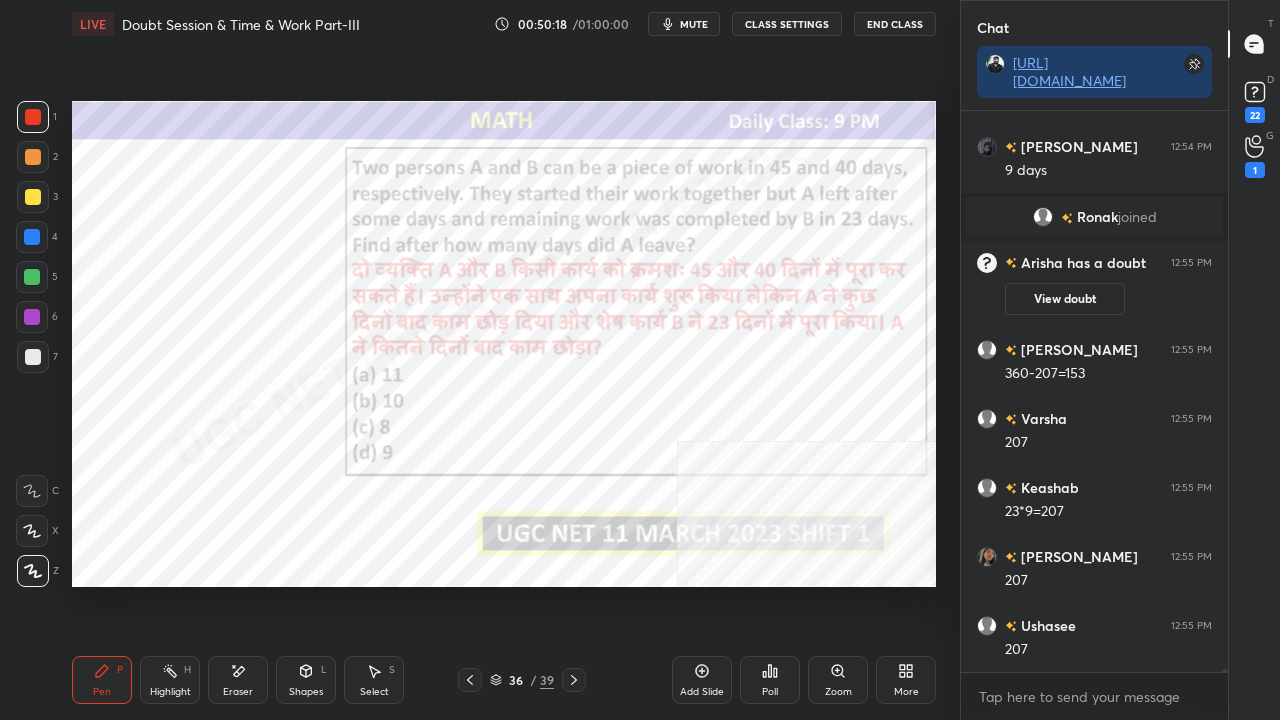 click at bounding box center [32, 317] 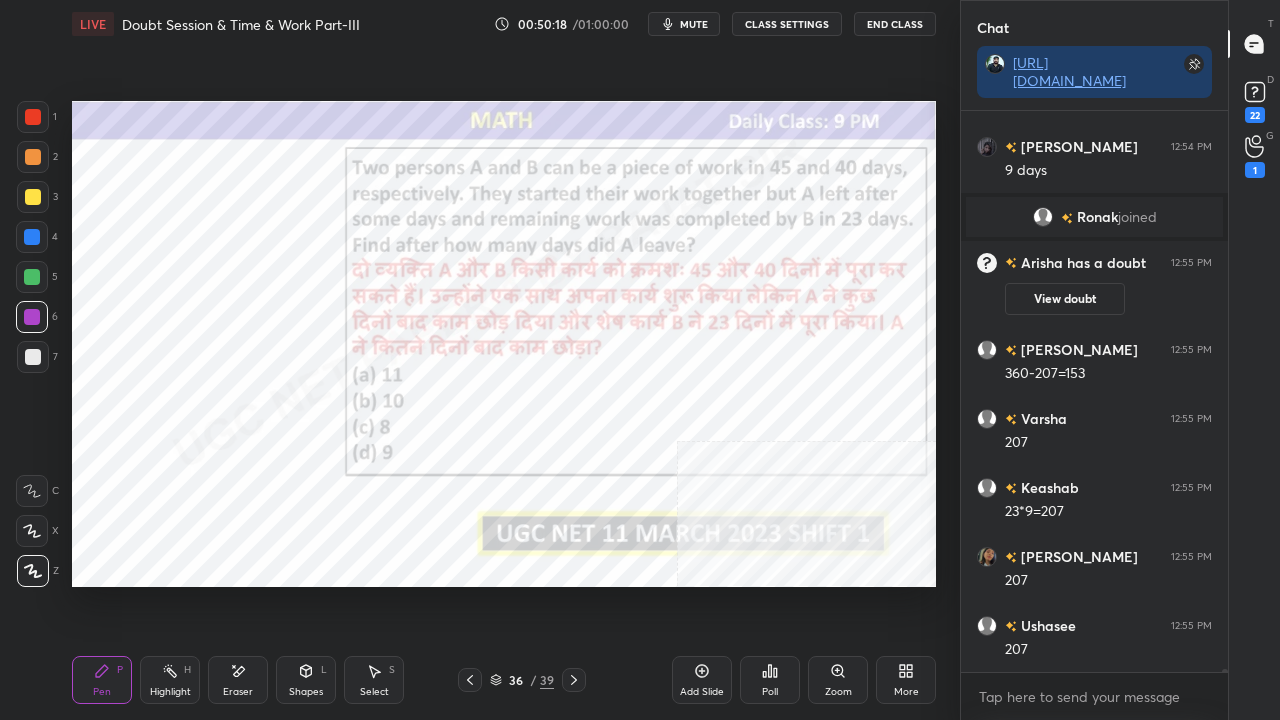 click at bounding box center (32, 317) 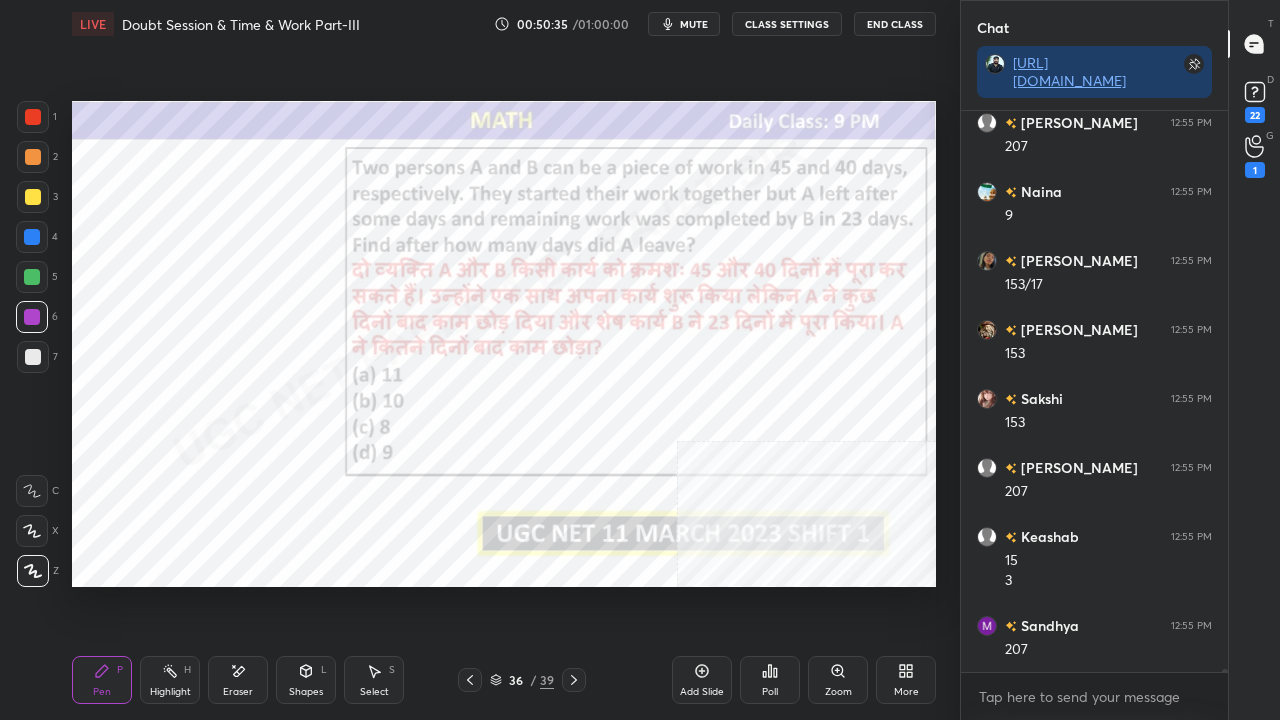 scroll, scrollTop: 117042, scrollLeft: 0, axis: vertical 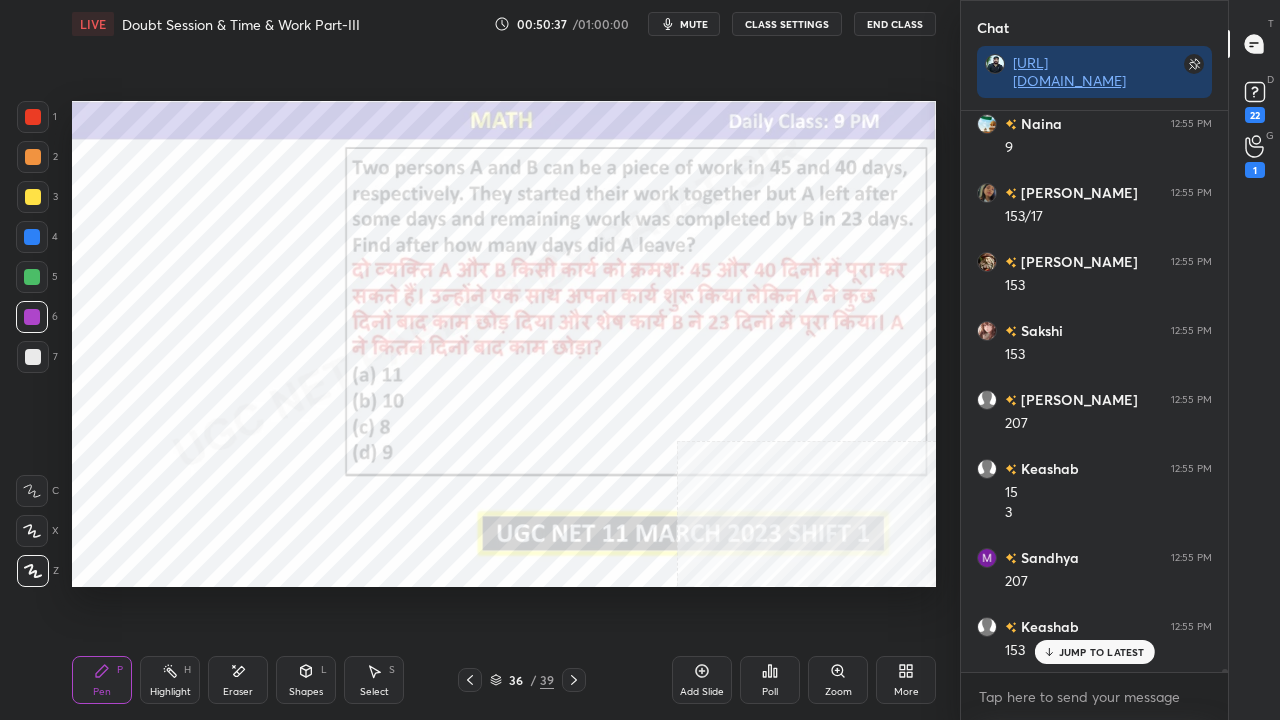 click at bounding box center [32, 237] 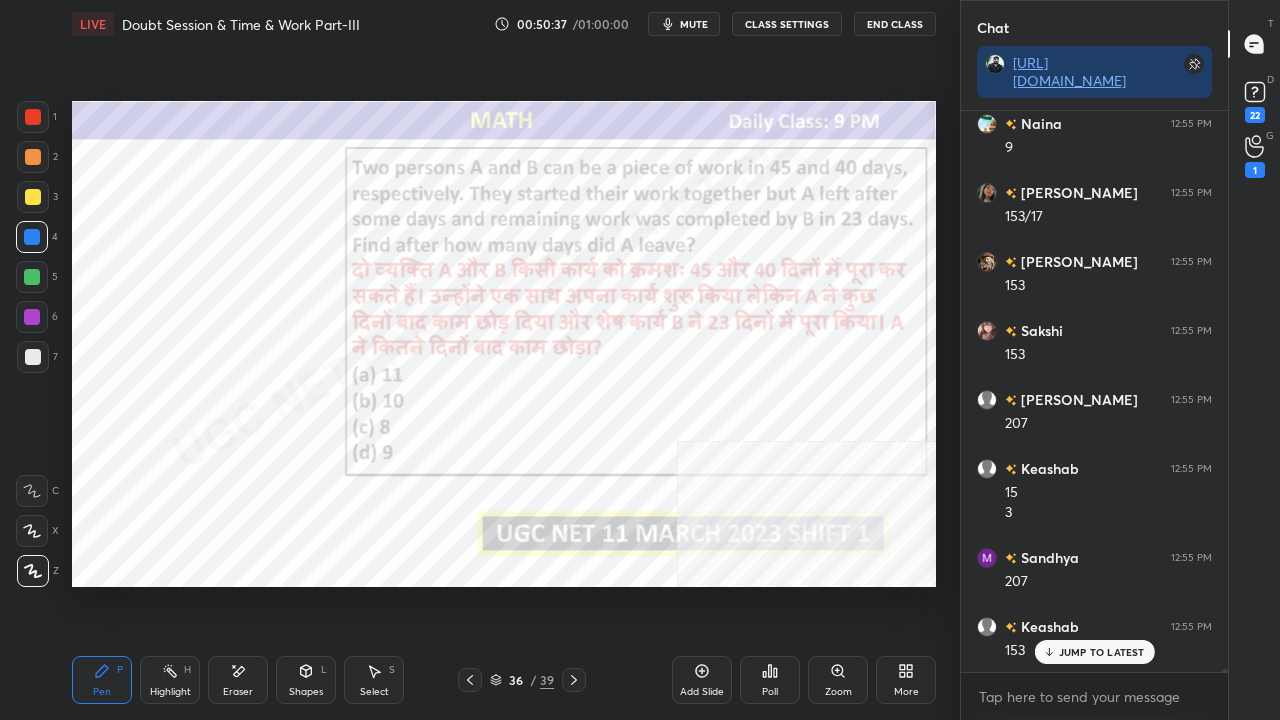 click at bounding box center (32, 237) 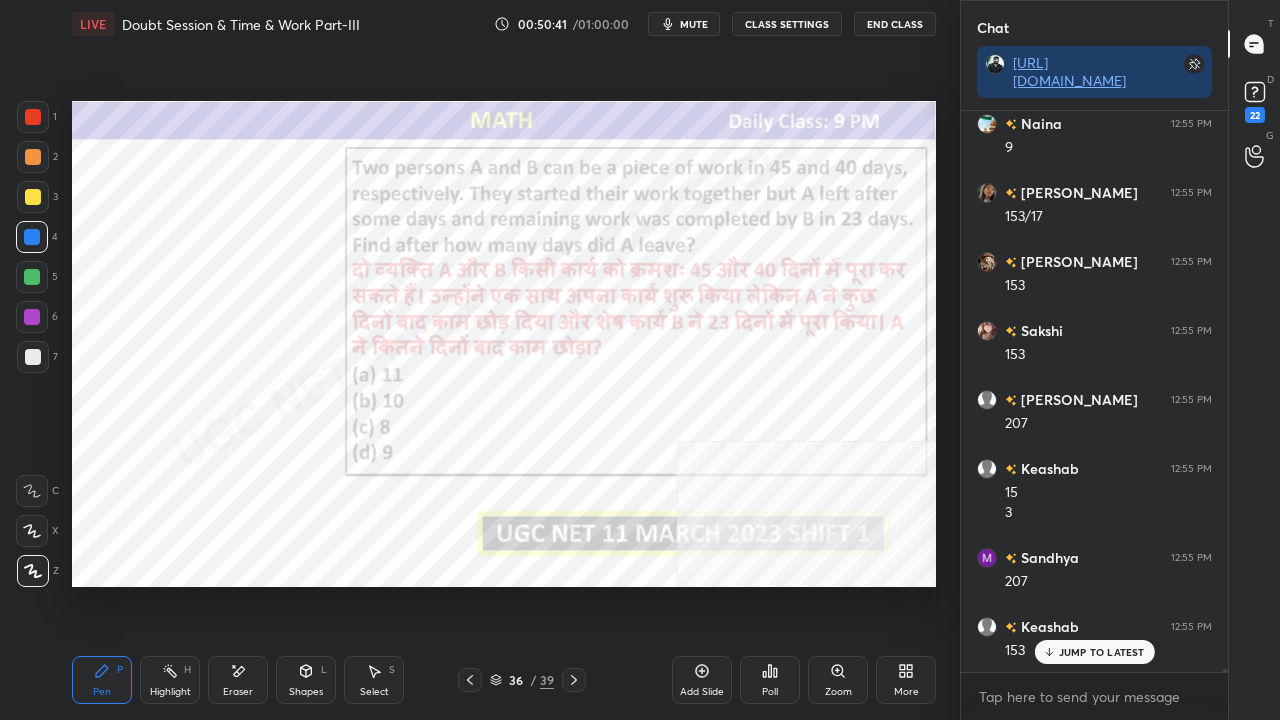 click at bounding box center [33, 117] 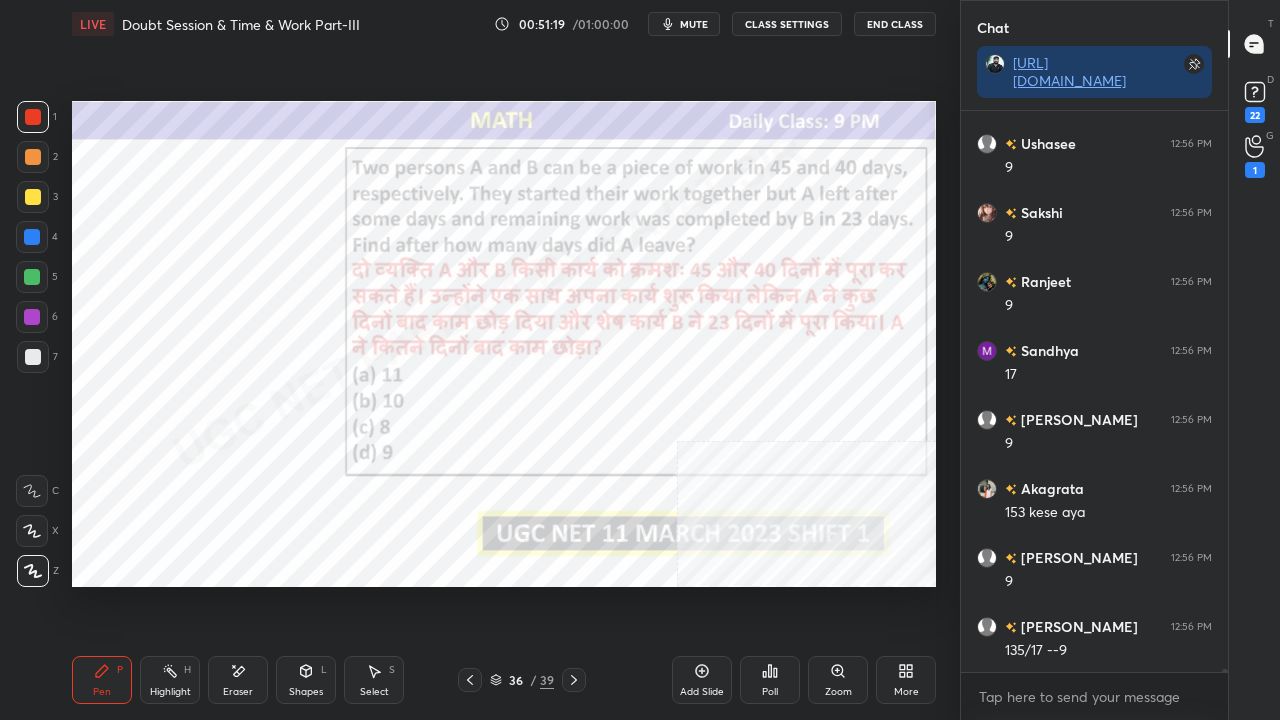scroll, scrollTop: 117696, scrollLeft: 0, axis: vertical 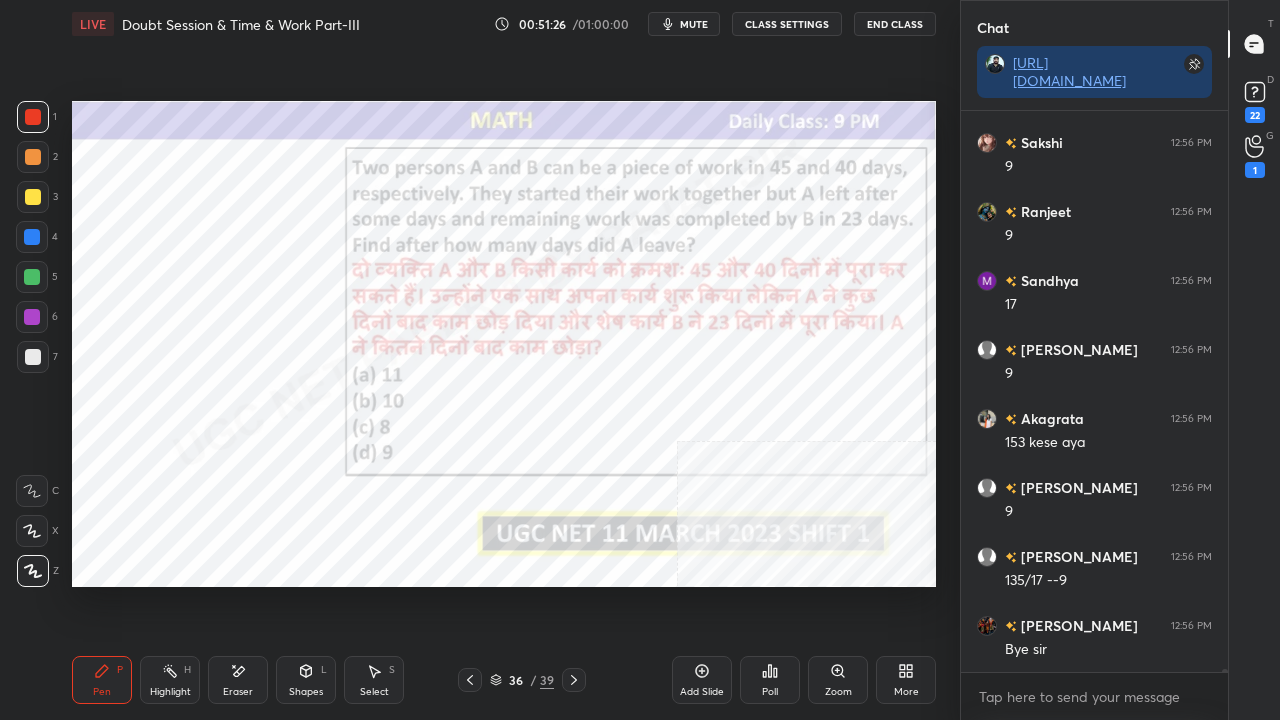 click at bounding box center [32, 237] 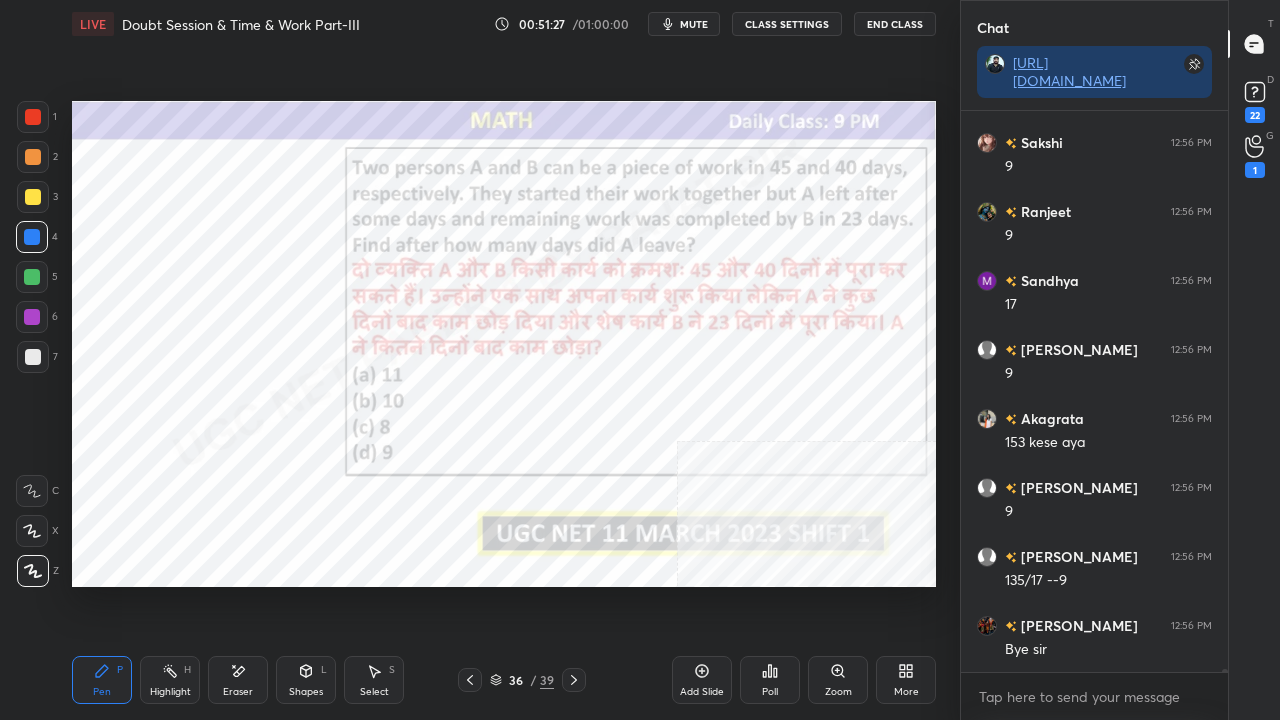 drag, startPoint x: 33, startPoint y: 232, endPoint x: 50, endPoint y: 232, distance: 17 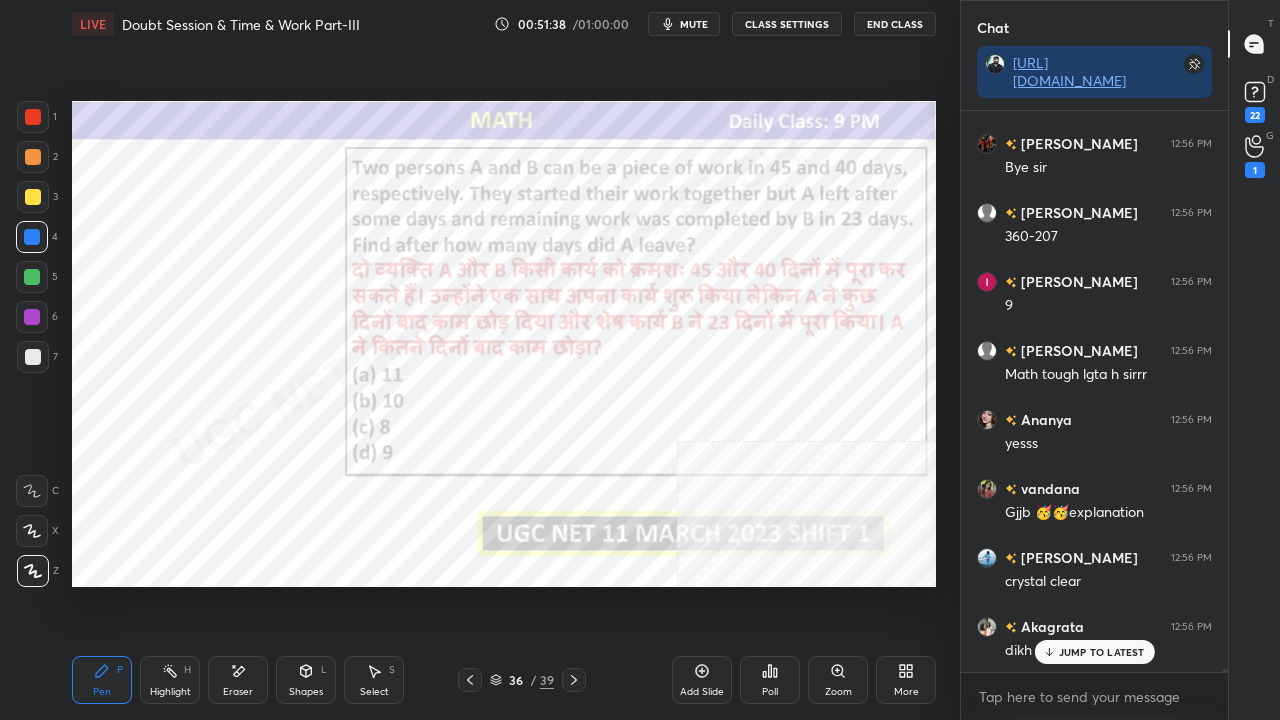 scroll, scrollTop: 118248, scrollLeft: 0, axis: vertical 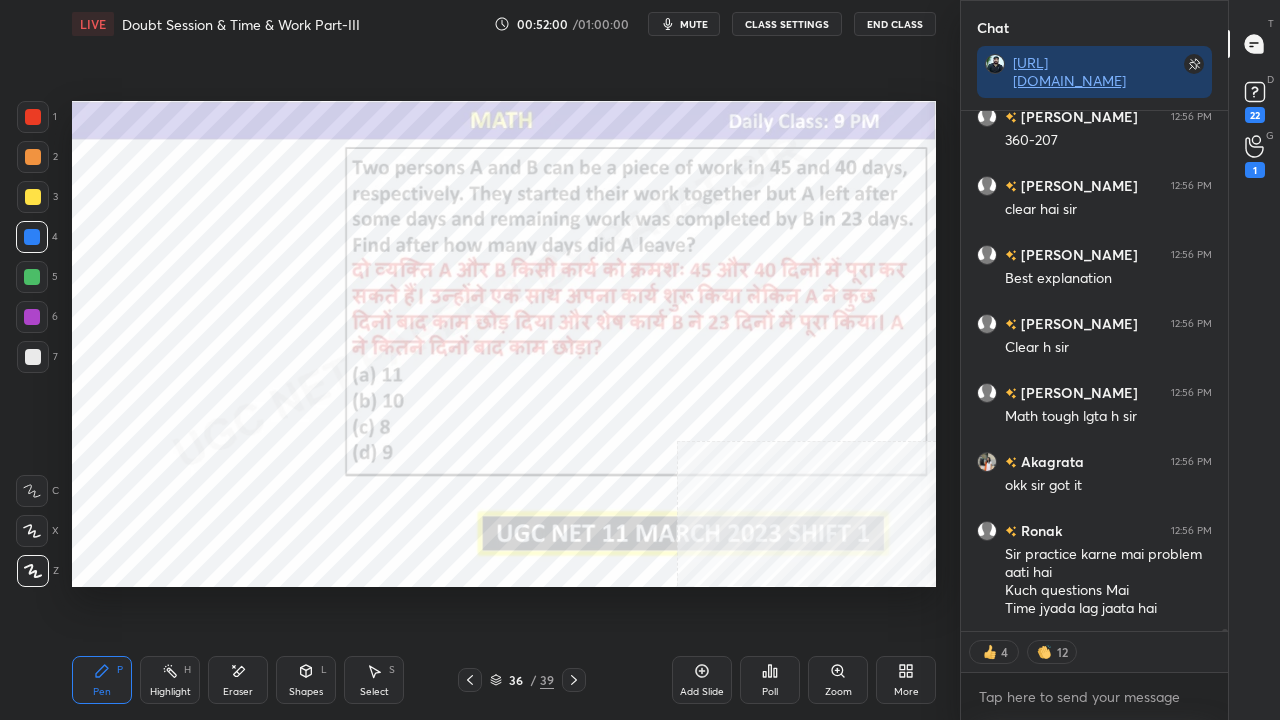 click on "Eraser" at bounding box center [238, 680] 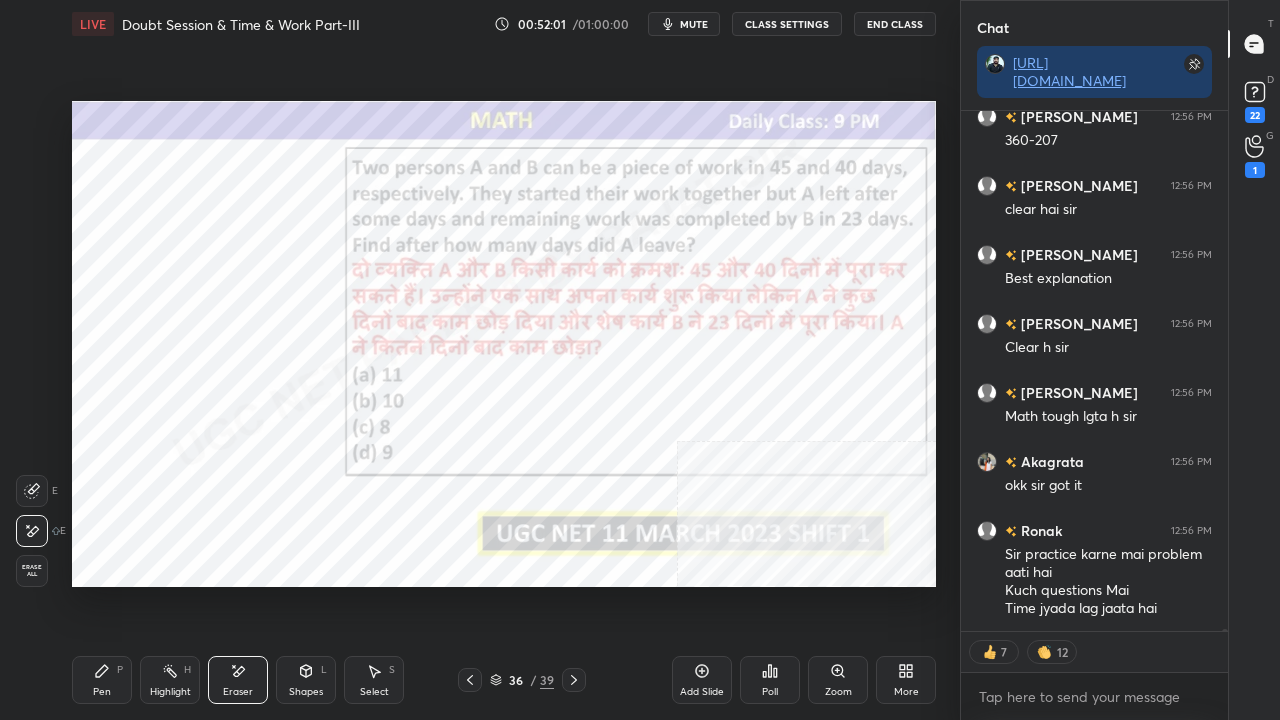 scroll, scrollTop: 119102, scrollLeft: 0, axis: vertical 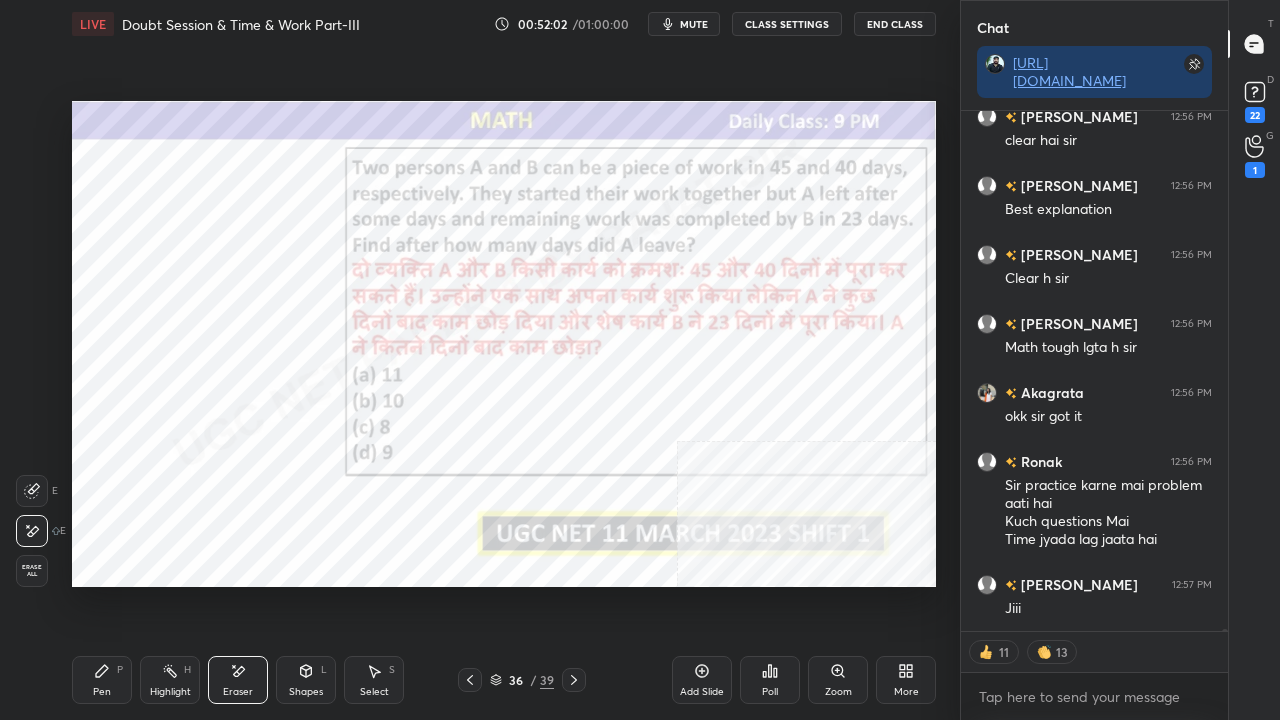 drag, startPoint x: 105, startPoint y: 667, endPoint x: 124, endPoint y: 619, distance: 51.62364 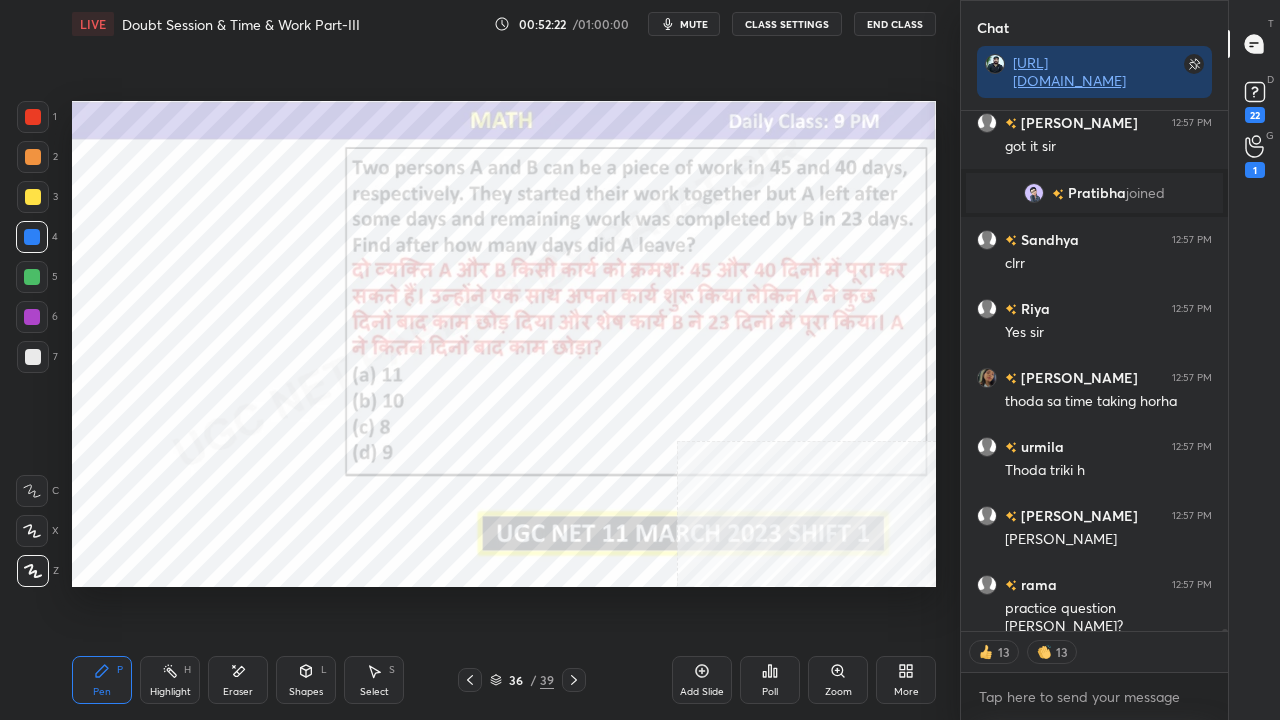 scroll, scrollTop: 119143, scrollLeft: 0, axis: vertical 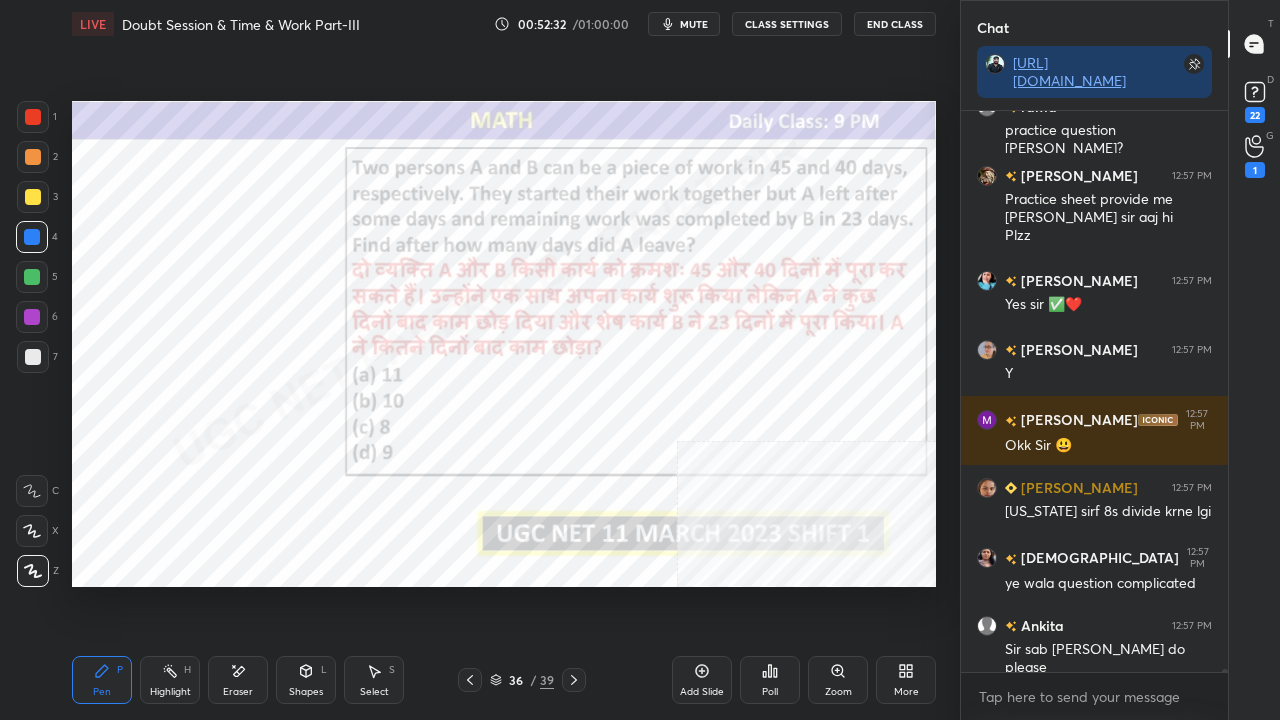 click on "36" at bounding box center [516, 680] 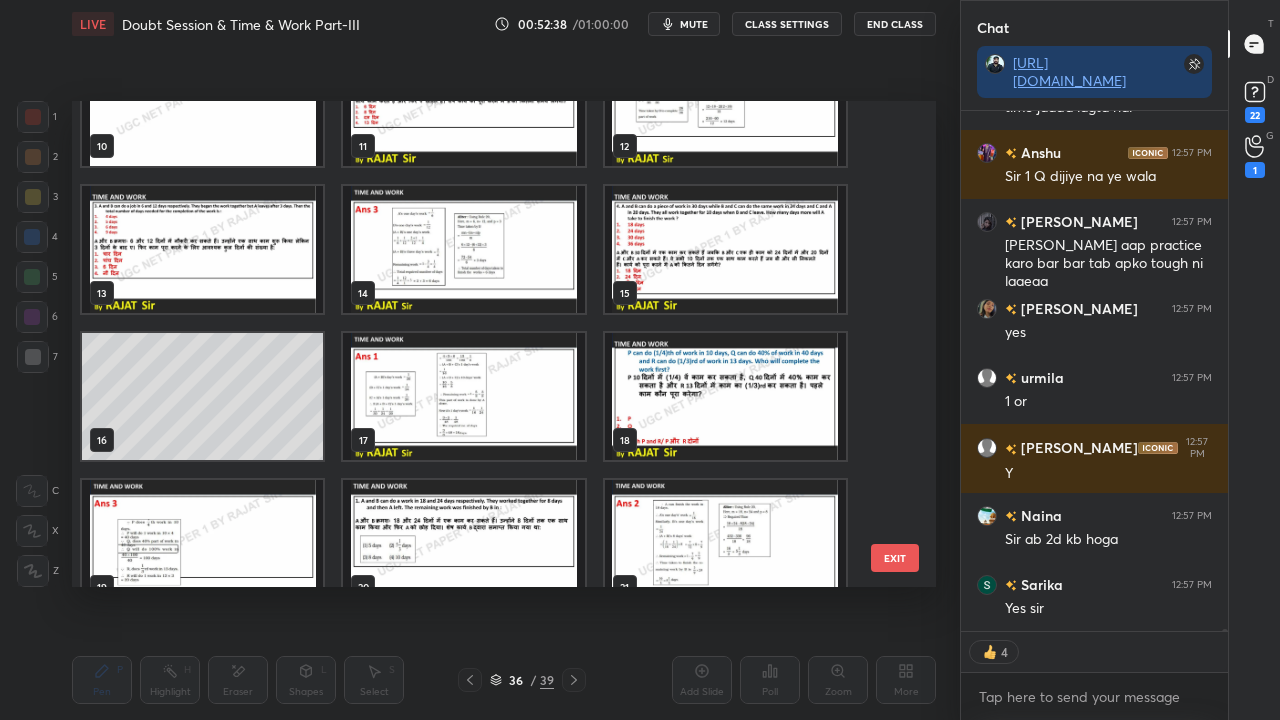 click at bounding box center [725, 396] 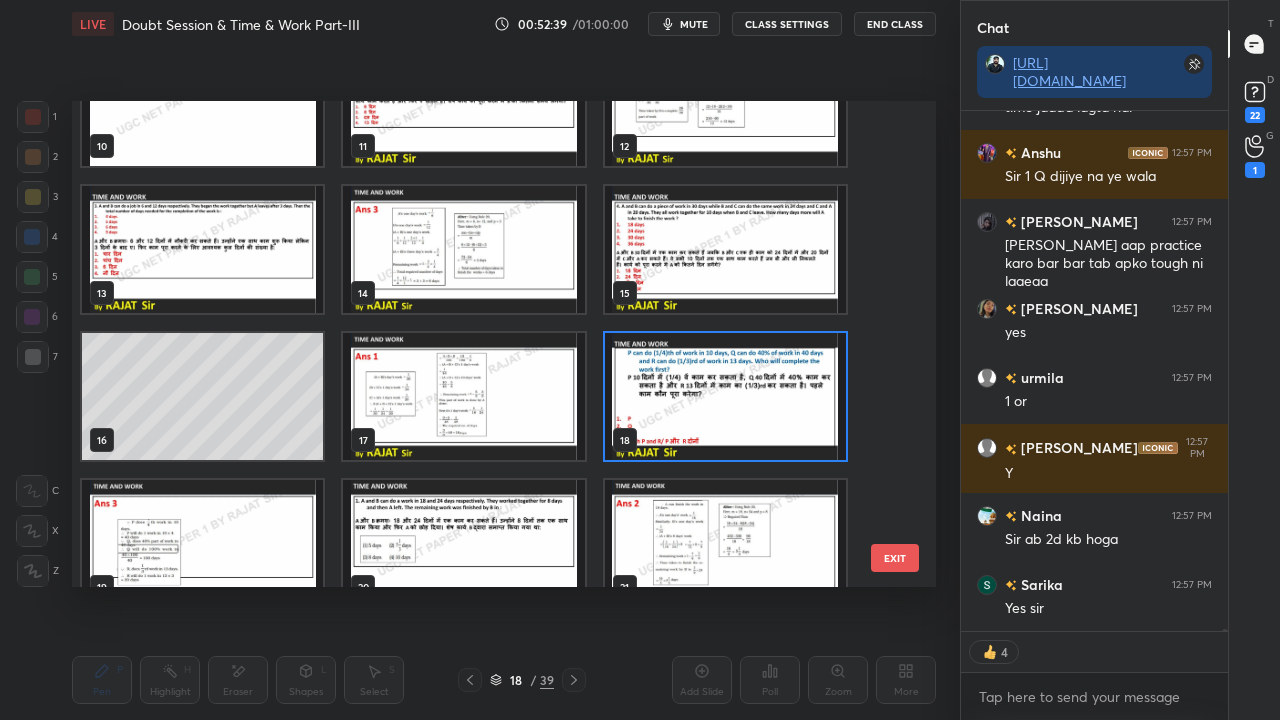 click at bounding box center [725, 396] 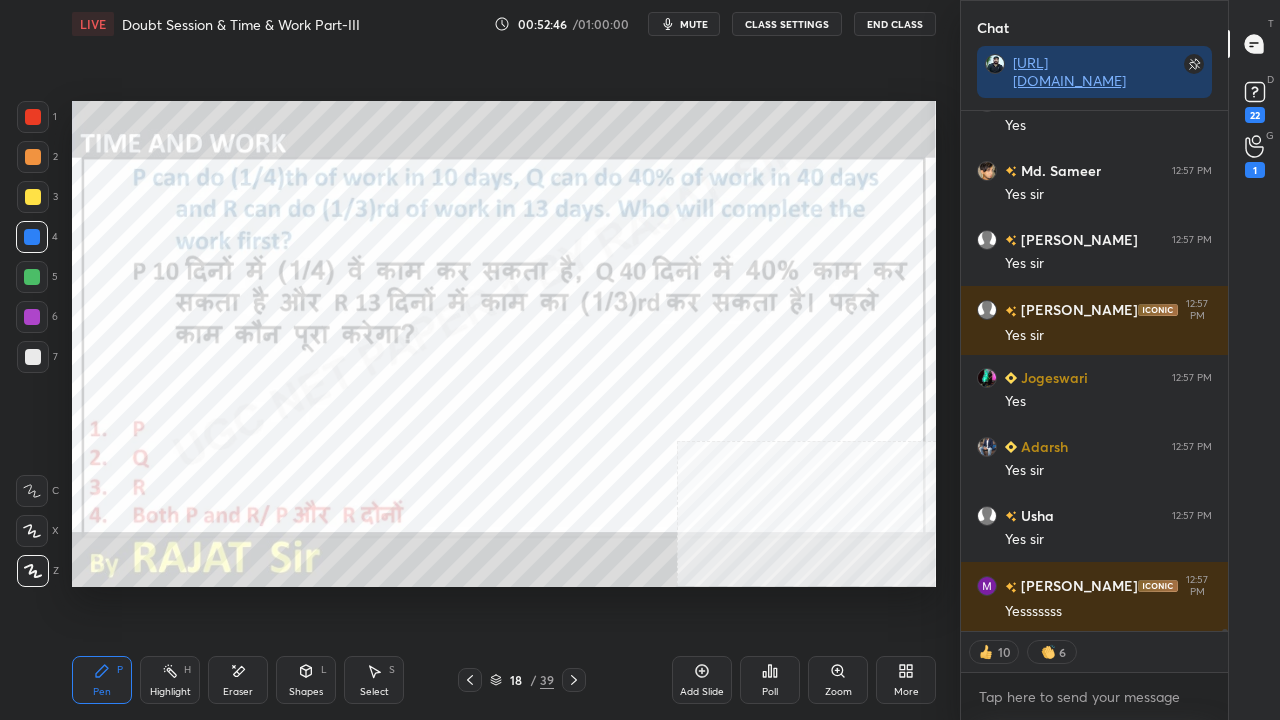 click on "18" at bounding box center [516, 680] 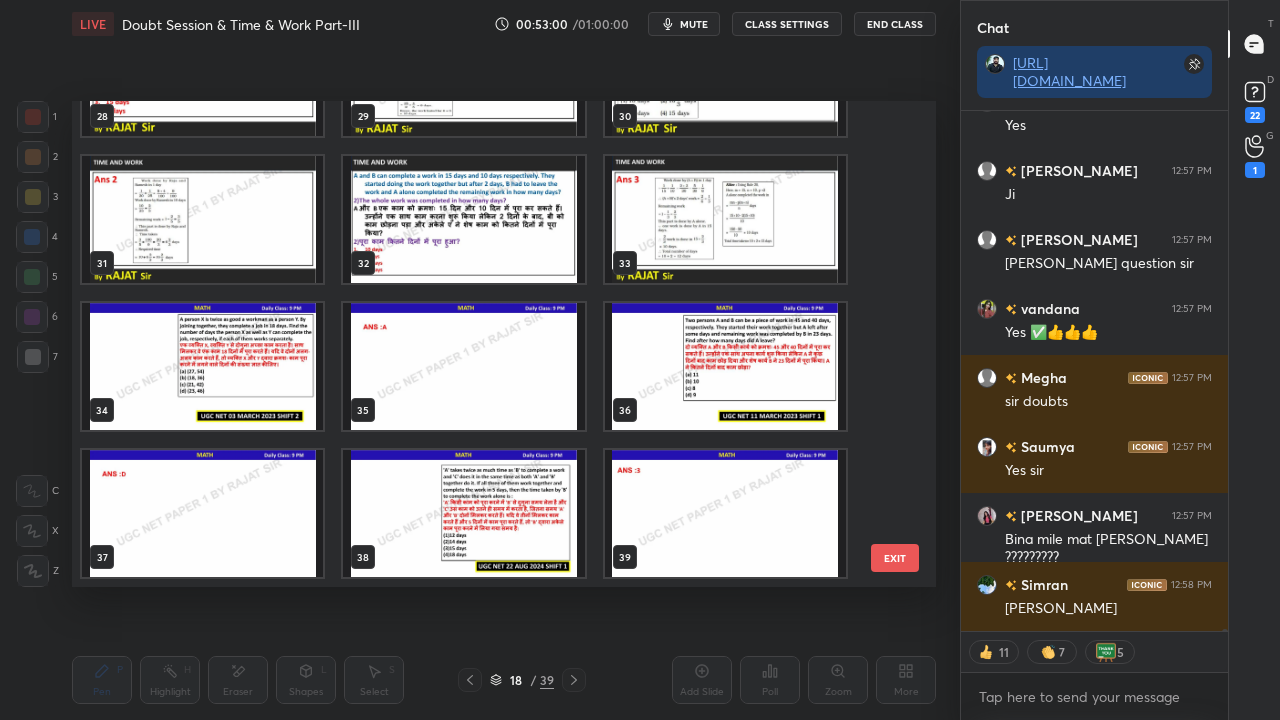 click on "EXIT" at bounding box center (895, 558) 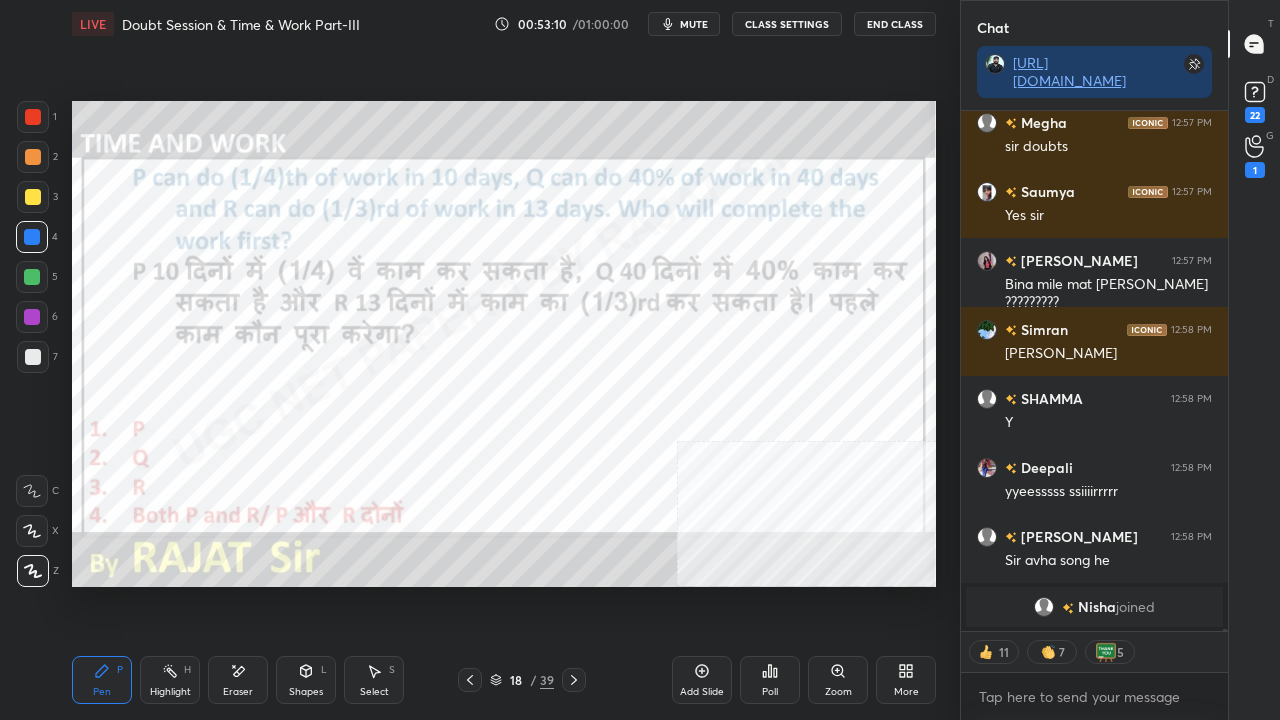 click at bounding box center [33, 117] 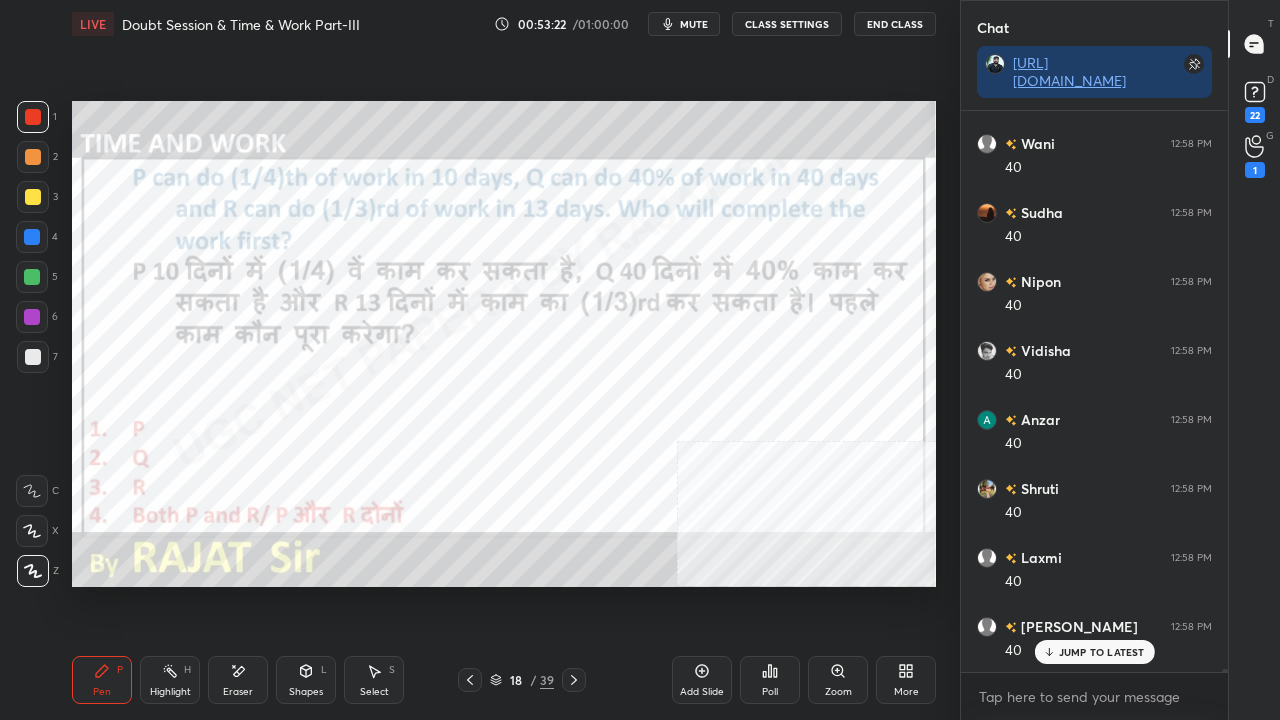 drag, startPoint x: 686, startPoint y: 21, endPoint x: 690, endPoint y: 32, distance: 11.7046995 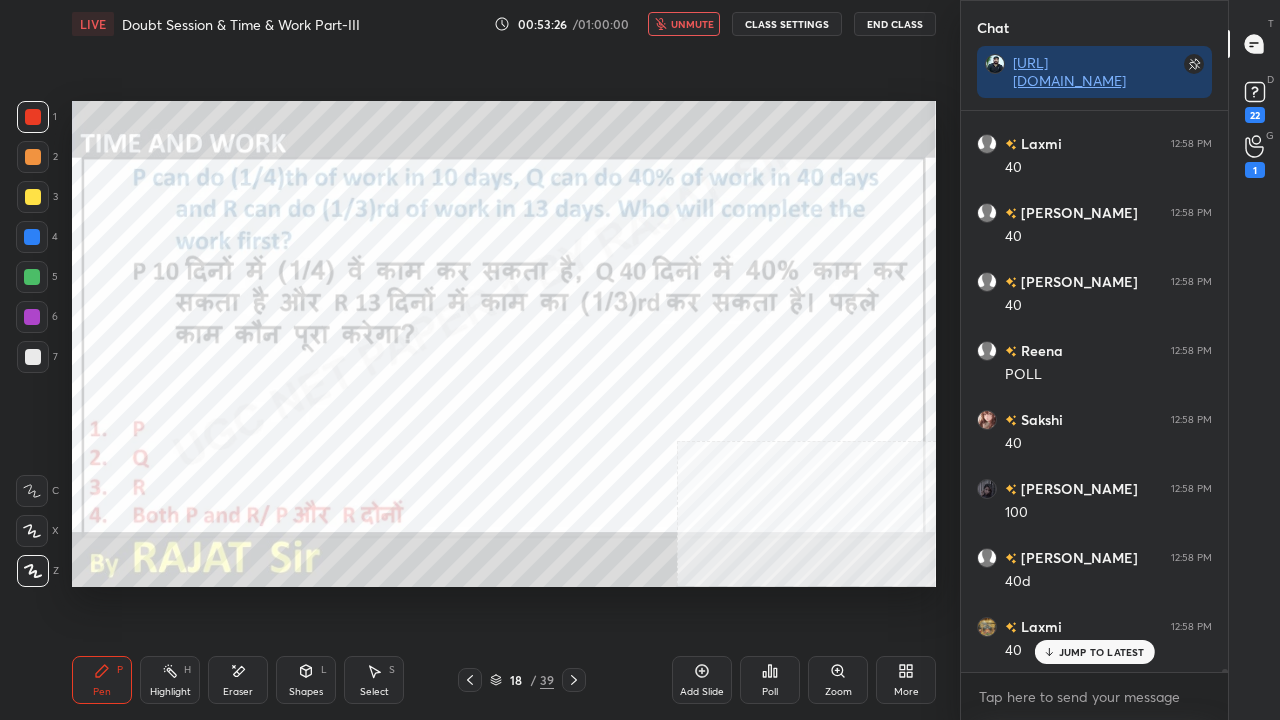 click on "unmute" at bounding box center (684, 24) 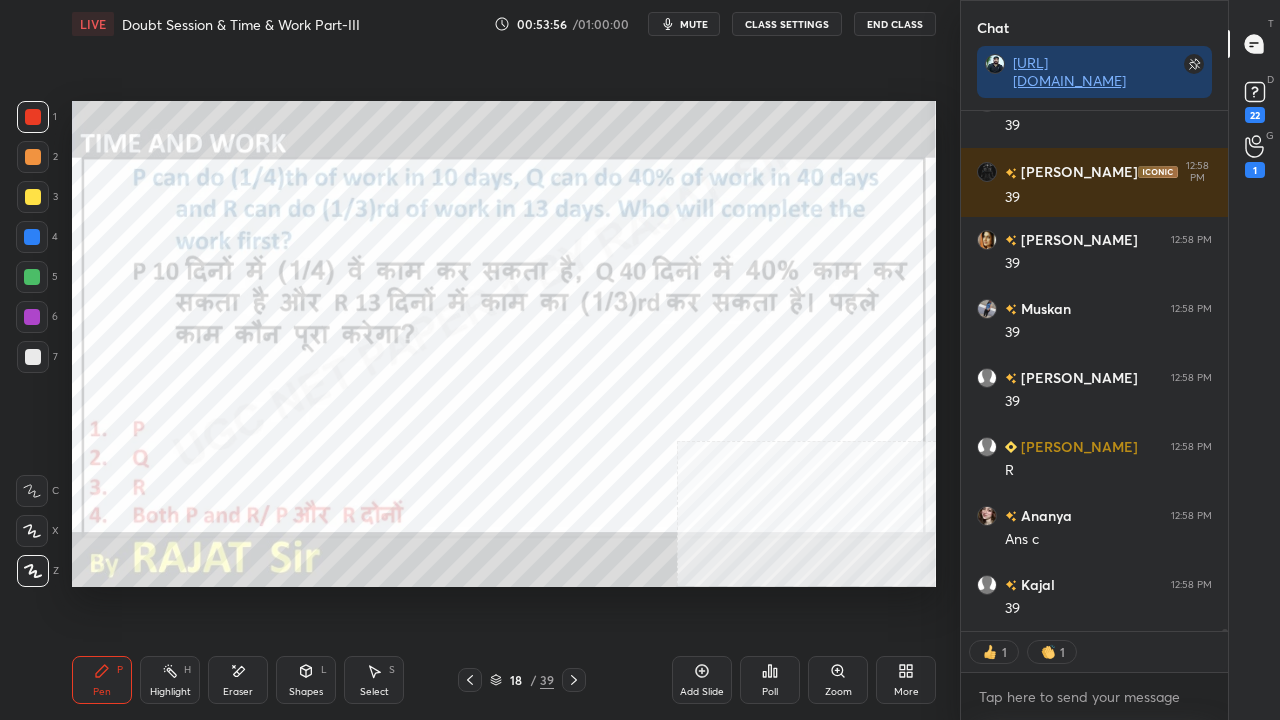 drag, startPoint x: 515, startPoint y: 675, endPoint x: 538, endPoint y: 607, distance: 71.7844 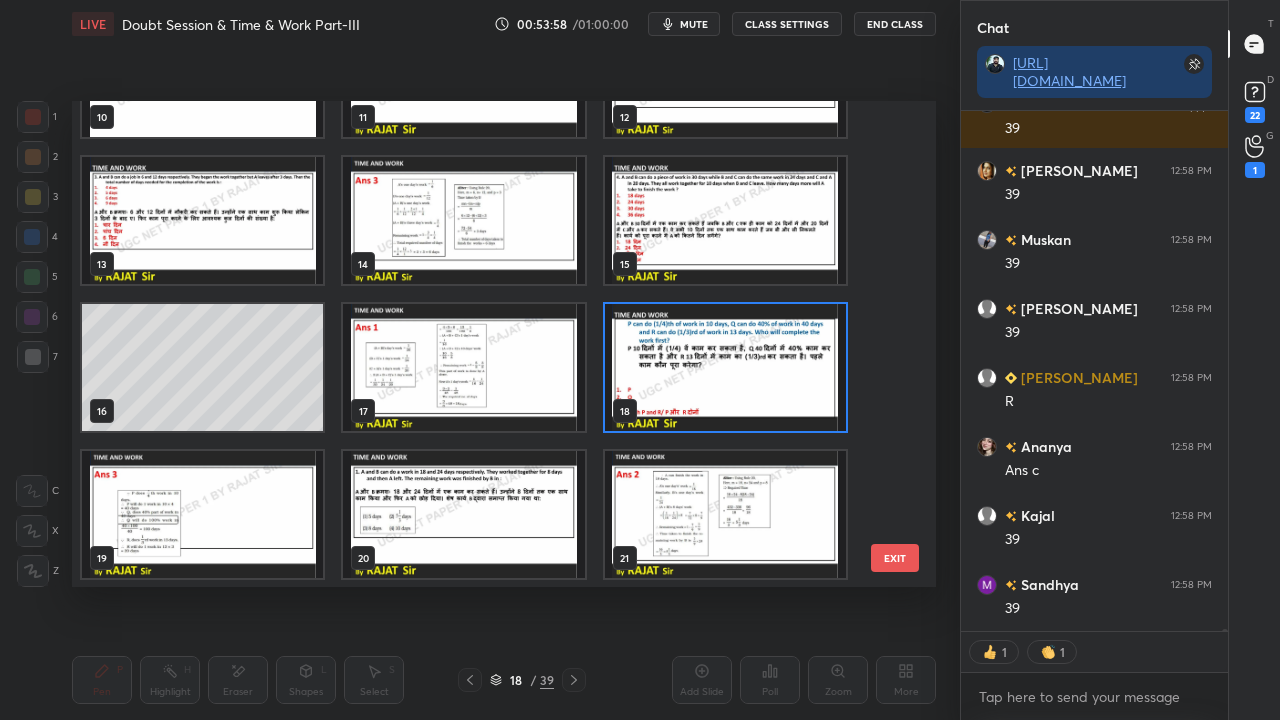 click at bounding box center (725, 367) 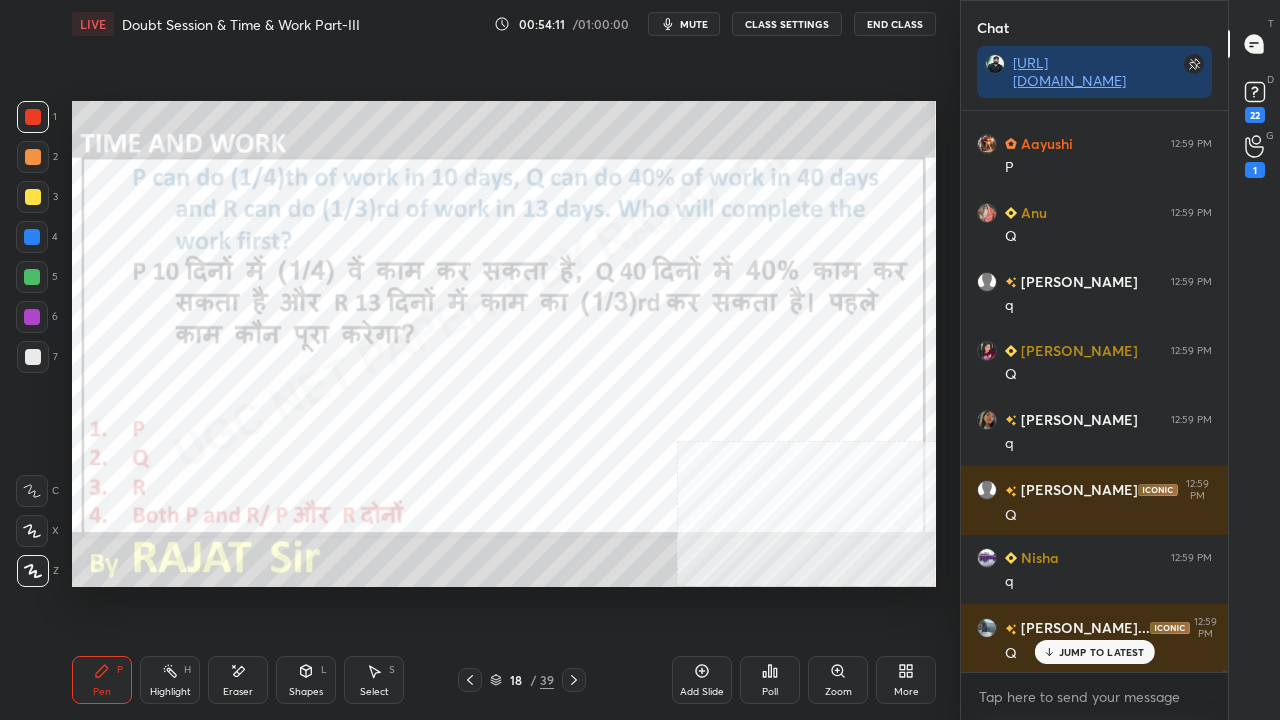 click at bounding box center [32, 237] 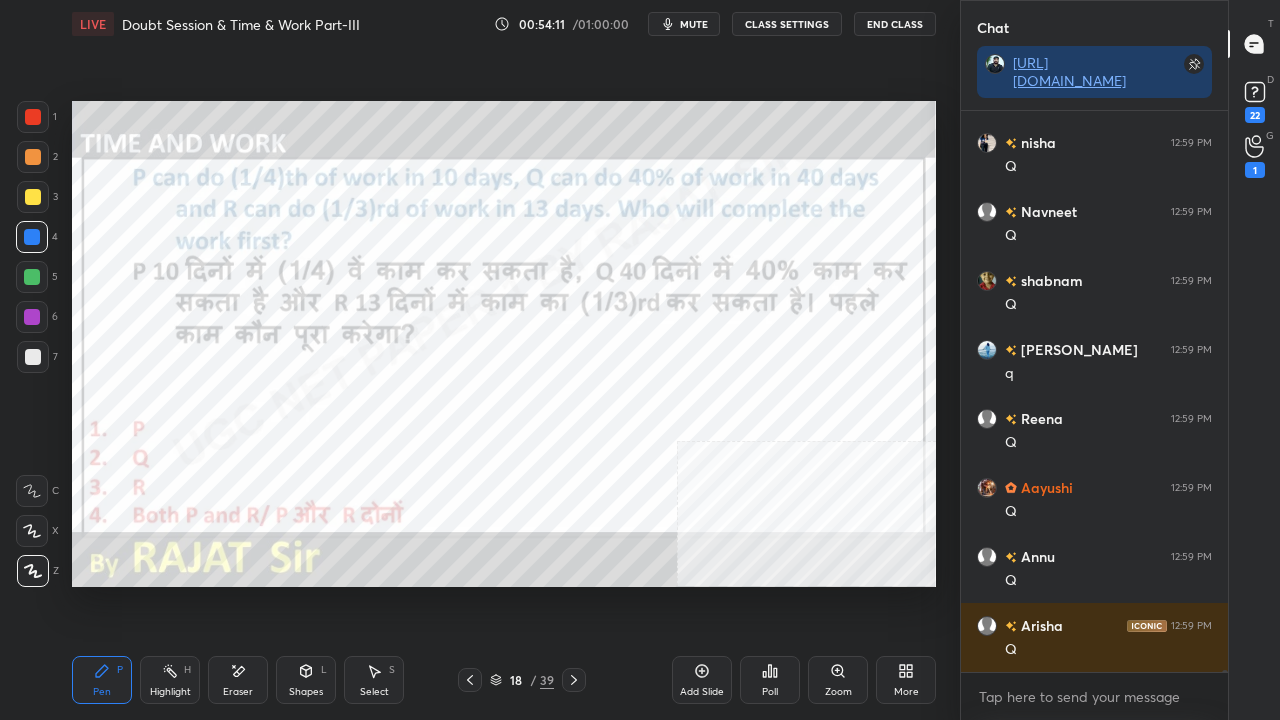 click at bounding box center (32, 237) 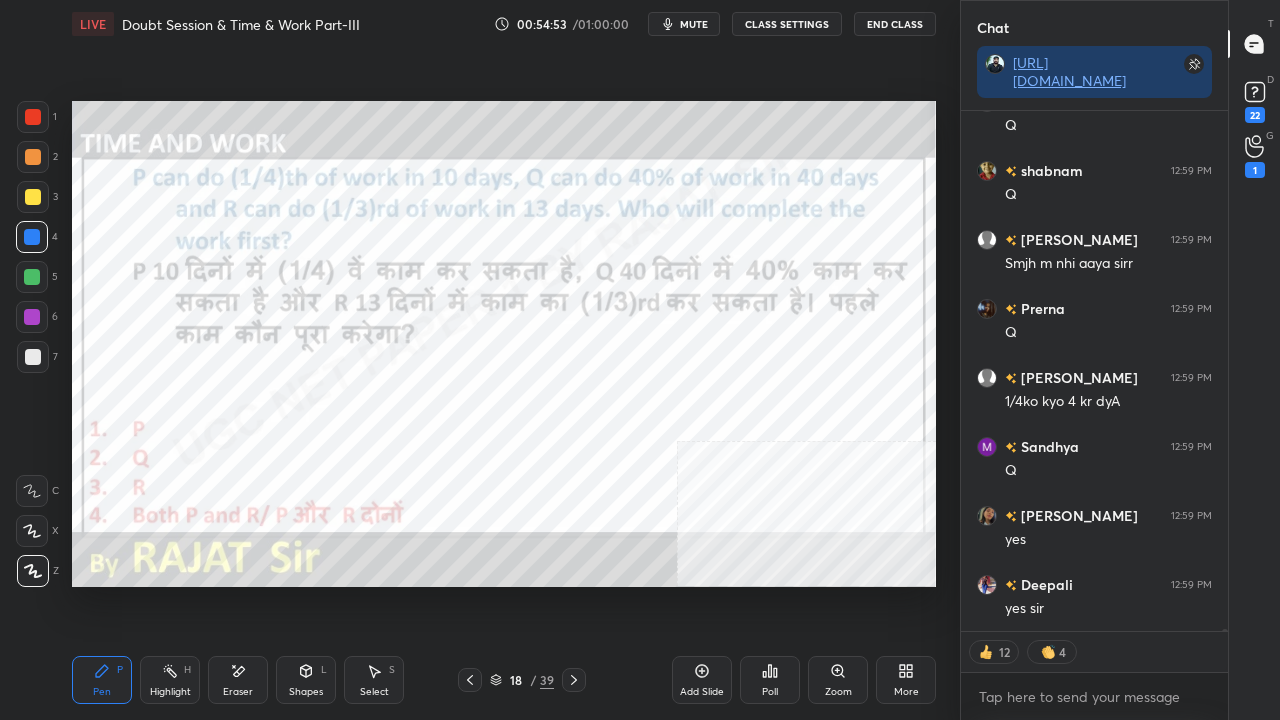 drag, startPoint x: 531, startPoint y: 676, endPoint x: 533, endPoint y: 656, distance: 20.09975 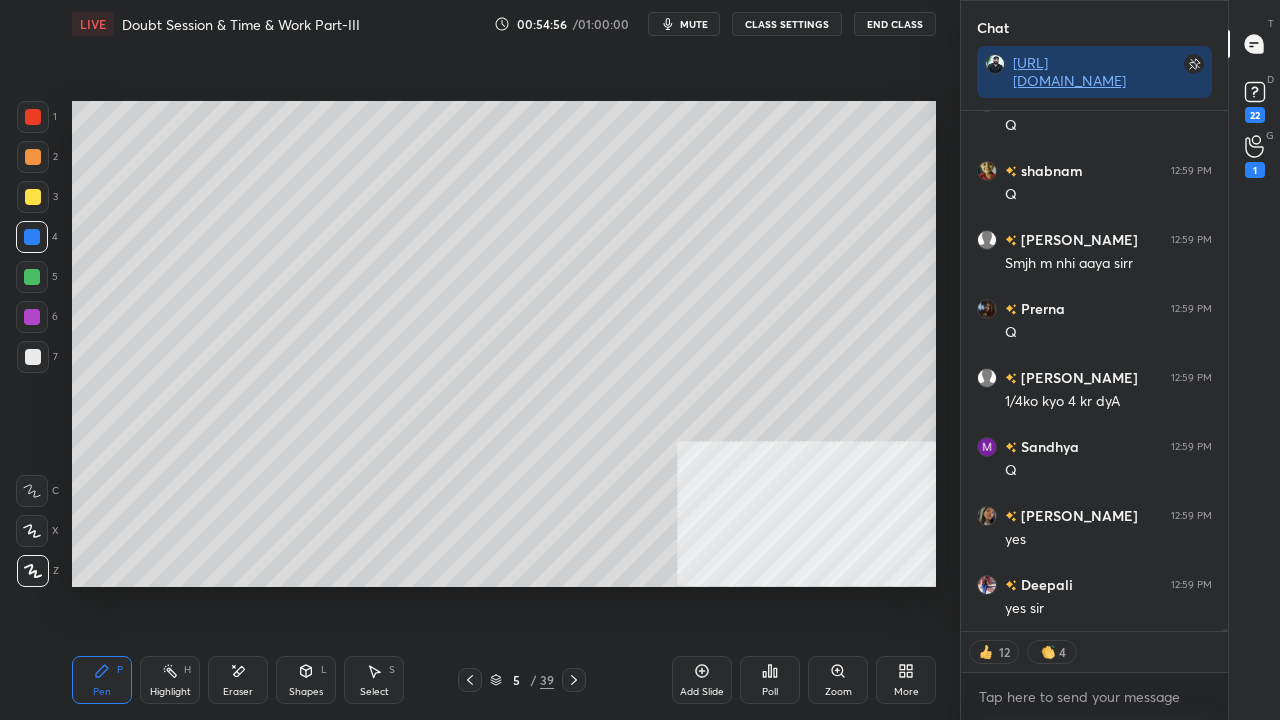 click 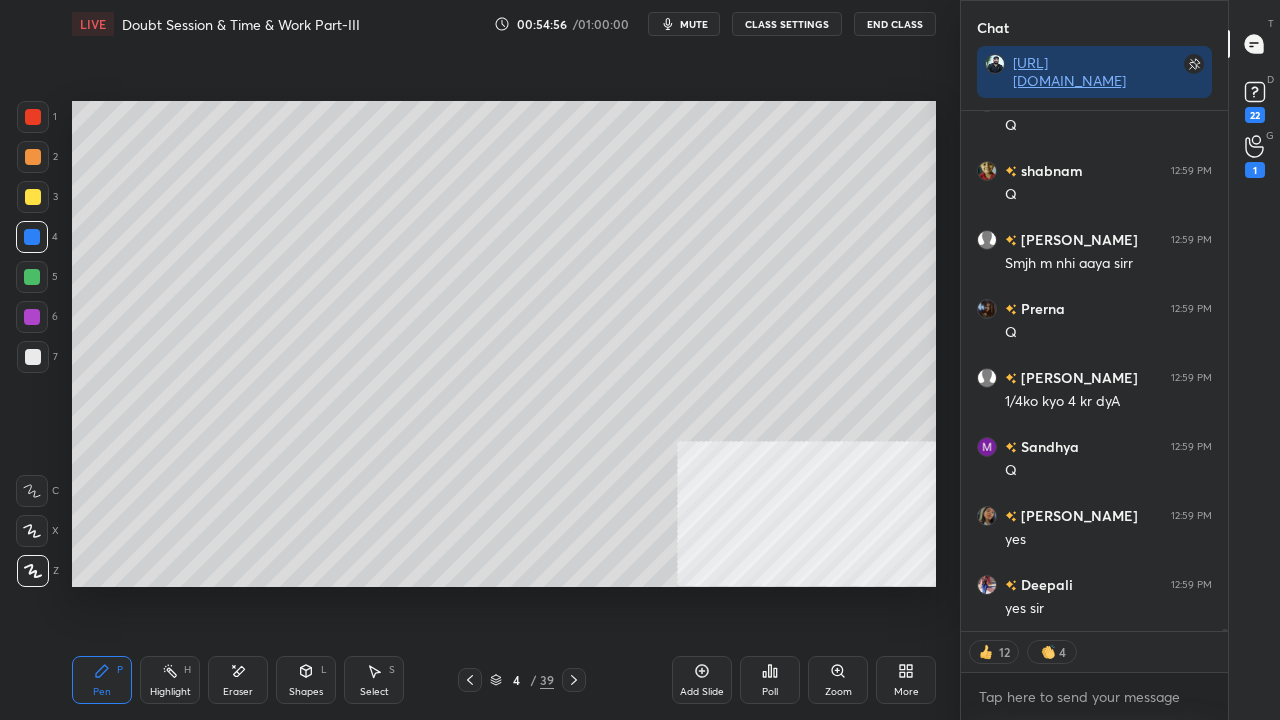click 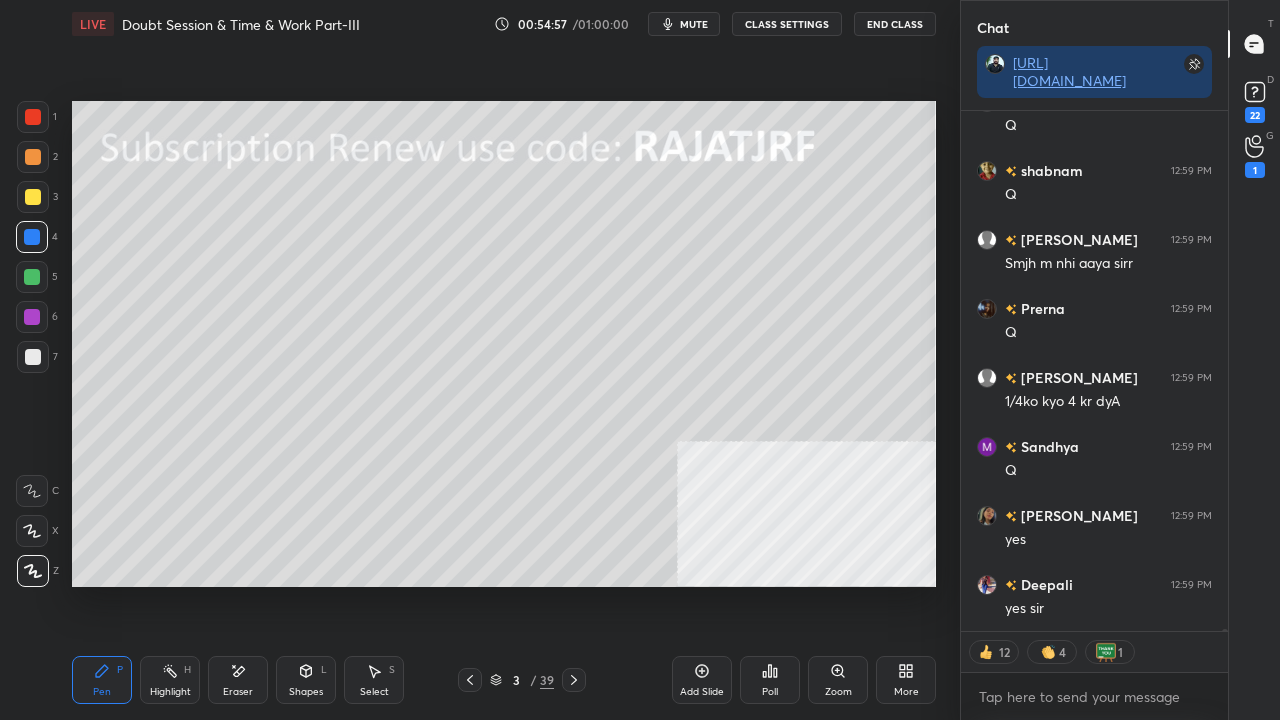 click 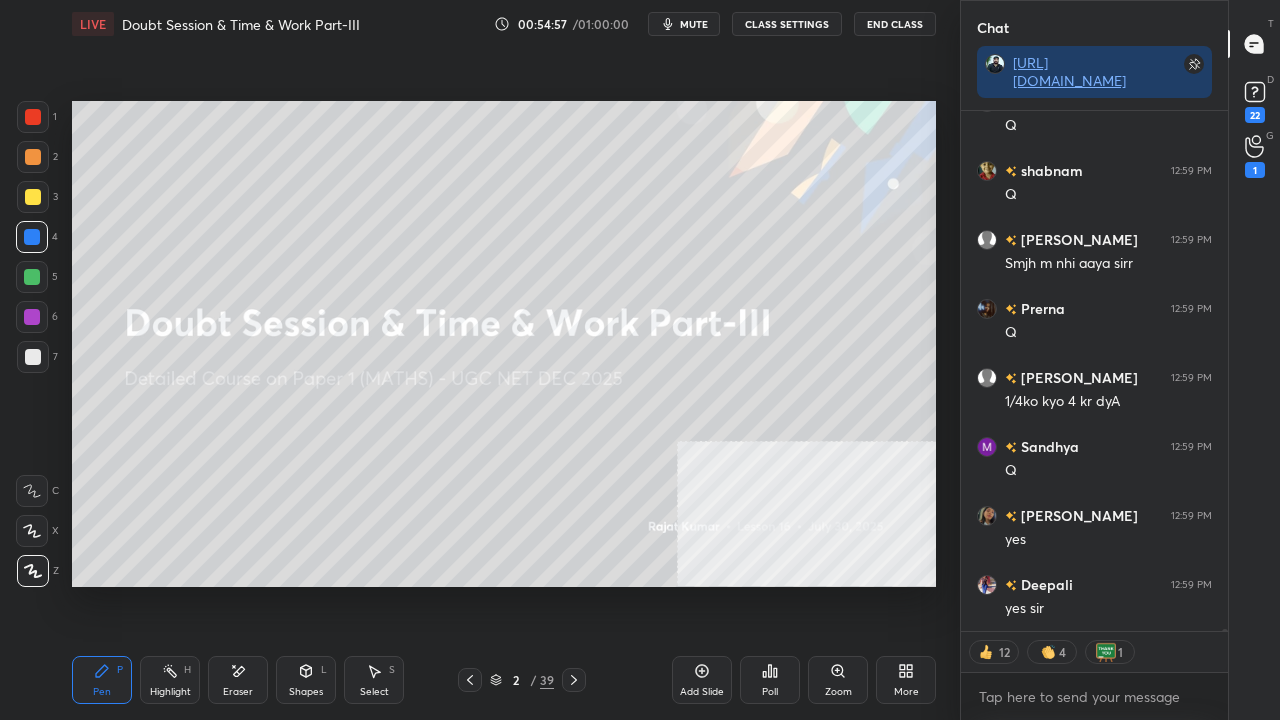 click 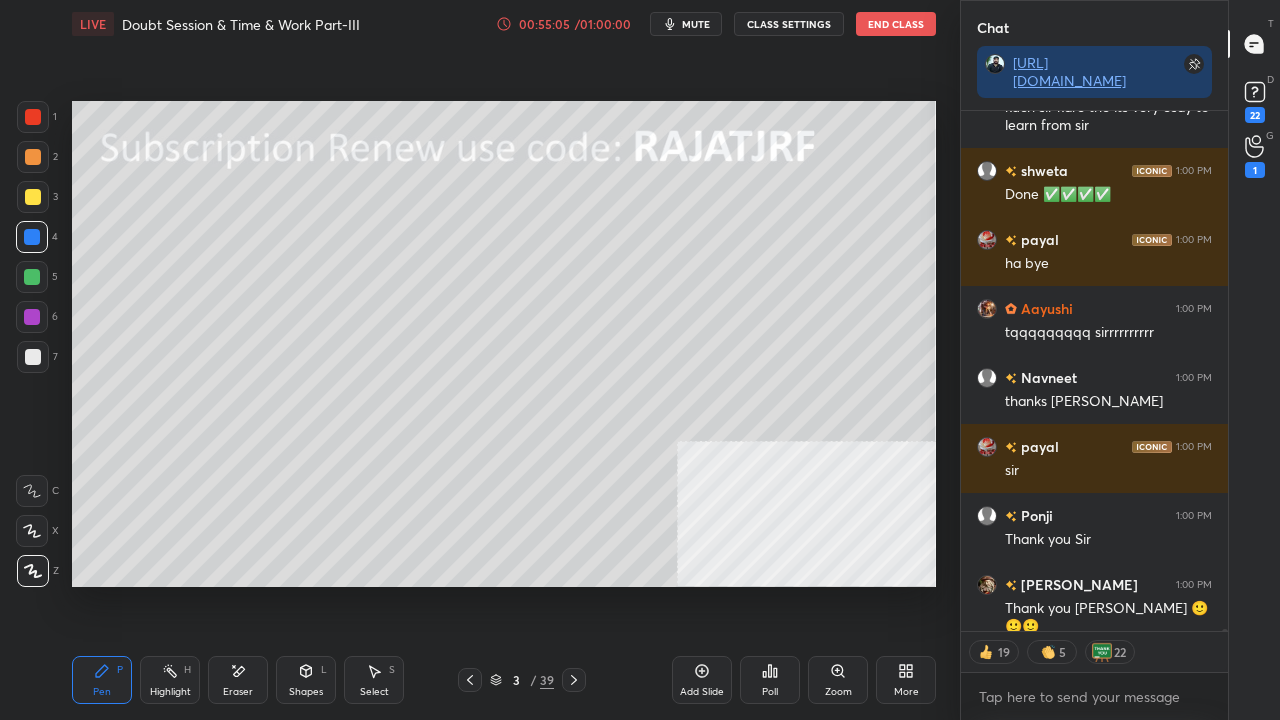 click on "/  01:00:00" at bounding box center [603, 24] 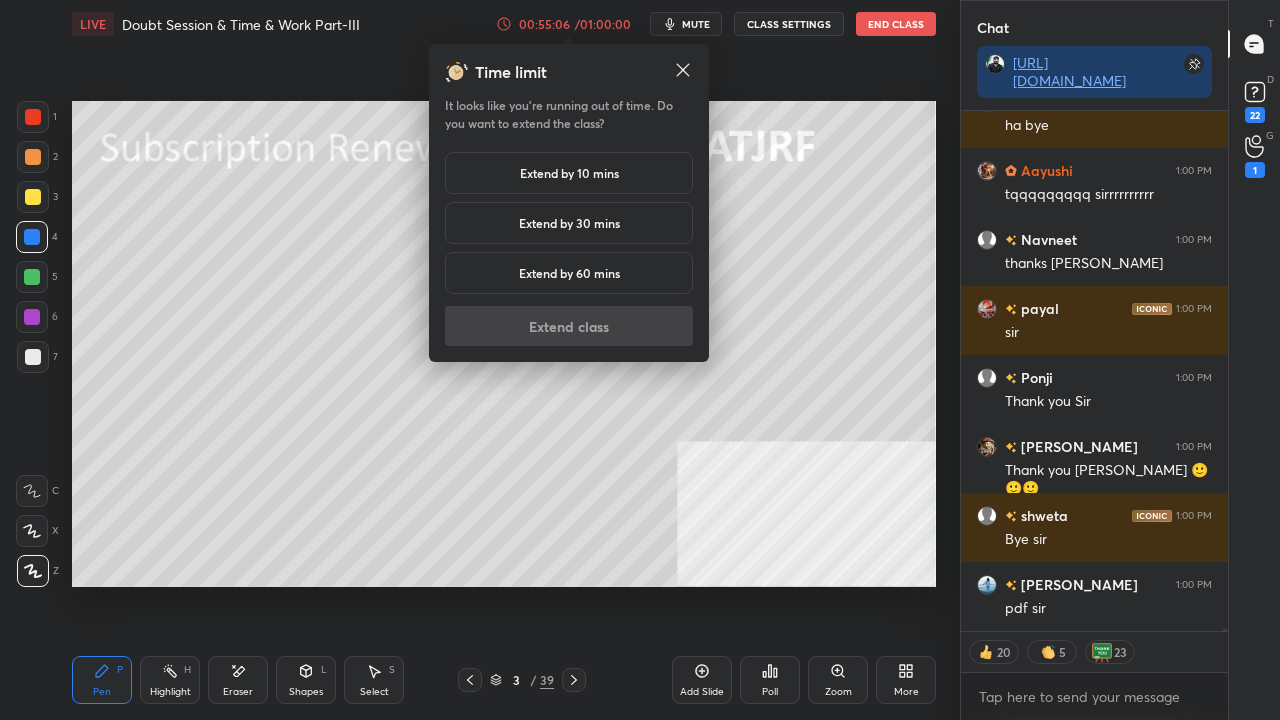 click on "Extend by 10 mins" at bounding box center (569, 173) 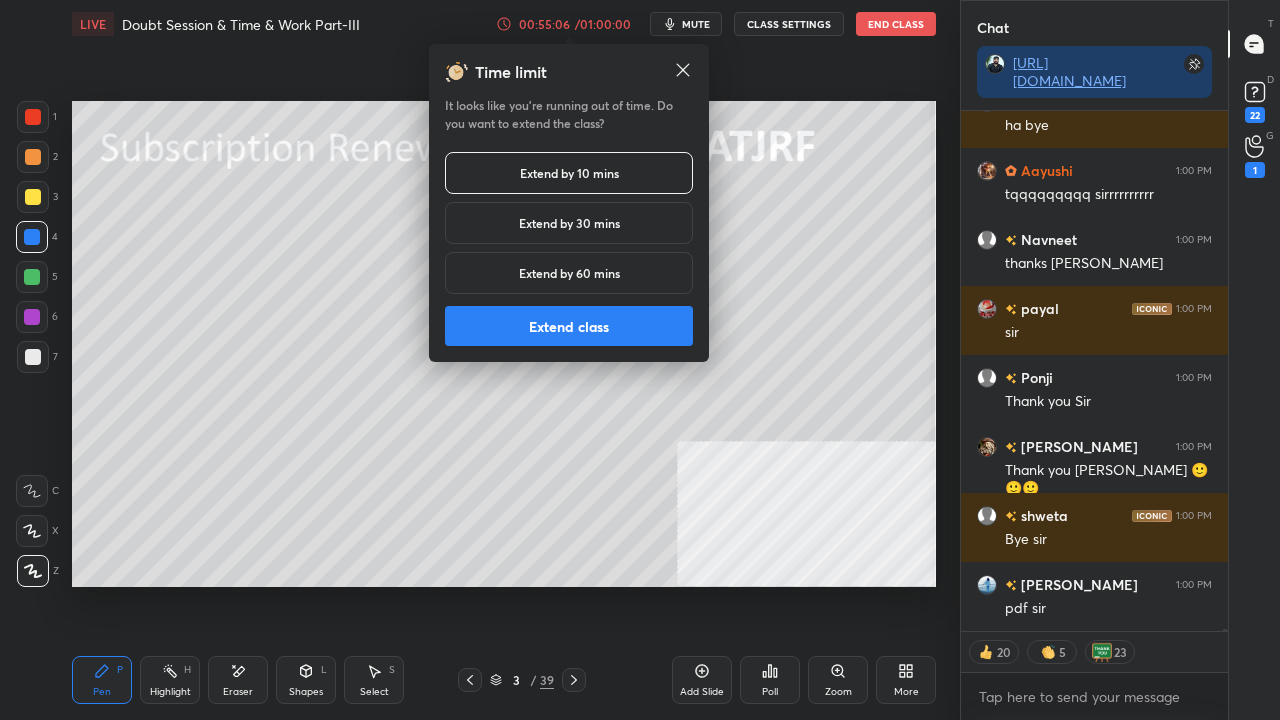 click on "Extend class" at bounding box center [569, 326] 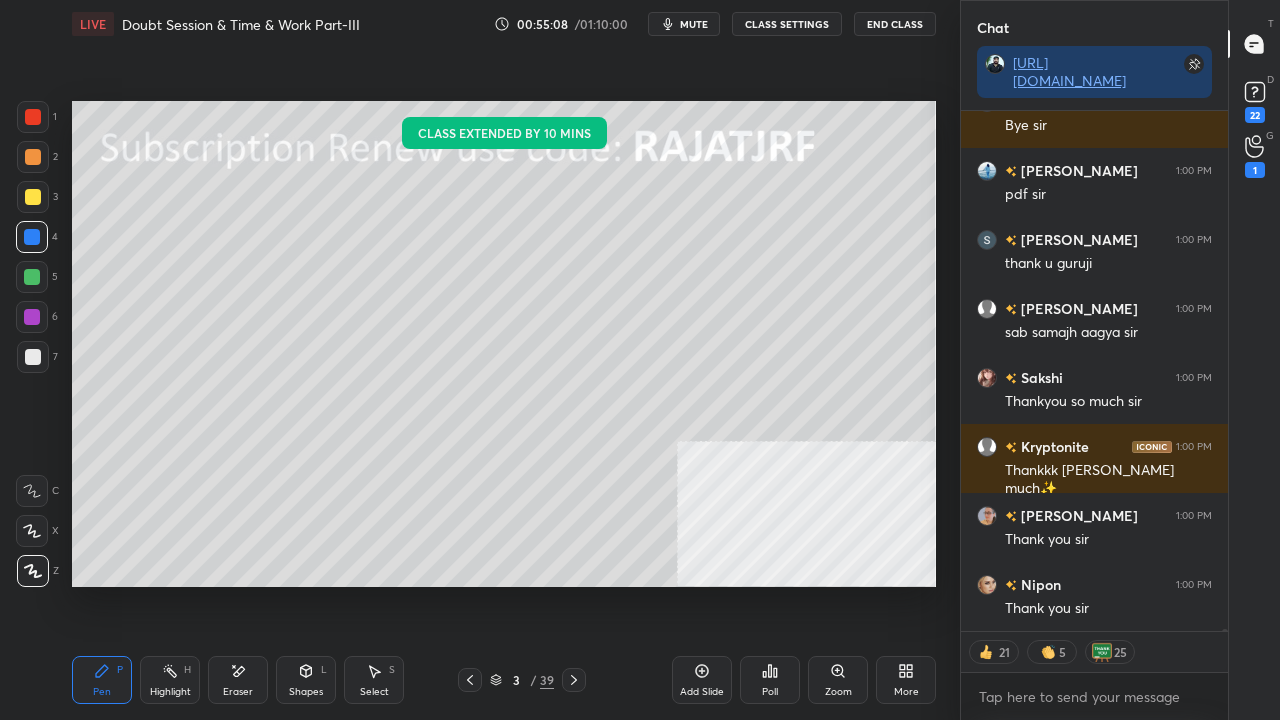 click on "22" at bounding box center (1255, 115) 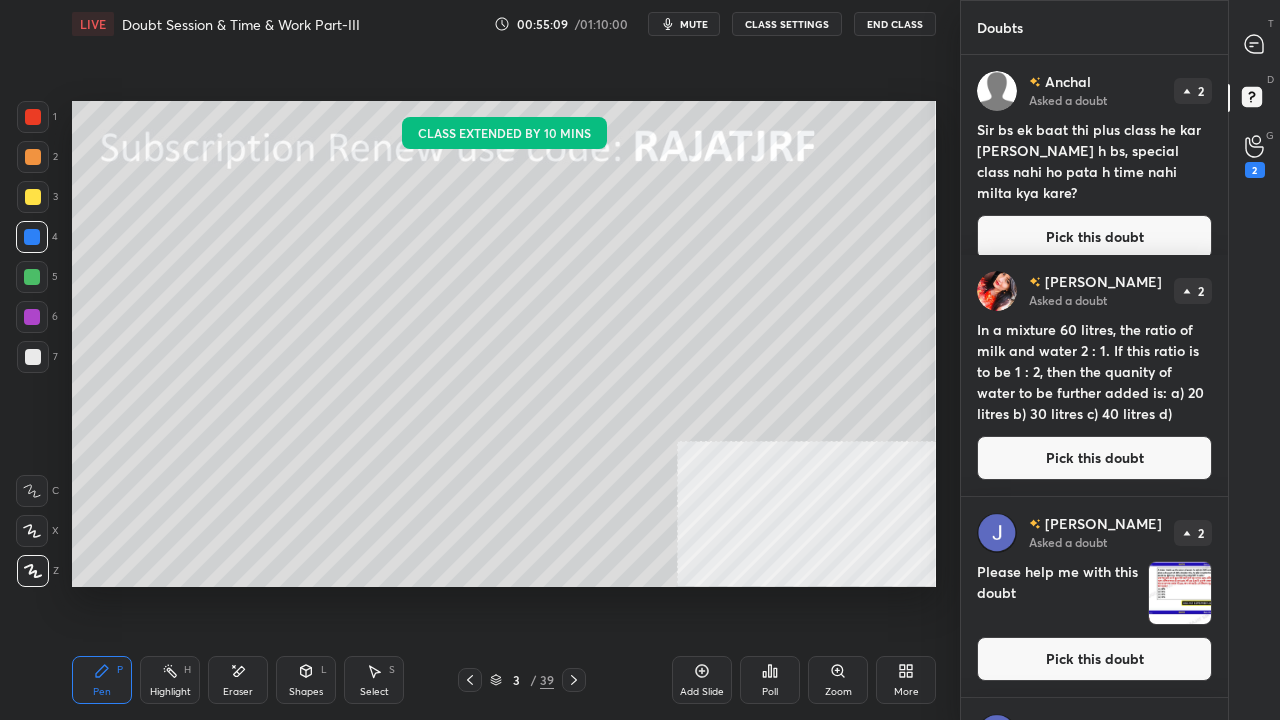 click on "Pick this doubt" at bounding box center (1094, 237) 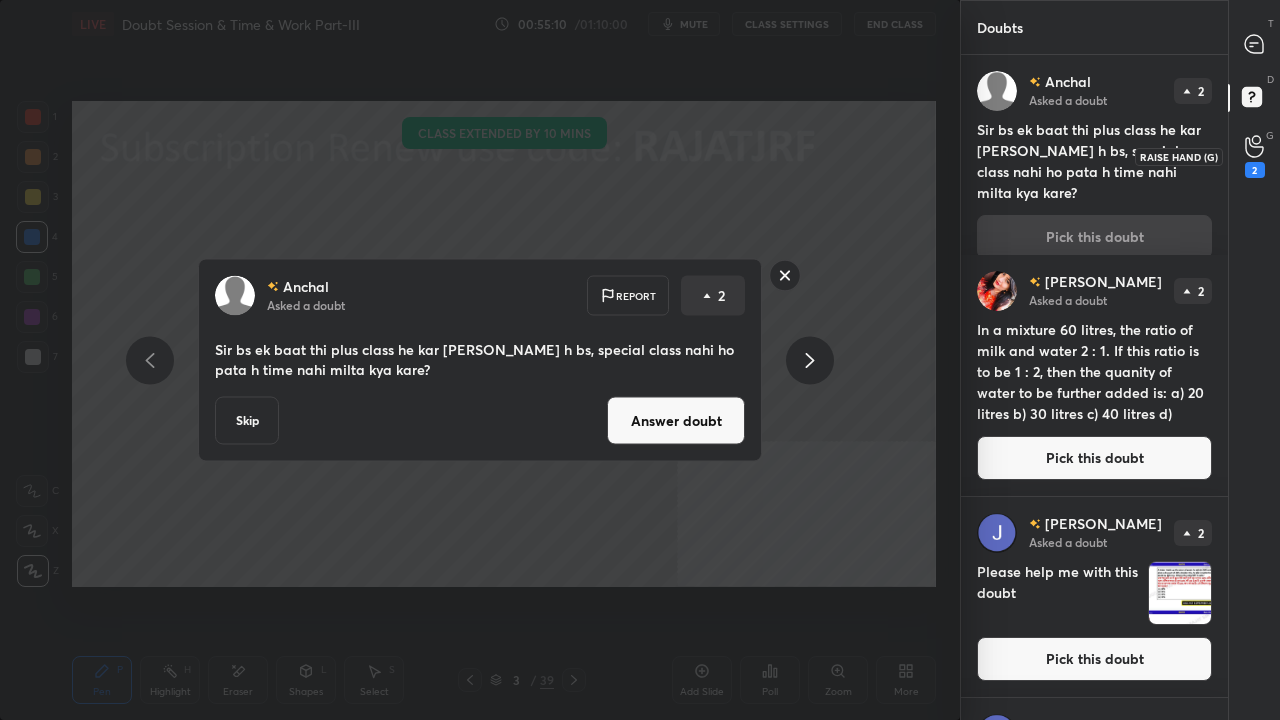 click on "2" at bounding box center [1255, 156] 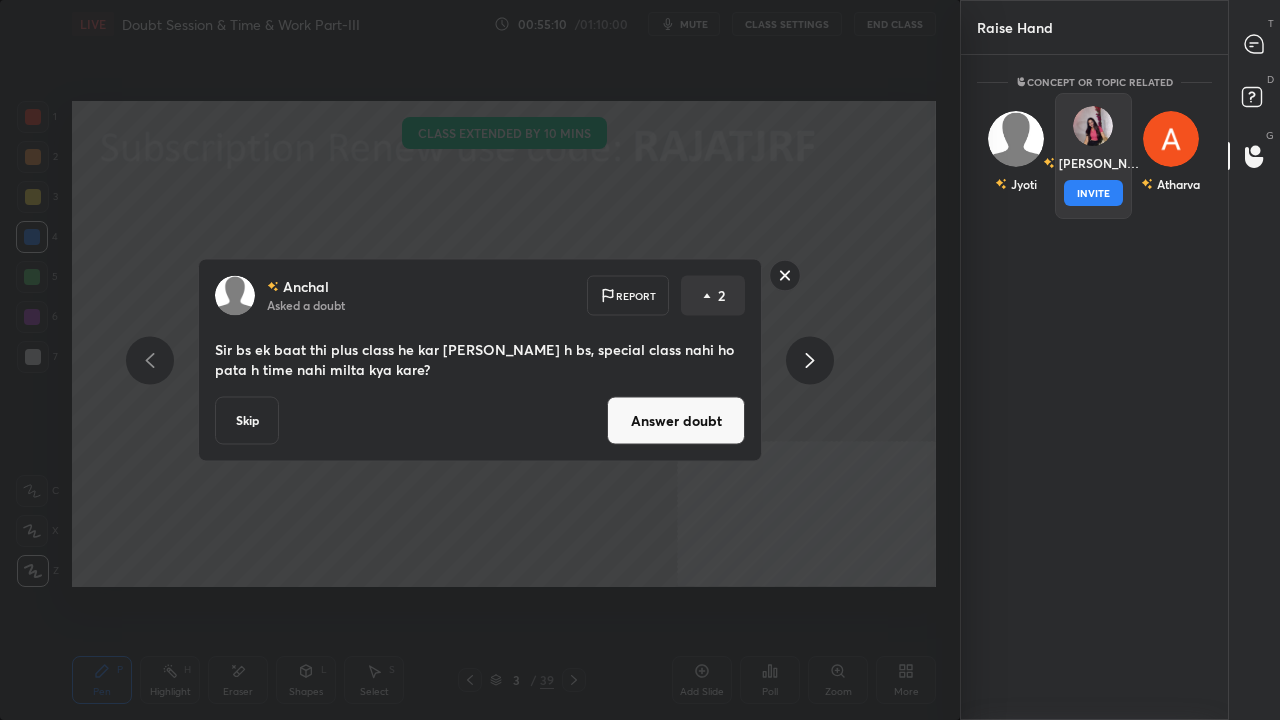 drag, startPoint x: 1098, startPoint y: 148, endPoint x: 1099, endPoint y: 177, distance: 29.017237 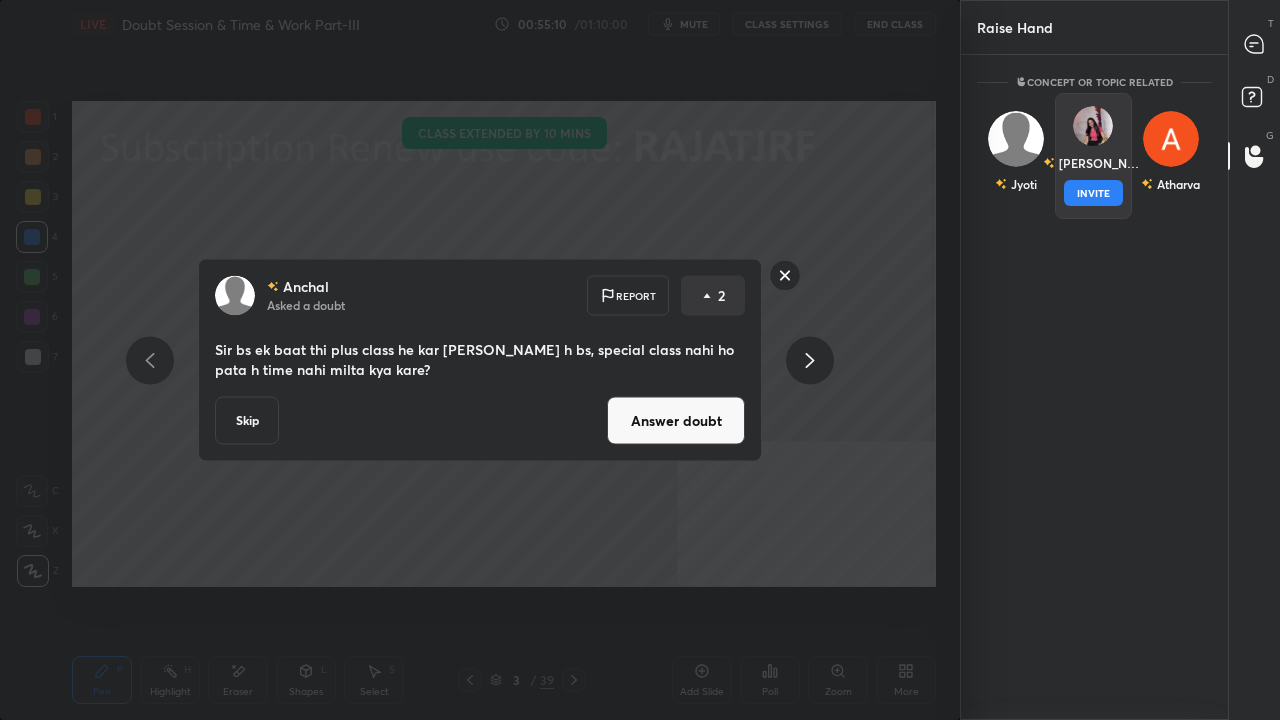 click on "[DEMOGRAPHIC_DATA] INVITE" at bounding box center [1094, 156] 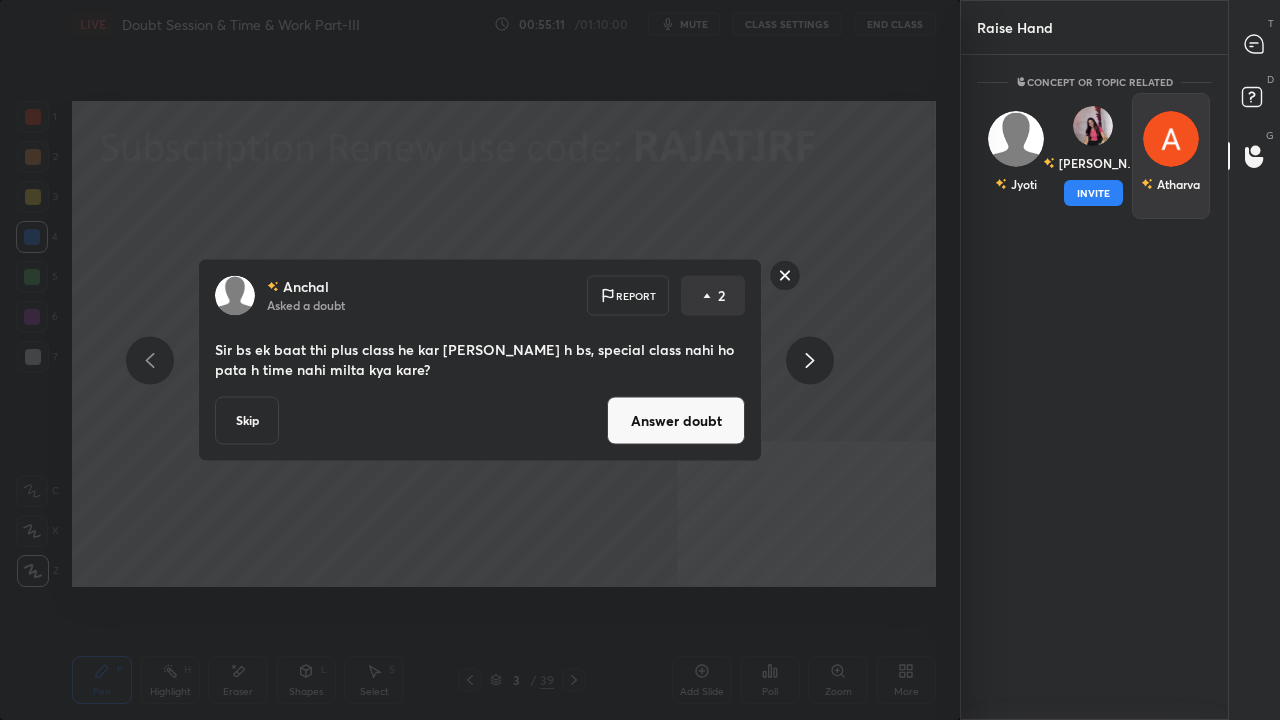click on "INVITE" at bounding box center (1094, 193) 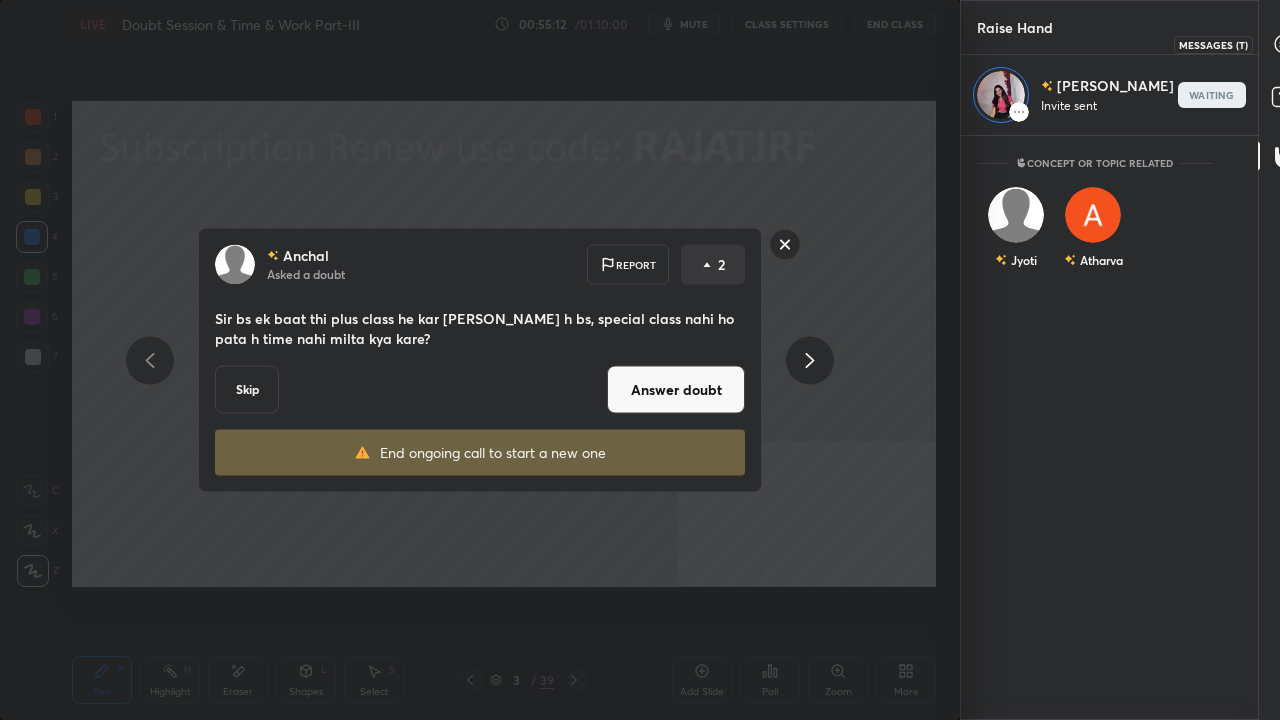 click 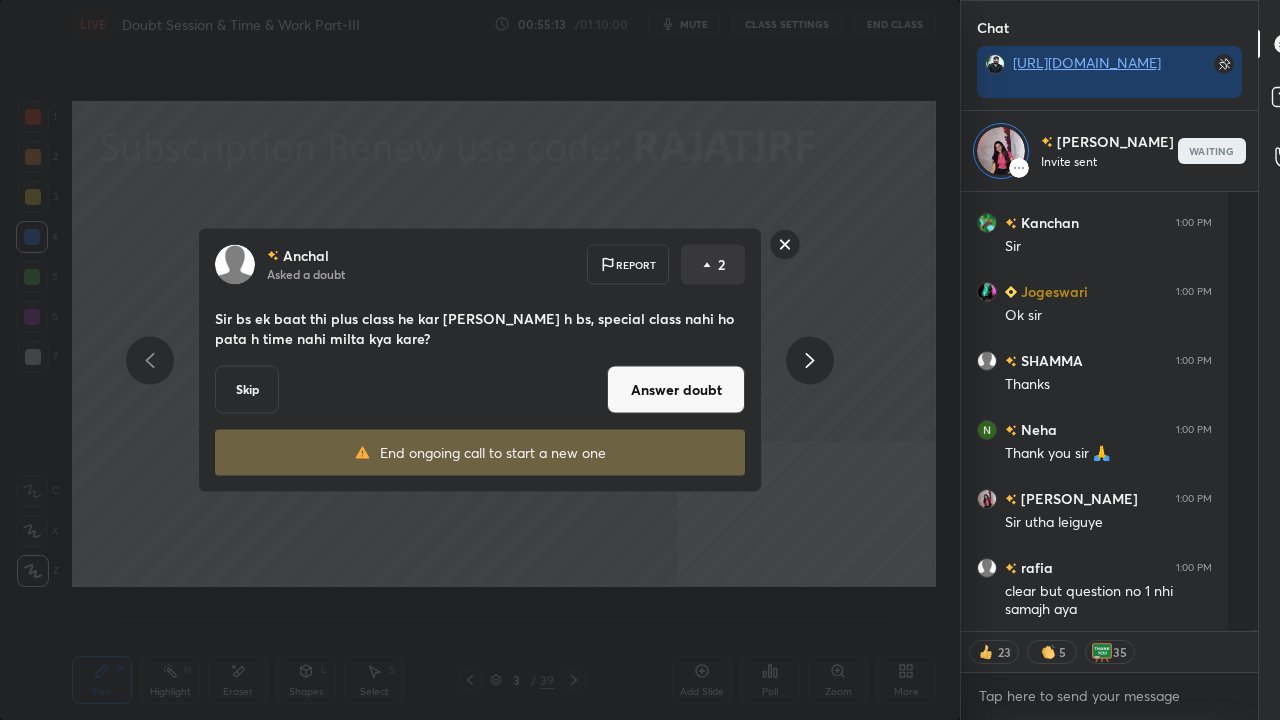 click on "Answer doubt" at bounding box center (676, 390) 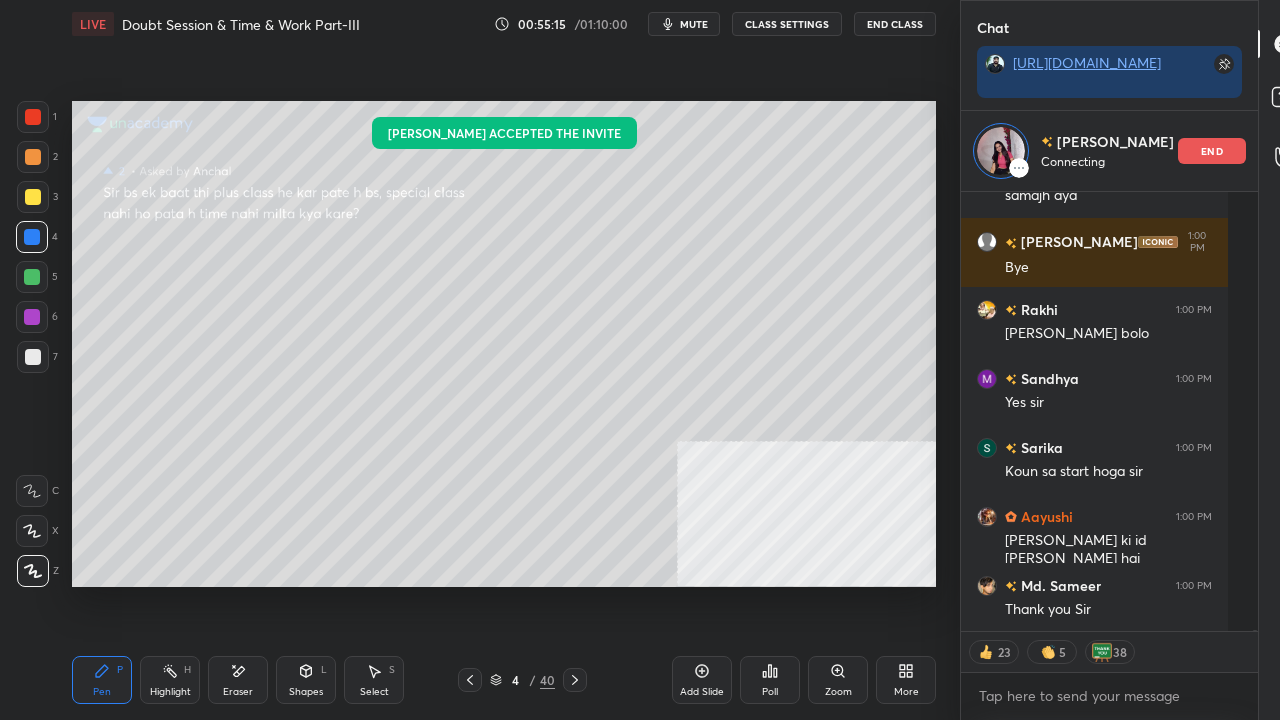click 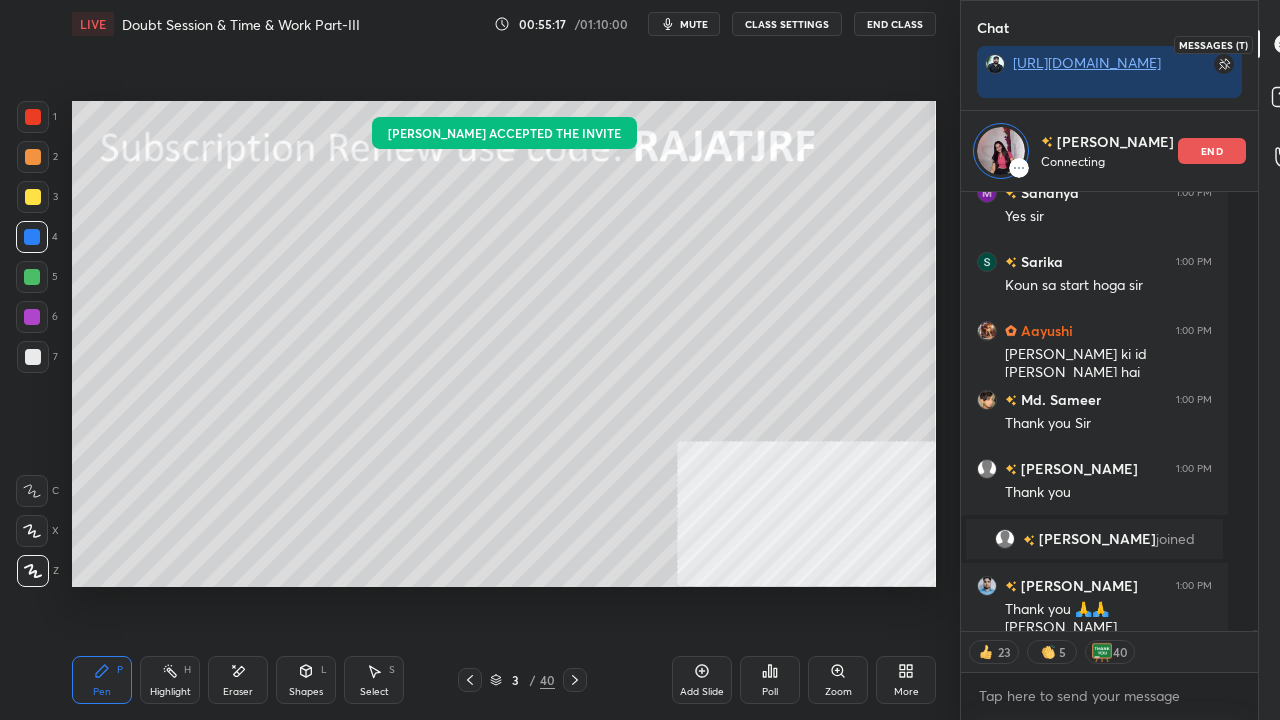 click 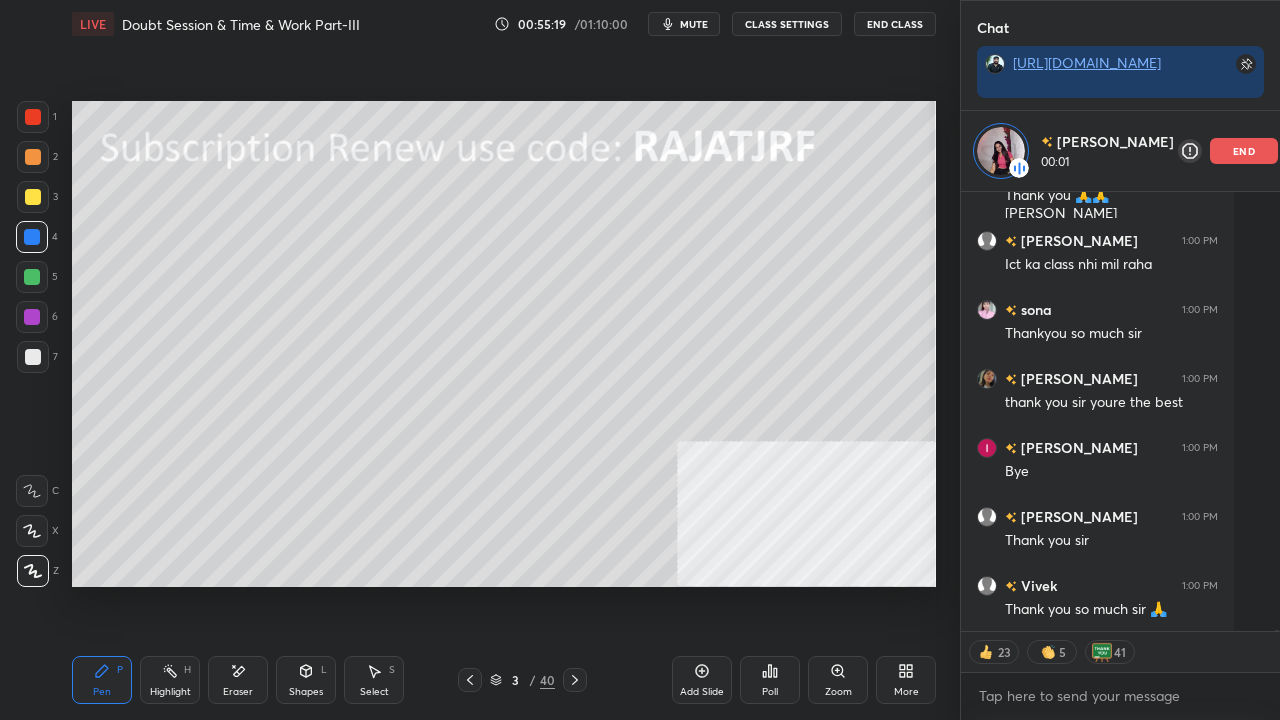 drag, startPoint x: 565, startPoint y: 682, endPoint x: 578, endPoint y: 673, distance: 15.811388 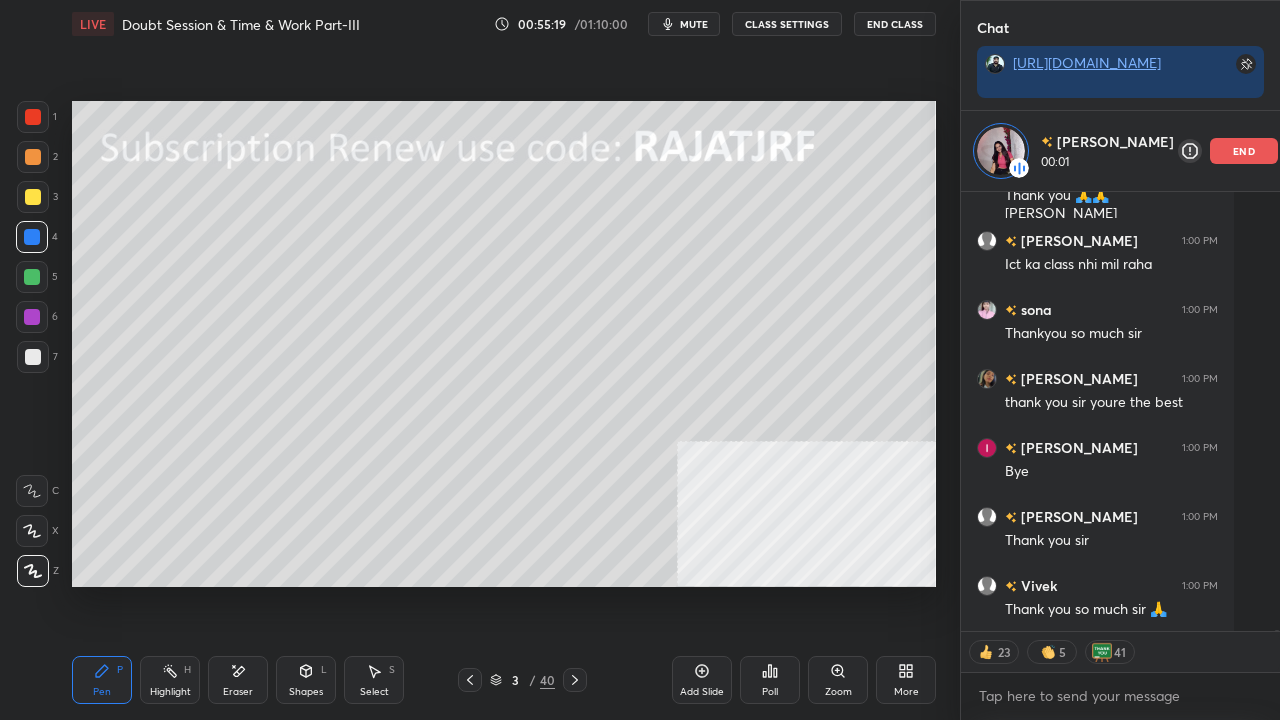 click at bounding box center (575, 680) 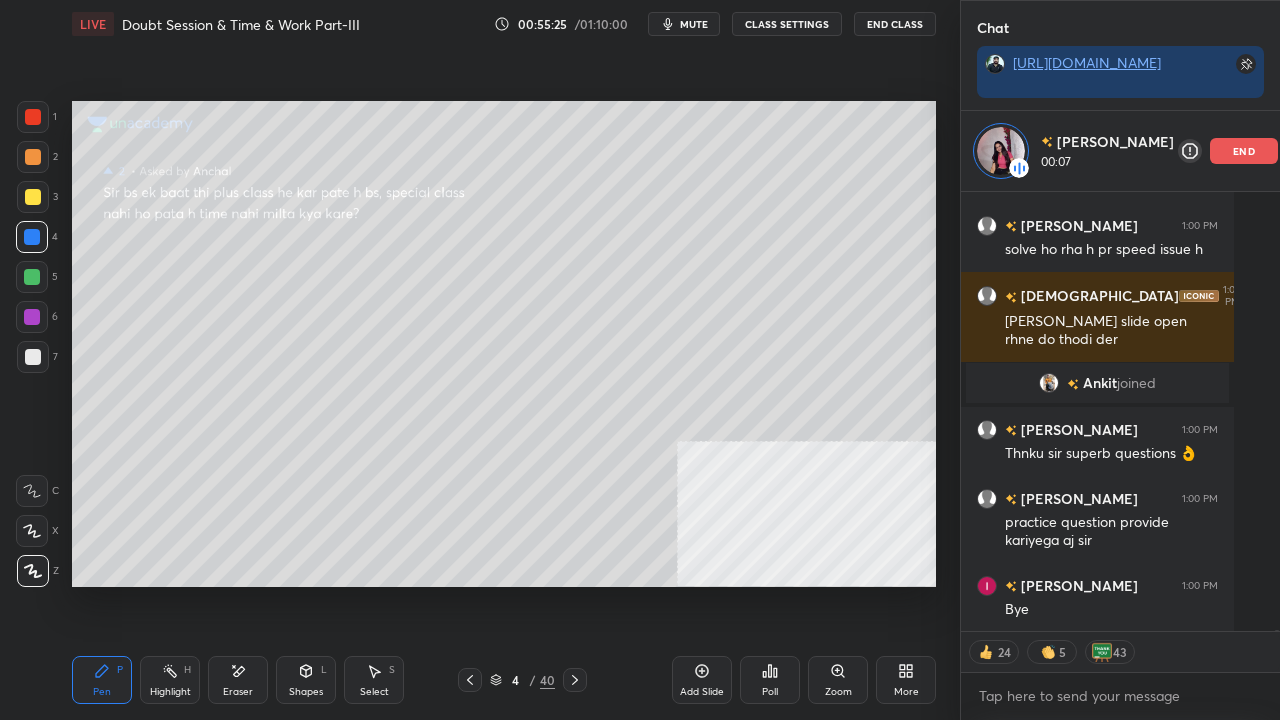 click on "CLASS SETTINGS" at bounding box center (787, 24) 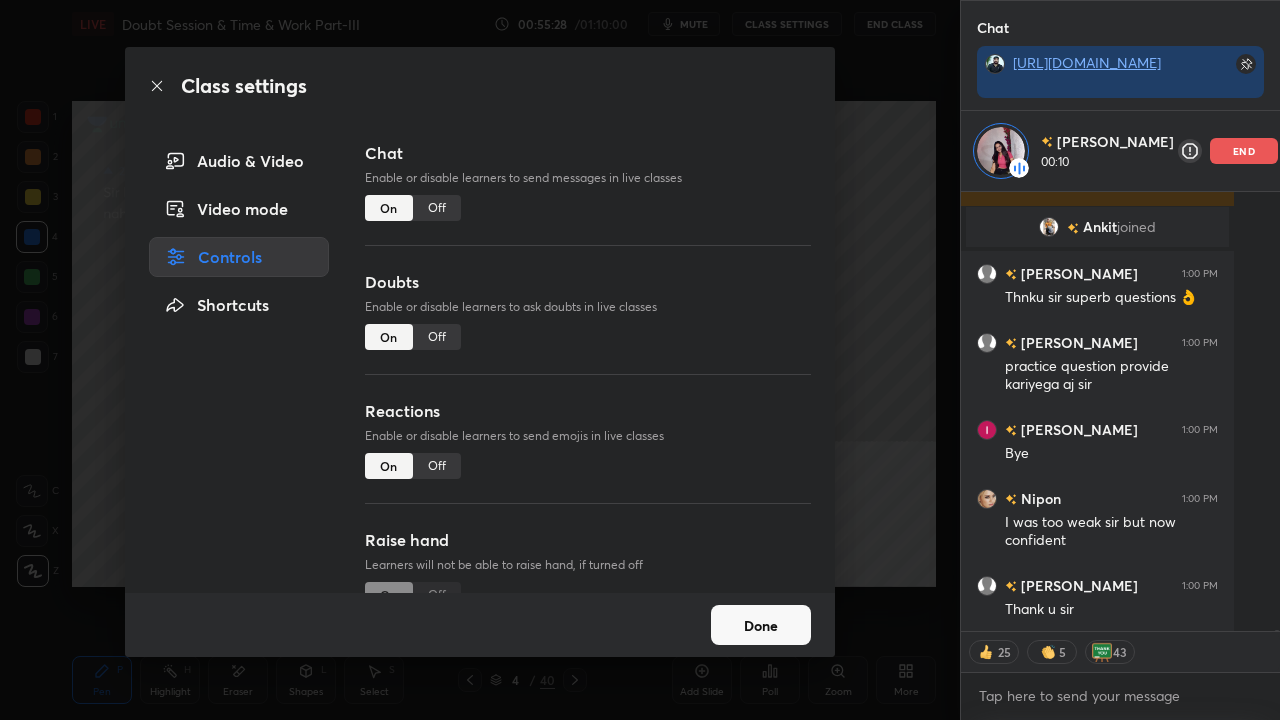 click on "Off" at bounding box center (437, 337) 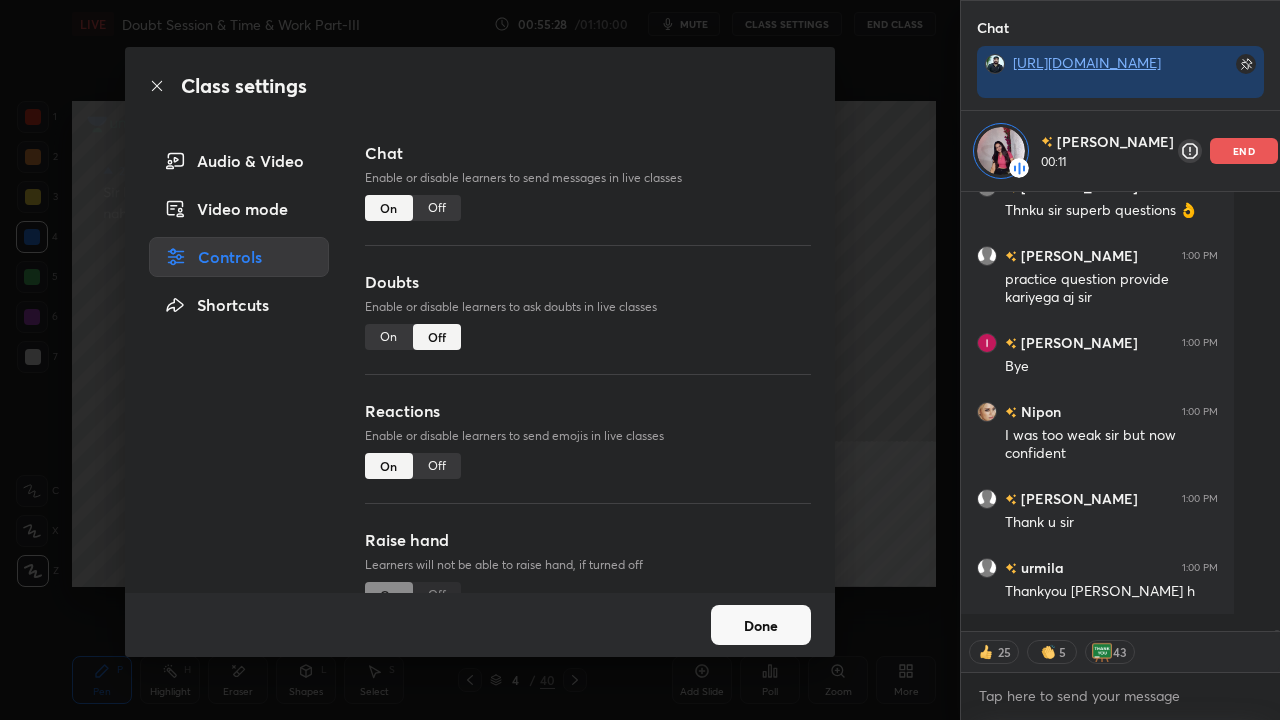 click 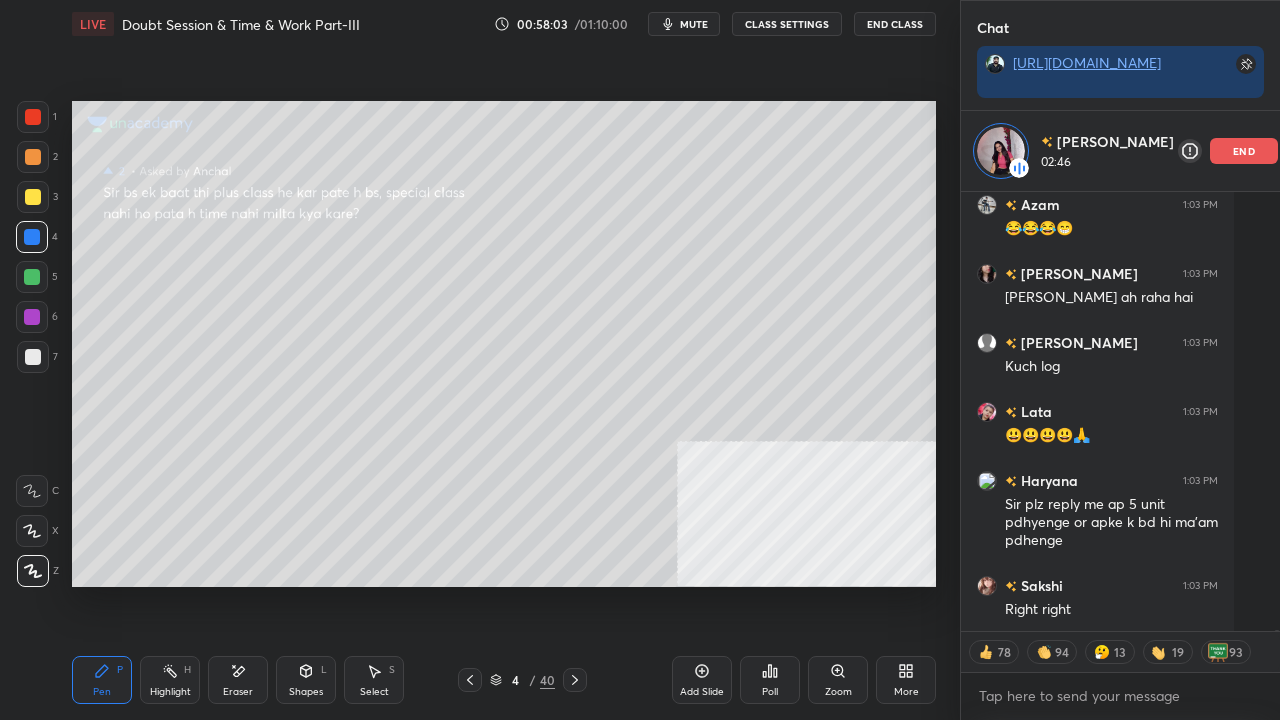 click on "Shapes L" at bounding box center [306, 680] 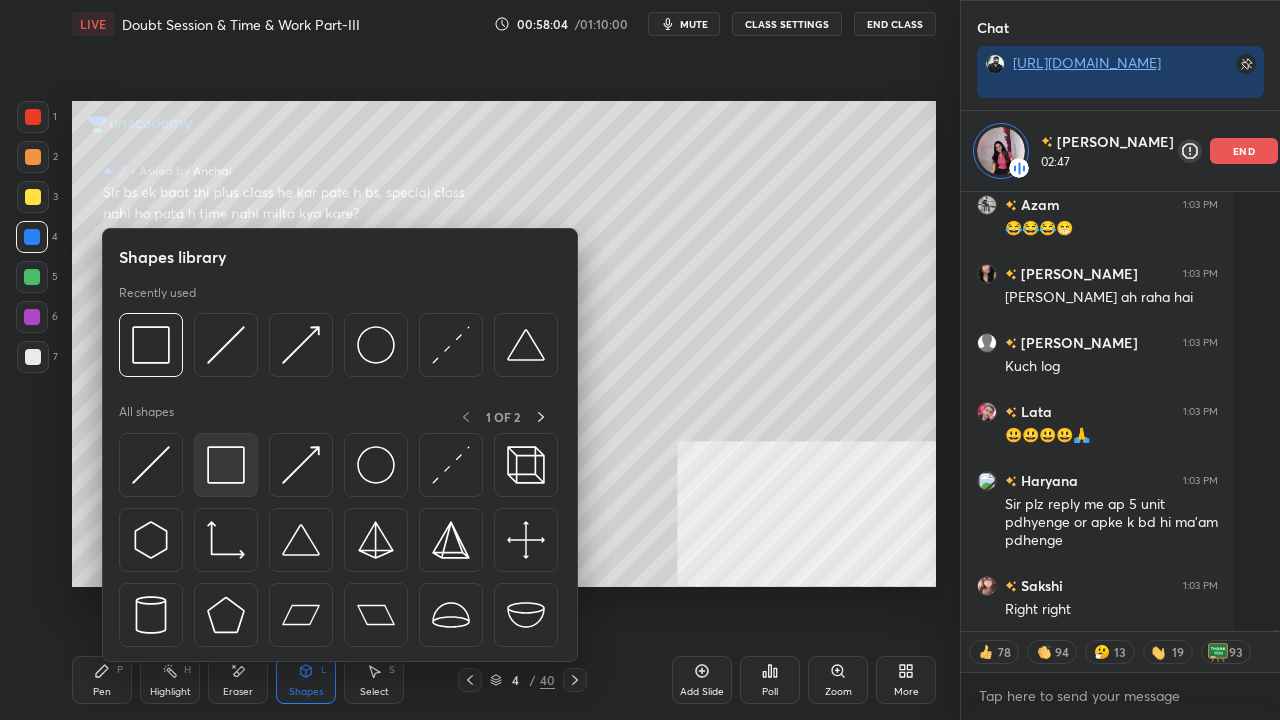 click at bounding box center [226, 465] 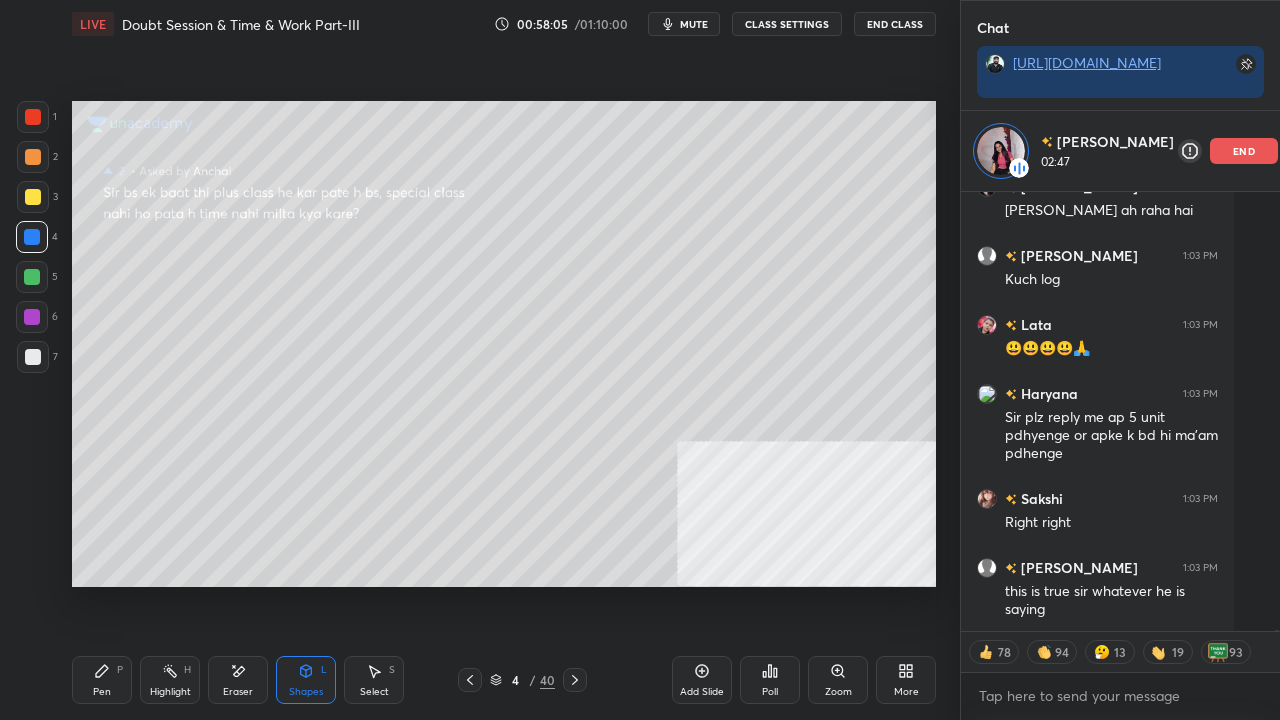 click 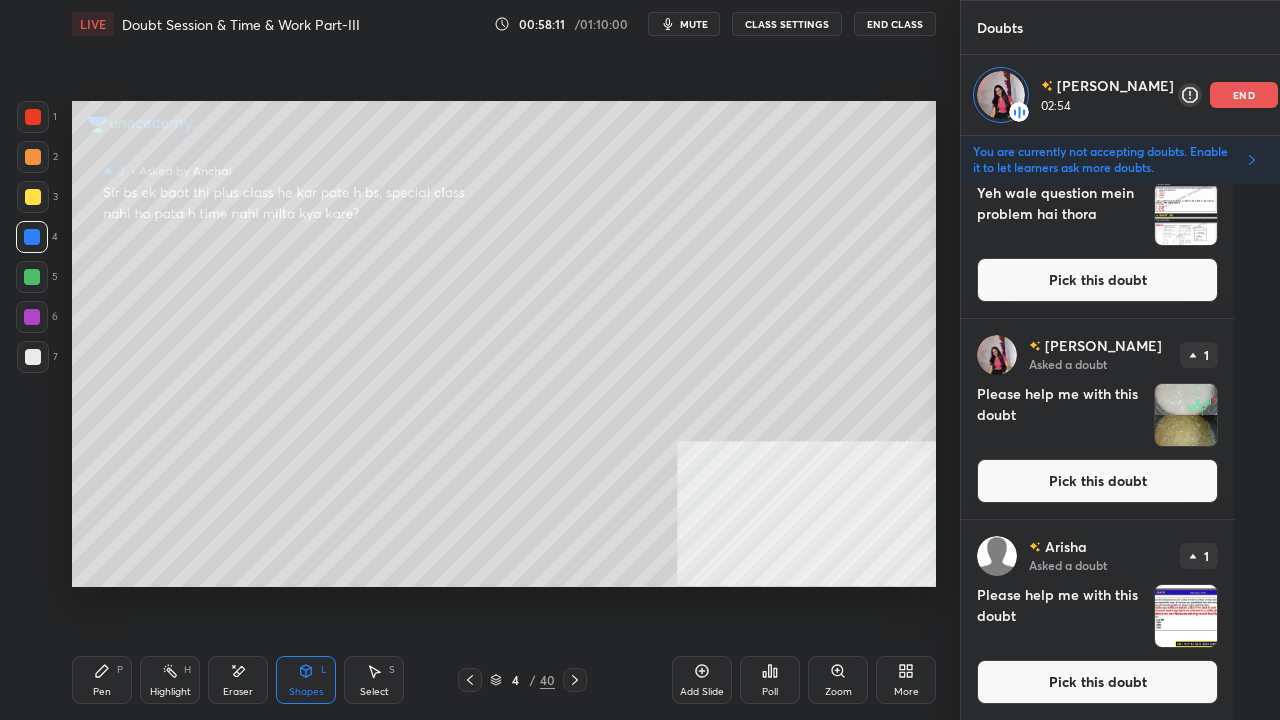 click on "Pick this doubt" at bounding box center (1097, 481) 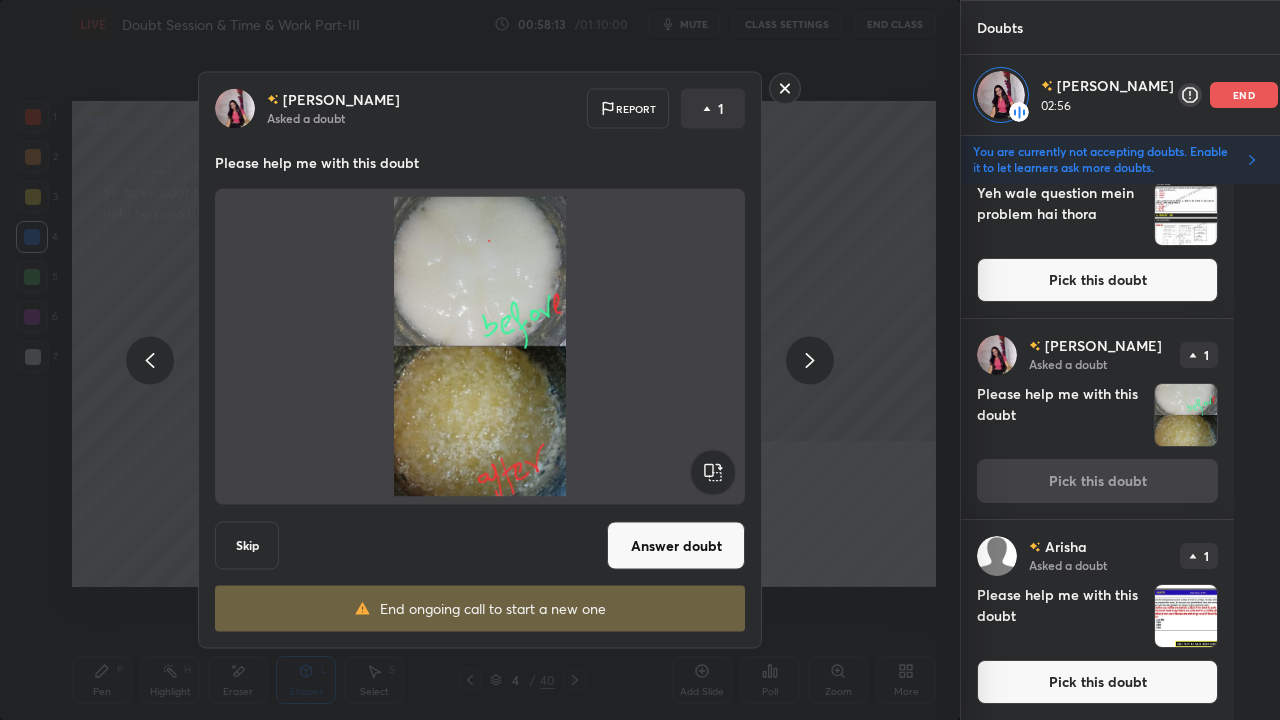 click on "Answer doubt" at bounding box center [676, 546] 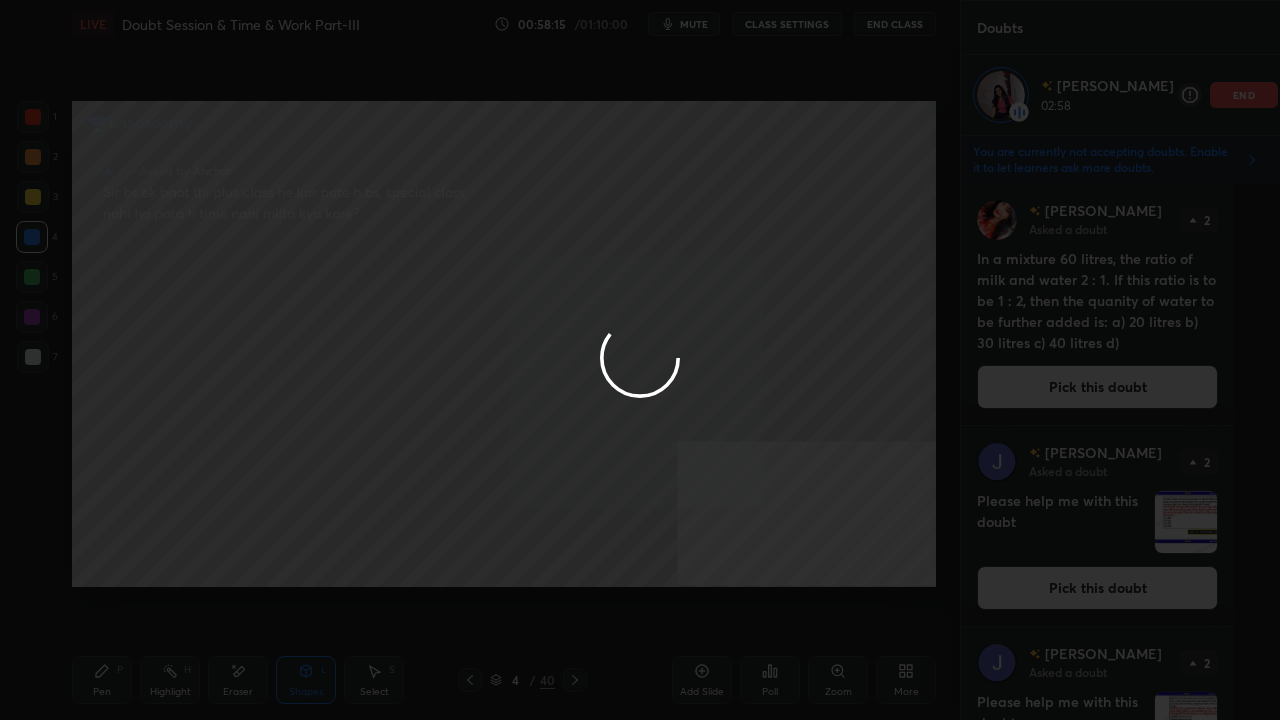 click 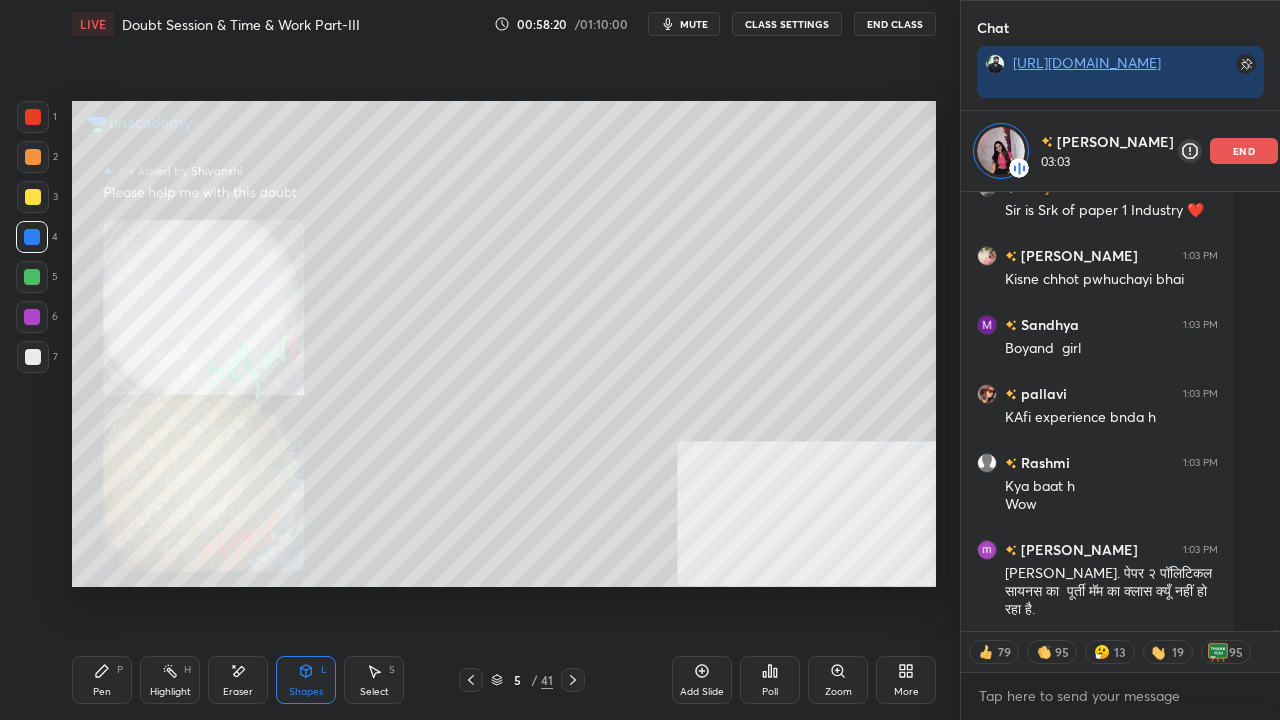 click on "Pen P" at bounding box center (102, 680) 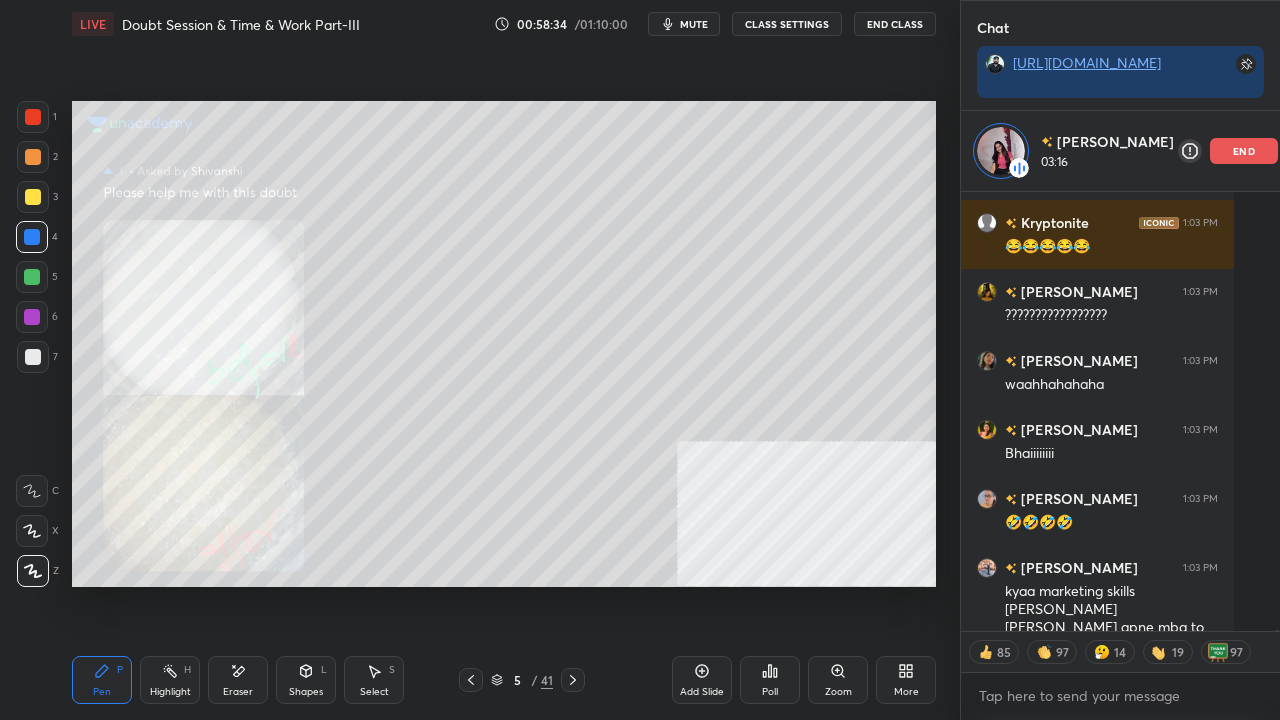 click 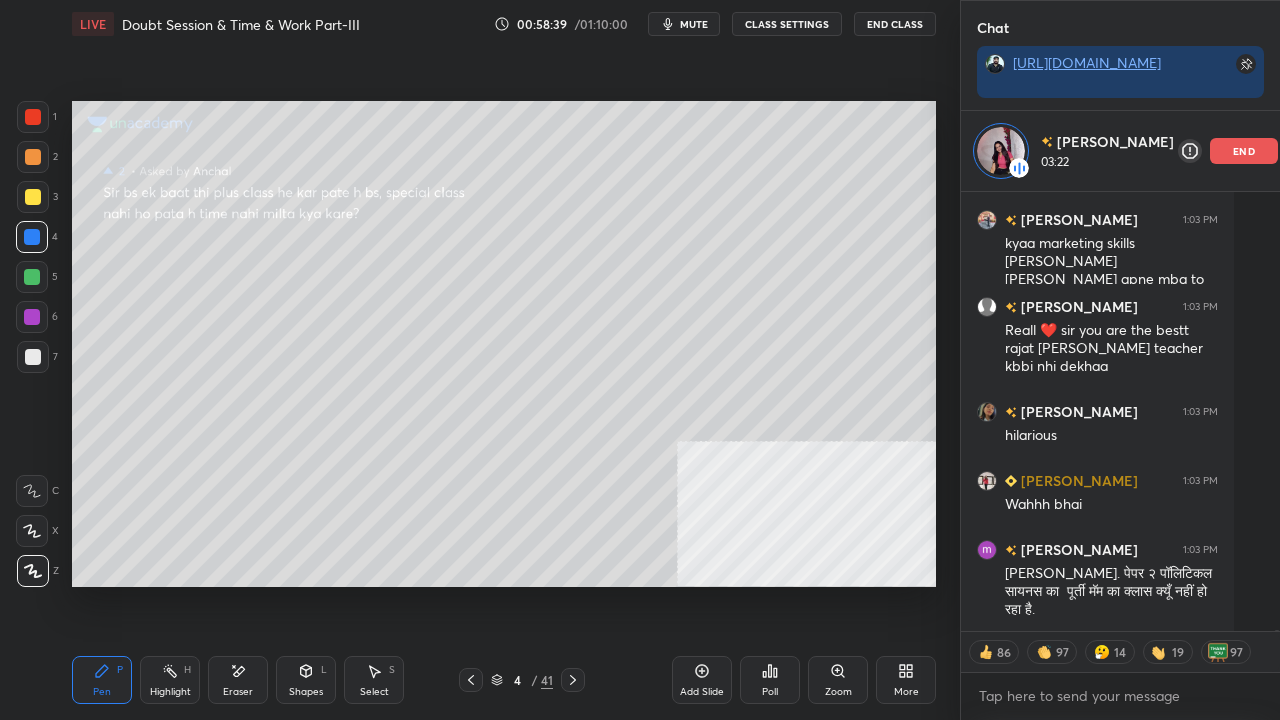 click 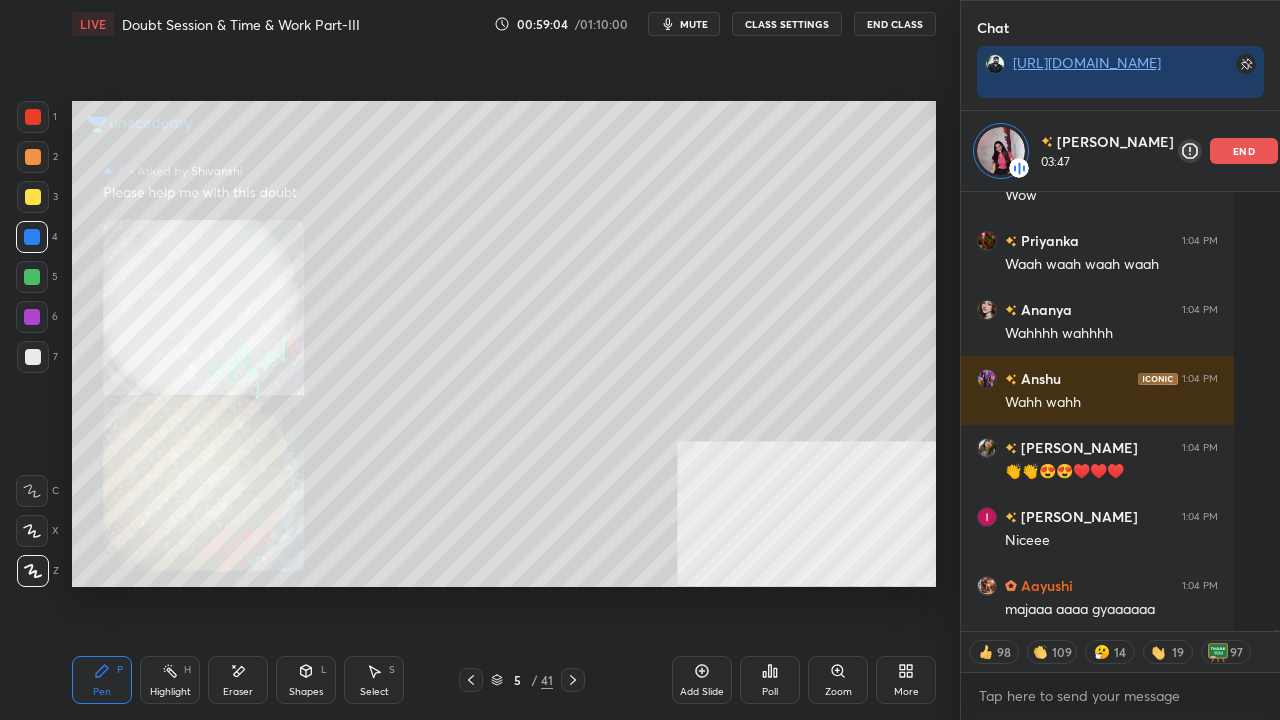 drag, startPoint x: 467, startPoint y: 680, endPoint x: 495, endPoint y: 636, distance: 52.153618 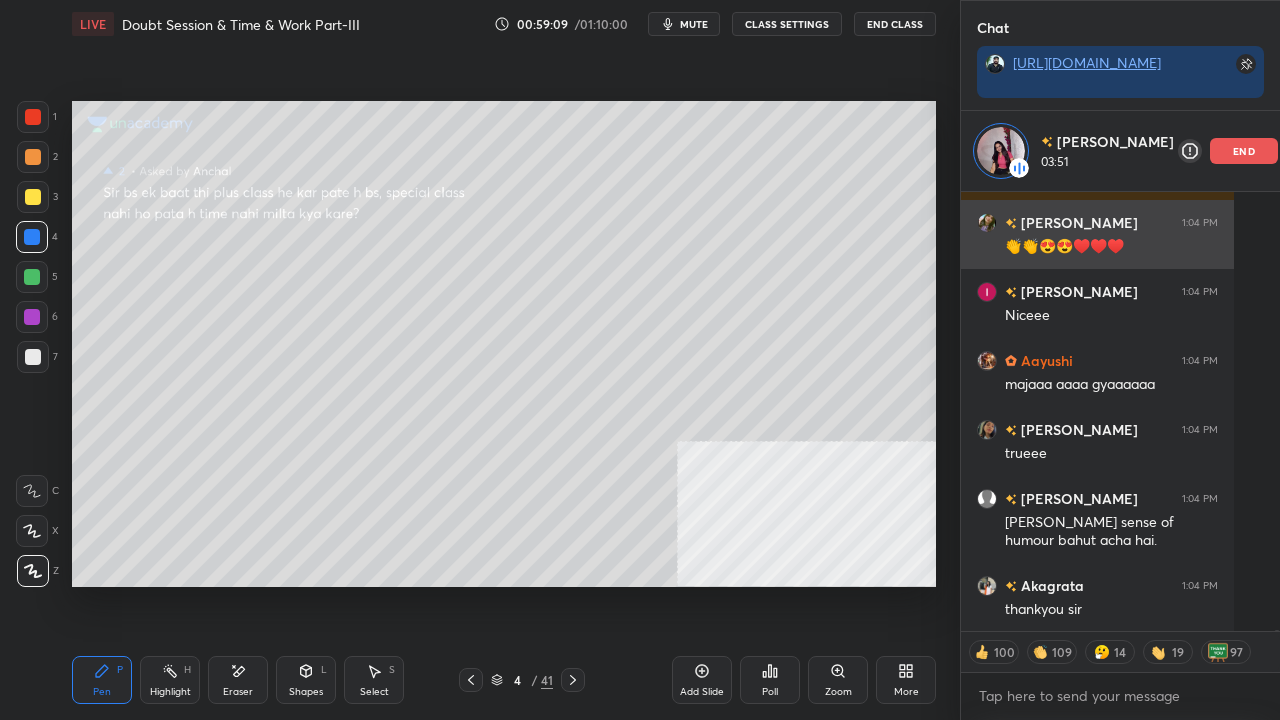 click on "end" at bounding box center [1244, 151] 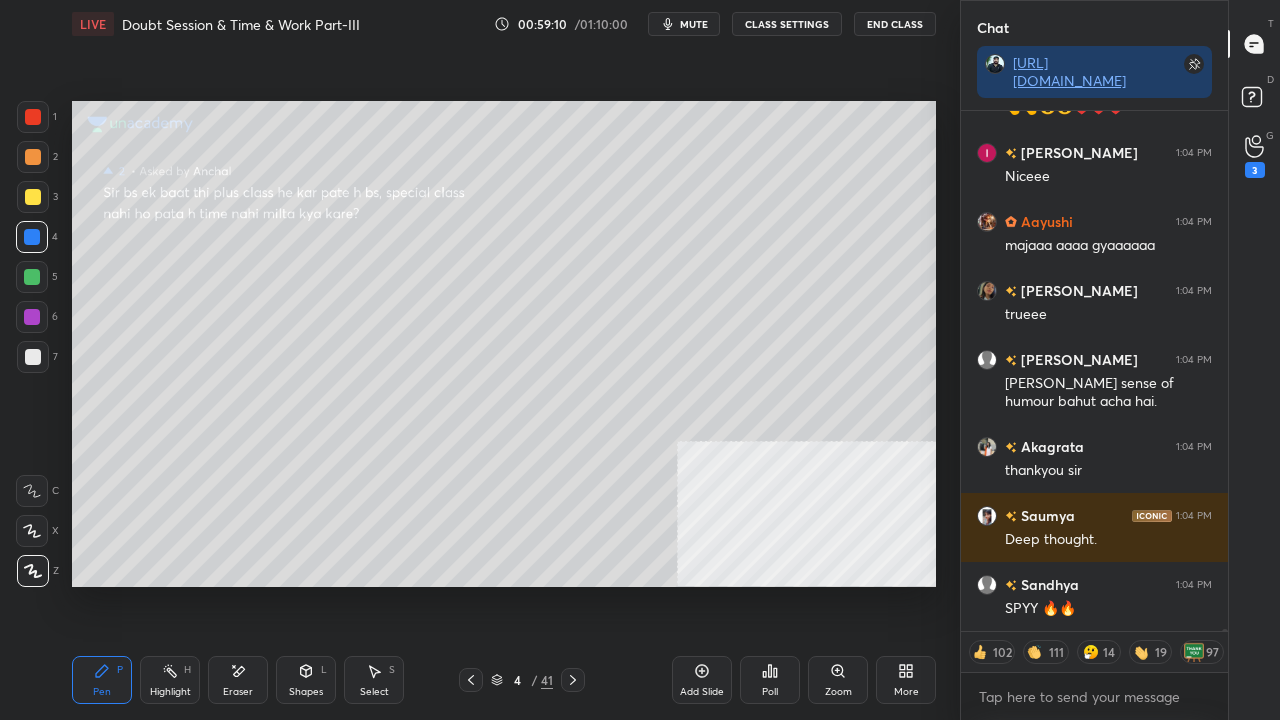 click 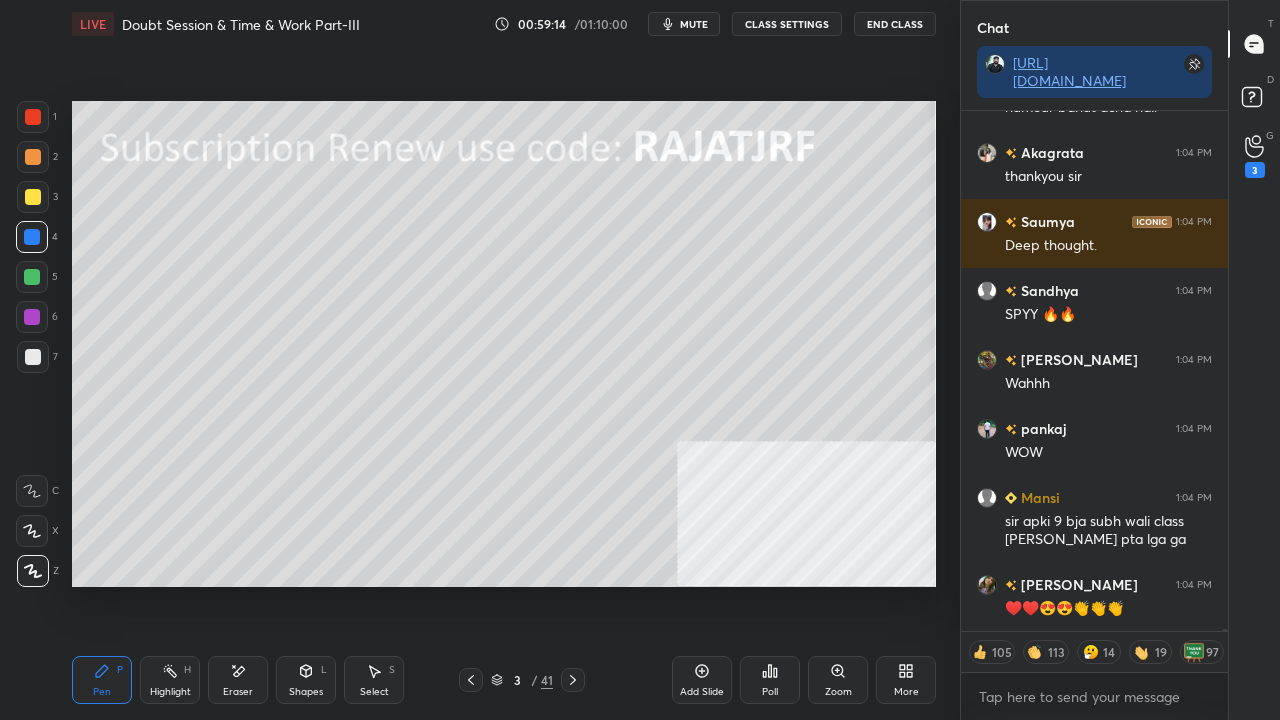 click 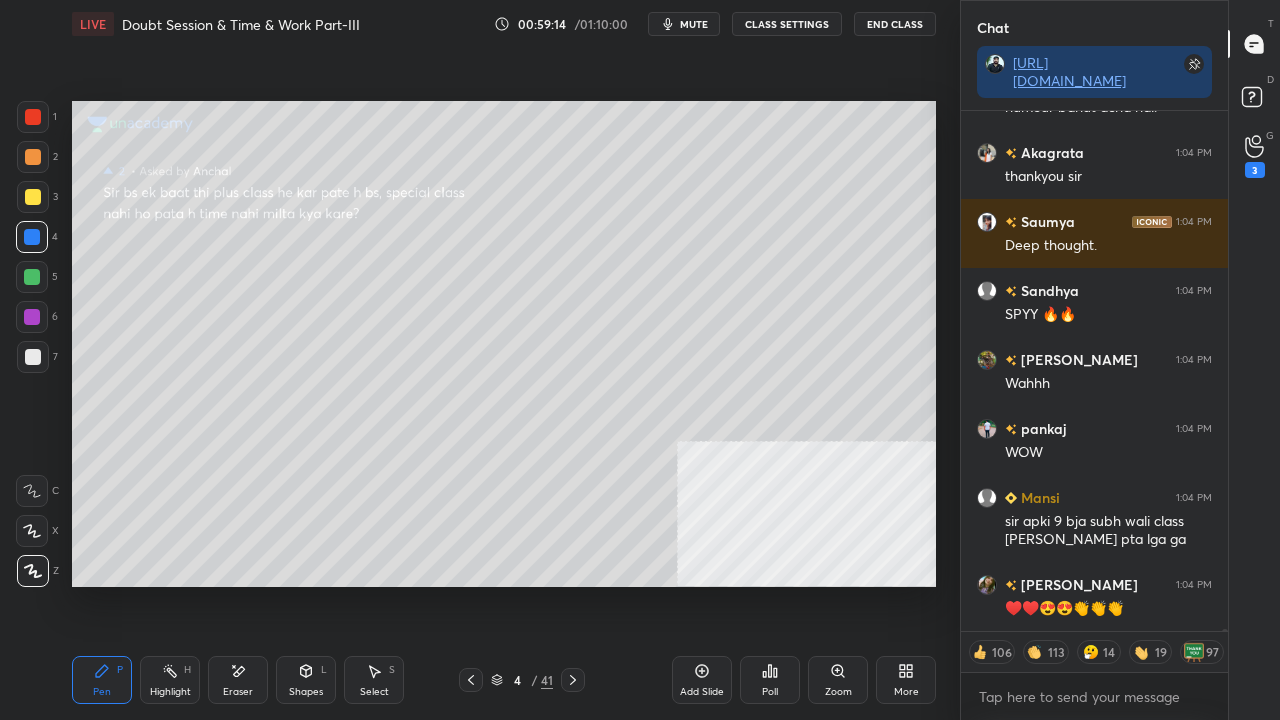 click 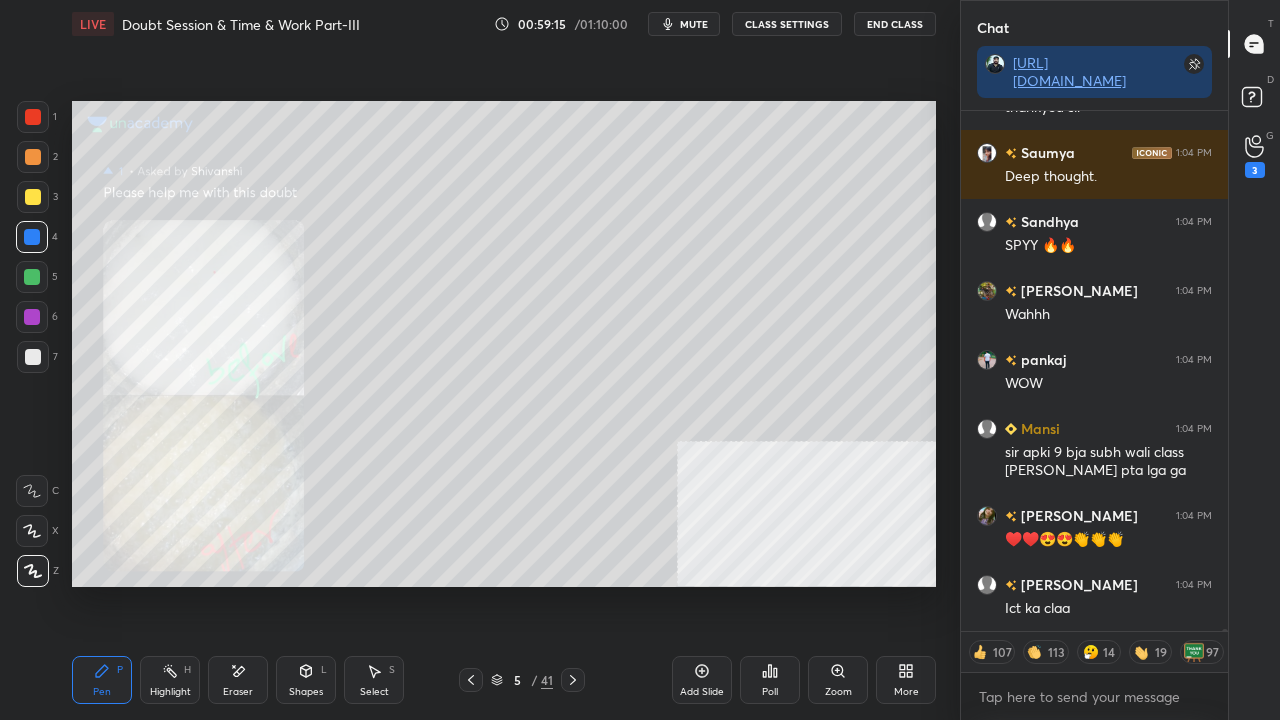 drag, startPoint x: 467, startPoint y: 678, endPoint x: 478, endPoint y: 616, distance: 62.968246 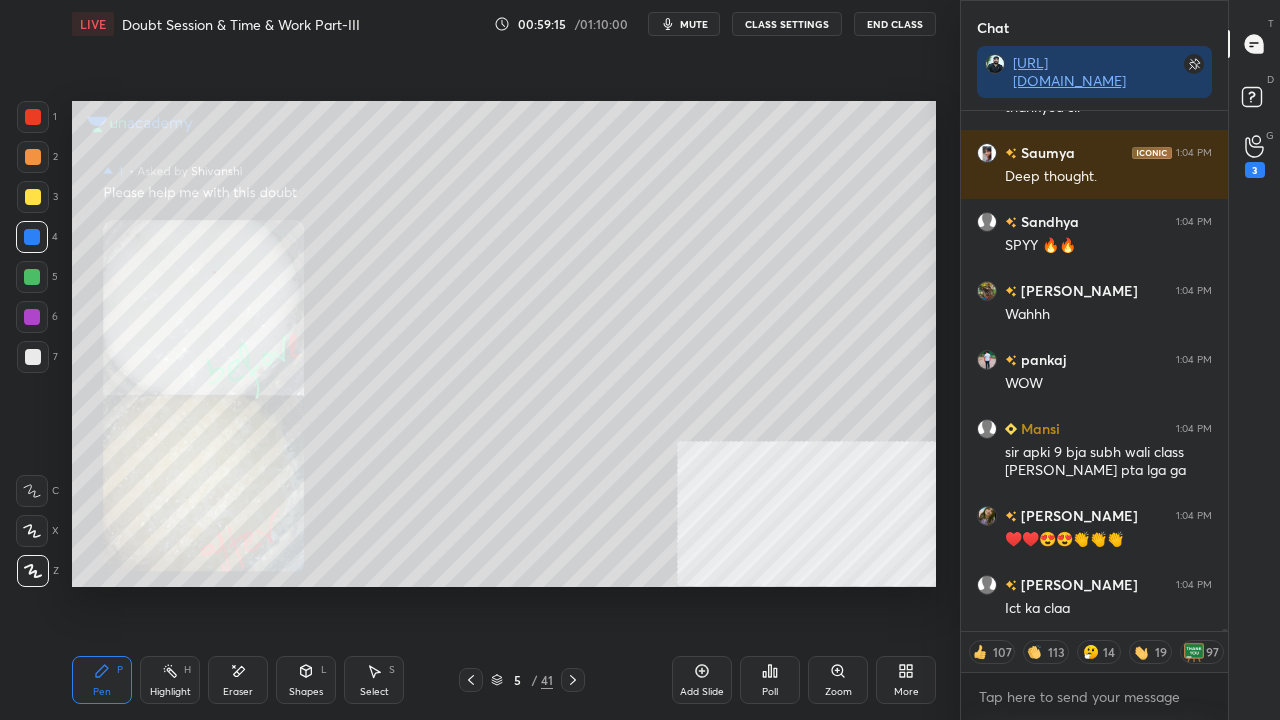 click 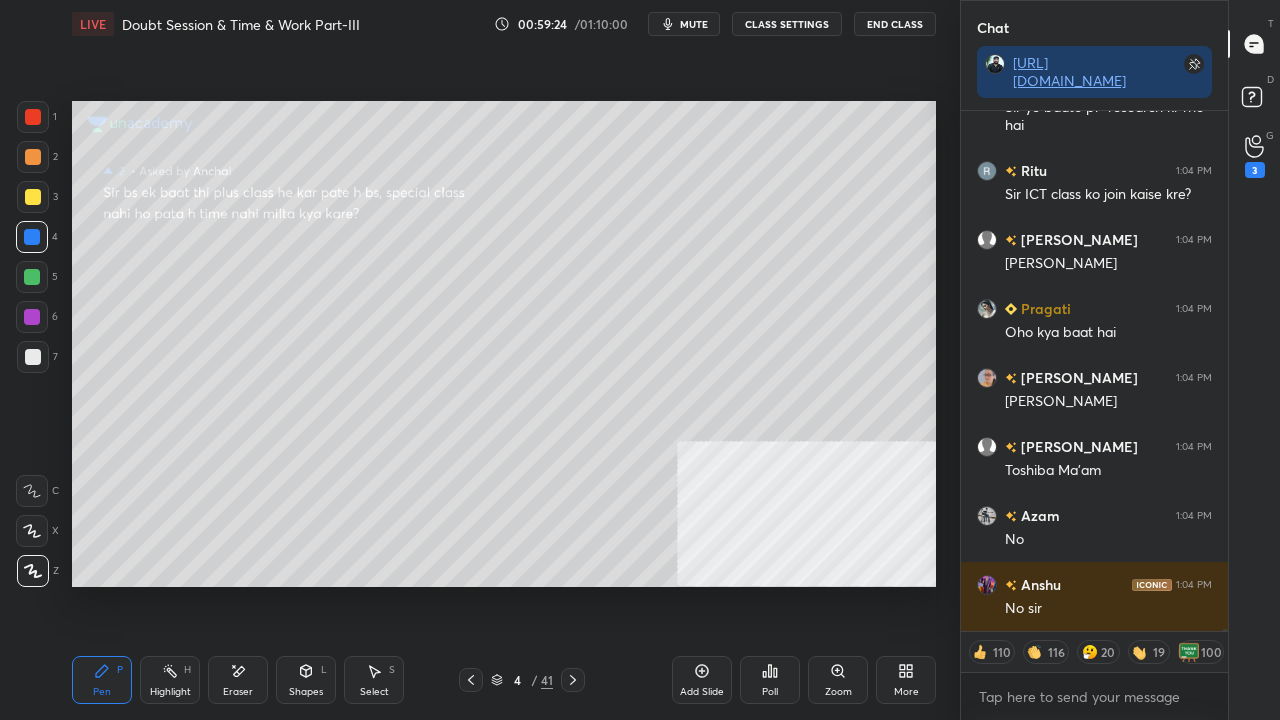 click at bounding box center [32, 277] 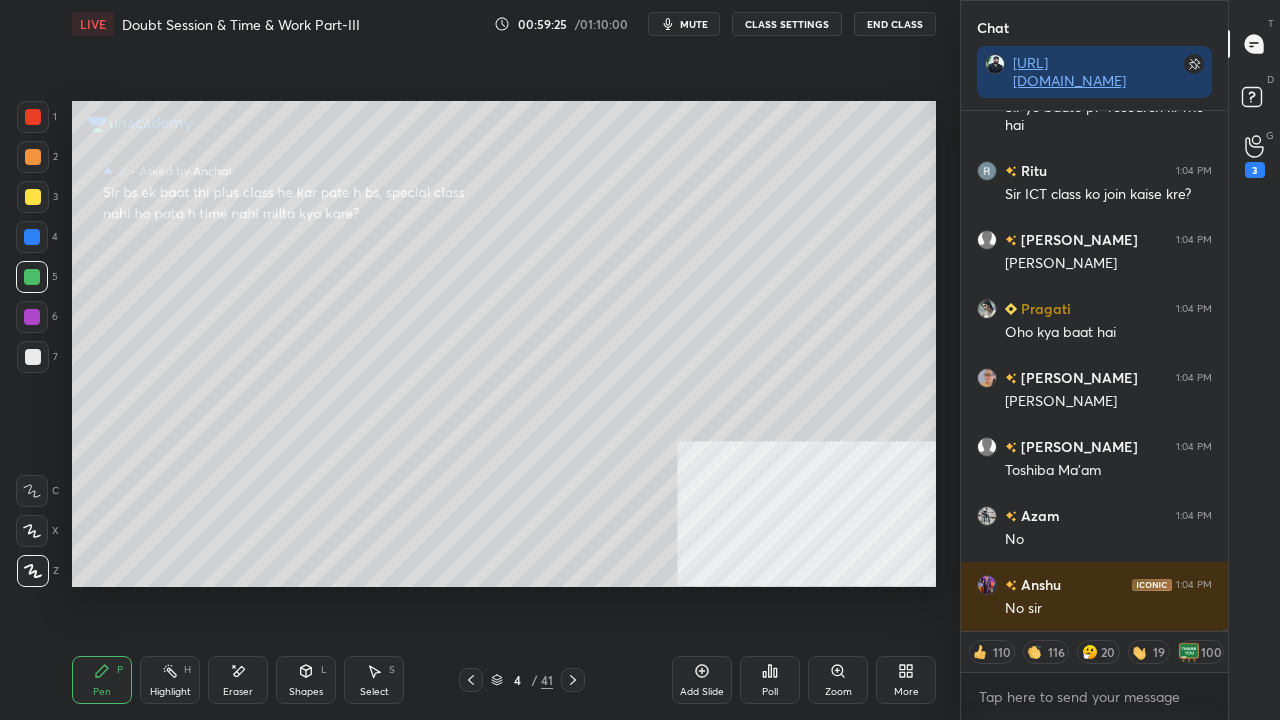 drag, startPoint x: 32, startPoint y: 280, endPoint x: 64, endPoint y: 268, distance: 34.176014 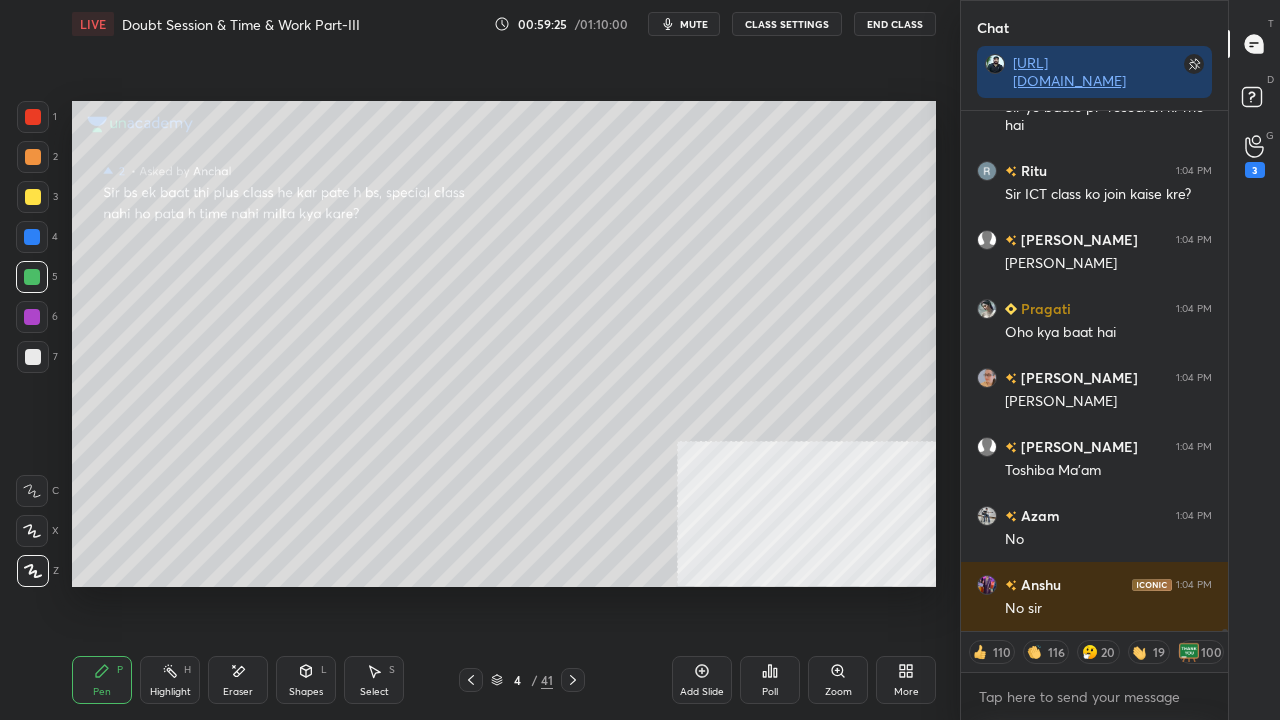 click at bounding box center (32, 277) 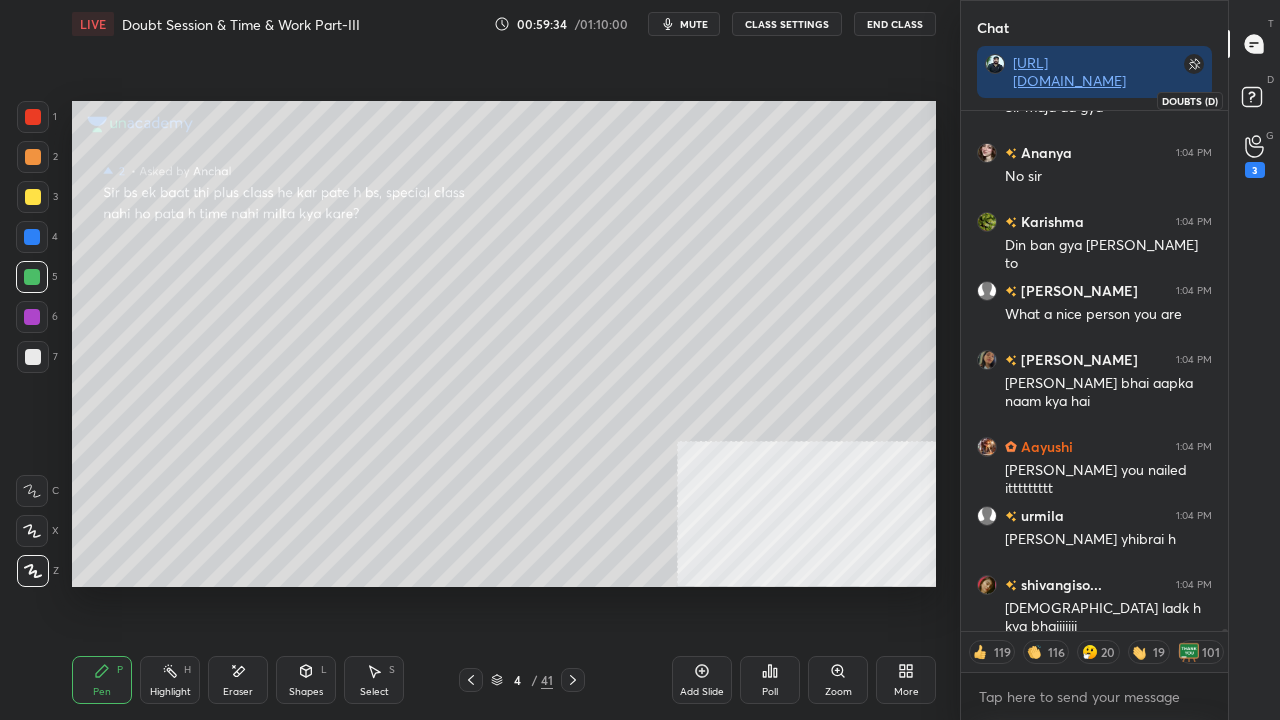 click 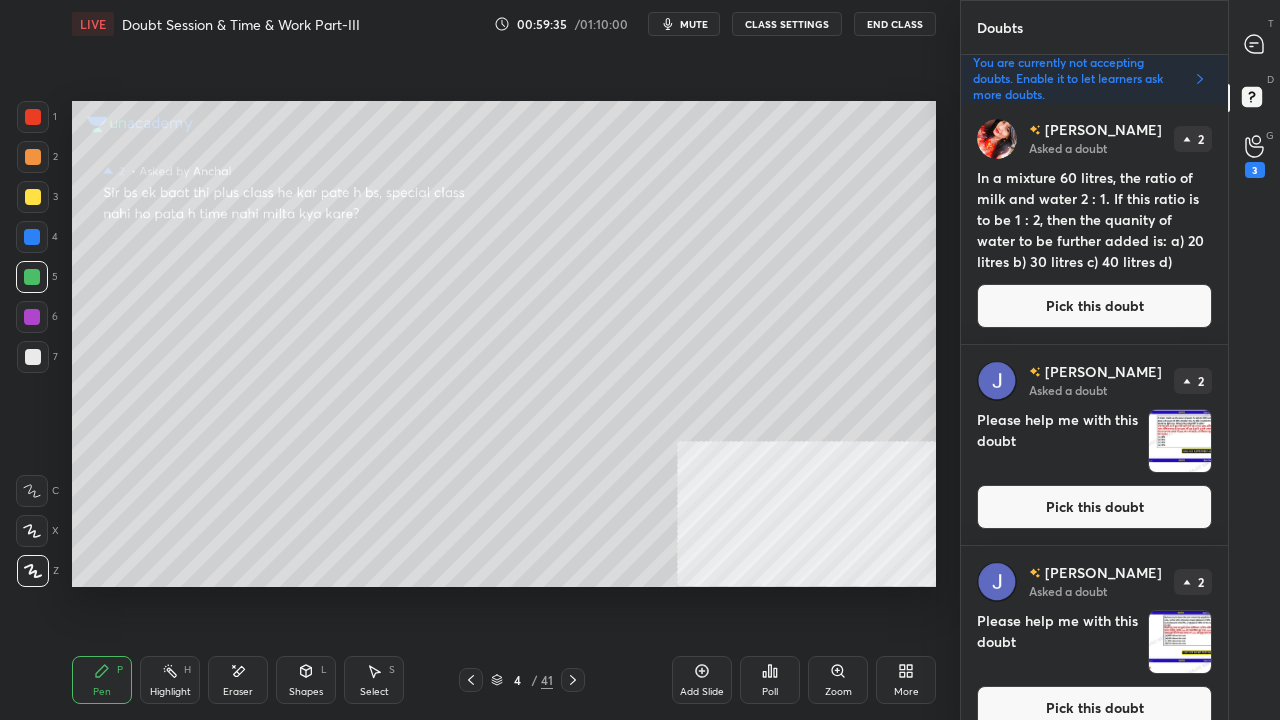 click on "Pick this doubt" at bounding box center [1094, 306] 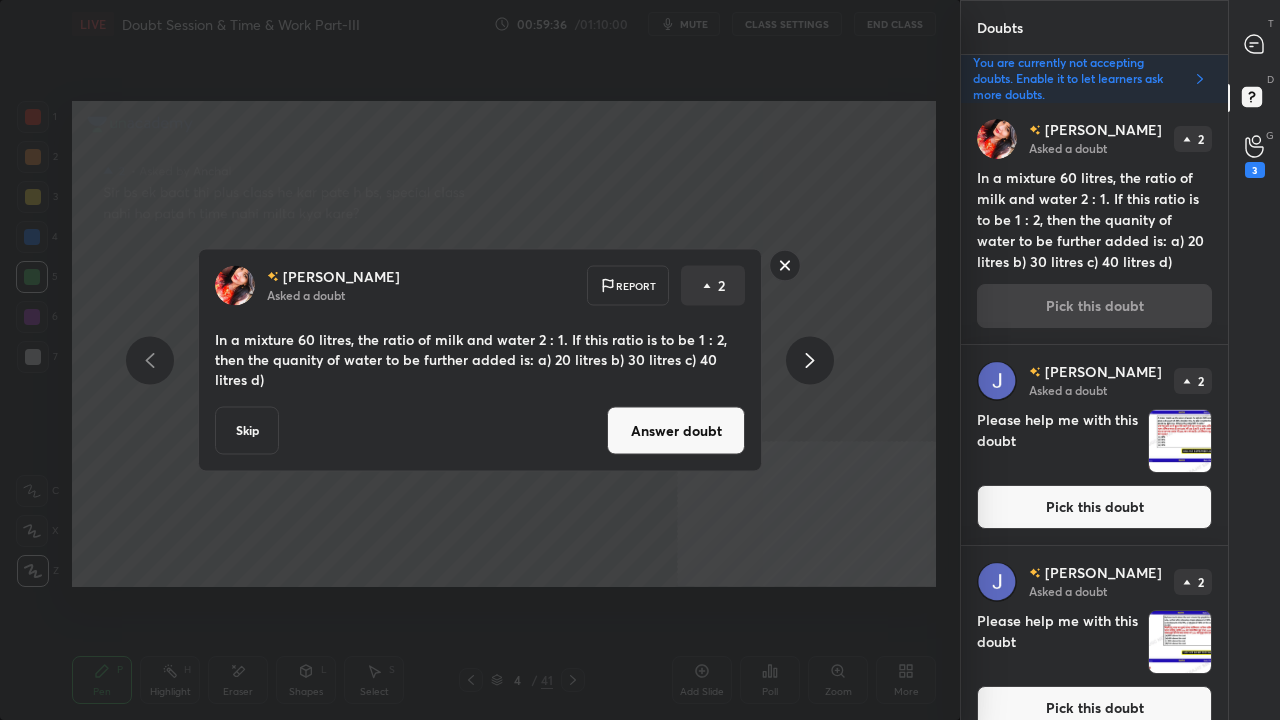click on "Answer doubt" at bounding box center [676, 431] 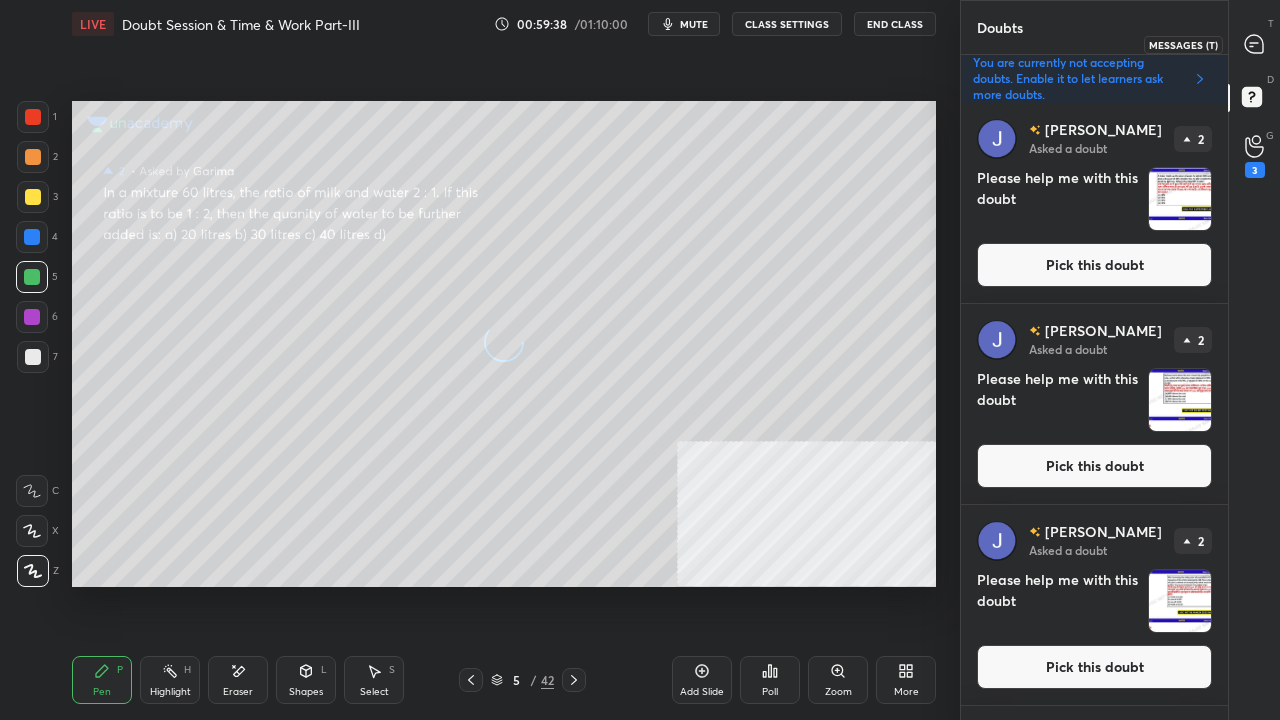 click 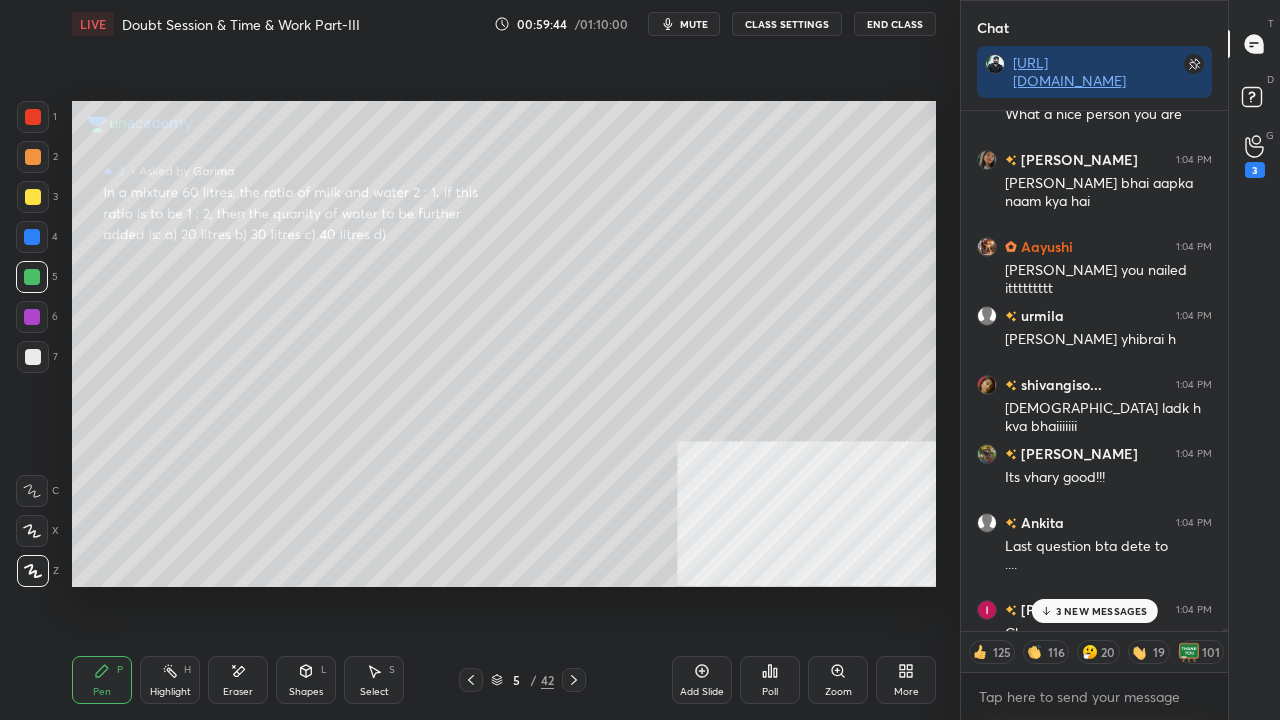 click on "3 NEW MESSAGES" at bounding box center [1094, 611] 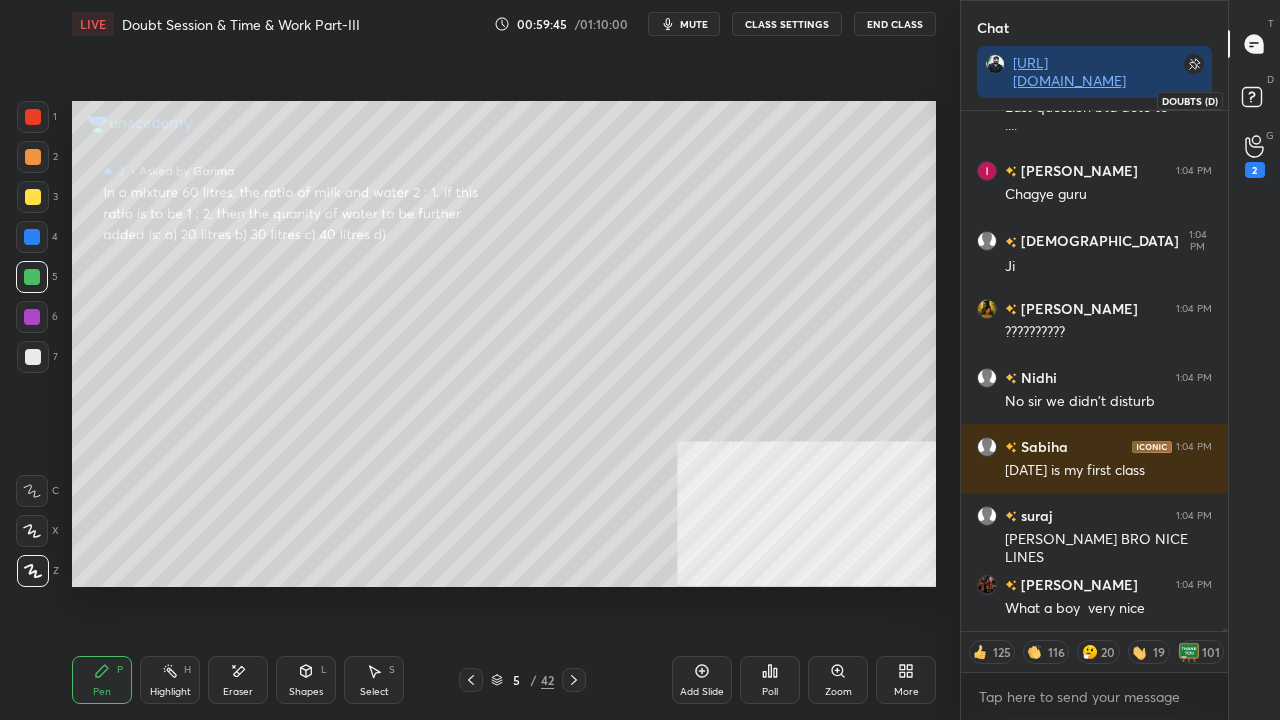 click 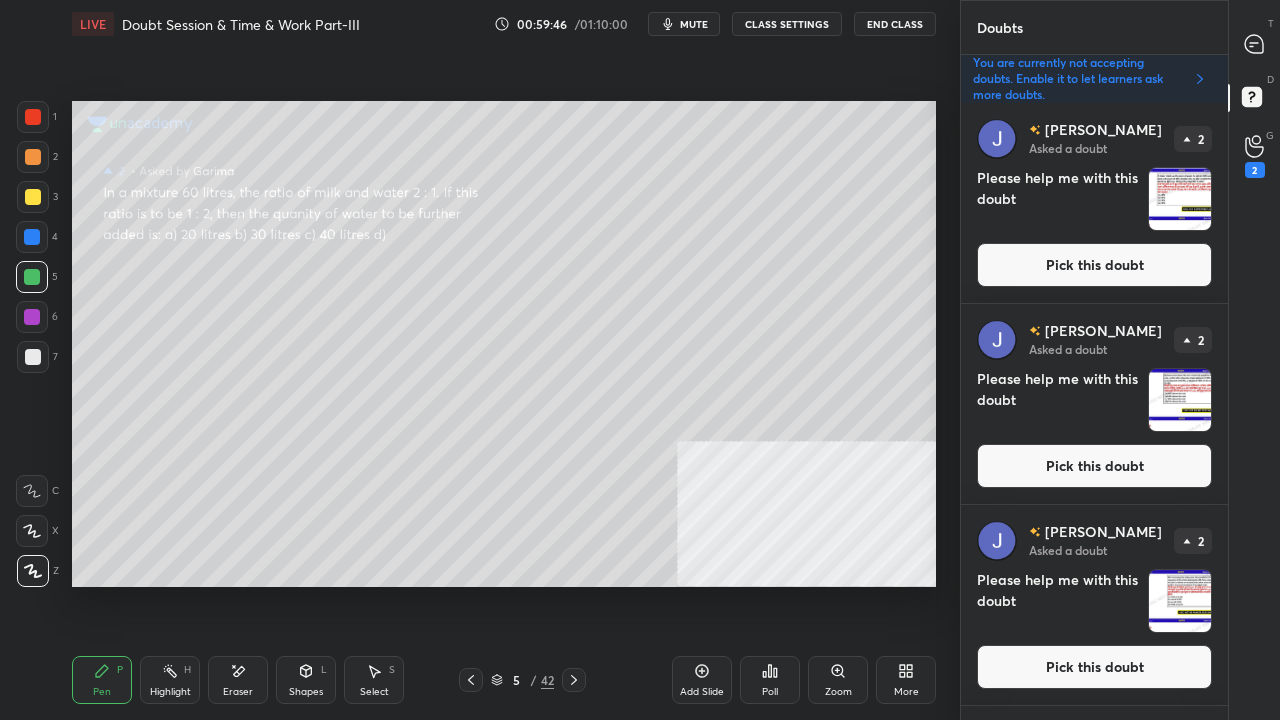 drag, startPoint x: 1064, startPoint y: 256, endPoint x: 1054, endPoint y: 258, distance: 10.198039 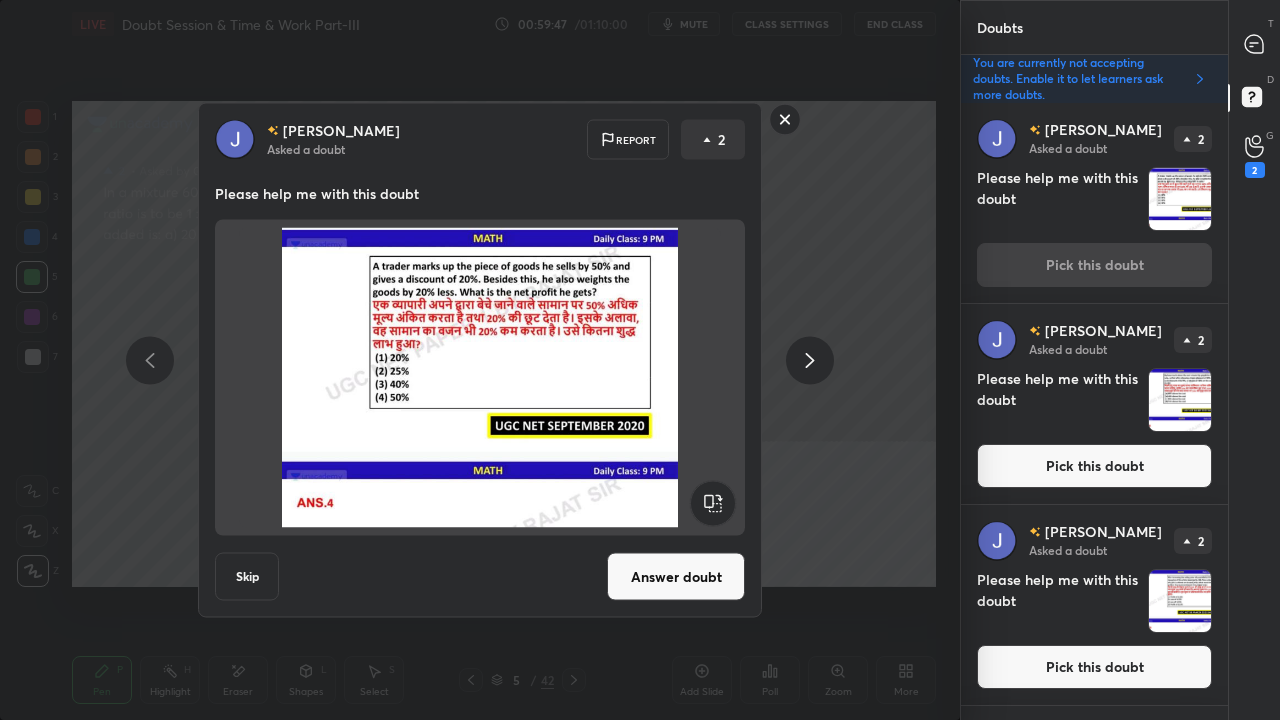 click on "Answer doubt" at bounding box center [676, 577] 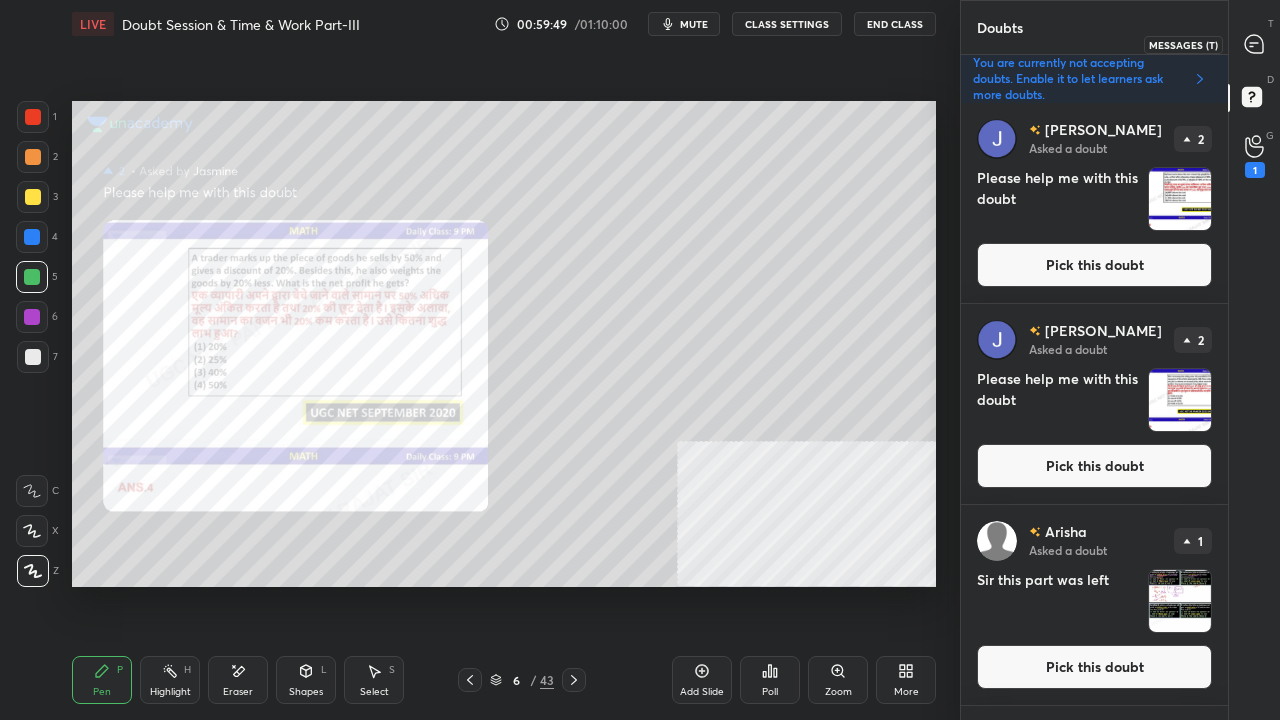 click at bounding box center [1255, 44] 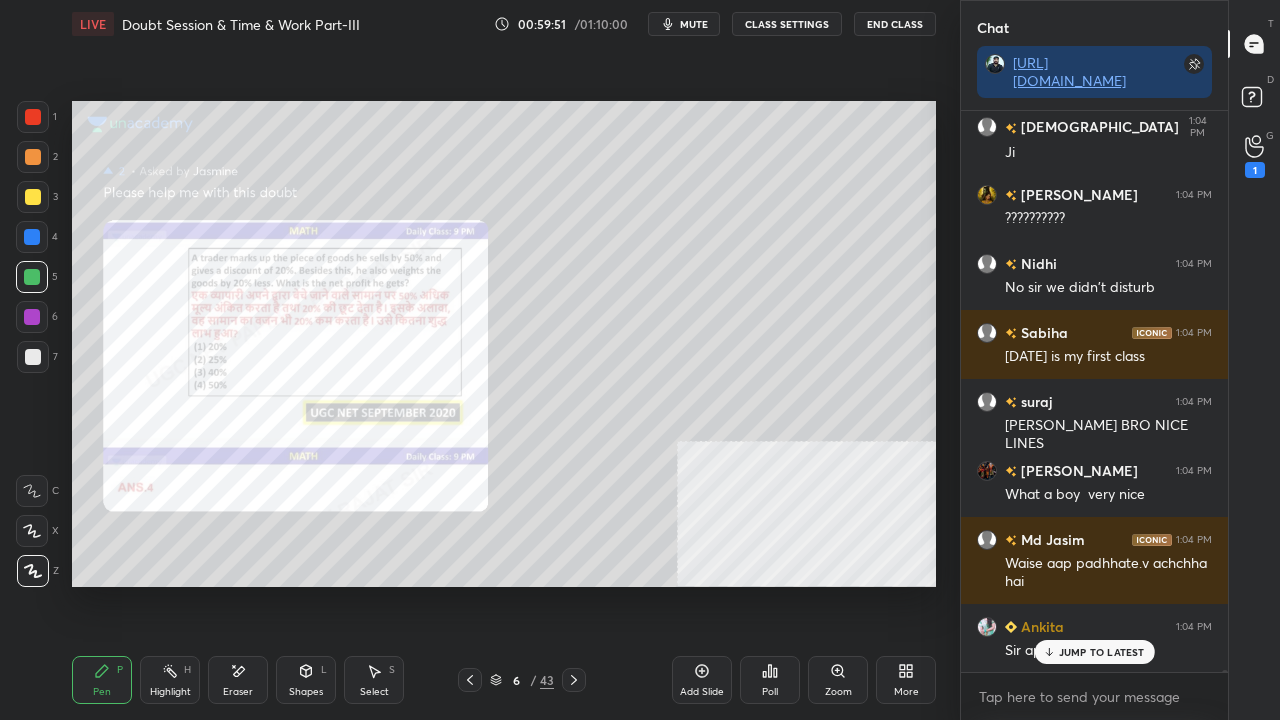 click on "JUMP TO LATEST" at bounding box center (1102, 652) 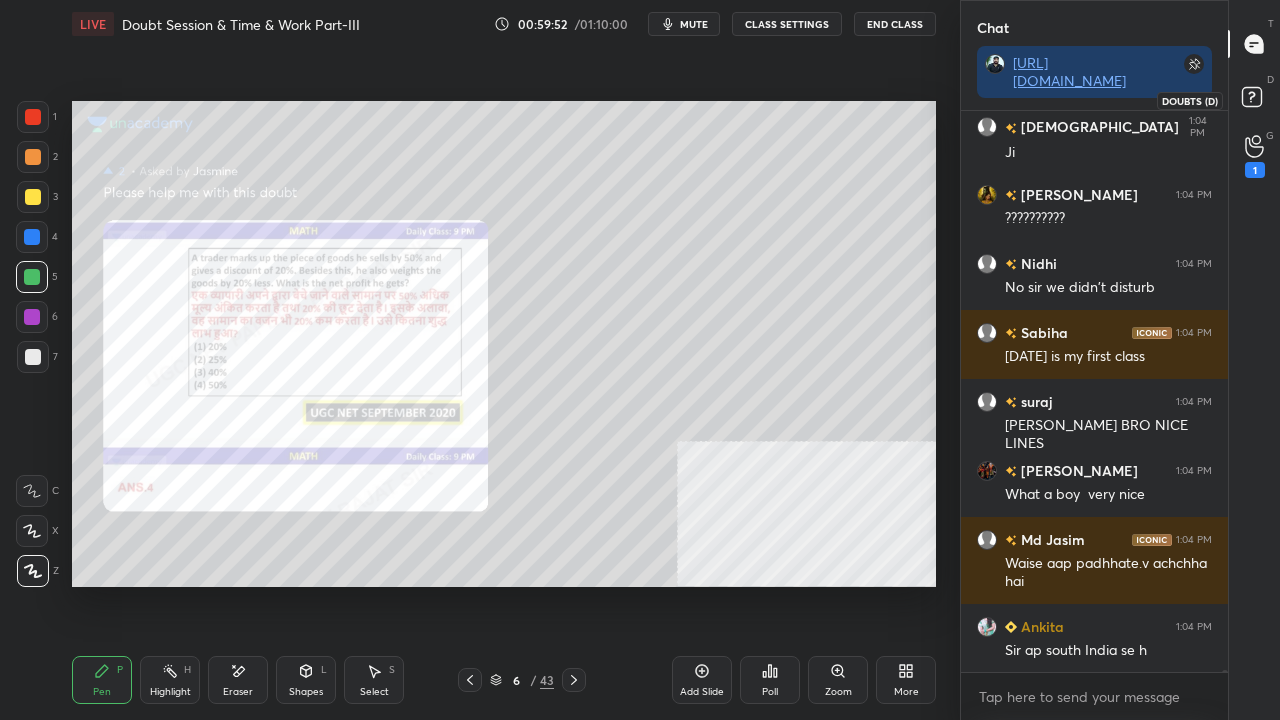 drag, startPoint x: 1255, startPoint y: 106, endPoint x: 1247, endPoint y: 120, distance: 16.124516 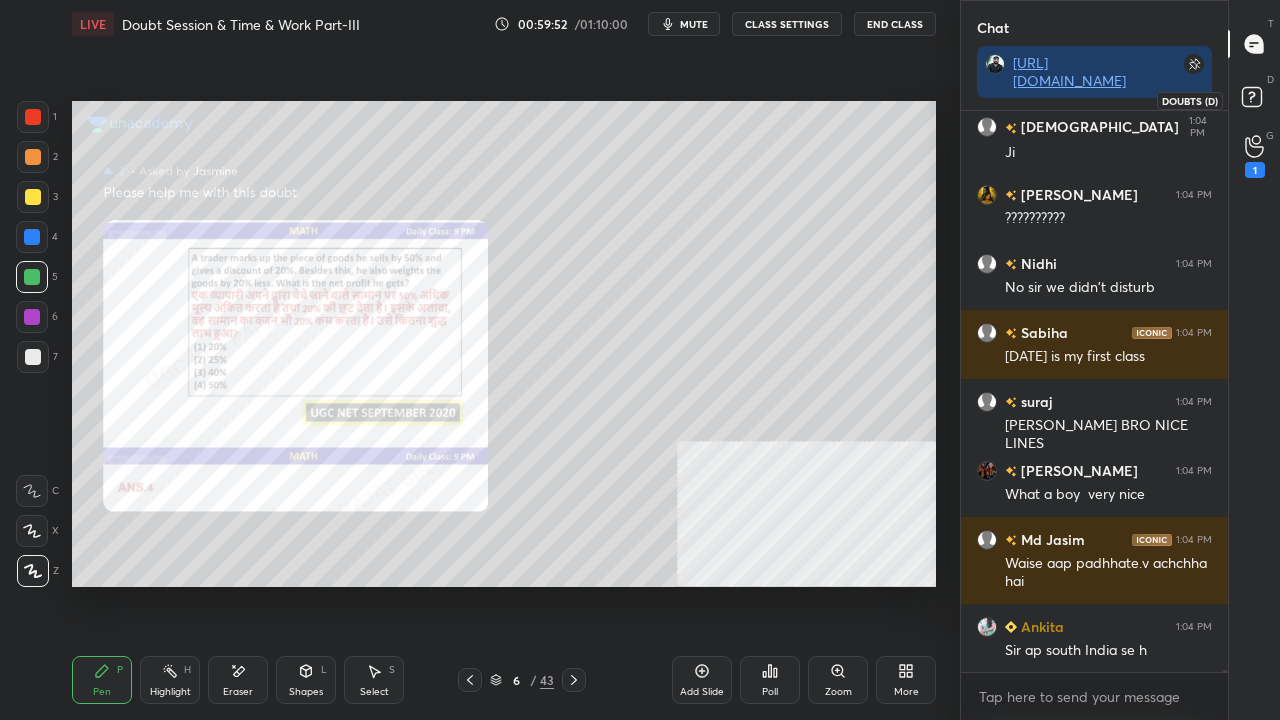 click 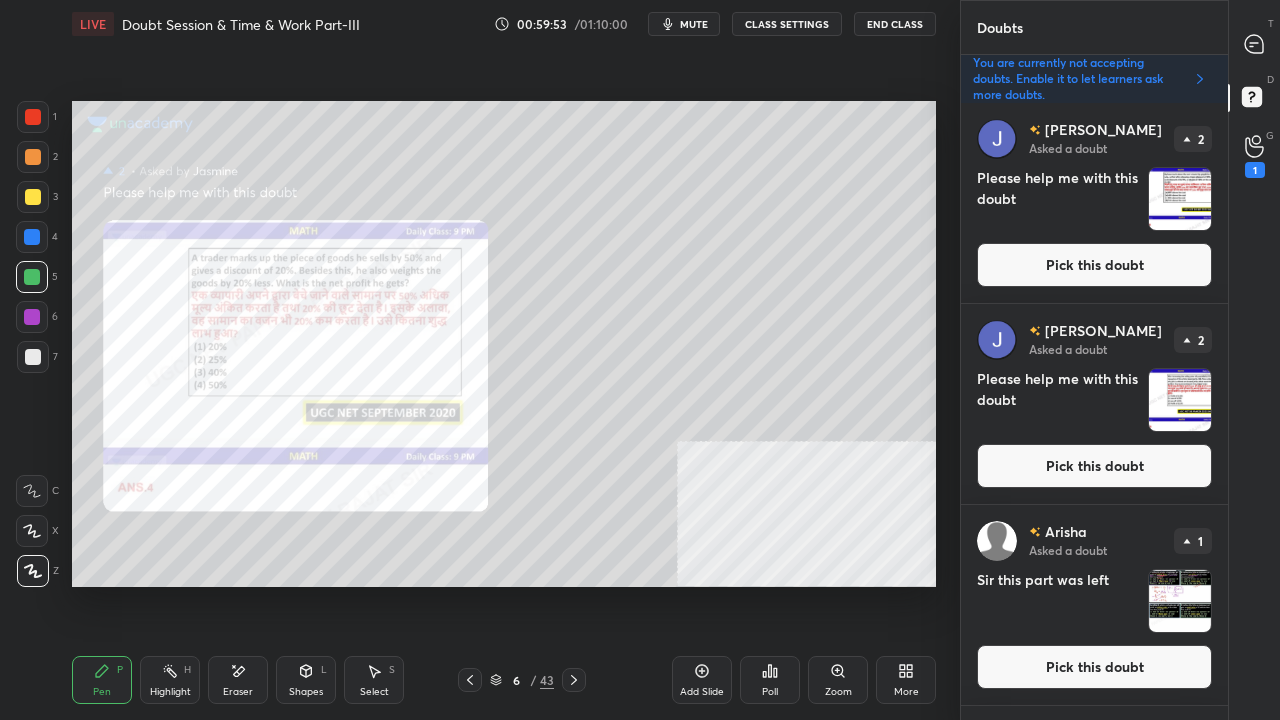 click on "Pick this doubt" at bounding box center (1094, 265) 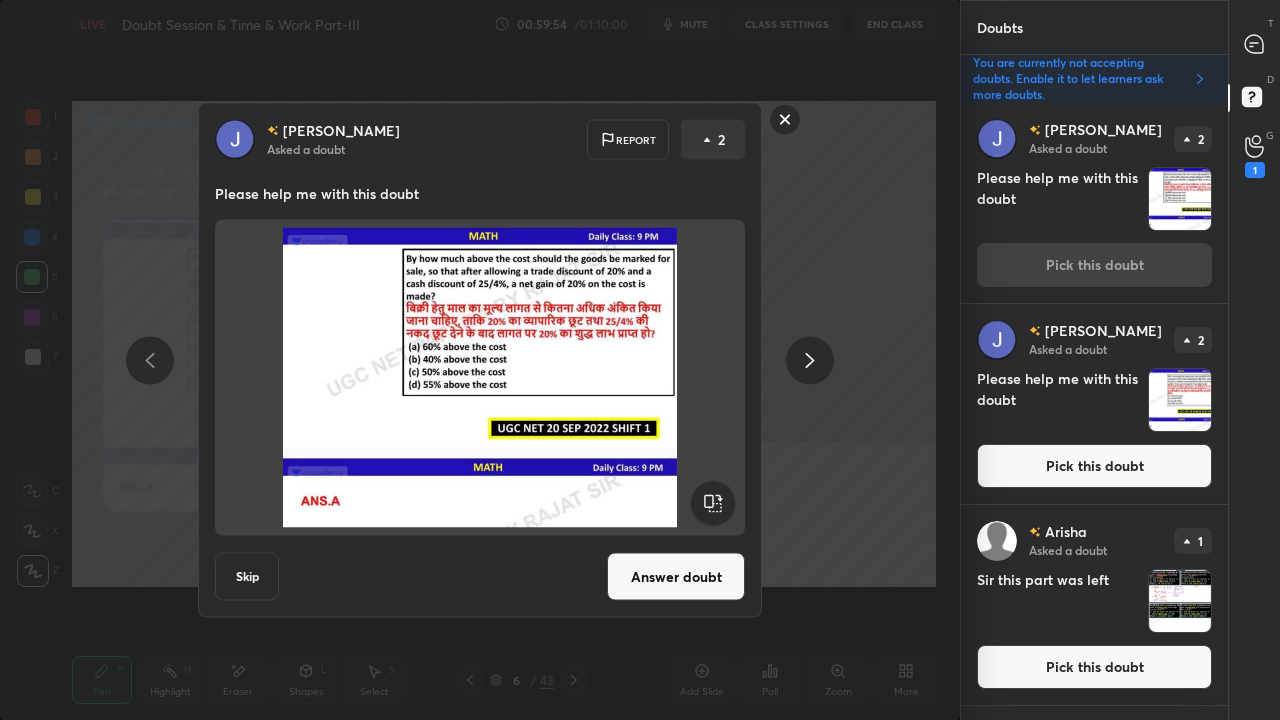 drag, startPoint x: 698, startPoint y: 580, endPoint x: 703, endPoint y: 567, distance: 13.928389 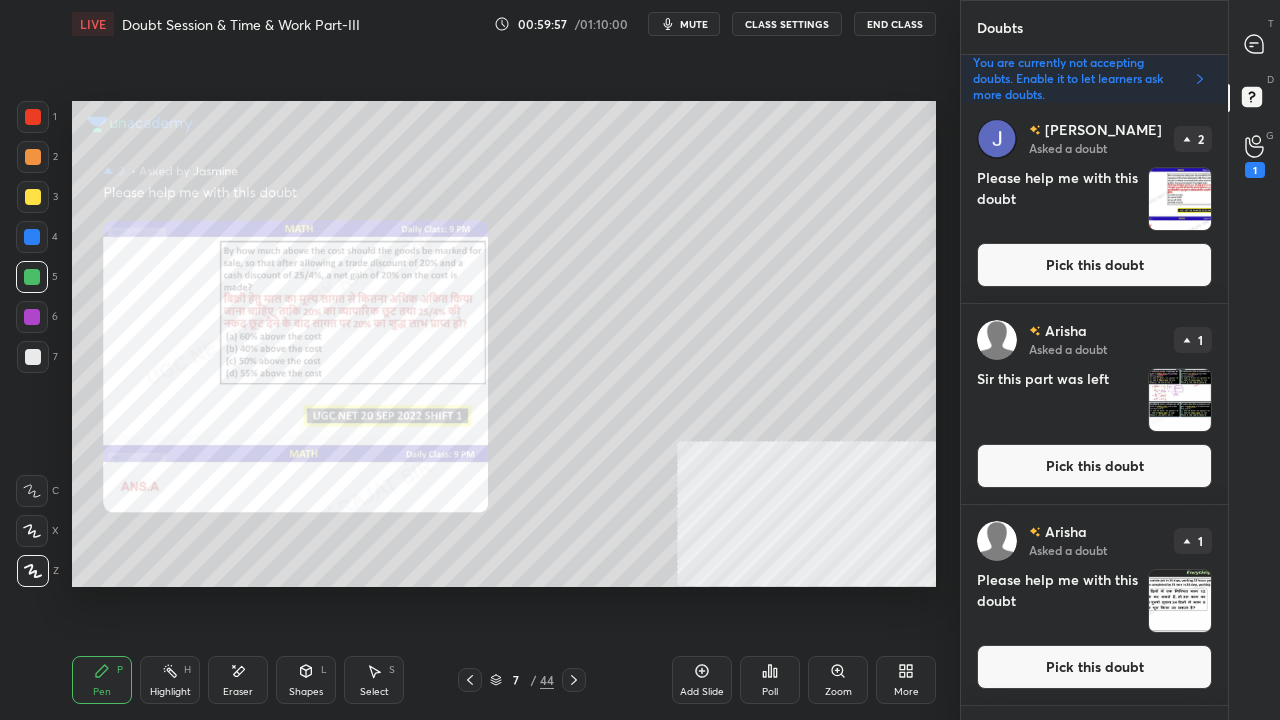 click on "Pick this doubt" at bounding box center (1094, 265) 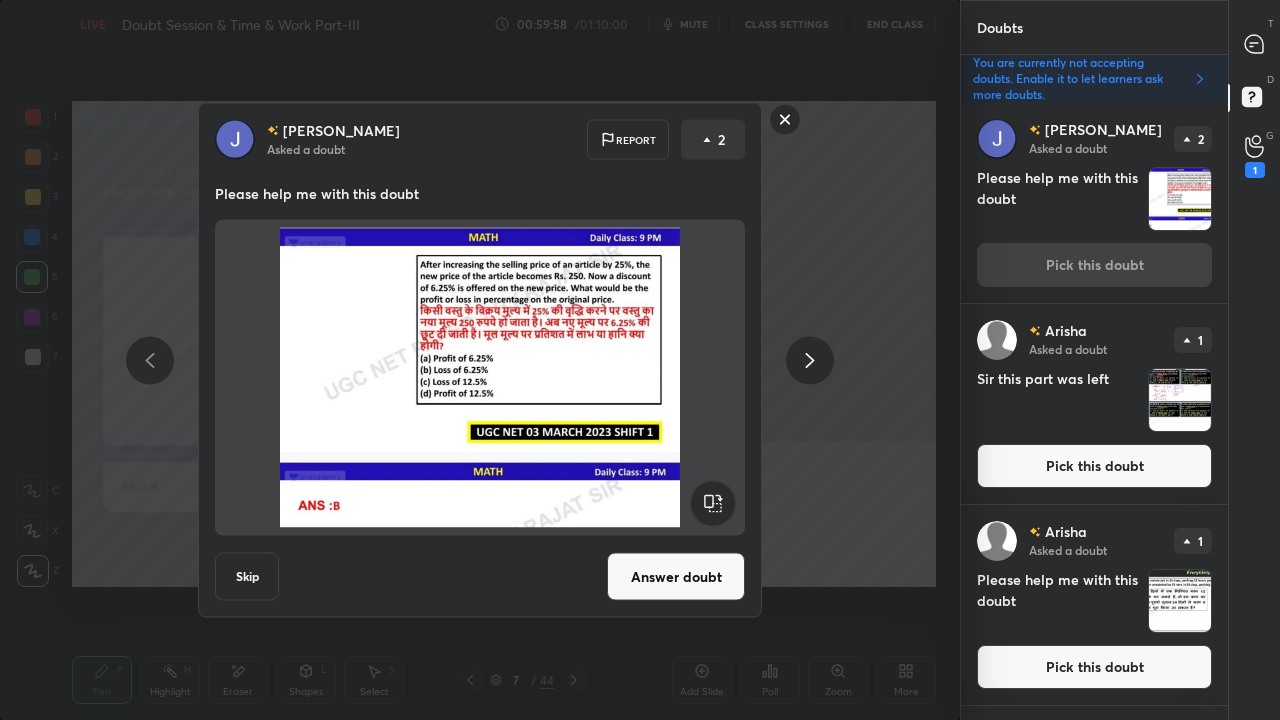 click on "Answer doubt" at bounding box center [676, 577] 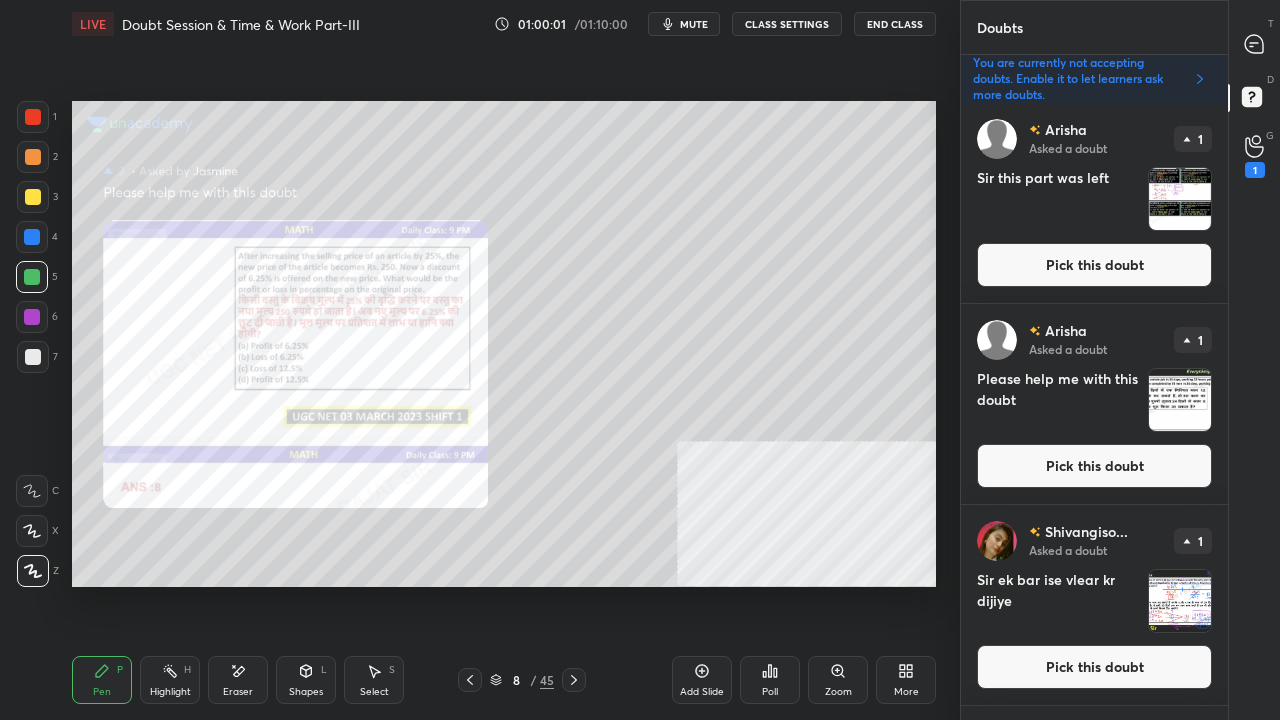 click on "Pick this doubt" at bounding box center (1094, 265) 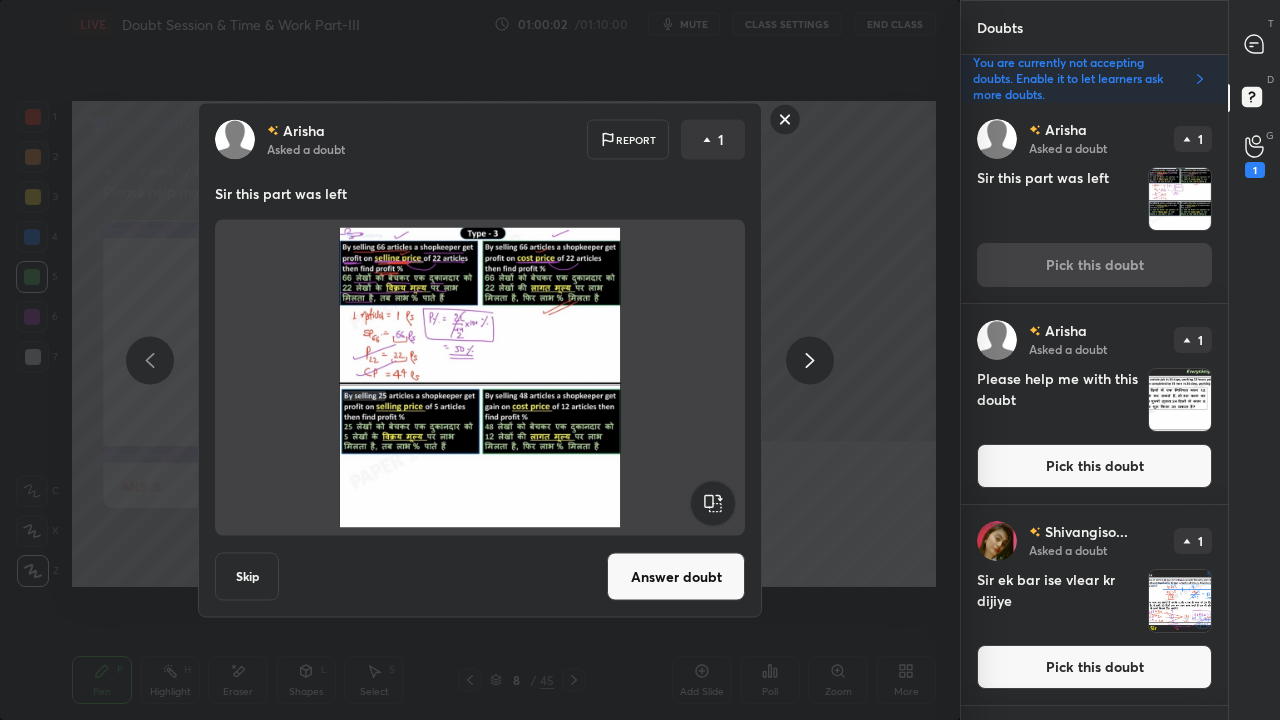 click on "Answer doubt" at bounding box center (676, 577) 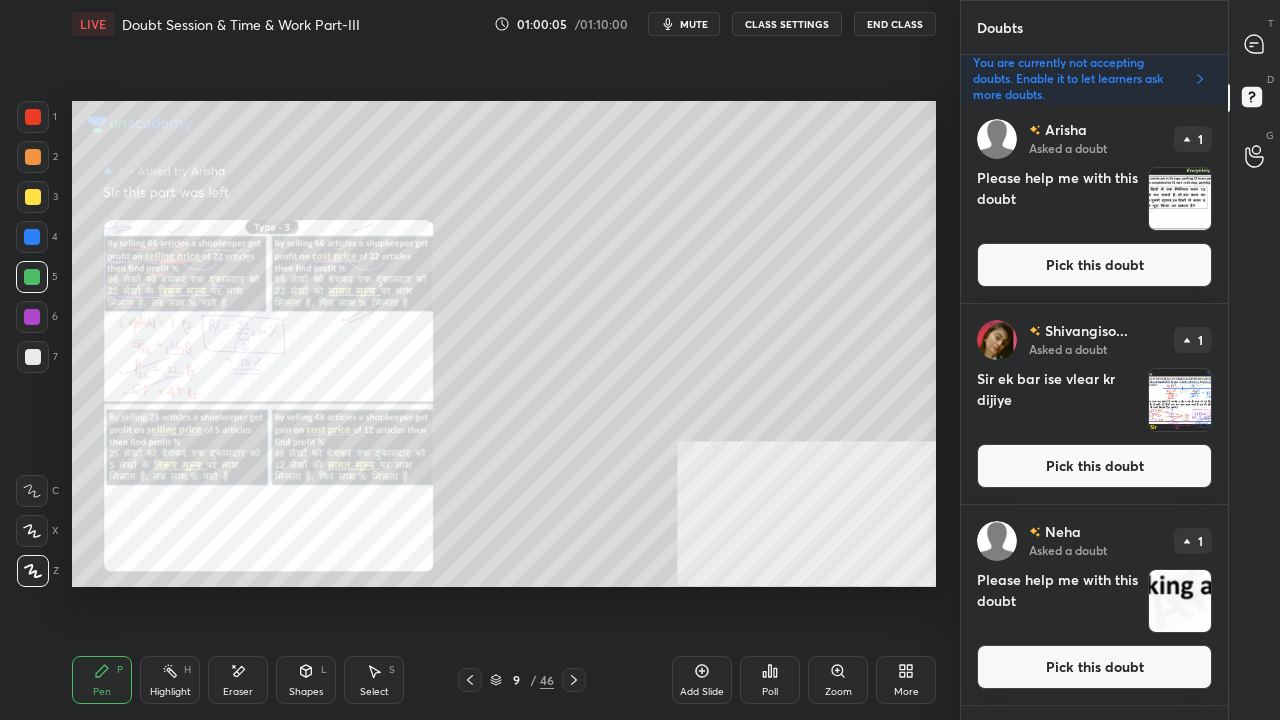 click on "Pick this doubt" at bounding box center (1094, 265) 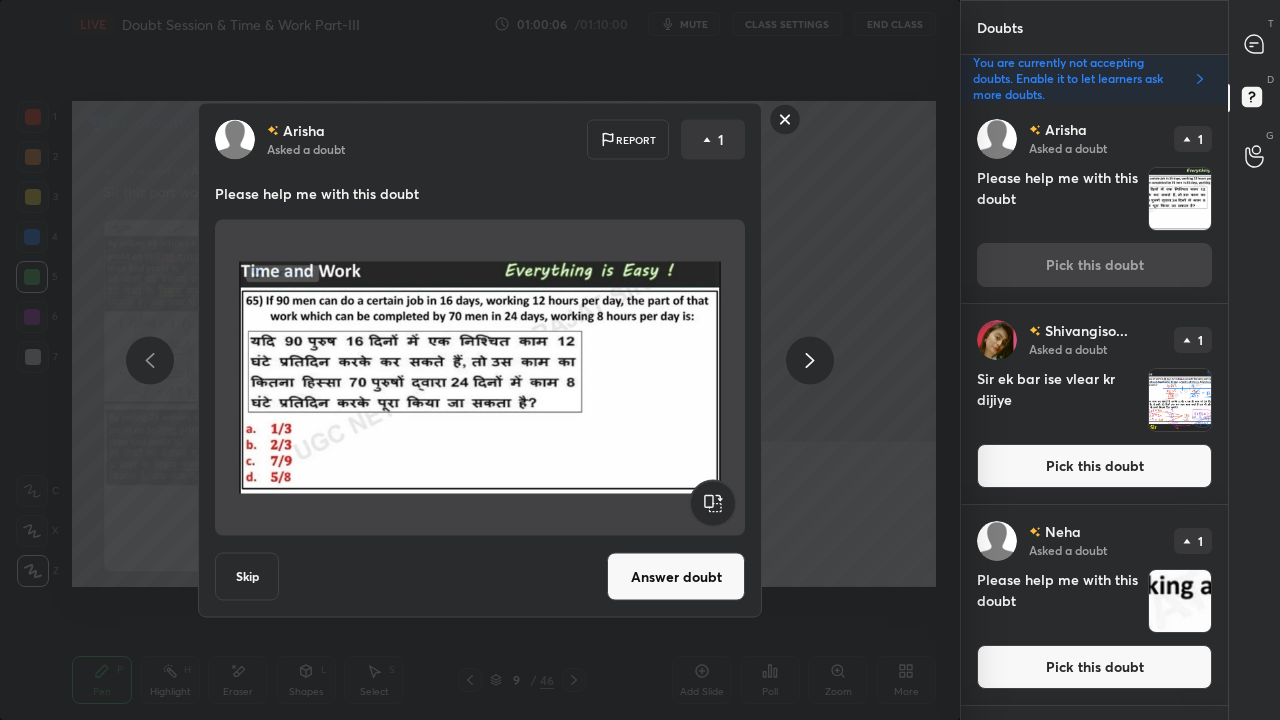 click on "Answer doubt" at bounding box center [676, 577] 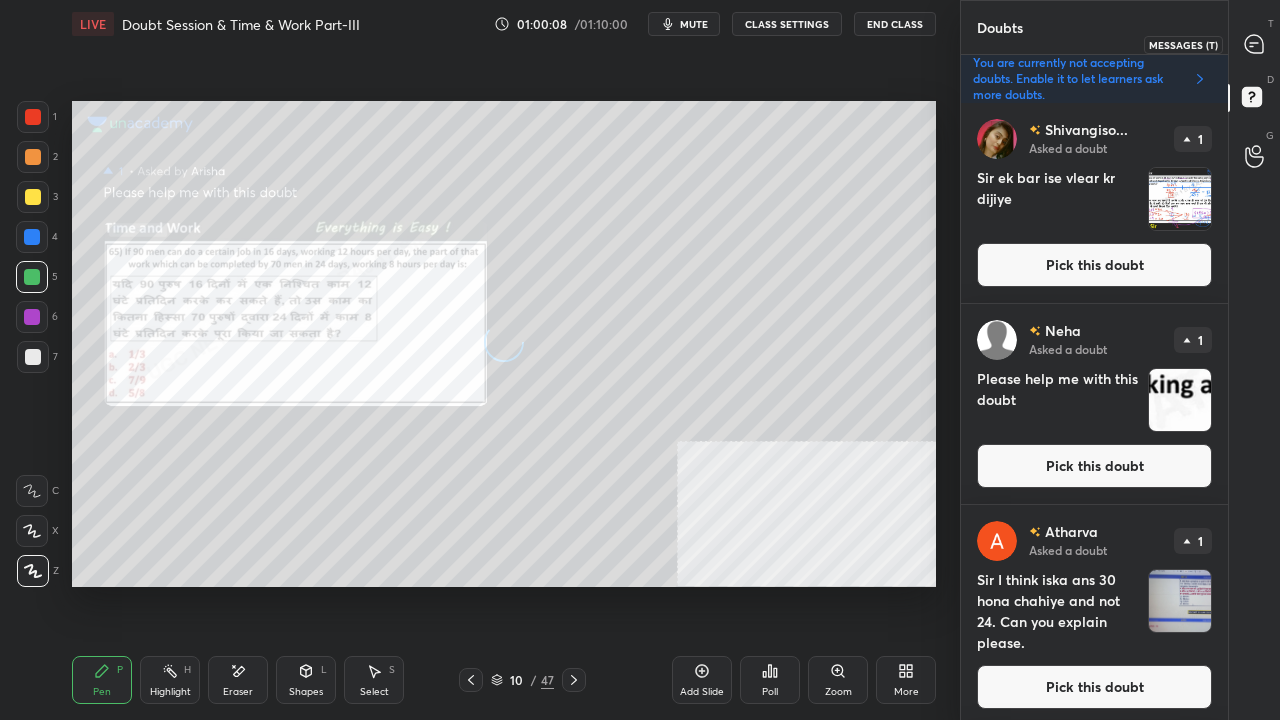 drag, startPoint x: 1258, startPoint y: 41, endPoint x: 1243, endPoint y: 56, distance: 21.213203 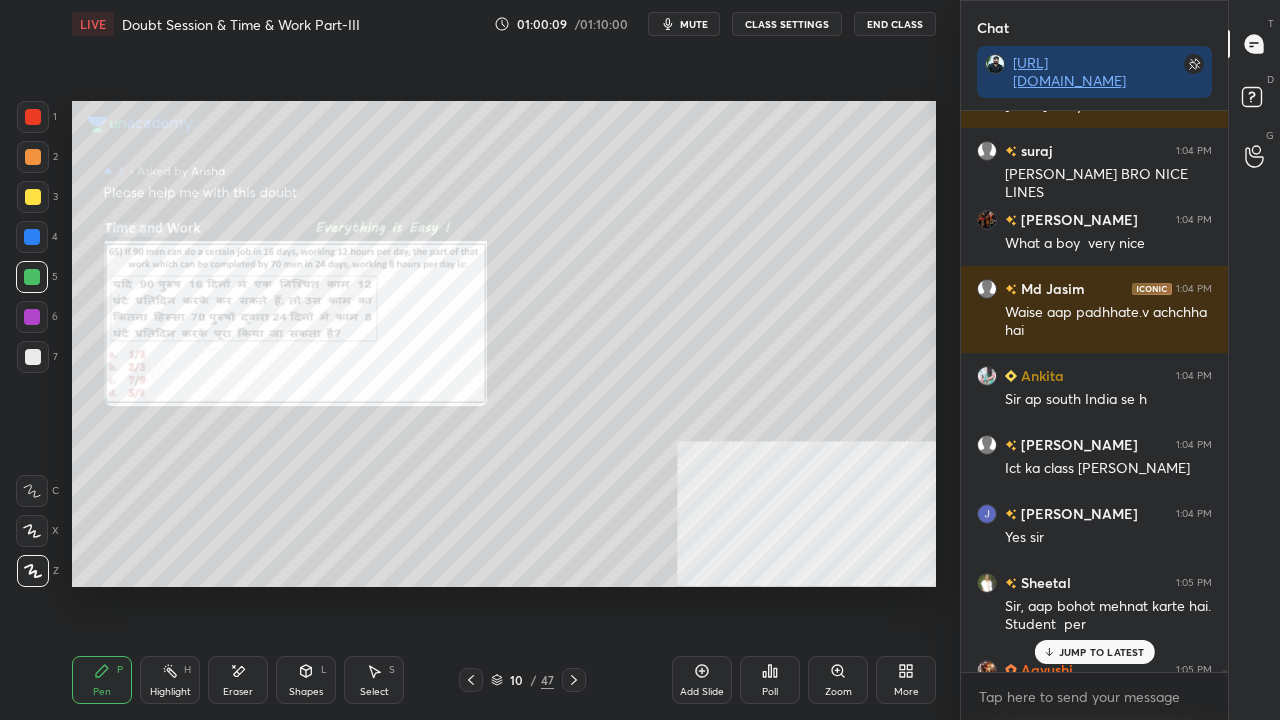 click on "JUMP TO LATEST" at bounding box center [1094, 652] 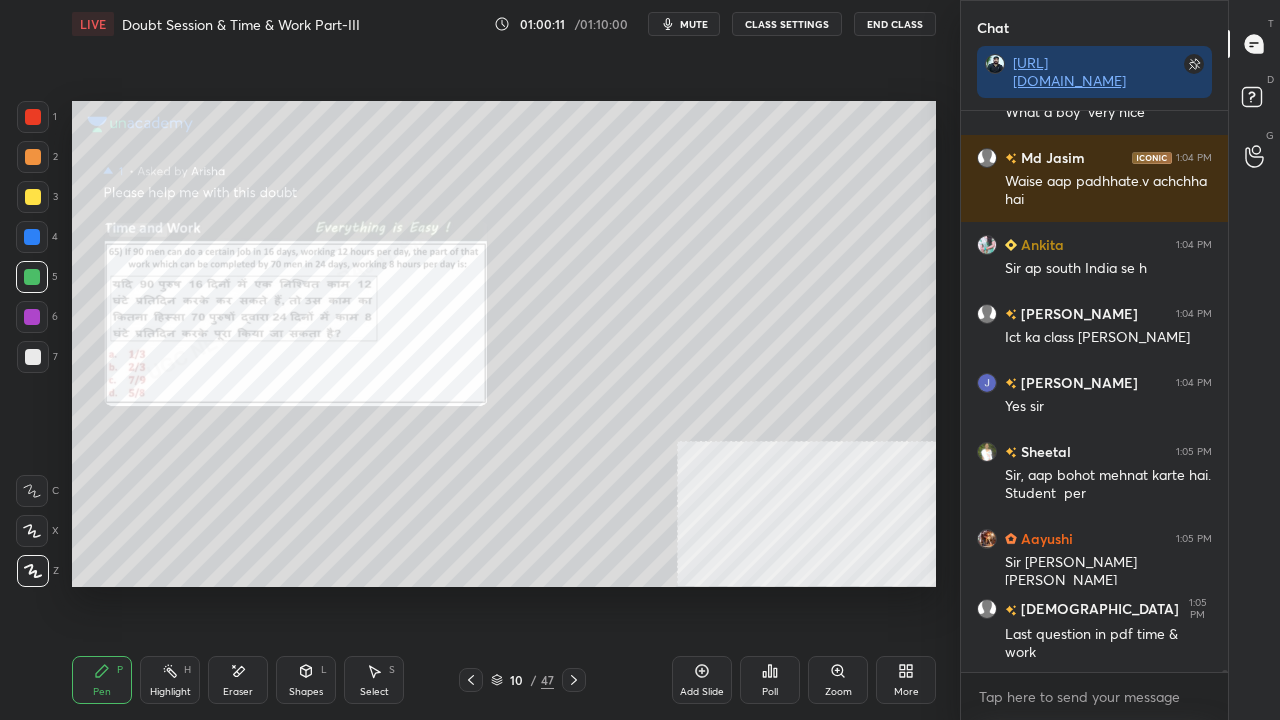 click at bounding box center [32, 237] 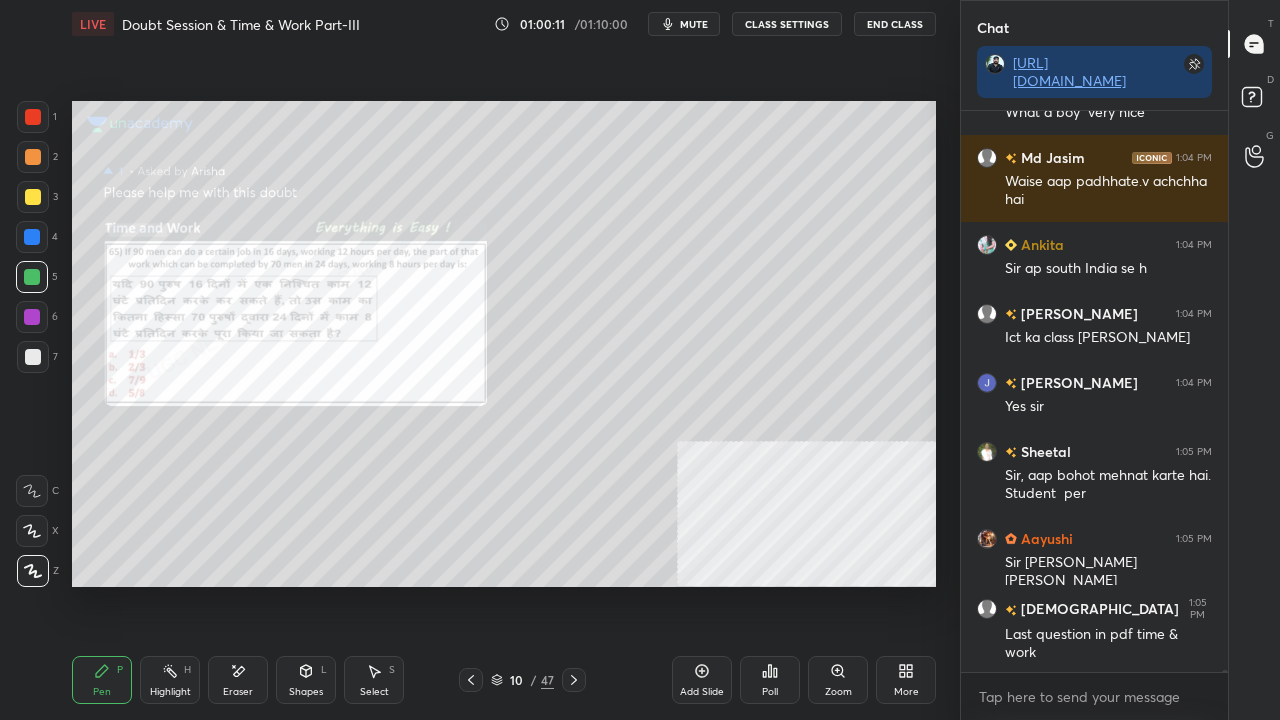 click at bounding box center (32, 237) 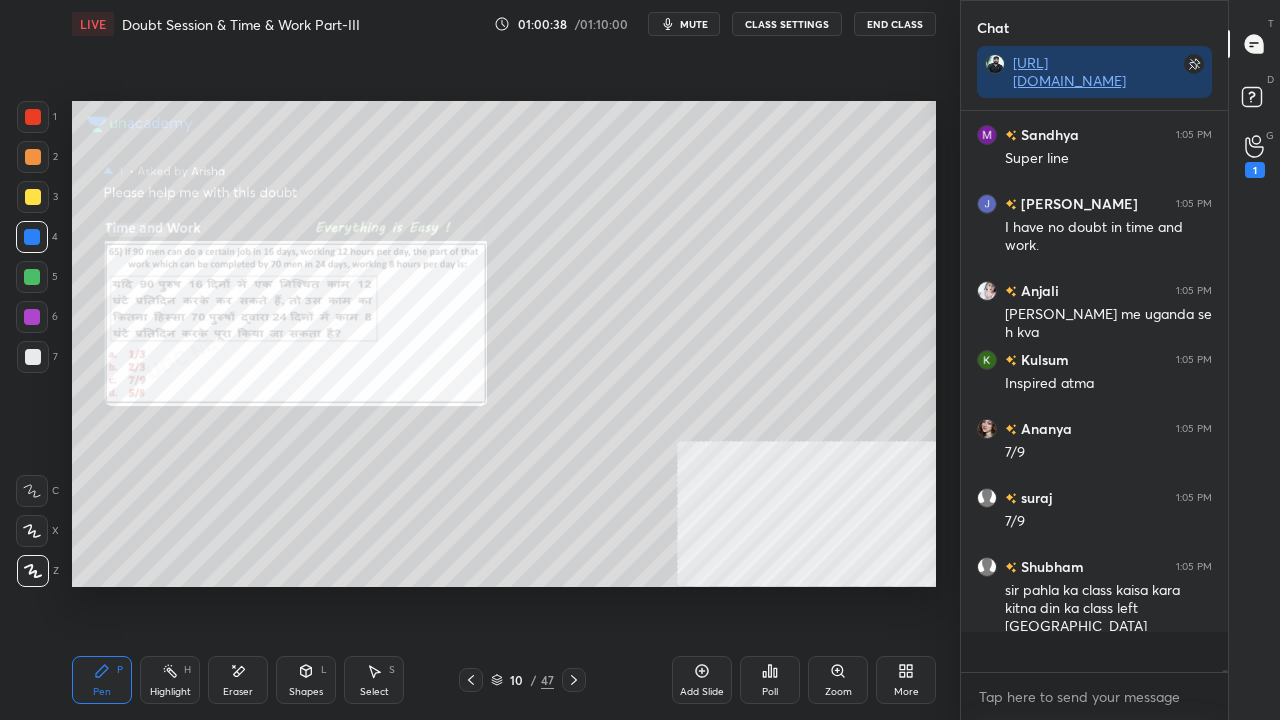 click at bounding box center [33, 117] 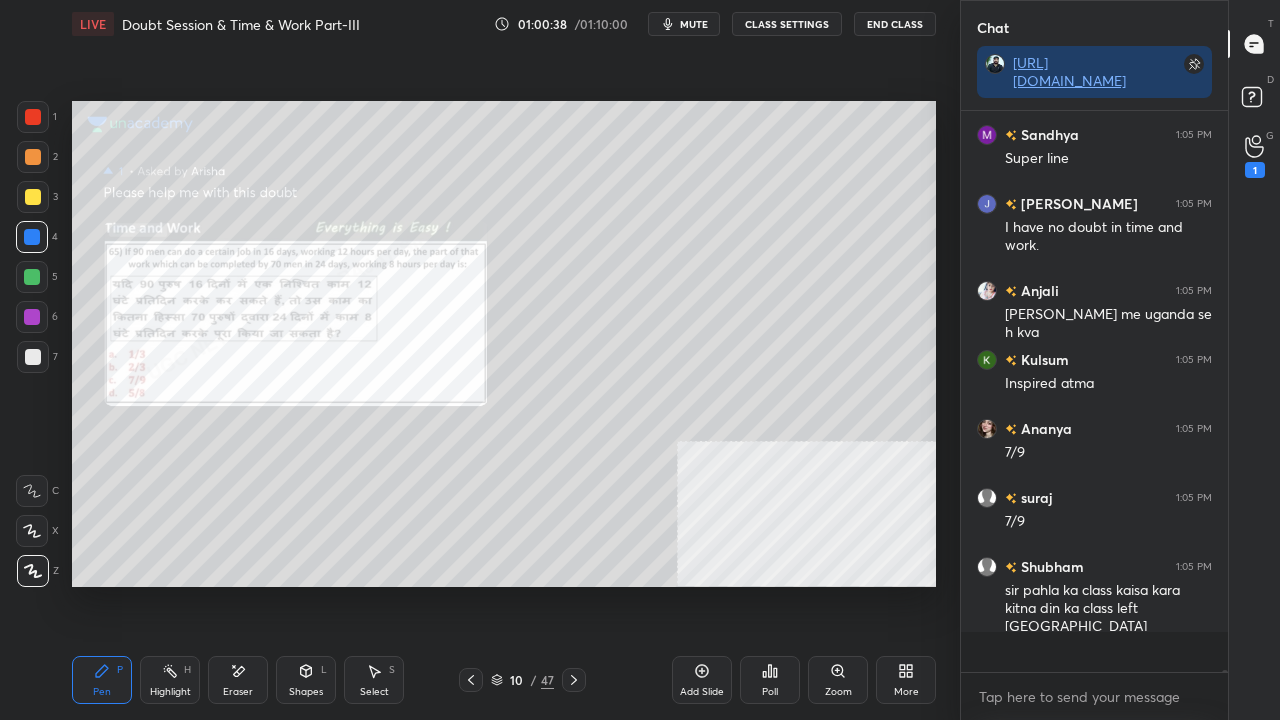 scroll, scrollTop: 158292, scrollLeft: 0, axis: vertical 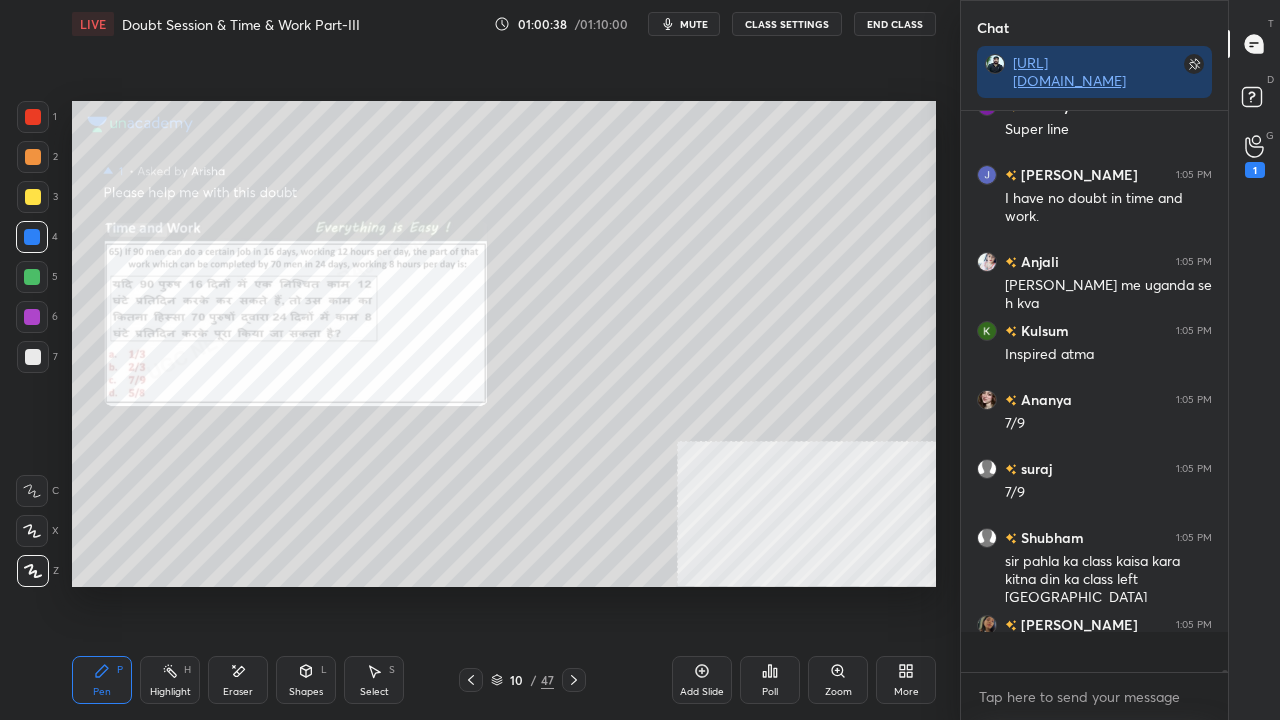 click at bounding box center [33, 117] 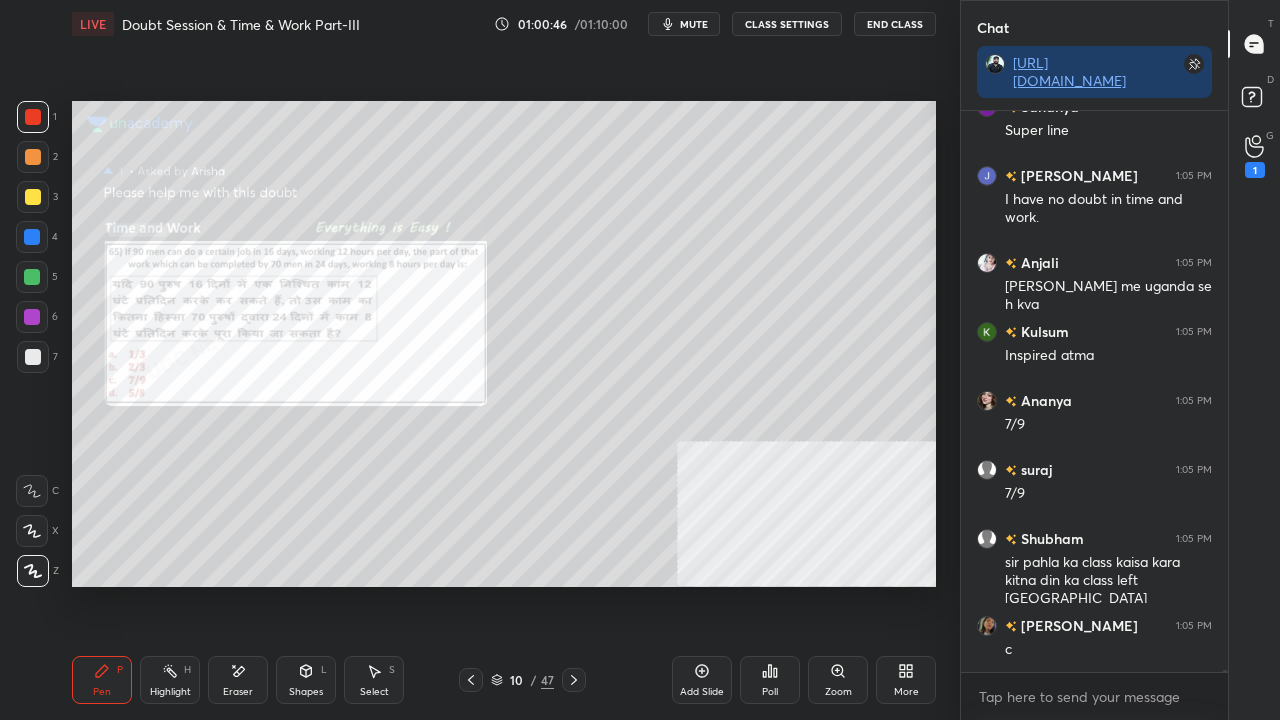 click on "Setting up your live class Poll for   secs No correct answer Start poll" at bounding box center (504, 344) 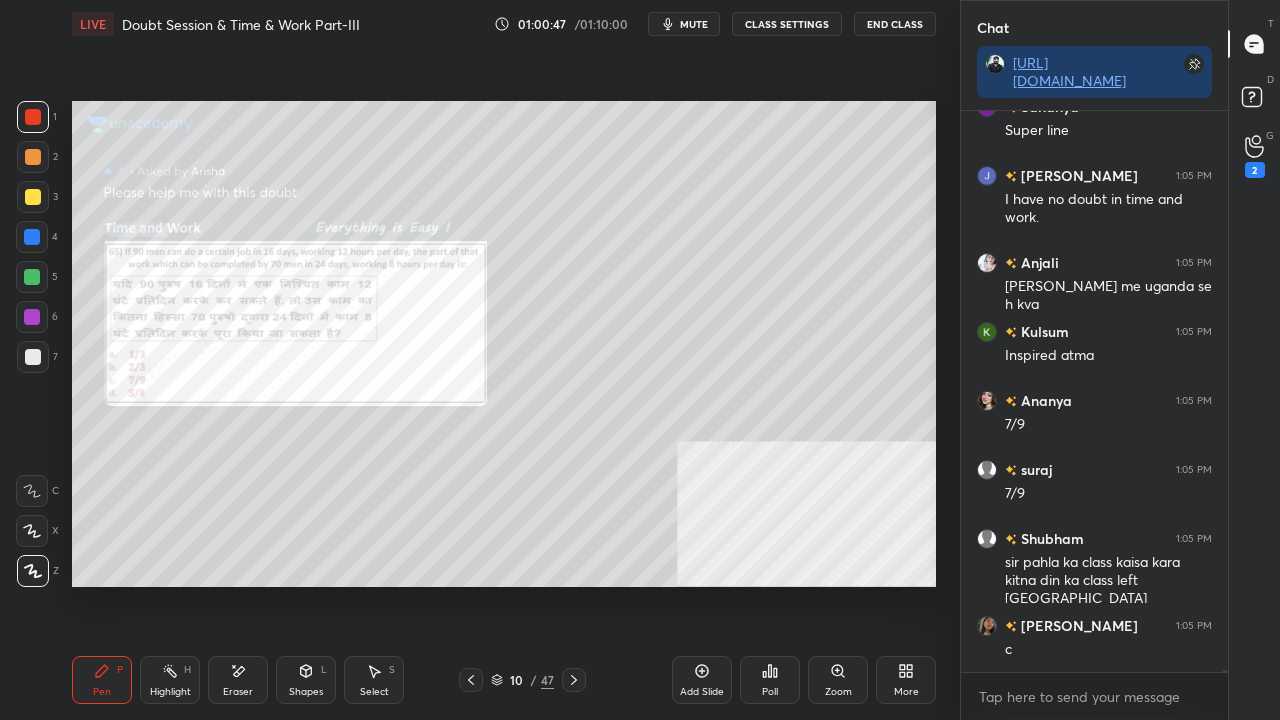 click on "Setting up your live class Poll for   secs No correct answer Start poll" at bounding box center [504, 344] 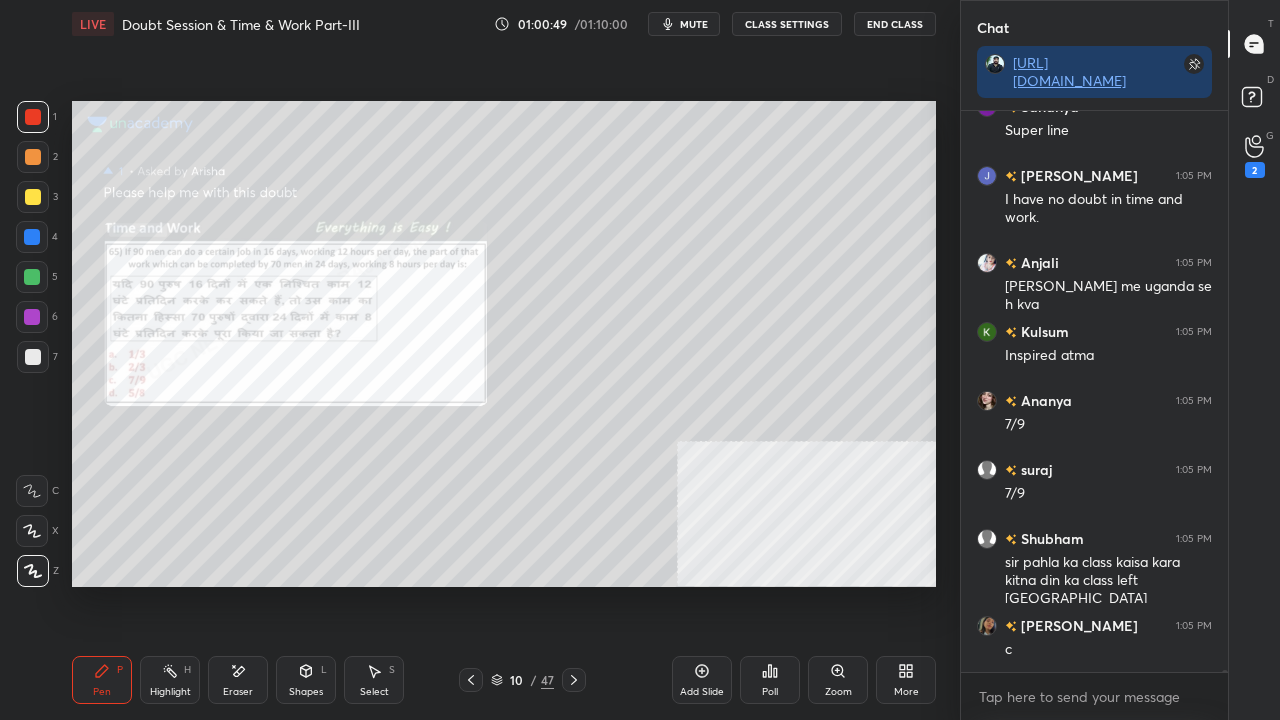 click on "Setting up your live class Poll for   secs No correct answer Start poll" at bounding box center (504, 344) 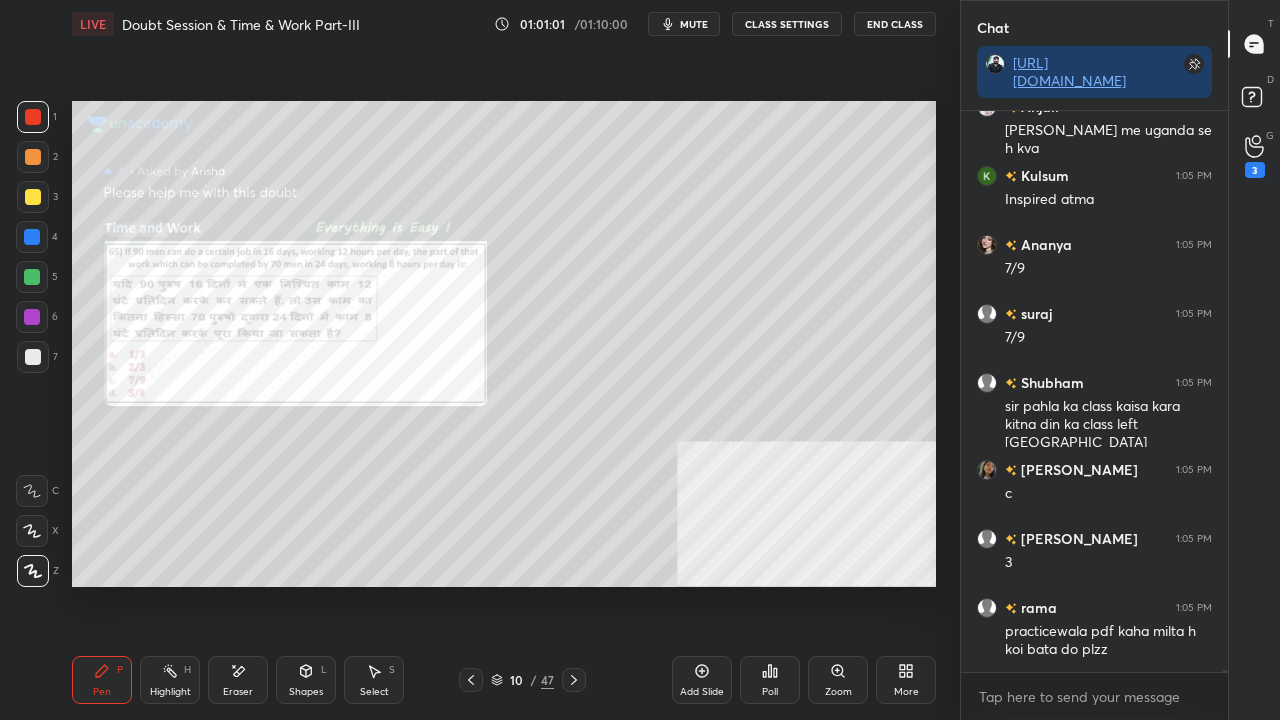 scroll, scrollTop: 158516, scrollLeft: 0, axis: vertical 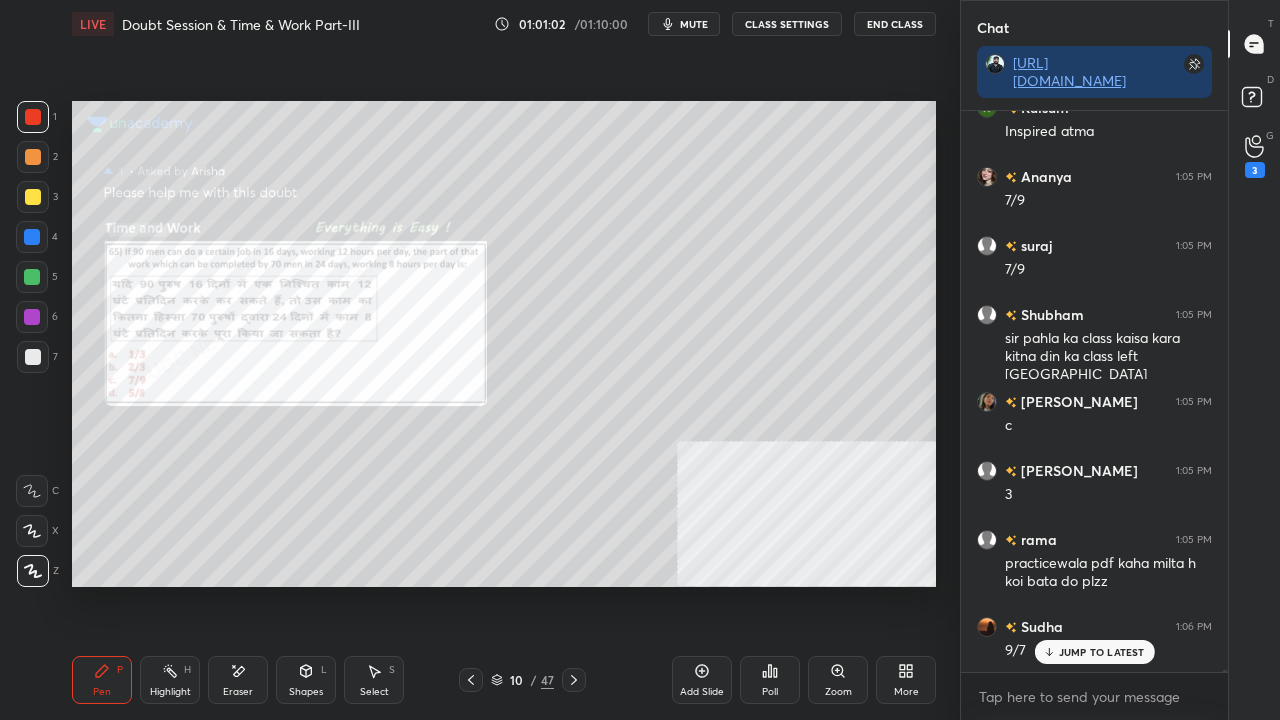 drag, startPoint x: 252, startPoint y: 684, endPoint x: 315, endPoint y: 609, distance: 97.94897 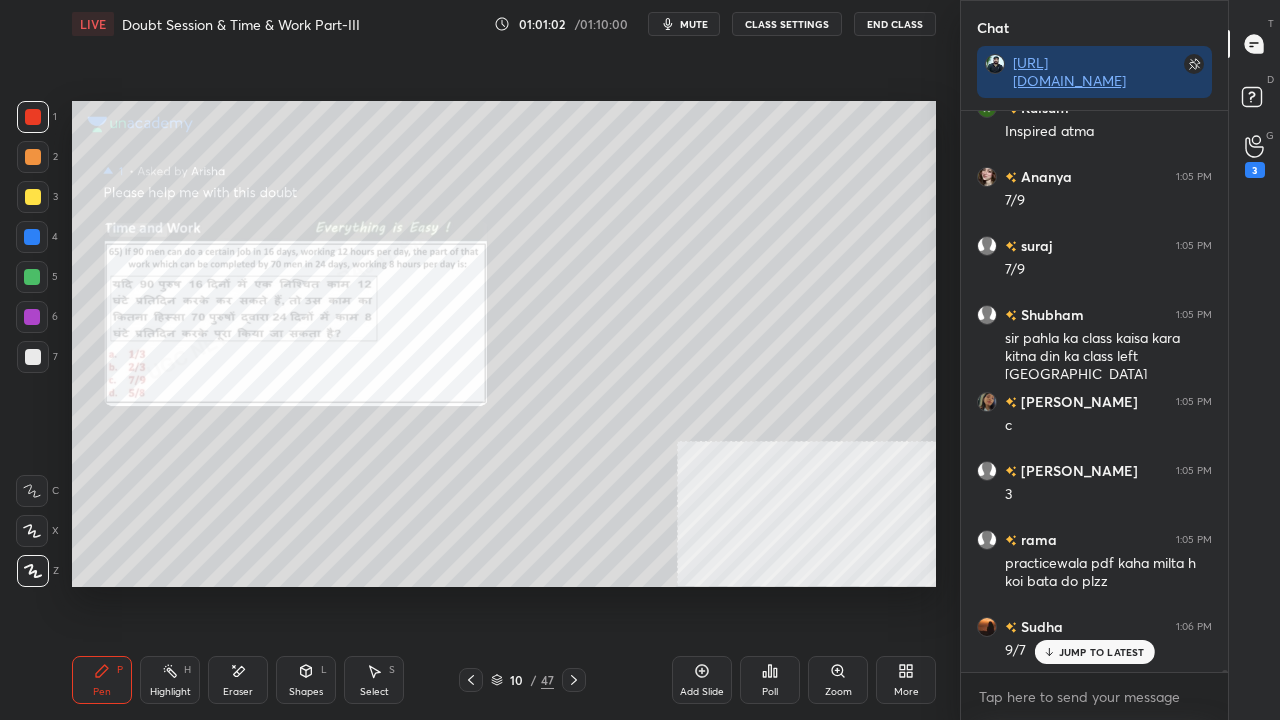click on "Eraser" at bounding box center [238, 680] 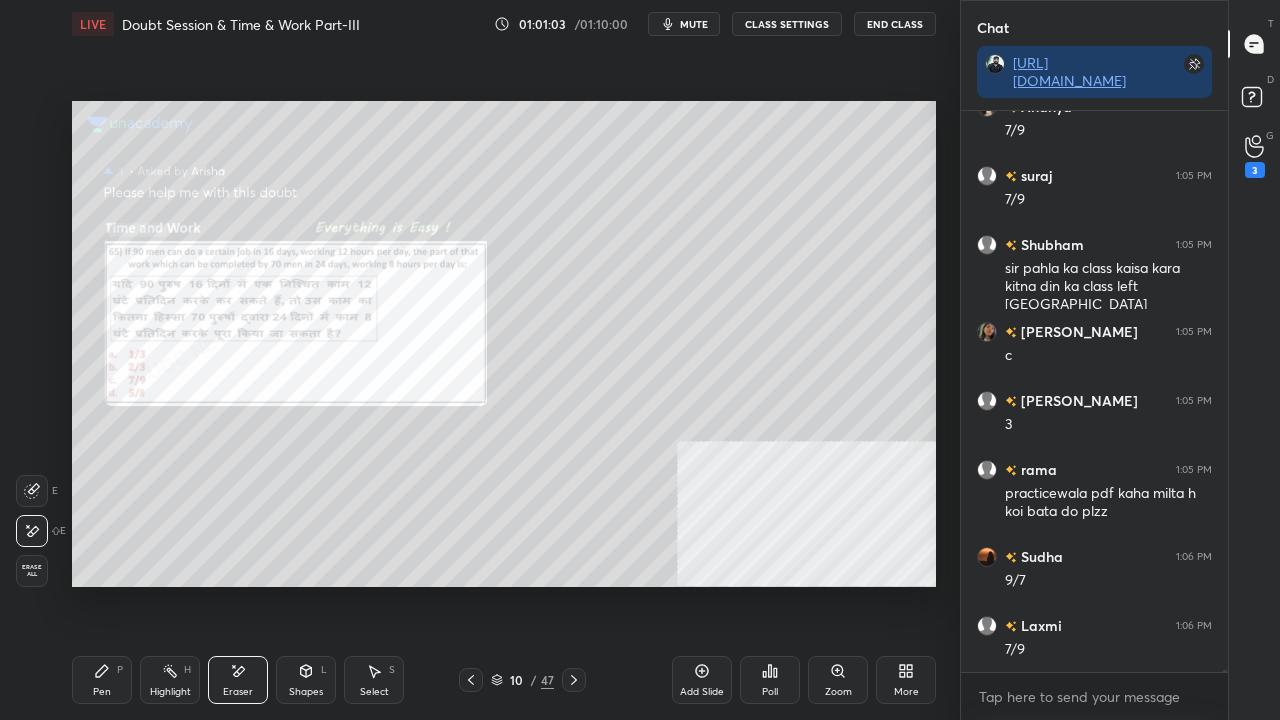 scroll, scrollTop: 158654, scrollLeft: 0, axis: vertical 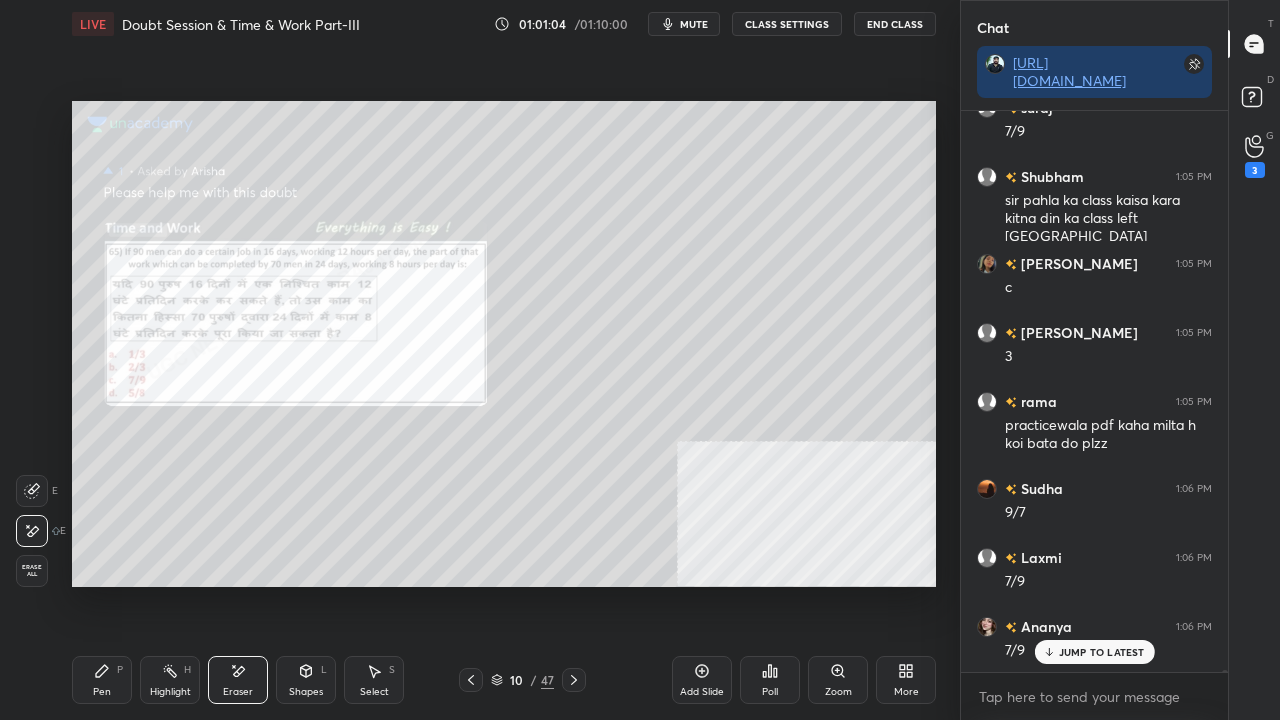 click on "Pen P" at bounding box center (102, 680) 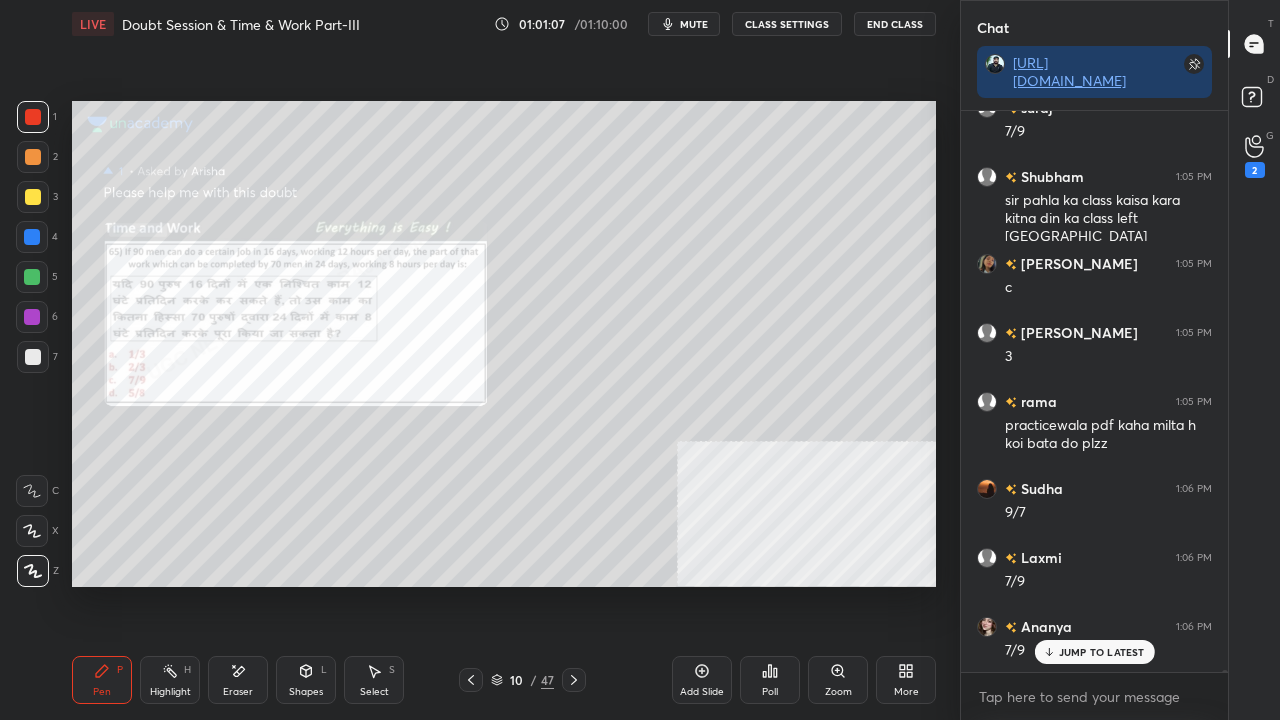 click at bounding box center (32, 317) 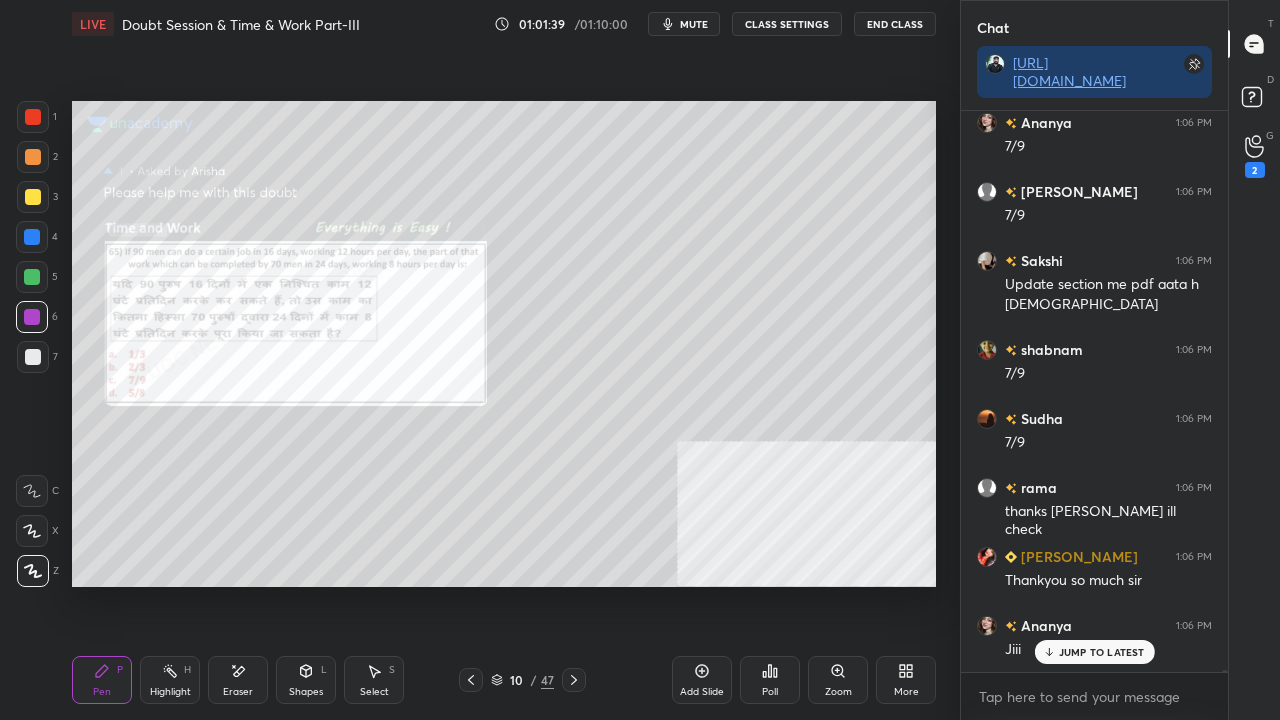scroll, scrollTop: 159226, scrollLeft: 0, axis: vertical 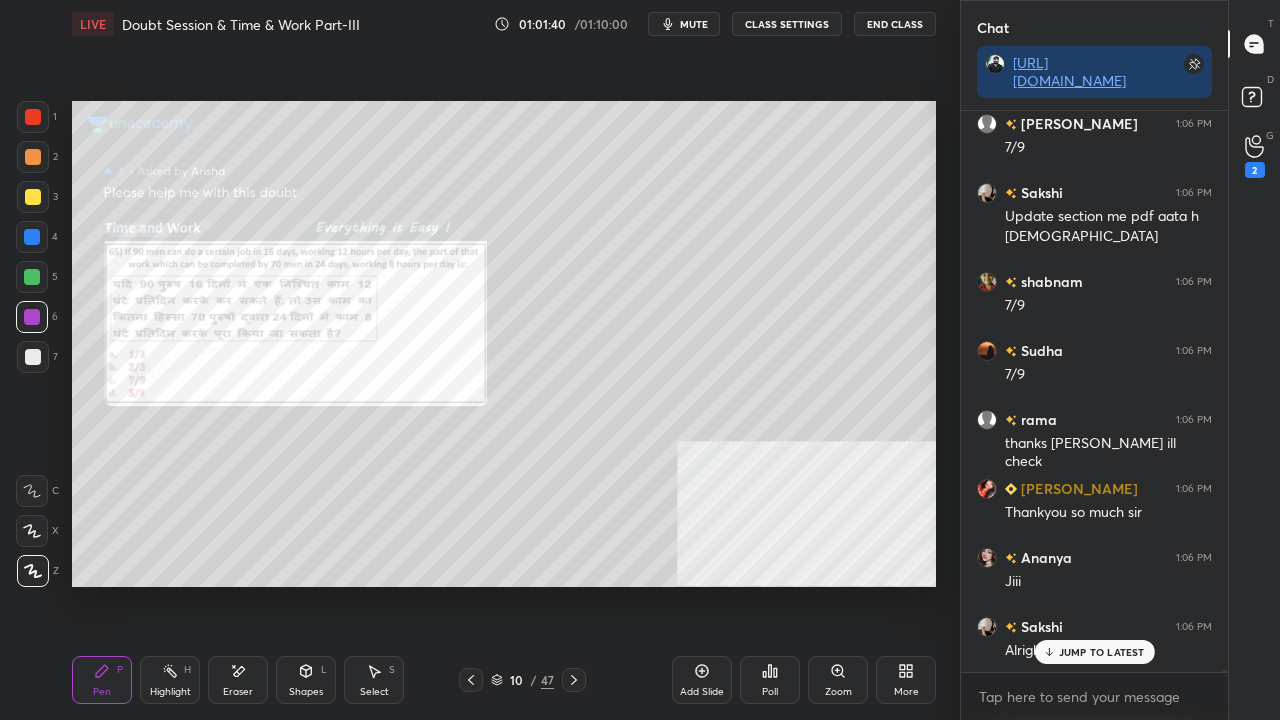 click at bounding box center [33, 117] 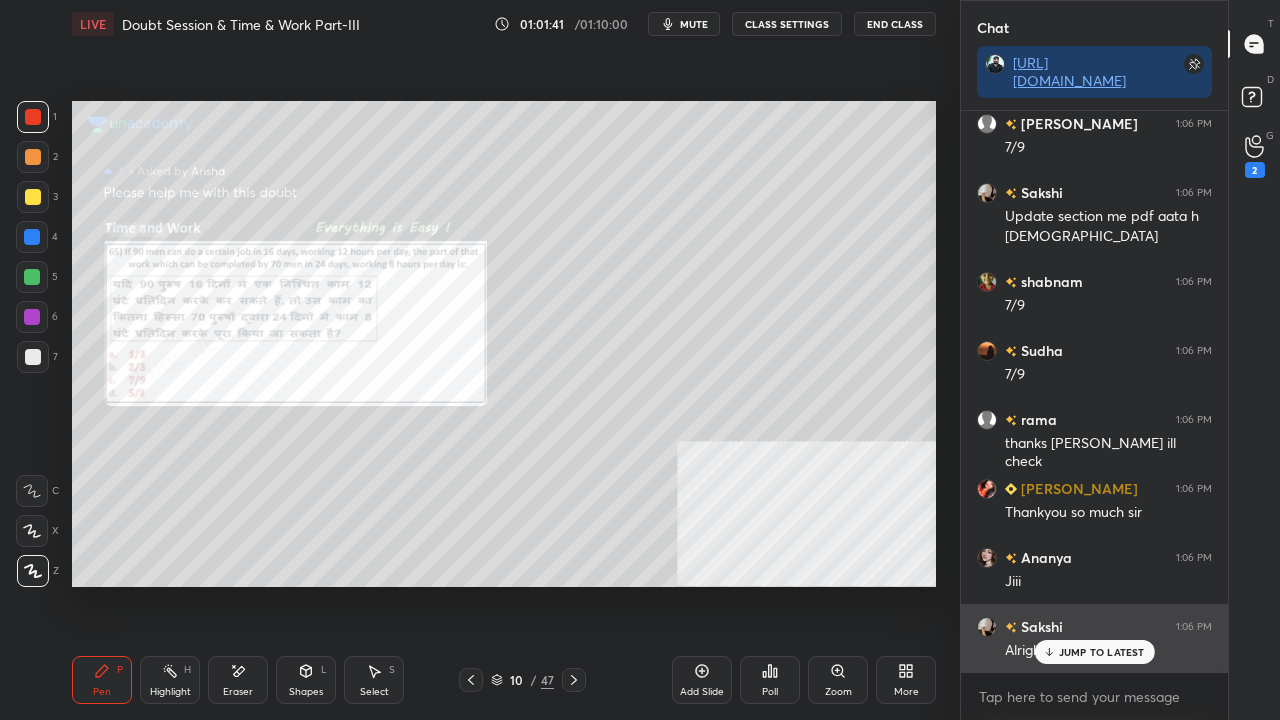 click on "JUMP TO LATEST" at bounding box center (1102, 652) 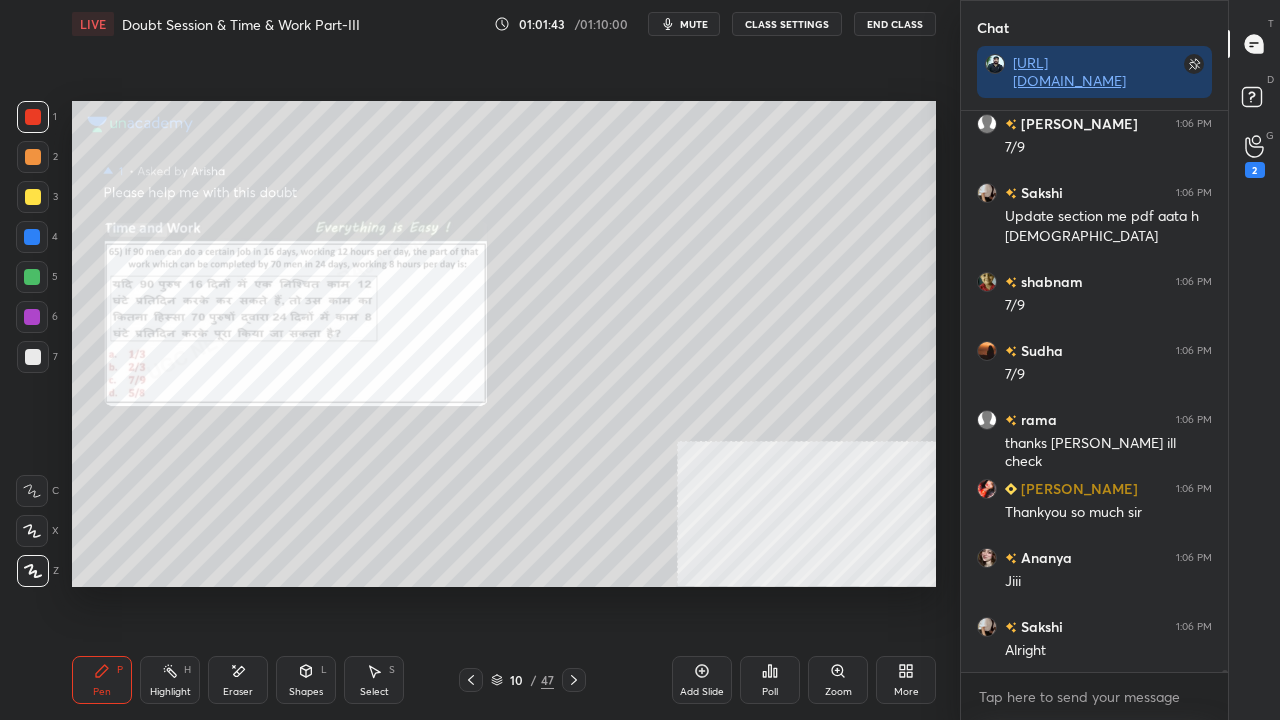 scroll, scrollTop: 514, scrollLeft: 261, axis: both 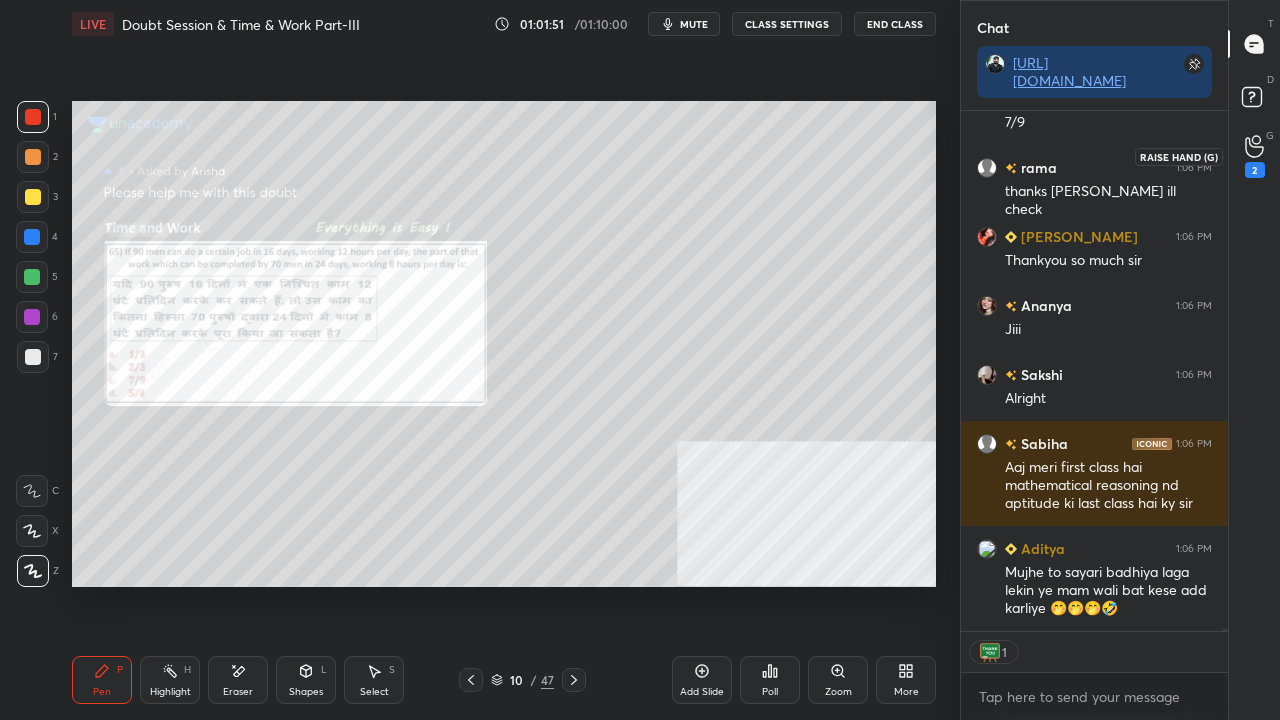 click 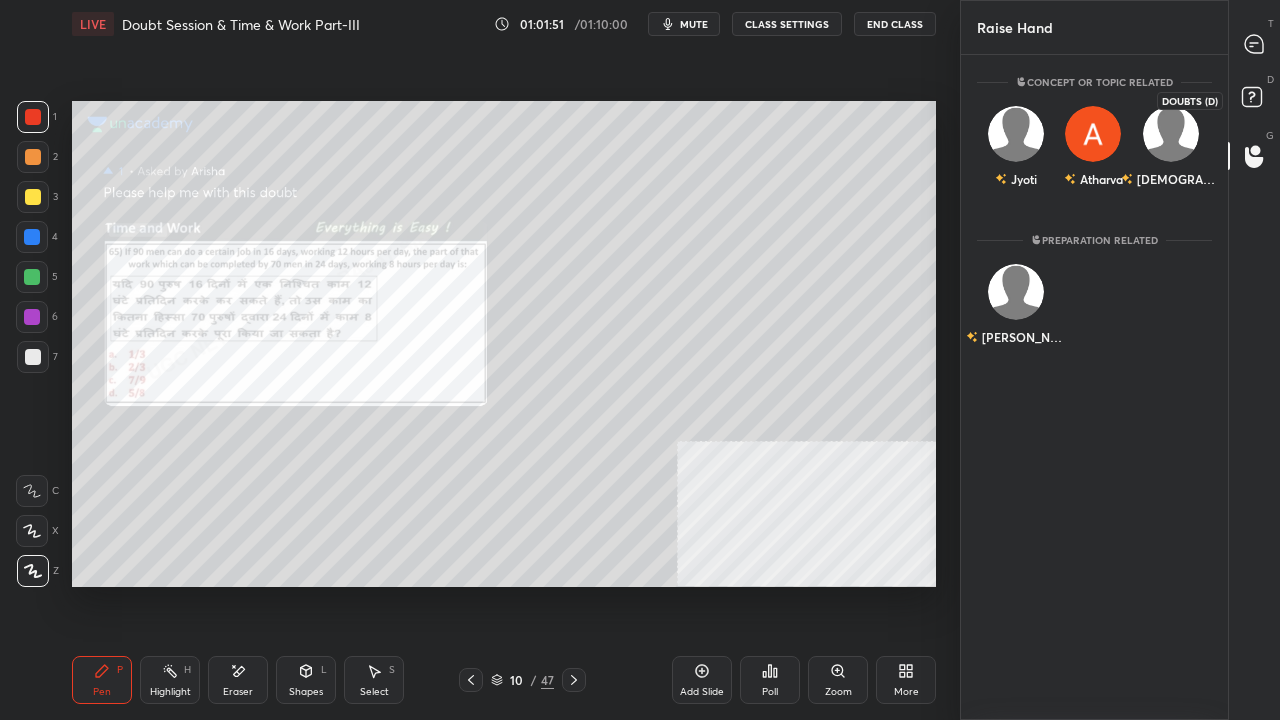click 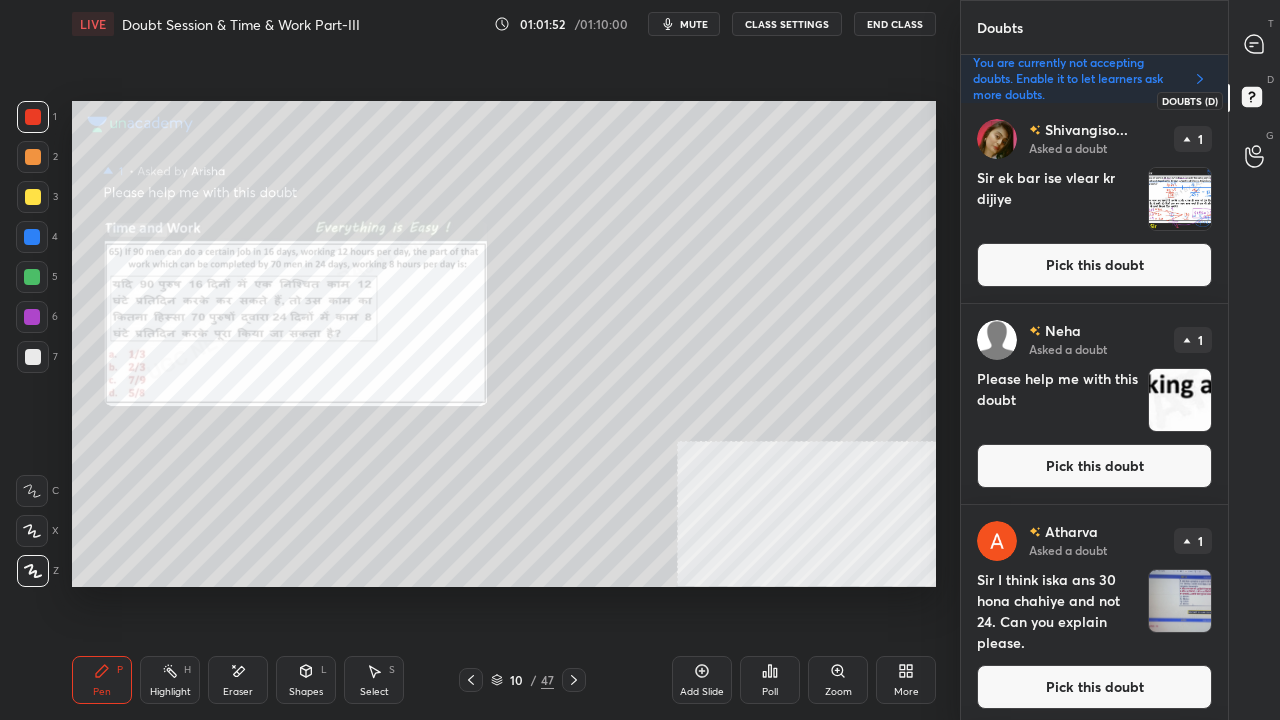 scroll, scrollTop: 6, scrollLeft: 6, axis: both 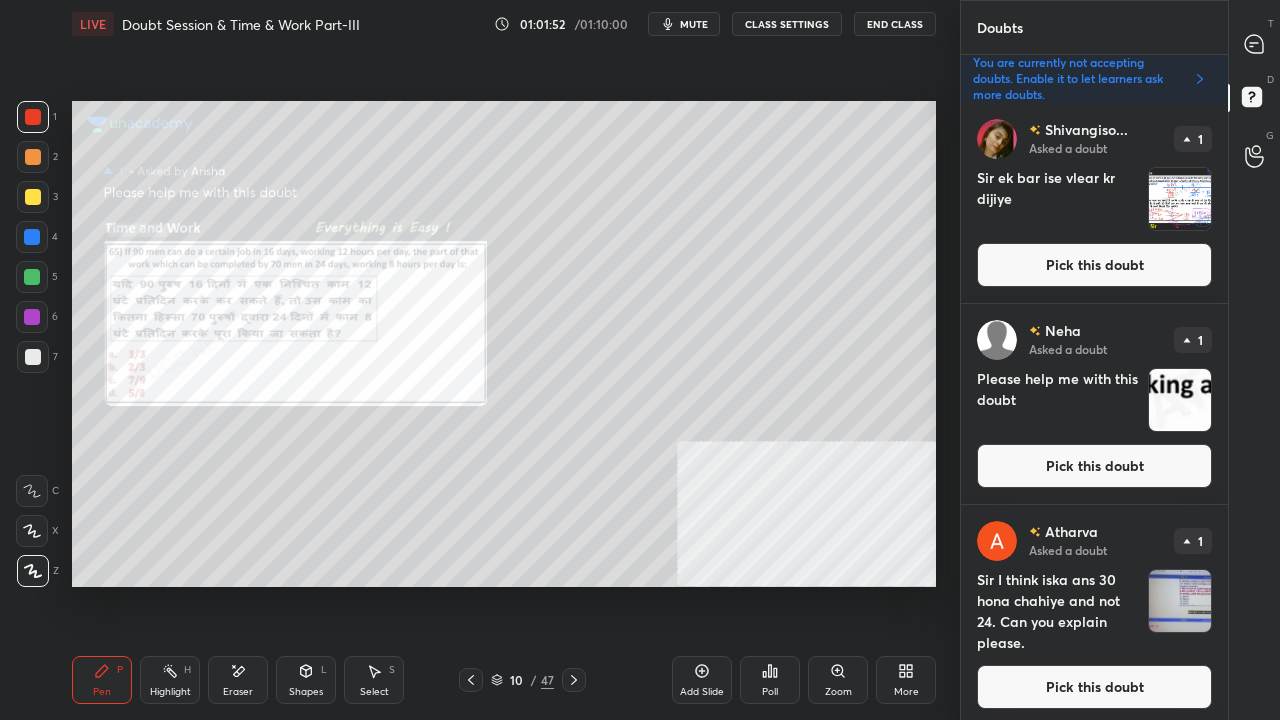 click on "Pick this doubt" at bounding box center (1094, 265) 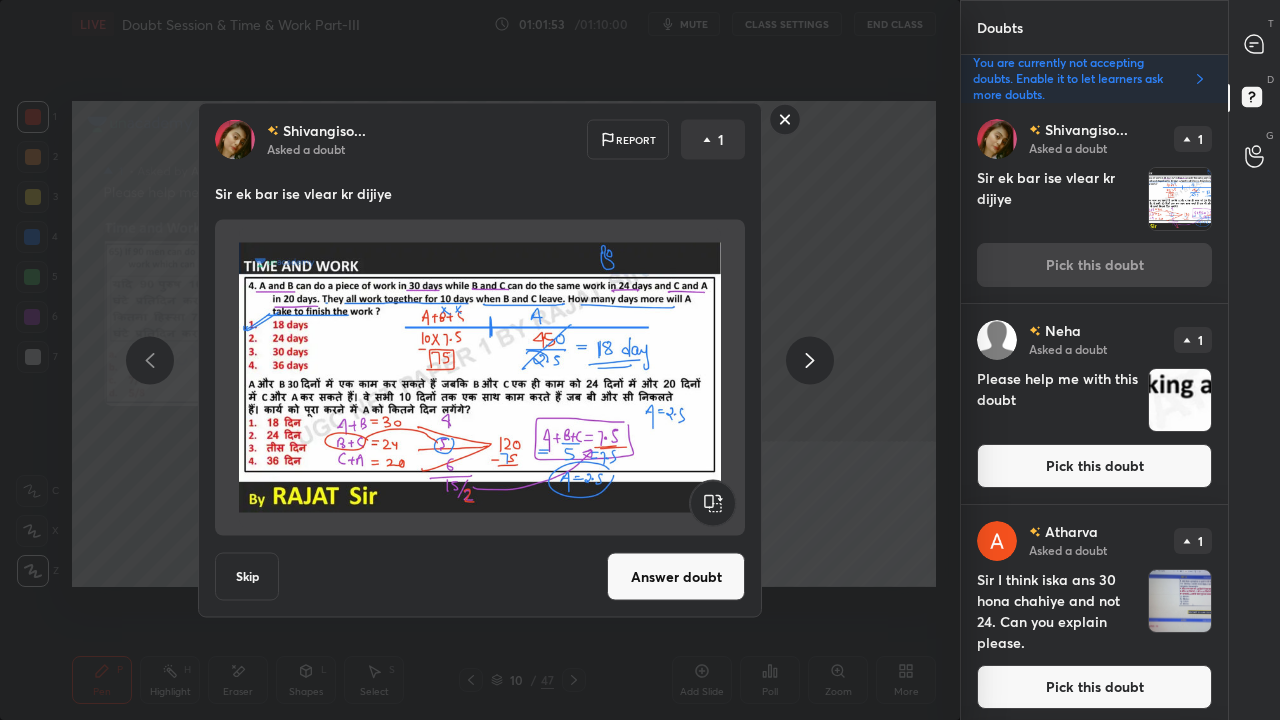 click on "Answer doubt" at bounding box center (676, 577) 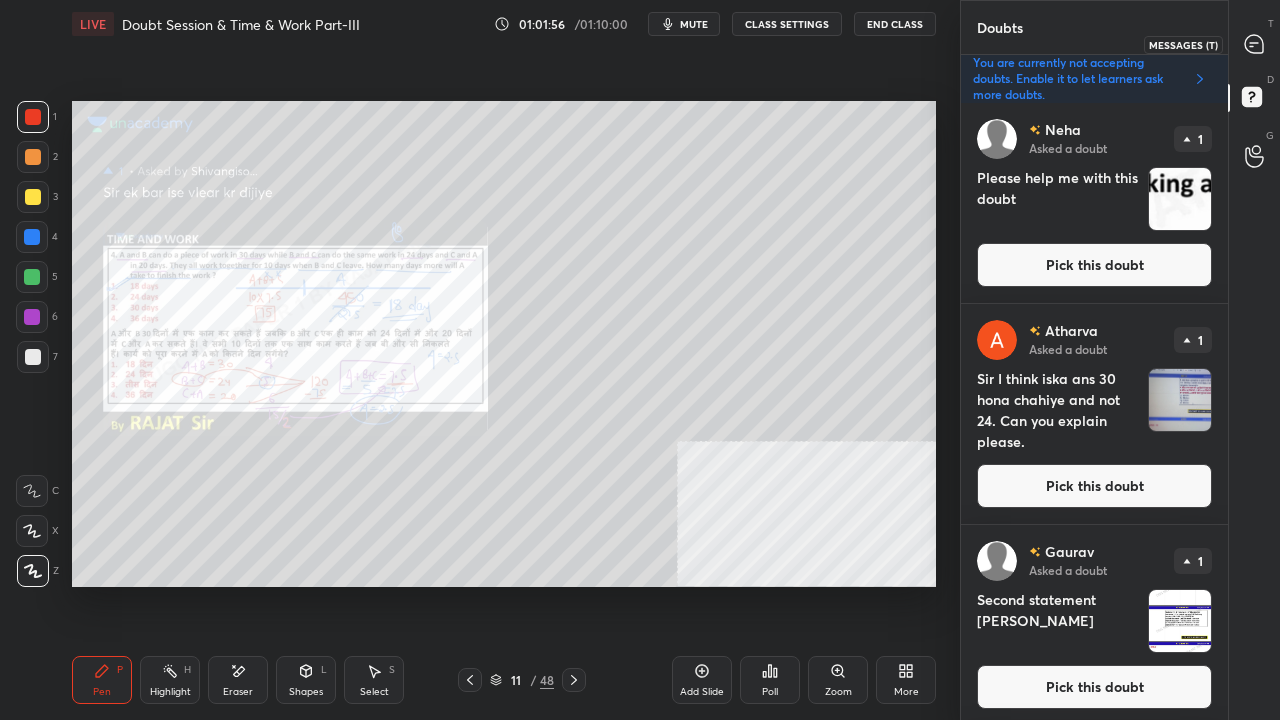 drag, startPoint x: 1268, startPoint y: 34, endPoint x: 1256, endPoint y: 36, distance: 12.165525 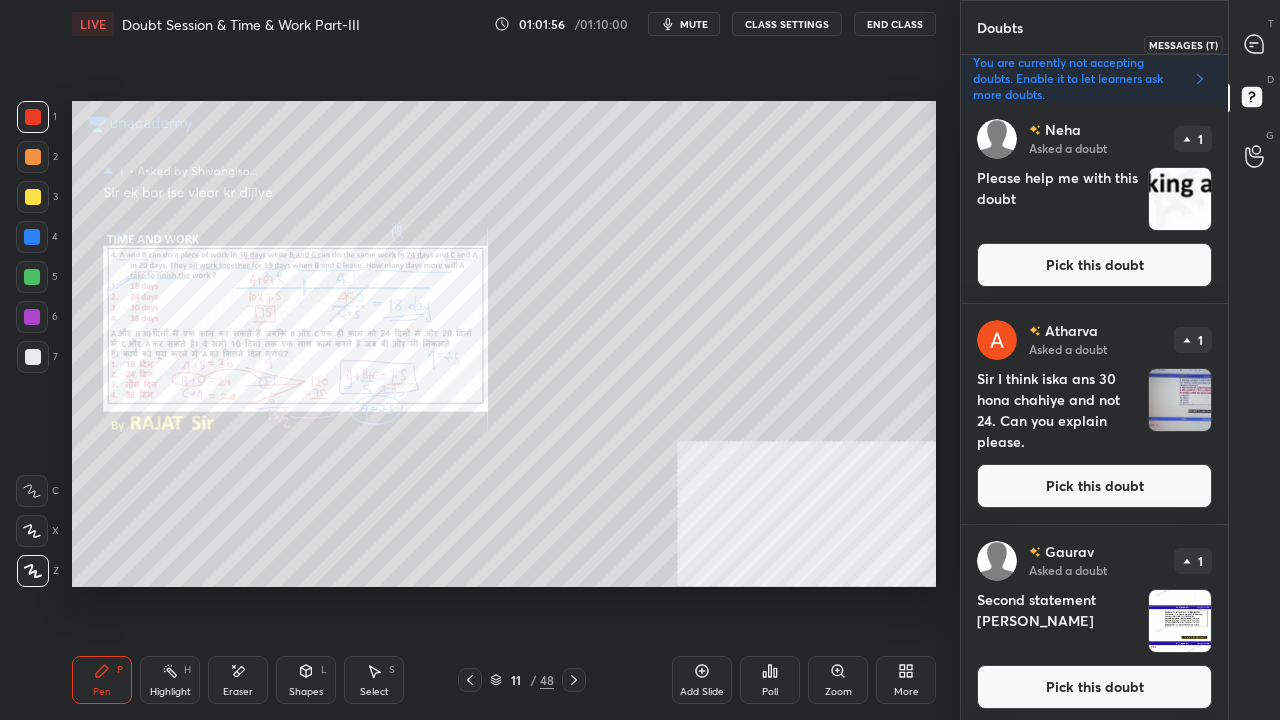 click at bounding box center (1255, 44) 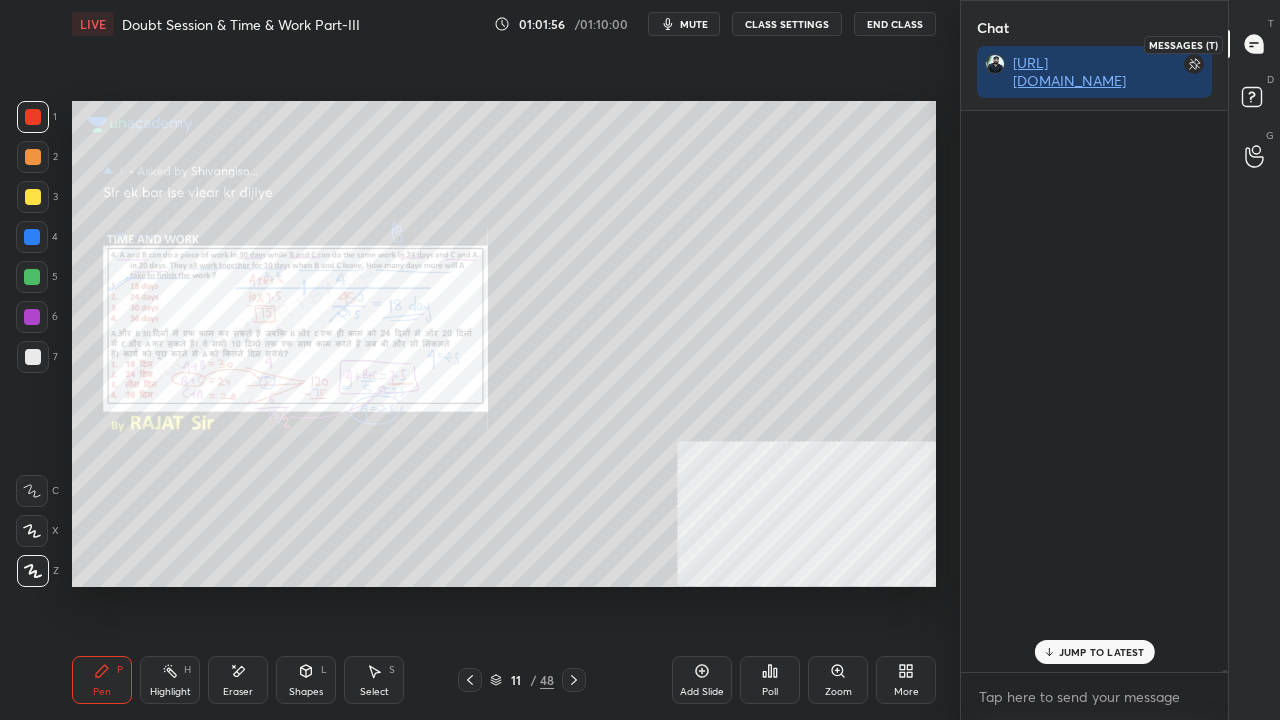 scroll, scrollTop: 159437, scrollLeft: 0, axis: vertical 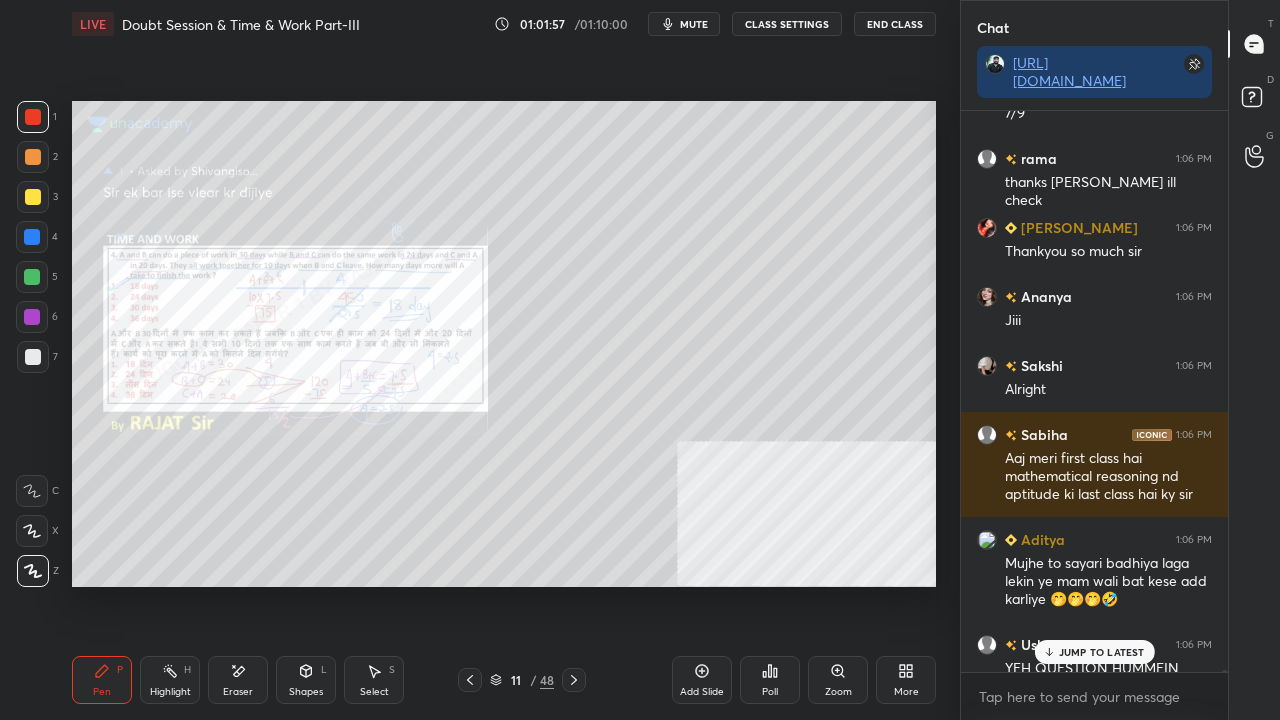 click on "shabnam 1:06 PM [DATE] Sudha 1:06 PM [DATE] rama 1:06 PM thanks [PERSON_NAME] ill check [PERSON_NAME] 1:06 PM Thankyou so much sir [PERSON_NAME] 1:06 PM Jiii [PERSON_NAME] 1:06 PM Alright Sabiha 1:06 PM Aaj meri first class hai mathematical reasoning nd aptitude ki last class hai ky sir Aditya 1:06 PM Mujhe to [PERSON_NAME] laga lekin ye mam wali bat kese add karliye 🤭🤭🤭🤣 Ushasee 1:06 PM YEH QUESTION HUMMEIN NAHI MILA? JUMP TO LATEST" at bounding box center [1094, 391] 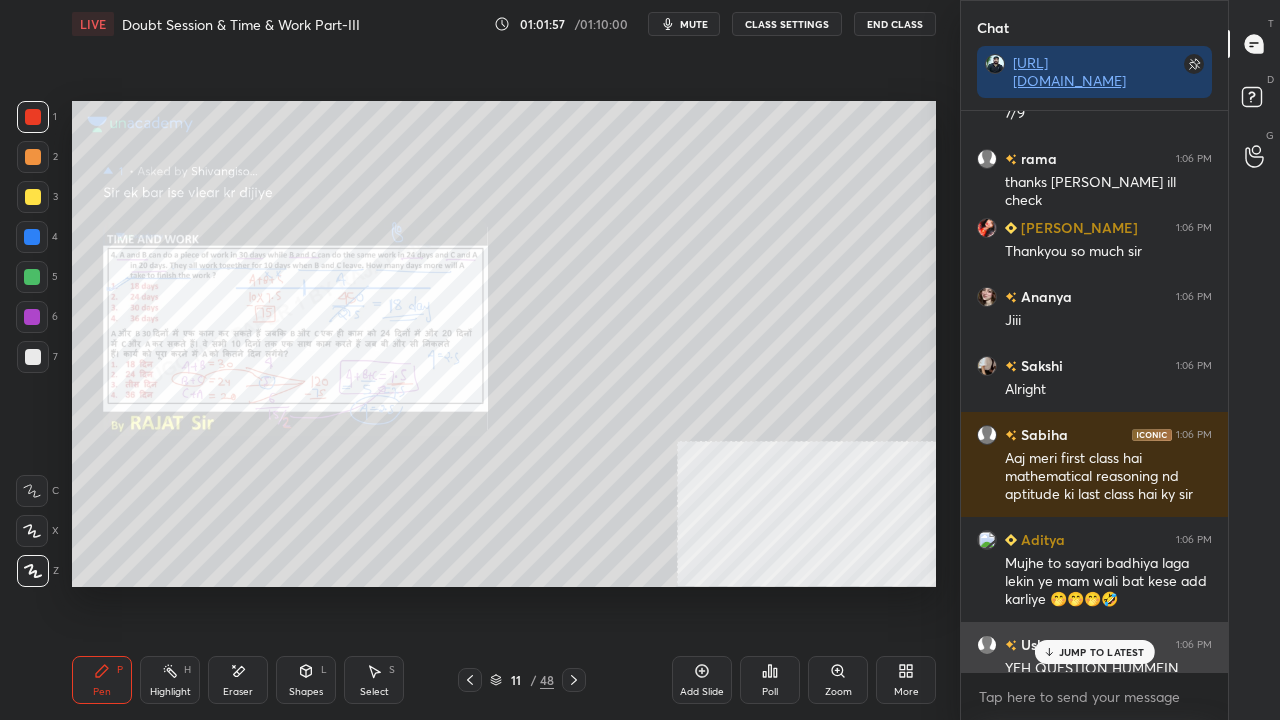 click on "JUMP TO LATEST" at bounding box center (1102, 652) 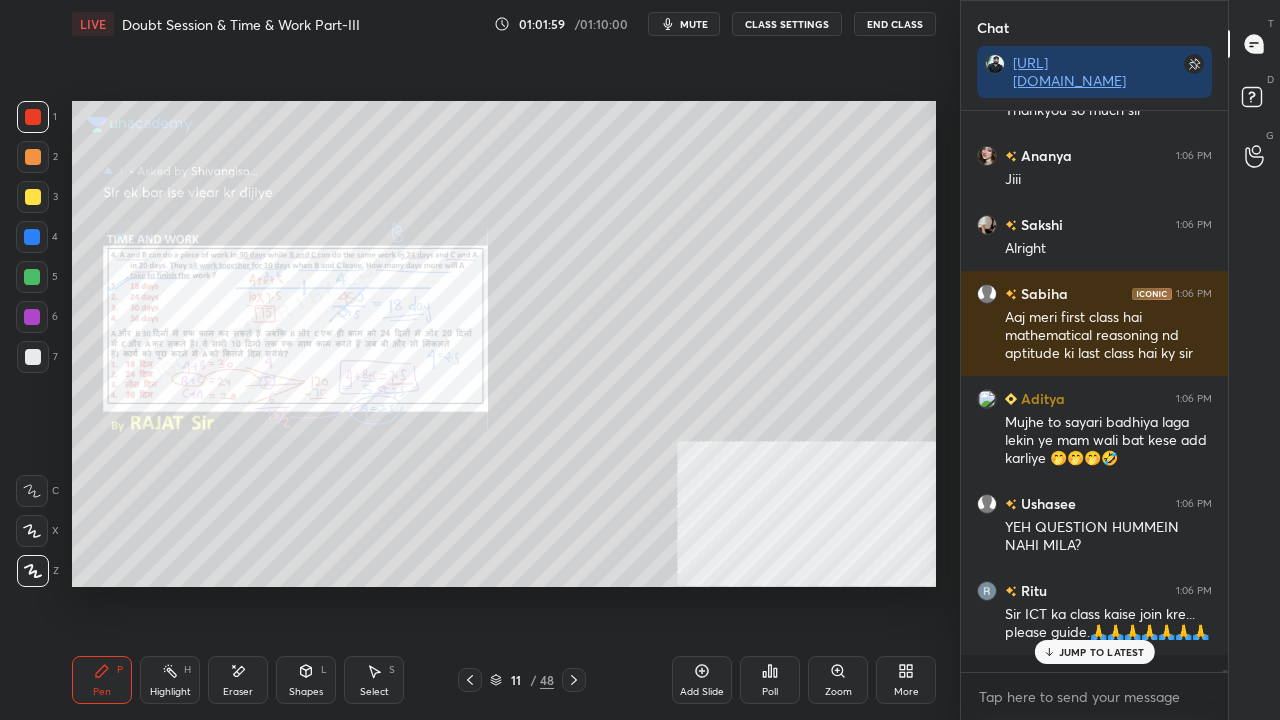 scroll, scrollTop: 159626, scrollLeft: 0, axis: vertical 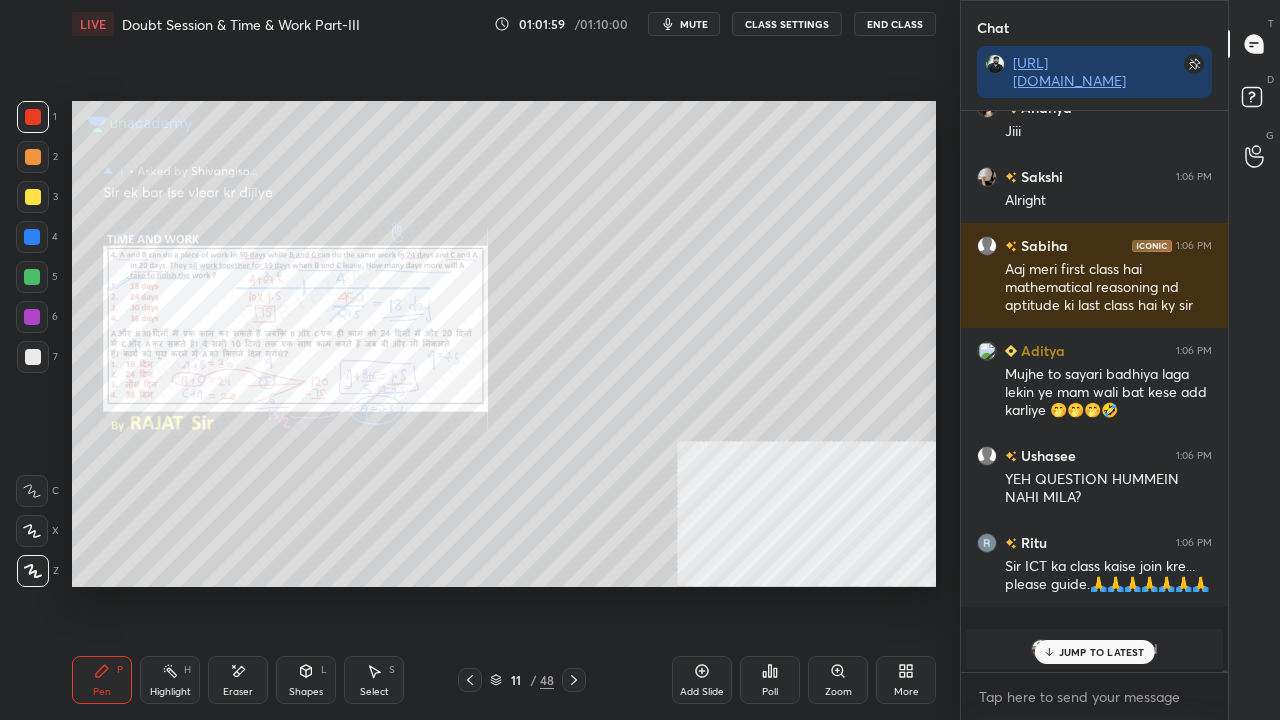 click on "Pen P Highlight H Eraser Shapes L Select S 11 / 48 Add Slide Poll Zoom More" at bounding box center (504, 680) 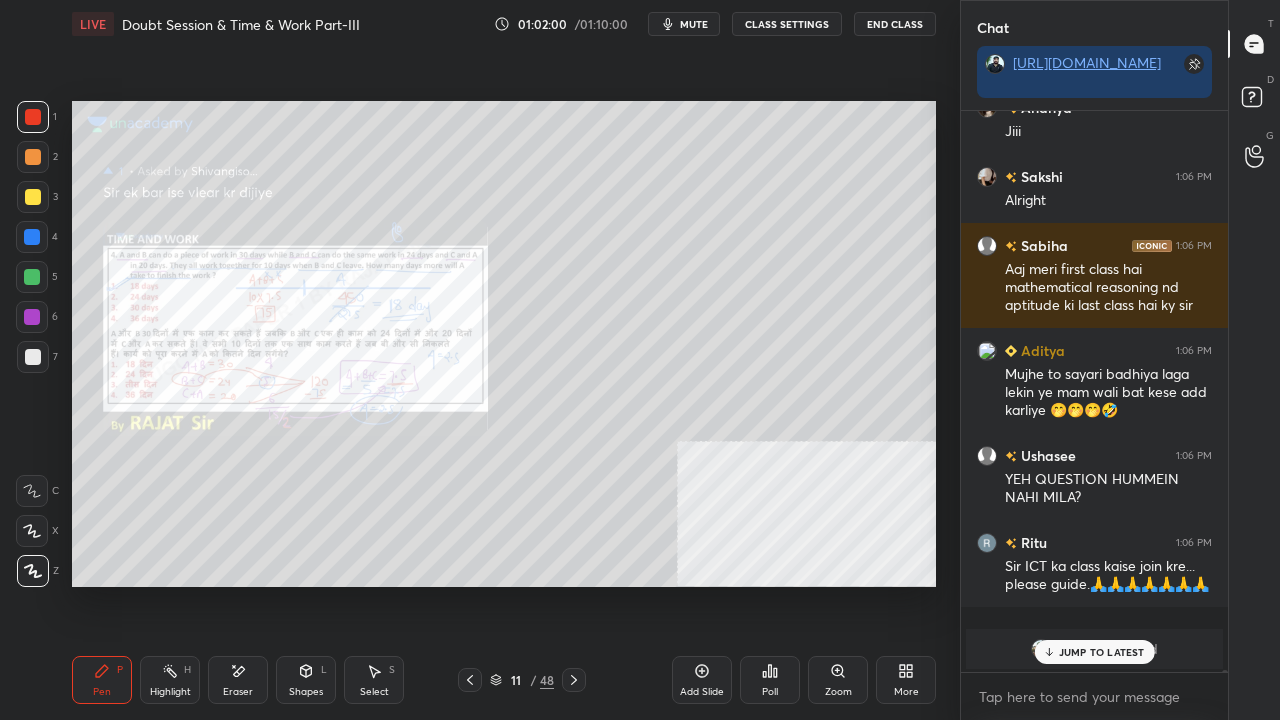 click 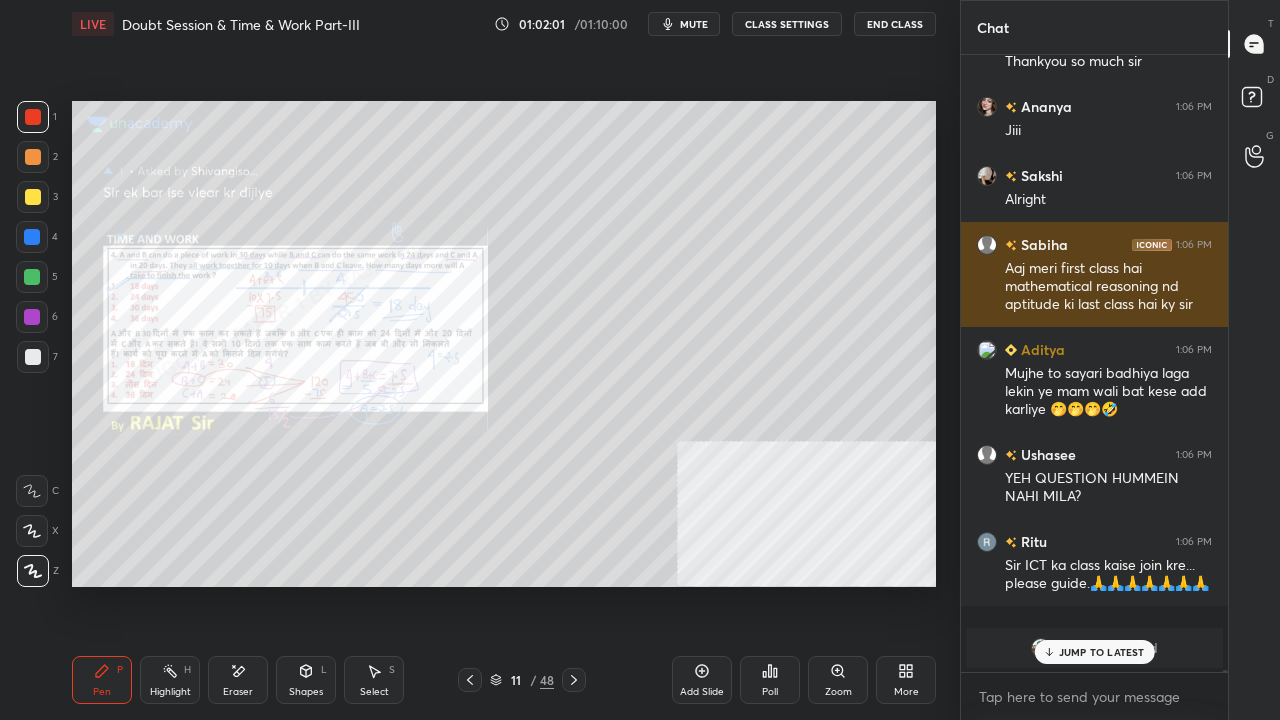 scroll, scrollTop: 6, scrollLeft: 6, axis: both 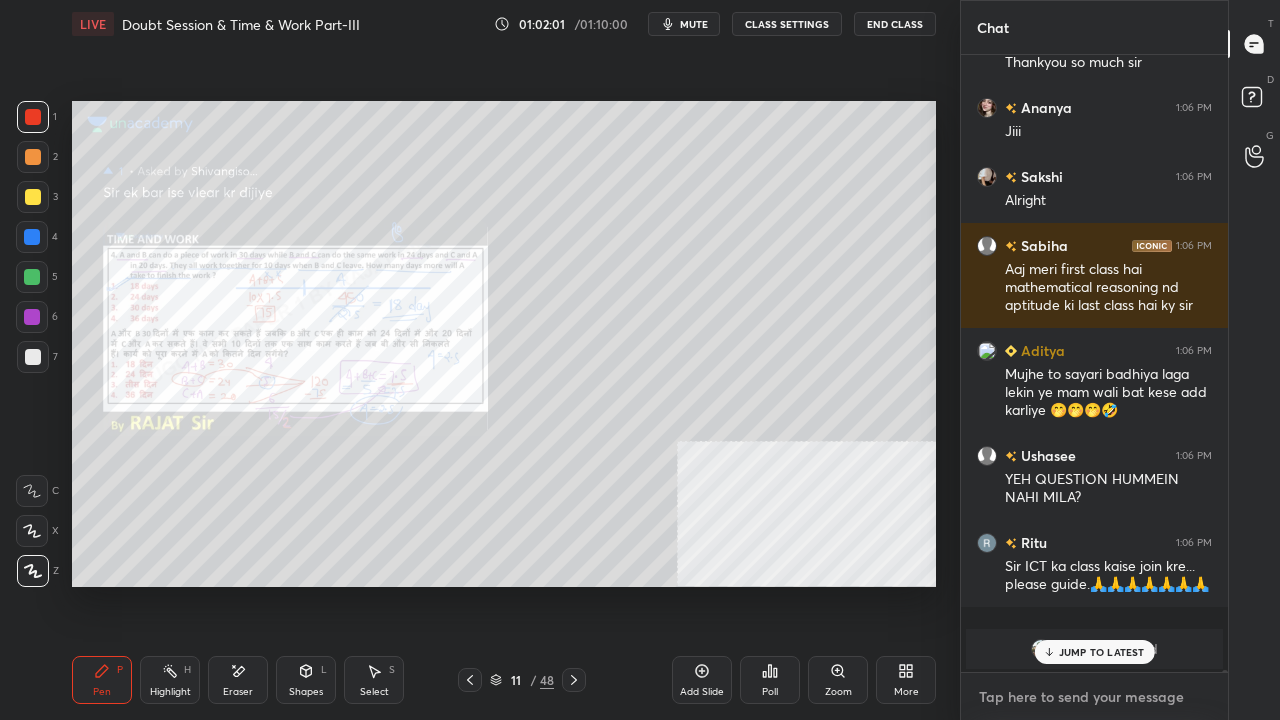 type on "x" 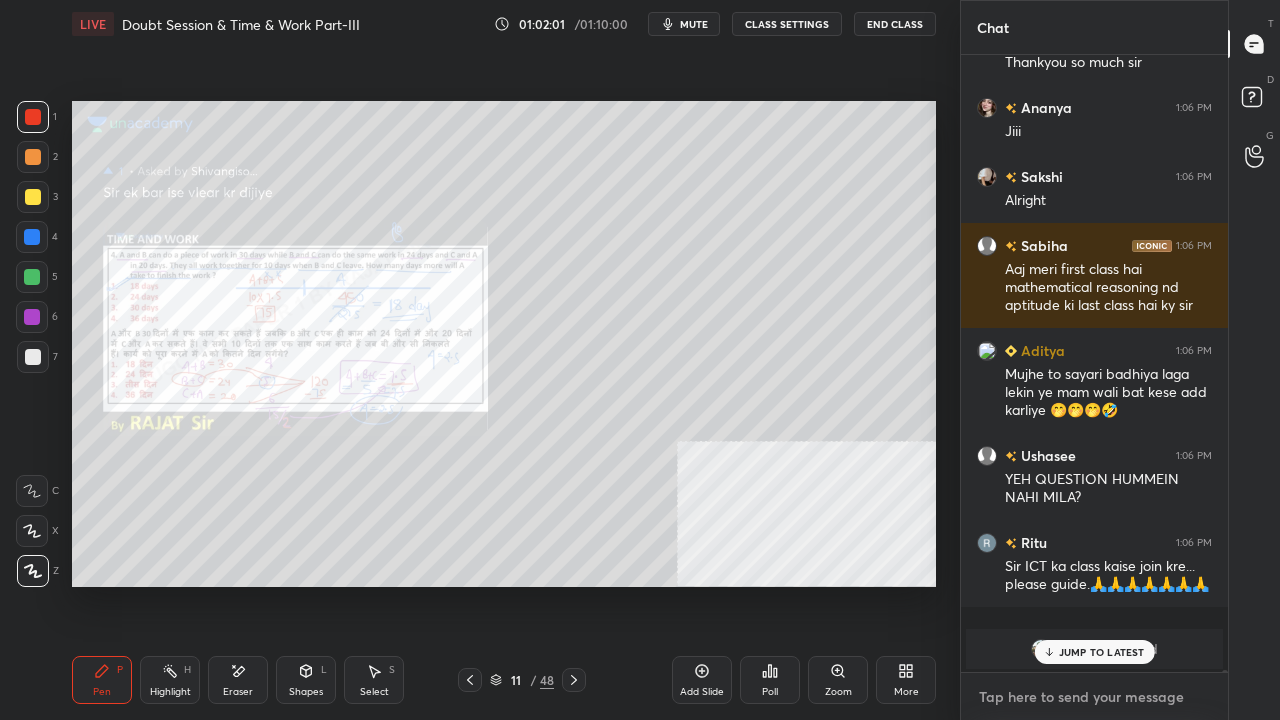 click at bounding box center (1094, 697) 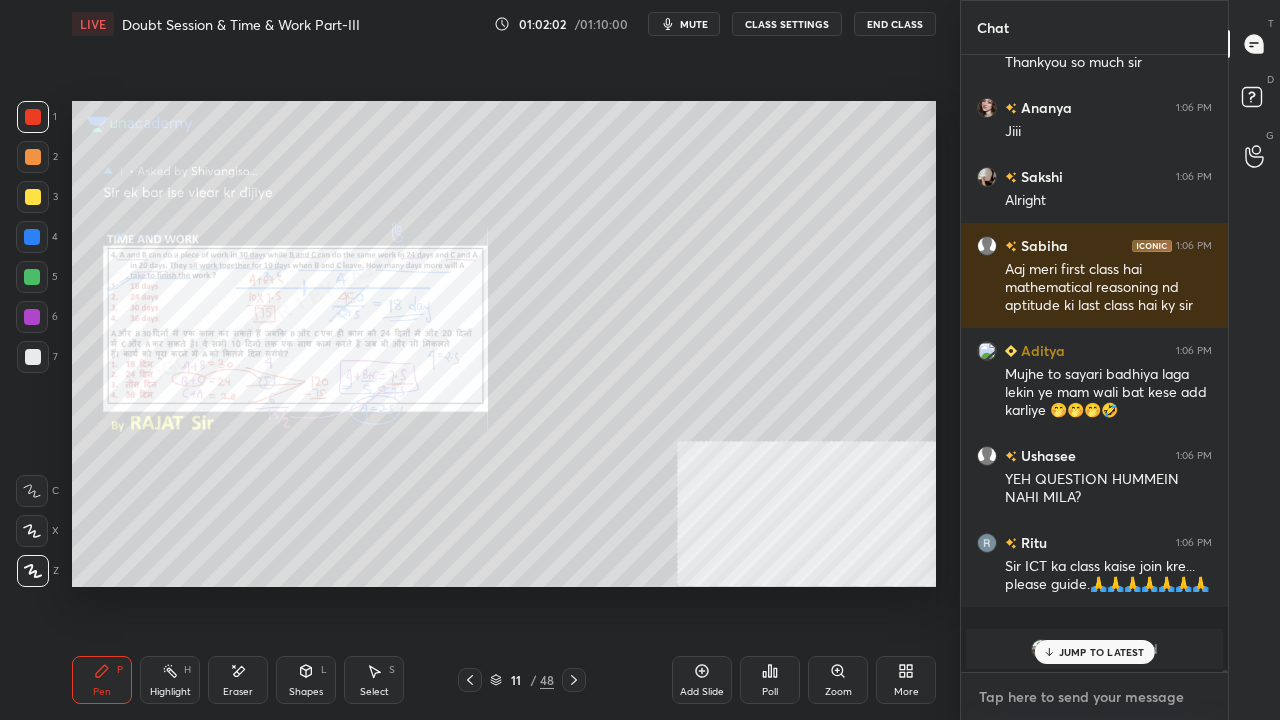 type on "[URL][DOMAIN_NAME]" 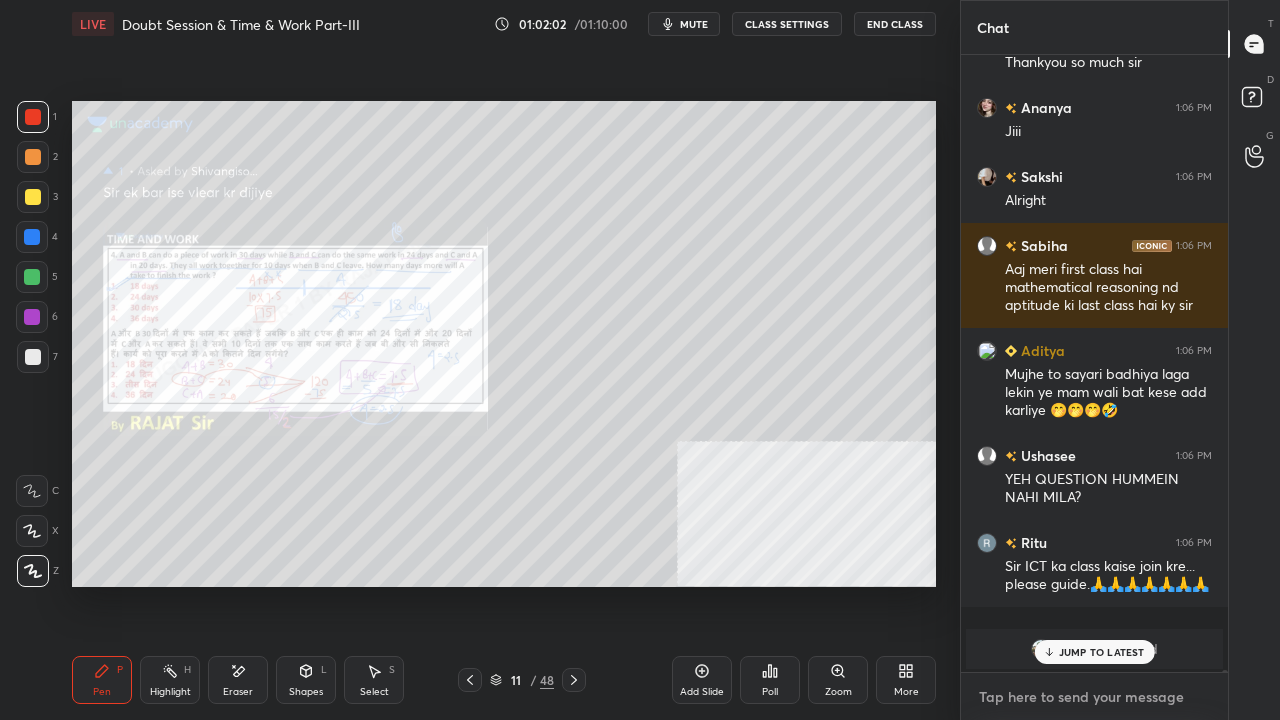 type on "x" 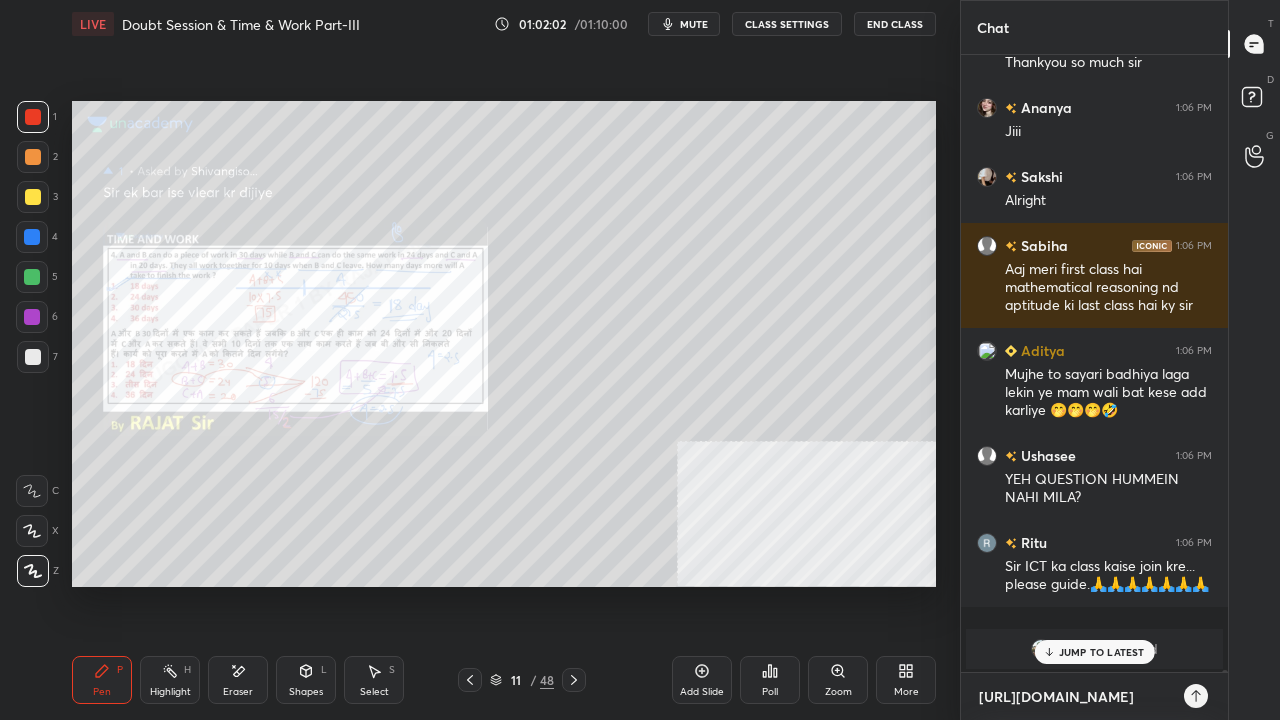 type on "[URL][DOMAIN_NAME]" 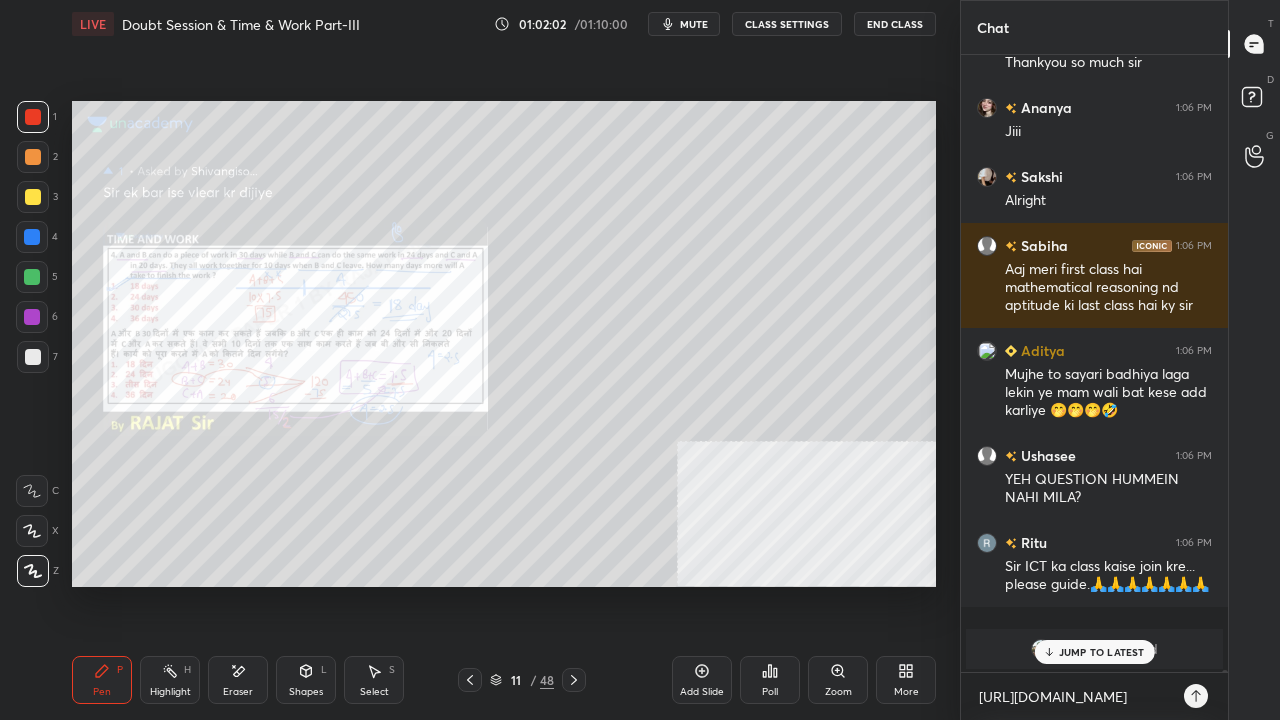 type on "x" 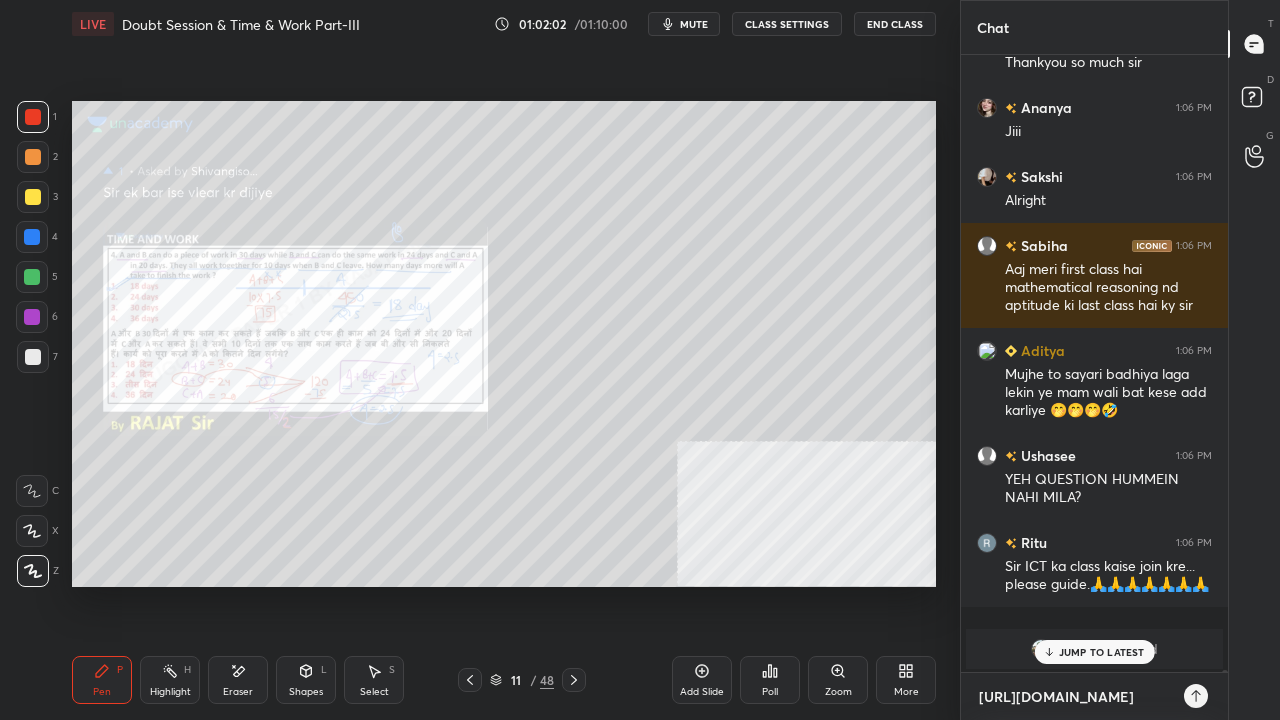 type 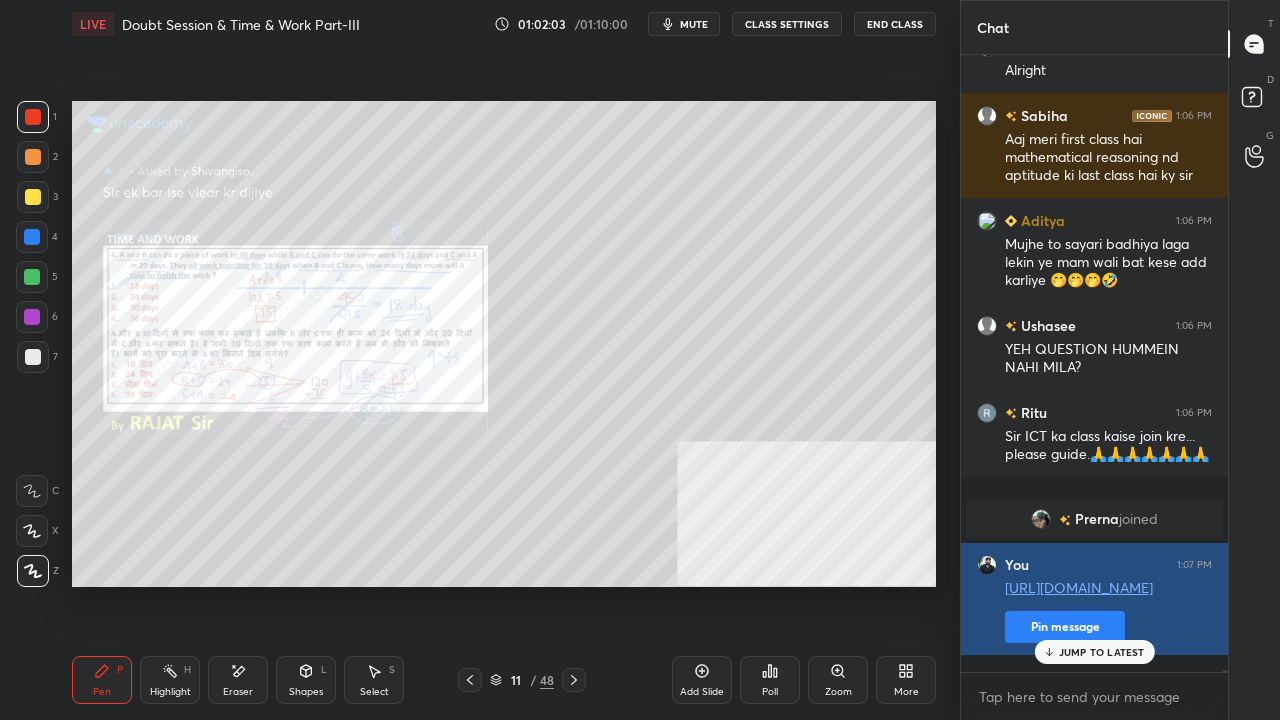 click on "Pin message" at bounding box center (1065, 627) 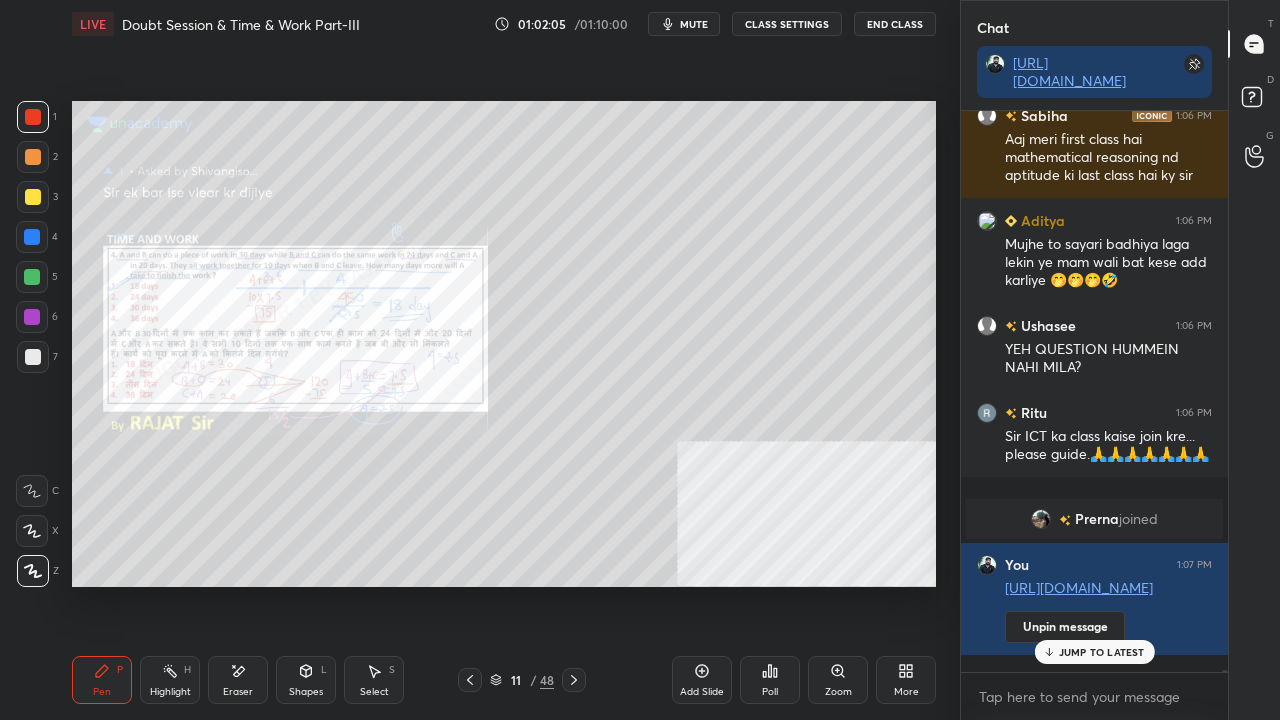click on "JUMP TO LATEST" at bounding box center [1102, 652] 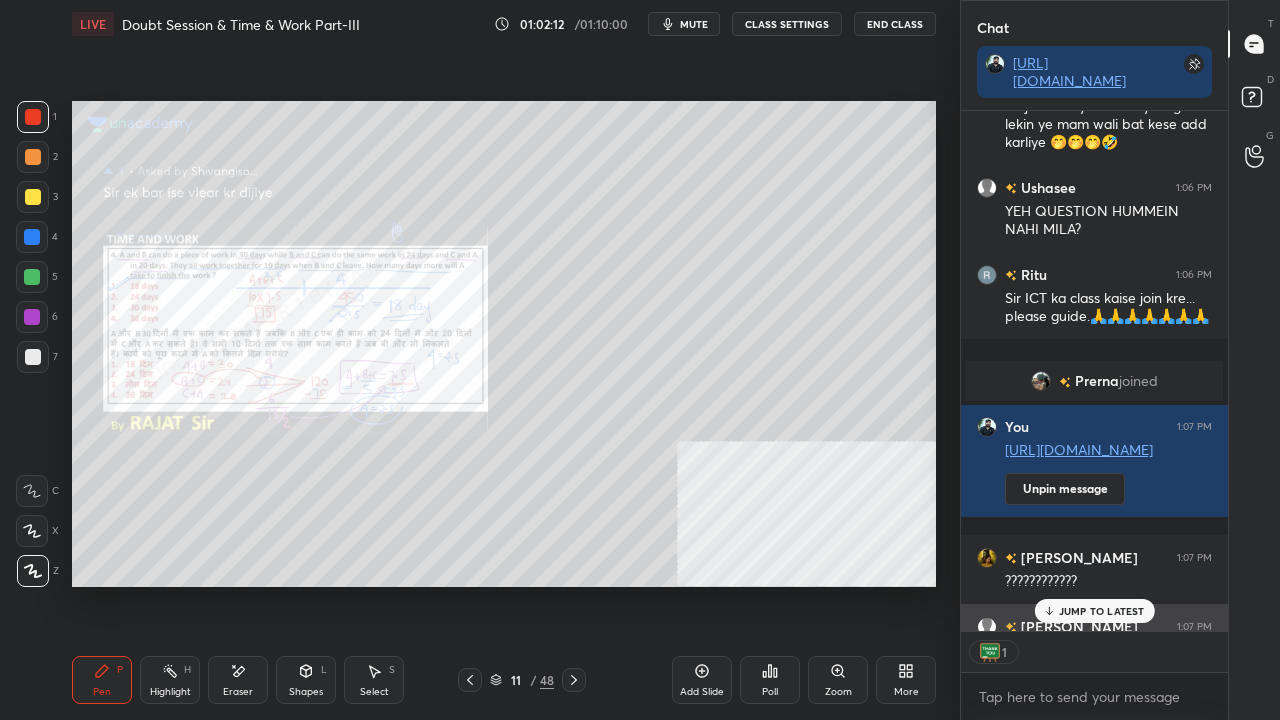 click on "JUMP TO LATEST" at bounding box center [1102, 611] 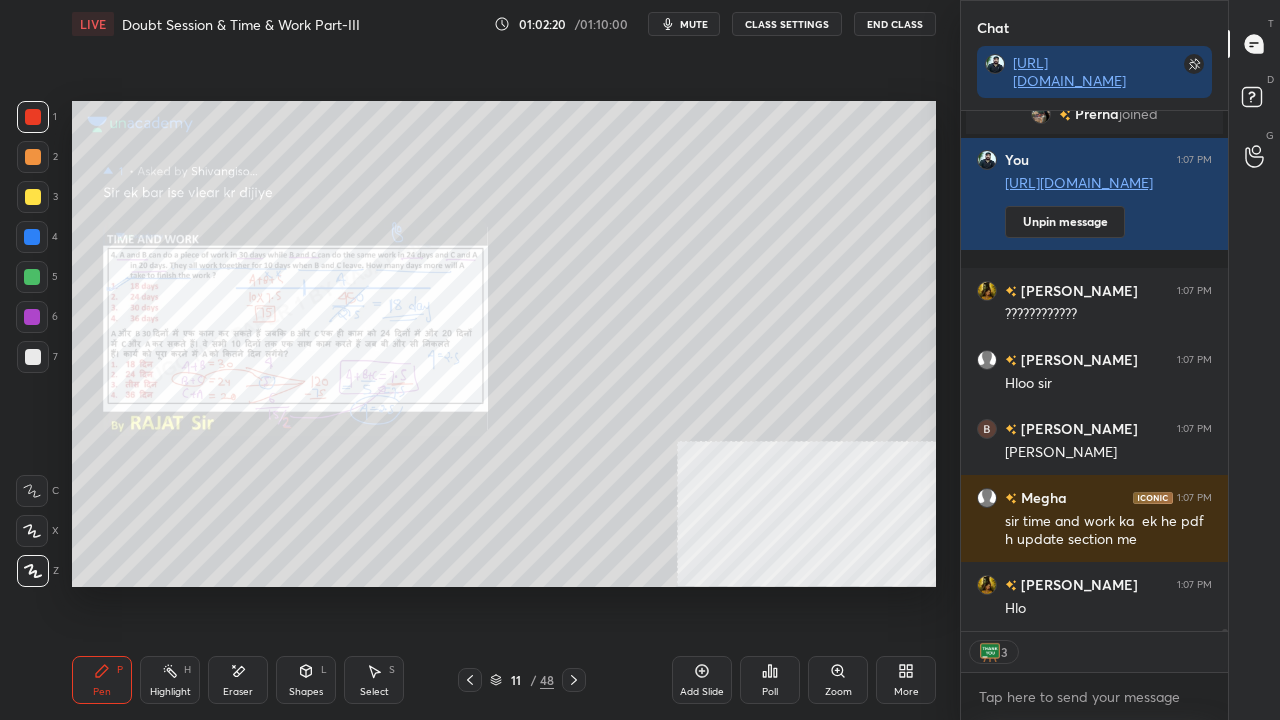 click at bounding box center [32, 237] 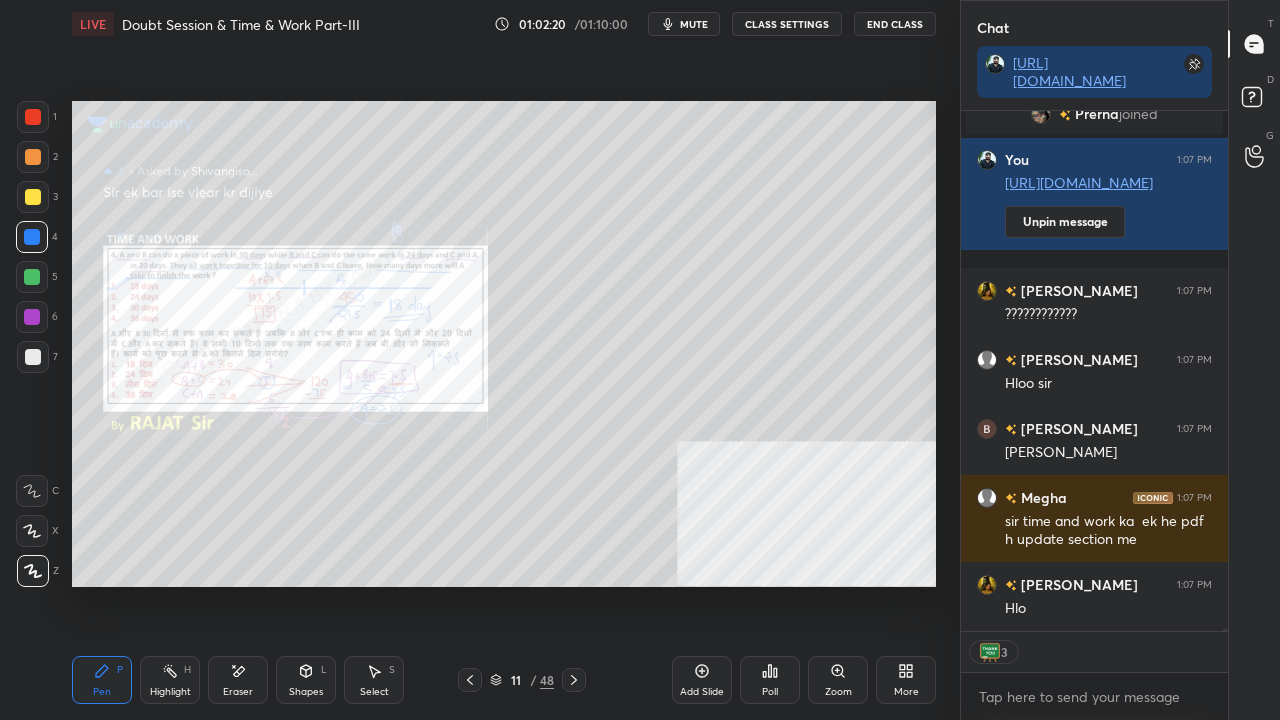 drag, startPoint x: 32, startPoint y: 233, endPoint x: 48, endPoint y: 224, distance: 18.35756 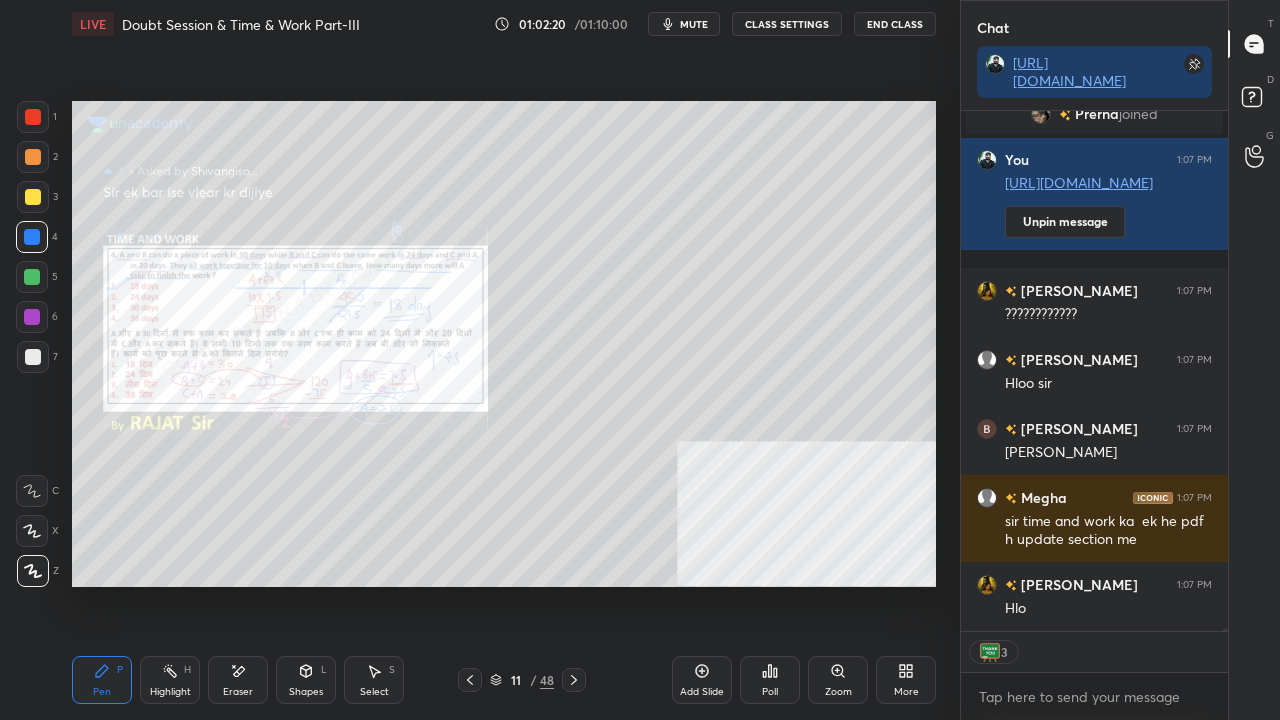 click at bounding box center [32, 237] 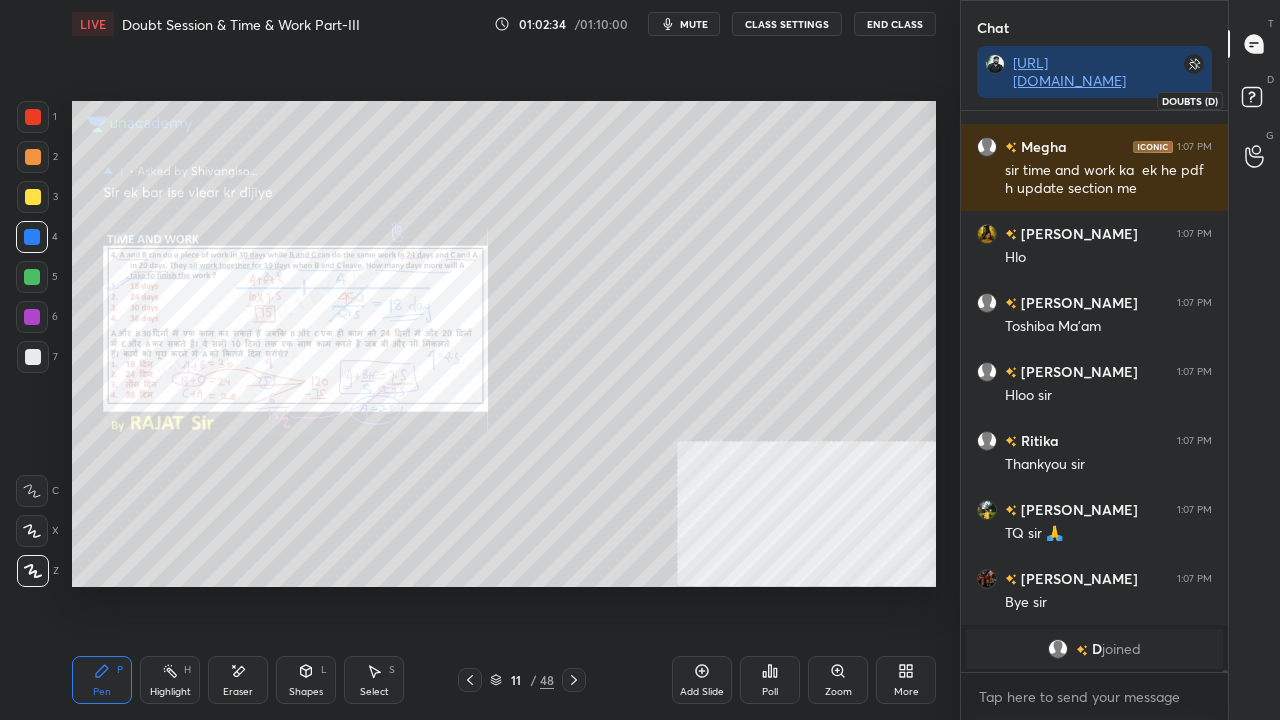 click 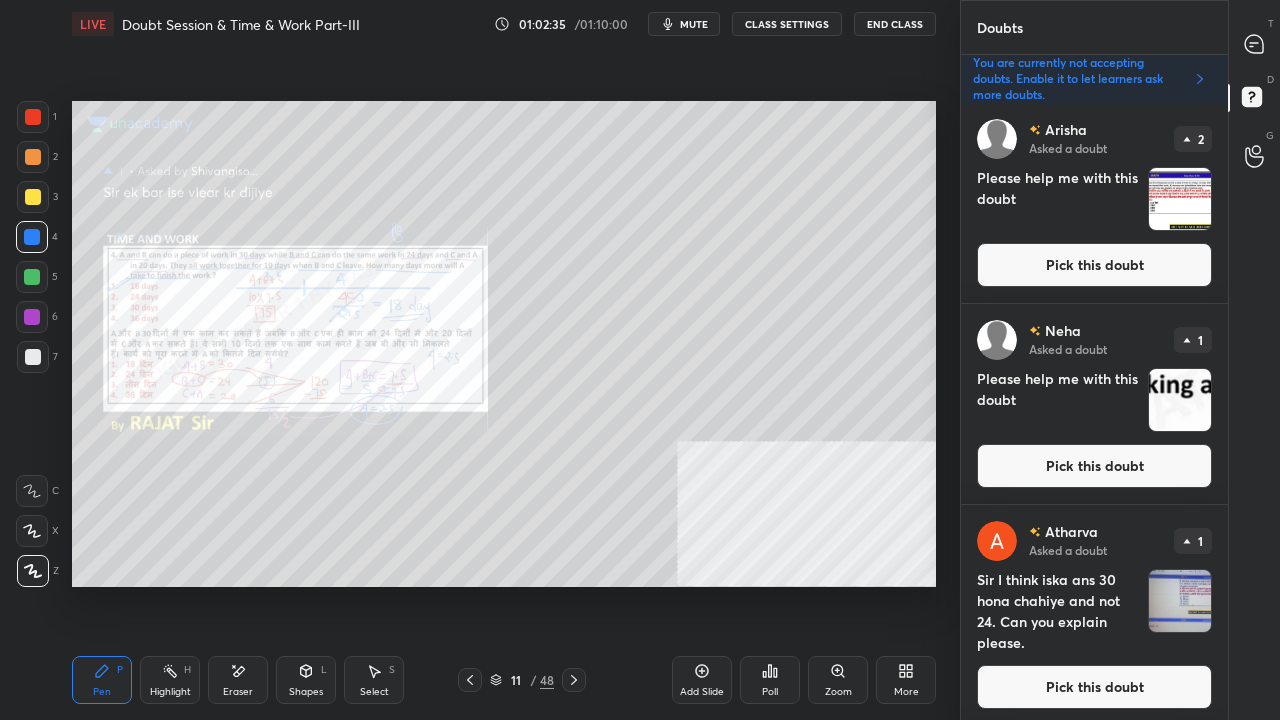 click on "Pick this doubt" at bounding box center (1094, 265) 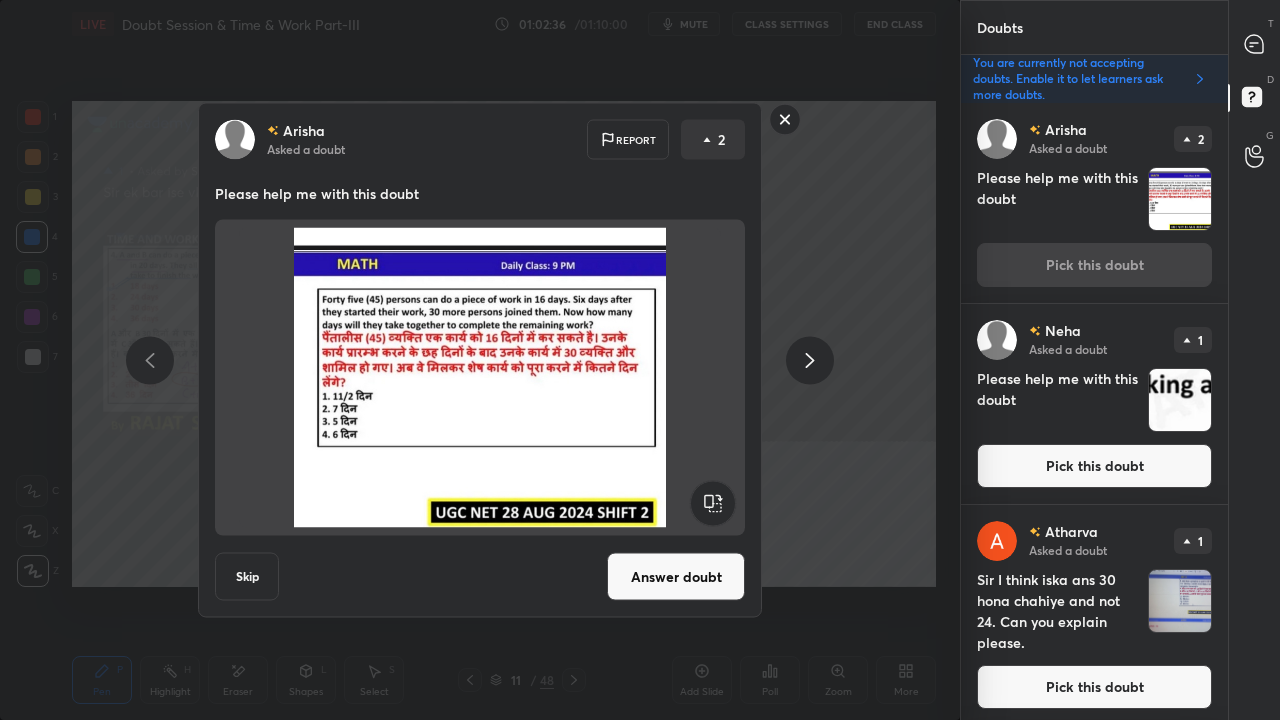 click on "Answer doubt" at bounding box center (676, 577) 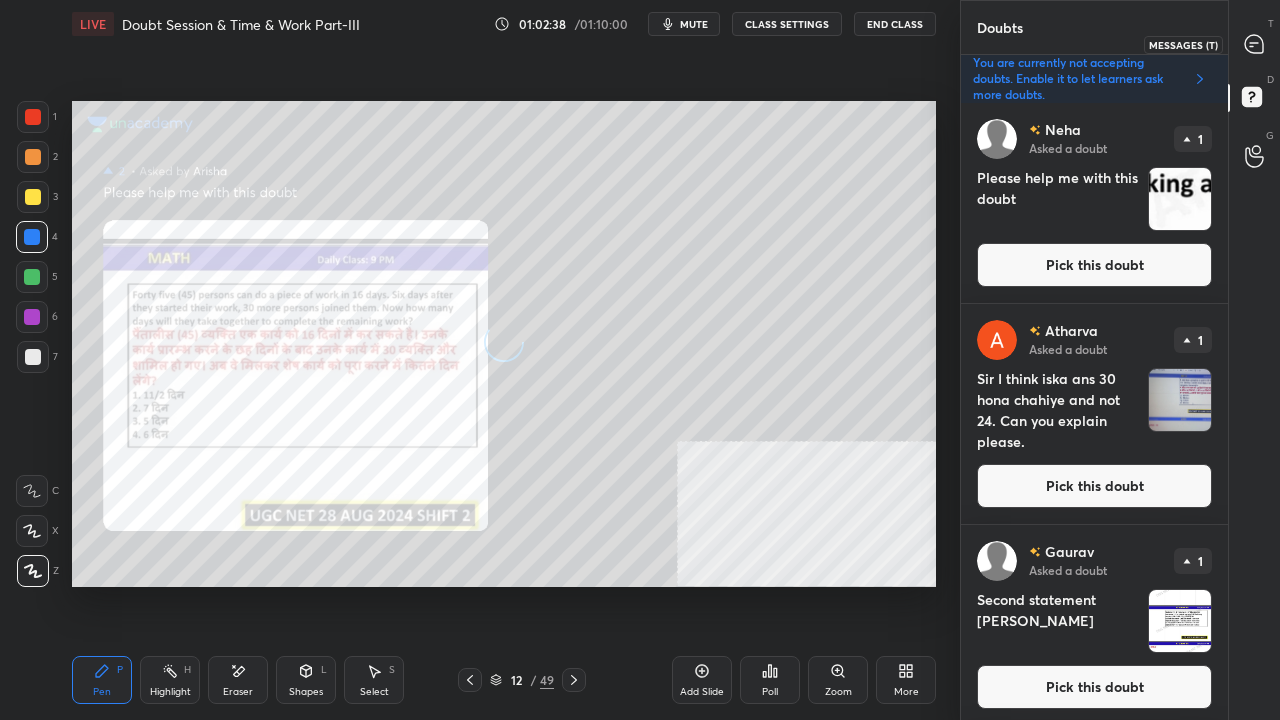 click 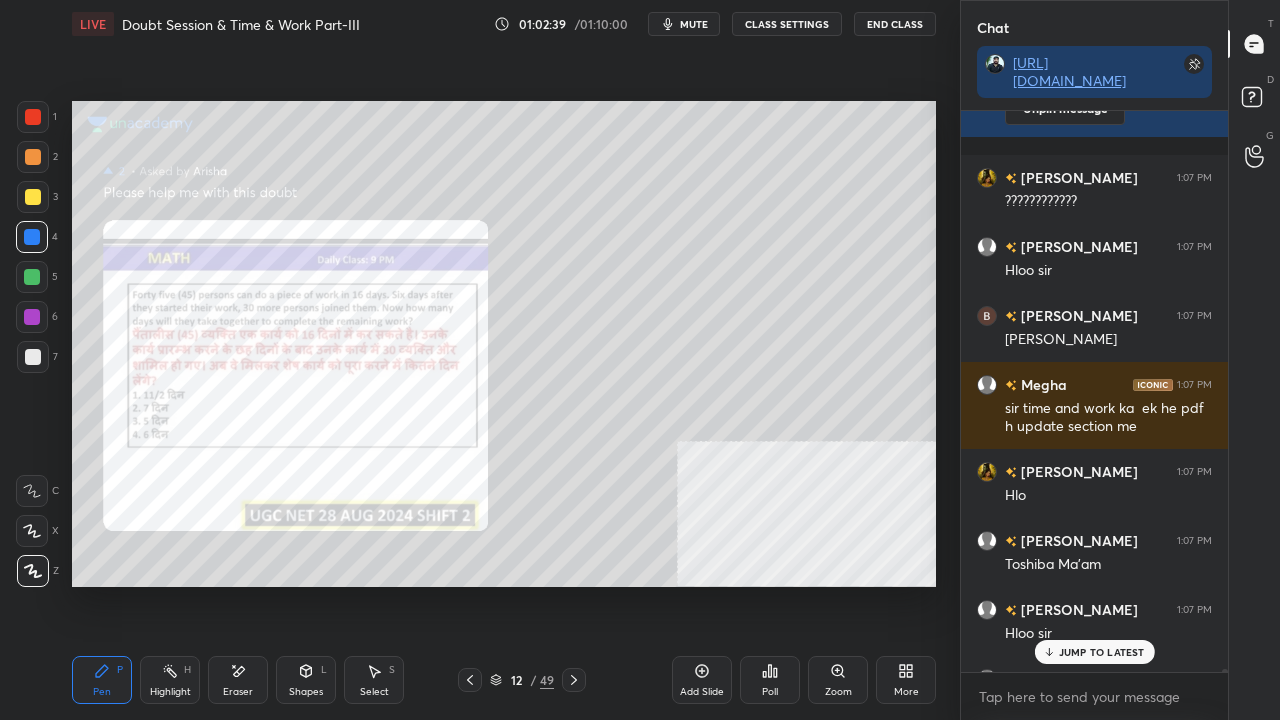 click on "JUMP TO LATEST" at bounding box center (1102, 652) 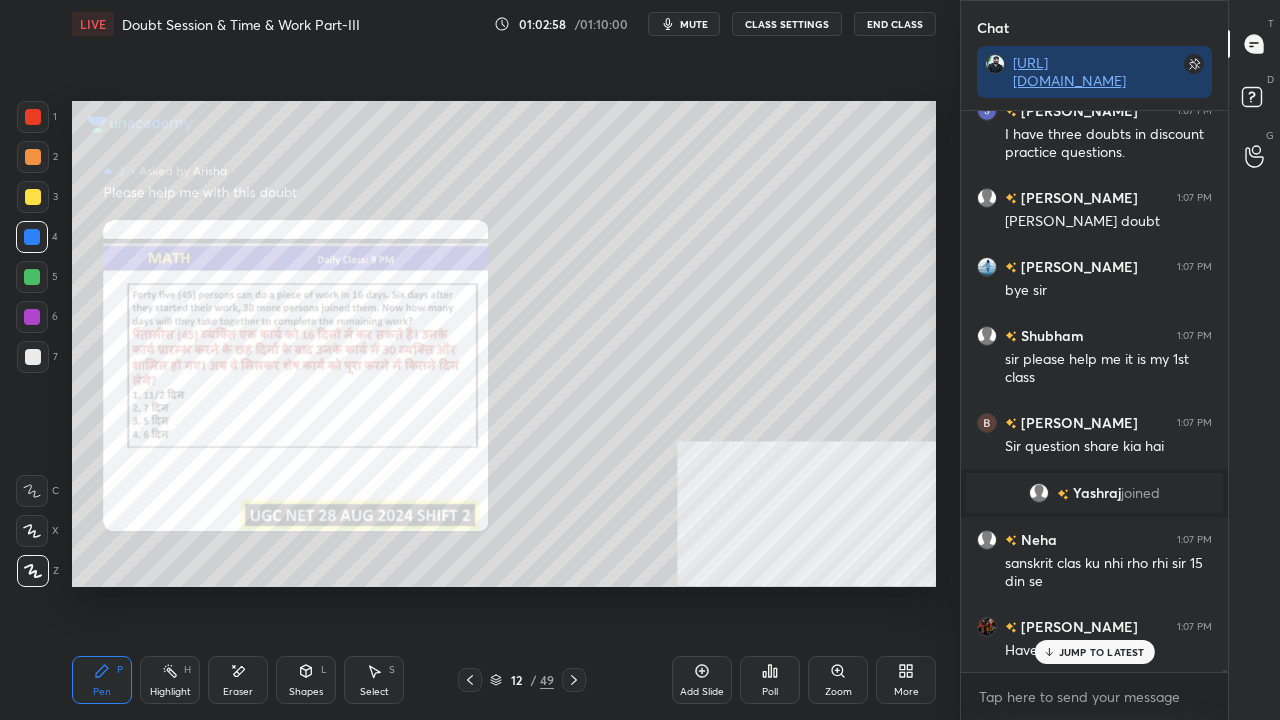 click at bounding box center [32, 317] 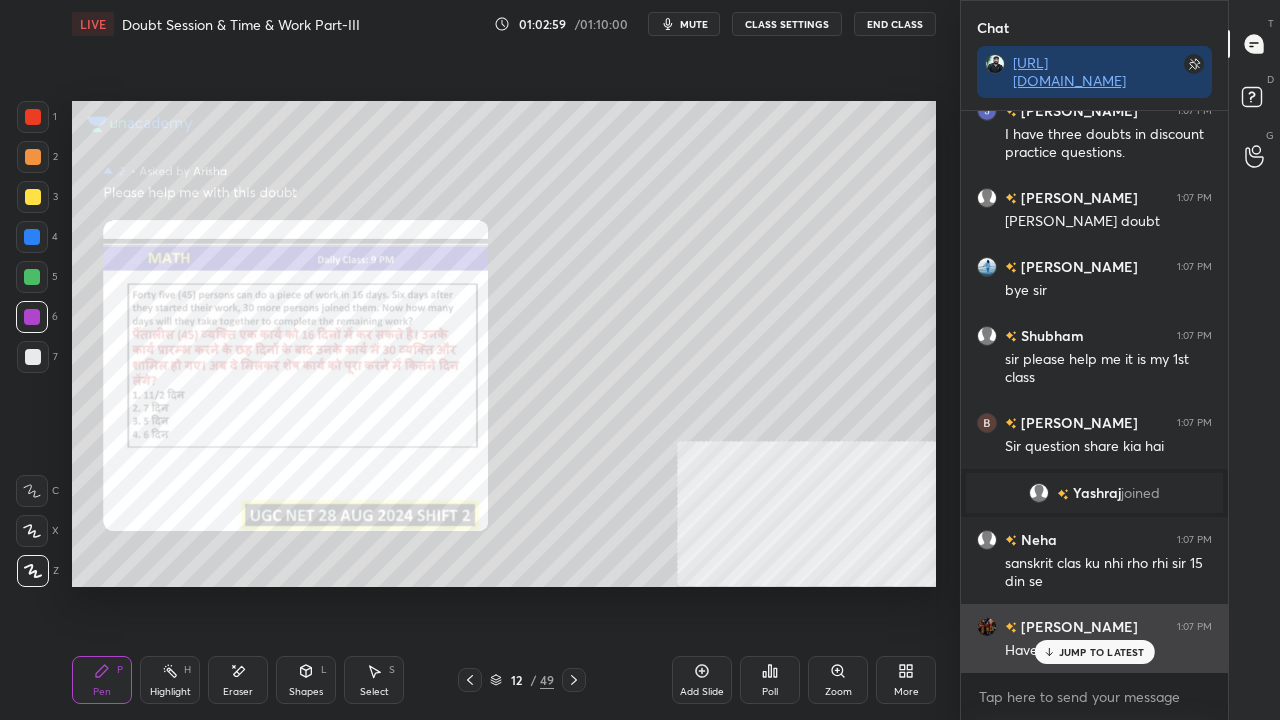 click on "JUMP TO LATEST" at bounding box center (1102, 652) 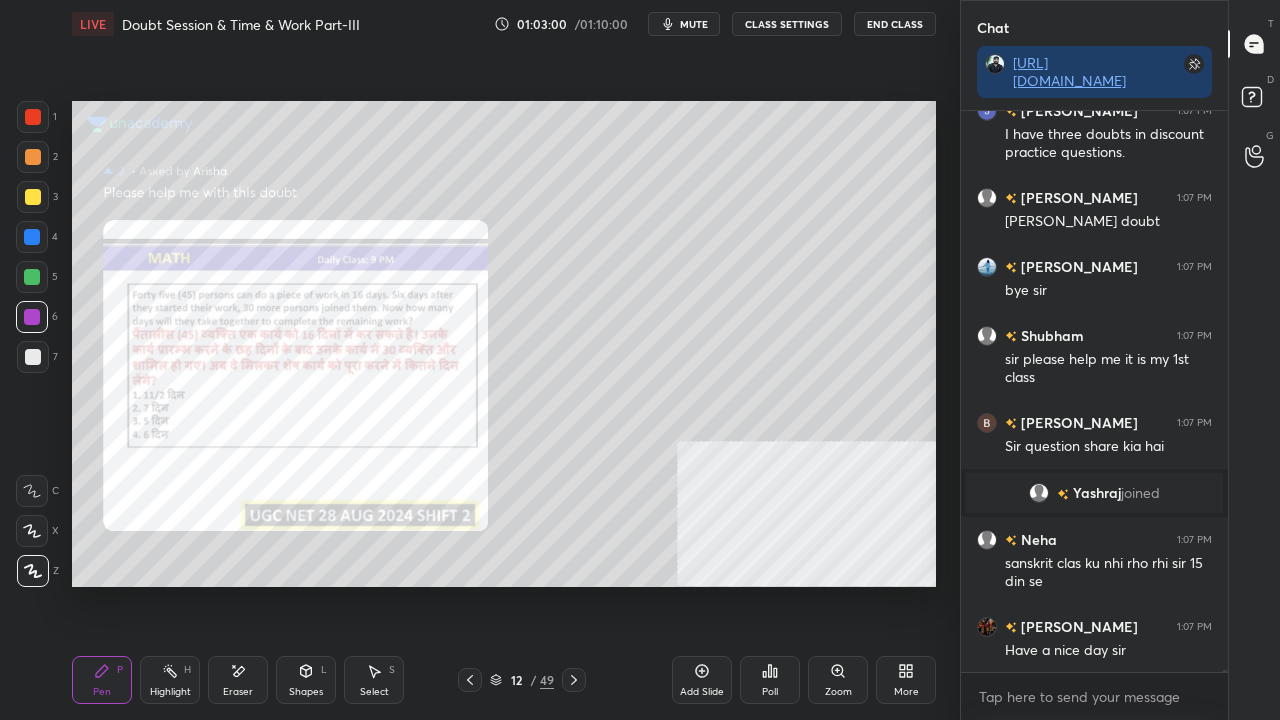 click at bounding box center [33, 197] 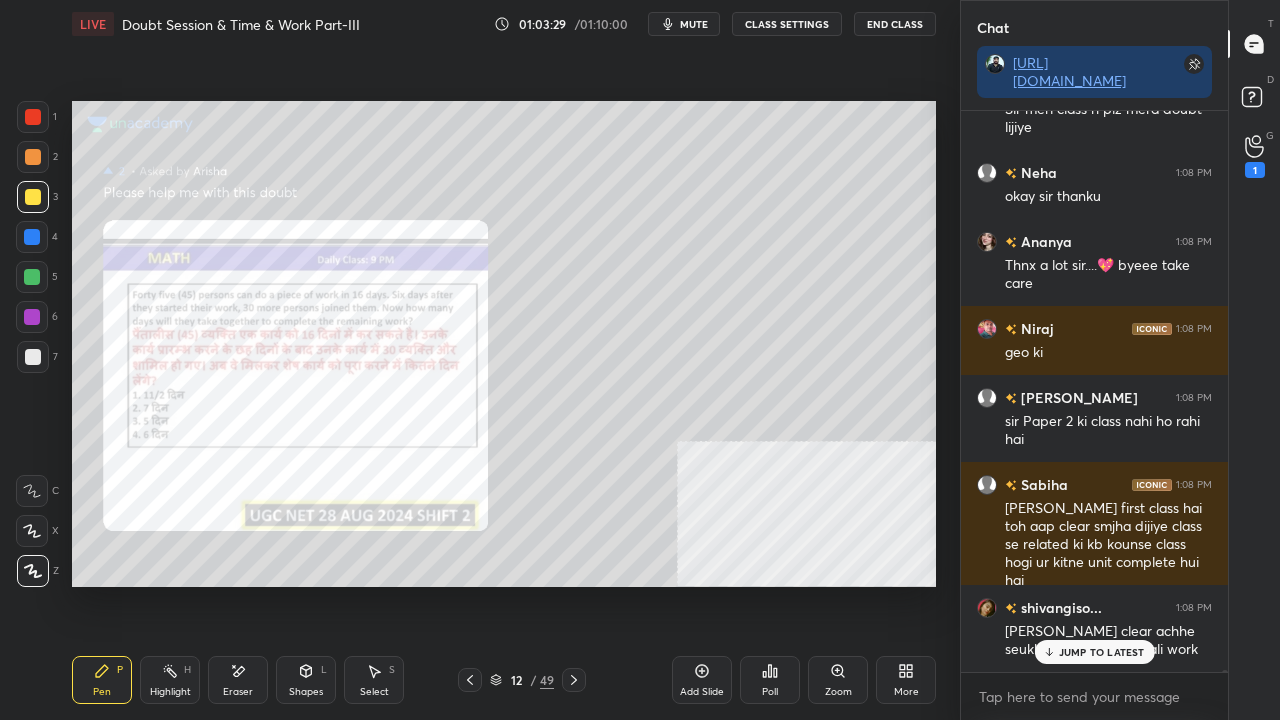 scroll, scrollTop: 160022, scrollLeft: 0, axis: vertical 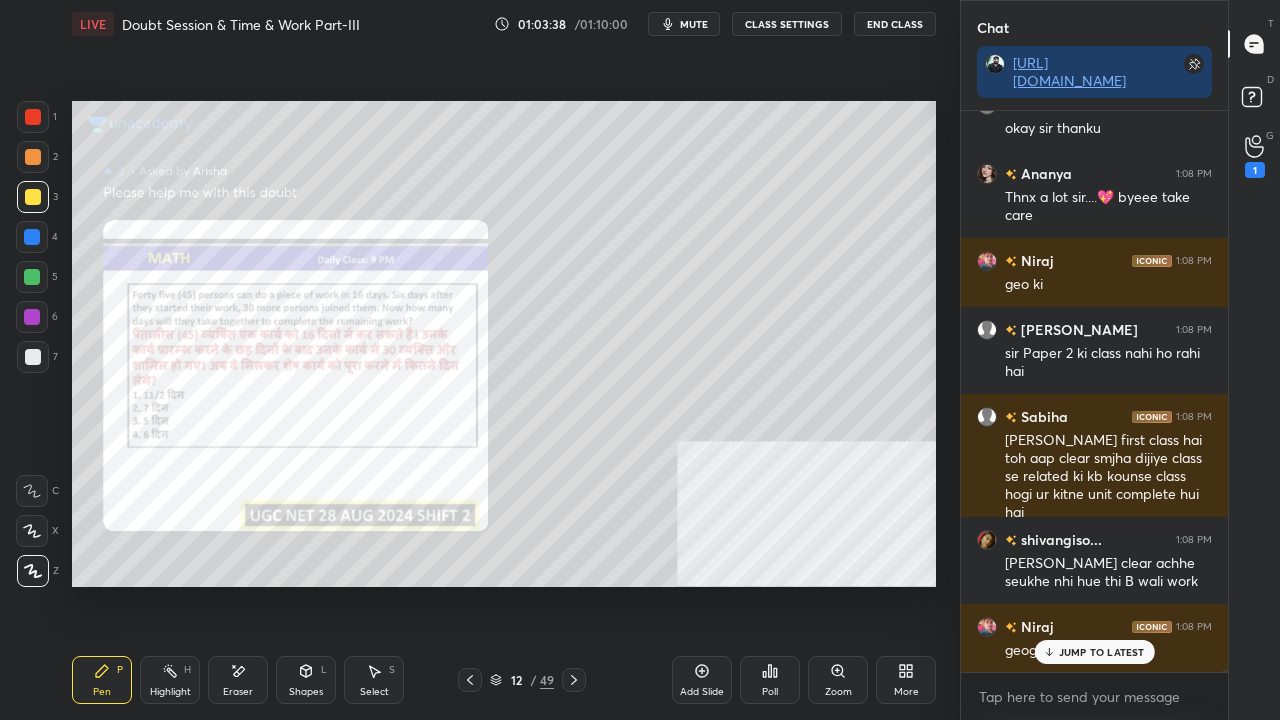 click at bounding box center [33, 117] 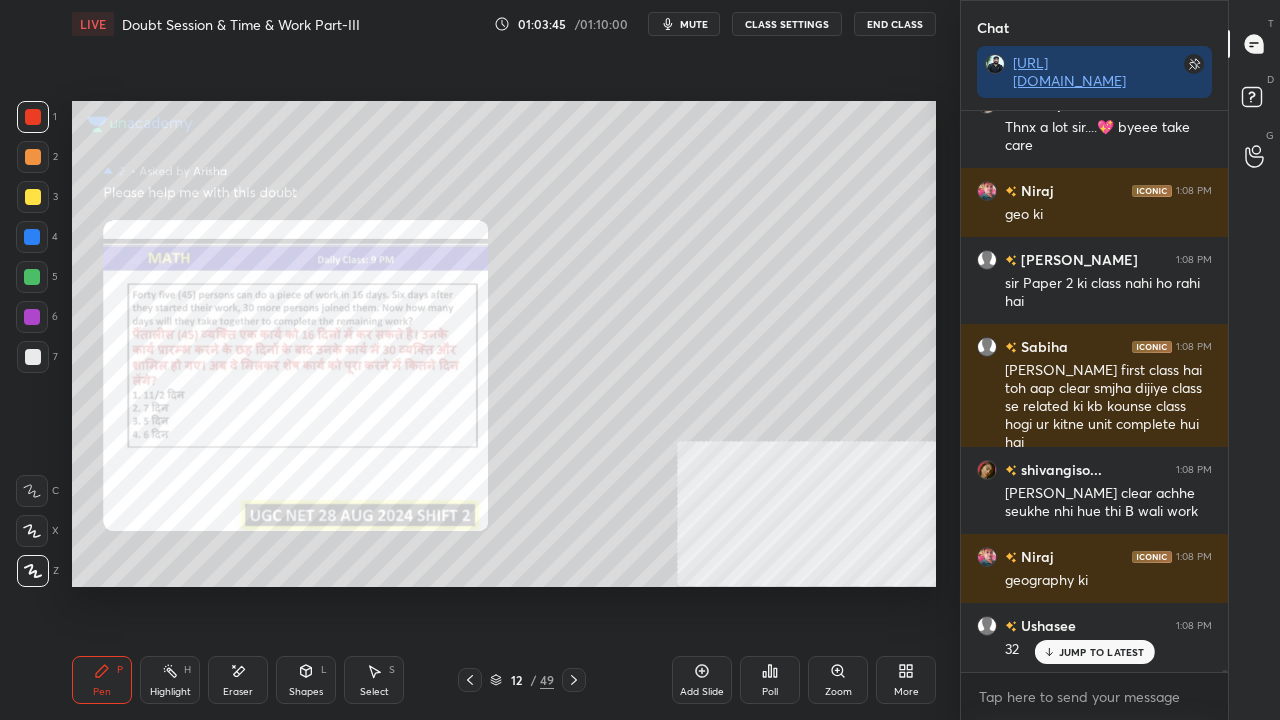 scroll, scrollTop: 160178, scrollLeft: 0, axis: vertical 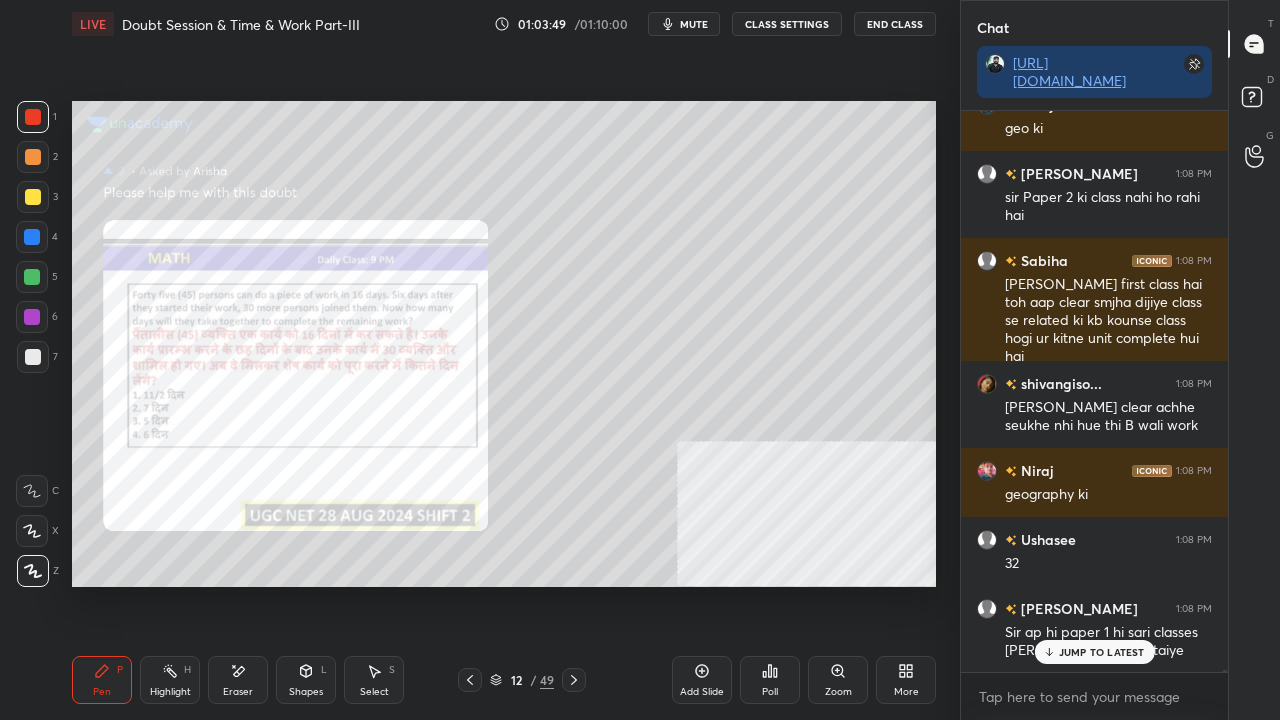 click at bounding box center (33, 197) 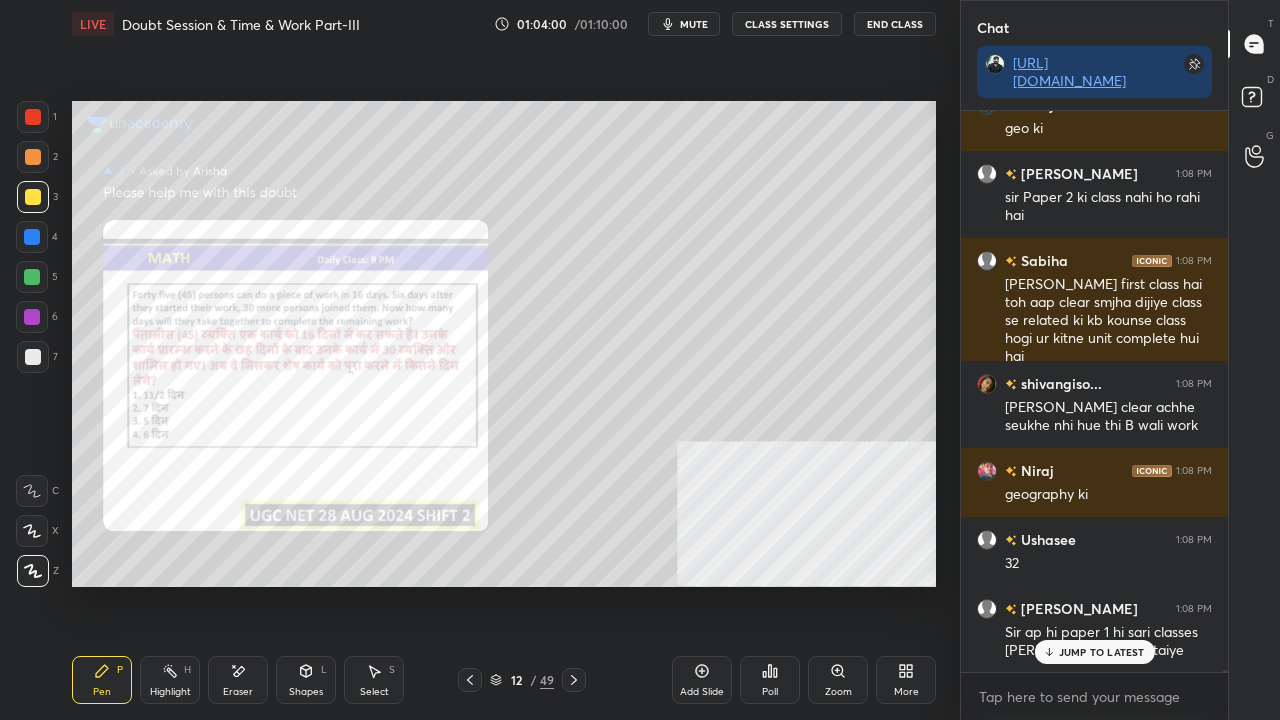 click at bounding box center [32, 237] 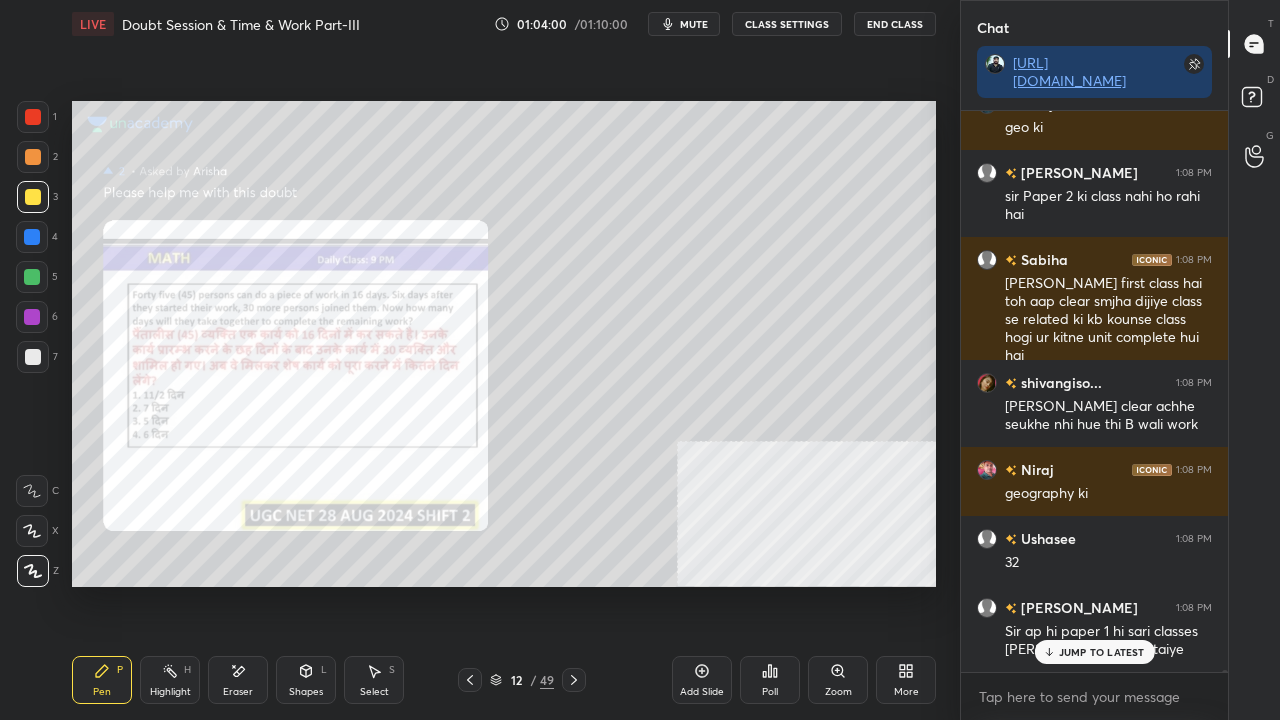 click at bounding box center [32, 237] 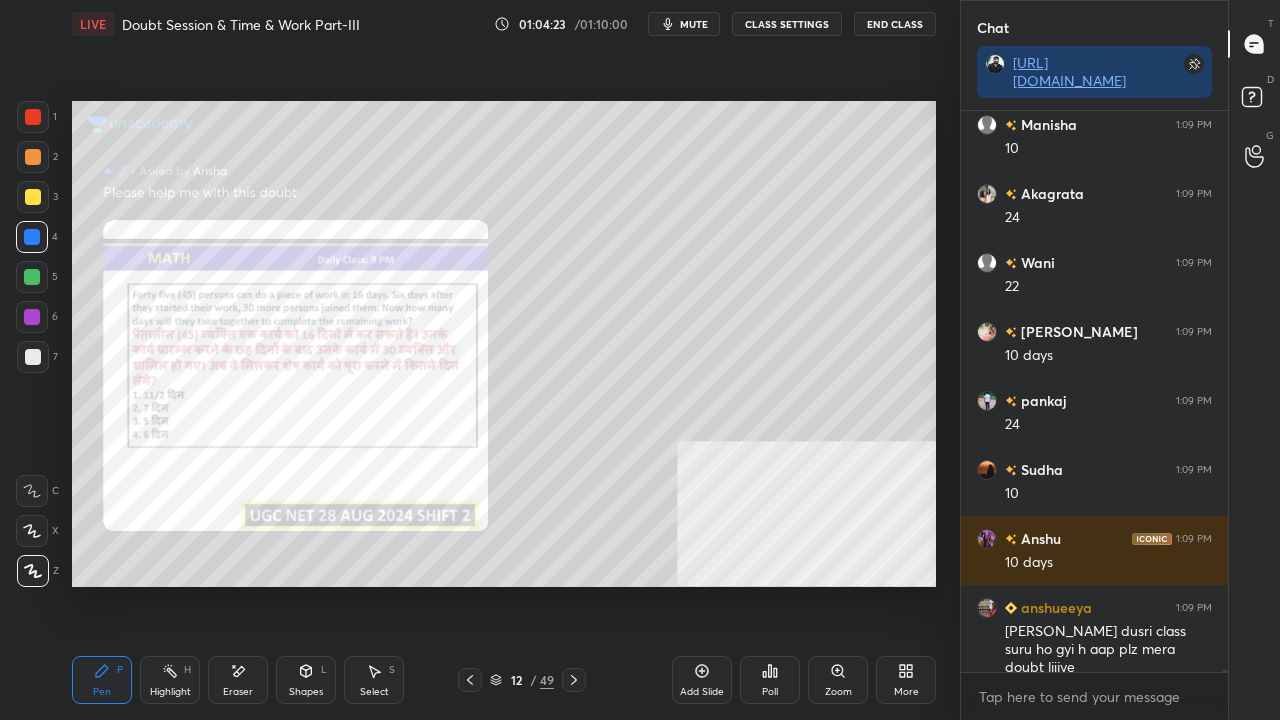 scroll, scrollTop: 161096, scrollLeft: 0, axis: vertical 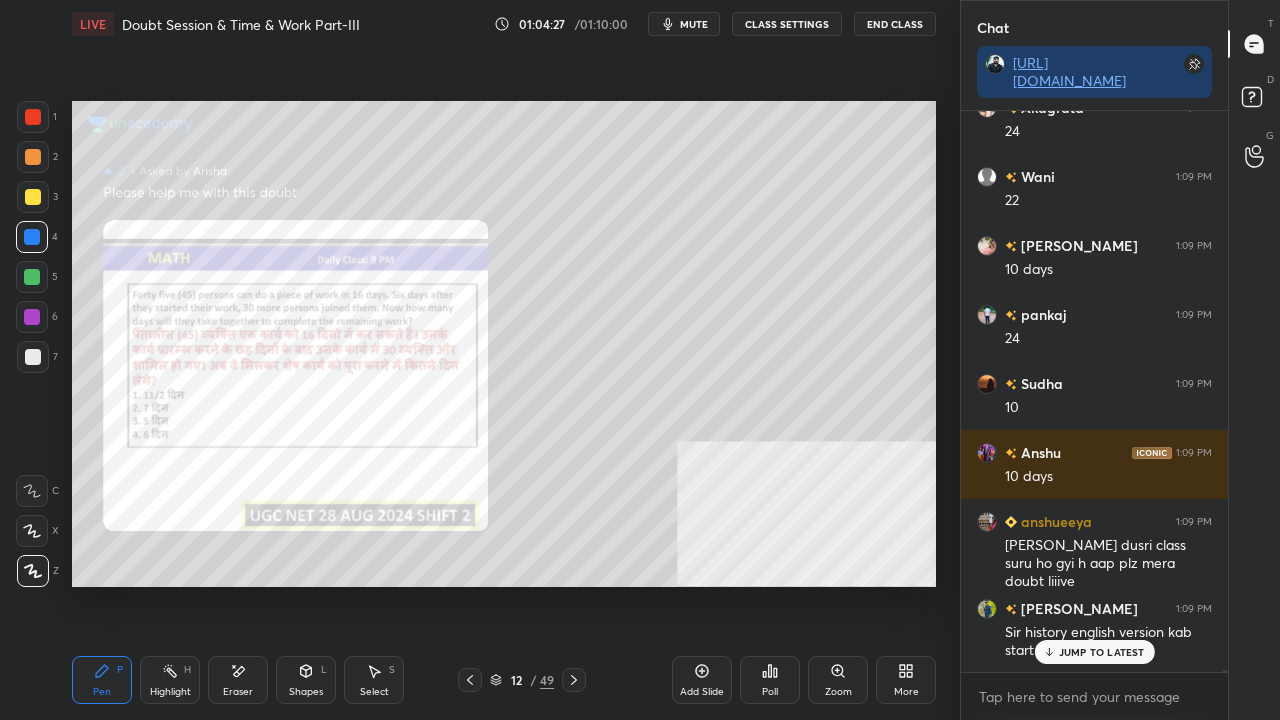 click at bounding box center (33, 357) 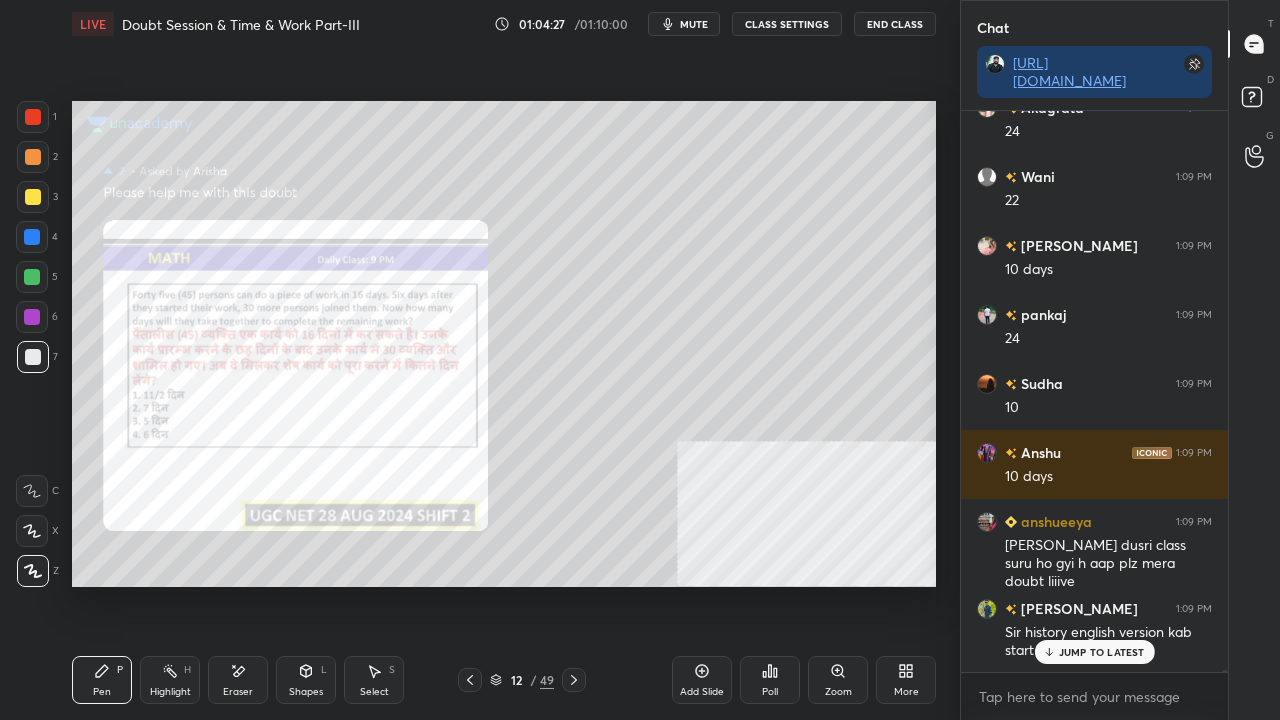 click at bounding box center [33, 357] 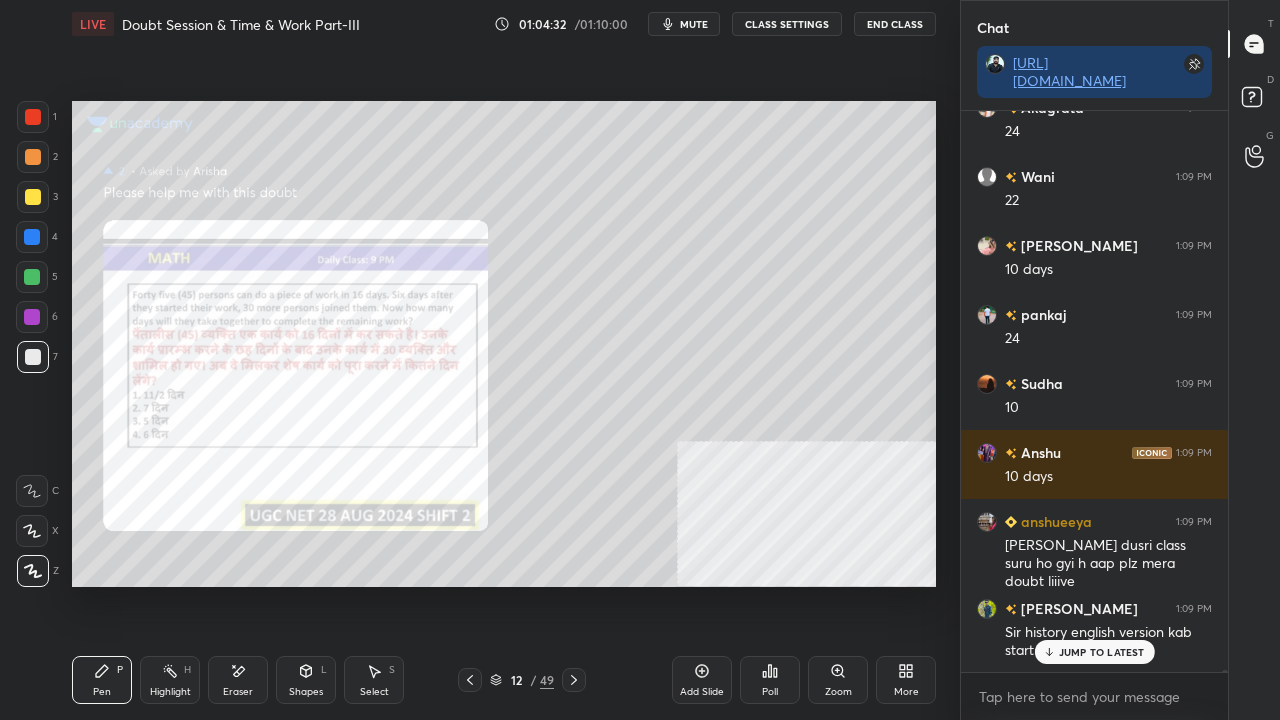 scroll, scrollTop: 161144, scrollLeft: 0, axis: vertical 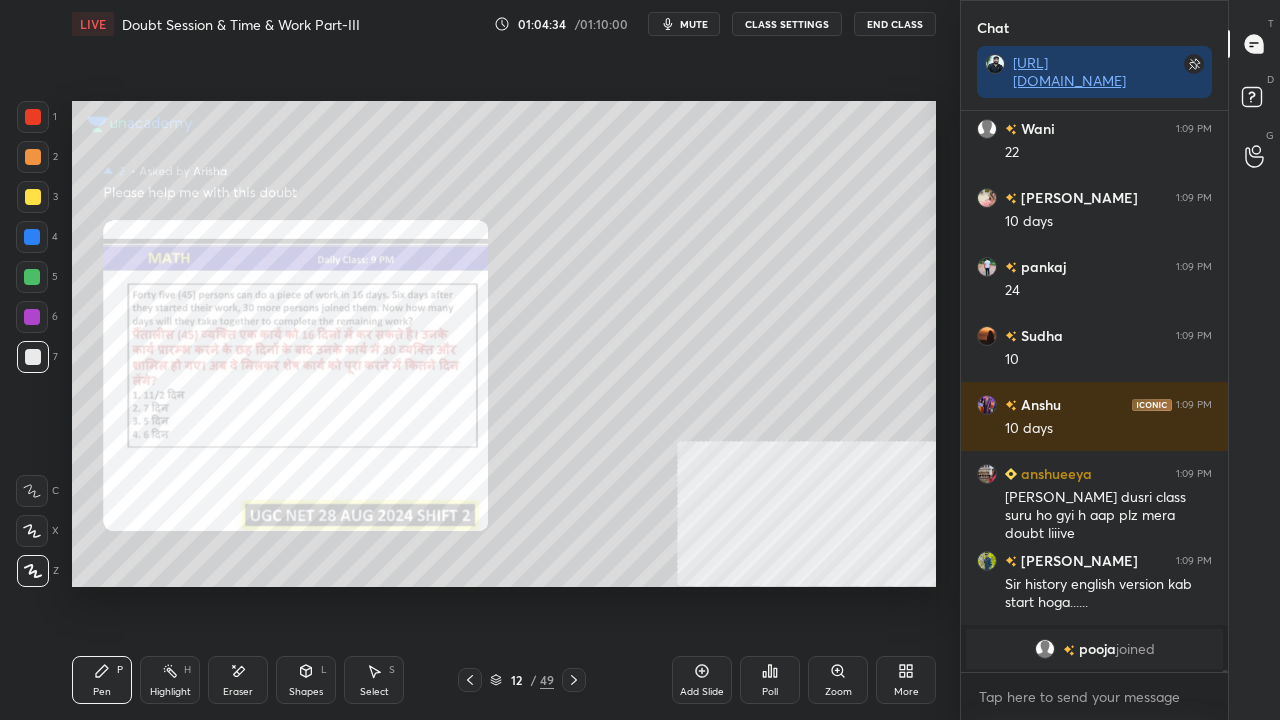 click at bounding box center [33, 117] 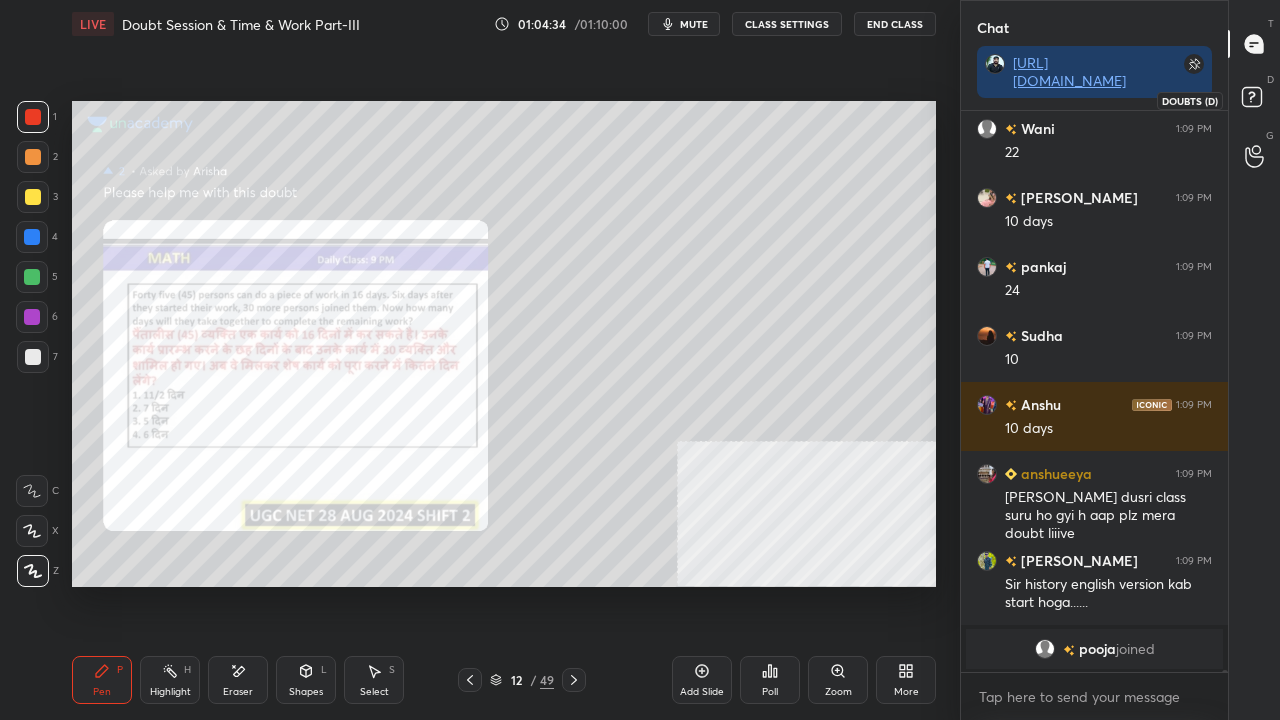 click 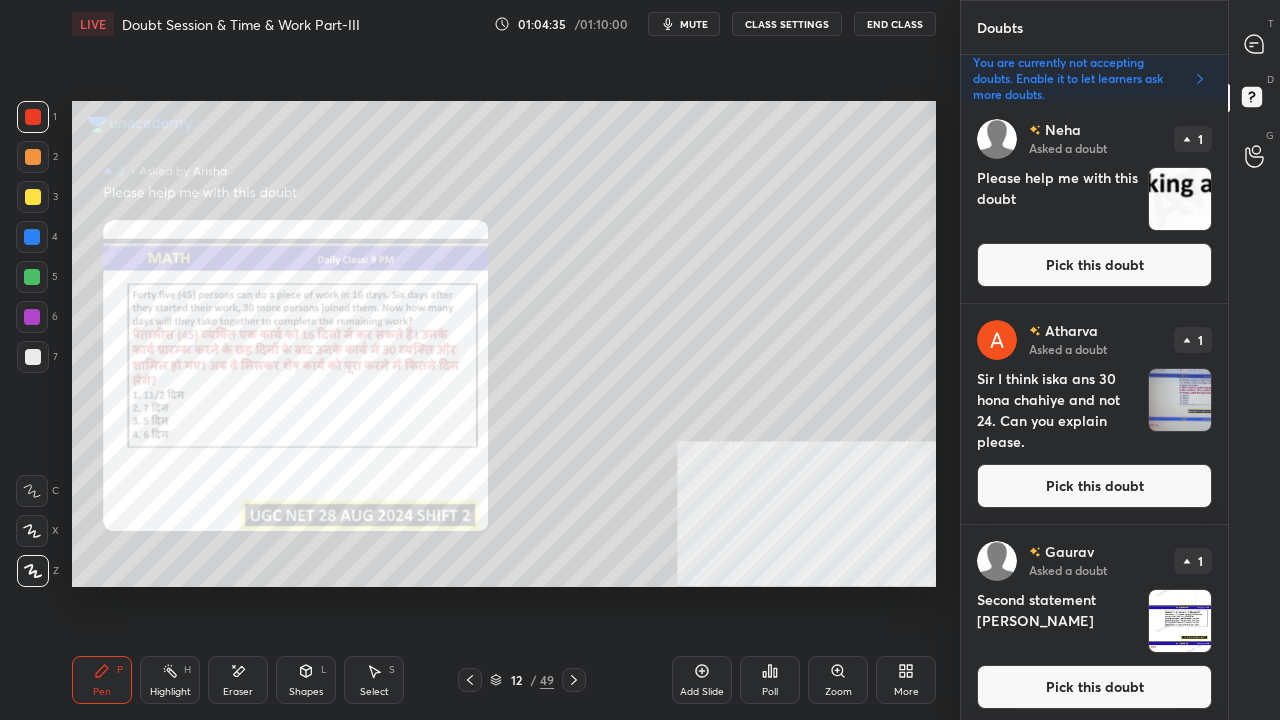 scroll, scrollTop: 6, scrollLeft: 6, axis: both 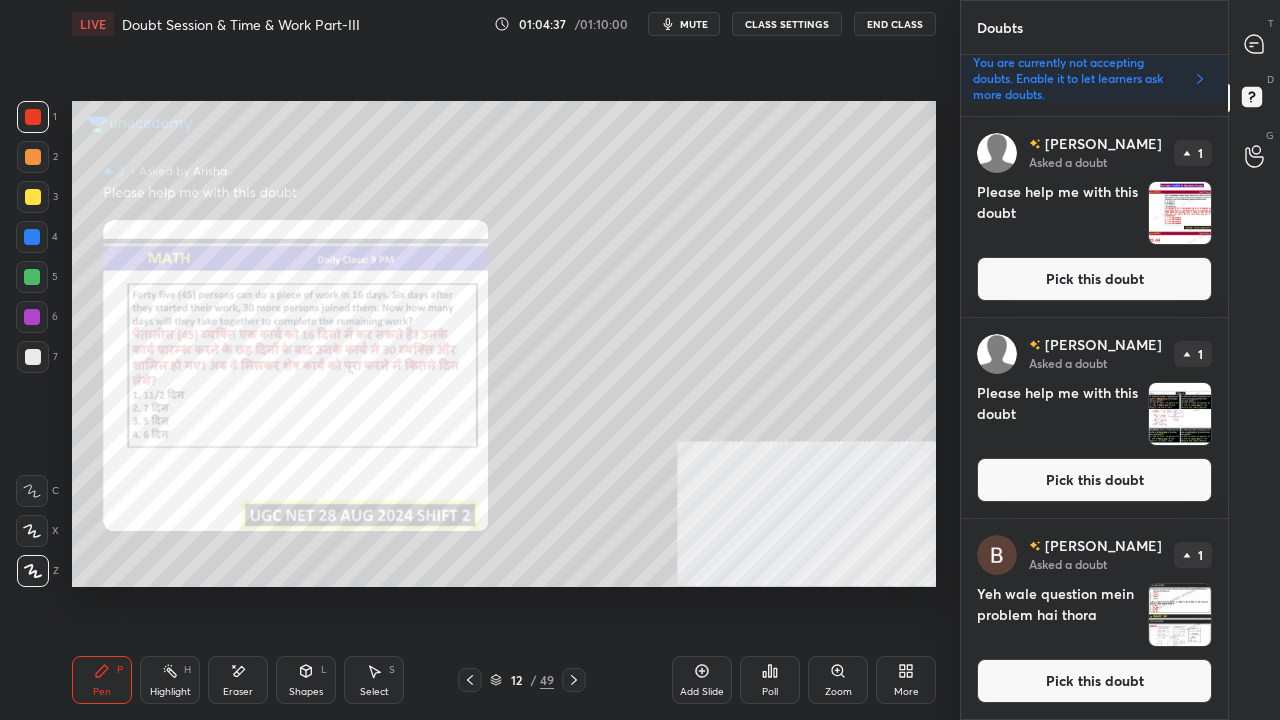 drag, startPoint x: 1080, startPoint y: 672, endPoint x: 1002, endPoint y: 646, distance: 82.219215 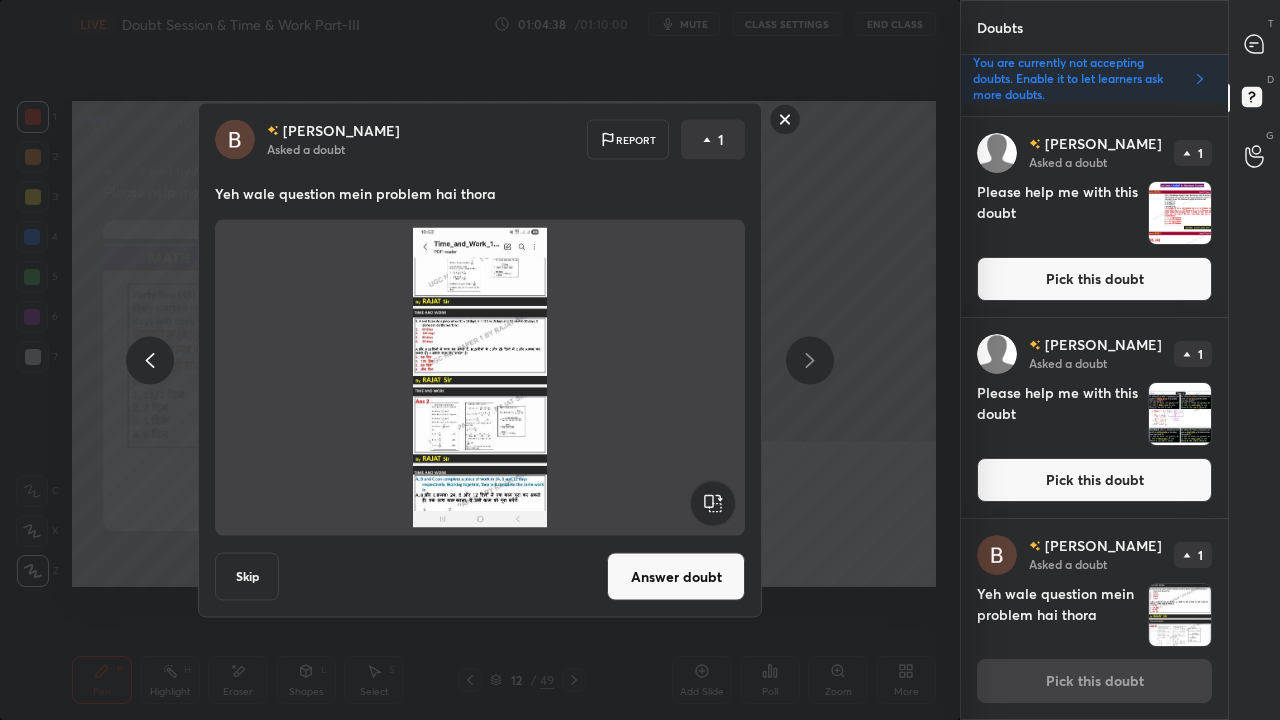 click on "Answer doubt" at bounding box center (676, 577) 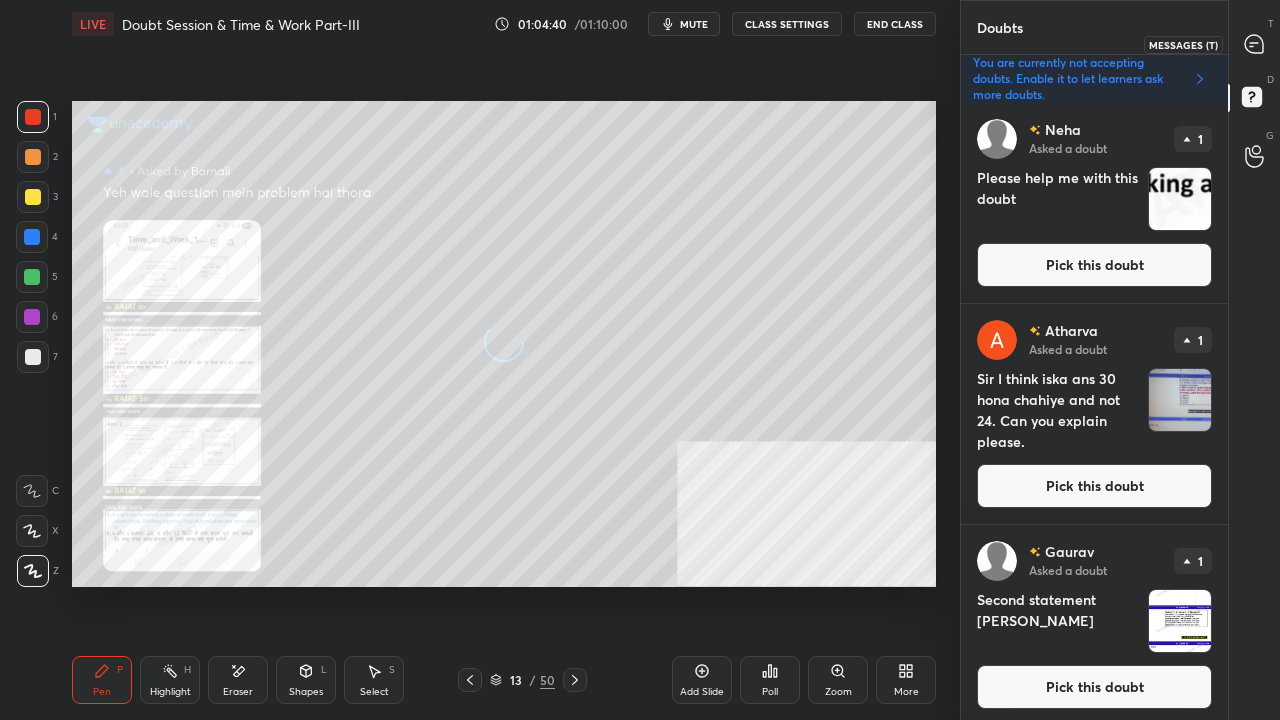 click 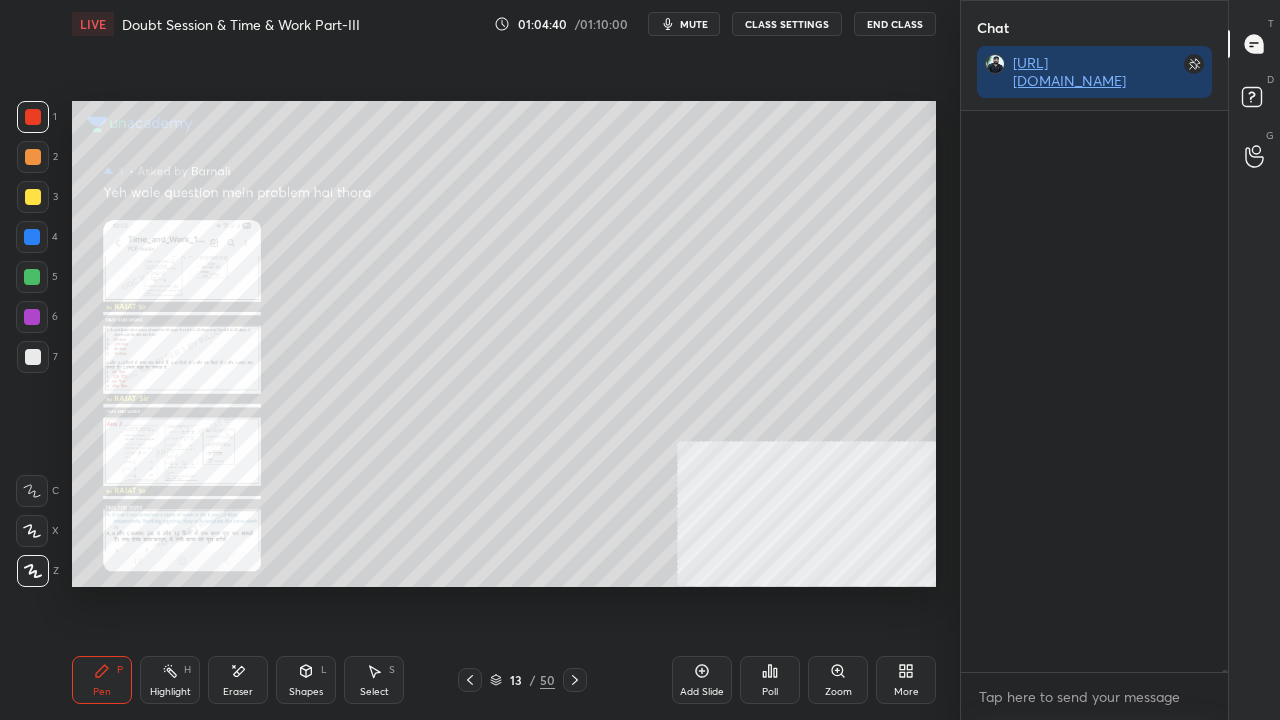scroll, scrollTop: 603, scrollLeft: 261, axis: both 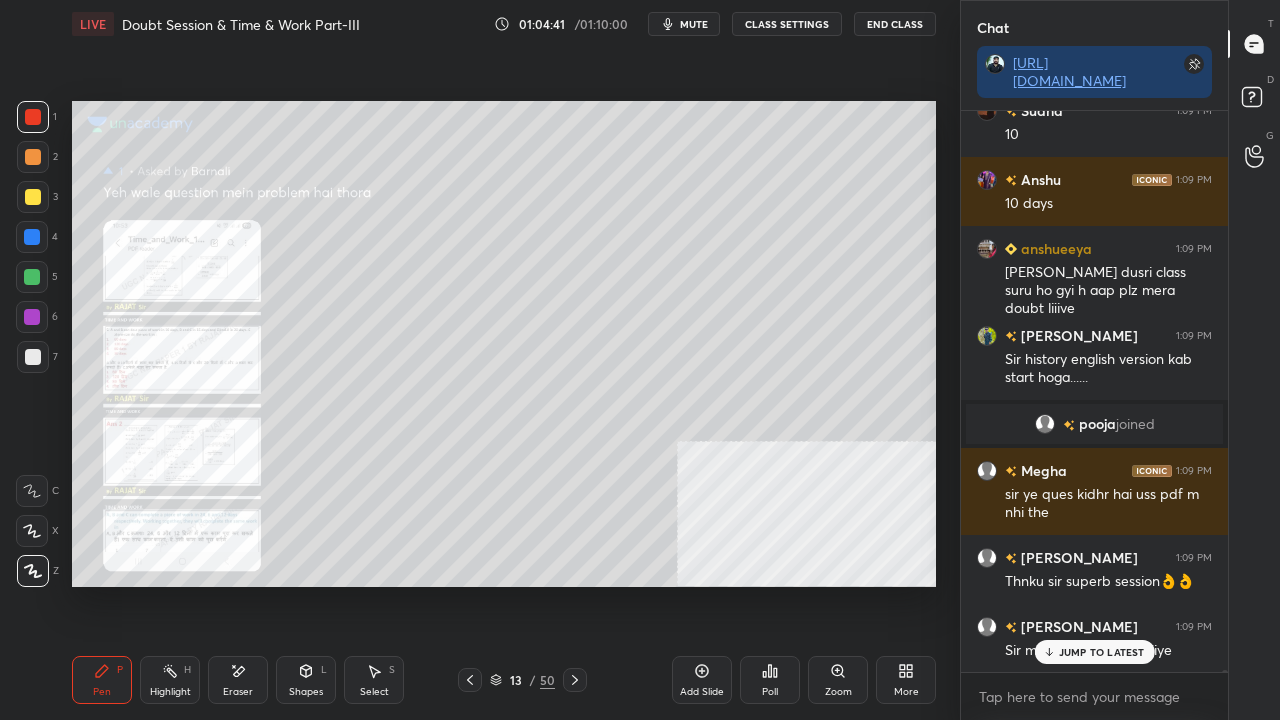 click 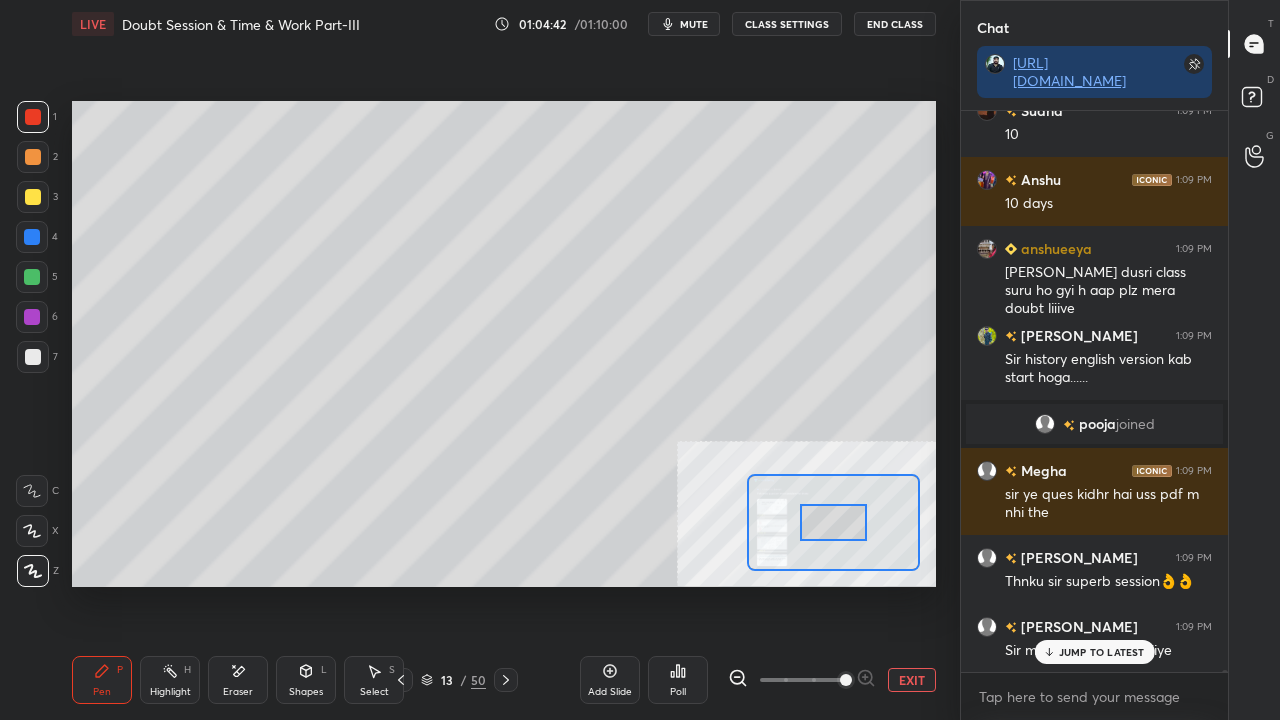 click at bounding box center (846, 680) 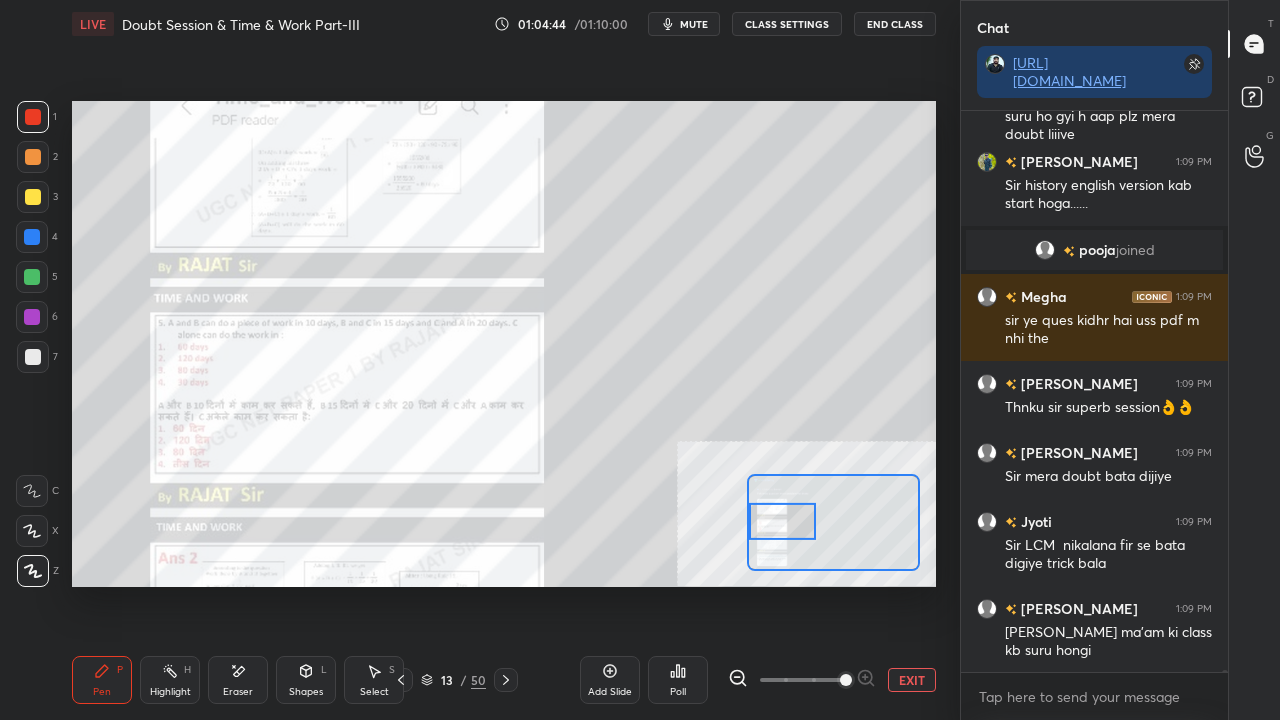 scroll, scrollTop: 162106, scrollLeft: 0, axis: vertical 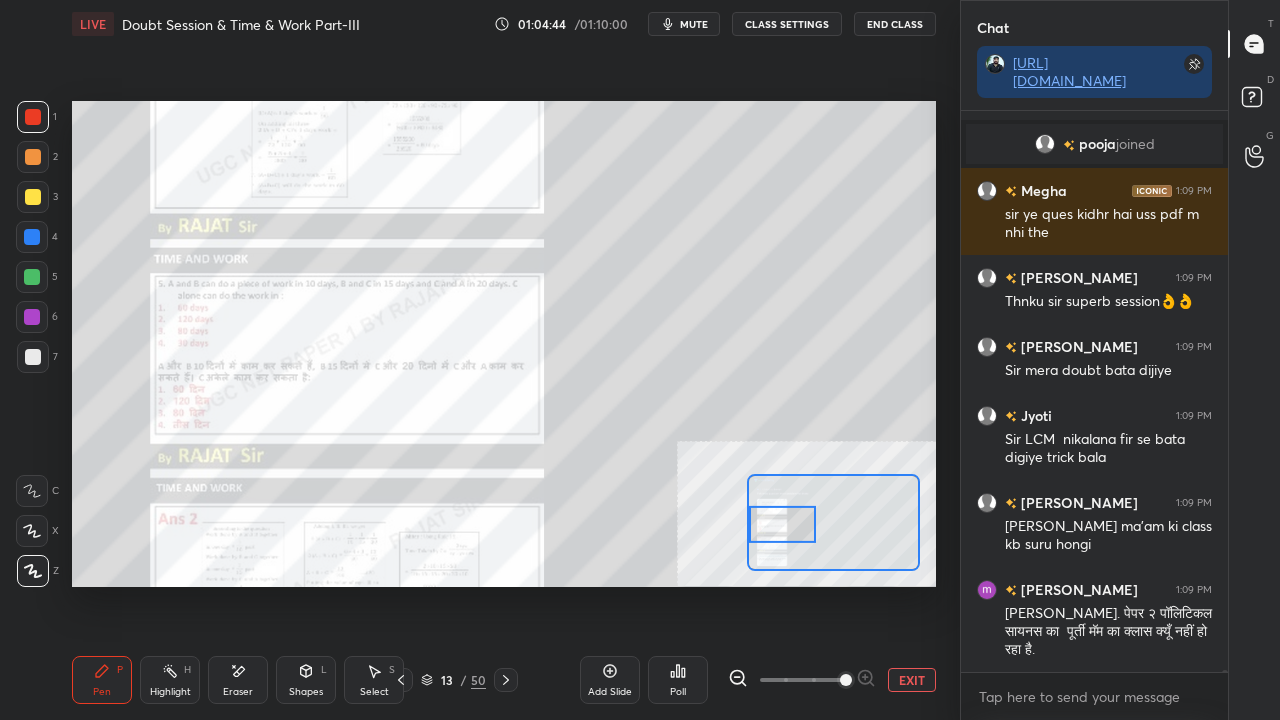 click at bounding box center (783, 524) 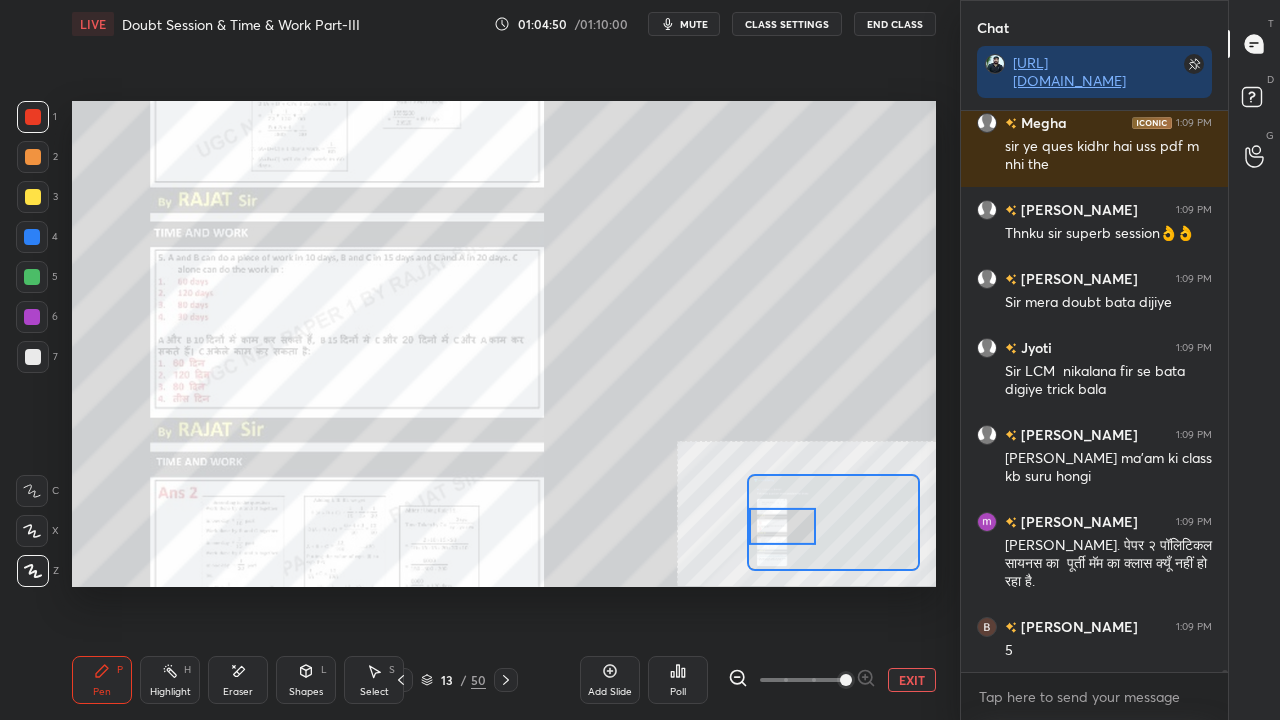 scroll, scrollTop: 162262, scrollLeft: 0, axis: vertical 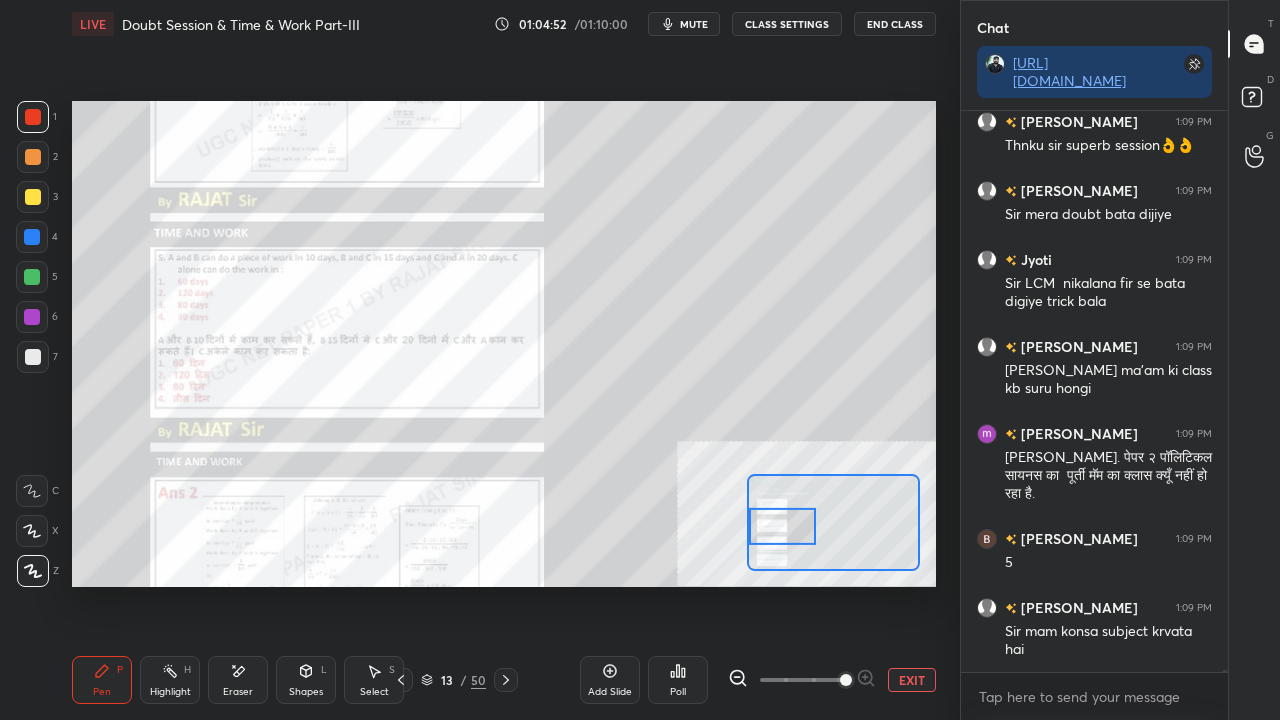 drag, startPoint x: 34, startPoint y: 238, endPoint x: 68, endPoint y: 238, distance: 34 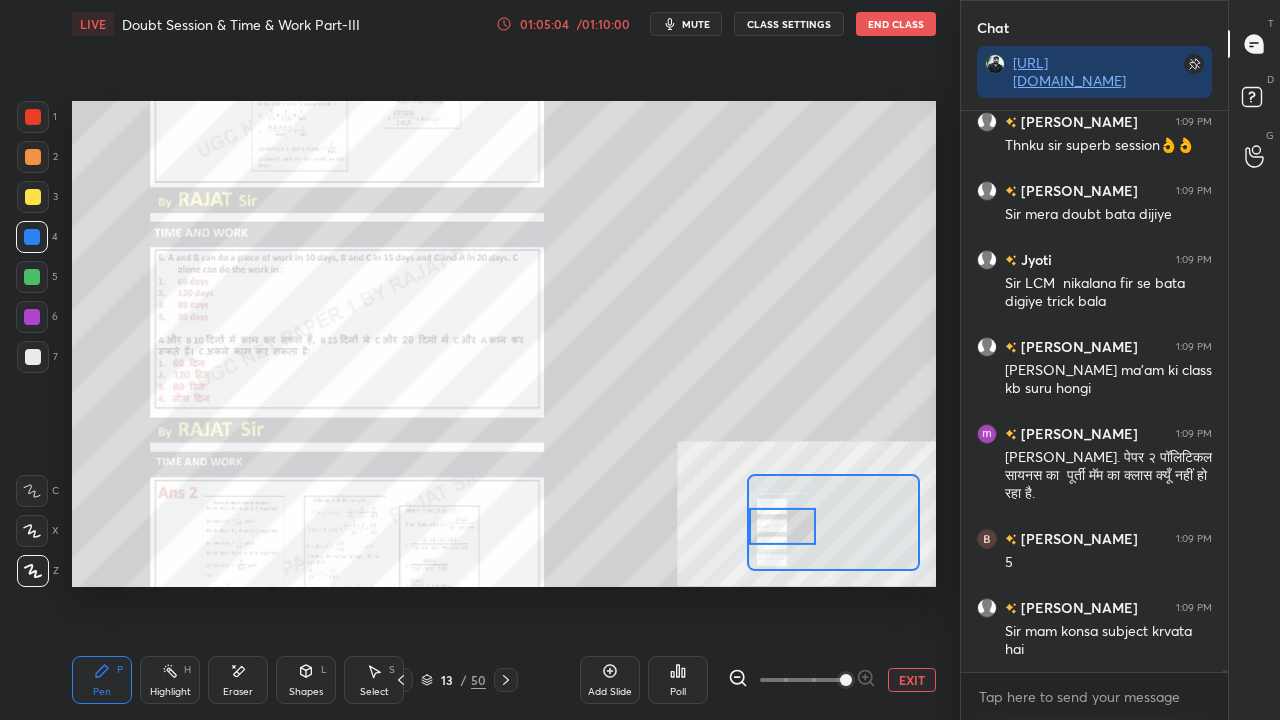 click on "EXIT" at bounding box center [912, 680] 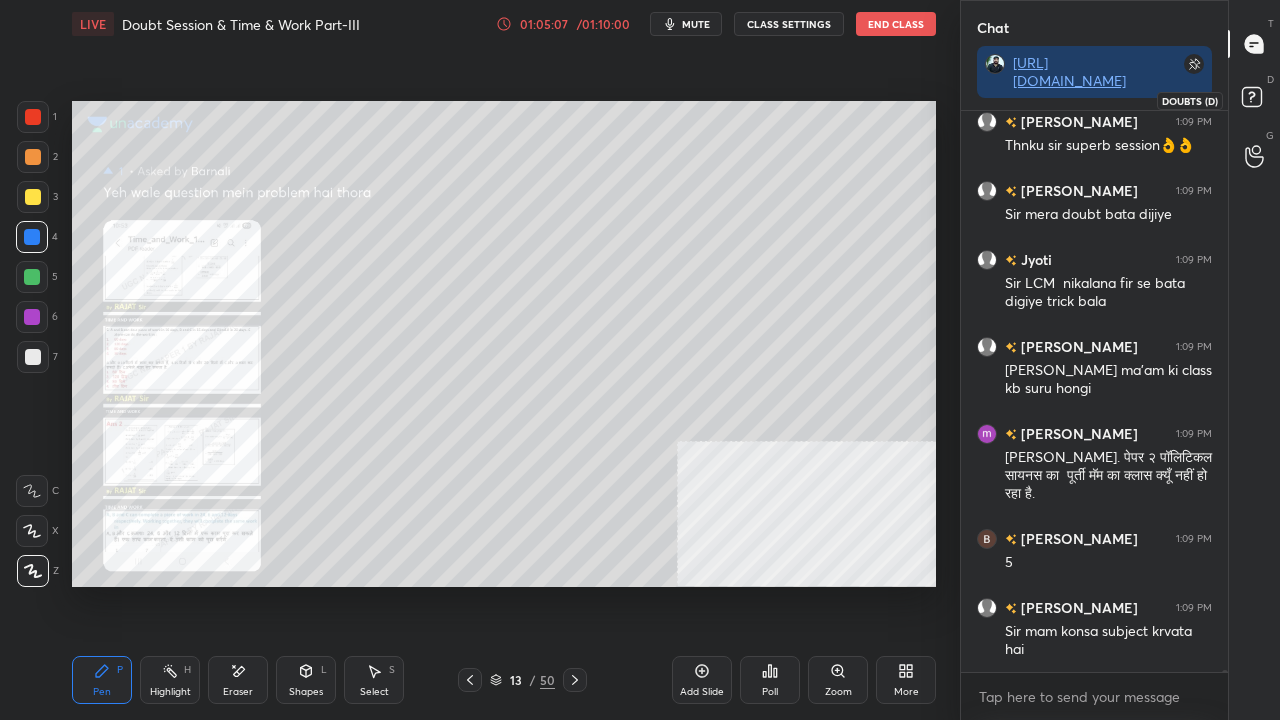 click 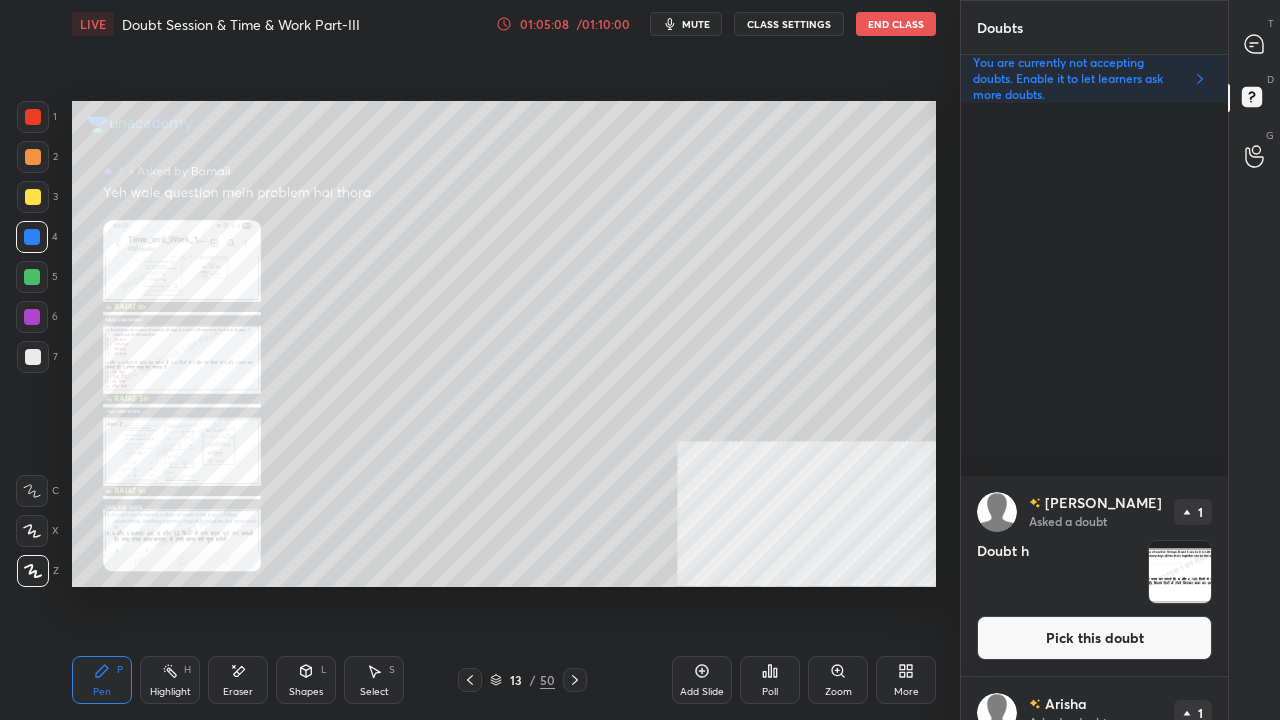 scroll, scrollTop: 3662, scrollLeft: 0, axis: vertical 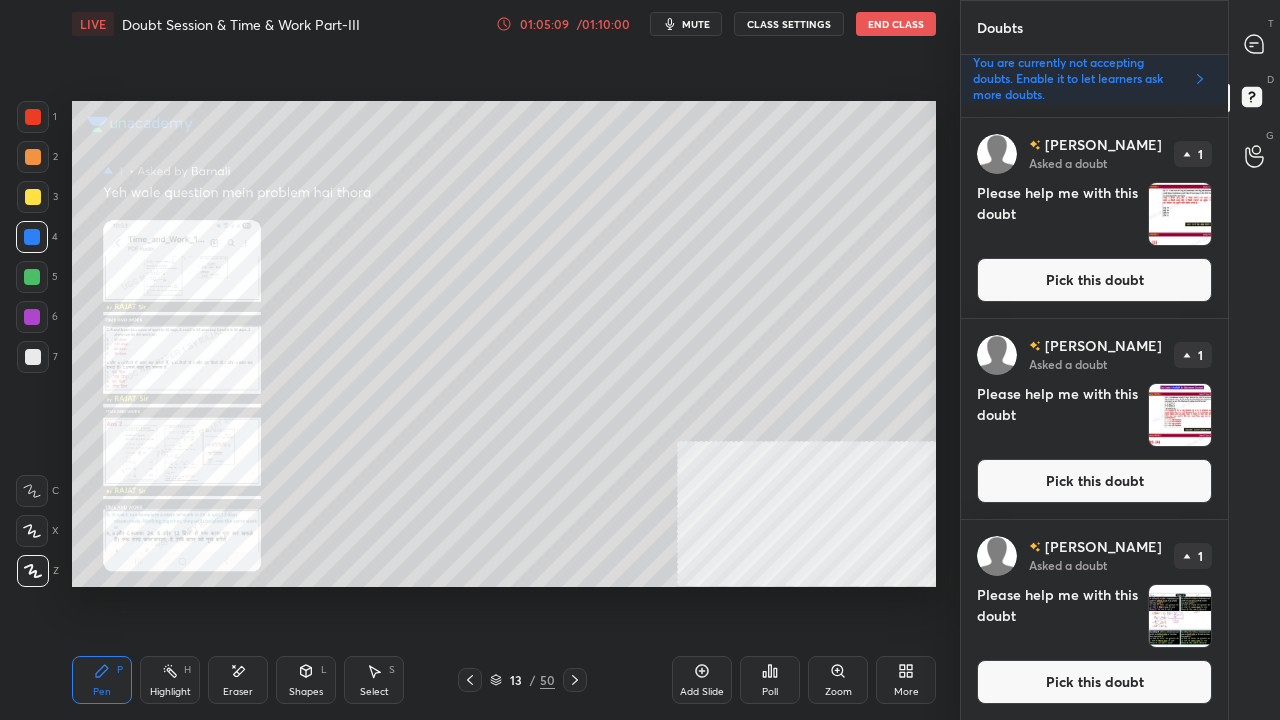 click on "Pick this doubt" at bounding box center [1094, 682] 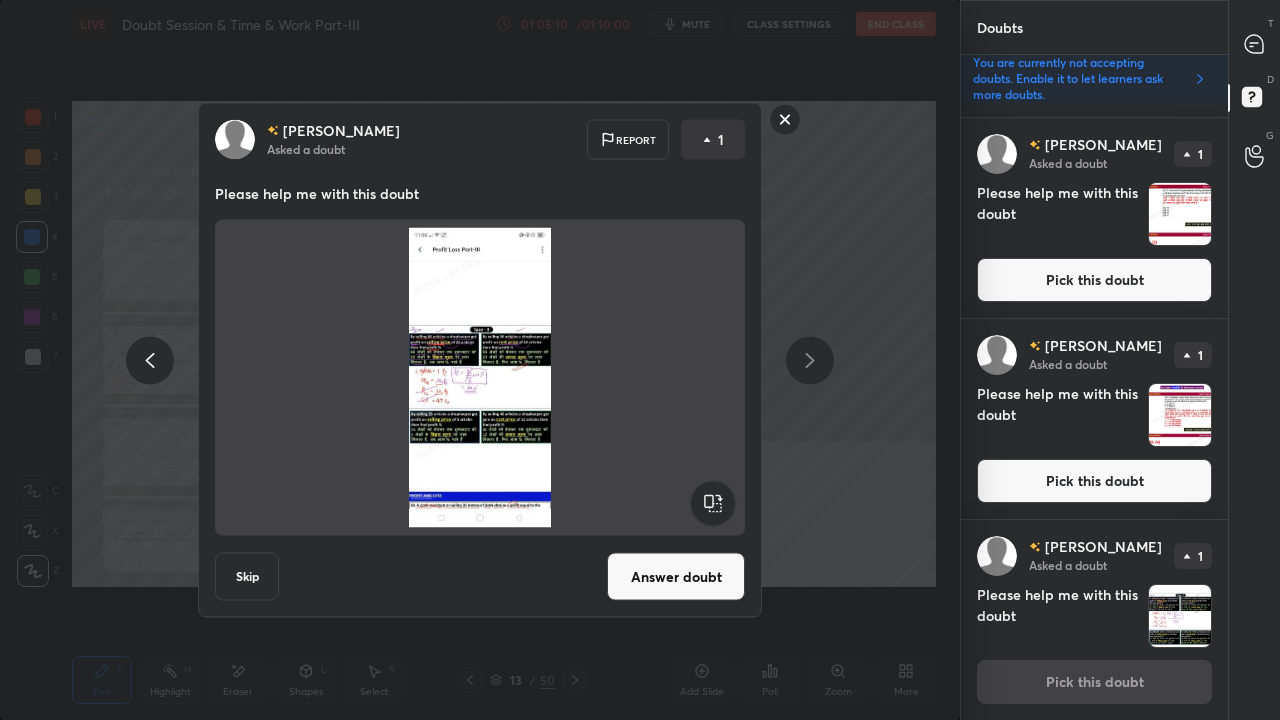 click on "Answer doubt" at bounding box center (676, 577) 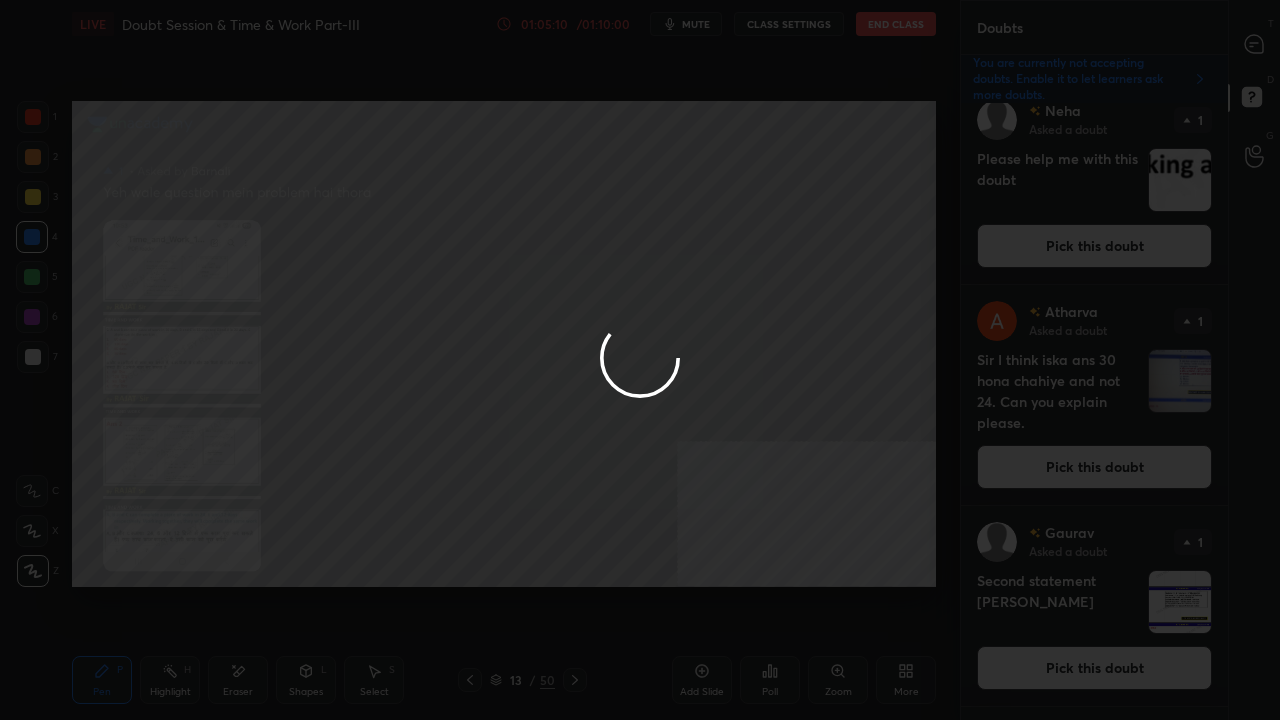 scroll, scrollTop: 21, scrollLeft: 0, axis: vertical 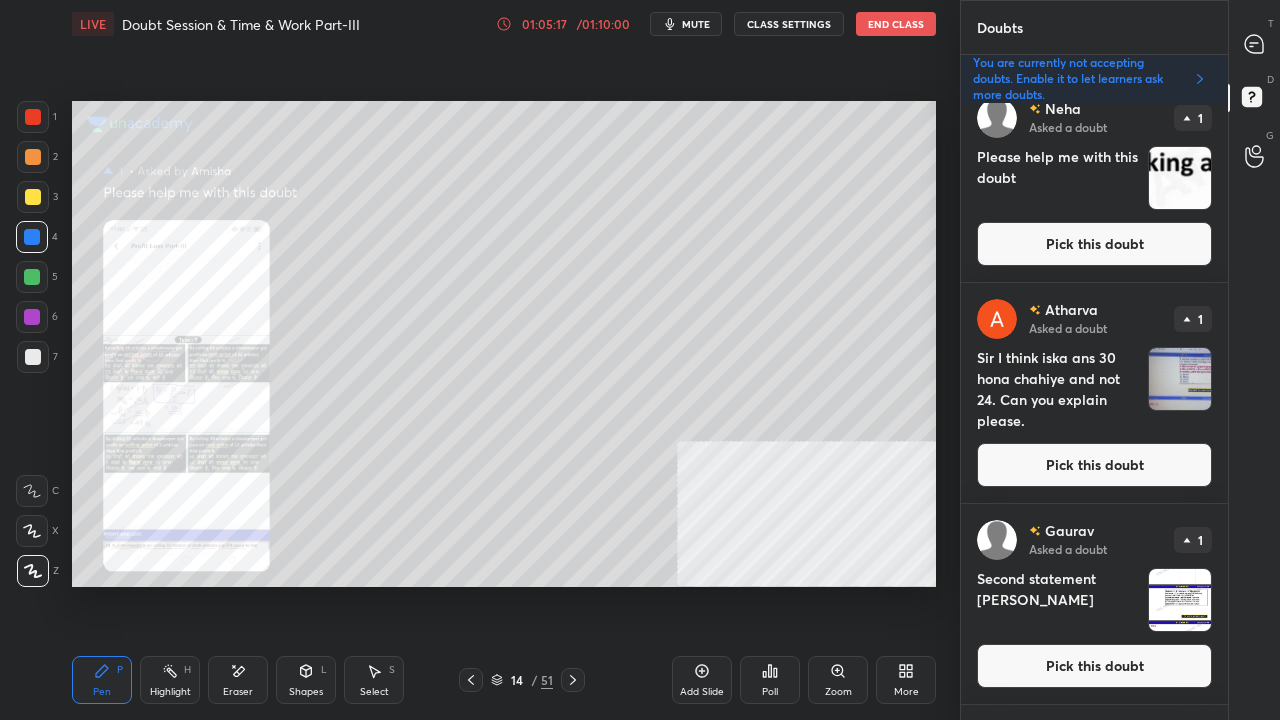 click on "Pick this doubt" at bounding box center [1094, 666] 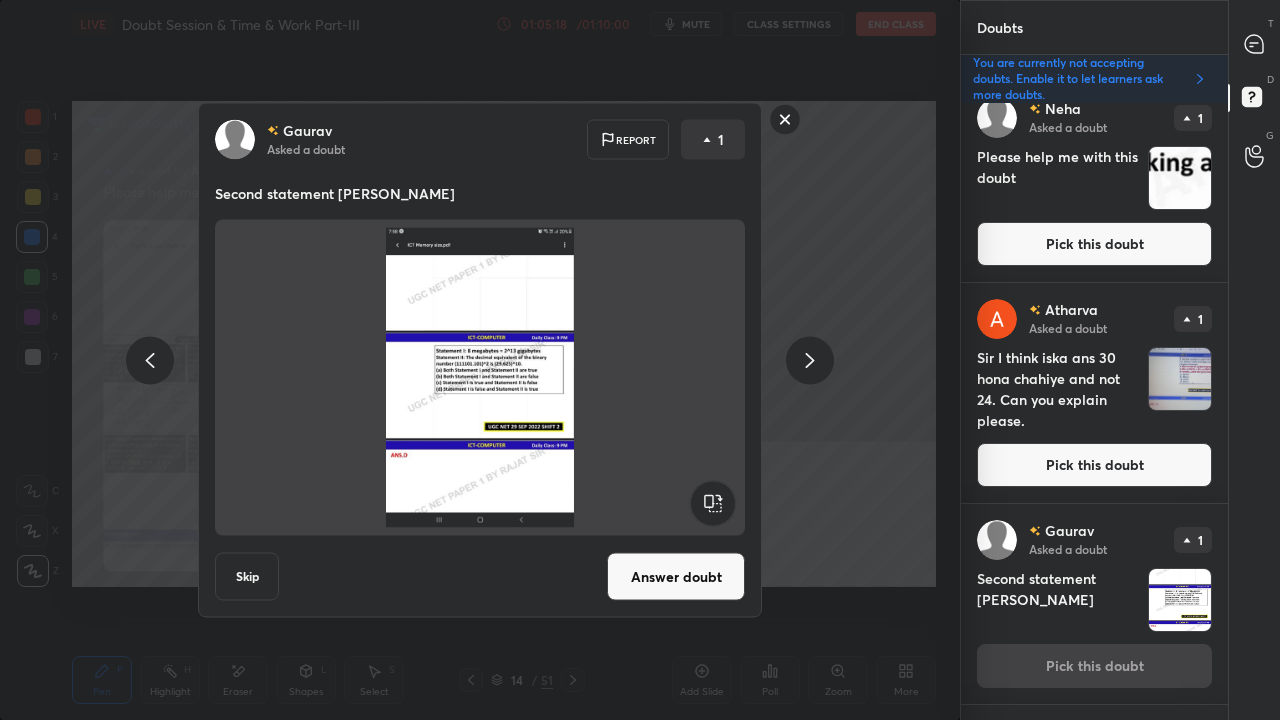 click on "Answer doubt" at bounding box center (676, 577) 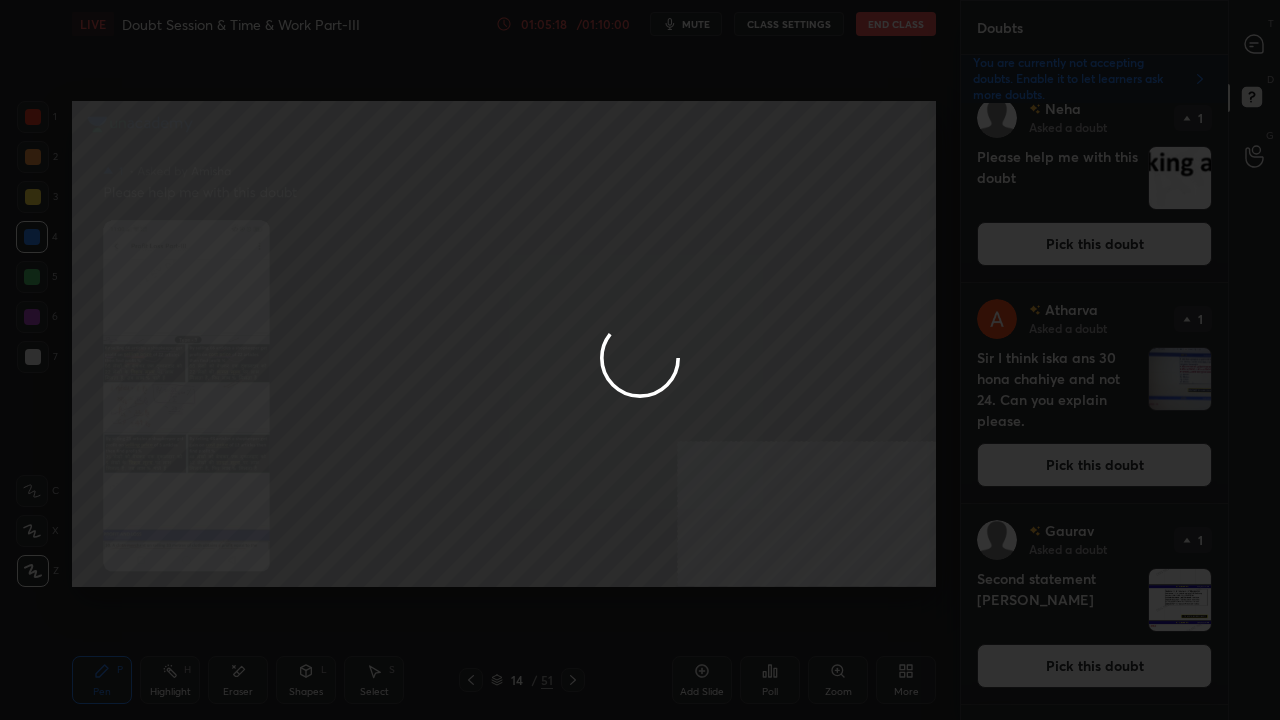scroll, scrollTop: 0, scrollLeft: 0, axis: both 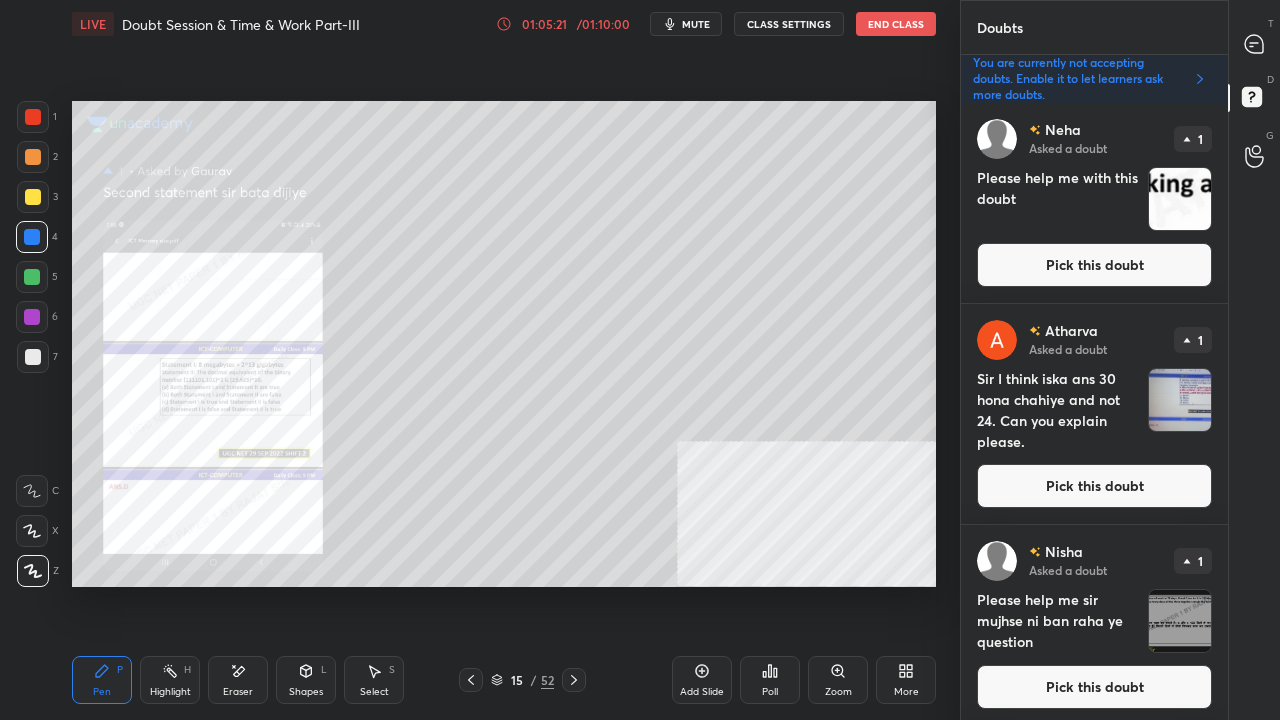 click on "Pick this doubt" at bounding box center [1094, 687] 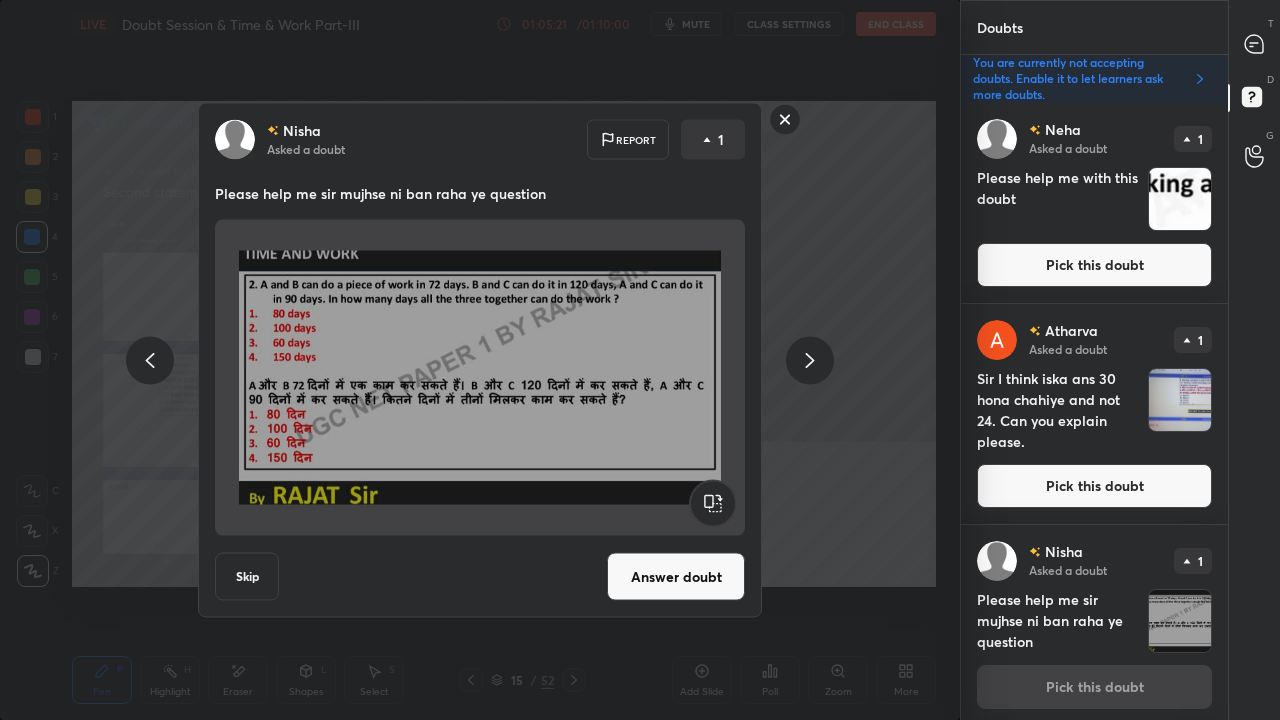 scroll, scrollTop: 6, scrollLeft: 0, axis: vertical 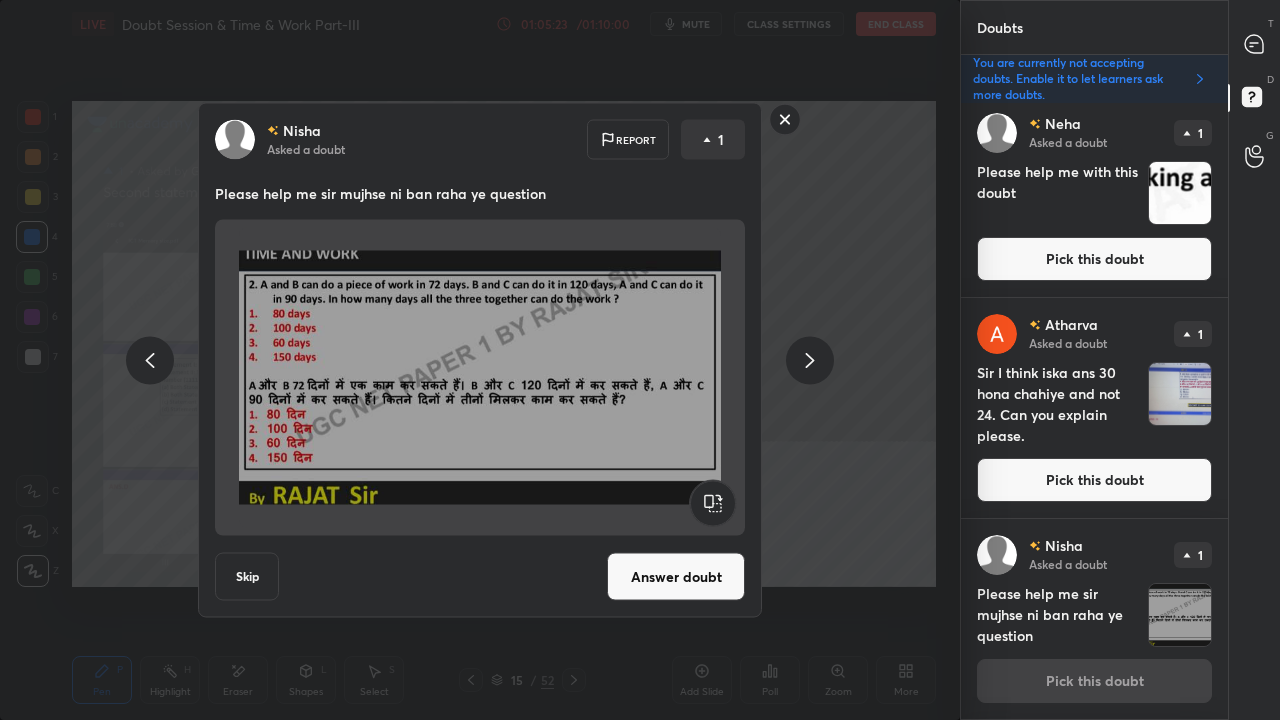 click on "Answer doubt" at bounding box center (676, 577) 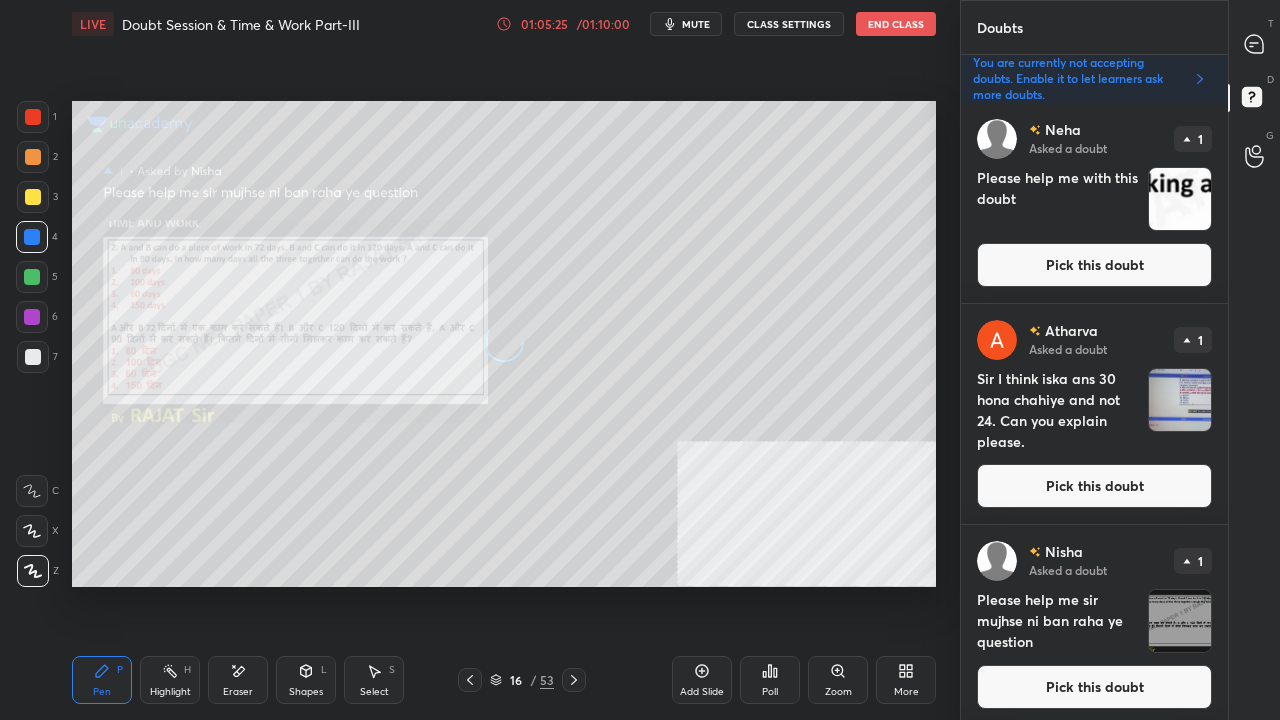 click 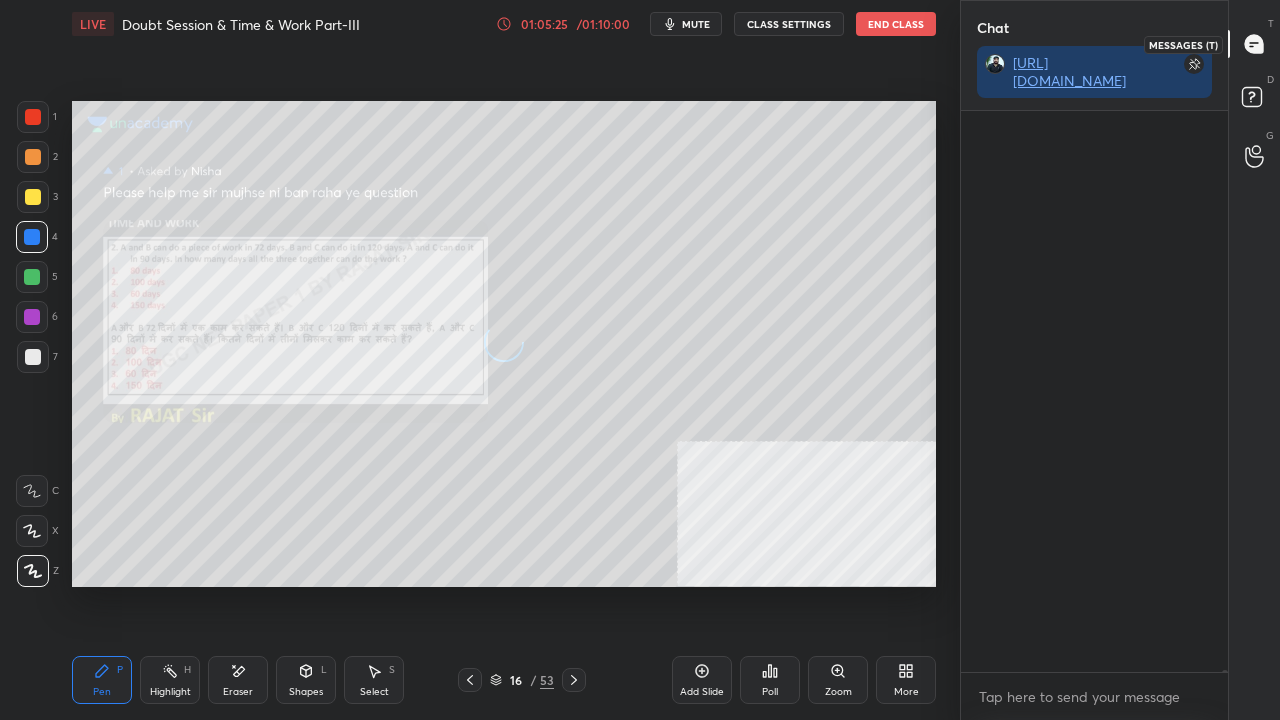scroll, scrollTop: 603, scrollLeft: 261, axis: both 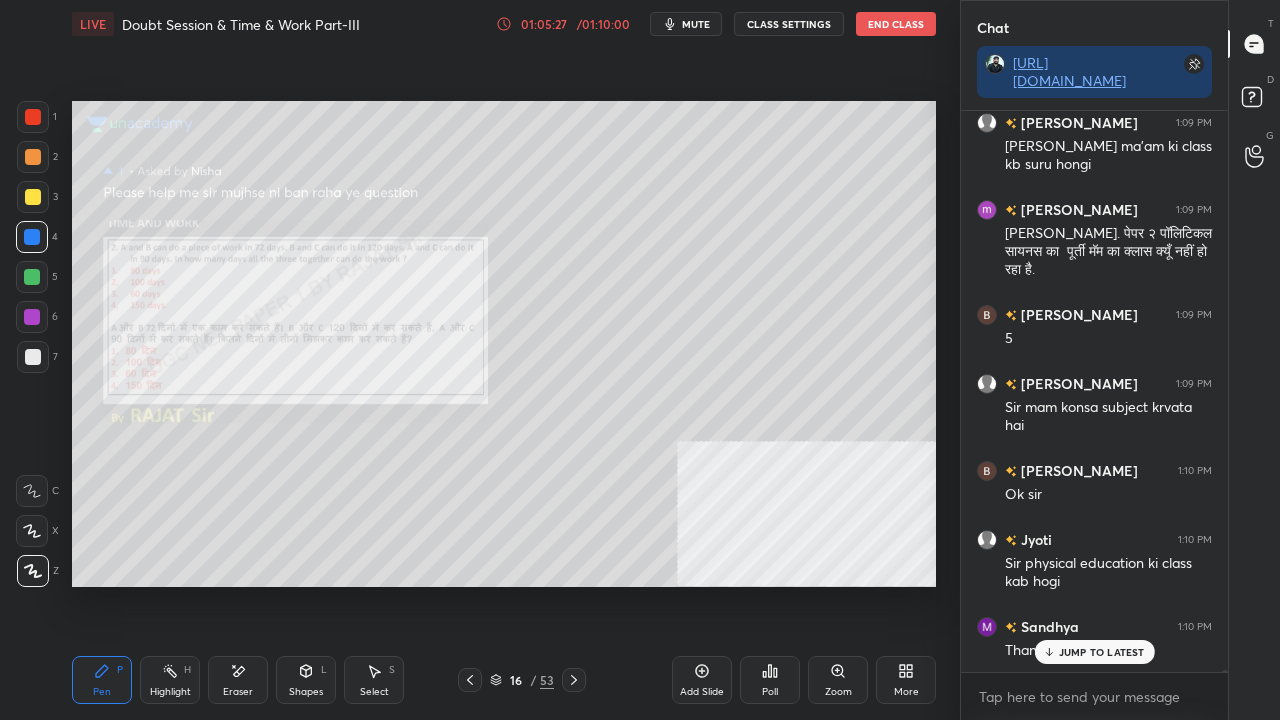 drag, startPoint x: 31, startPoint y: 198, endPoint x: 60, endPoint y: 194, distance: 29.274563 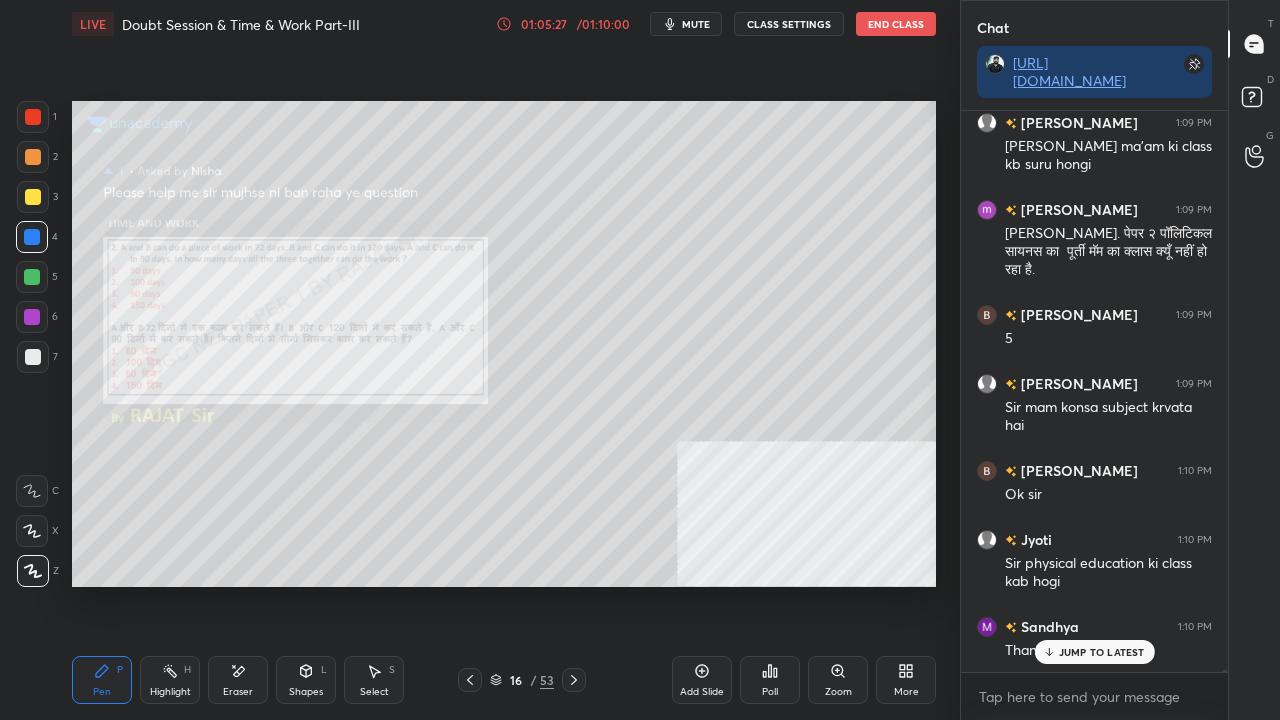 click at bounding box center [33, 197] 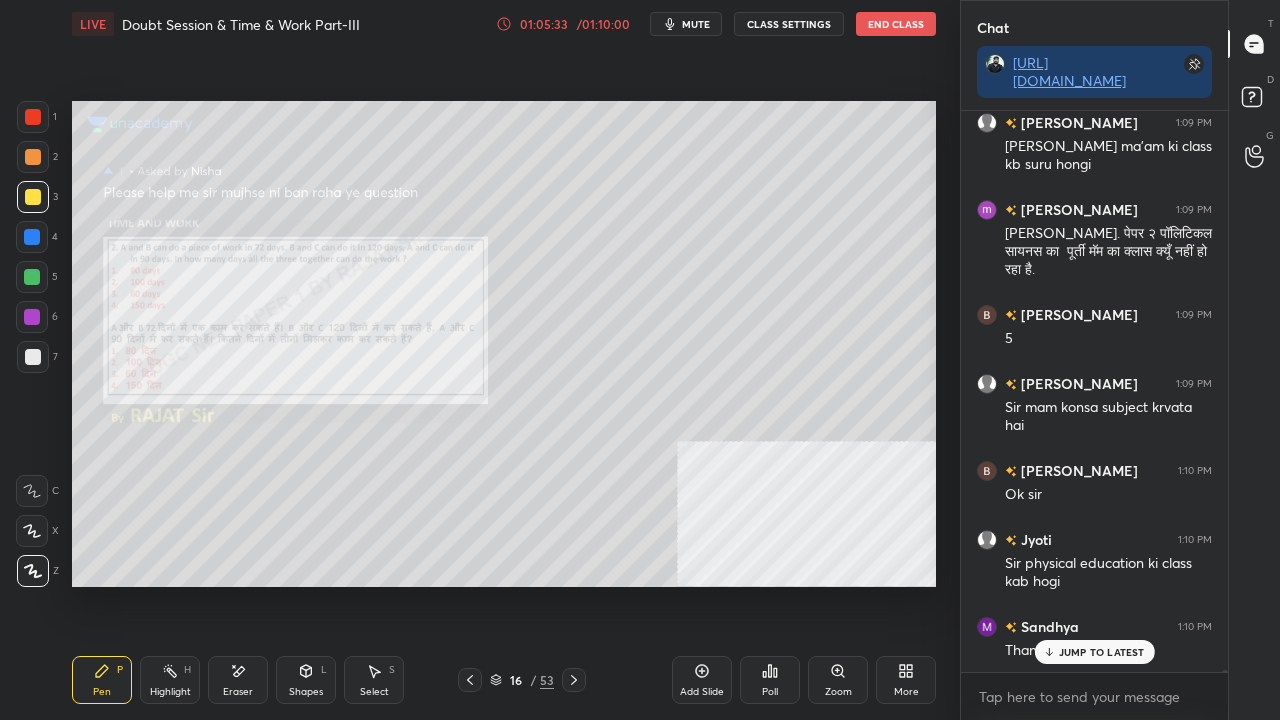 click on "JUMP TO LATEST" at bounding box center [1102, 652] 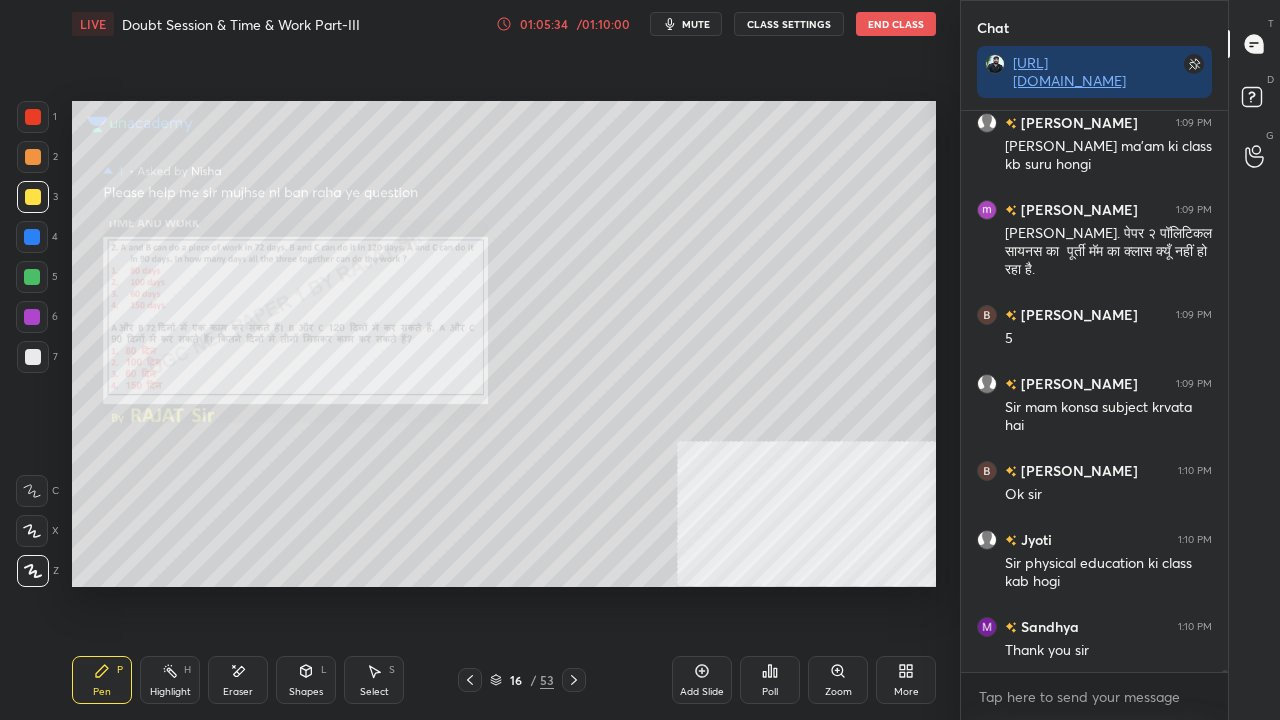 click 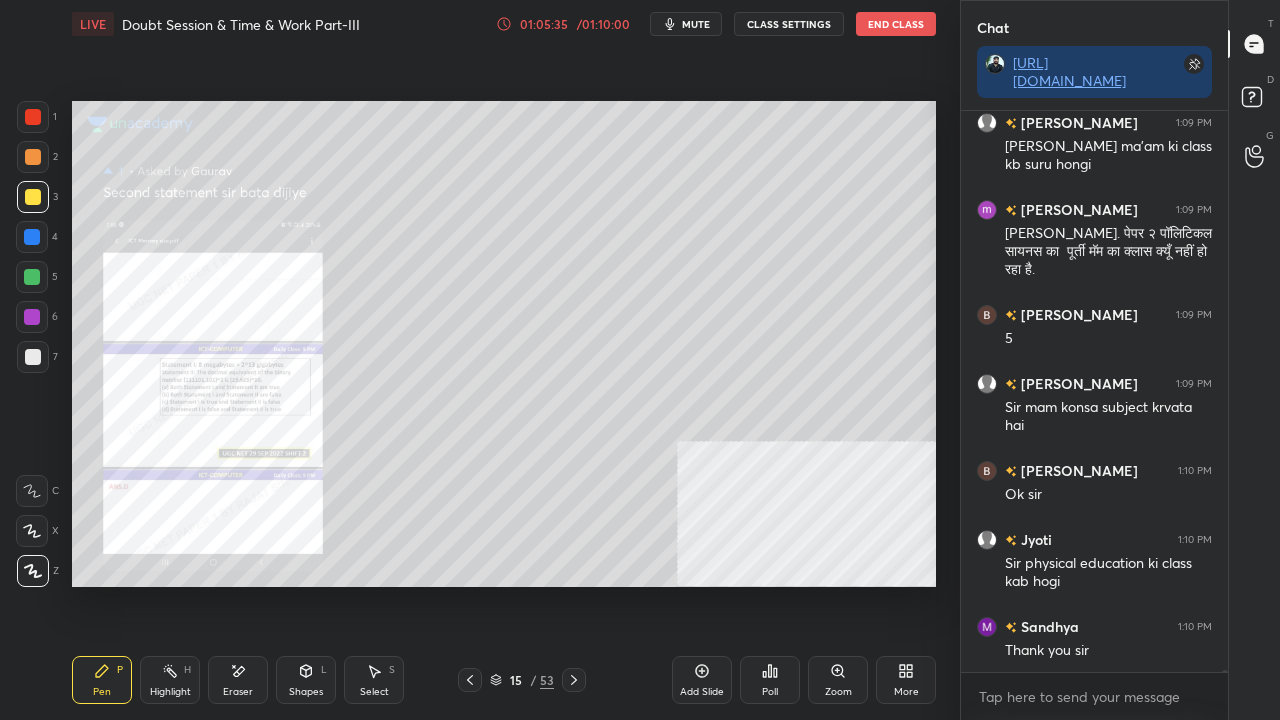 click 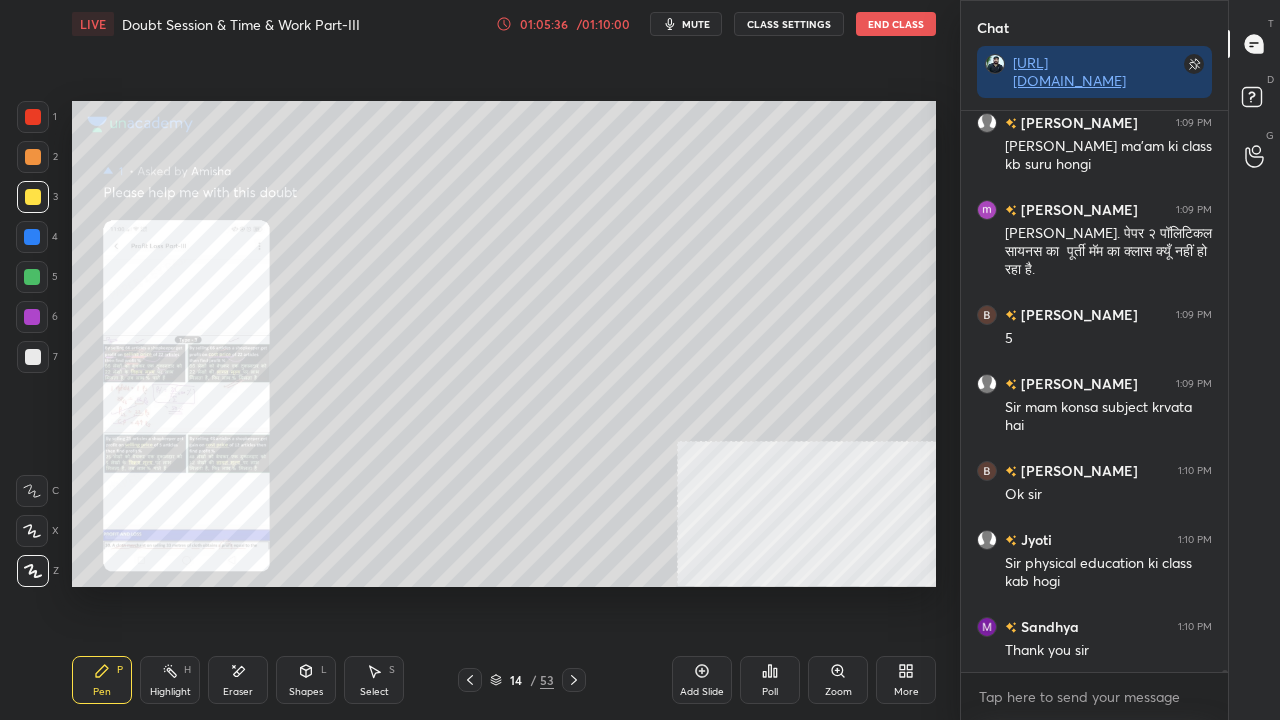 scroll, scrollTop: 162462, scrollLeft: 0, axis: vertical 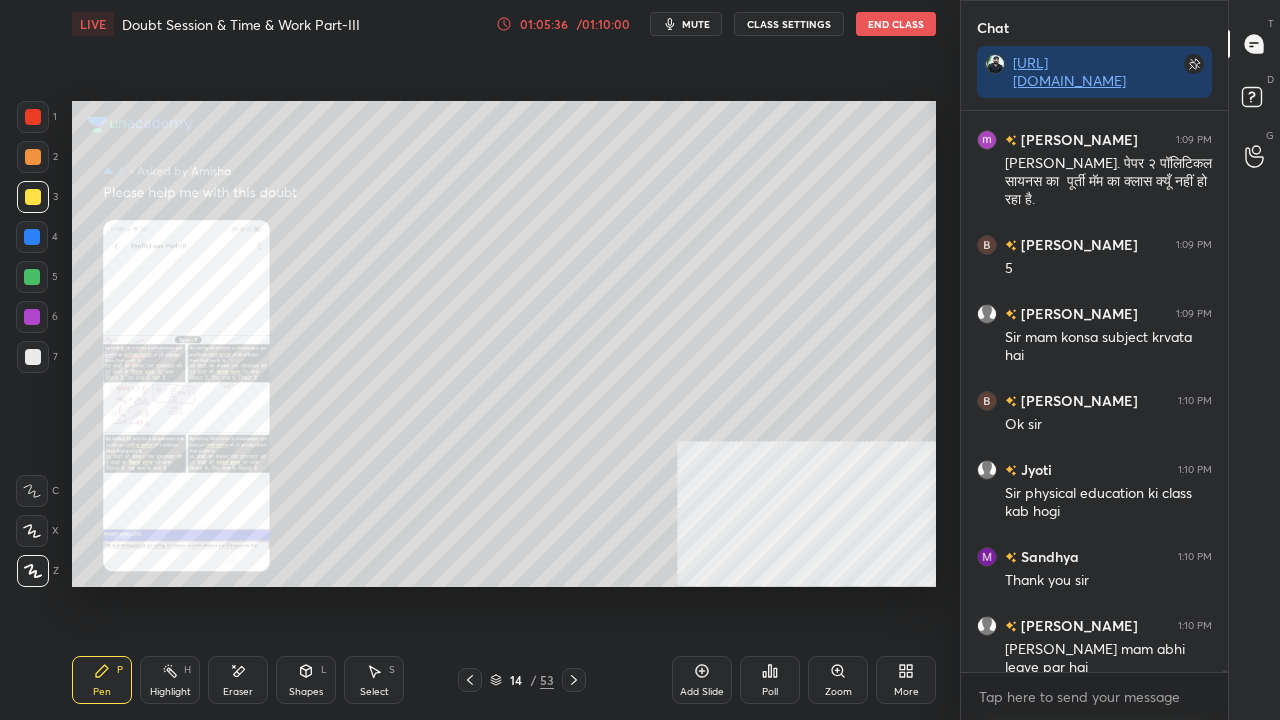click 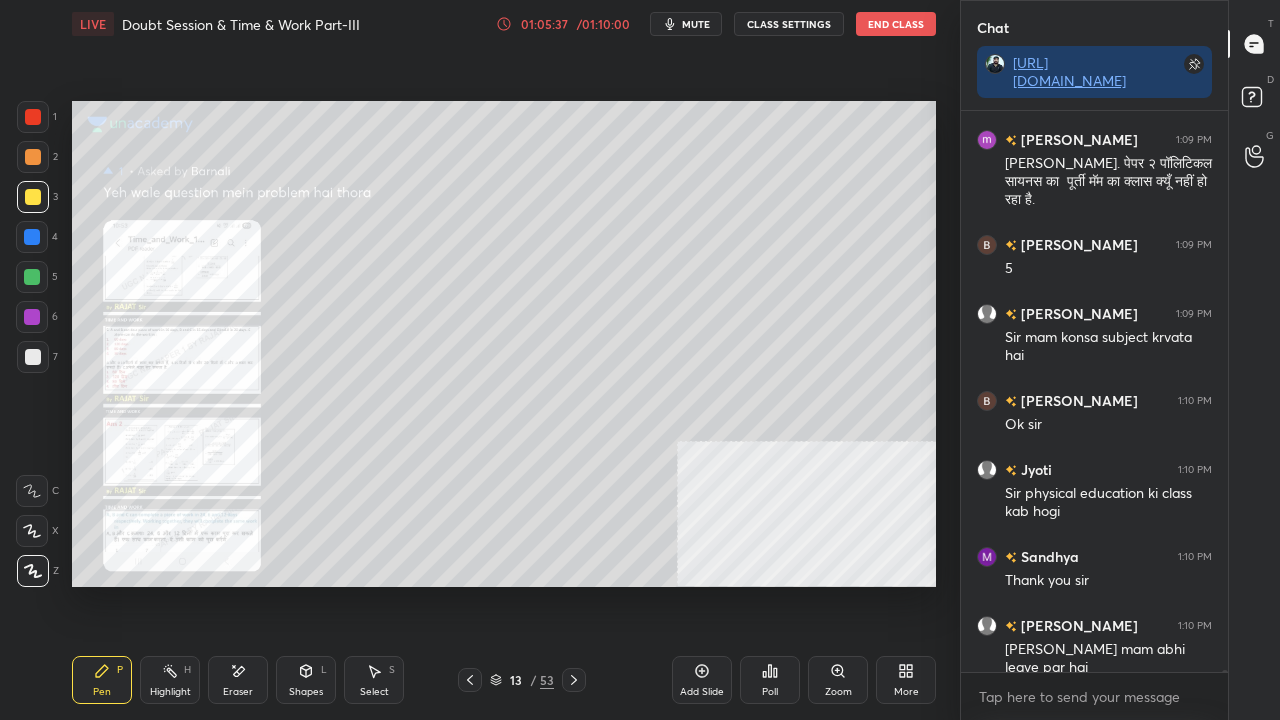 click 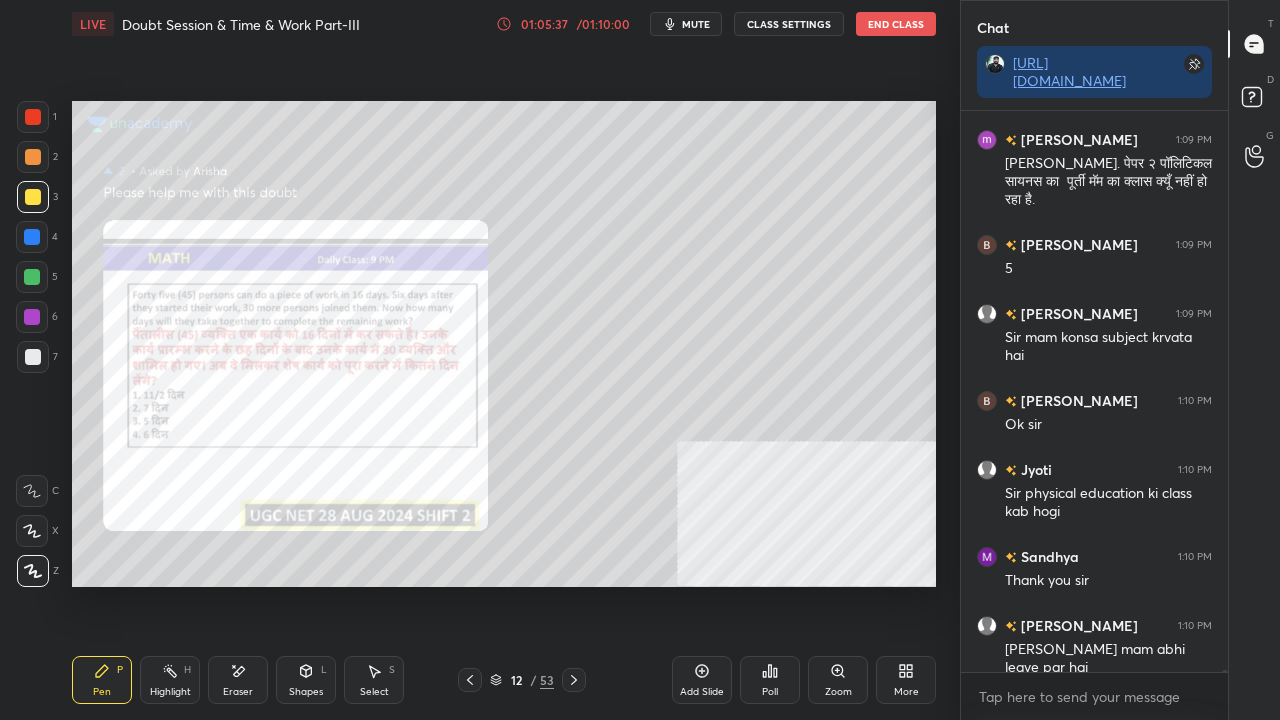 click 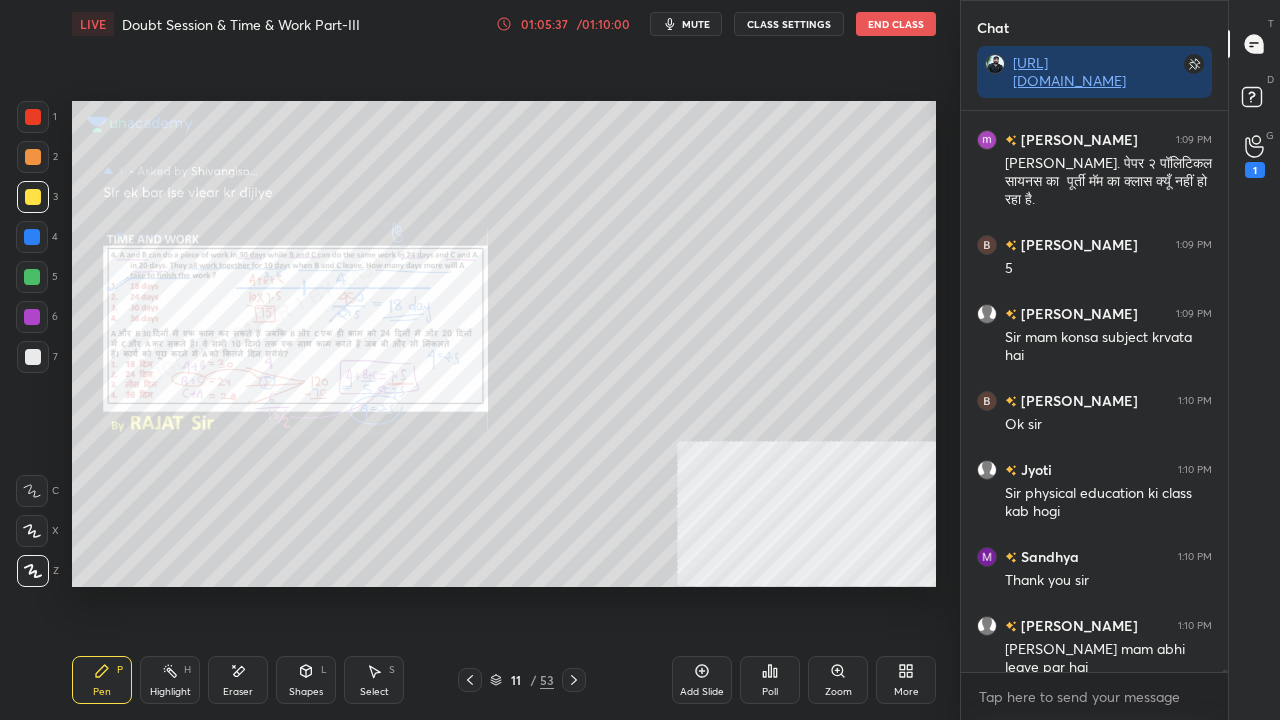 click on "11 / 53" at bounding box center [522, 680] 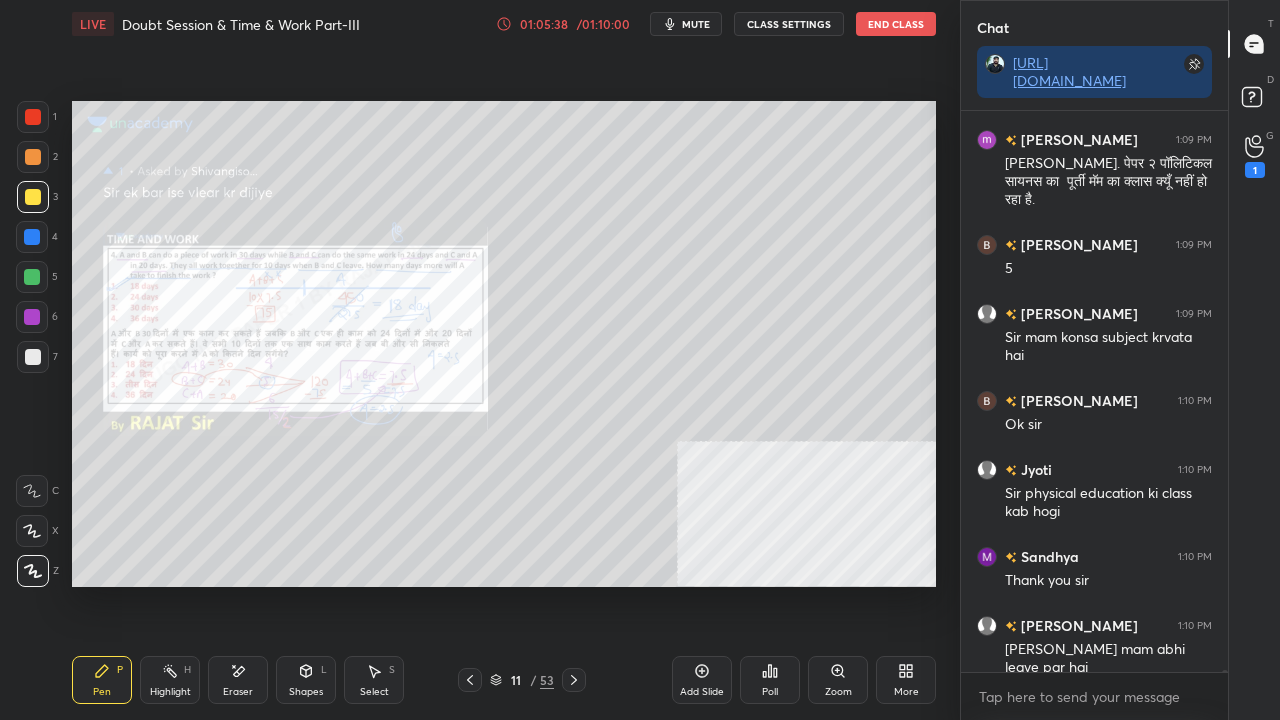click at bounding box center (574, 680) 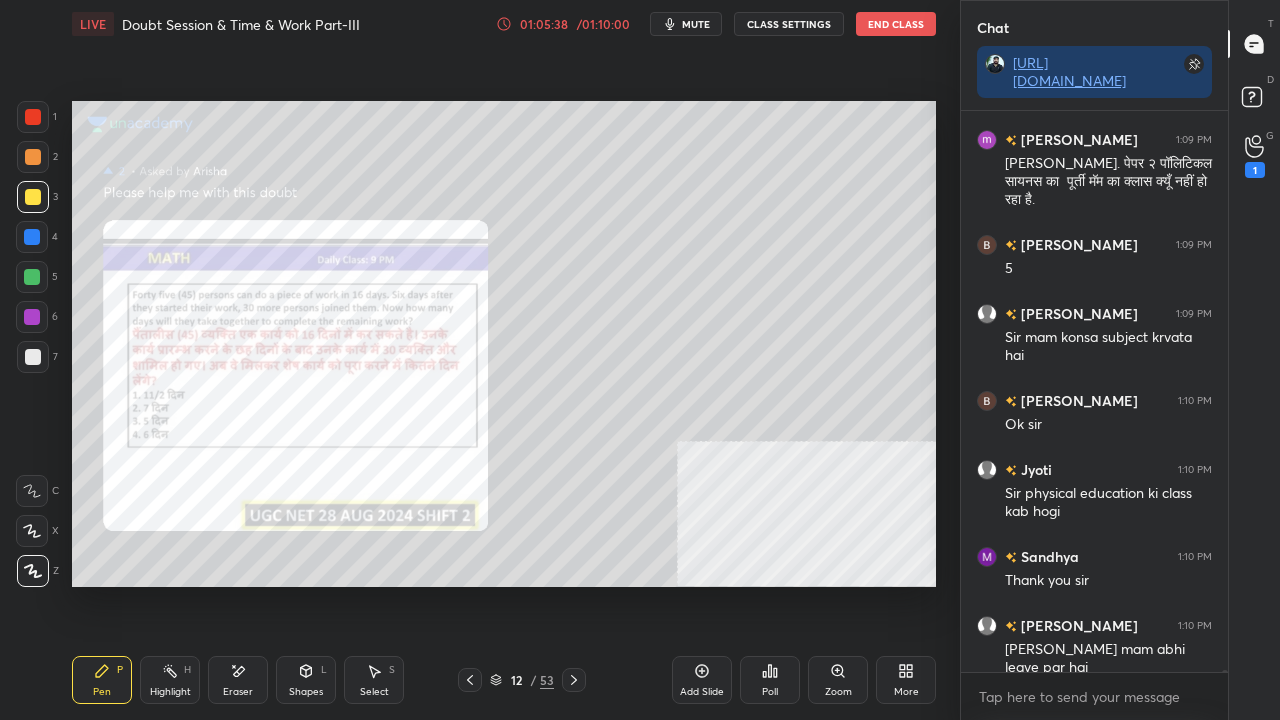 click at bounding box center [574, 680] 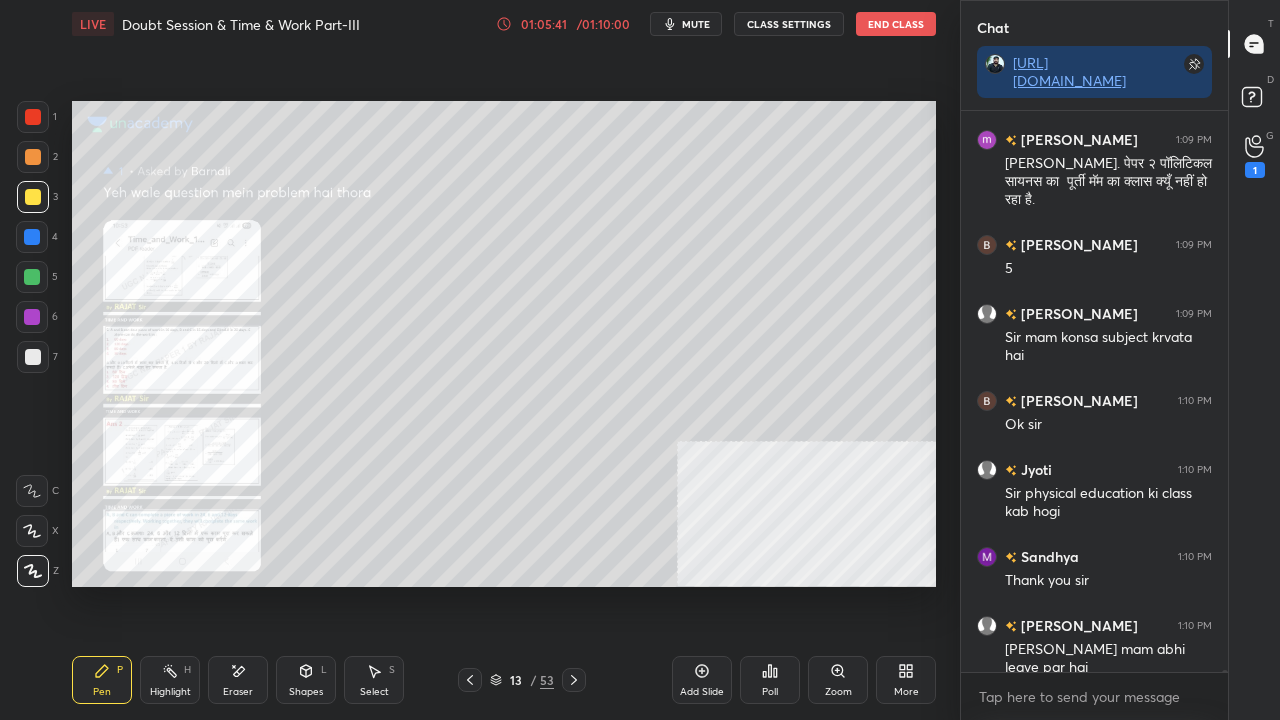 click 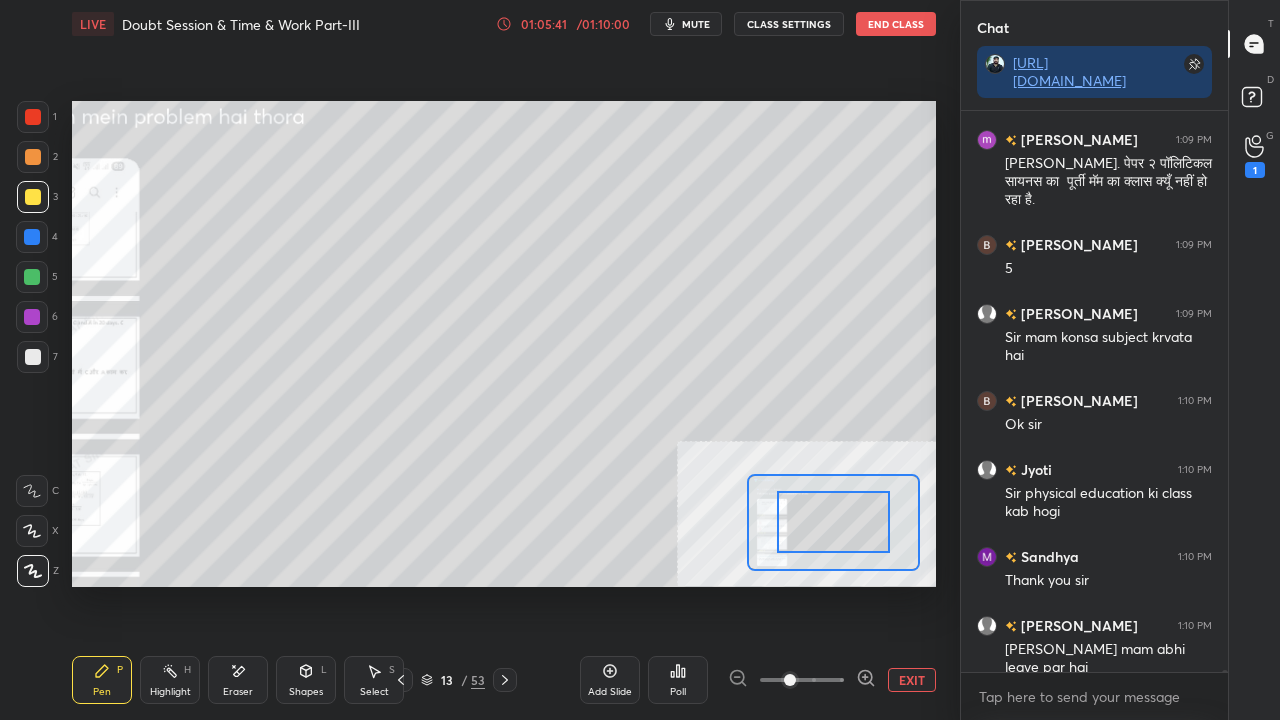 scroll, scrollTop: 160710, scrollLeft: 0, axis: vertical 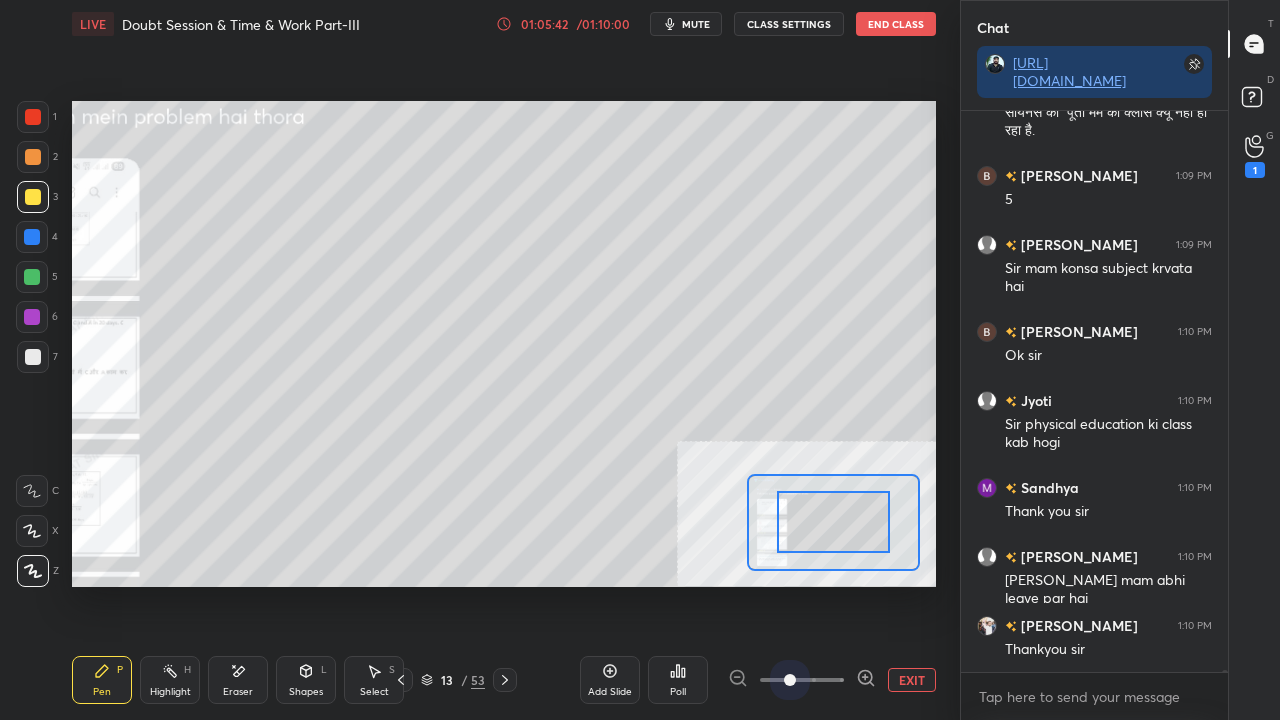 drag, startPoint x: 799, startPoint y: 678, endPoint x: 805, endPoint y: 640, distance: 38.470768 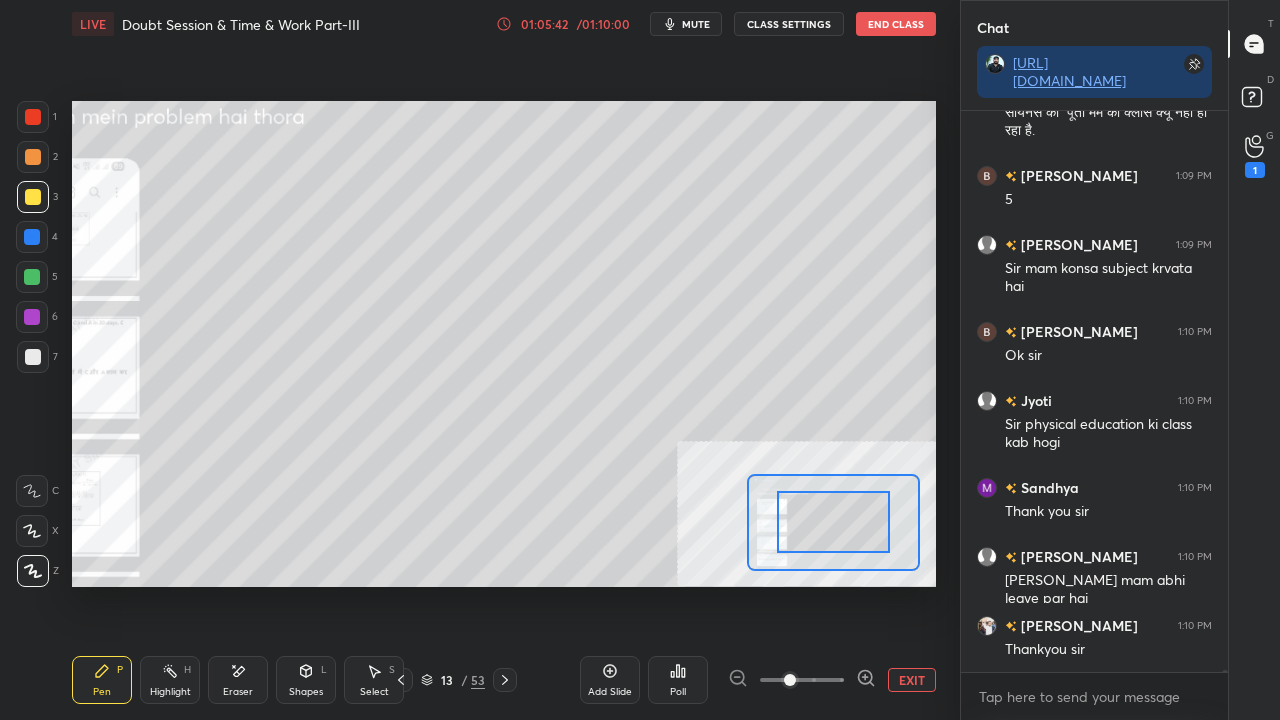 click at bounding box center (790, 680) 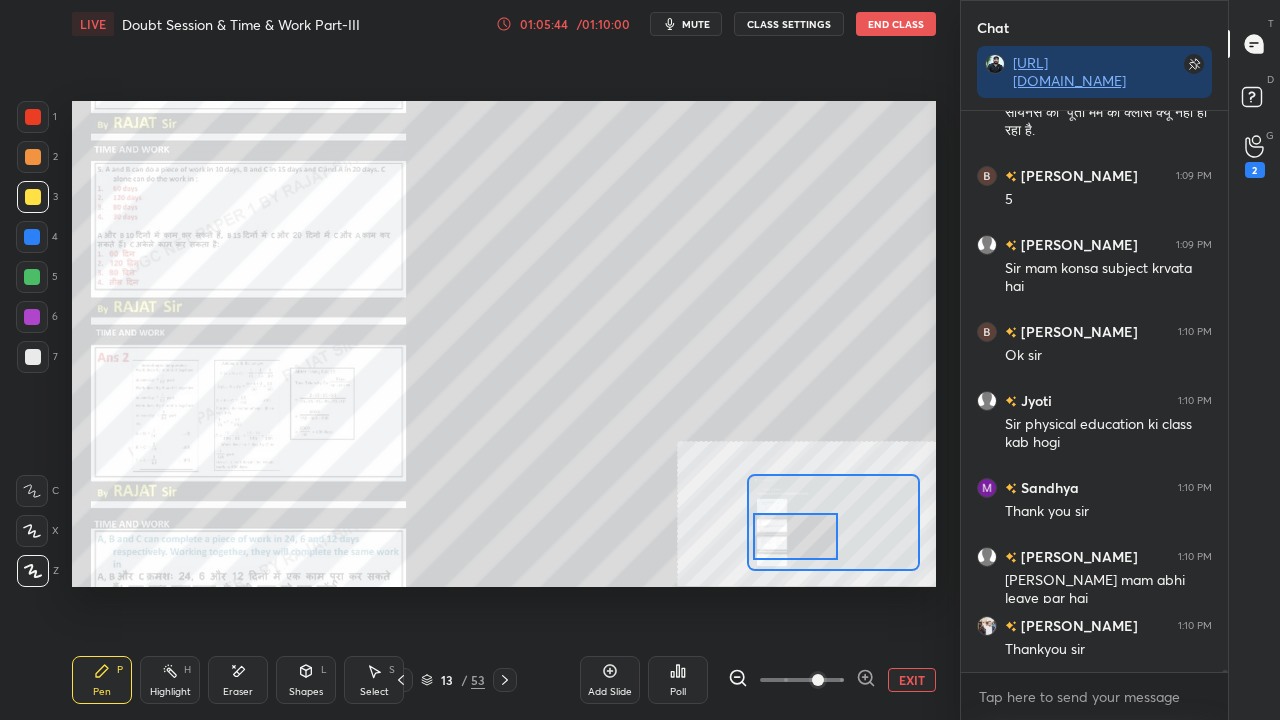drag, startPoint x: 814, startPoint y: 532, endPoint x: 784, endPoint y: 540, distance: 31.04835 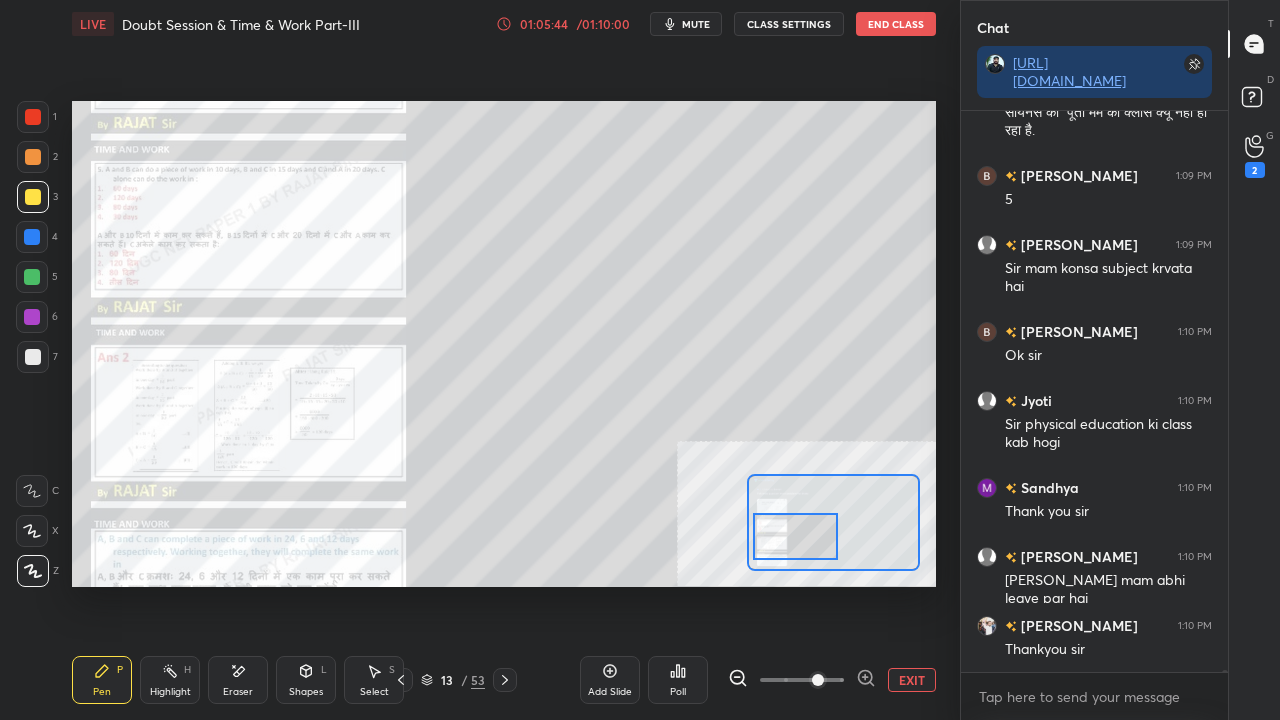click at bounding box center [795, 536] 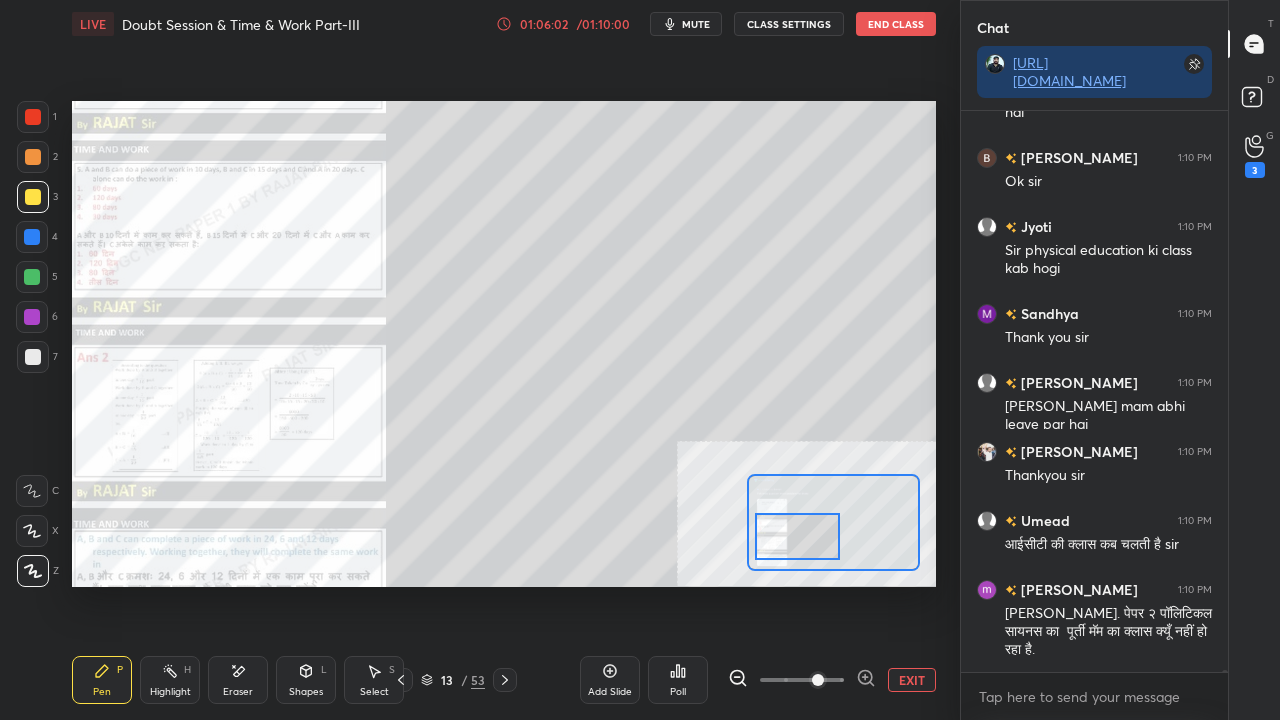 scroll, scrollTop: 160952, scrollLeft: 0, axis: vertical 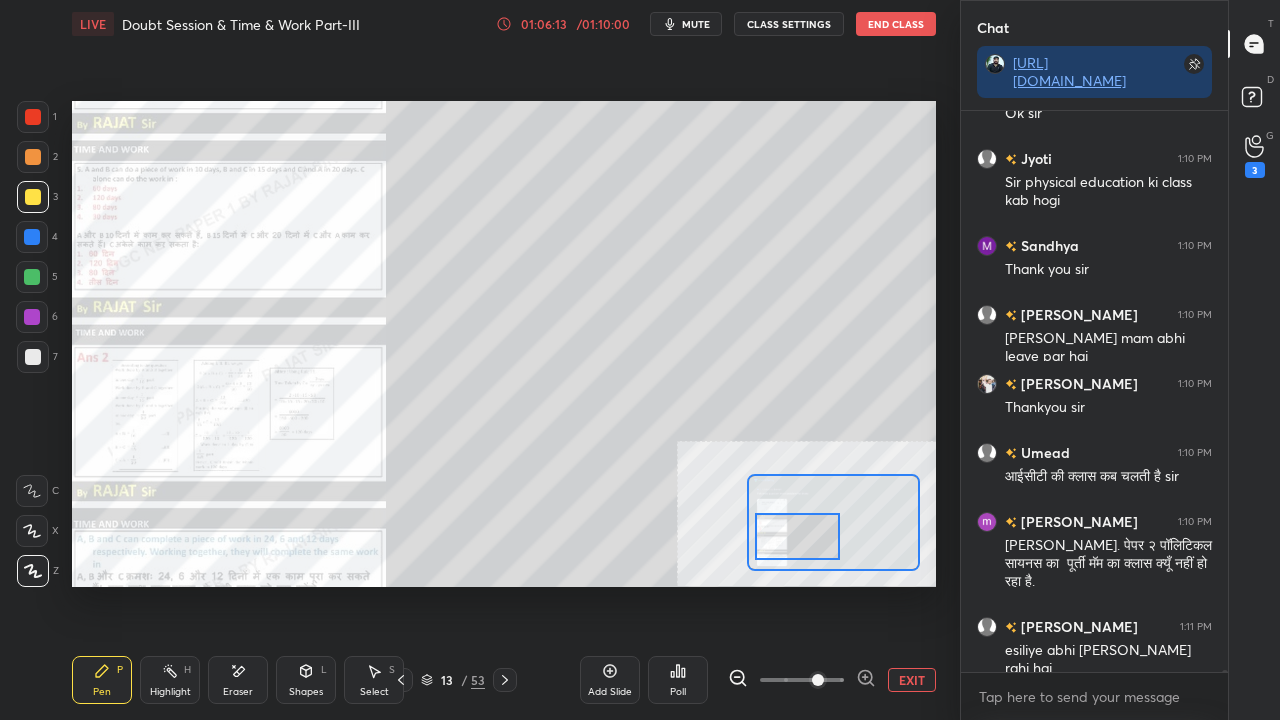 click on "EXIT" at bounding box center [912, 680] 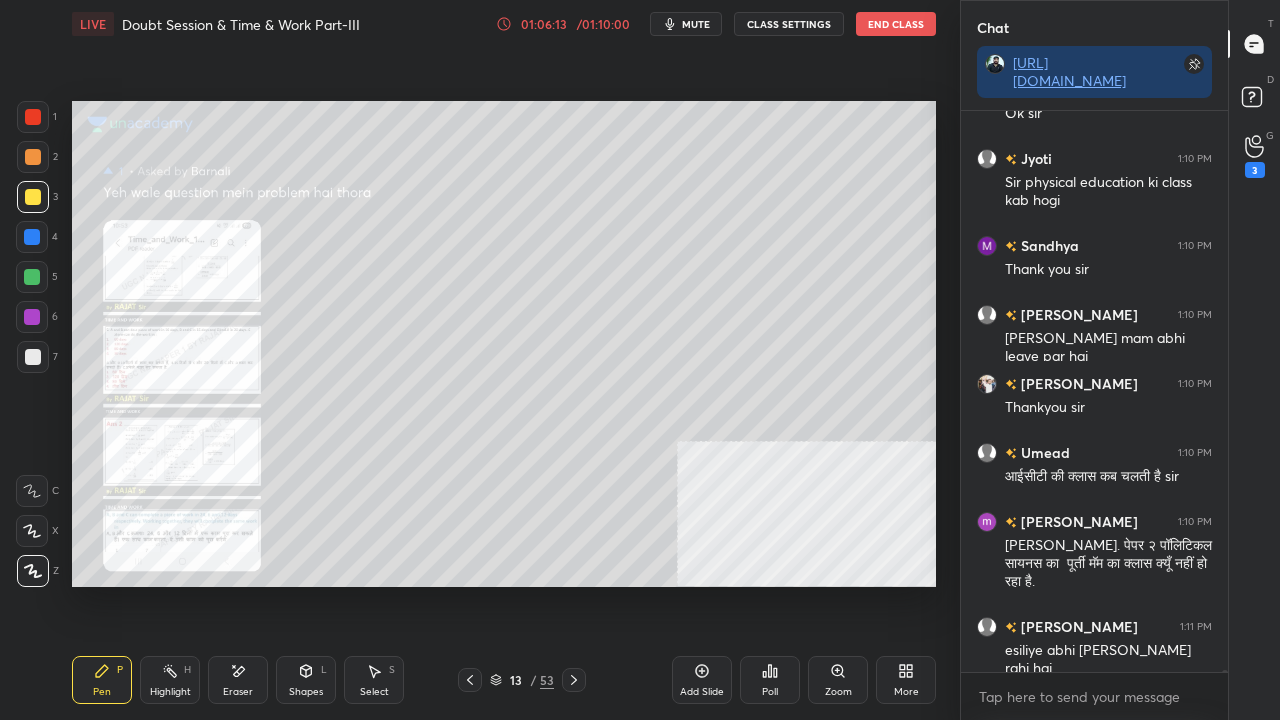scroll, scrollTop: 161022, scrollLeft: 0, axis: vertical 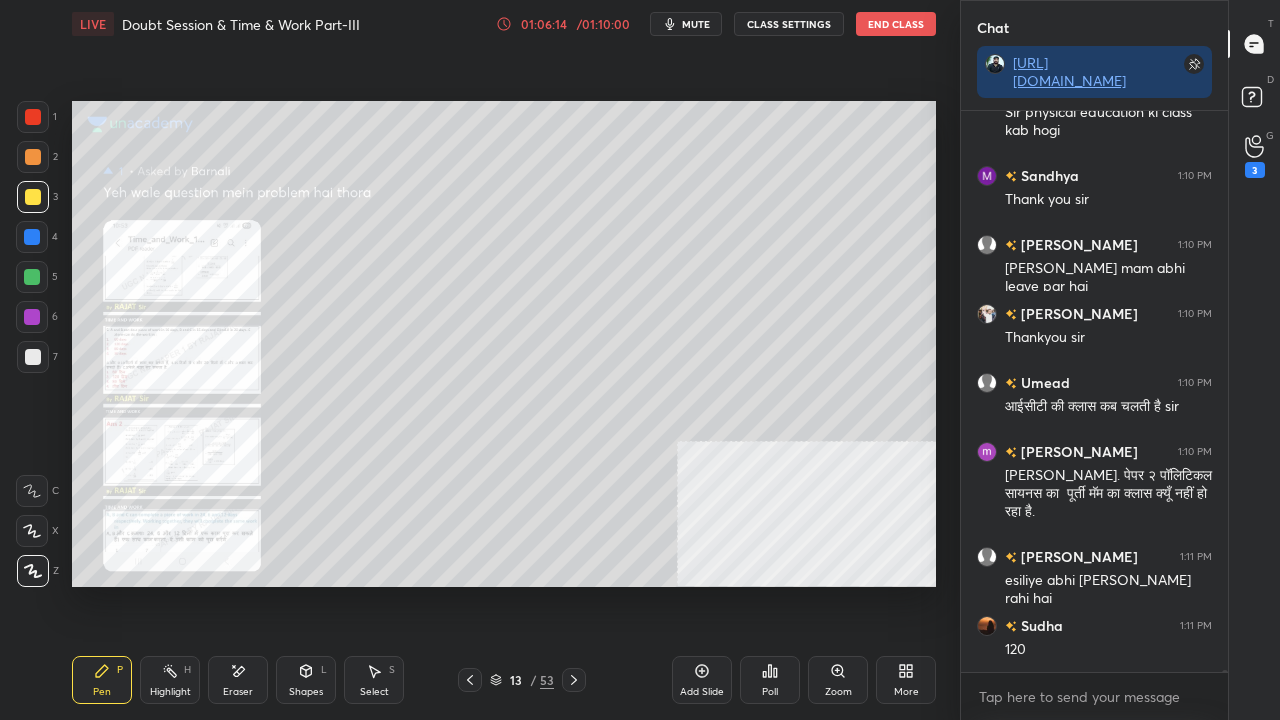 click on "13 / 53" at bounding box center [522, 680] 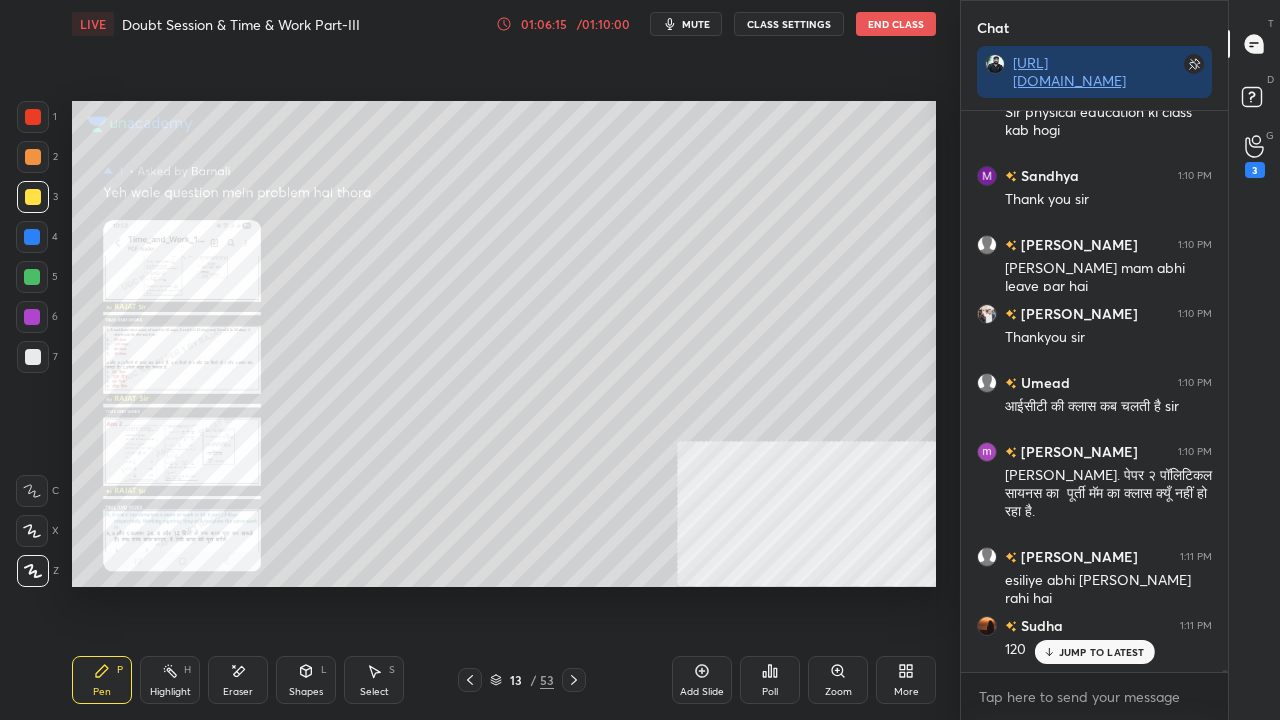 scroll, scrollTop: 161108, scrollLeft: 0, axis: vertical 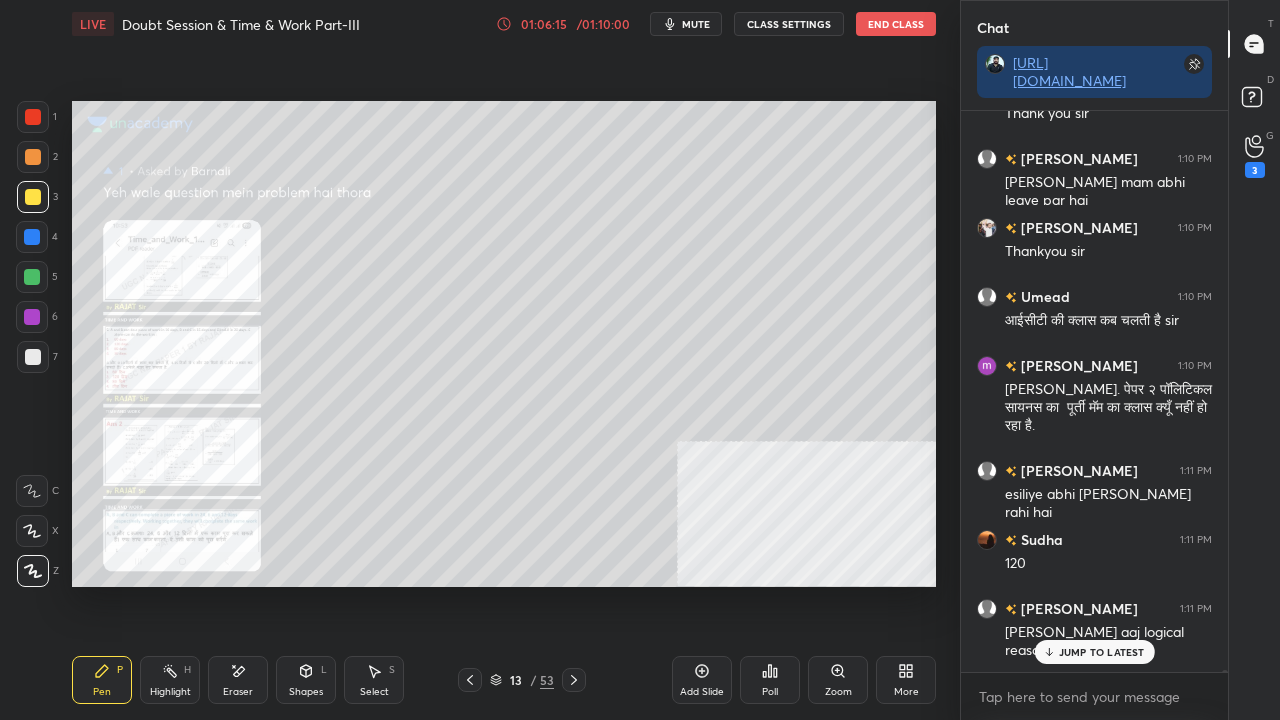 click 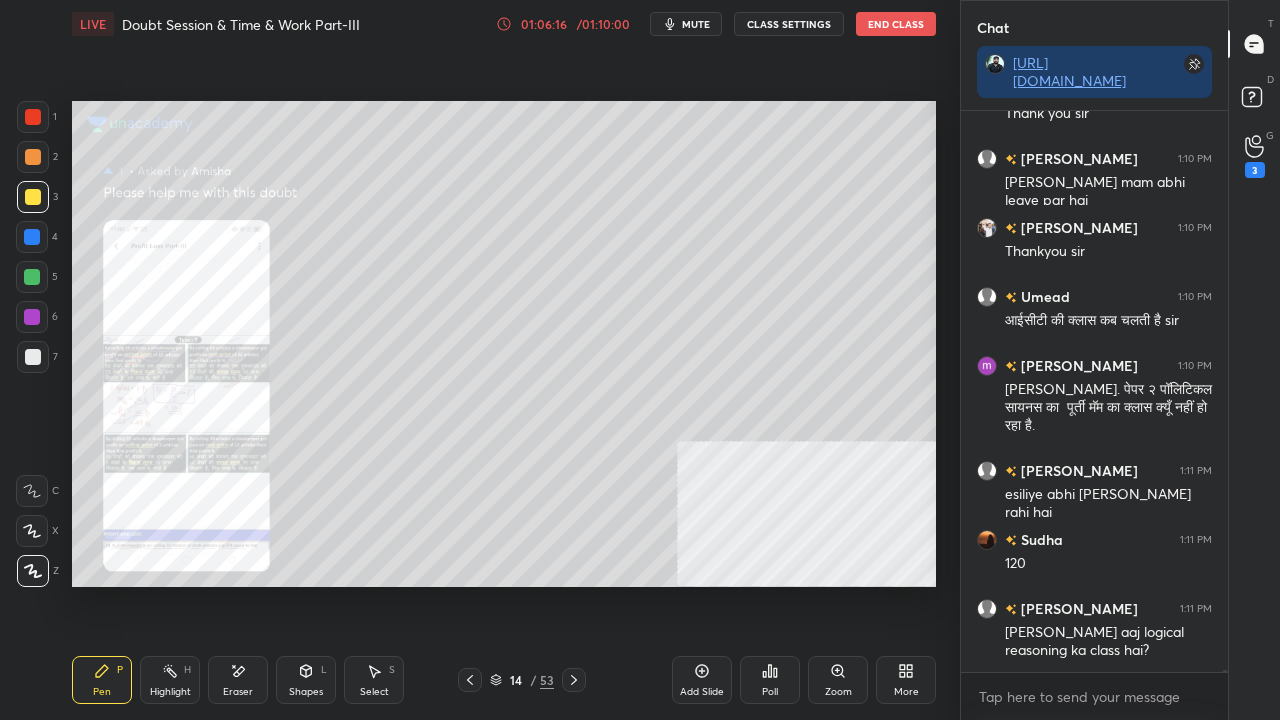 scroll, scrollTop: 161244, scrollLeft: 0, axis: vertical 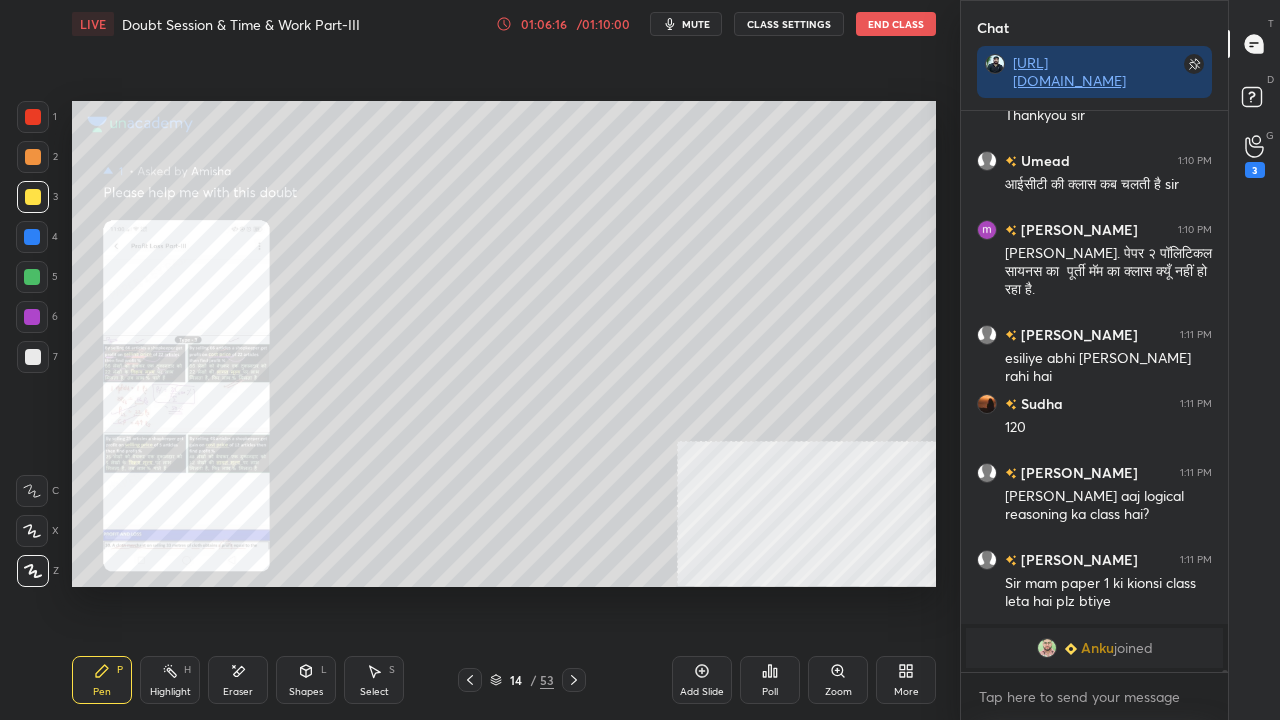 click 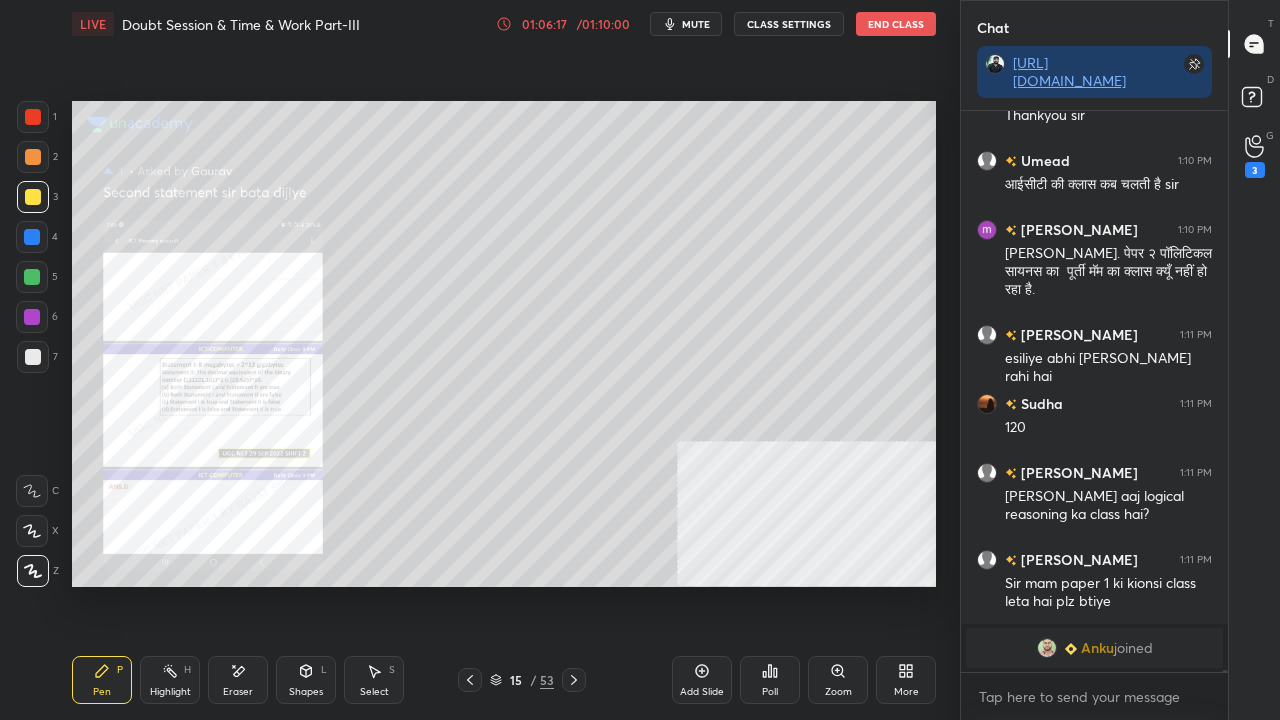 click 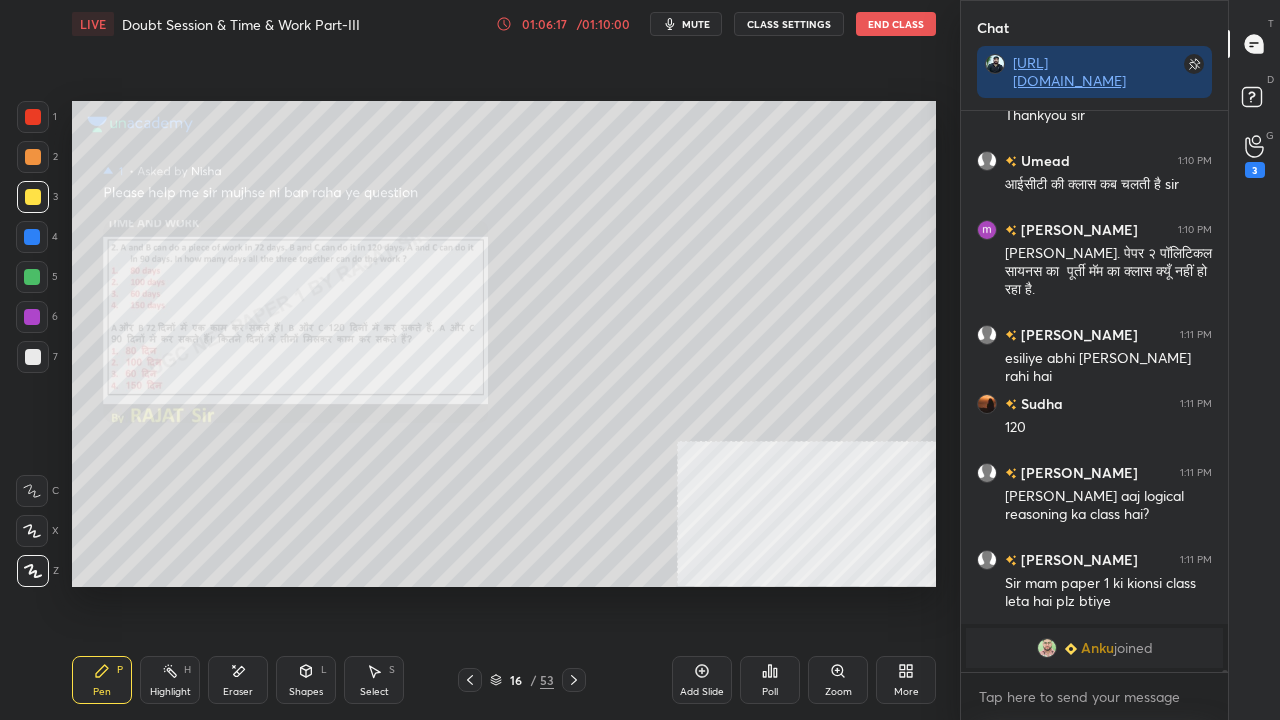 scroll, scrollTop: 161330, scrollLeft: 0, axis: vertical 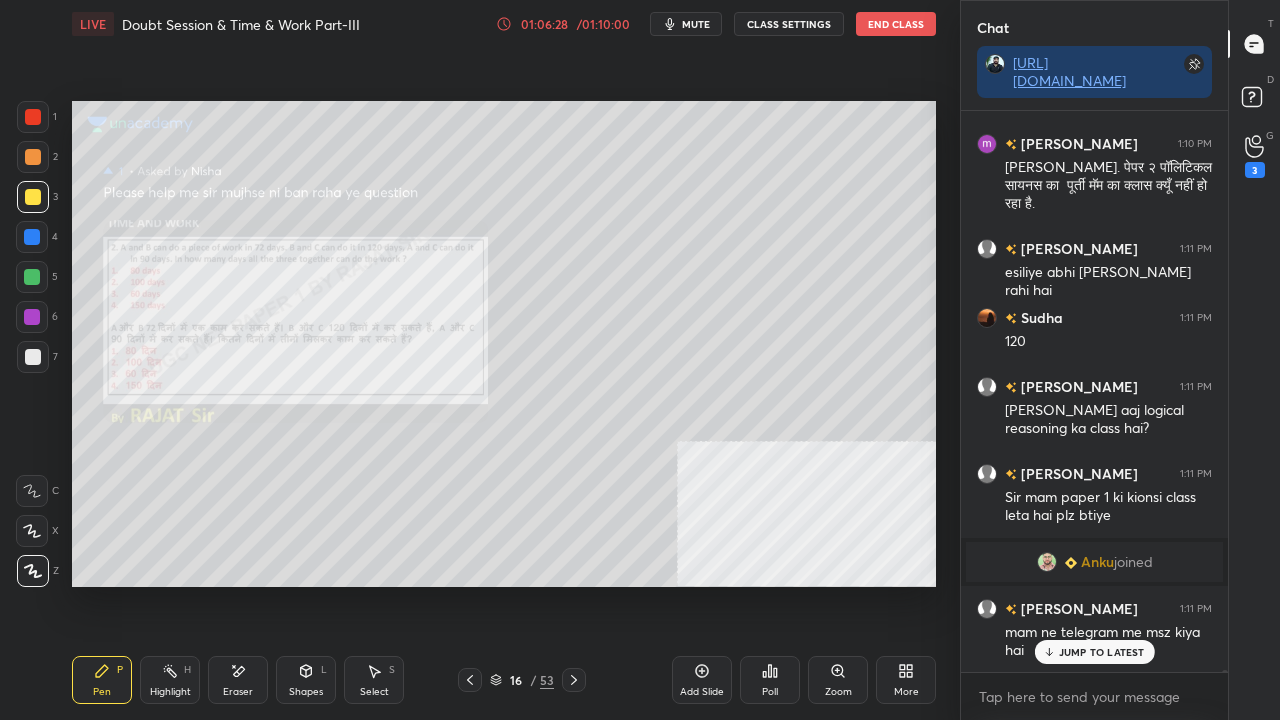 click at bounding box center (33, 357) 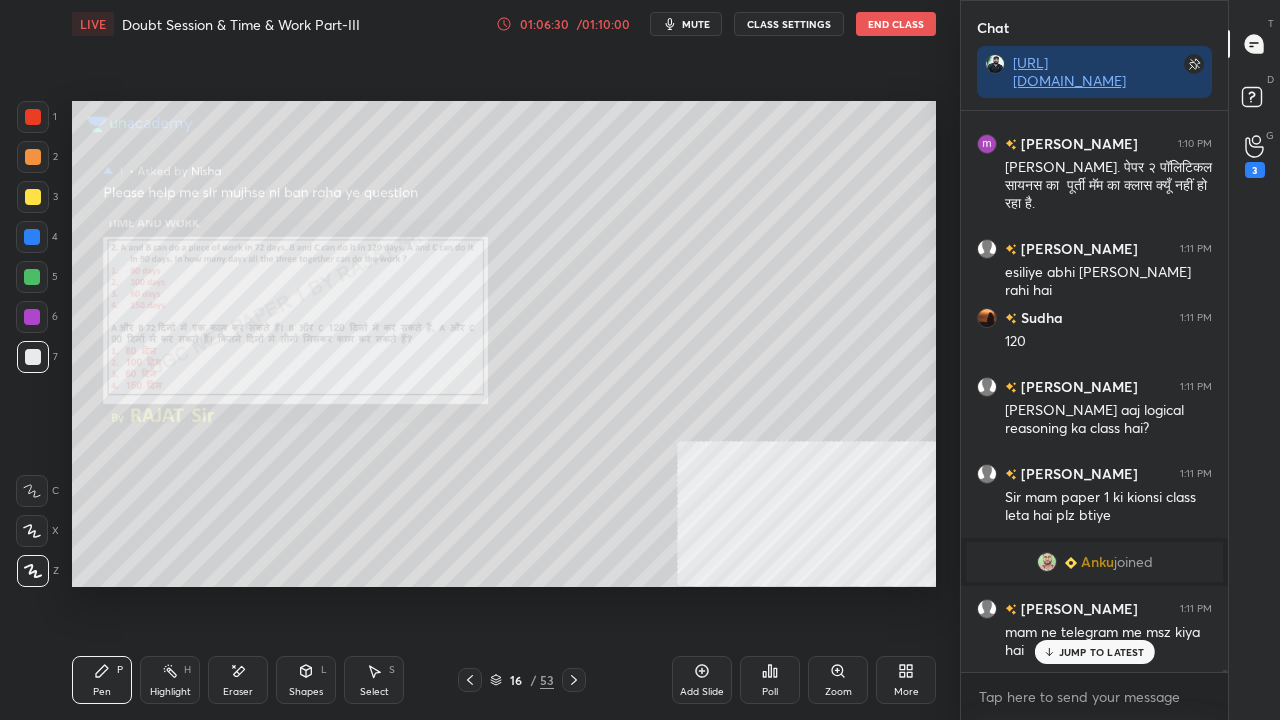 click on "JUMP TO LATEST" at bounding box center [1094, 652] 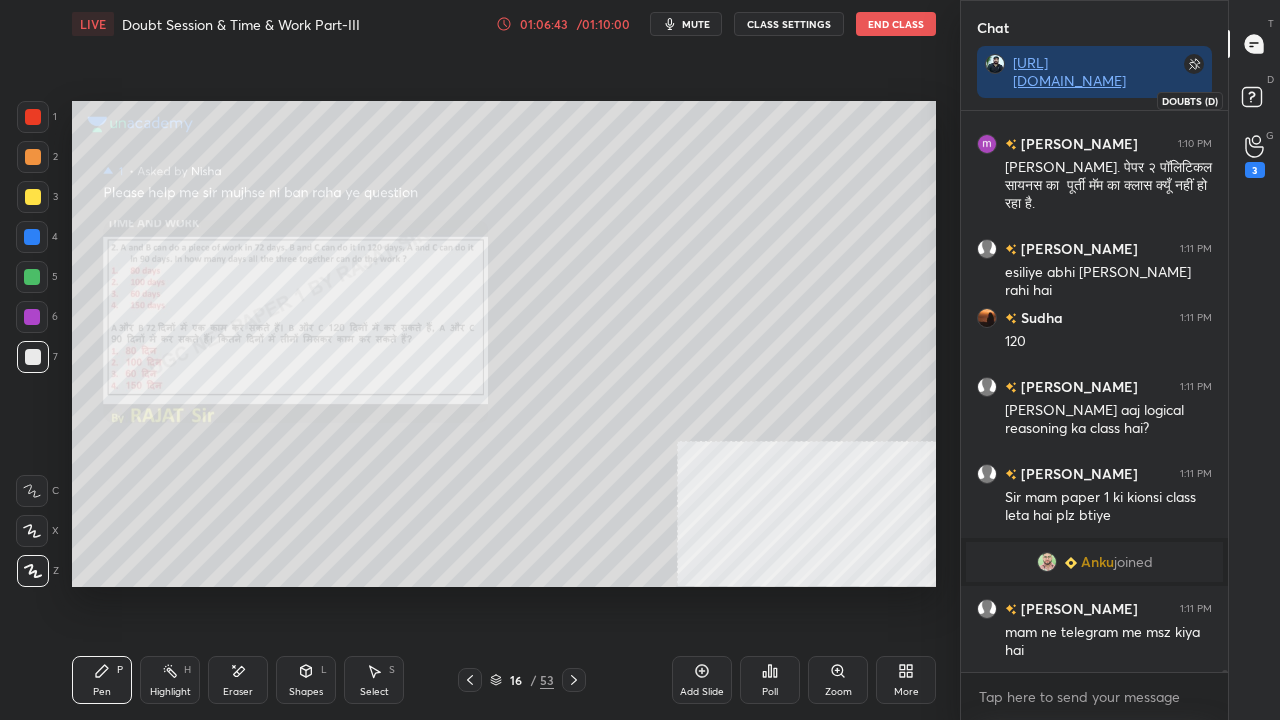 click 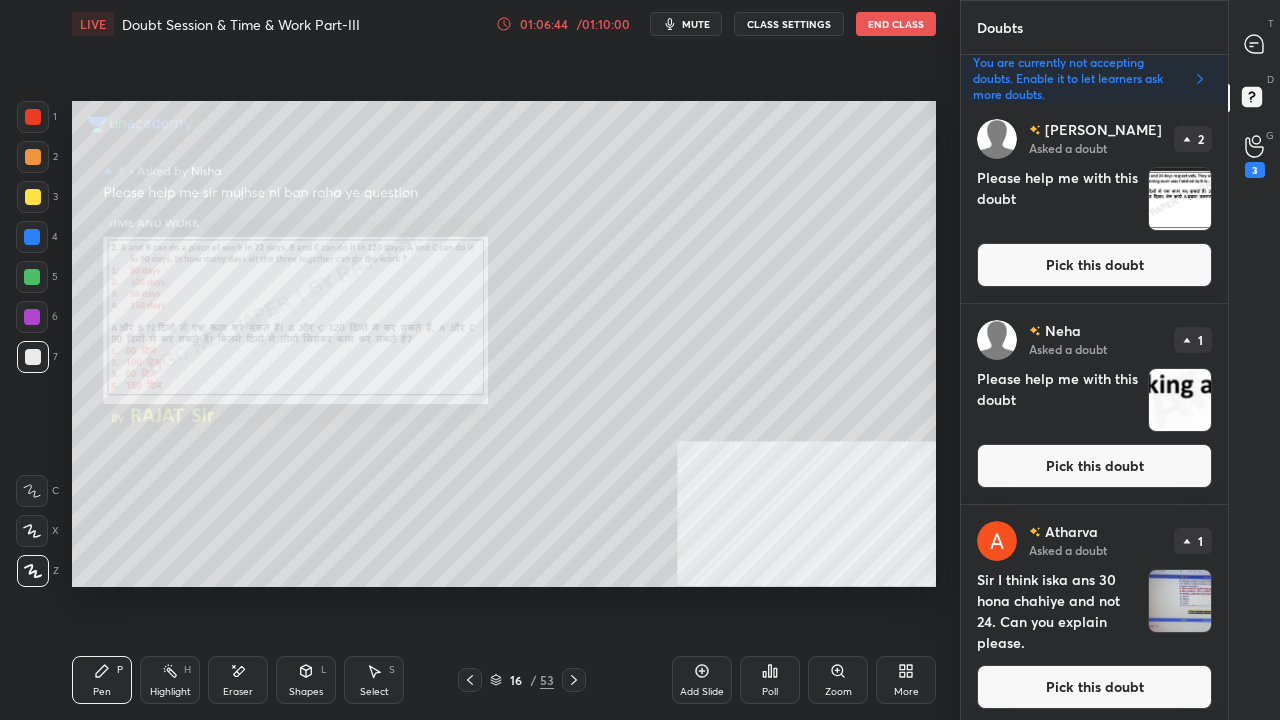 click on "Pick this doubt" at bounding box center [1094, 265] 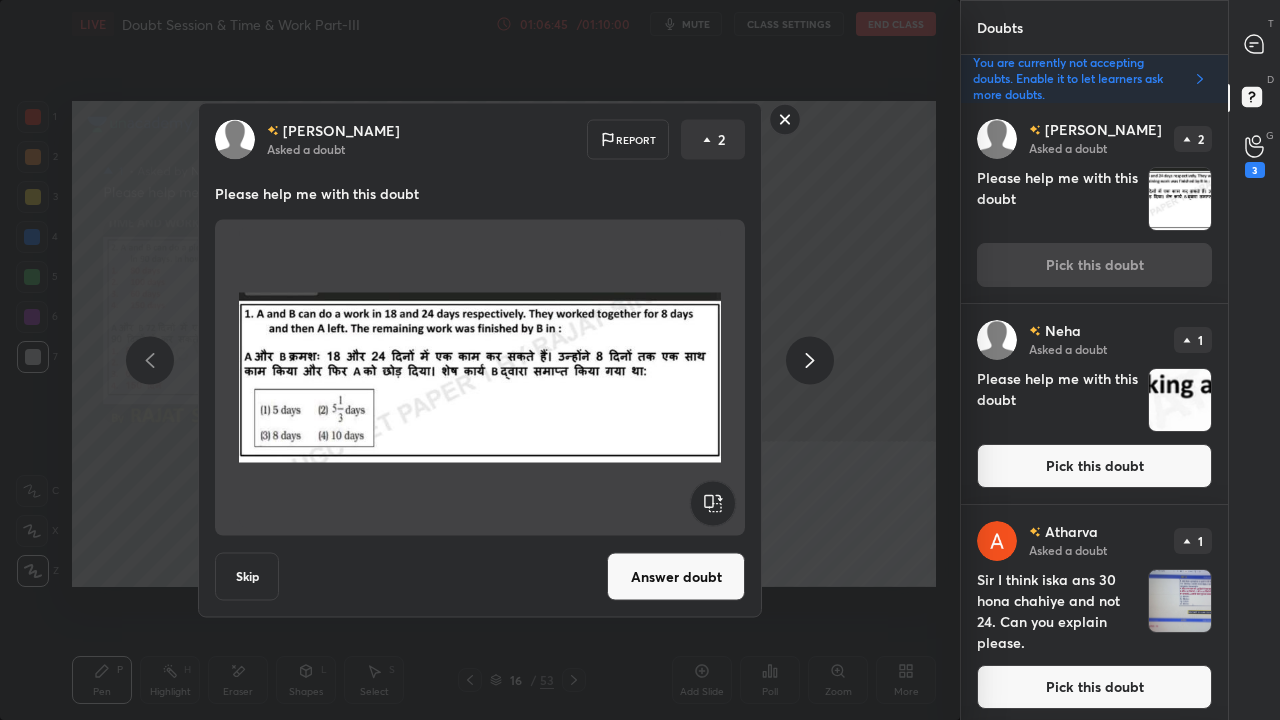 drag, startPoint x: 655, startPoint y: 560, endPoint x: 692, endPoint y: 520, distance: 54.48853 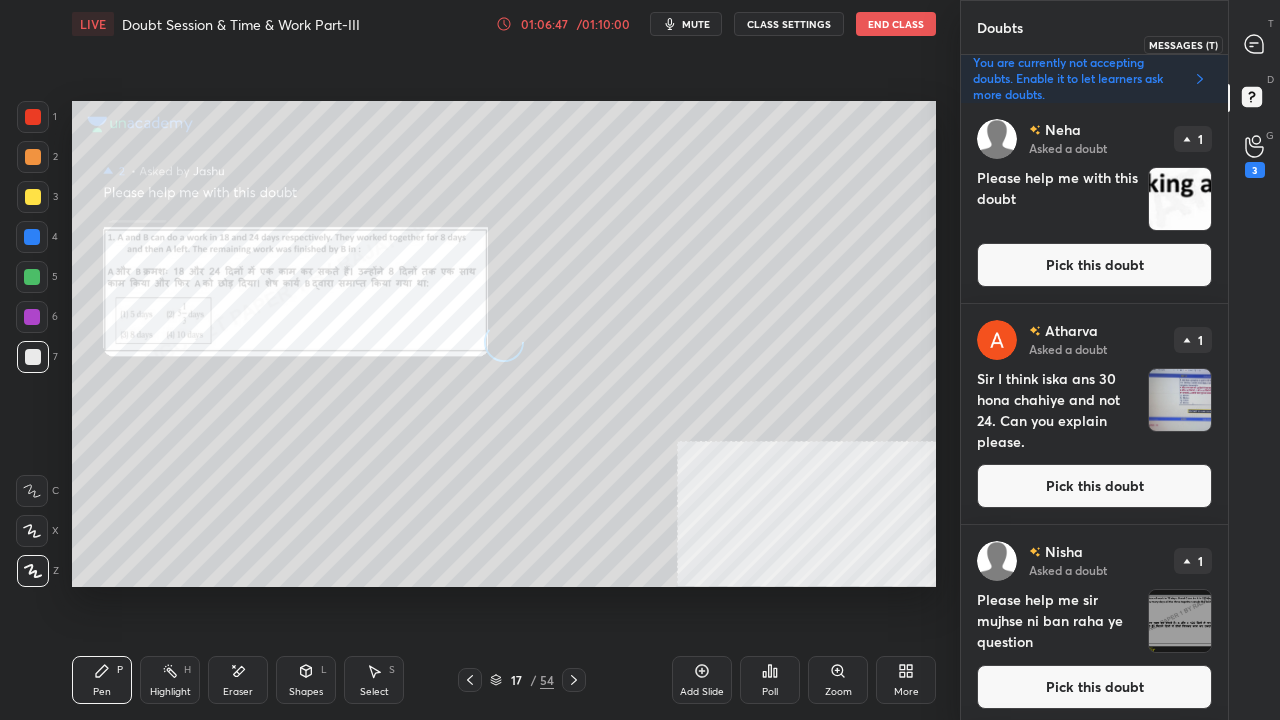 click 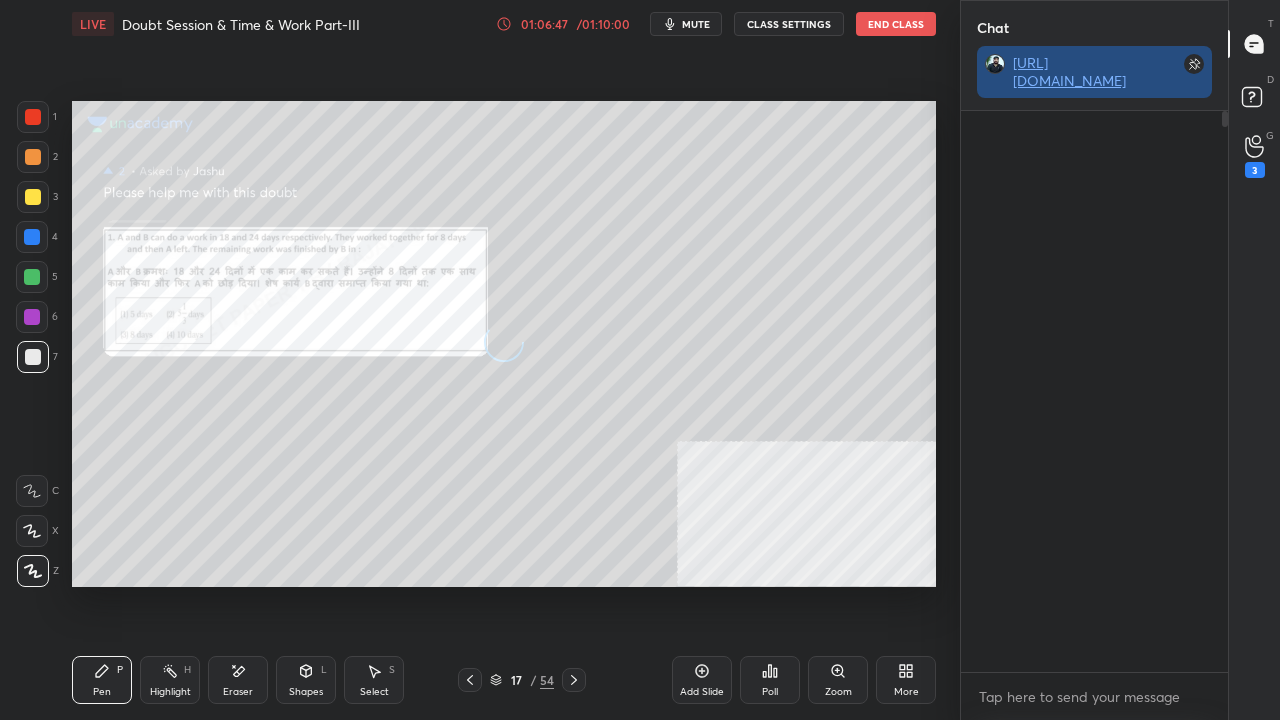 scroll, scrollTop: 603, scrollLeft: 261, axis: both 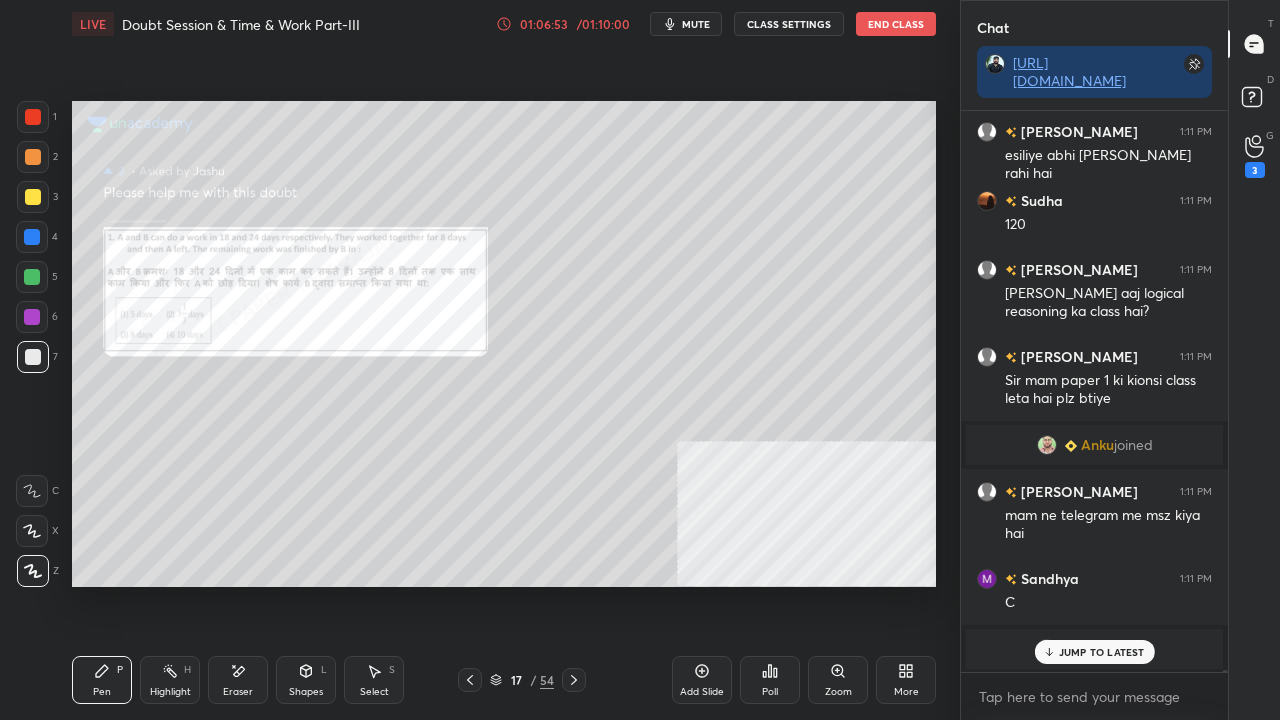 click on "1 2 3 4 5 6 7 C X Z E E Erase all   H H LIVE Doubt Session & Time & Work Part-III 01:06:53 /  01:10:00 mute CLASS SETTINGS End Class Setting up your live class Poll for   secs No correct answer Start poll Back Doubt Session & Time & Work Part-III • L16 of Detailed Course on Paper 1 (MATHS) - UGC NET [DATE] [PERSON_NAME] Pen P Highlight H Eraser Shapes L Select S 17 / 54 Add Slide Poll Zoom More" at bounding box center [472, 360] 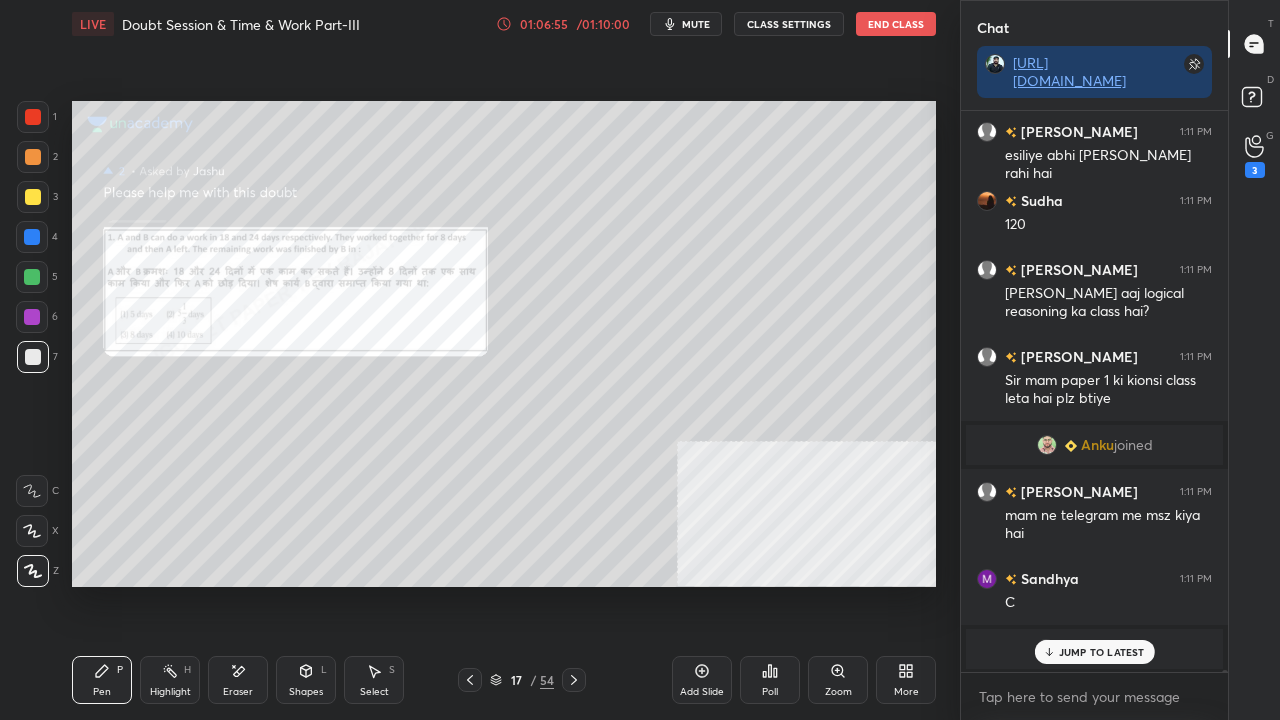 drag, startPoint x: 32, startPoint y: 116, endPoint x: 66, endPoint y: 148, distance: 46.69047 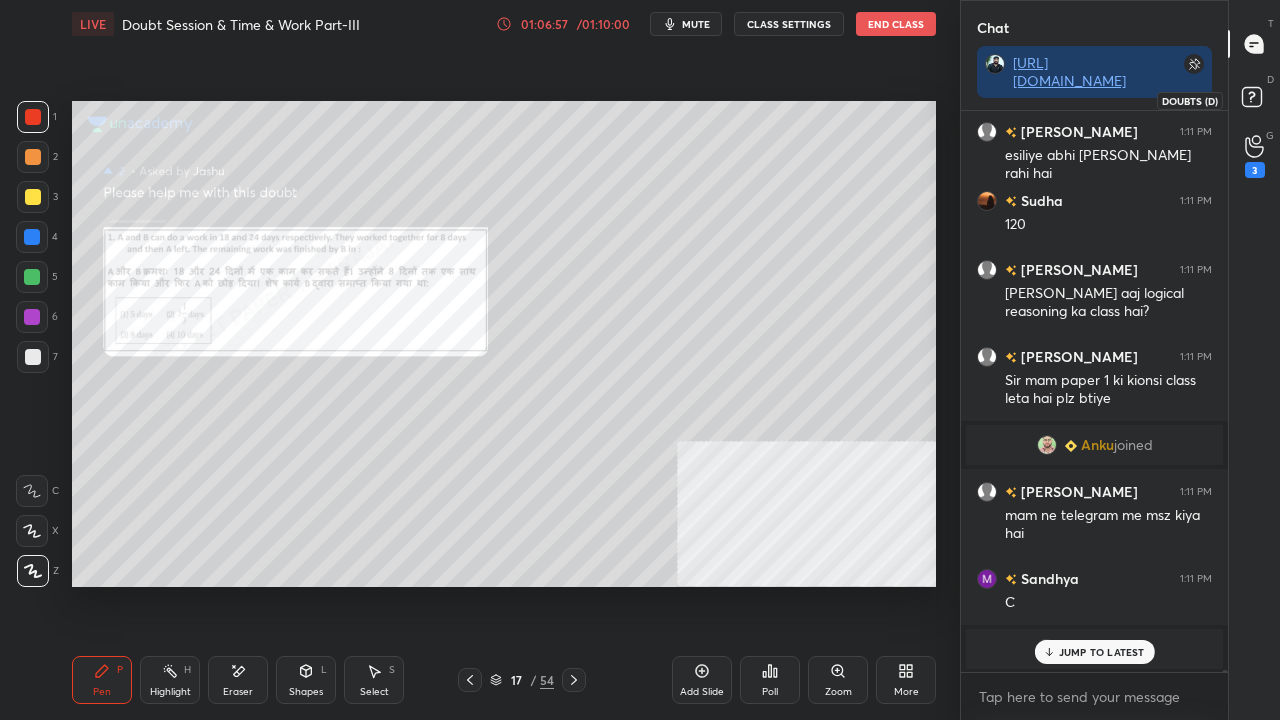 drag, startPoint x: 1252, startPoint y: 91, endPoint x: 1180, endPoint y: 168, distance: 105.41821 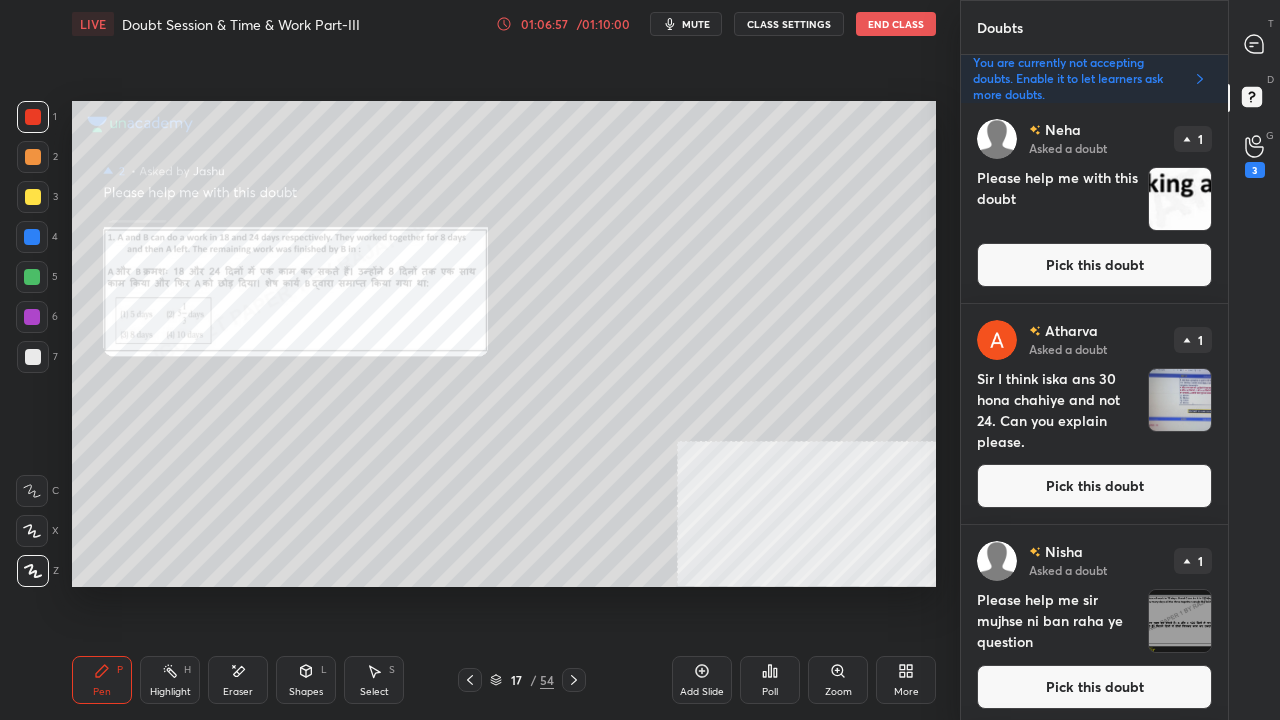 scroll, scrollTop: 0, scrollLeft: 0, axis: both 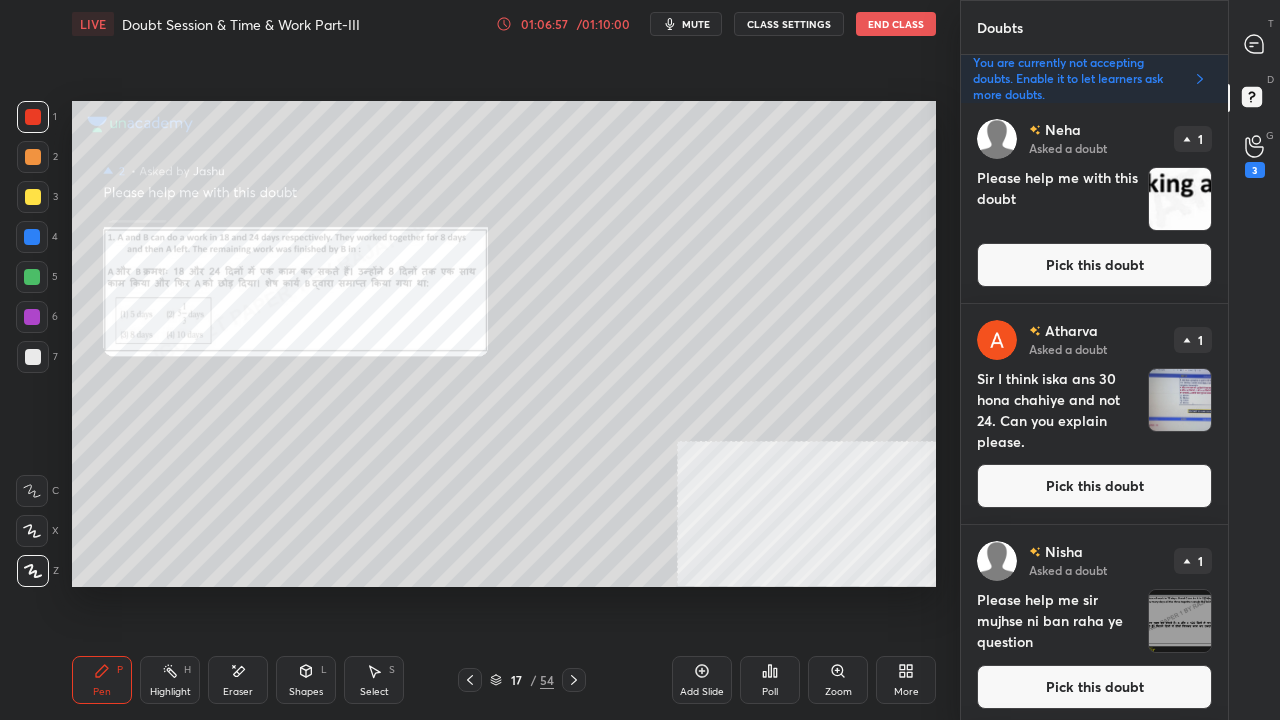 click on "Pick this doubt" at bounding box center (1094, 265) 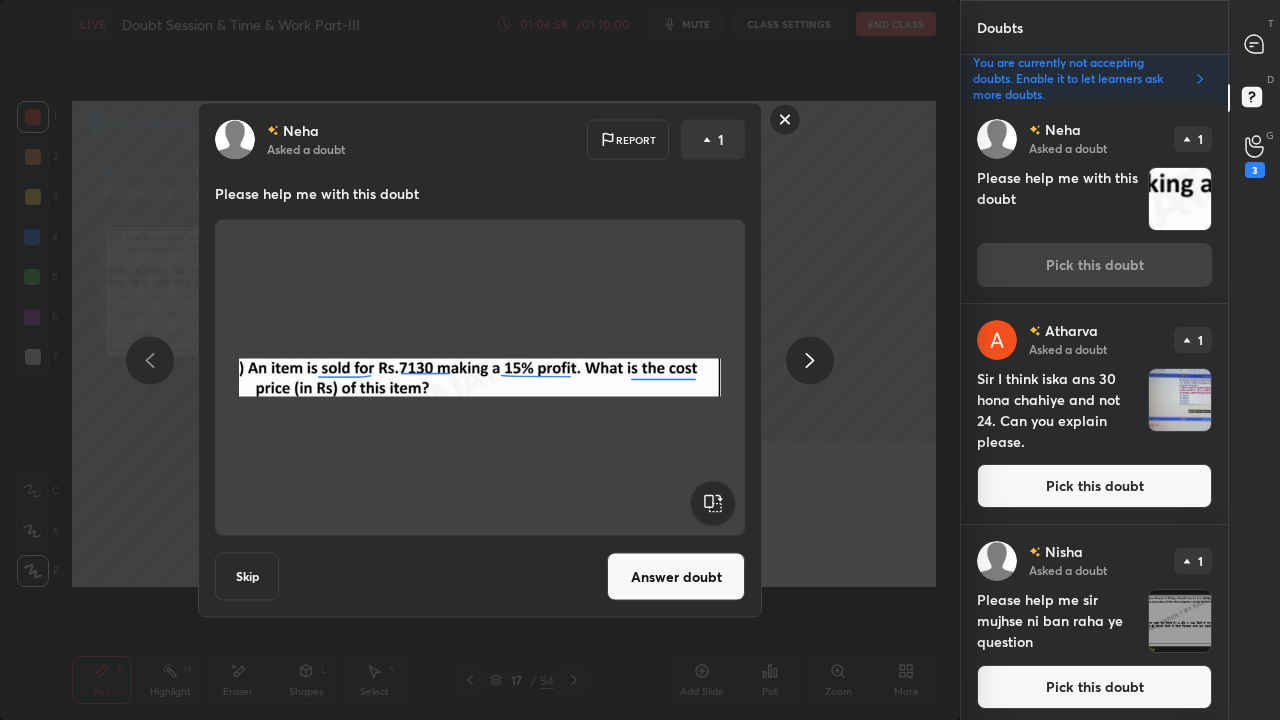 click on "Answer doubt" at bounding box center [676, 577] 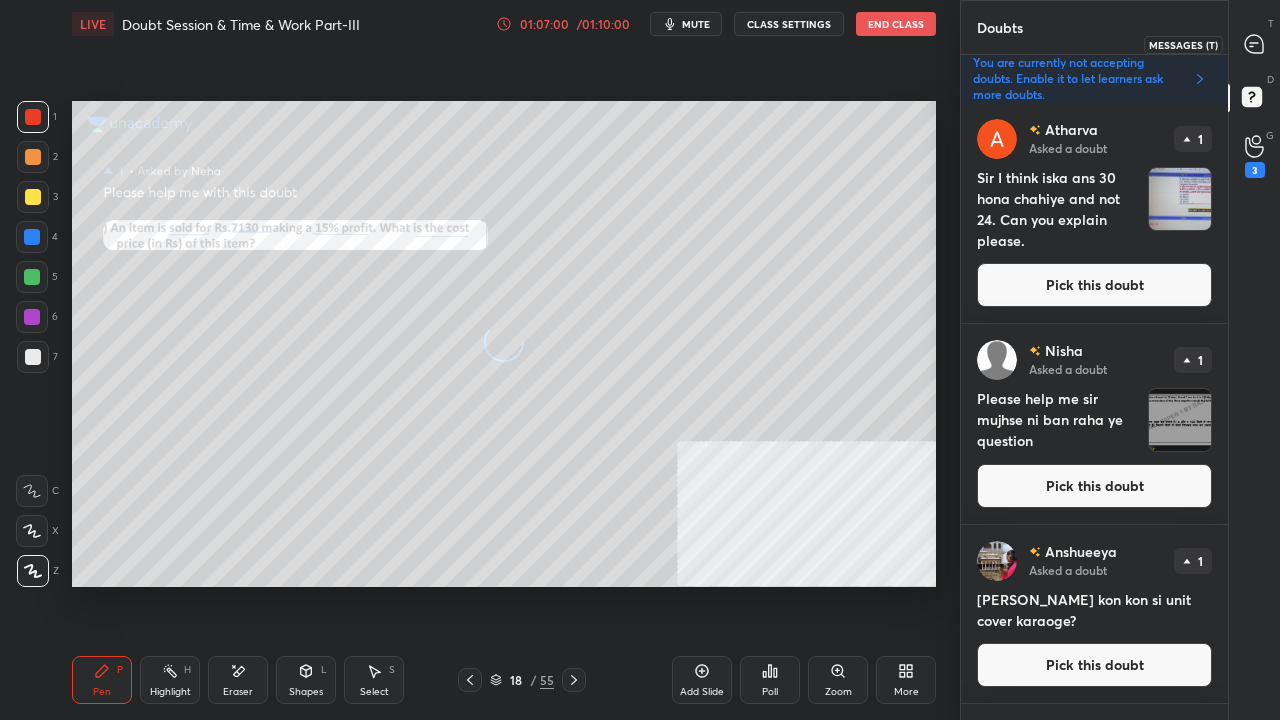 click 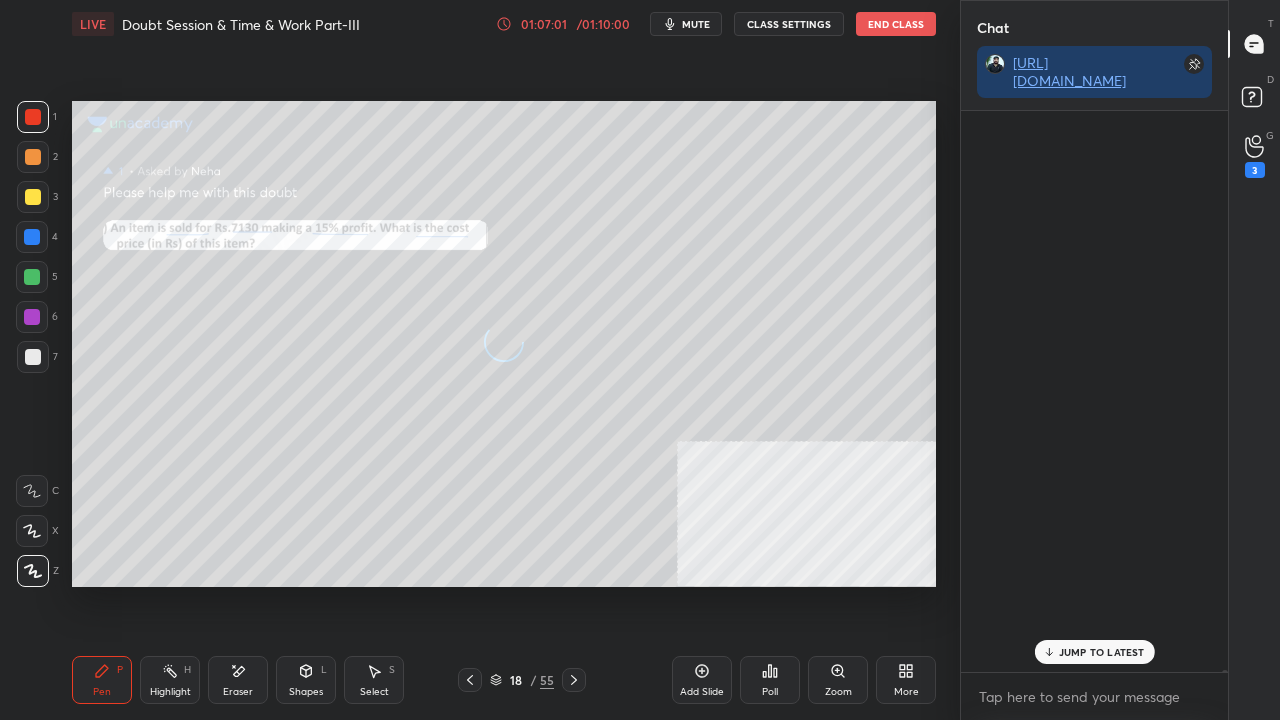 scroll, scrollTop: 603, scrollLeft: 261, axis: both 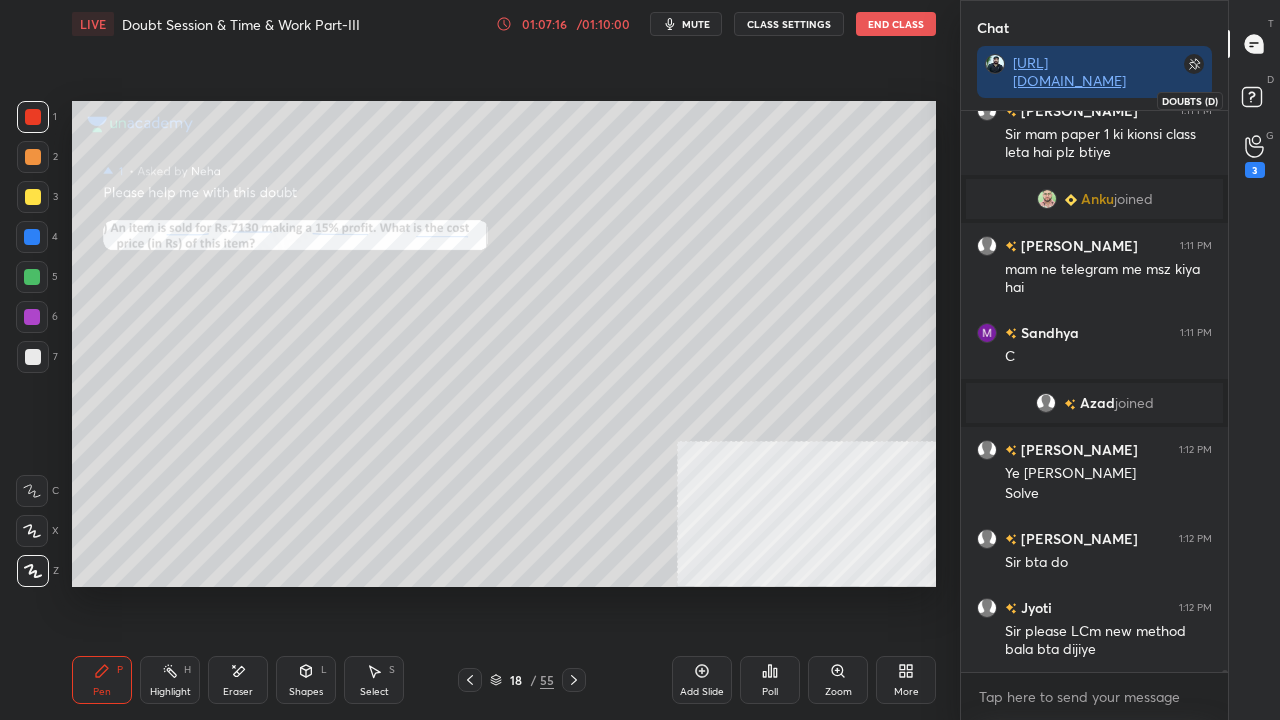 click 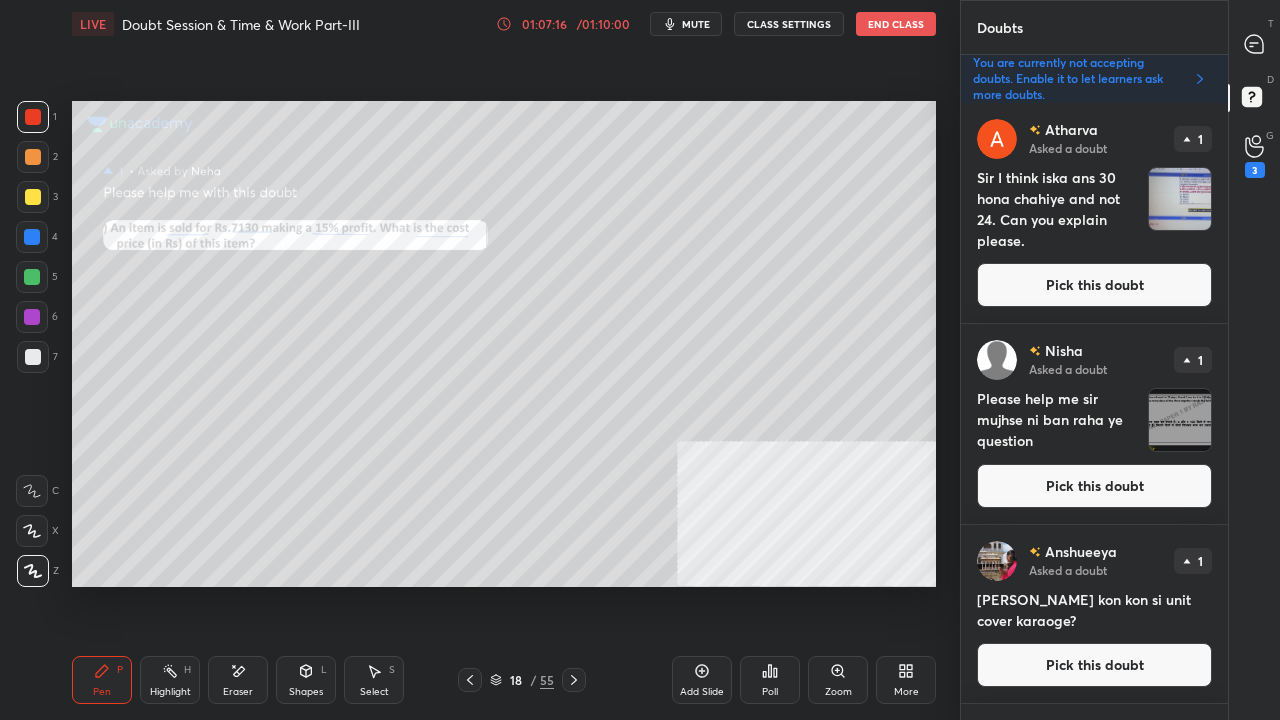 scroll, scrollTop: 0, scrollLeft: 0, axis: both 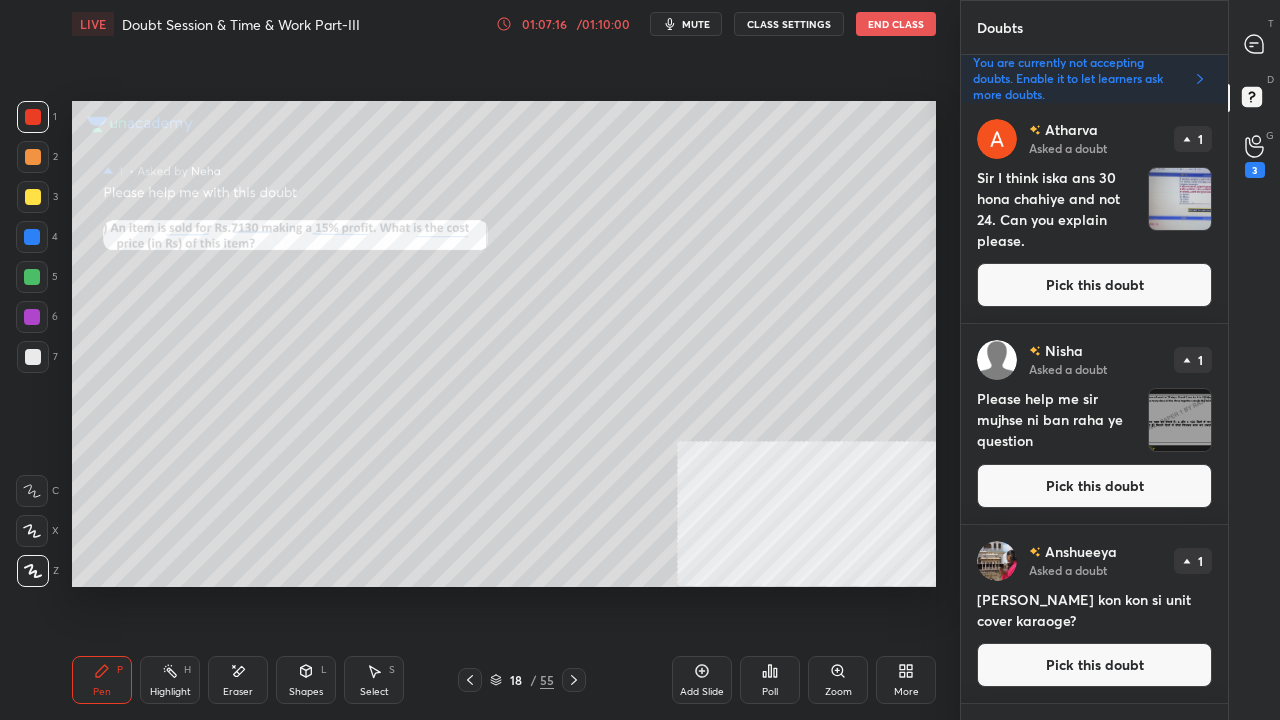 click on "Pick this doubt" at bounding box center [1094, 285] 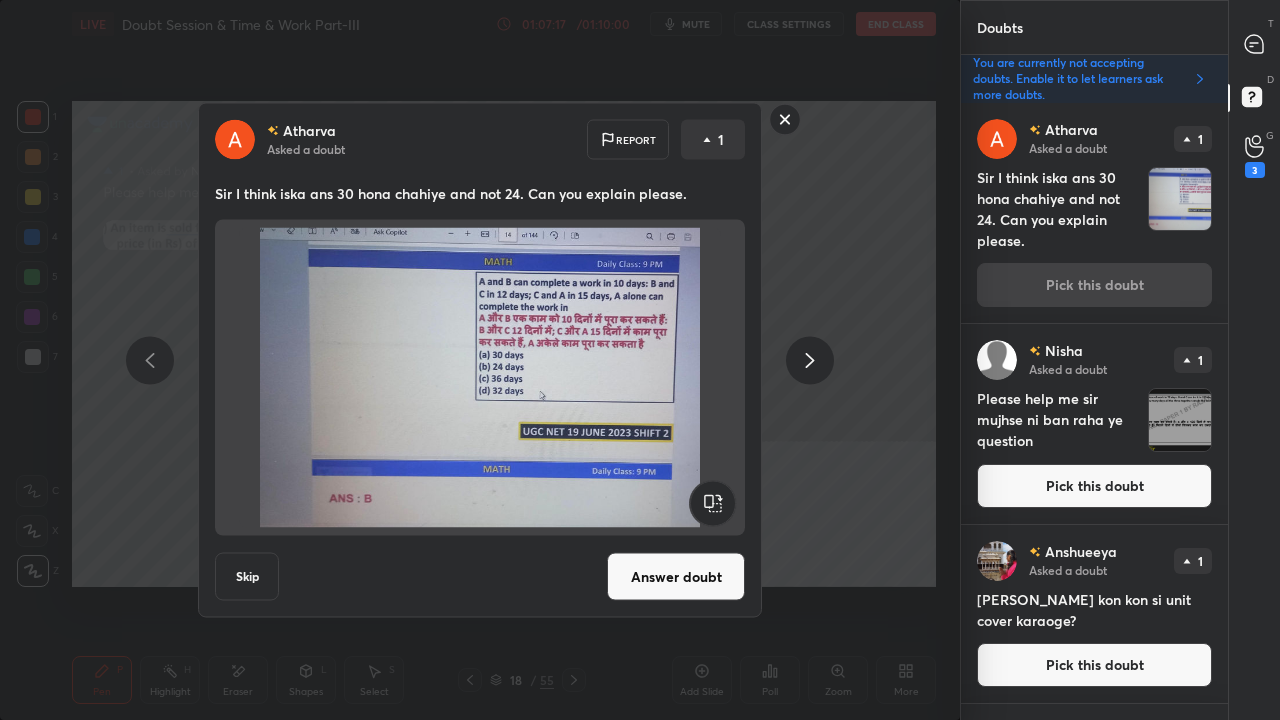 drag, startPoint x: 702, startPoint y: 560, endPoint x: 714, endPoint y: 549, distance: 16.27882 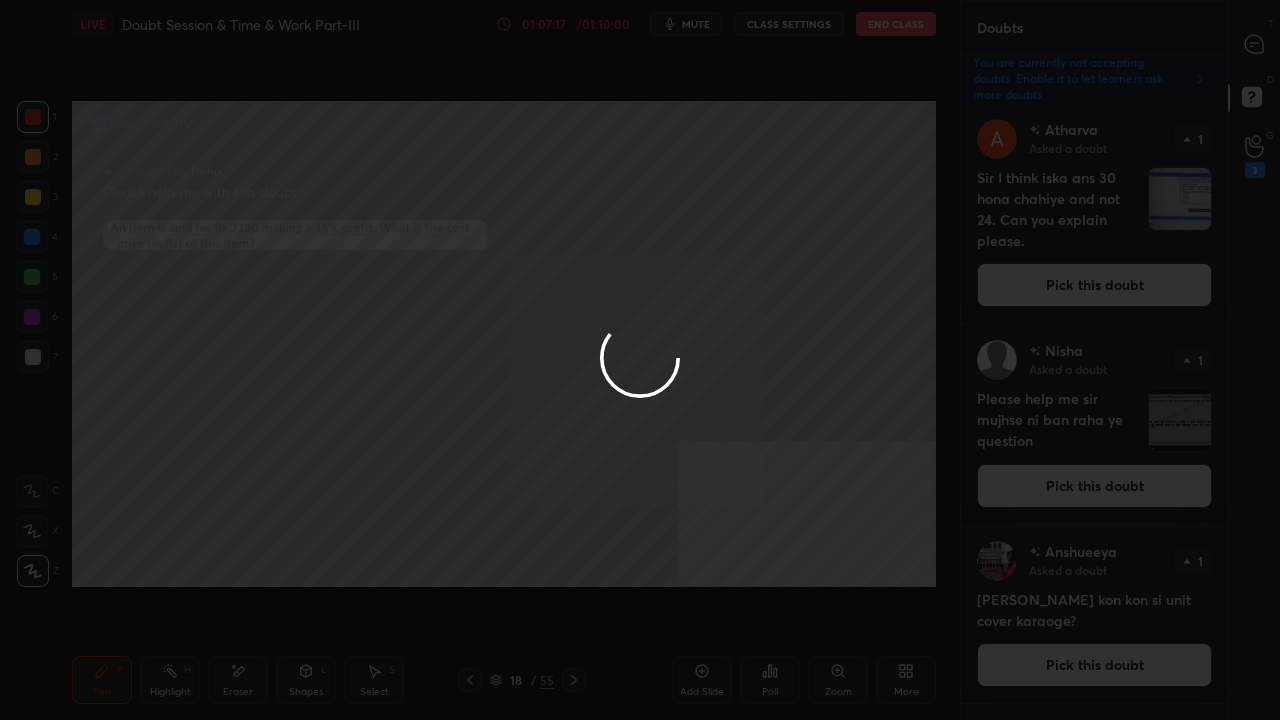 scroll, scrollTop: 0, scrollLeft: 0, axis: both 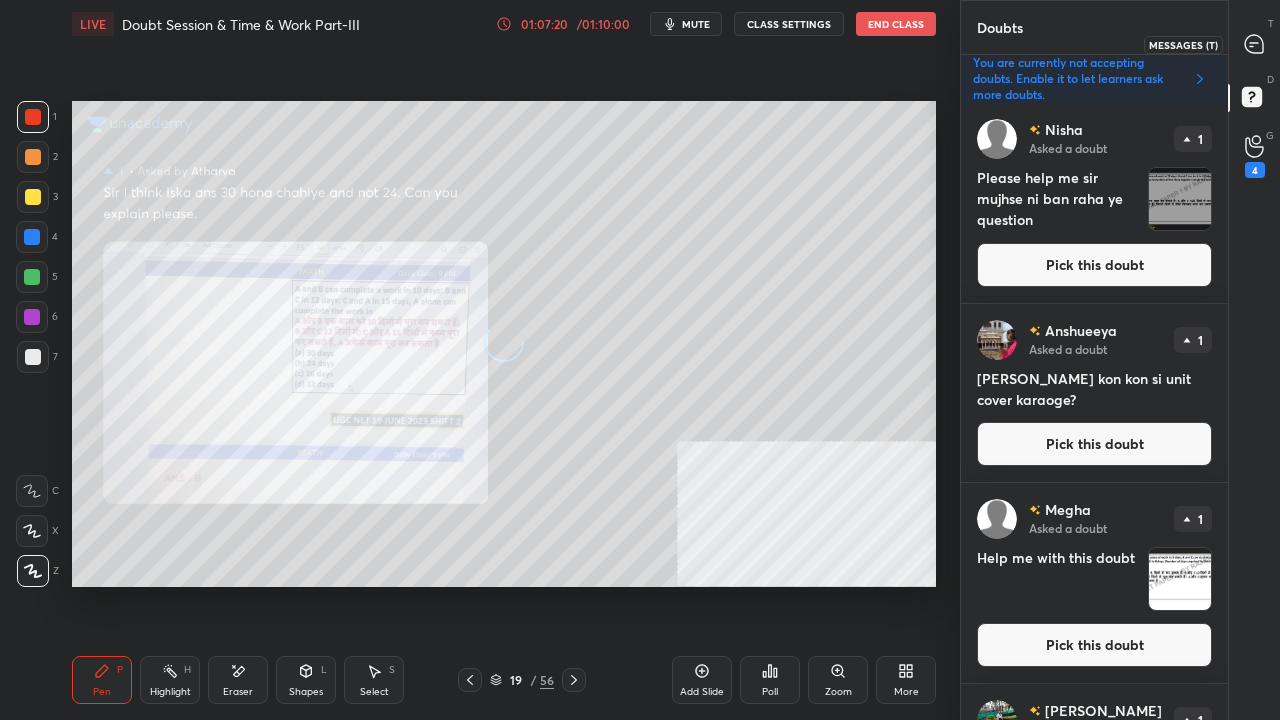 click 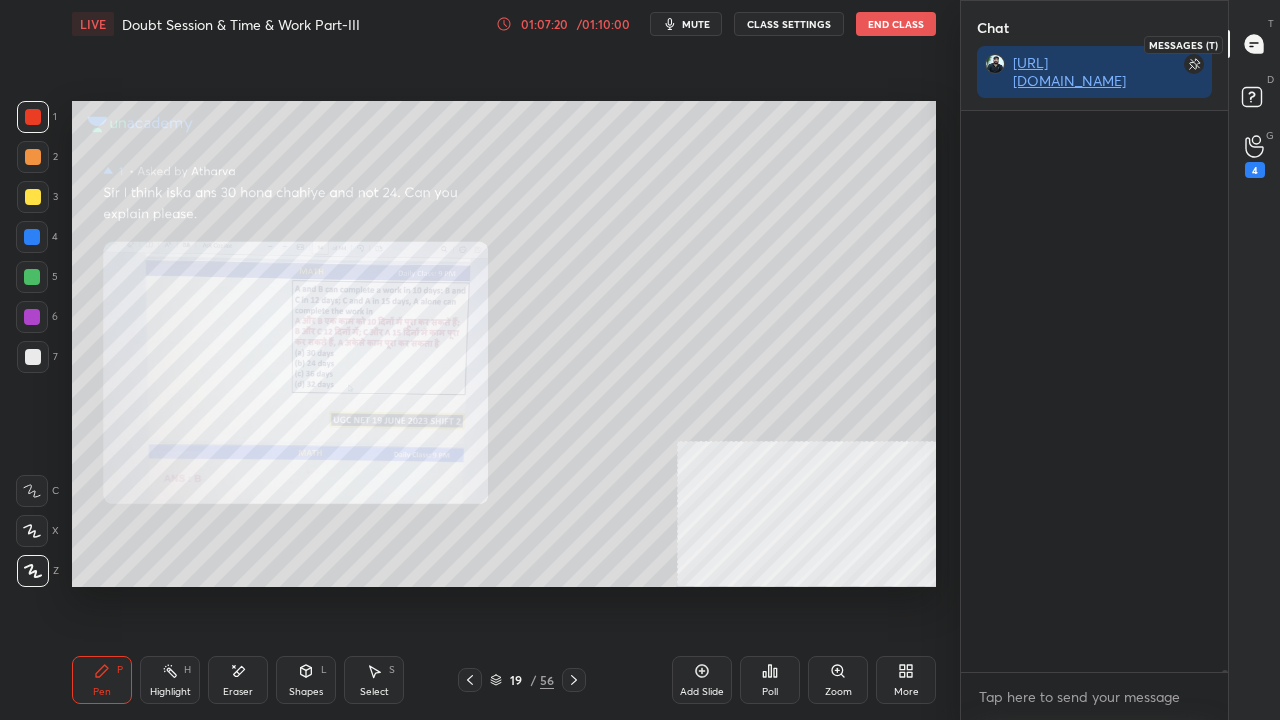 scroll, scrollTop: 161852, scrollLeft: 0, axis: vertical 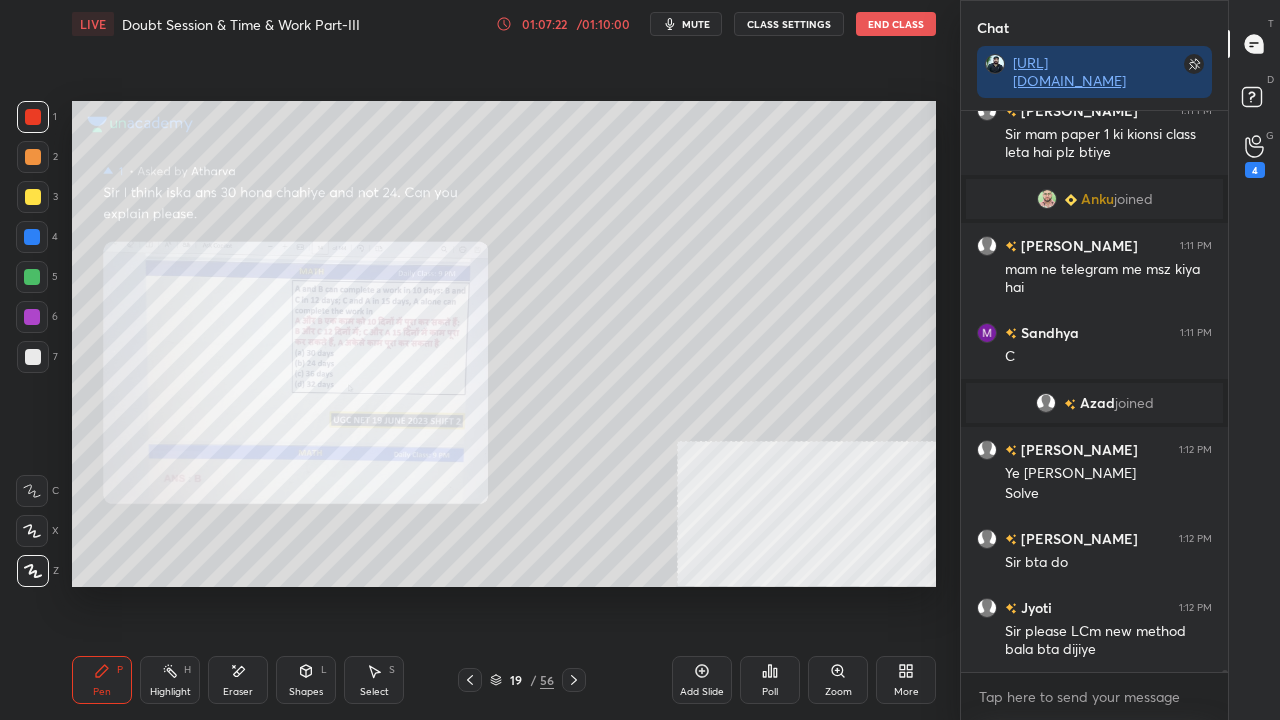 click on "1 2 3 4 5 6 7 C X Z E E Erase all   H H" at bounding box center [32, 344] 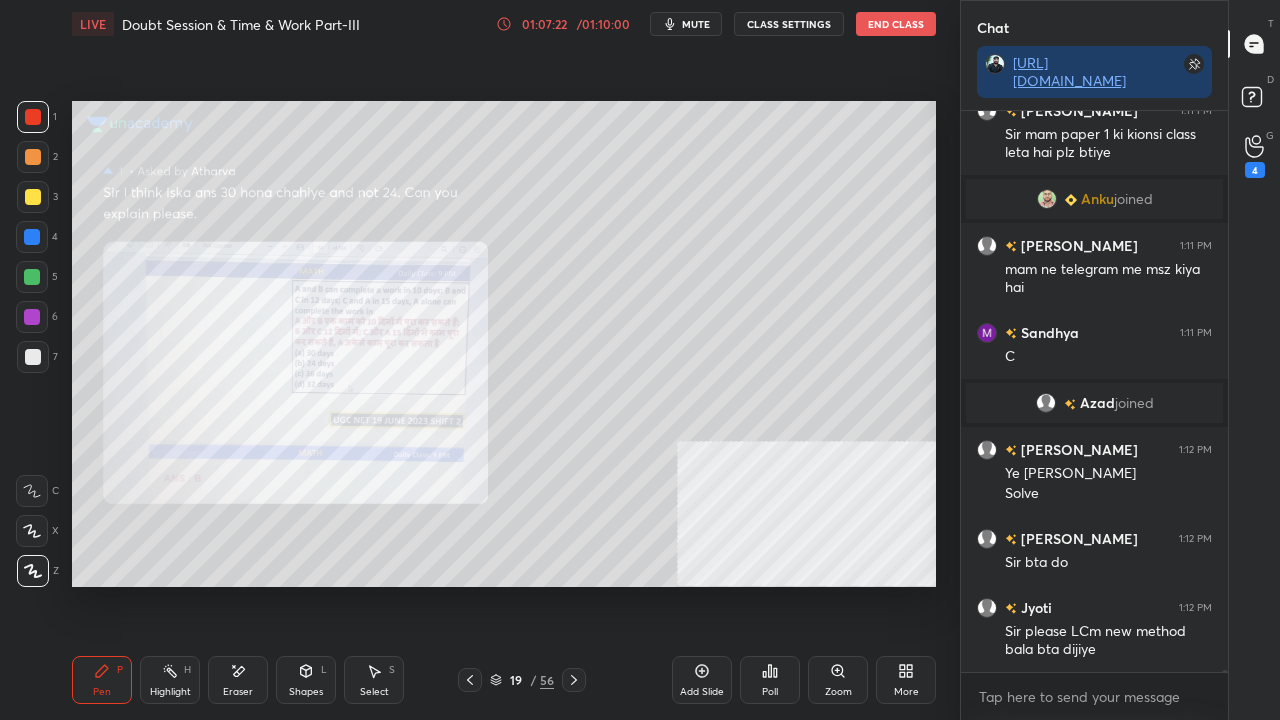 click at bounding box center [32, 277] 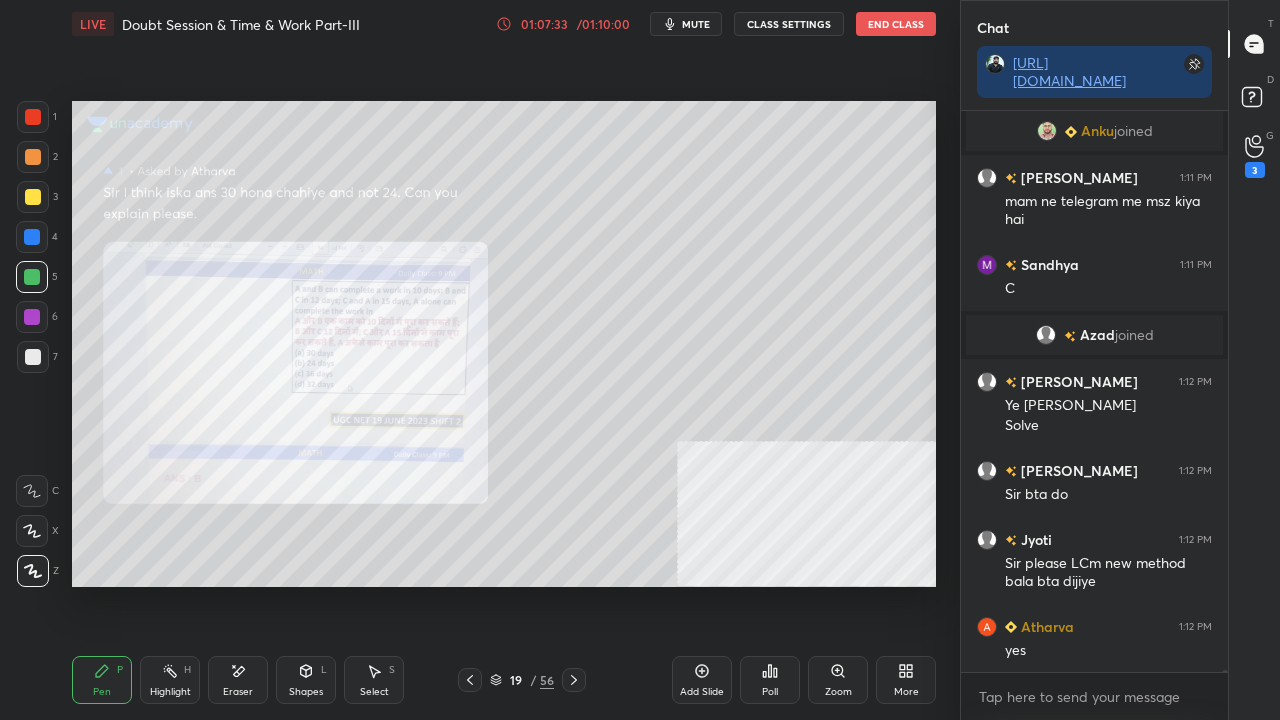 scroll, scrollTop: 161968, scrollLeft: 0, axis: vertical 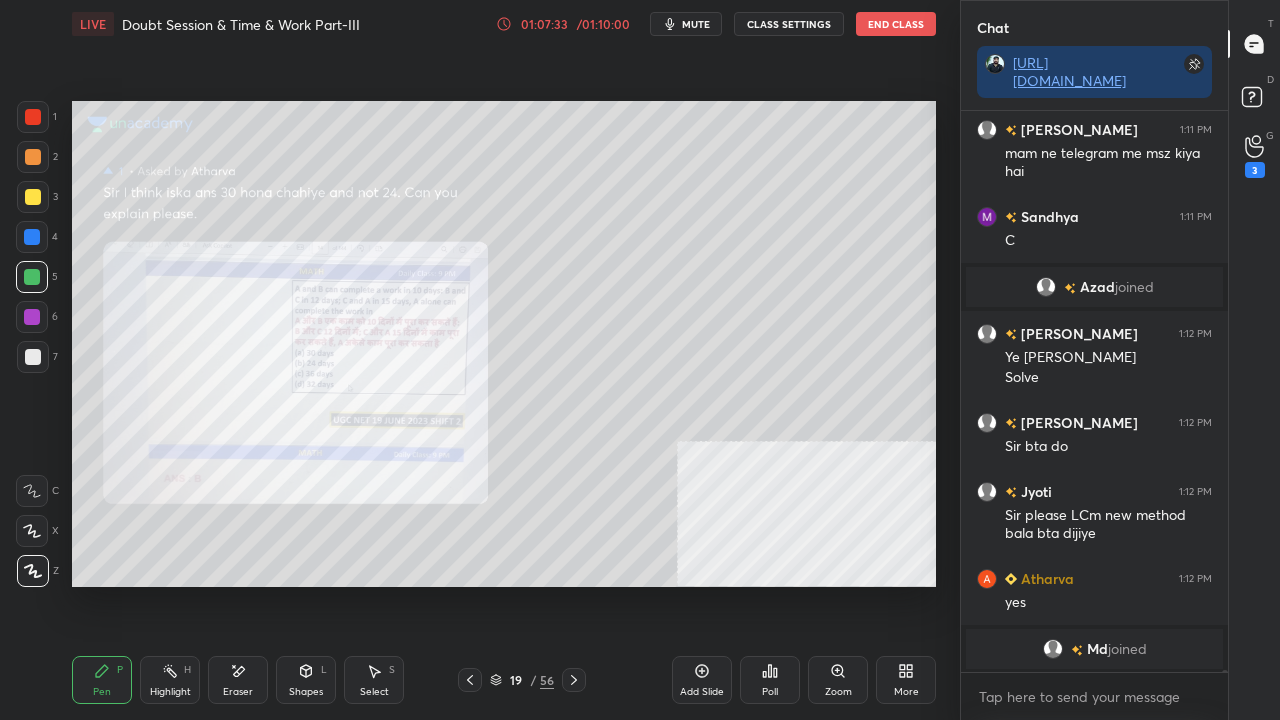 click at bounding box center (33, 357) 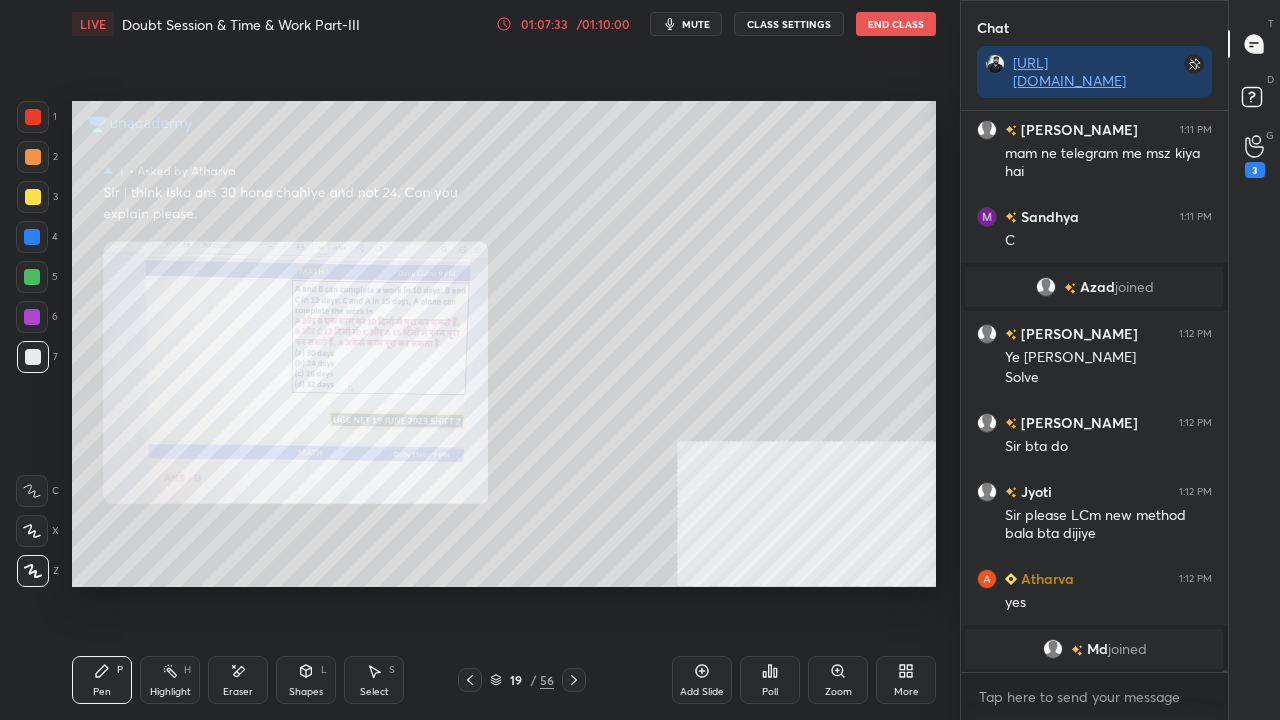 click at bounding box center (33, 357) 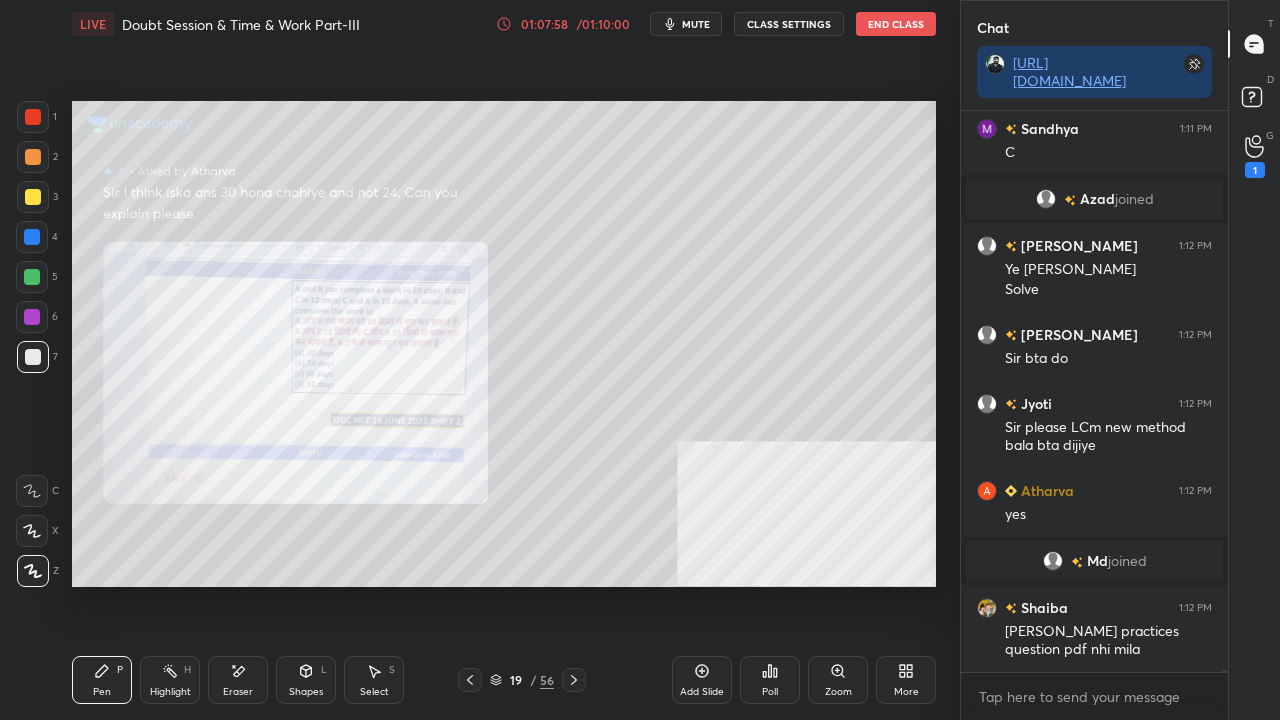 scroll, scrollTop: 162104, scrollLeft: 0, axis: vertical 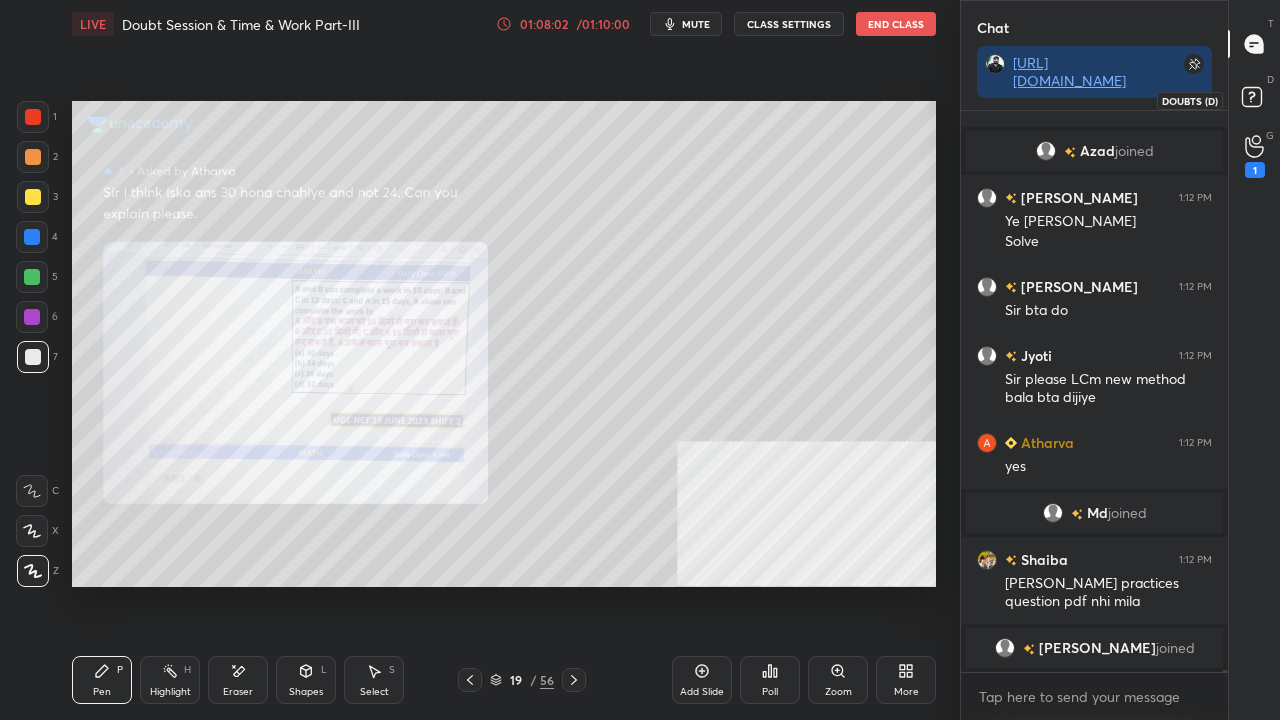 click 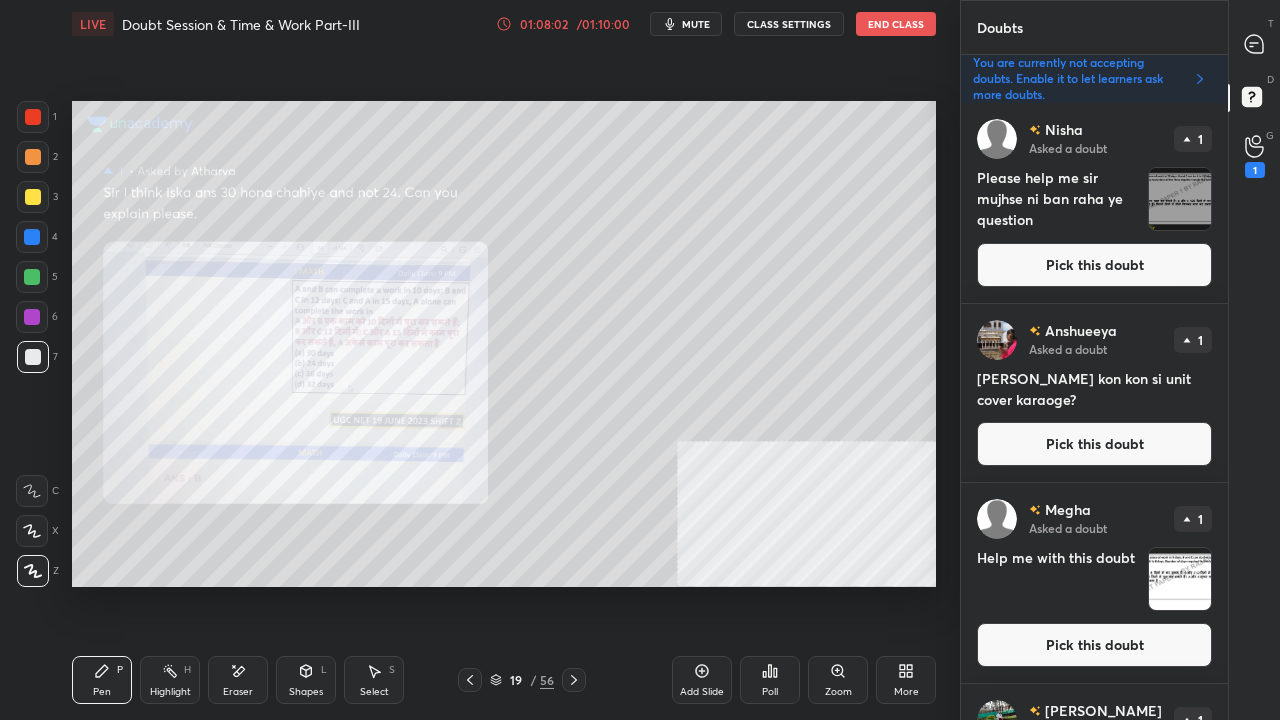 scroll, scrollTop: 0, scrollLeft: 0, axis: both 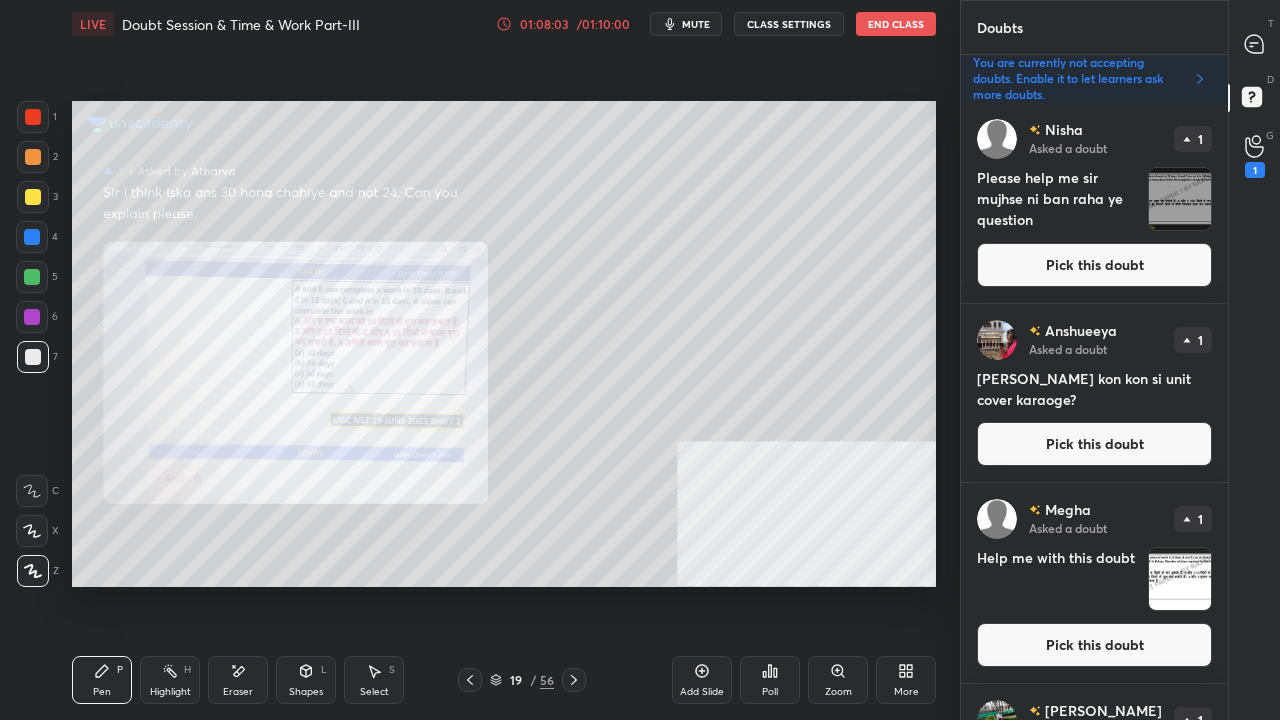 click on "Pick this doubt" at bounding box center [1094, 265] 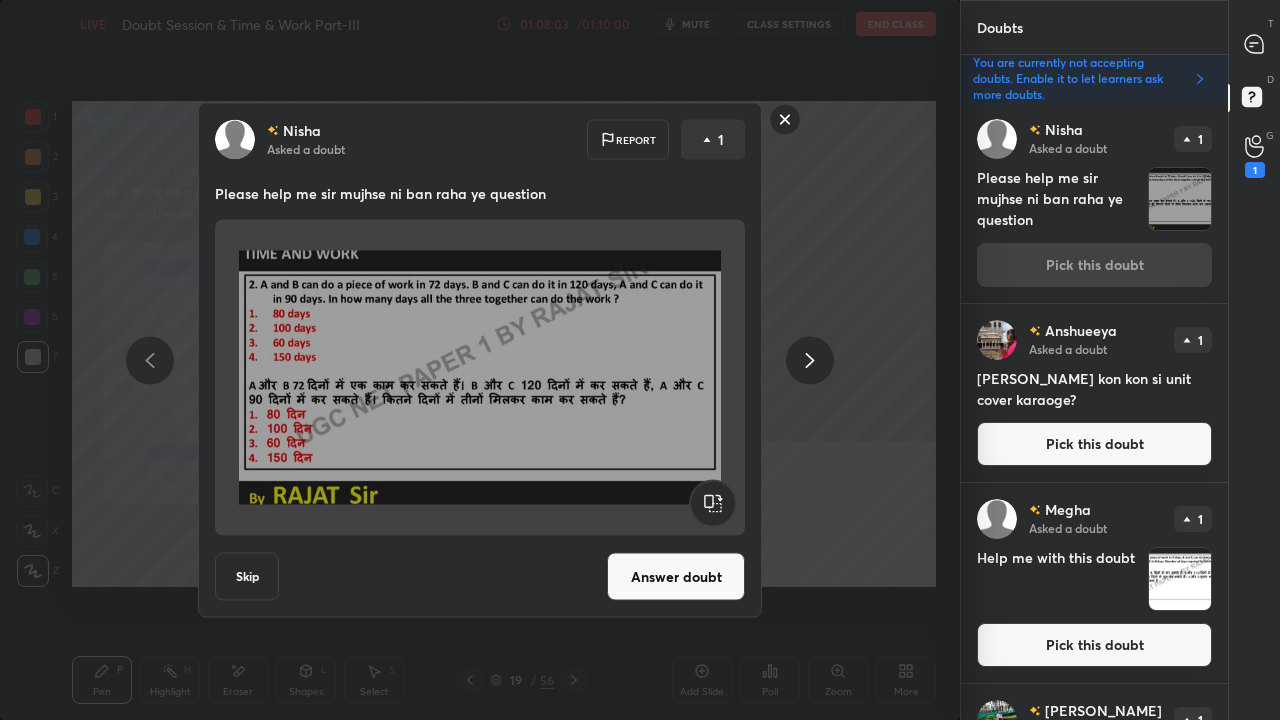 click on "Answer doubt" at bounding box center (676, 577) 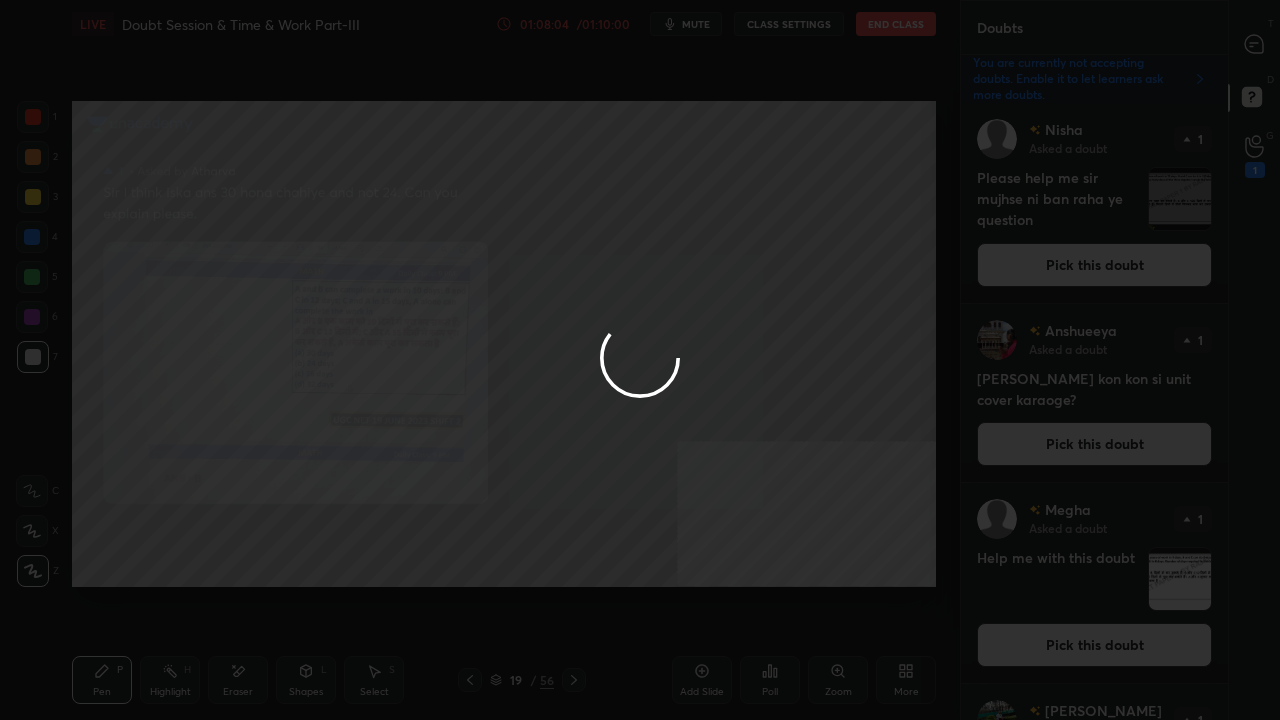 scroll, scrollTop: 0, scrollLeft: 0, axis: both 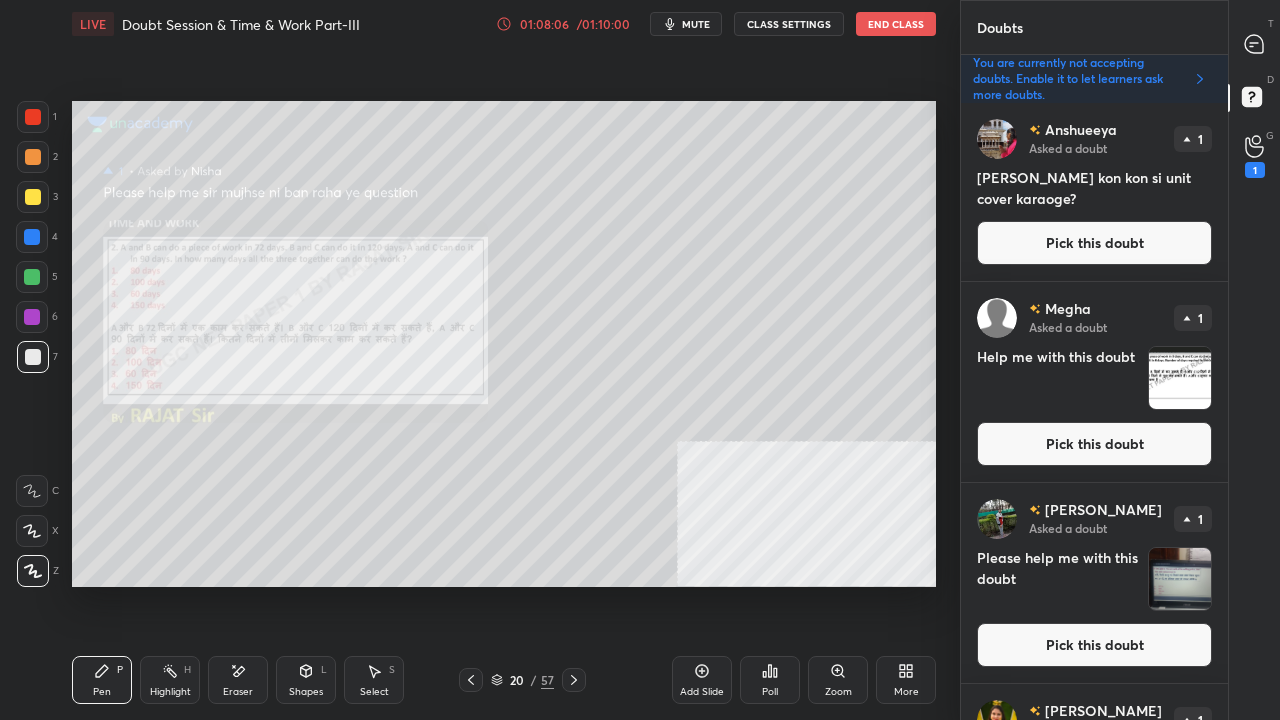 click on "Pick this doubt" at bounding box center (1094, 243) 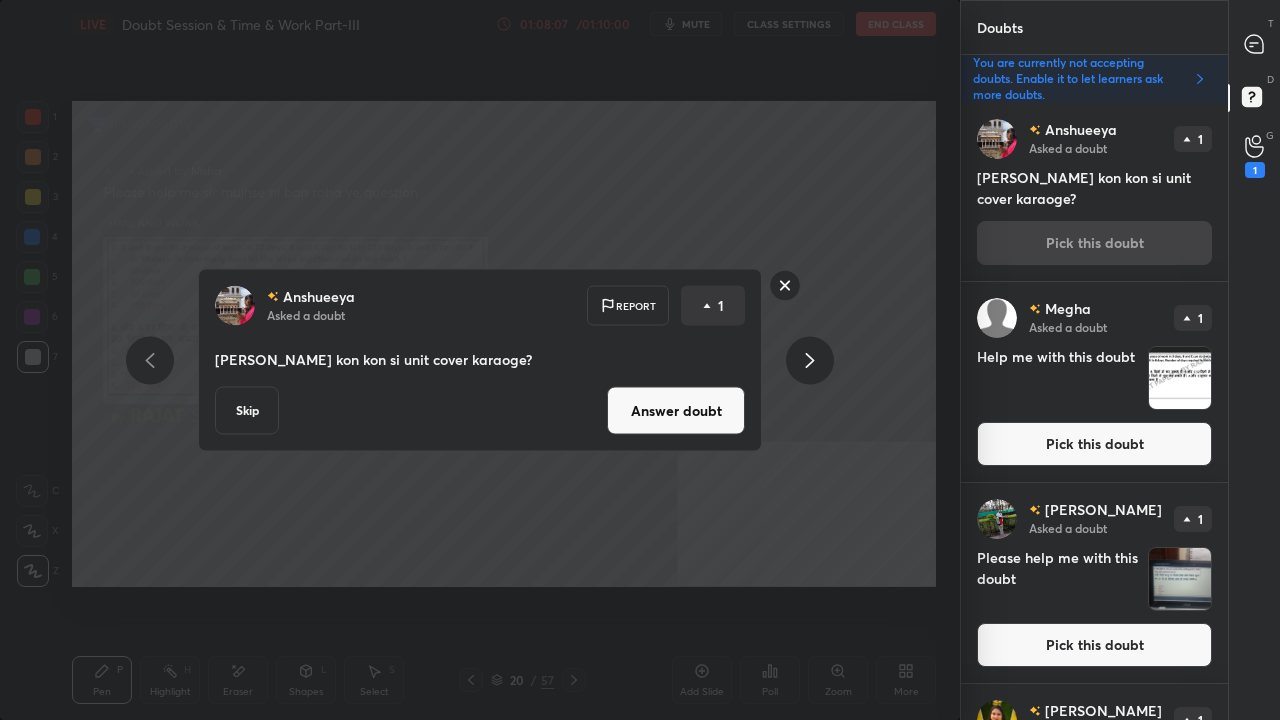 drag, startPoint x: 710, startPoint y: 398, endPoint x: 723, endPoint y: 380, distance: 22.203604 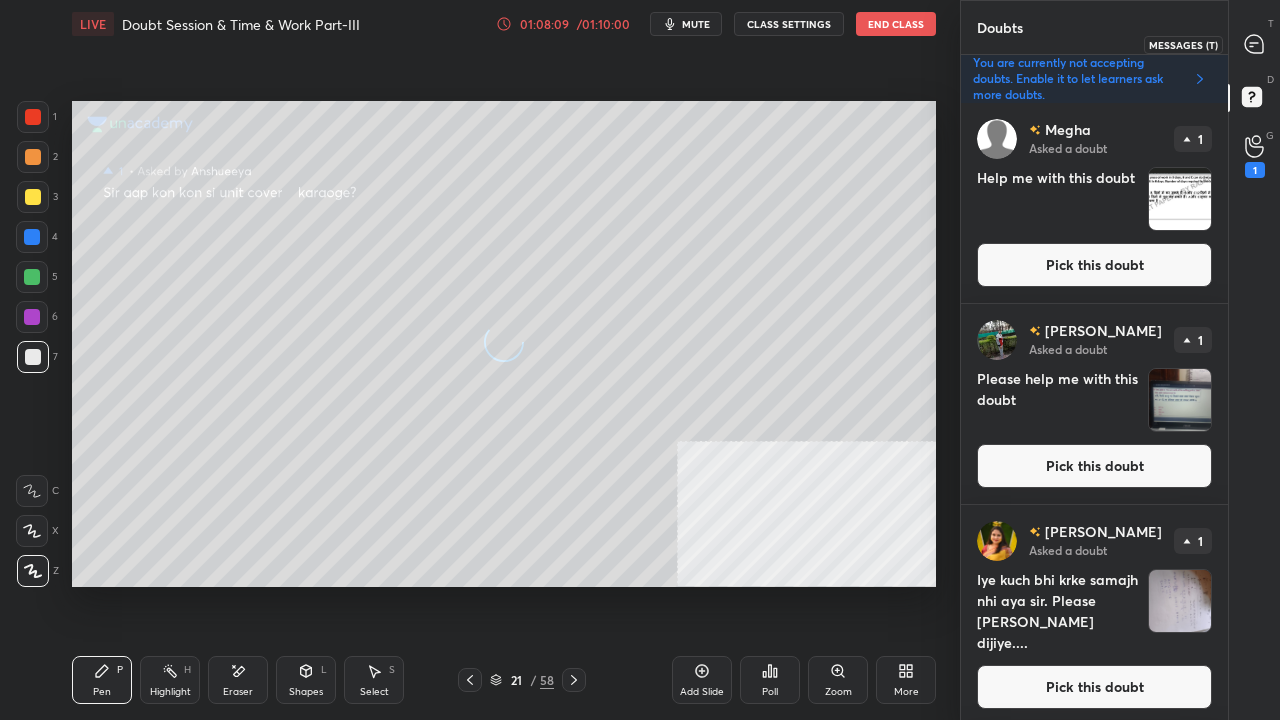 click 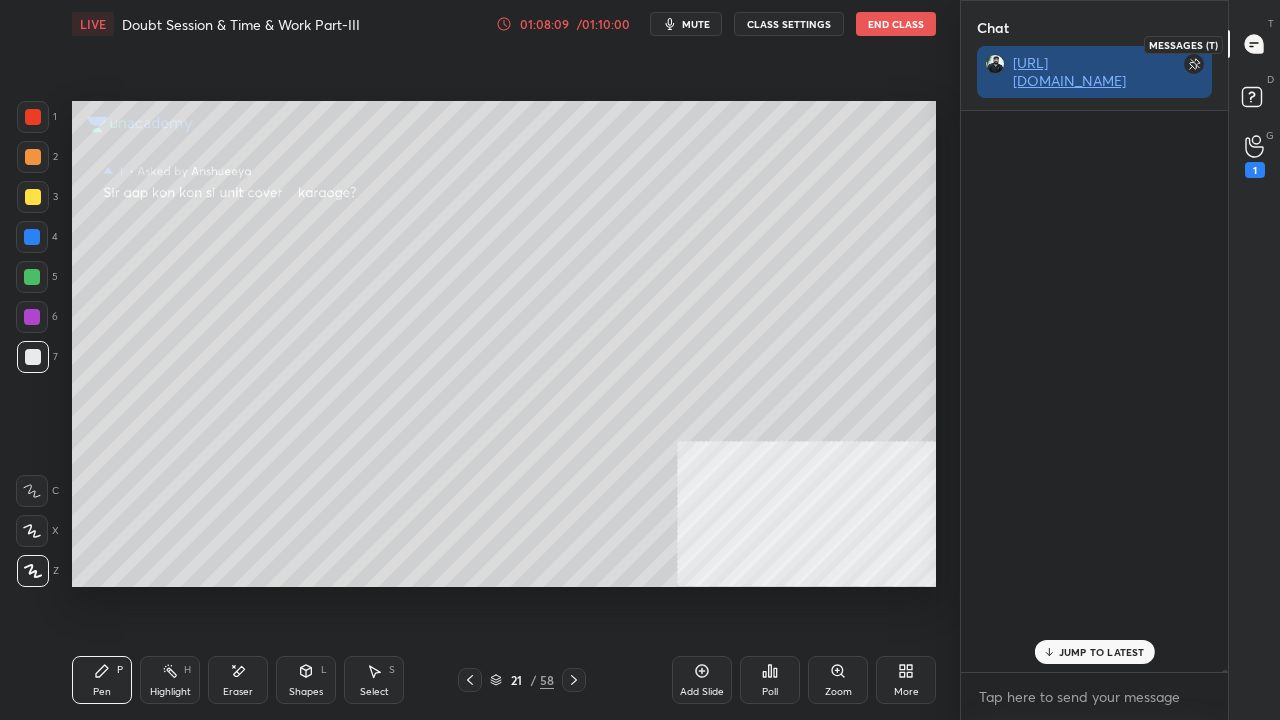 scroll, scrollTop: 603, scrollLeft: 261, axis: both 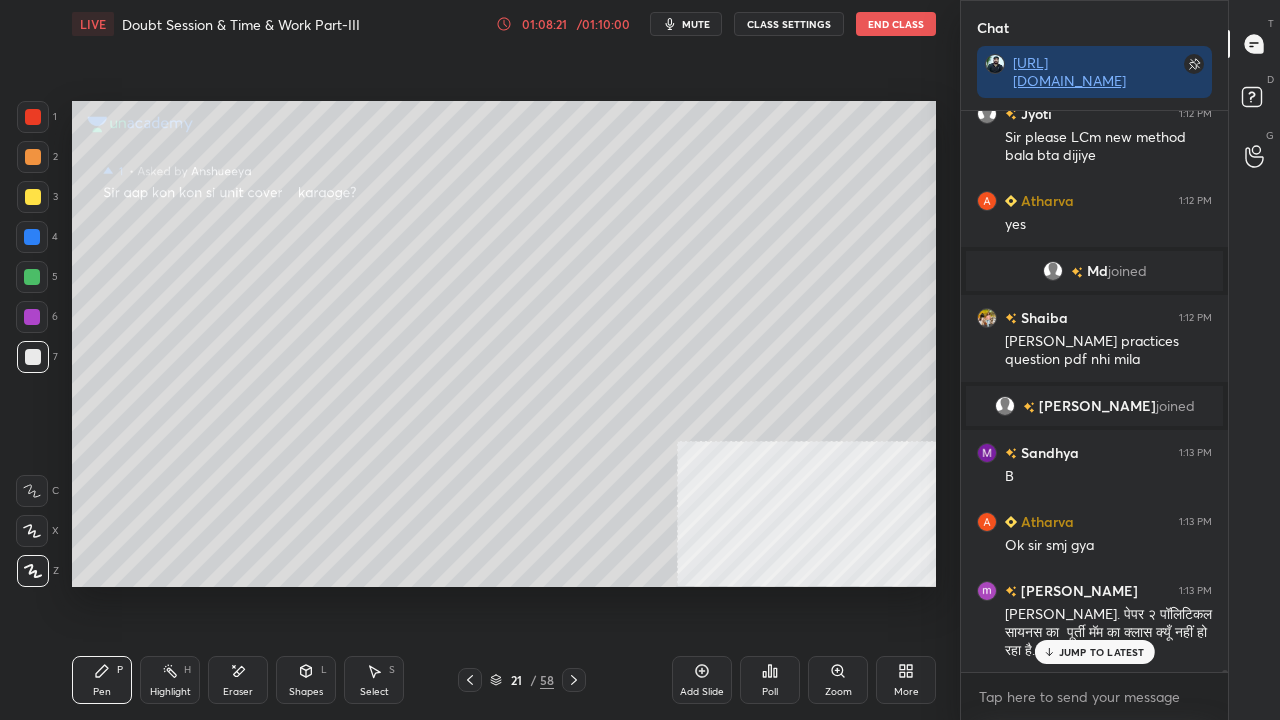 click on "D Doubts (D)" at bounding box center (1254, 100) 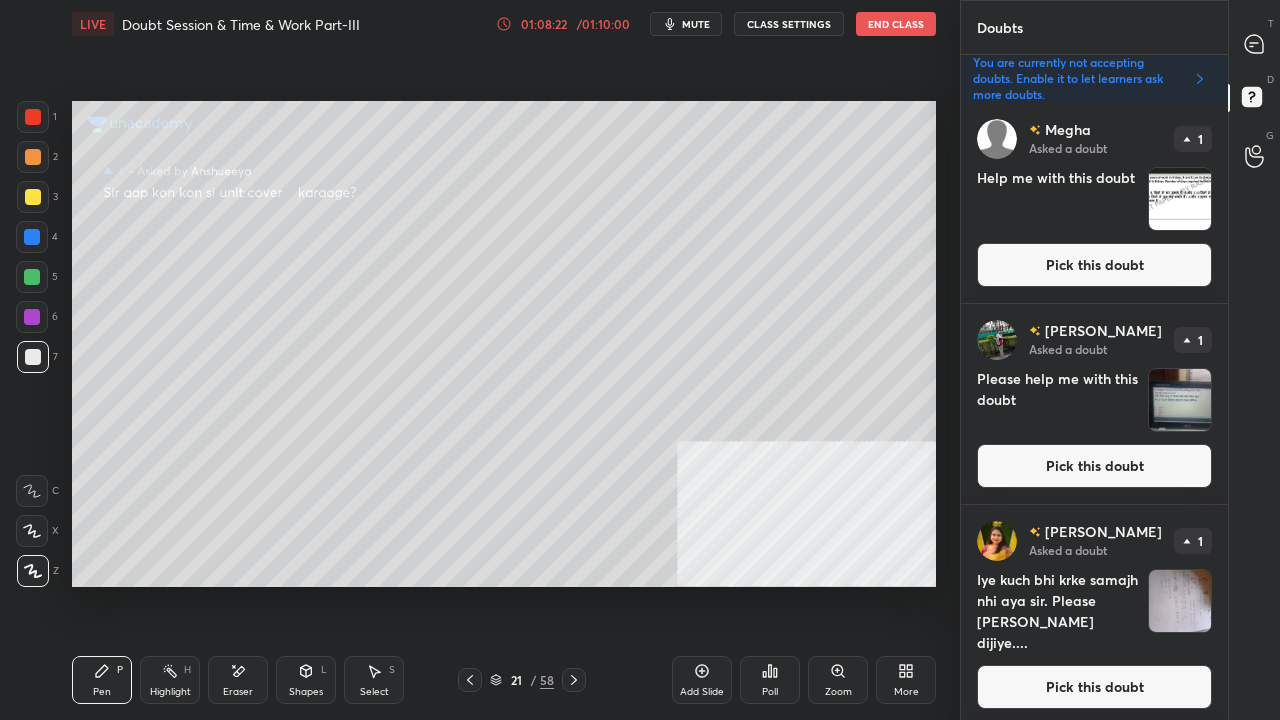 click on "Pick this doubt" at bounding box center [1094, 265] 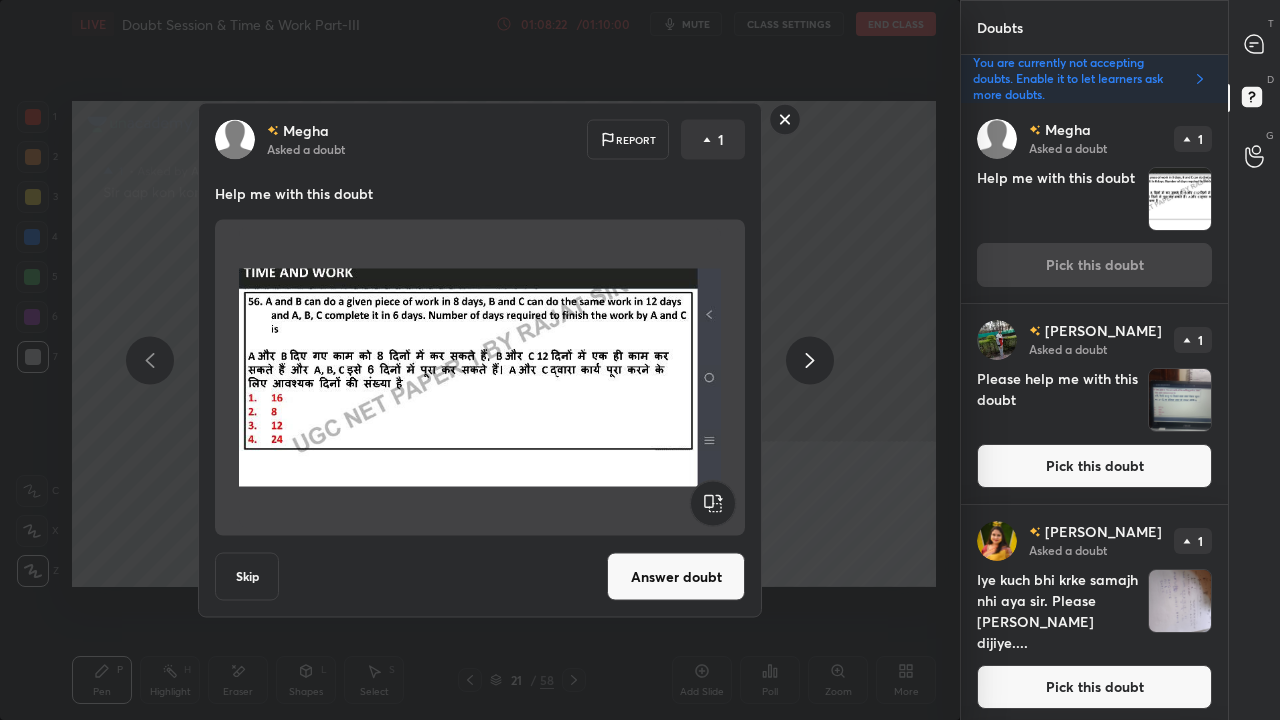 click on "Answer doubt" at bounding box center [676, 577] 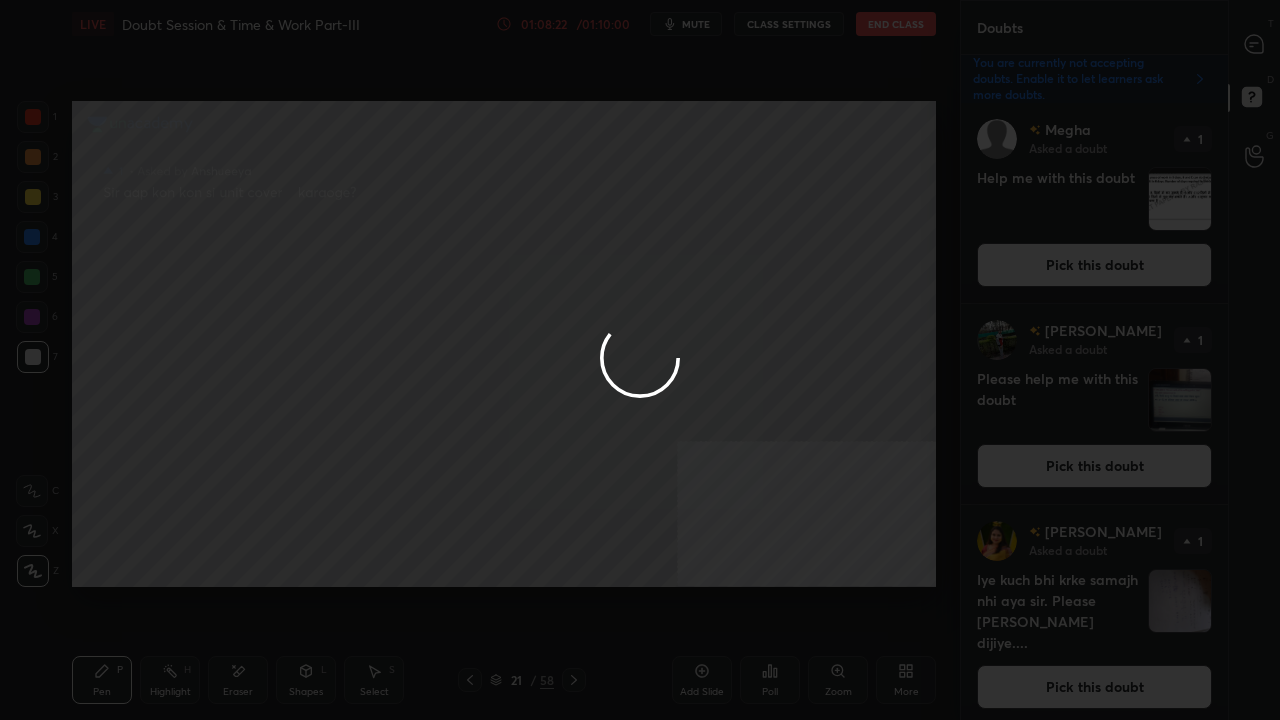 scroll, scrollTop: 0, scrollLeft: 0, axis: both 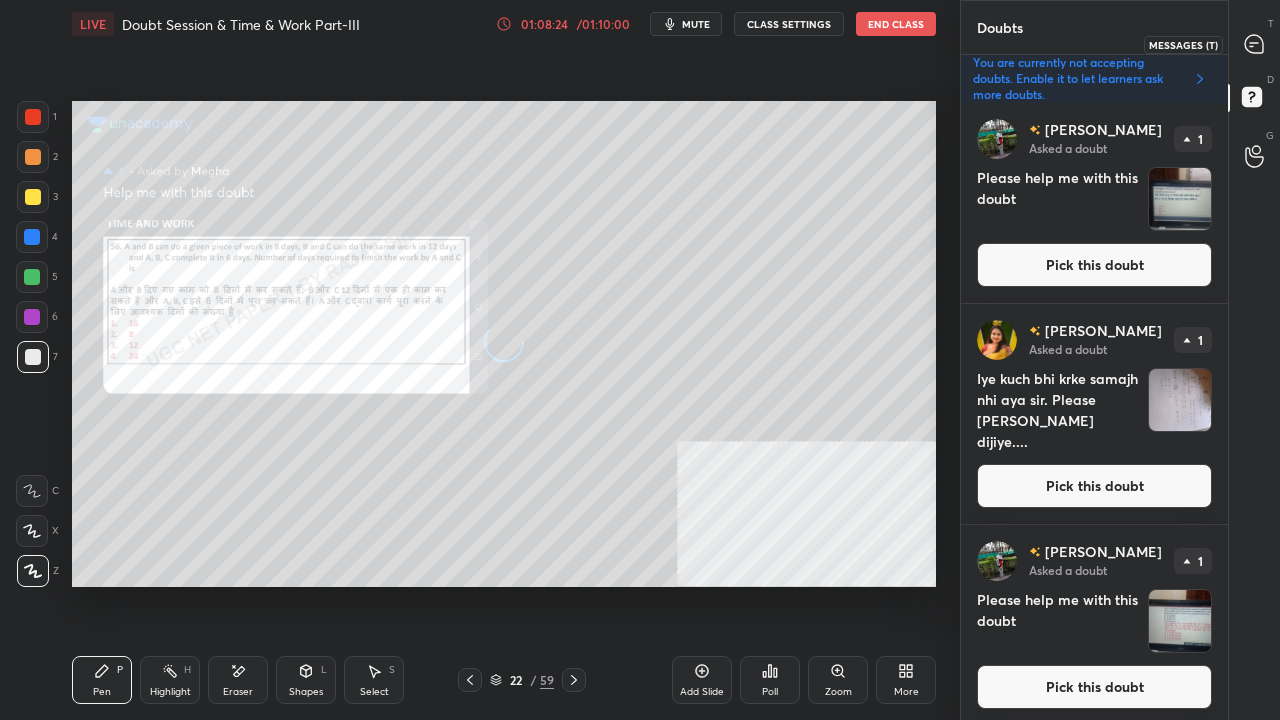 drag, startPoint x: 1258, startPoint y: 36, endPoint x: 1236, endPoint y: 34, distance: 22.090721 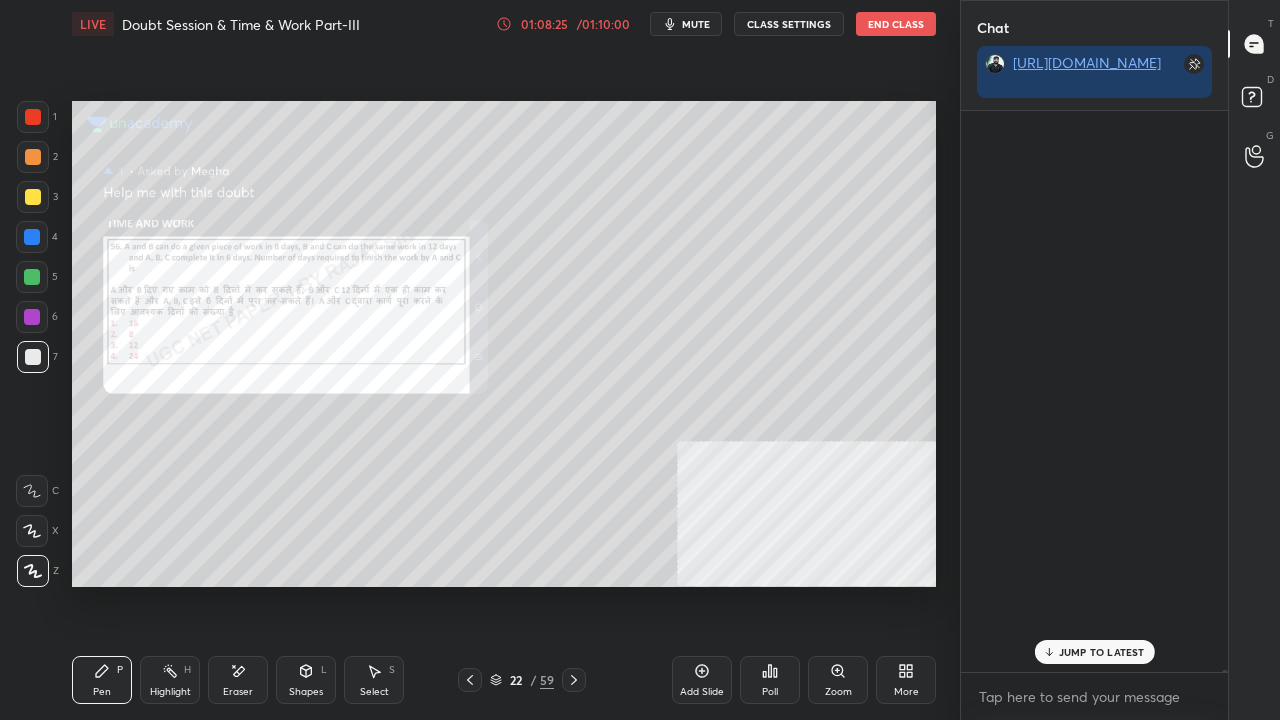 scroll, scrollTop: 161939, scrollLeft: 0, axis: vertical 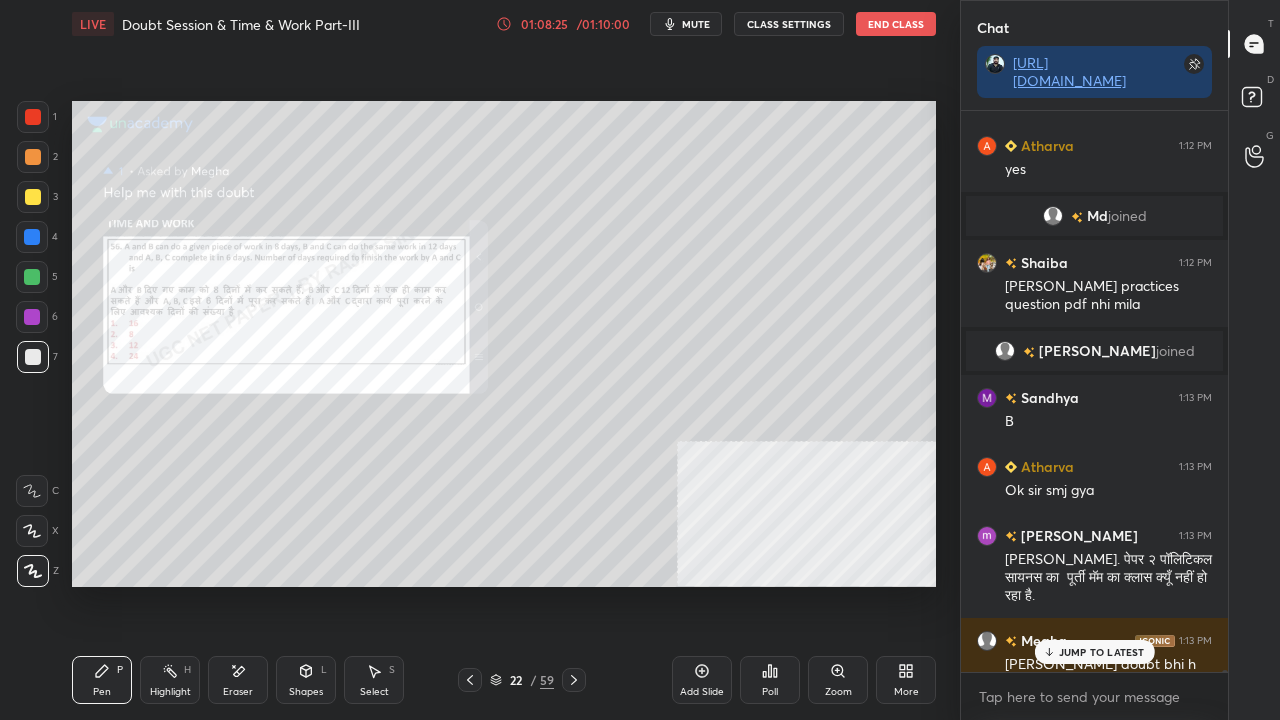 click on "1 2 3 4 5 6 7 C X Z E E Erase all   H H LIVE Doubt Session & Time & Work Part-III 01:08:25 /  01:10:00 mute CLASS SETTINGS End Class Setting up your live class Poll for   secs No correct answer Start poll Back Doubt Session & Time & Work Part-III • L16 of Detailed Course on Paper 1 (MATHS) - UGC NET [DATE] [PERSON_NAME] Pen P Highlight H Eraser Shapes L Select S 22 / 59 Add Slide Poll Zoom More" at bounding box center (472, 360) 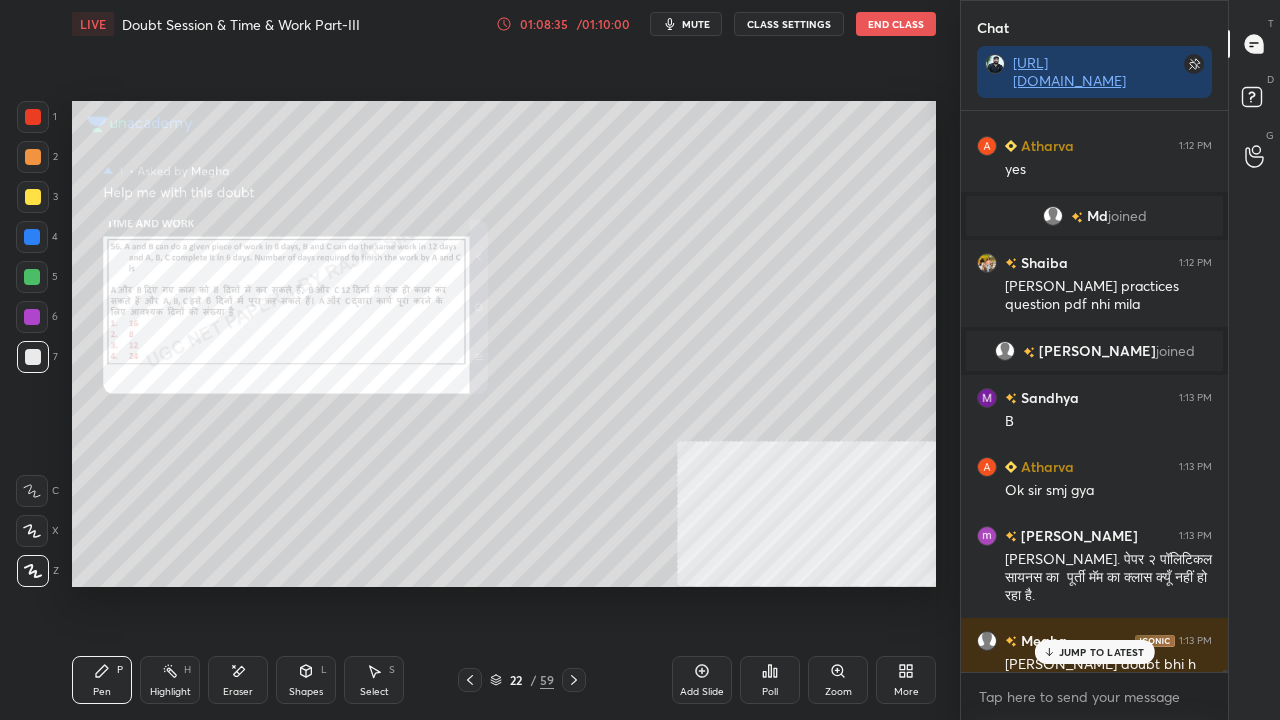 click at bounding box center [33, 117] 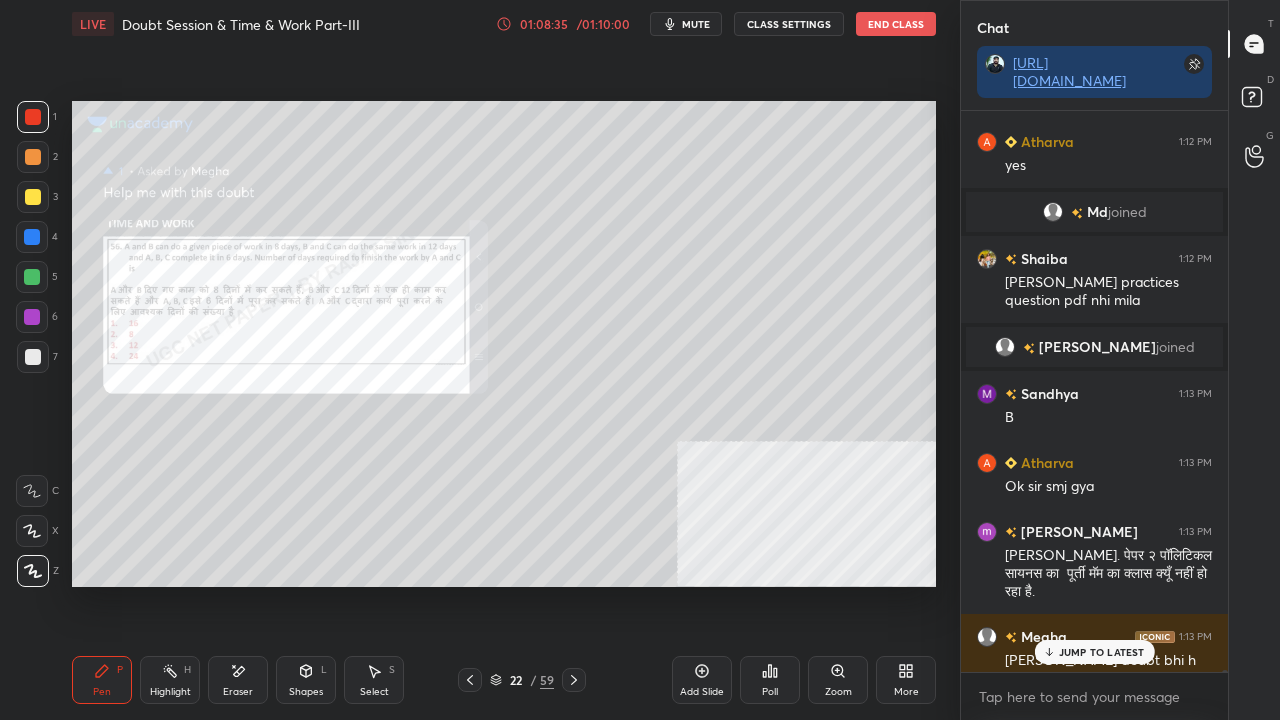 scroll, scrollTop: 162018, scrollLeft: 0, axis: vertical 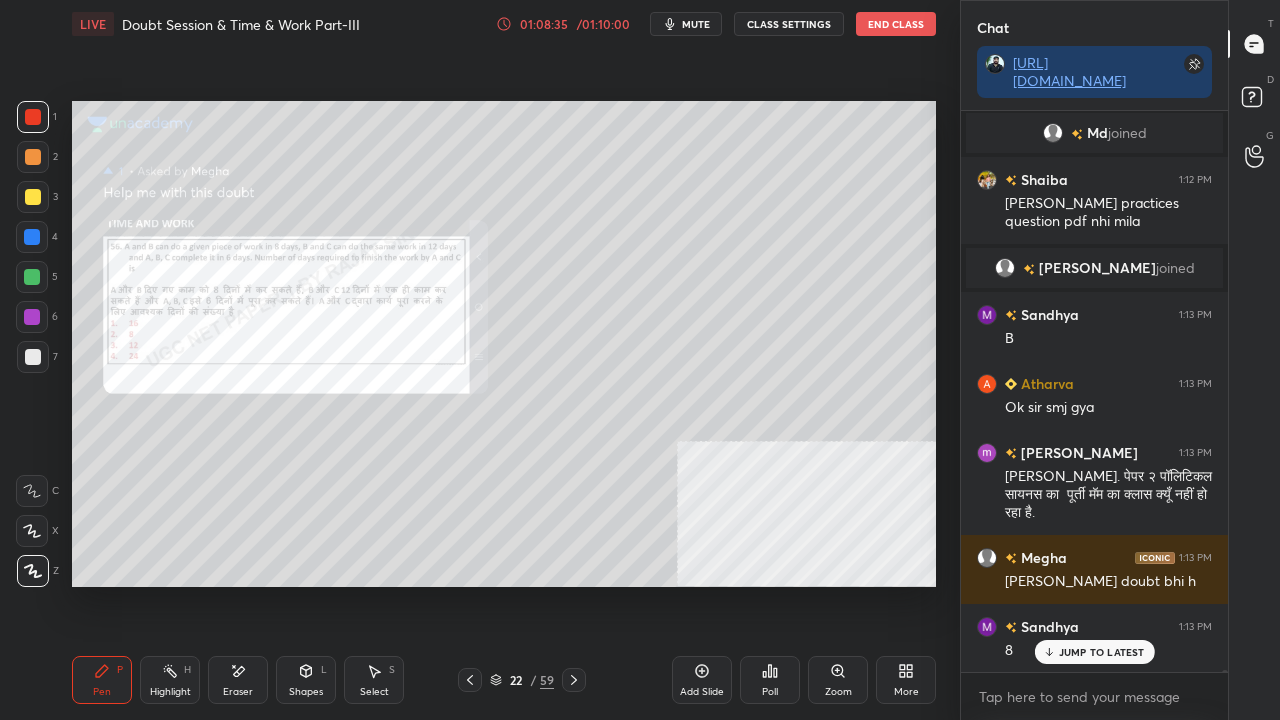 click at bounding box center [33, 117] 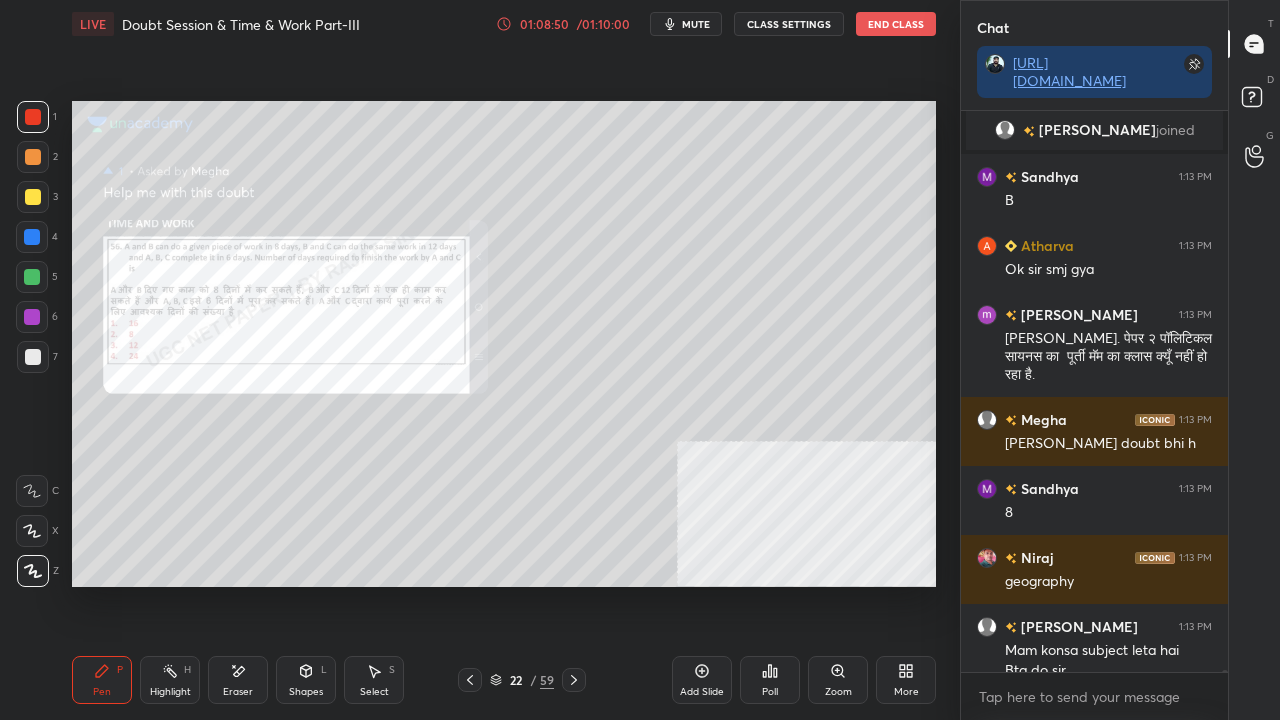 scroll, scrollTop: 162176, scrollLeft: 0, axis: vertical 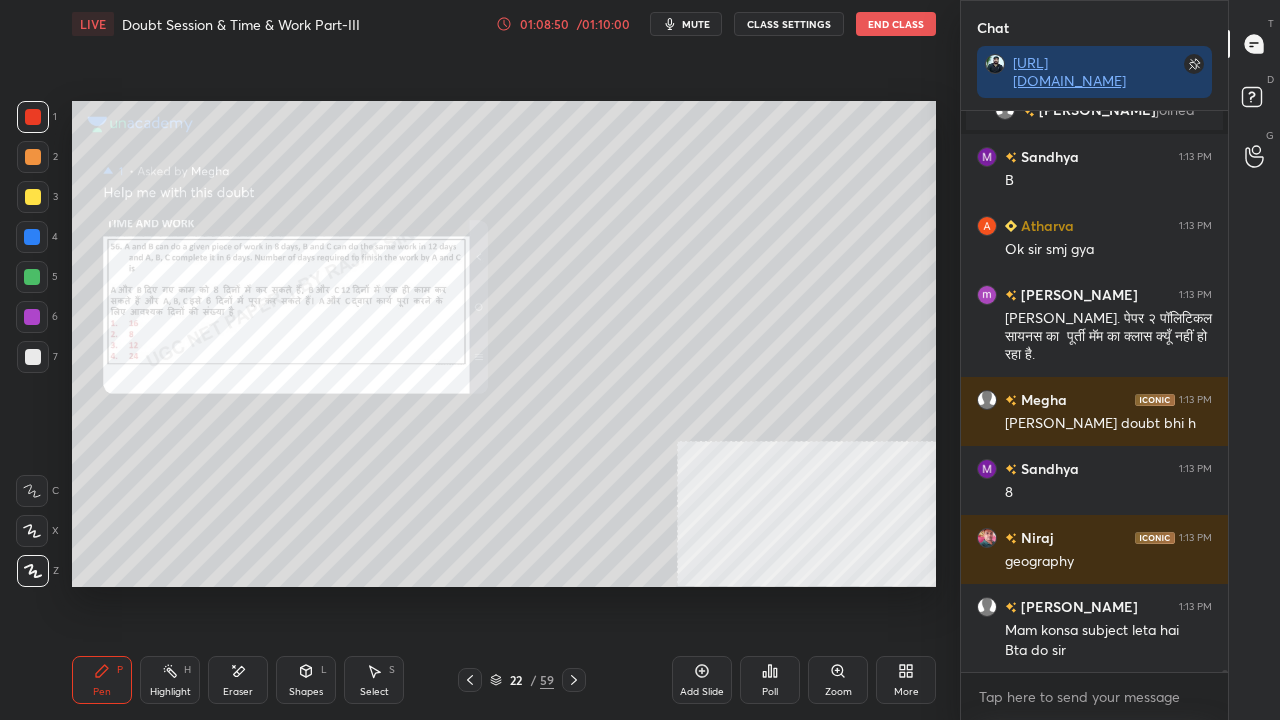 click at bounding box center (33, 357) 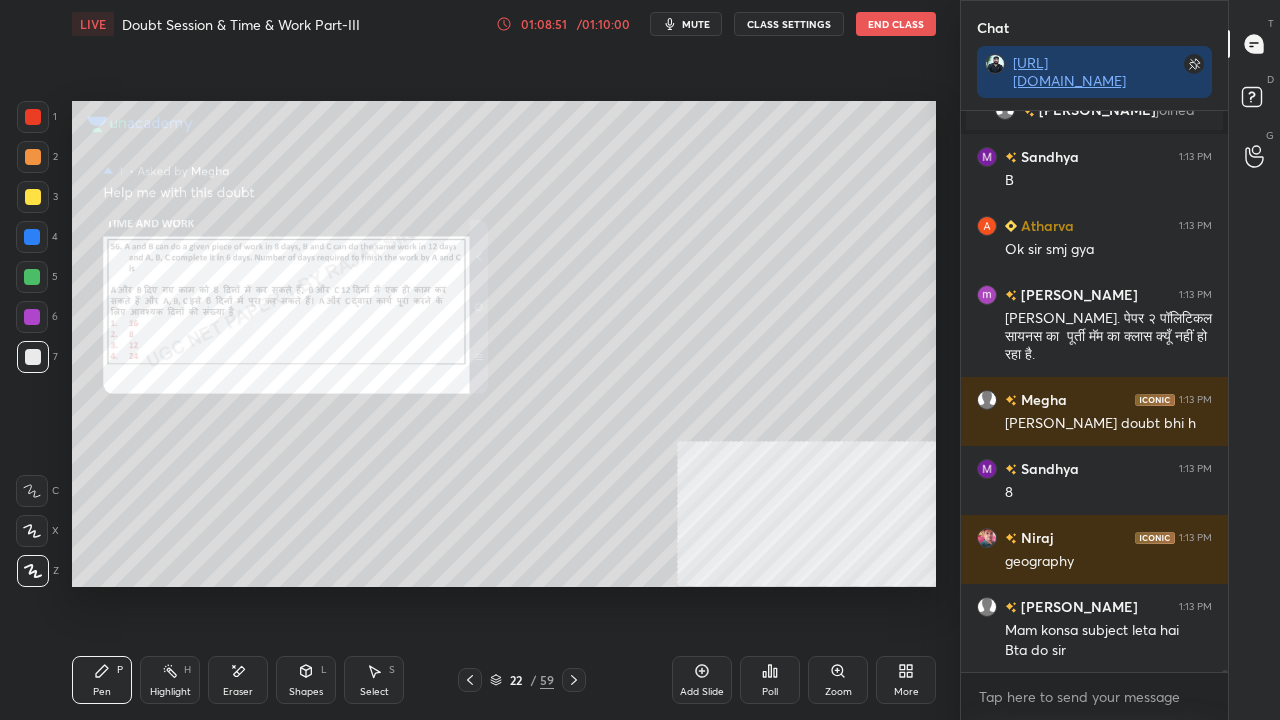 click at bounding box center [33, 357] 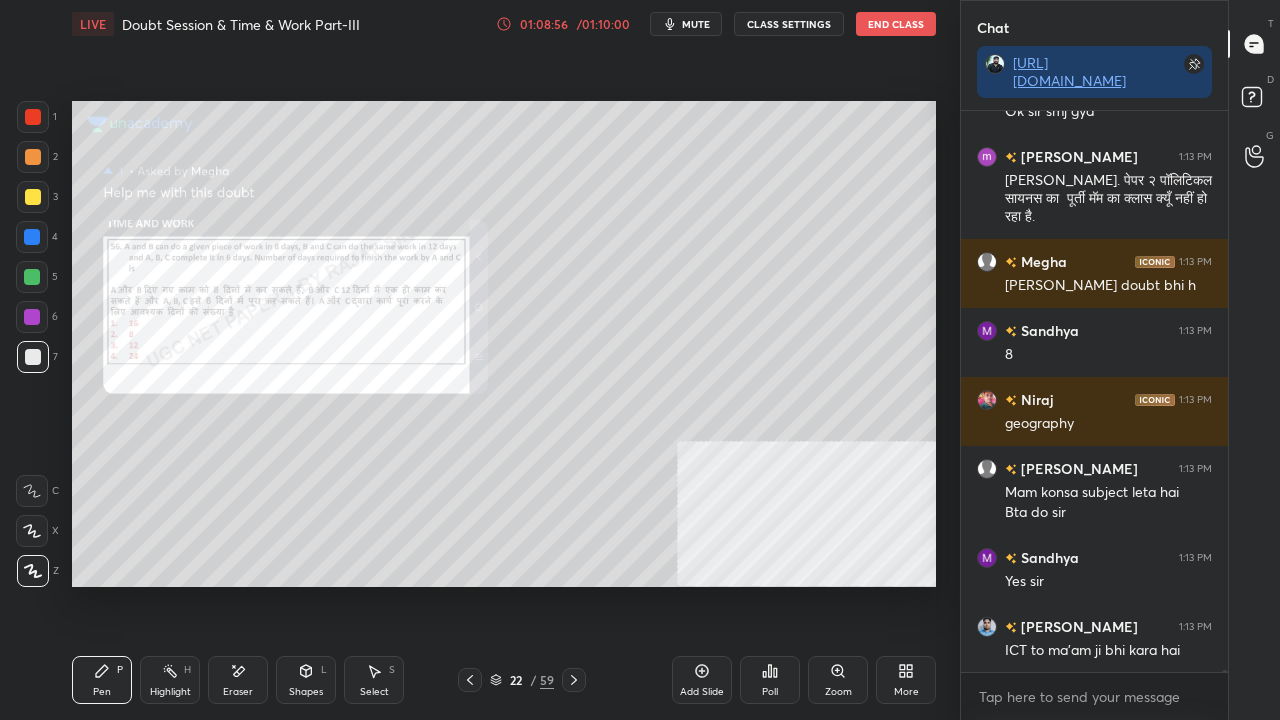 scroll, scrollTop: 162384, scrollLeft: 0, axis: vertical 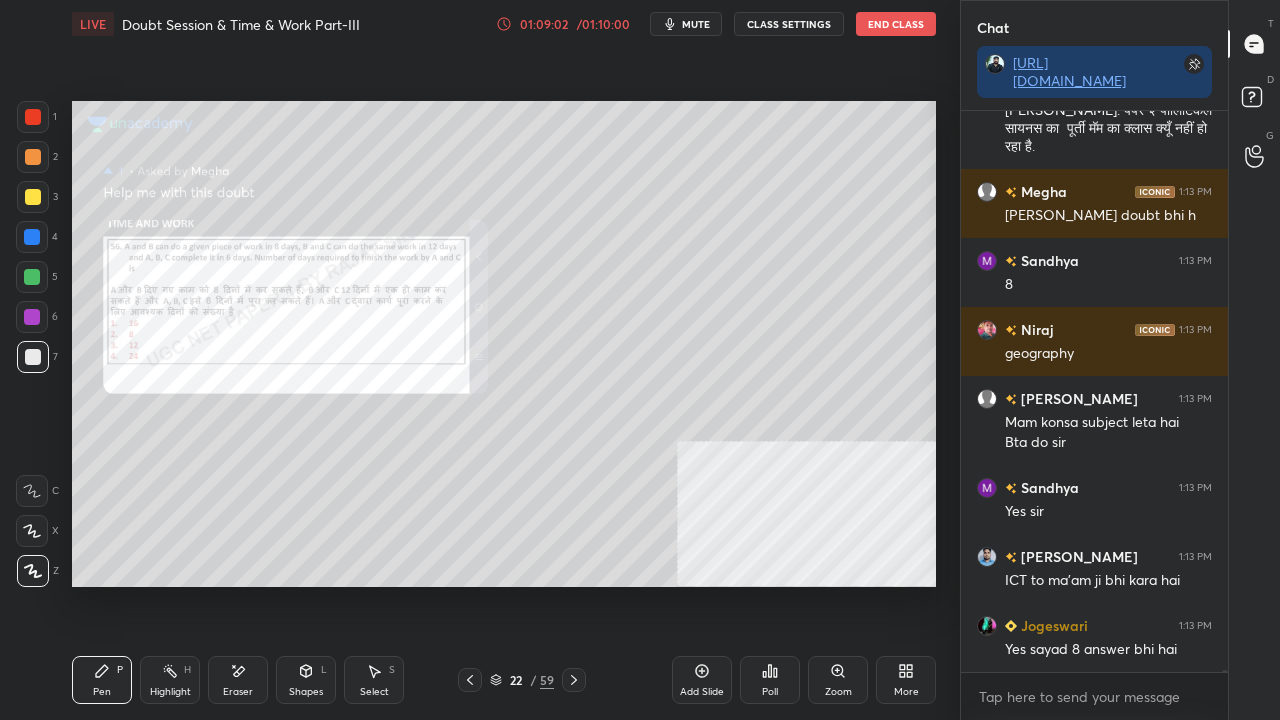 click at bounding box center [33, 197] 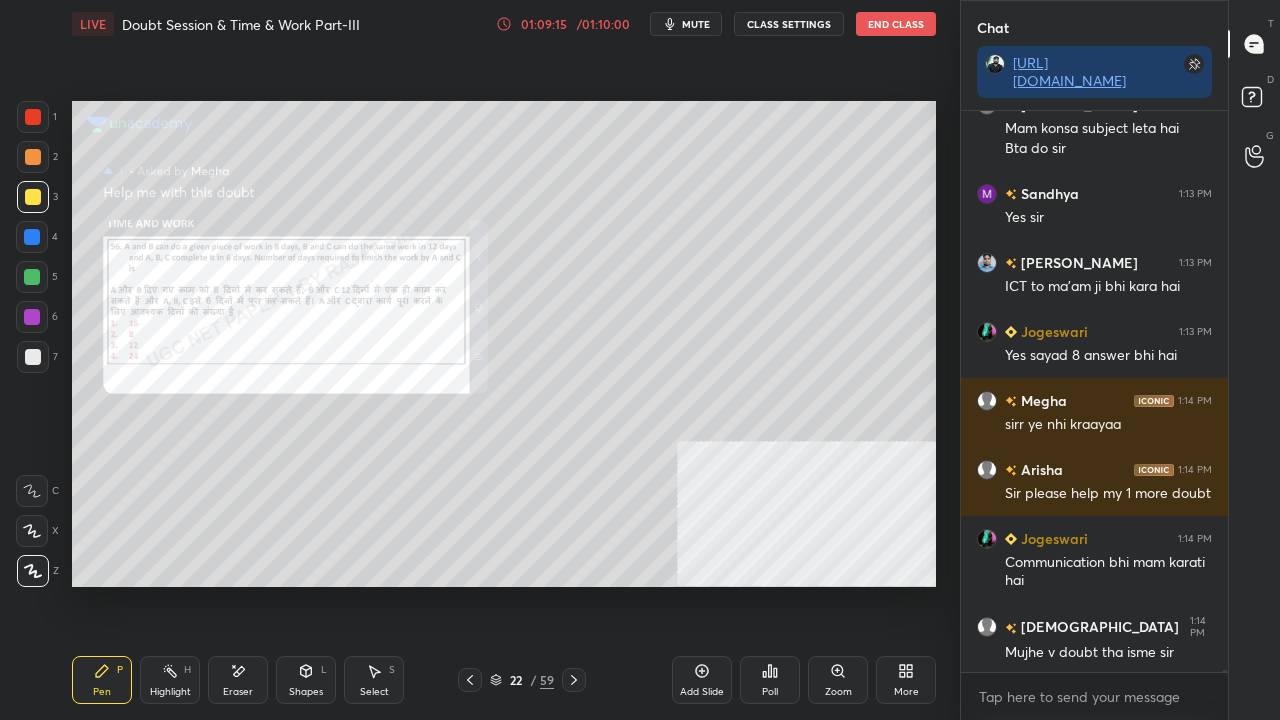 scroll, scrollTop: 162746, scrollLeft: 0, axis: vertical 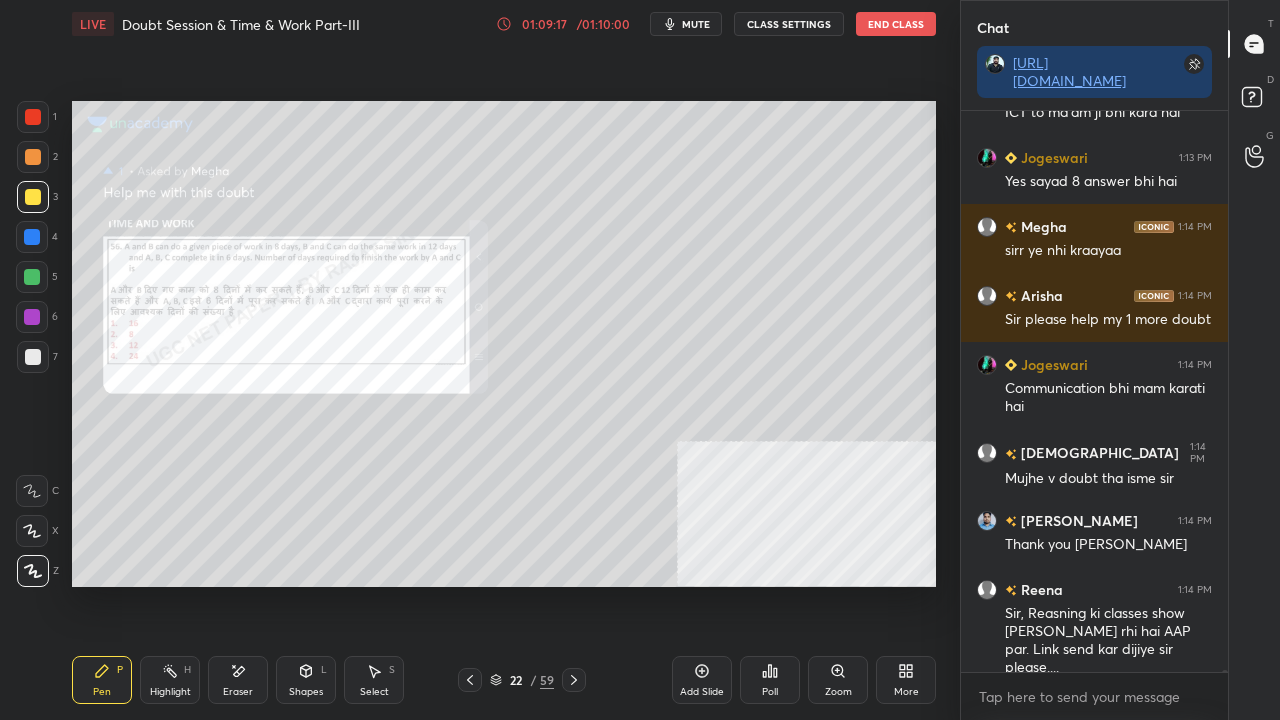 click at bounding box center (32, 237) 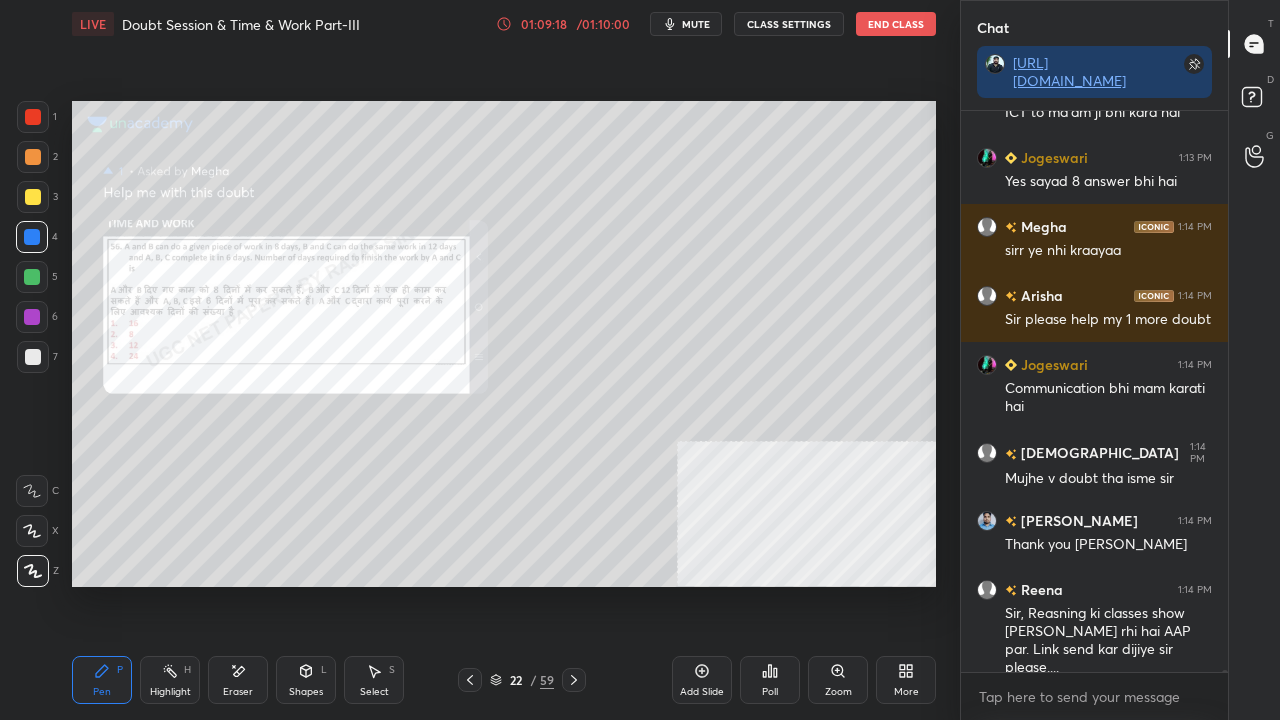 click at bounding box center (32, 237) 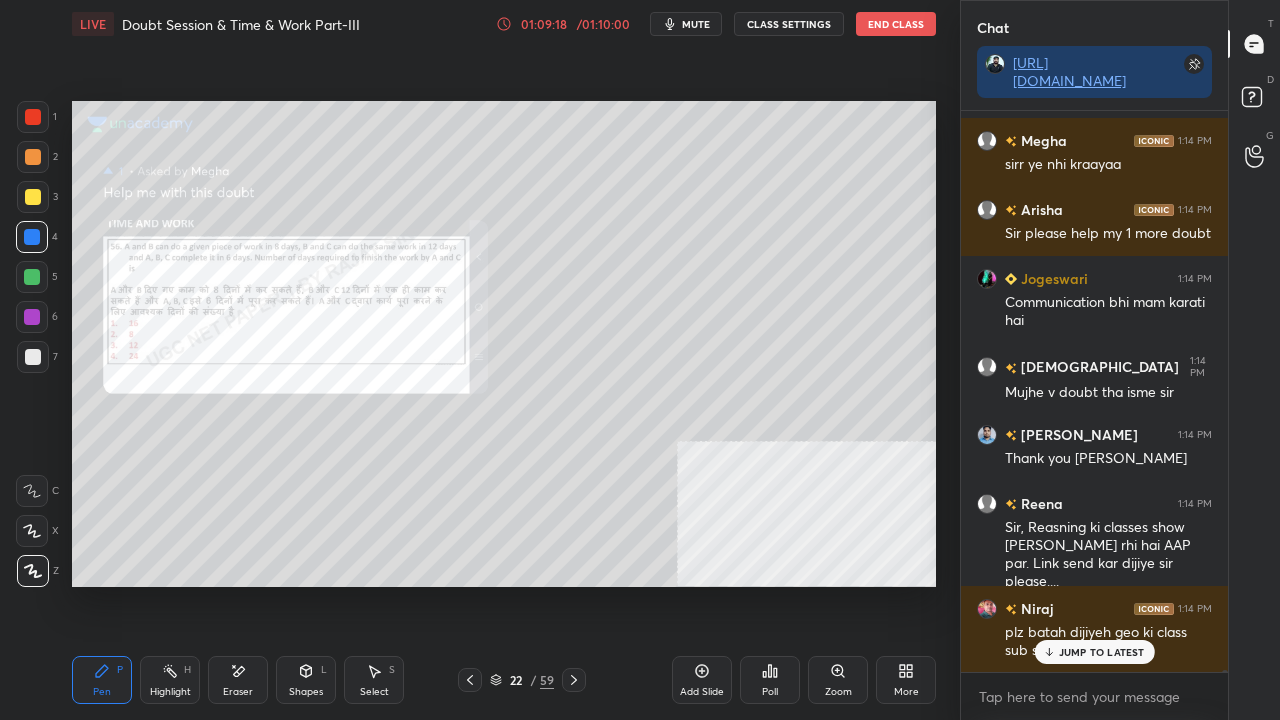 click at bounding box center [32, 277] 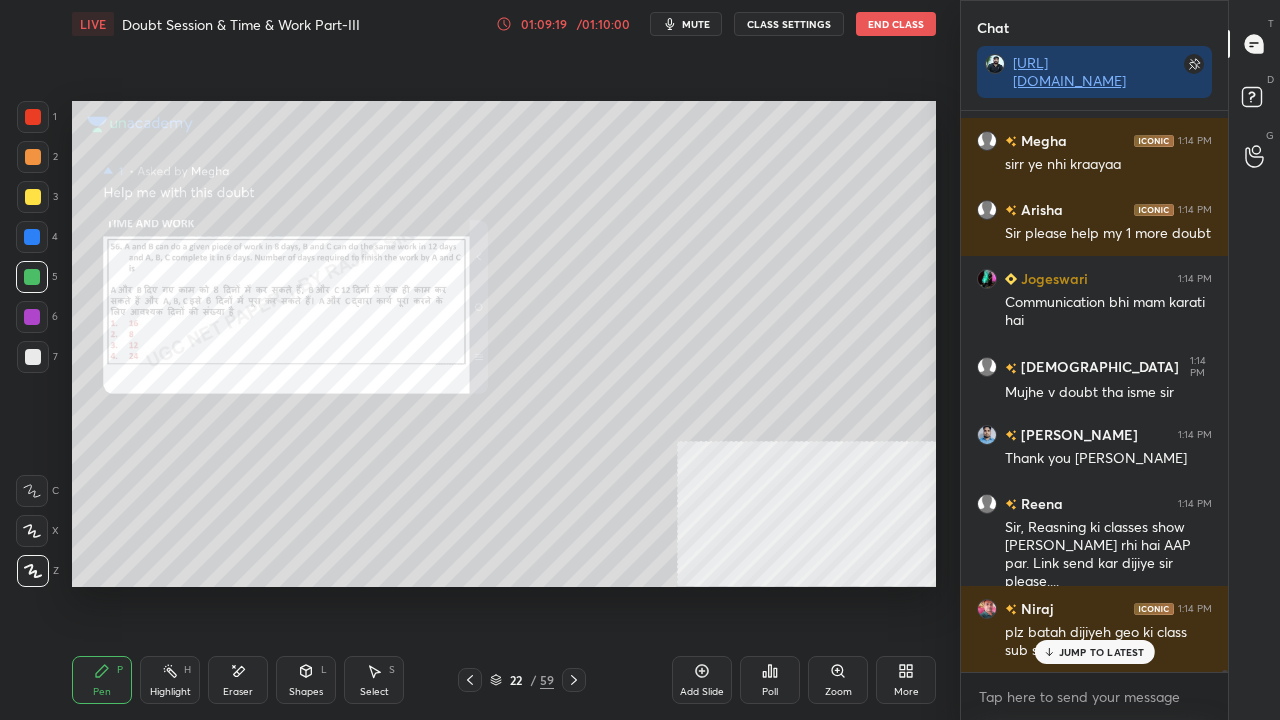 click at bounding box center (32, 317) 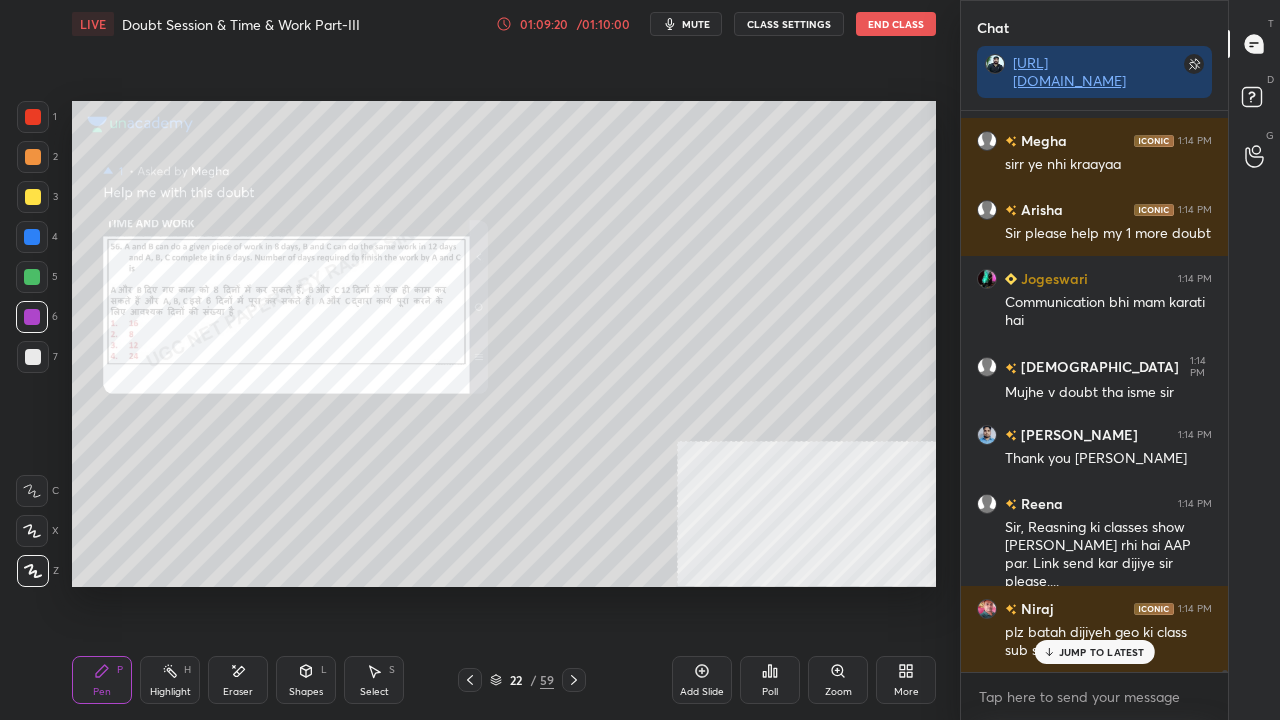 click at bounding box center (33, 357) 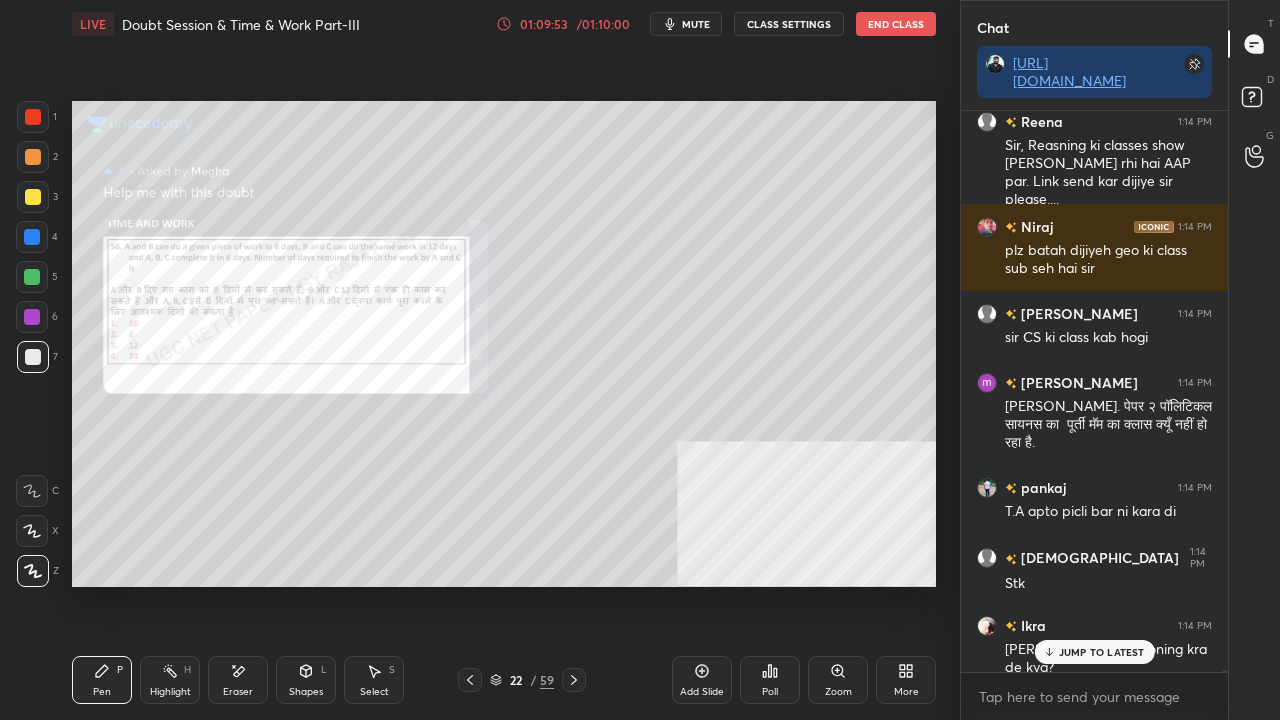 scroll, scrollTop: 163388, scrollLeft: 0, axis: vertical 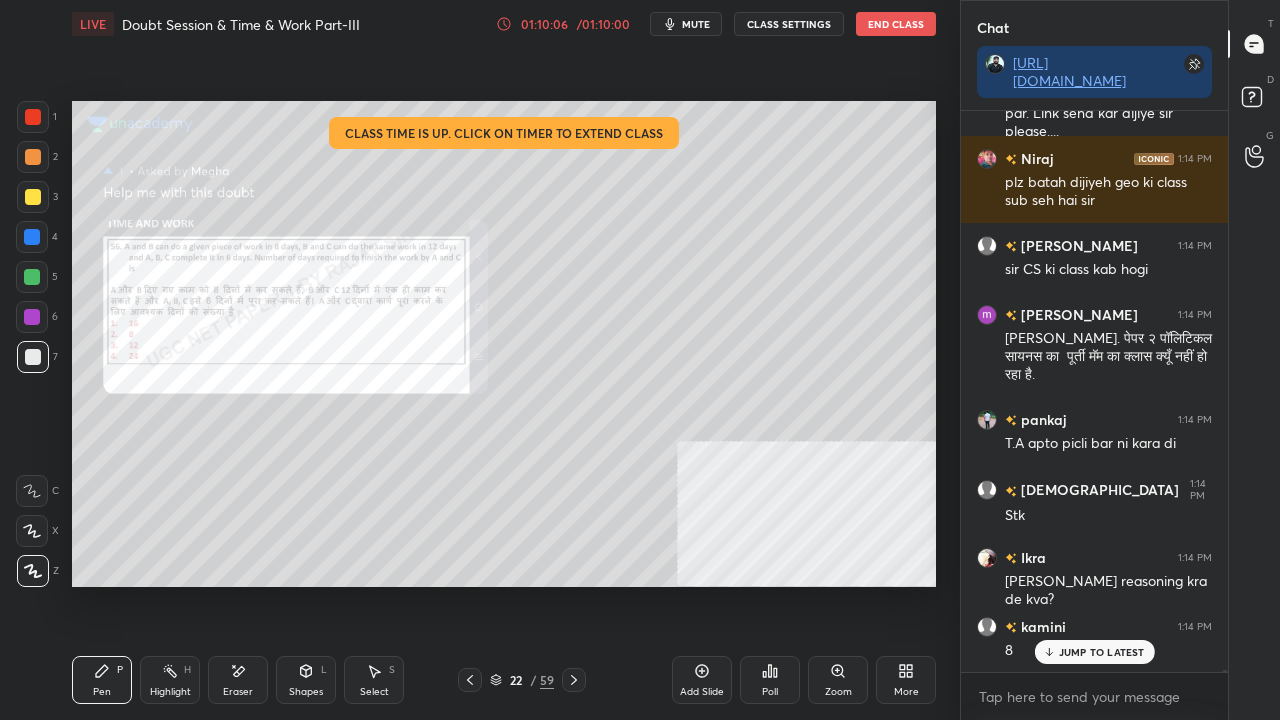 click on "/  01:10:00" at bounding box center (603, 24) 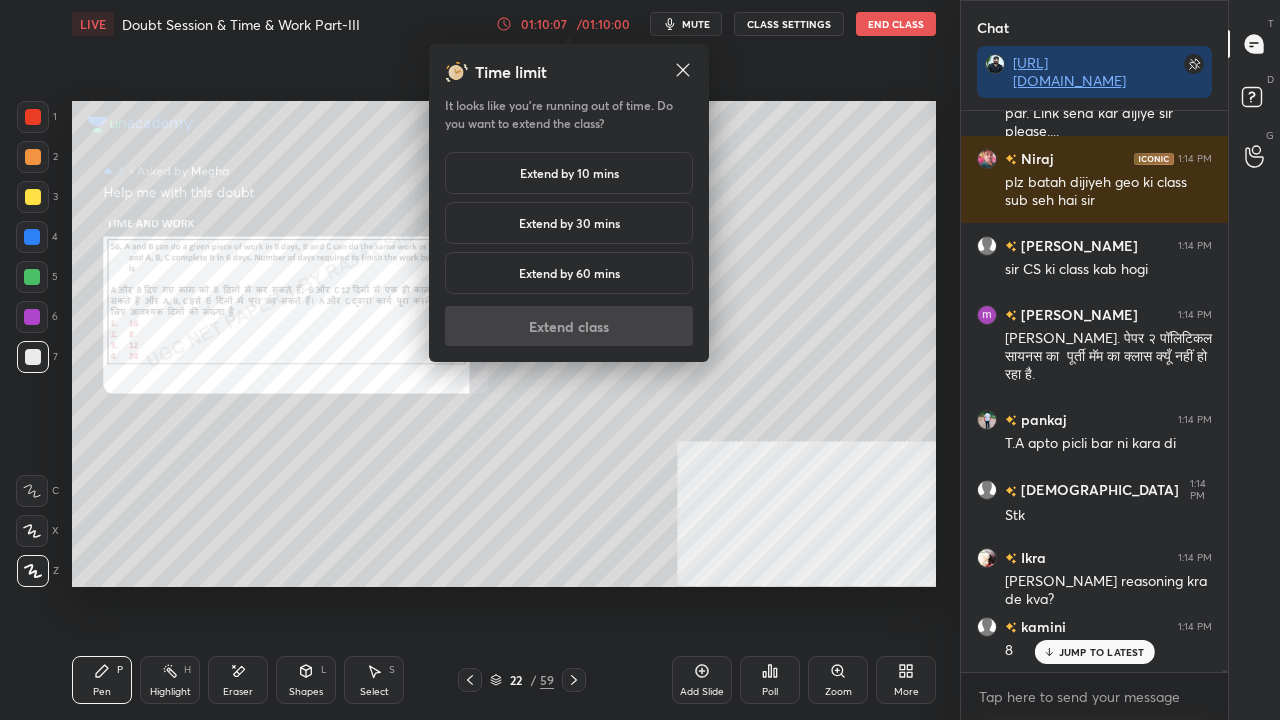 click on "Extend by 10 mins" at bounding box center (569, 173) 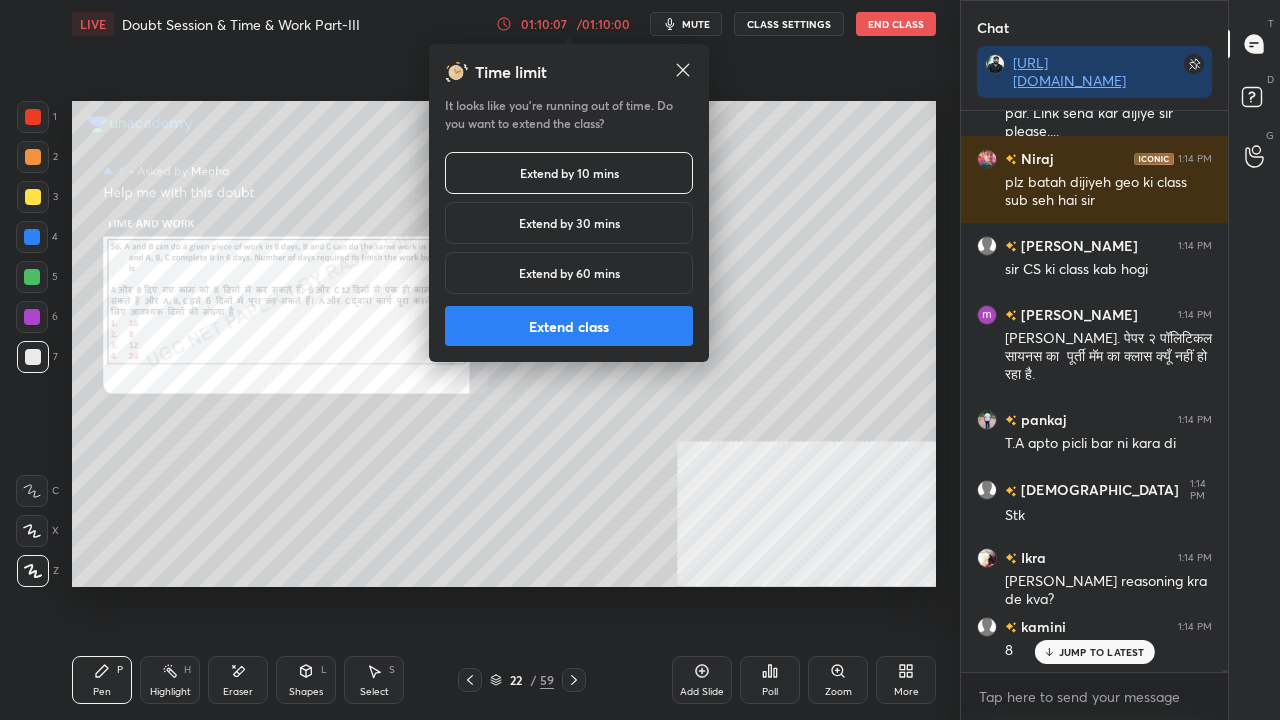 drag, startPoint x: 600, startPoint y: 354, endPoint x: 602, endPoint y: 324, distance: 30.066593 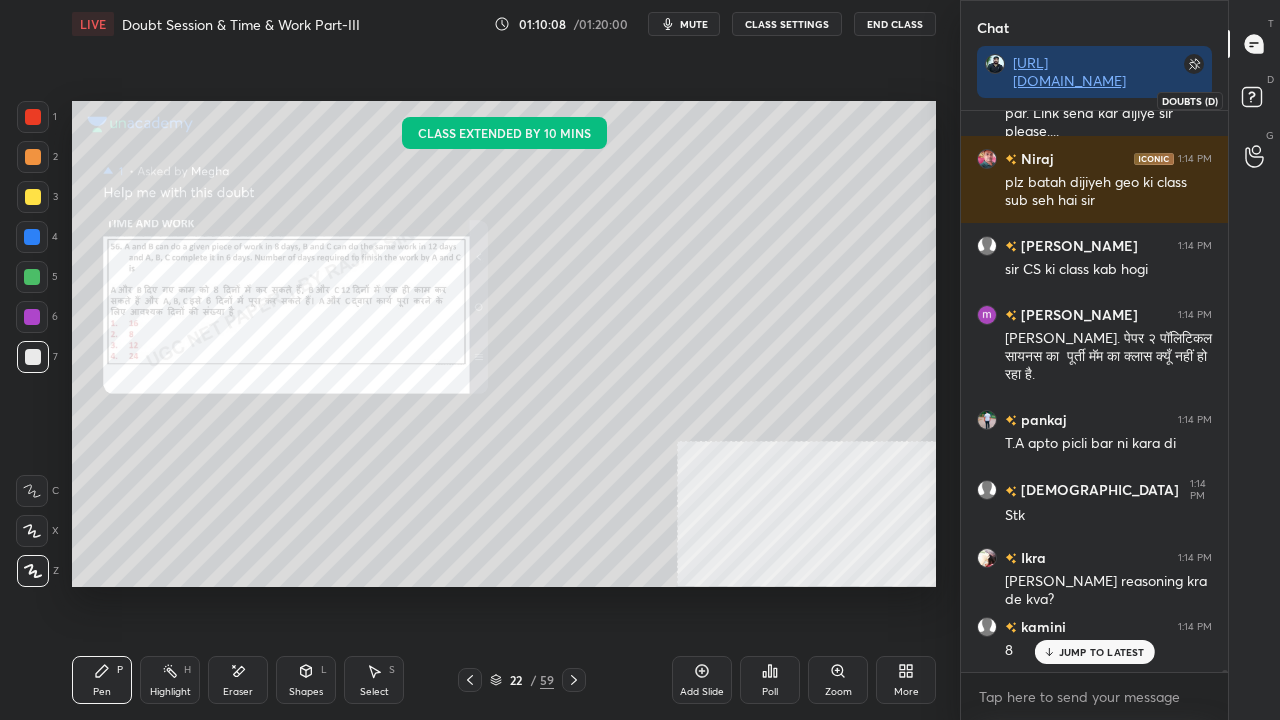 drag, startPoint x: 1259, startPoint y: 90, endPoint x: 1216, endPoint y: 139, distance: 65.192024 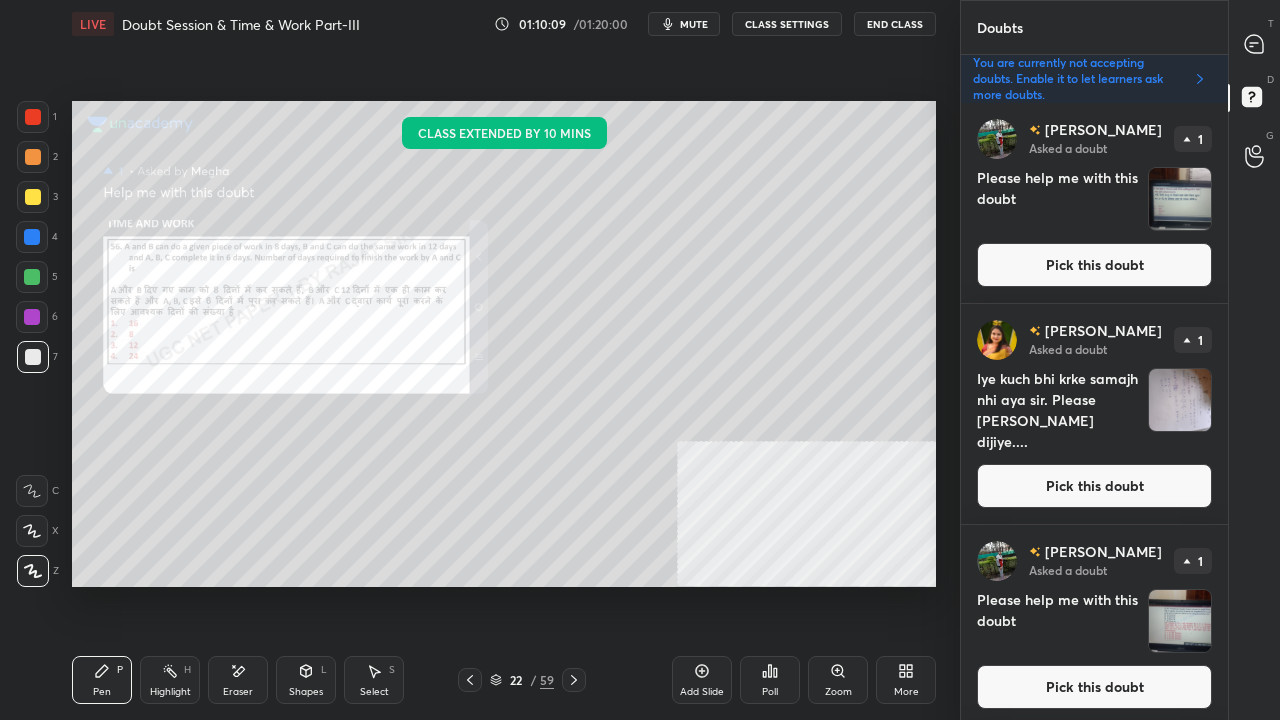 click on "Pick this doubt" at bounding box center [1094, 265] 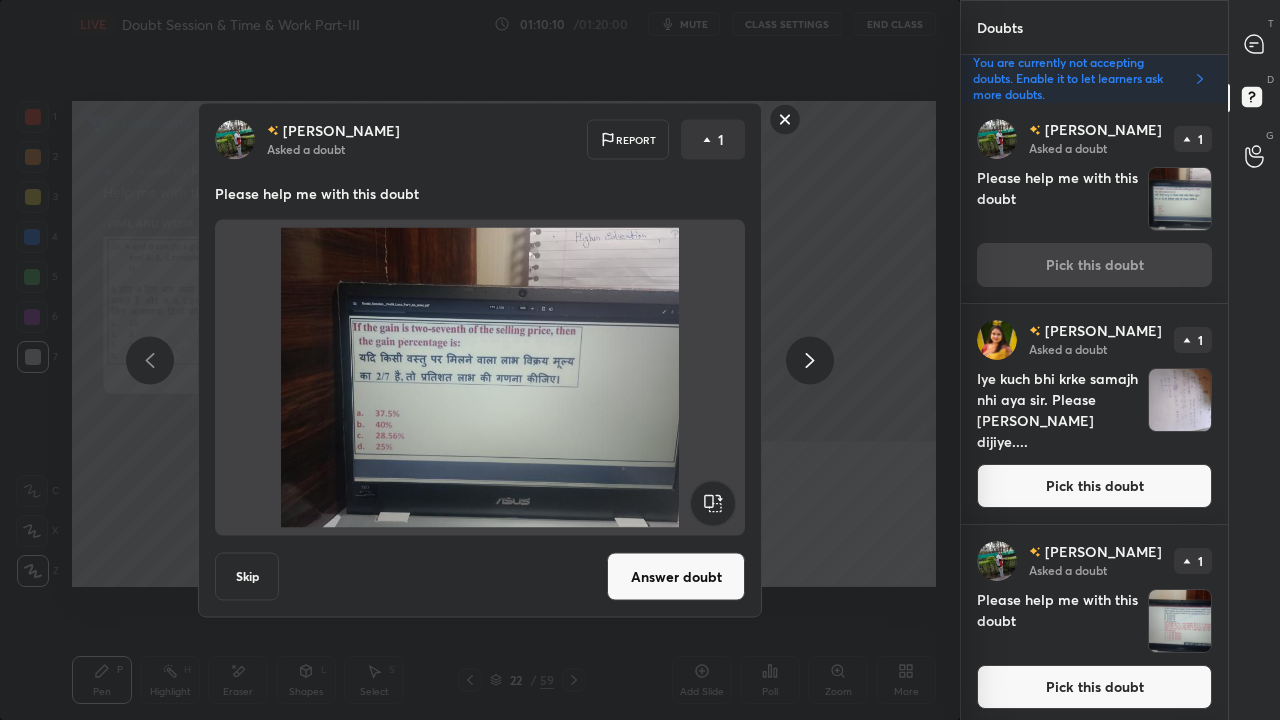click on "Answer doubt" at bounding box center [676, 577] 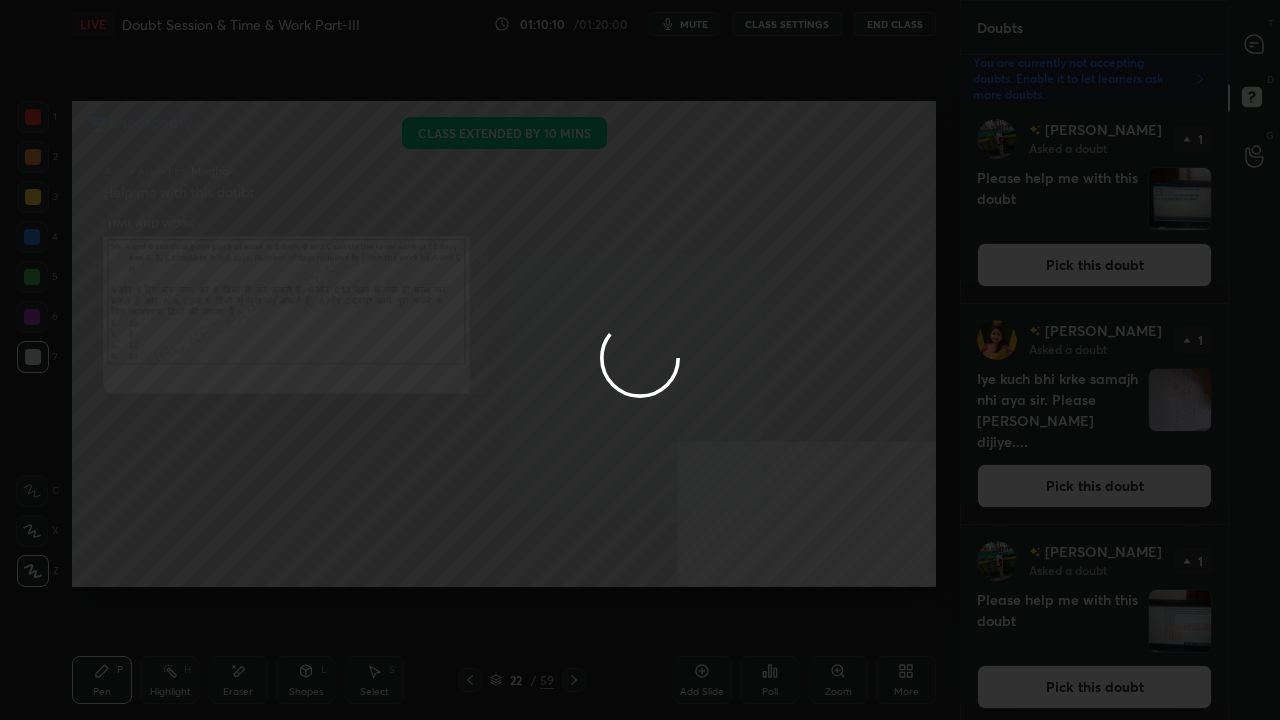 scroll, scrollTop: 0, scrollLeft: 0, axis: both 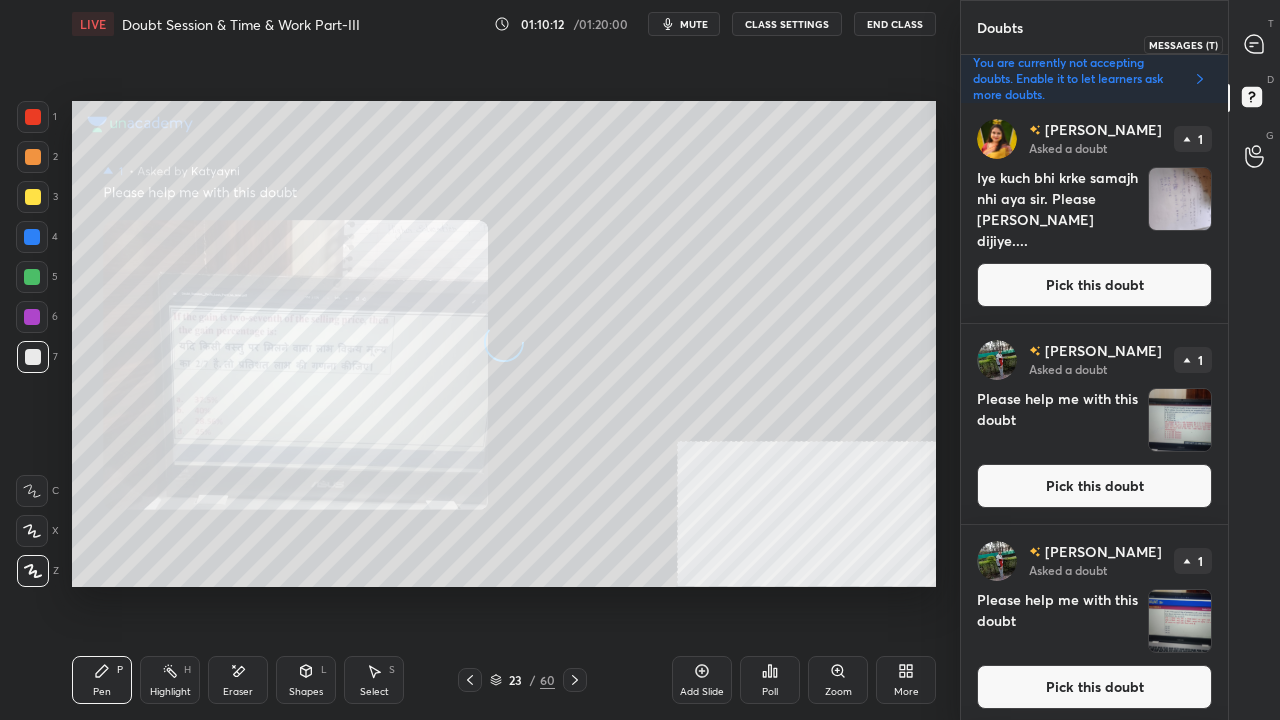 click 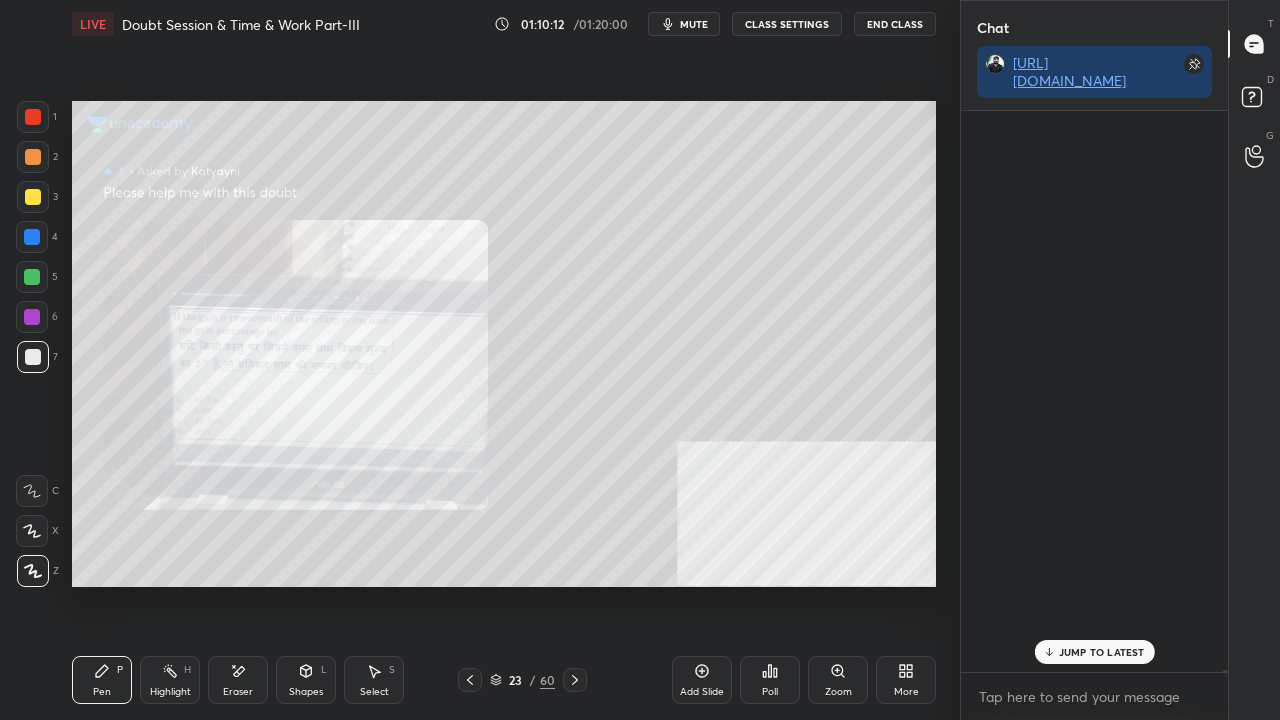 scroll, scrollTop: 603, scrollLeft: 261, axis: both 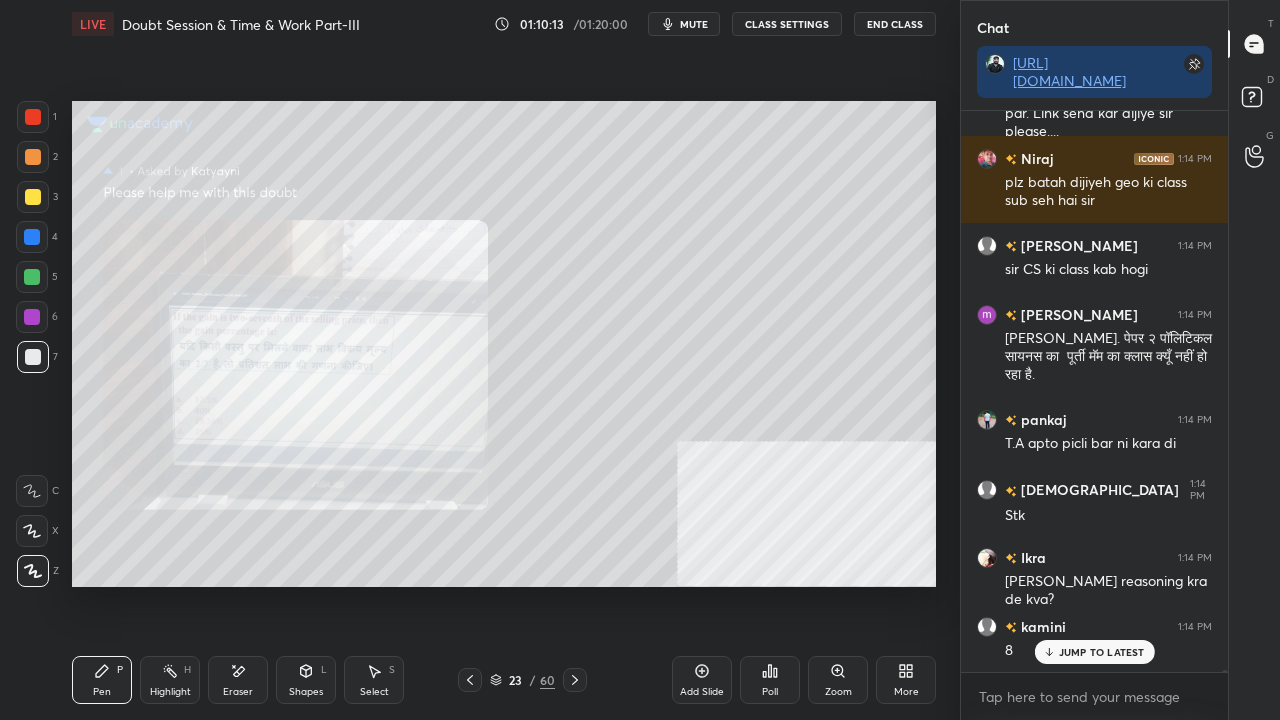 click at bounding box center (33, 117) 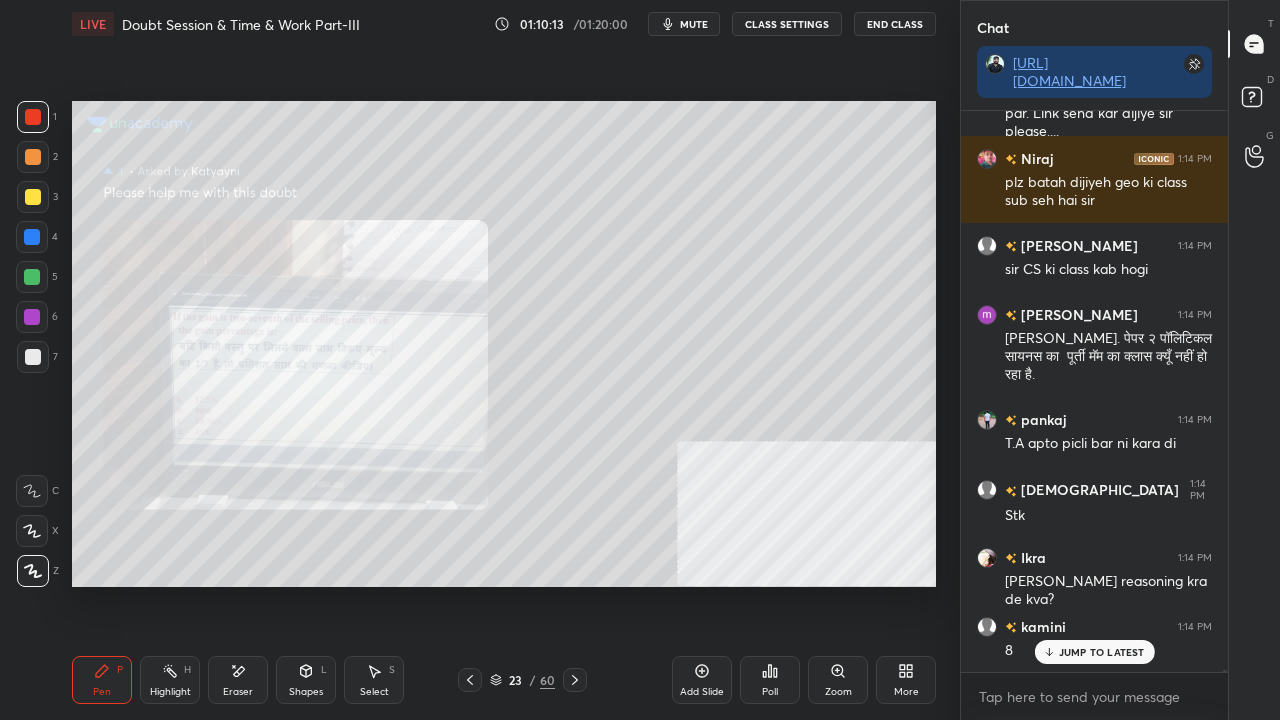 click at bounding box center [33, 117] 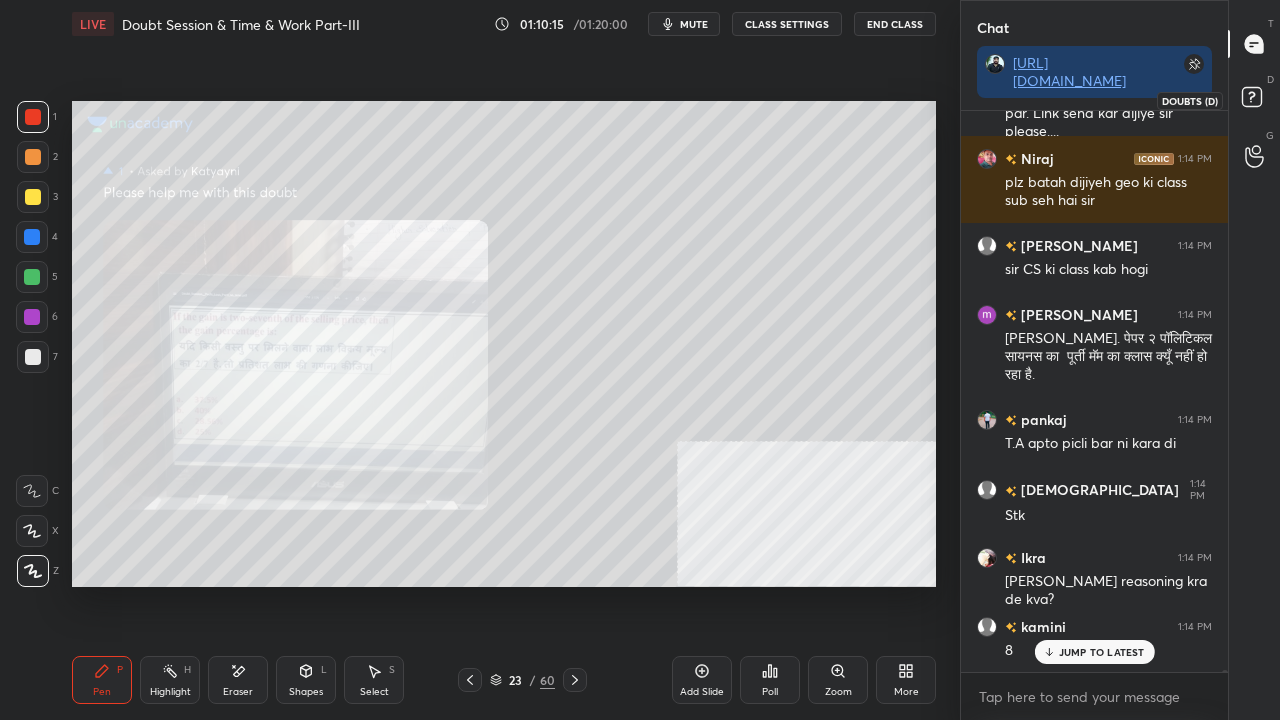 click 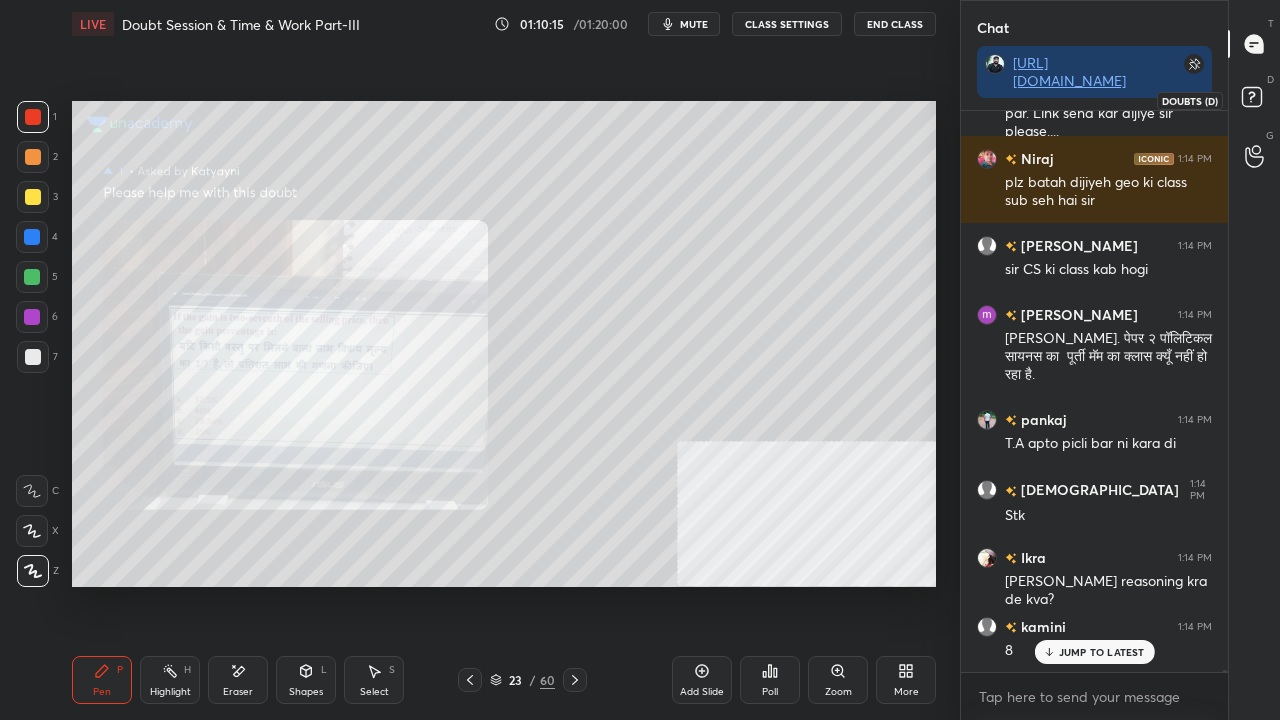 scroll, scrollTop: 0, scrollLeft: 0, axis: both 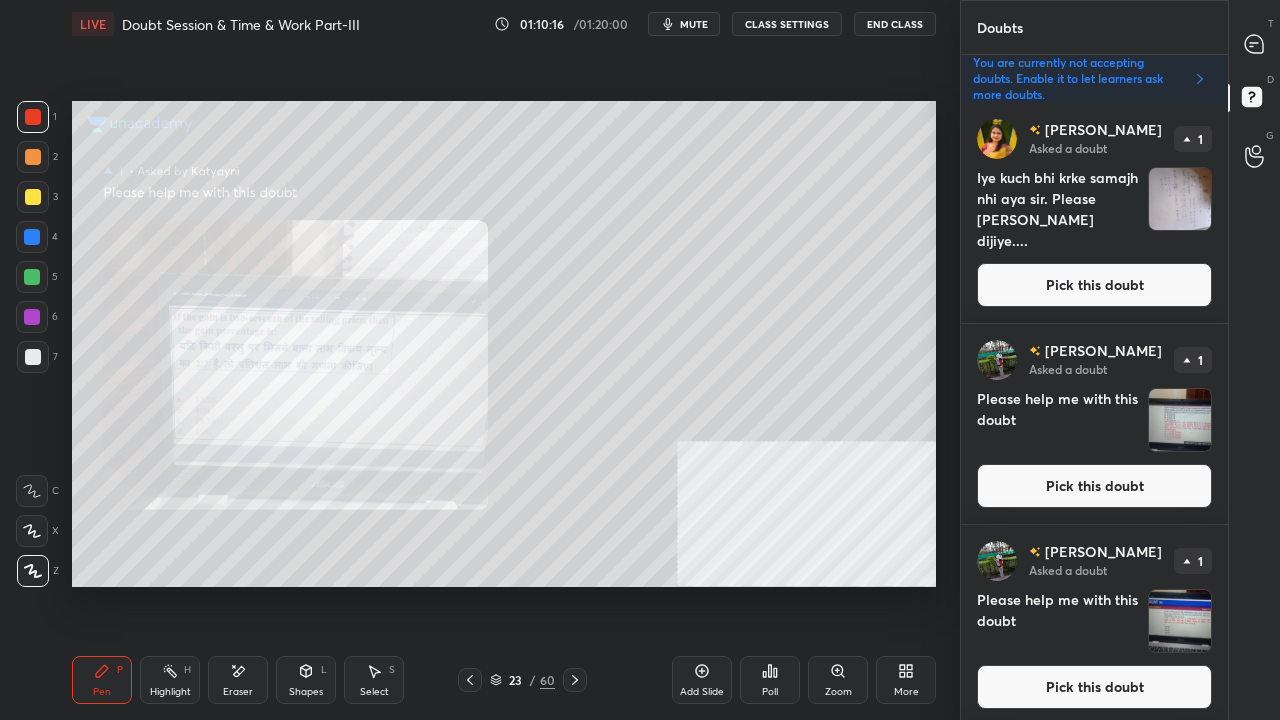 click on "Pick this doubt" at bounding box center (1094, 285) 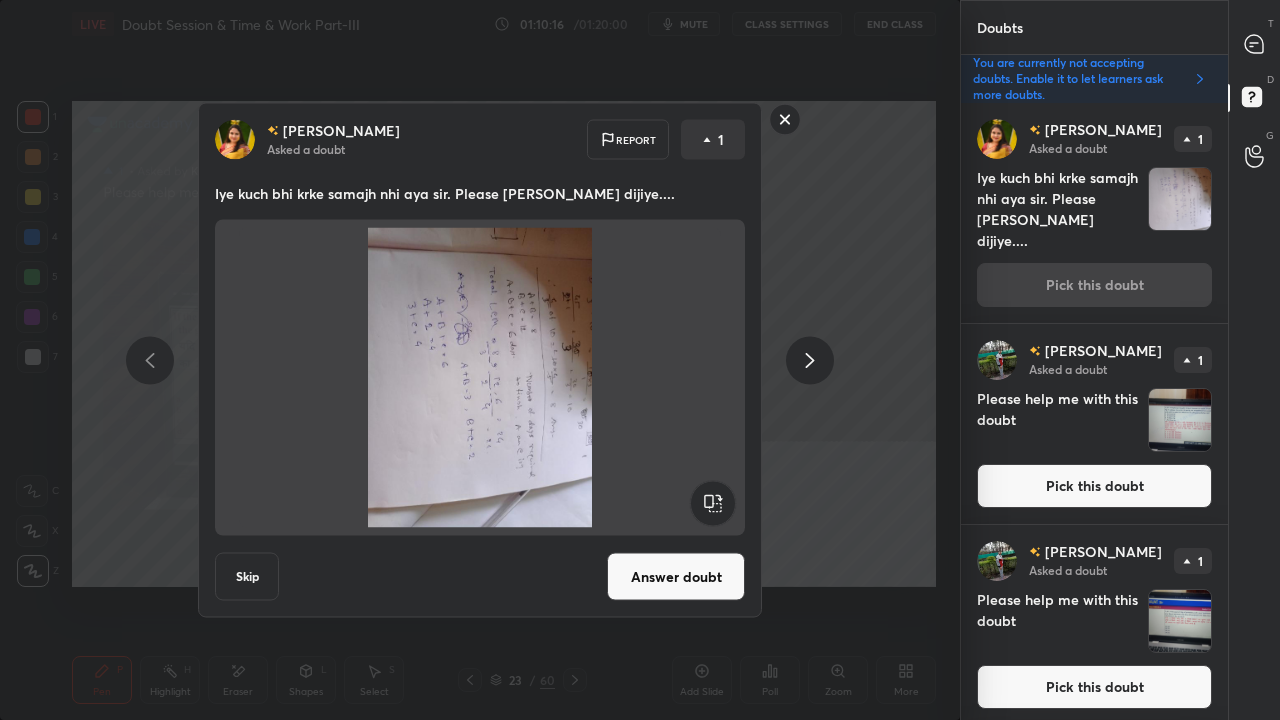 scroll, scrollTop: 0, scrollLeft: 0, axis: both 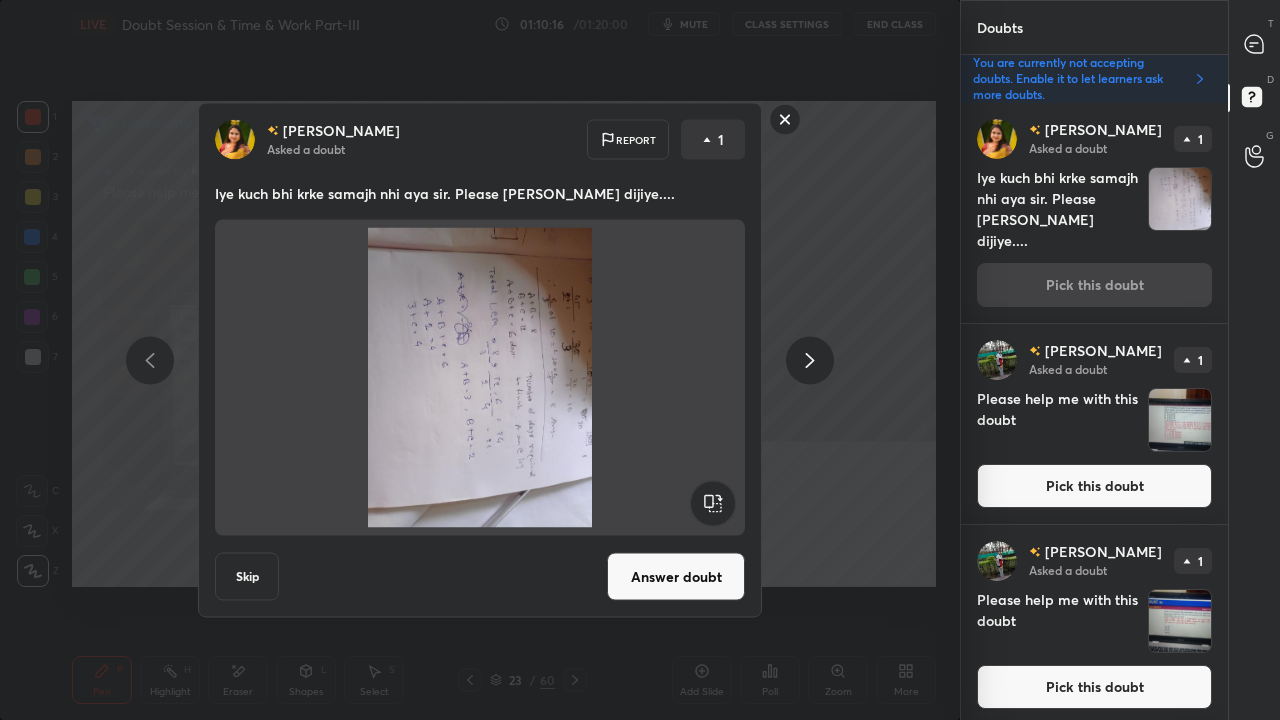 click 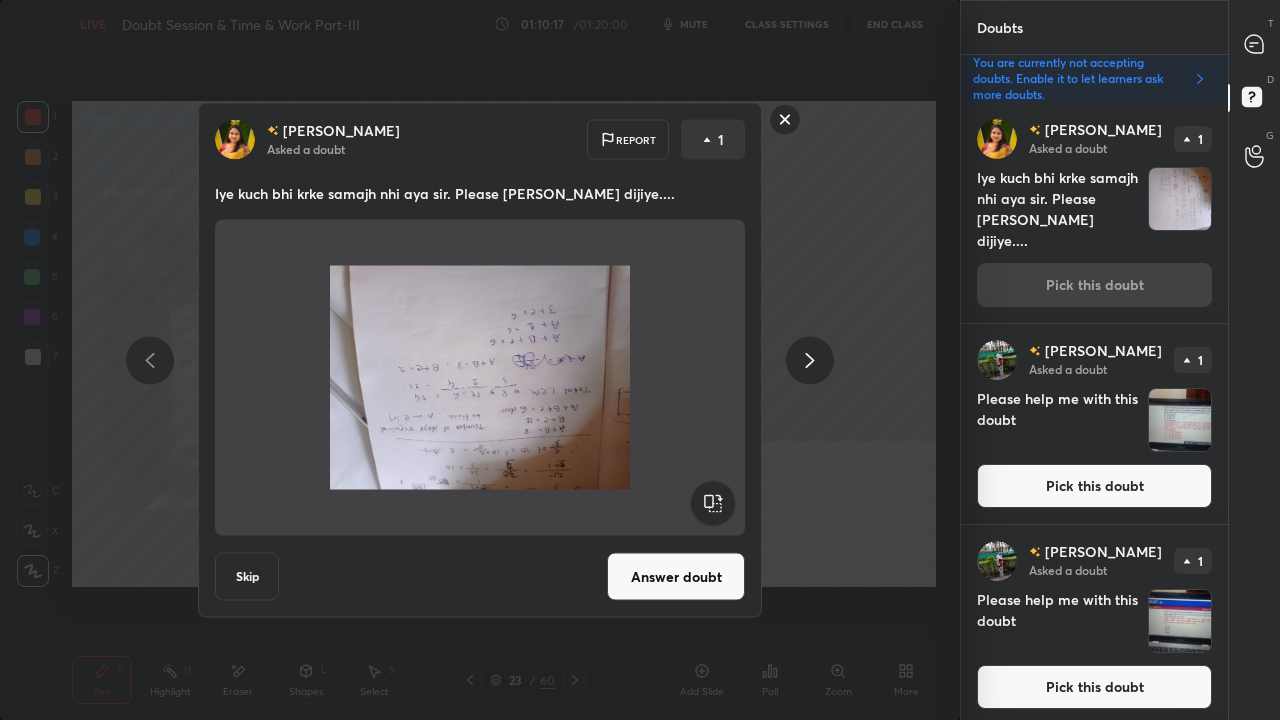 click 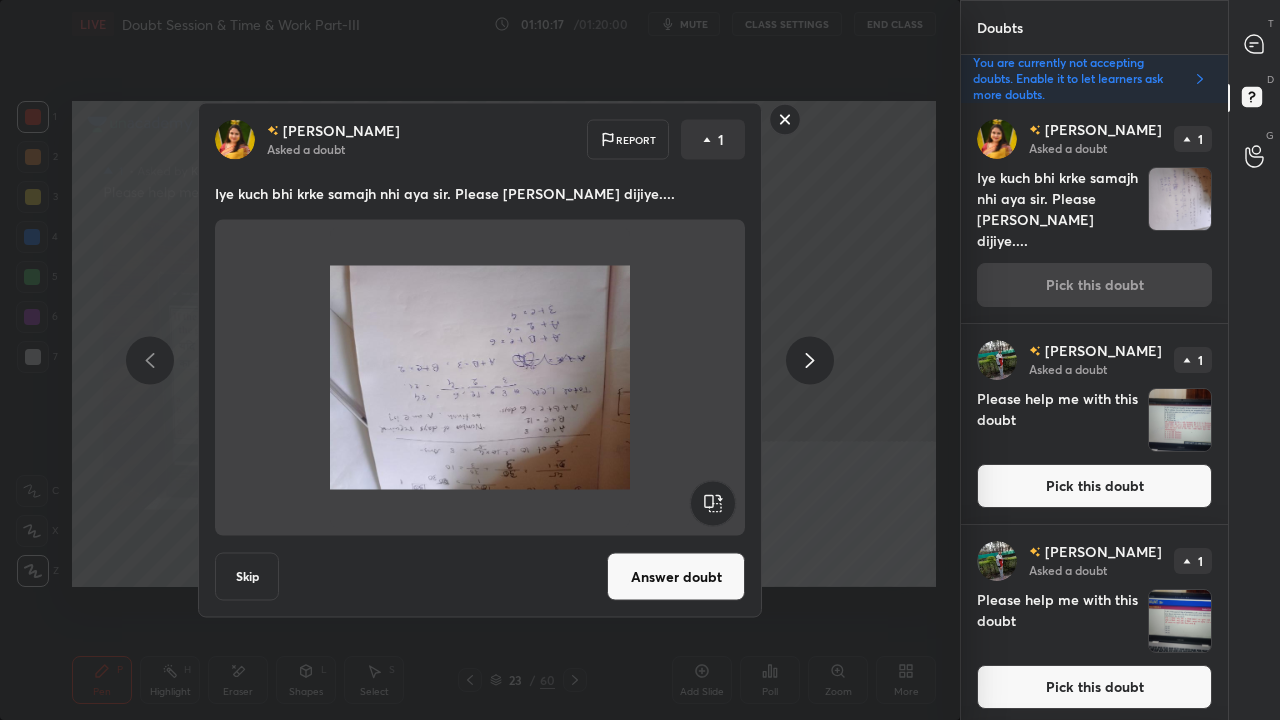 click 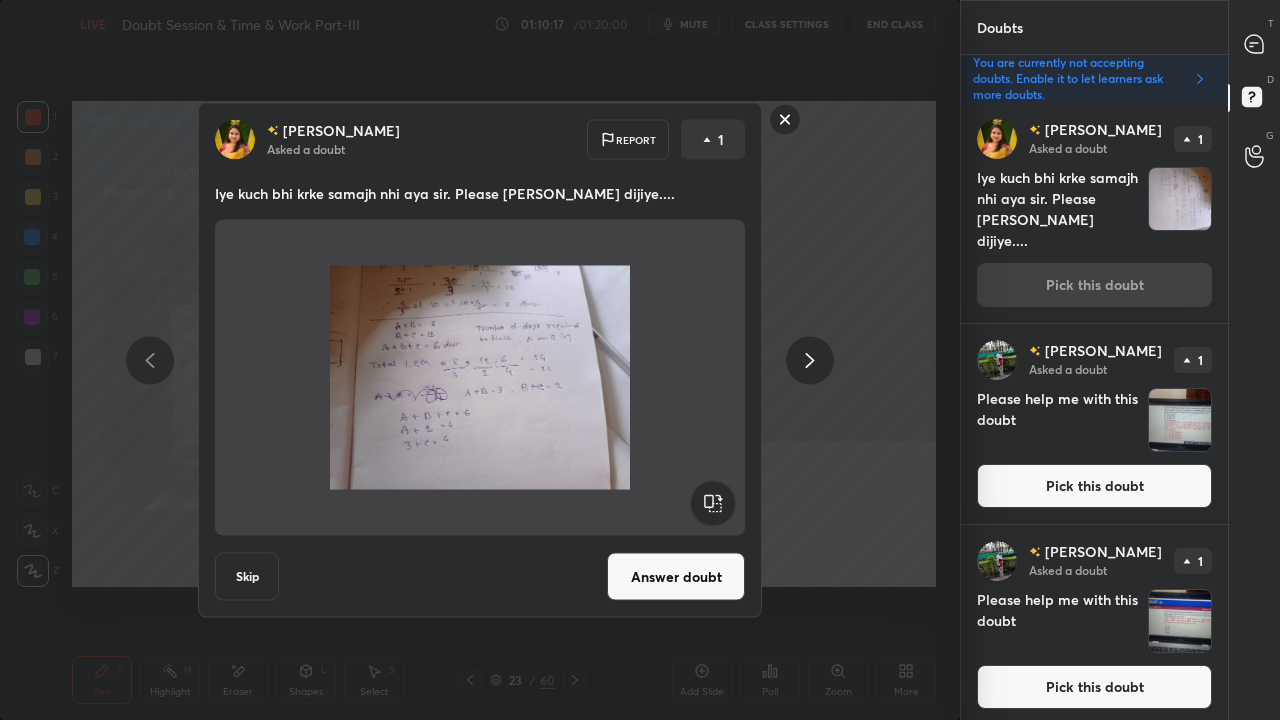 click on "Answer doubt" at bounding box center (676, 577) 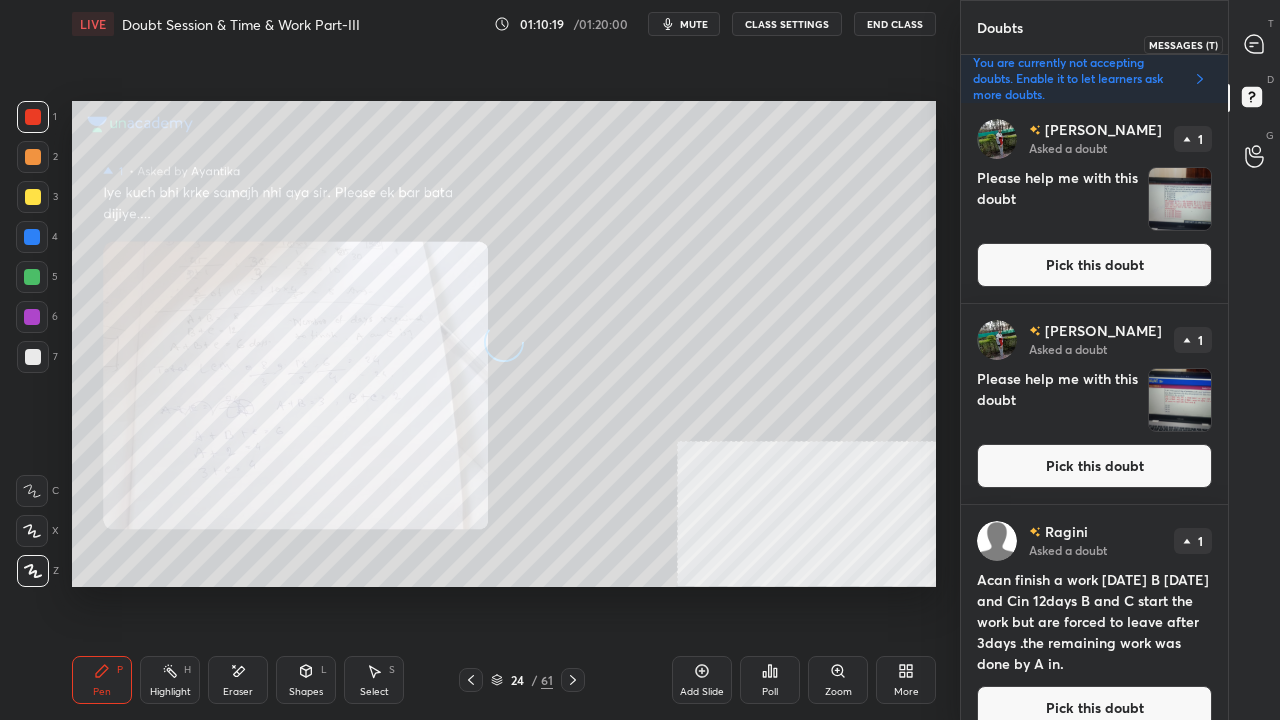 click 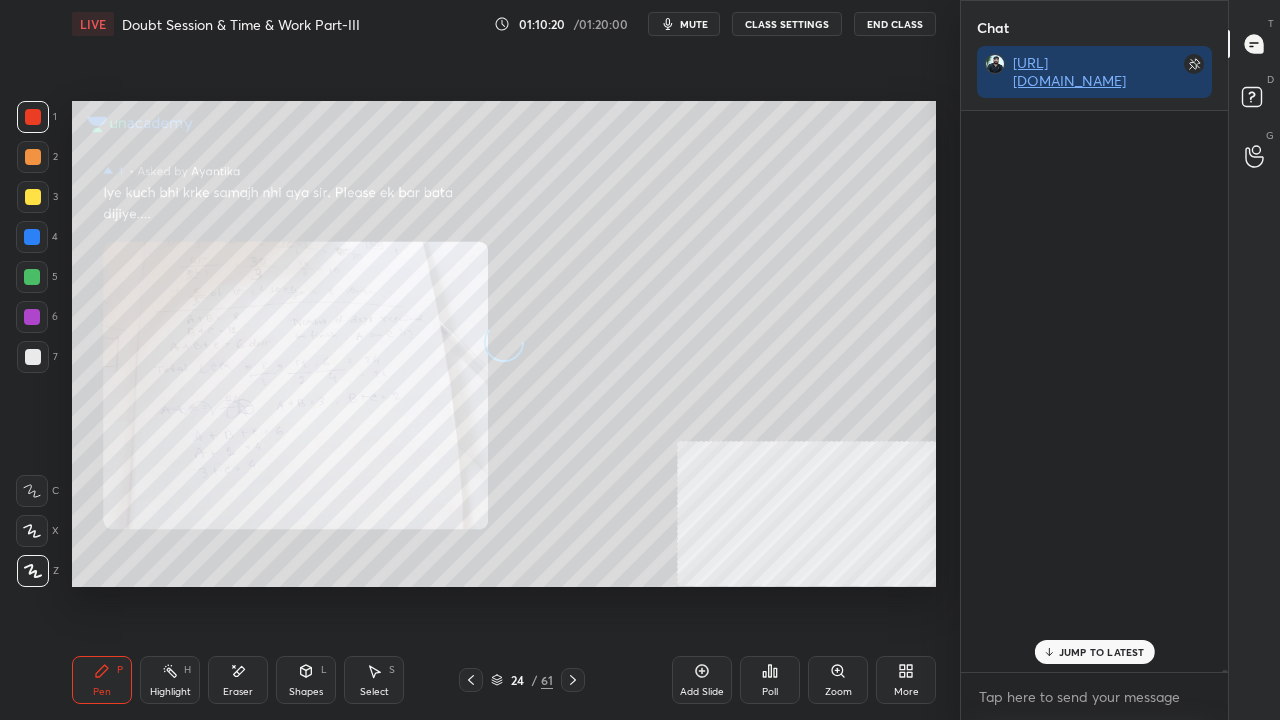 scroll, scrollTop: 603, scrollLeft: 261, axis: both 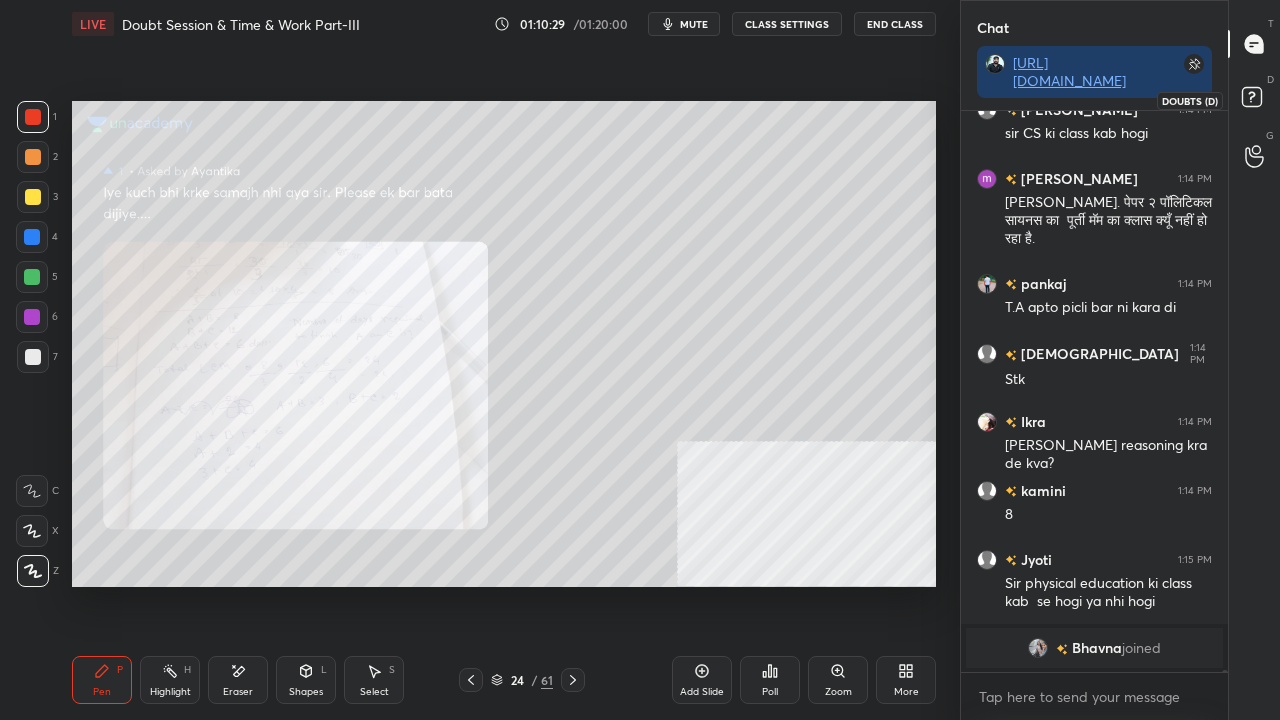 click 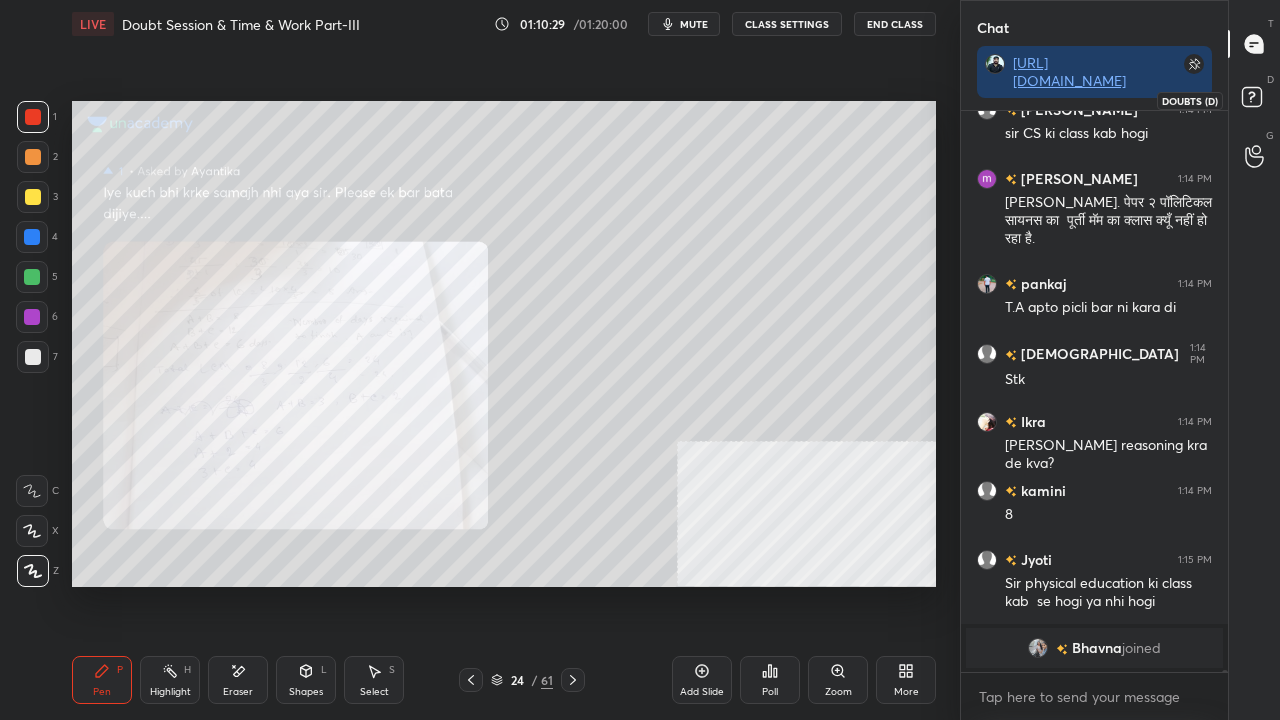 scroll, scrollTop: 0, scrollLeft: 0, axis: both 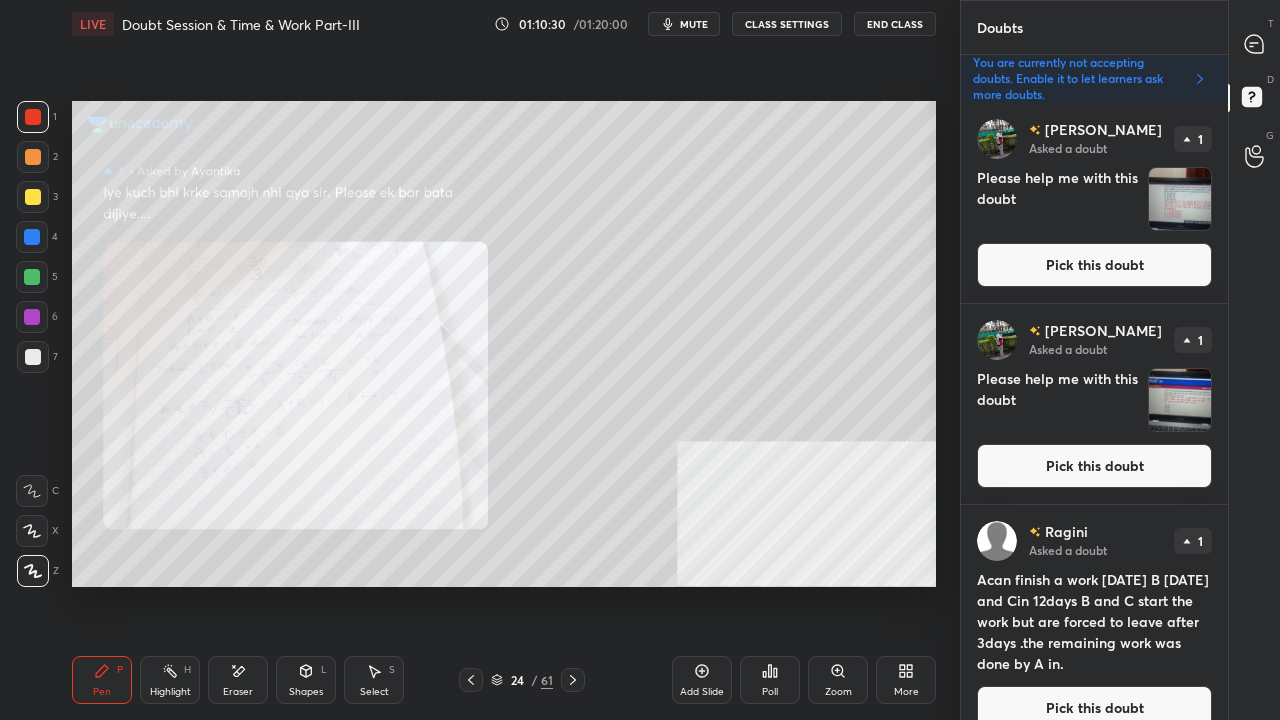 drag, startPoint x: 1094, startPoint y: 259, endPoint x: 1062, endPoint y: 286, distance: 41.868843 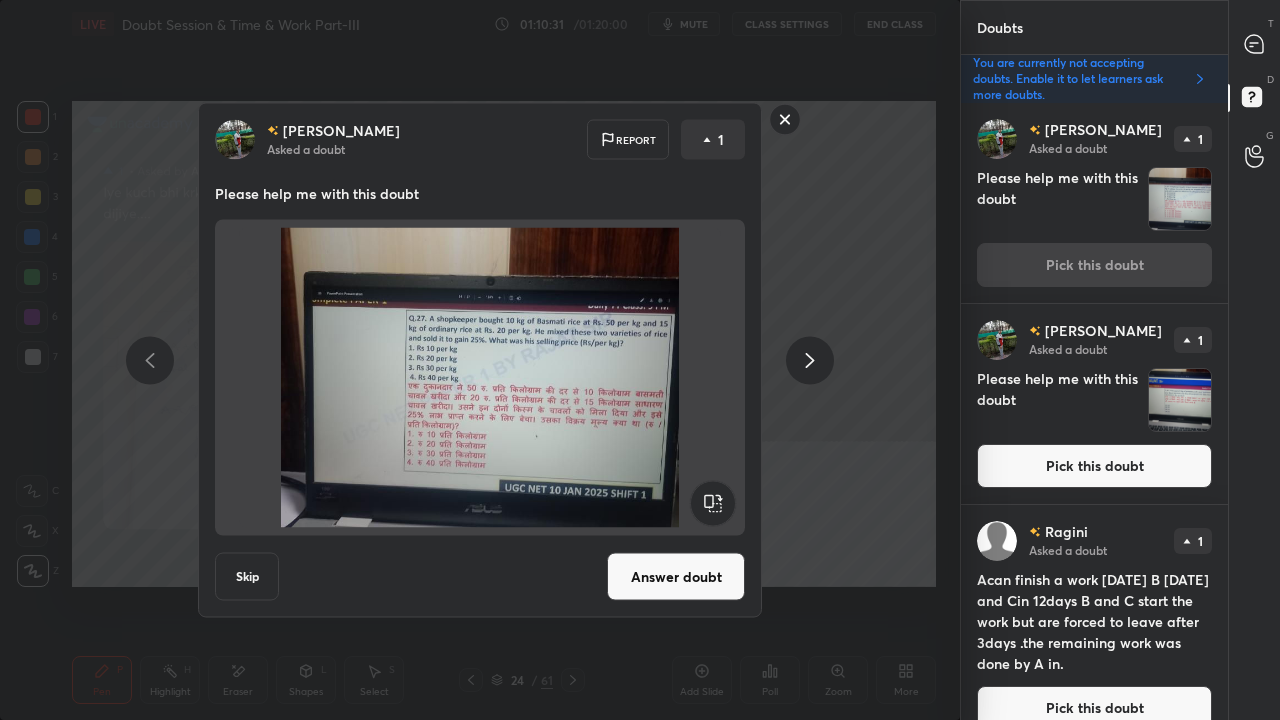 click on "Answer doubt" at bounding box center [676, 577] 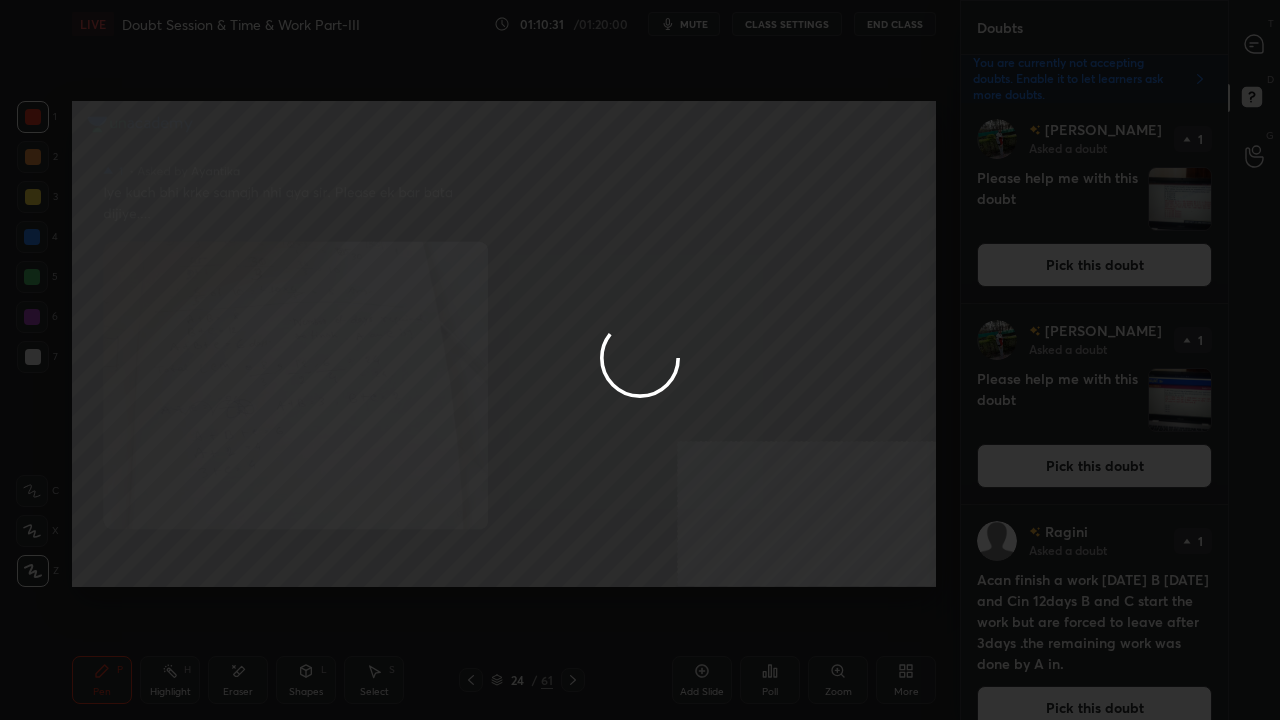 scroll, scrollTop: 0, scrollLeft: 0, axis: both 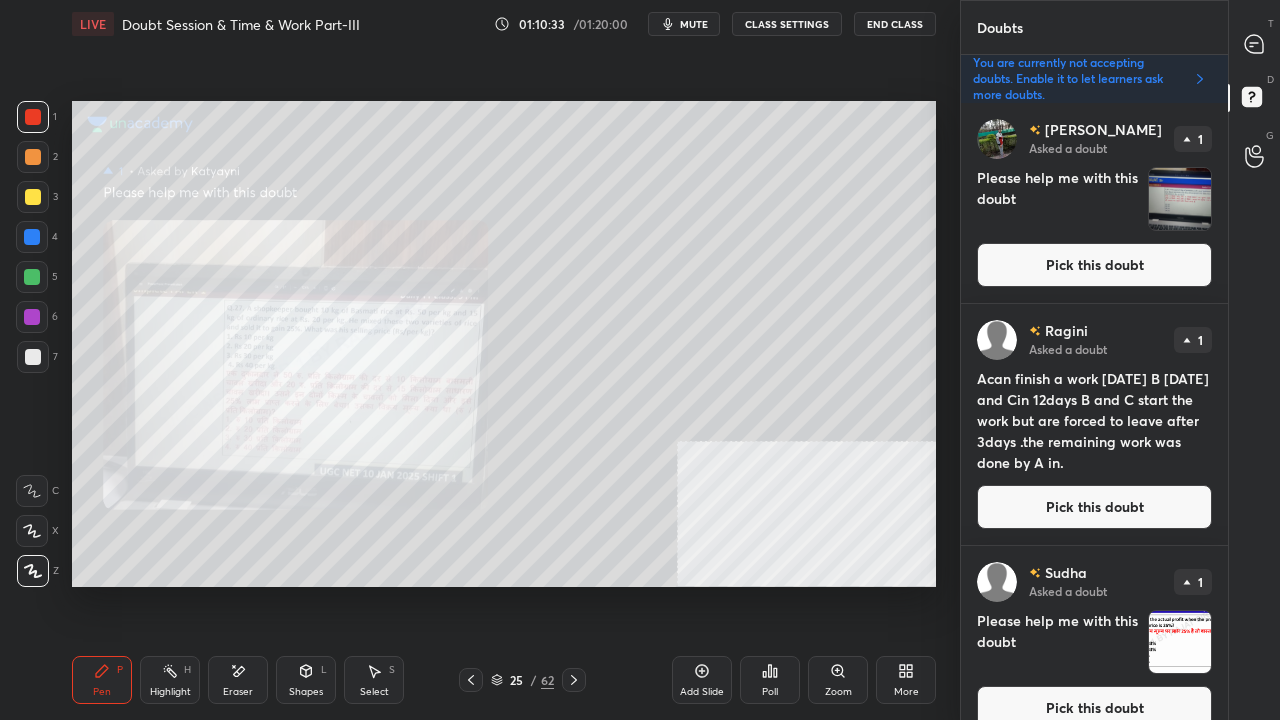 click on "Pick this doubt" at bounding box center (1094, 265) 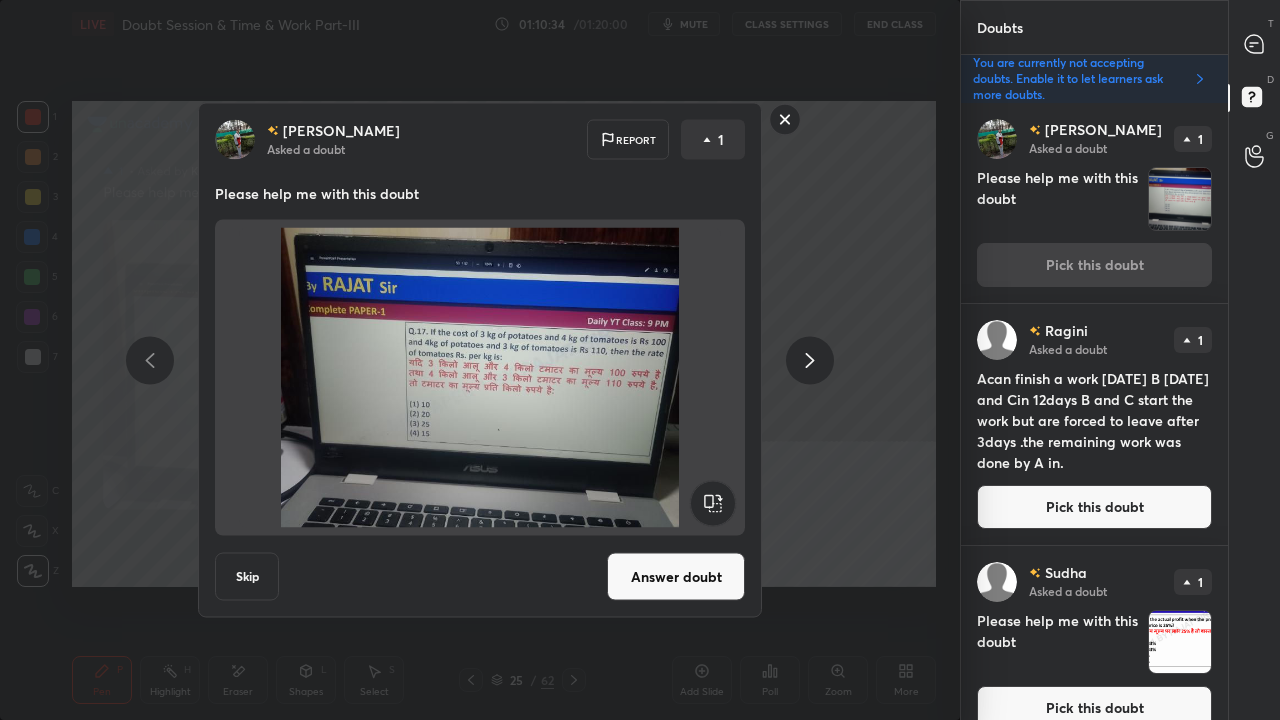 drag, startPoint x: 704, startPoint y: 583, endPoint x: 706, endPoint y: 555, distance: 28.071337 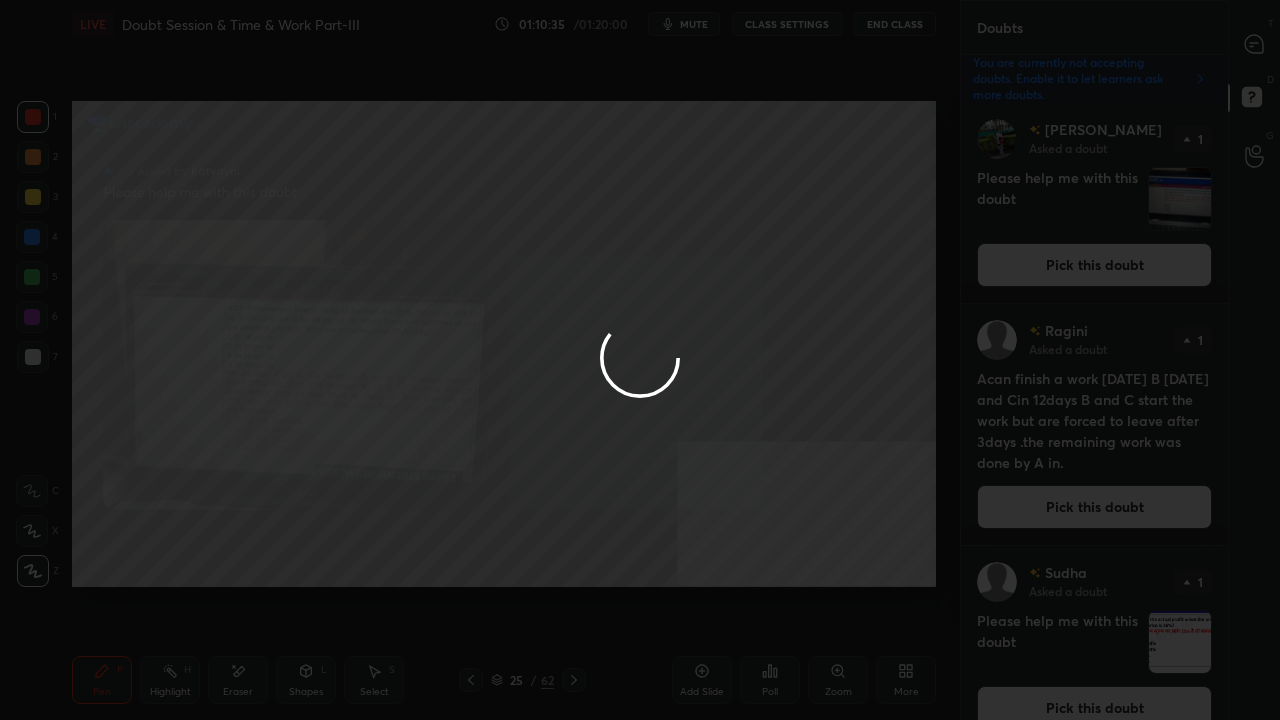 scroll, scrollTop: 0, scrollLeft: 0, axis: both 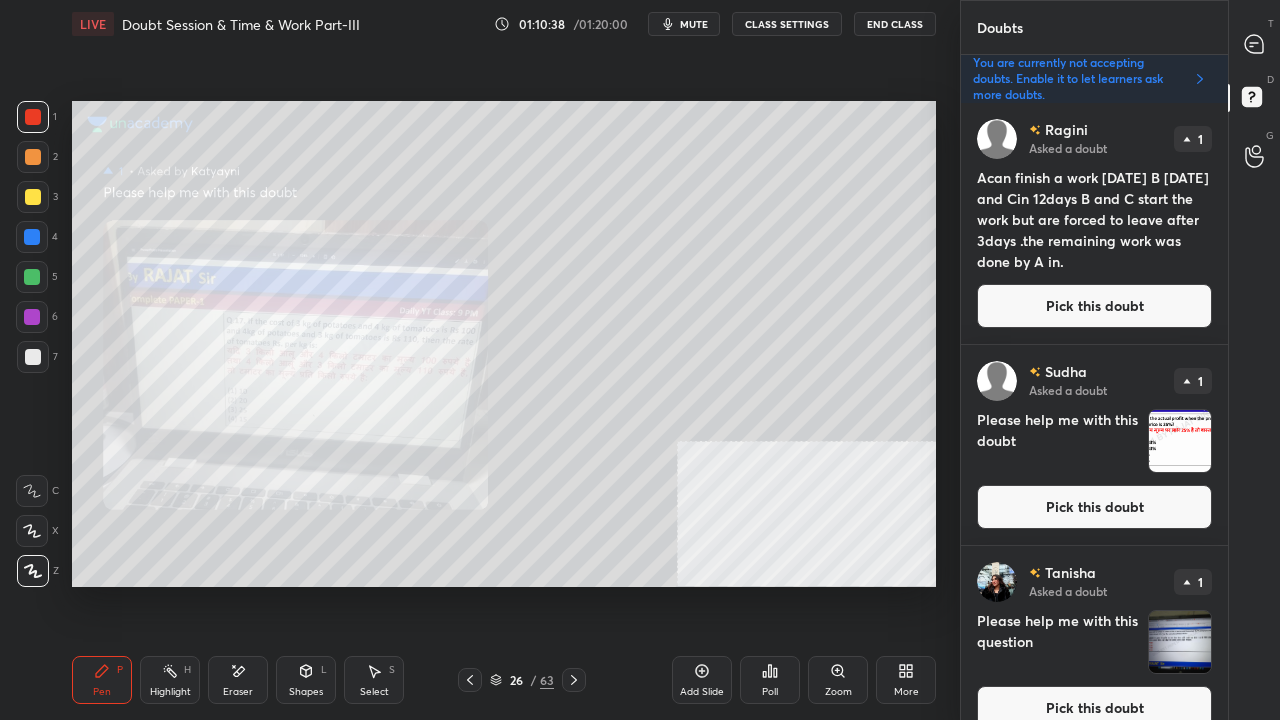 click on "Pick this doubt" at bounding box center [1094, 306] 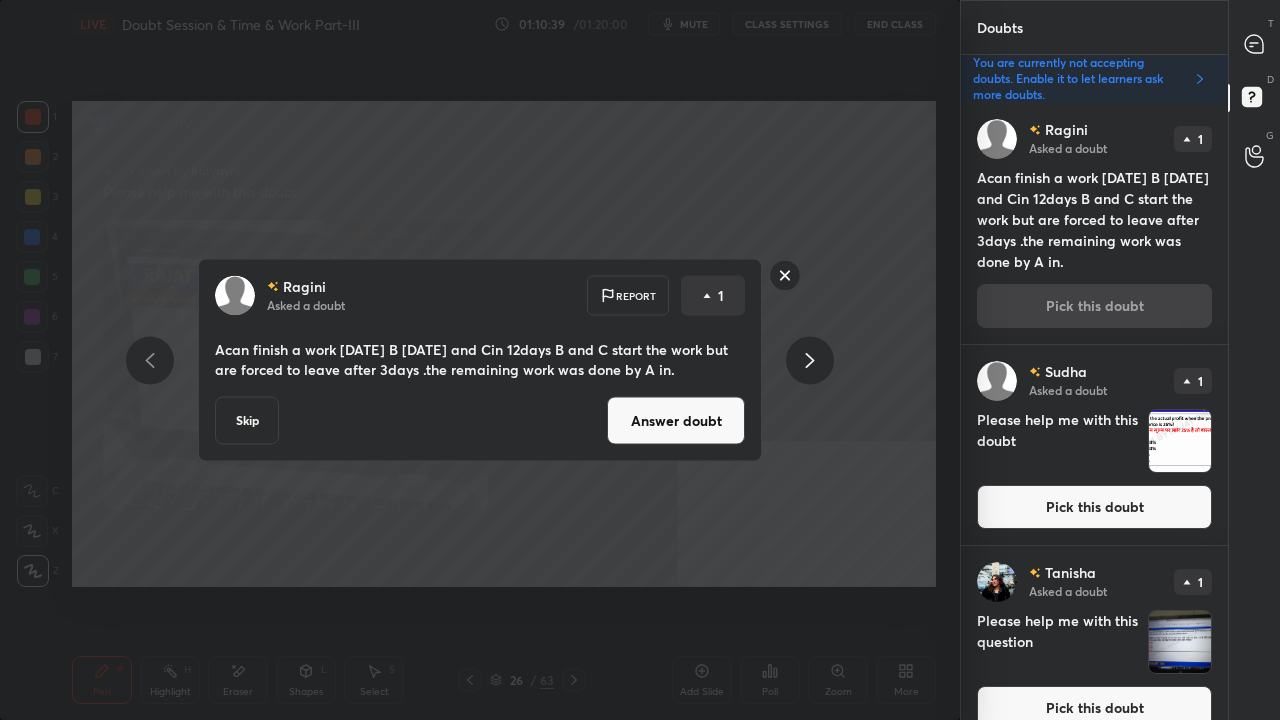 click on "[PERSON_NAME] Asked a doubt Report 1 Acan finish a work [DATE] B [DATE] and Cin 12days B and C start the work but are forced to leave after 3days .the remaining work was done by A in. Skip Answer doubt" at bounding box center [480, 360] 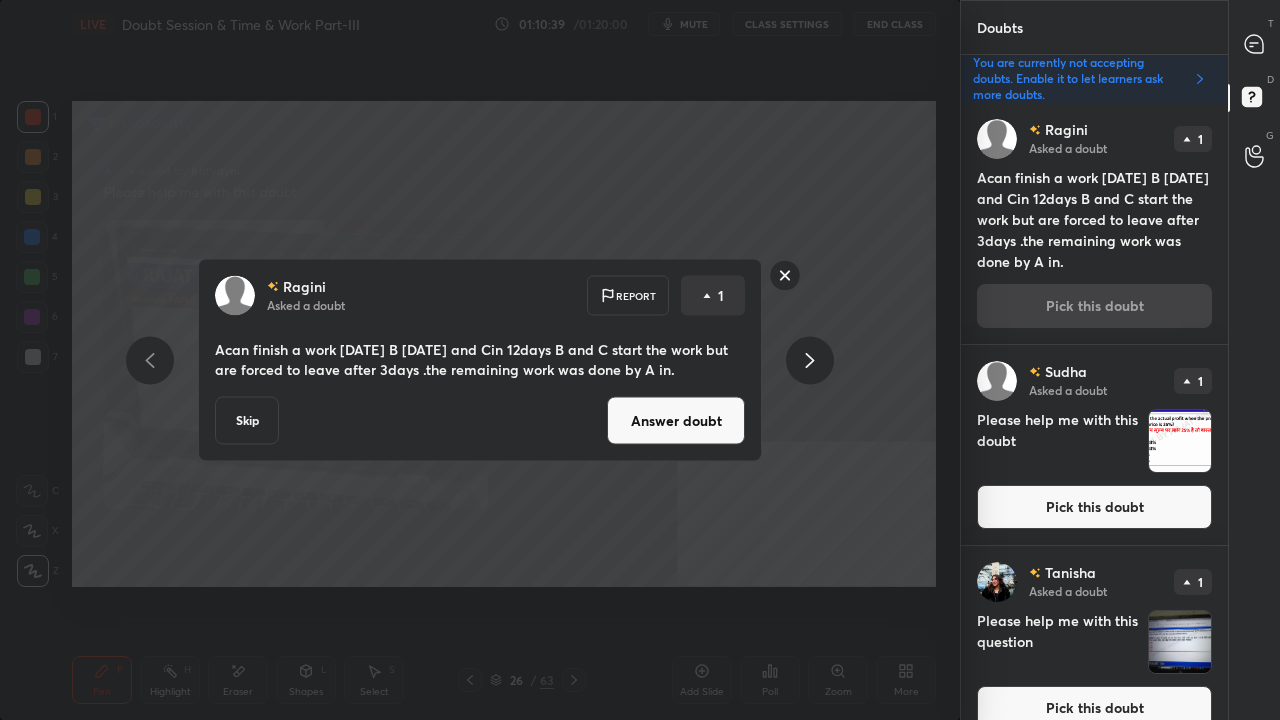 click on "Answer doubt" at bounding box center (676, 421) 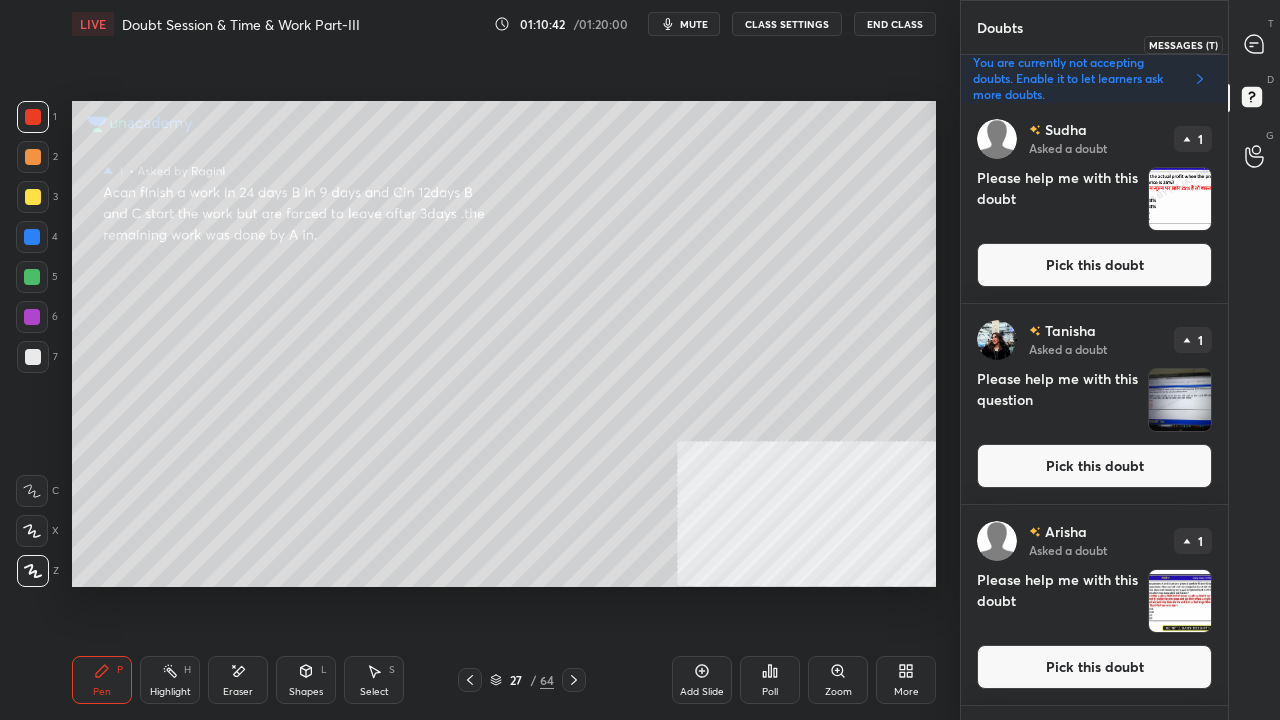 click 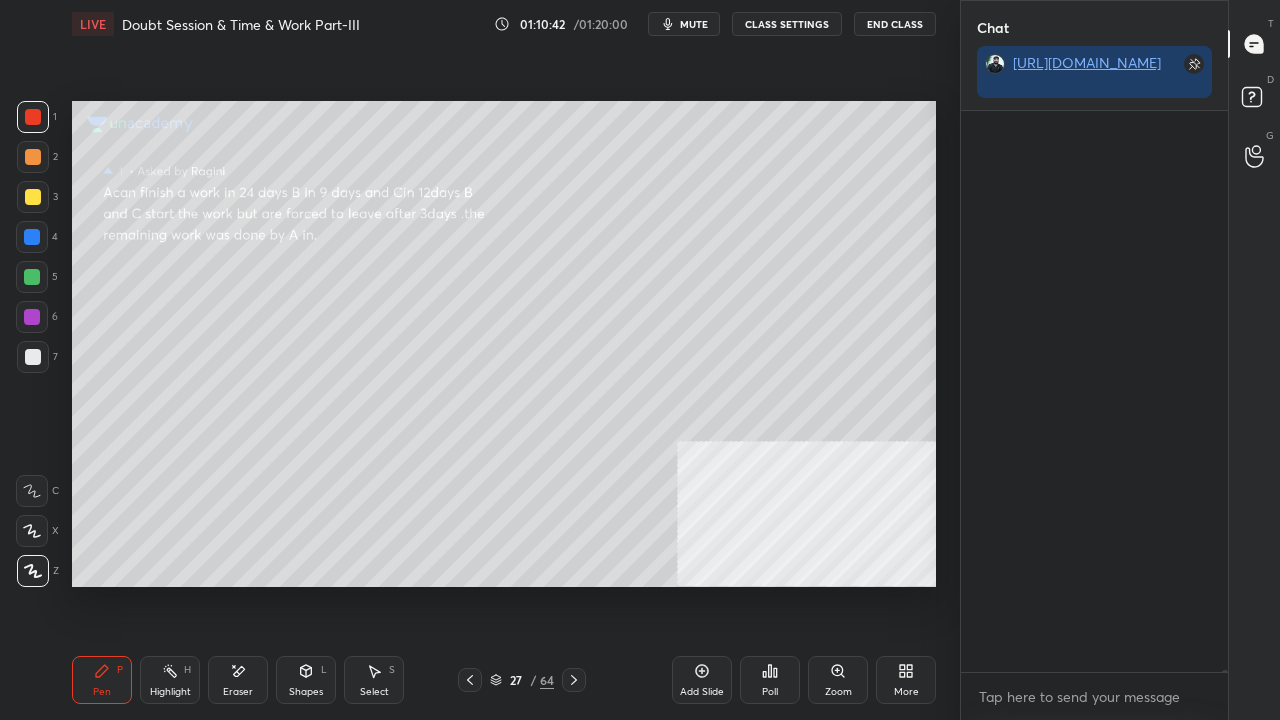 scroll, scrollTop: 163178, scrollLeft: 0, axis: vertical 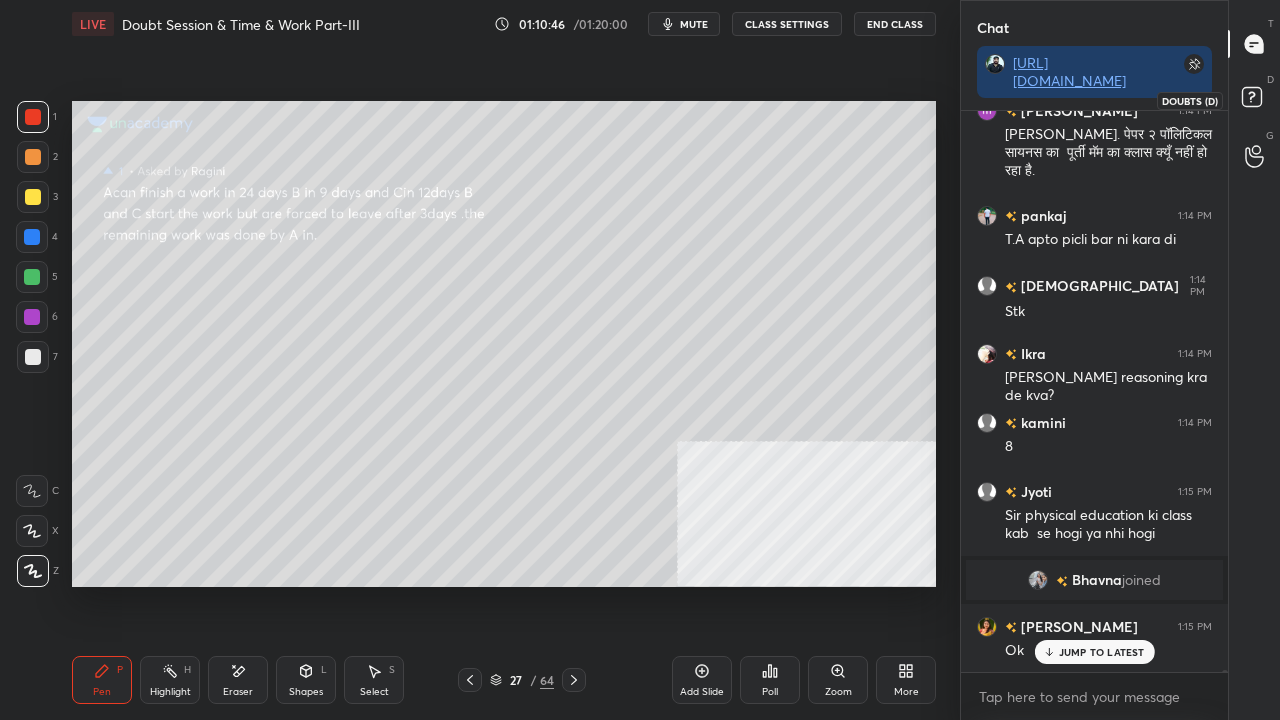 click 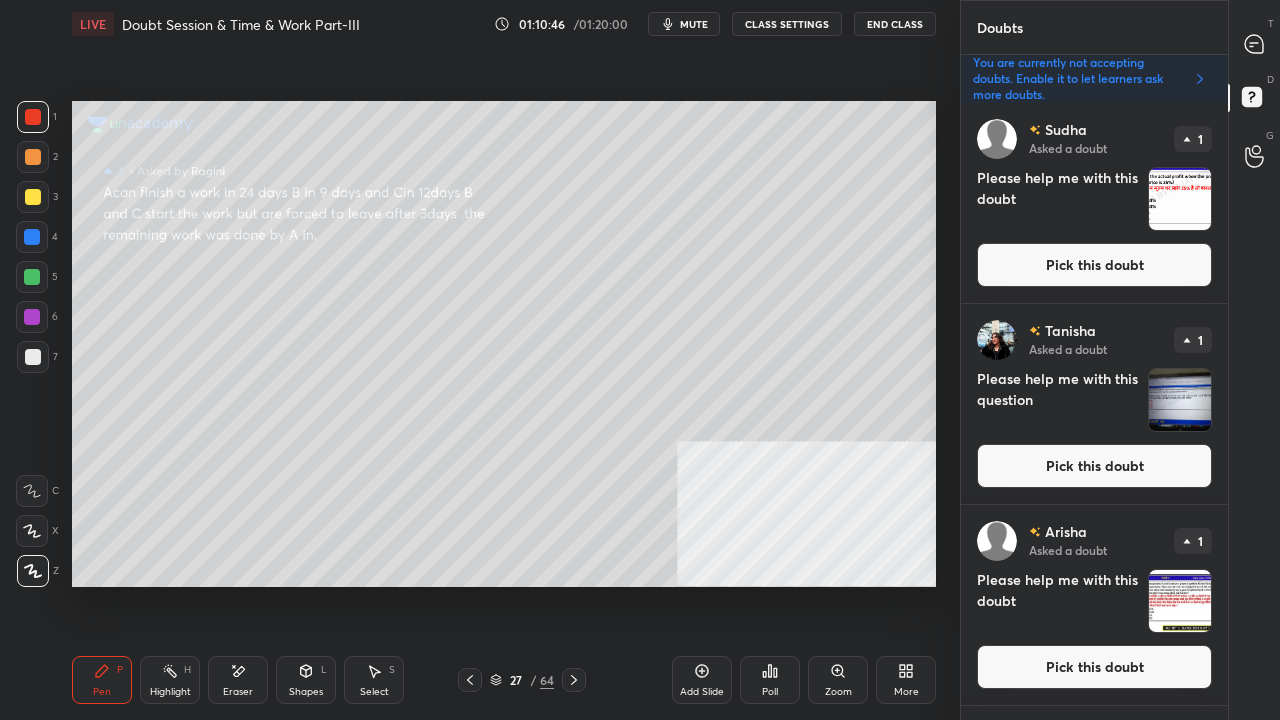 click on "Pick this doubt" at bounding box center [1094, 265] 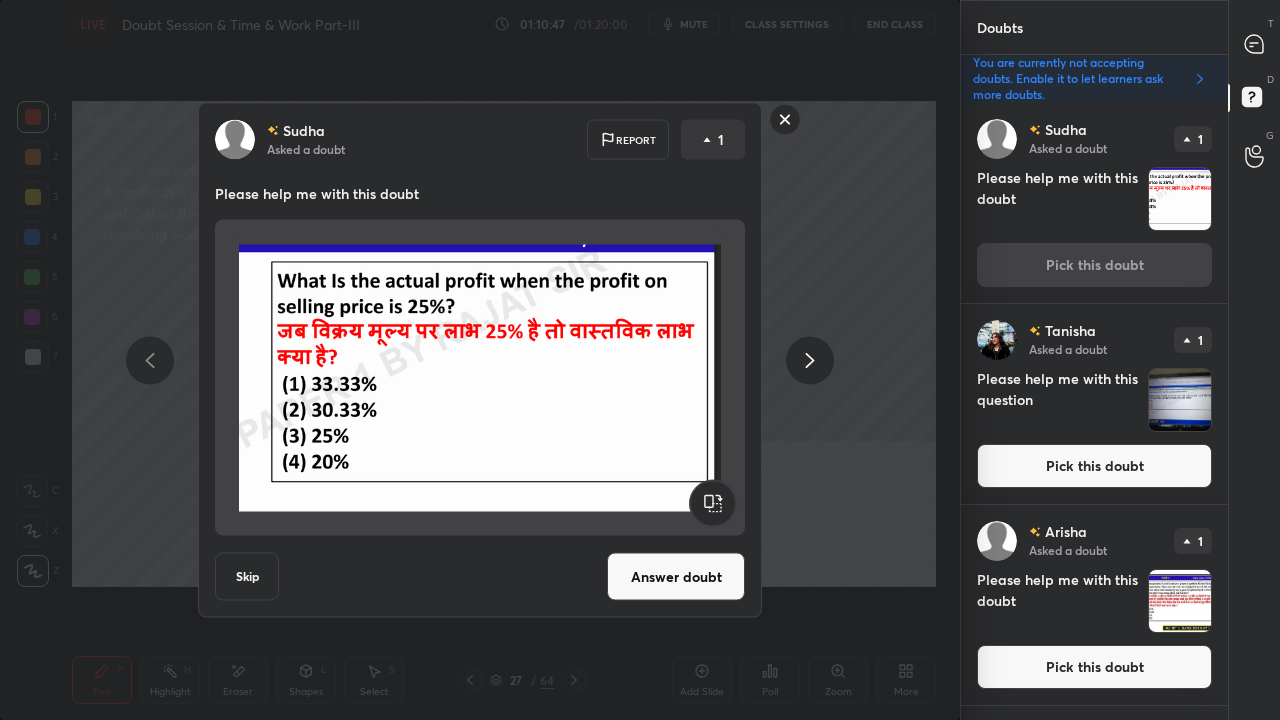 click on "Answer doubt" at bounding box center (676, 577) 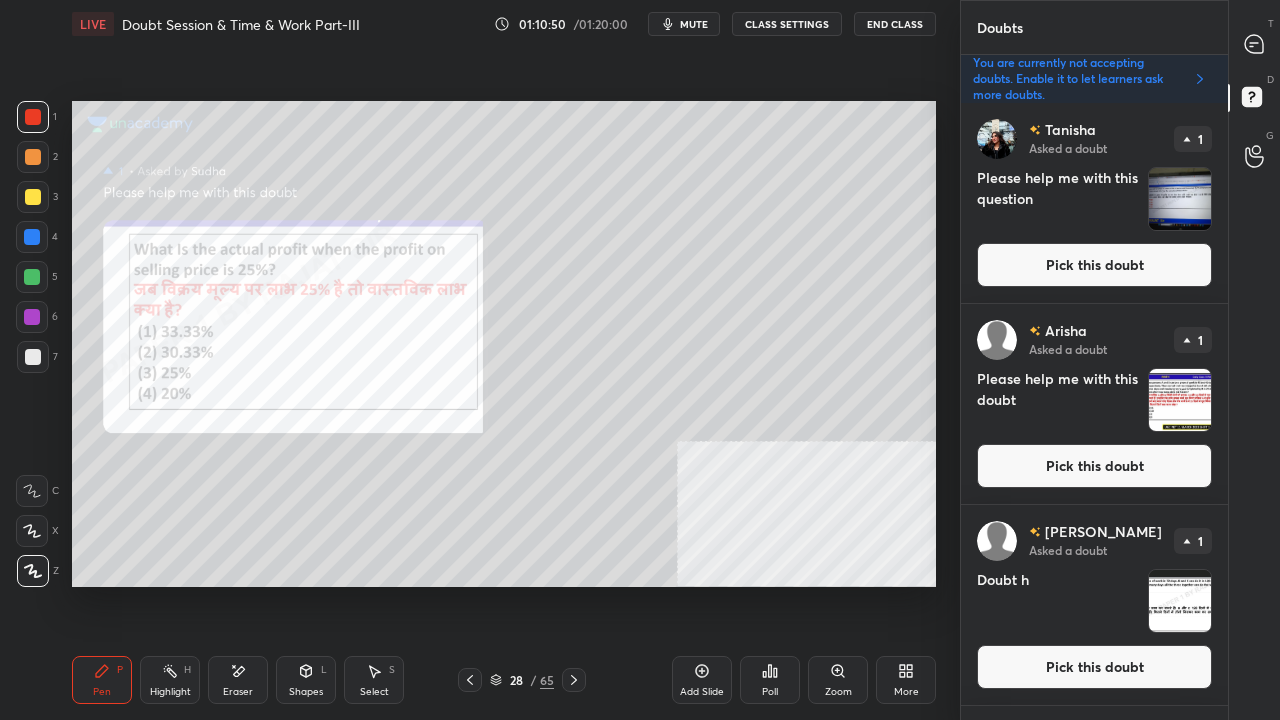 click on "Pick this doubt" at bounding box center (1094, 265) 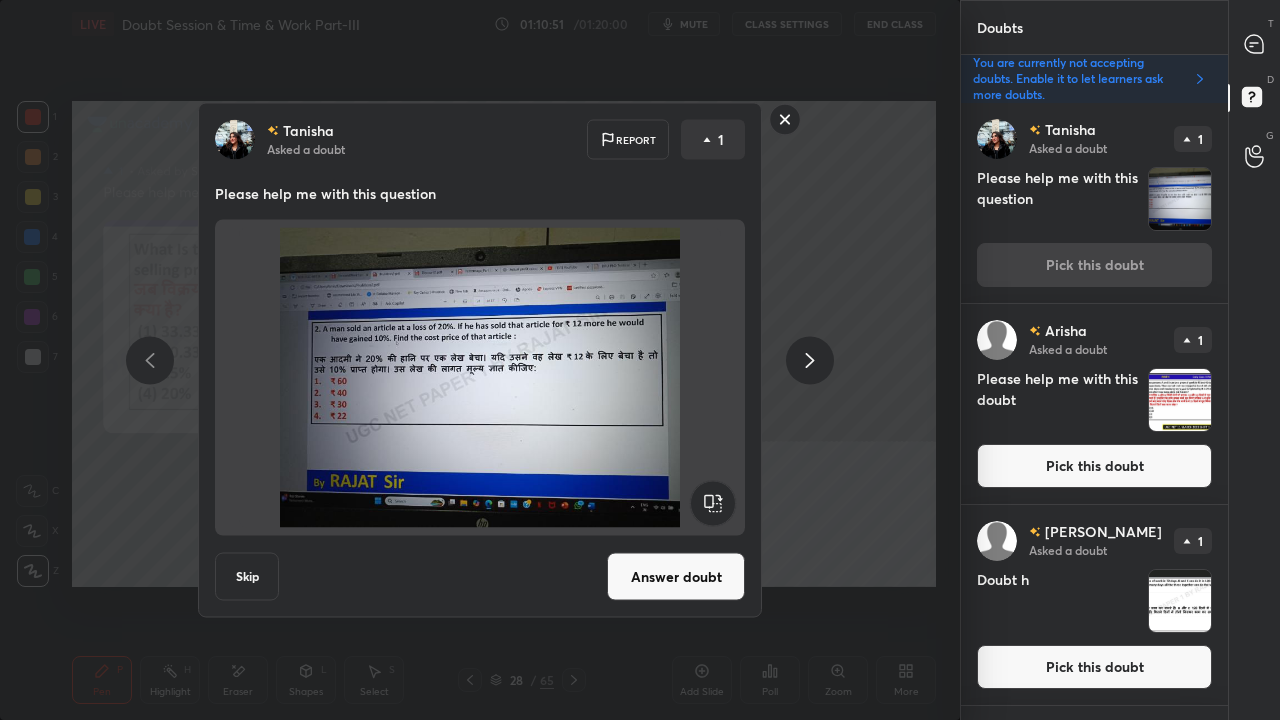 drag, startPoint x: 681, startPoint y: 567, endPoint x: 711, endPoint y: 527, distance: 50 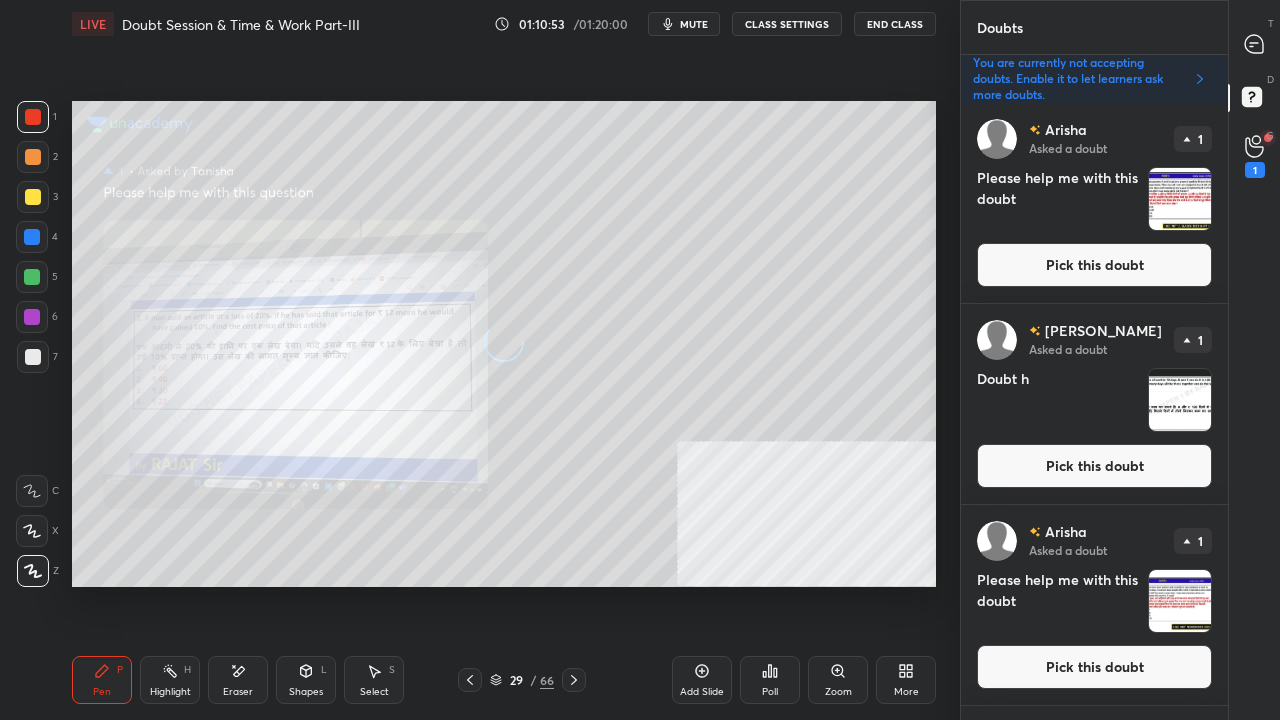click on "Pick this doubt" at bounding box center (1094, 265) 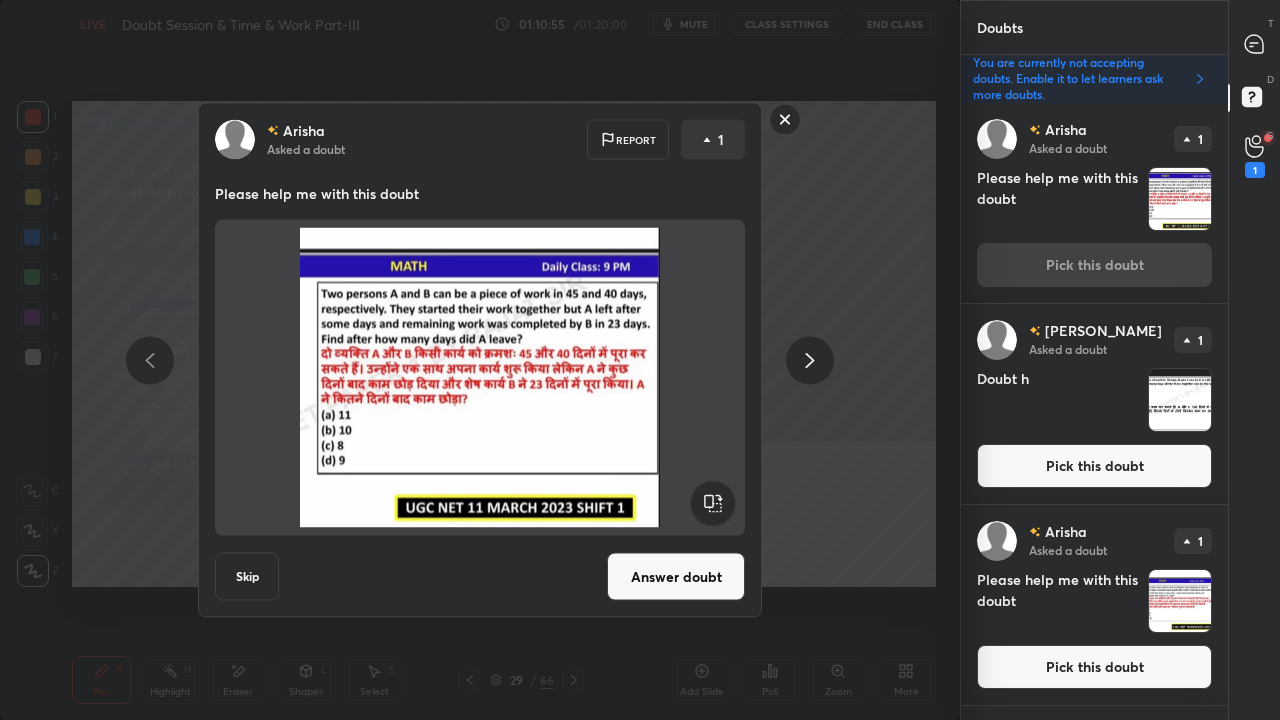 click on "Answer doubt" at bounding box center (676, 577) 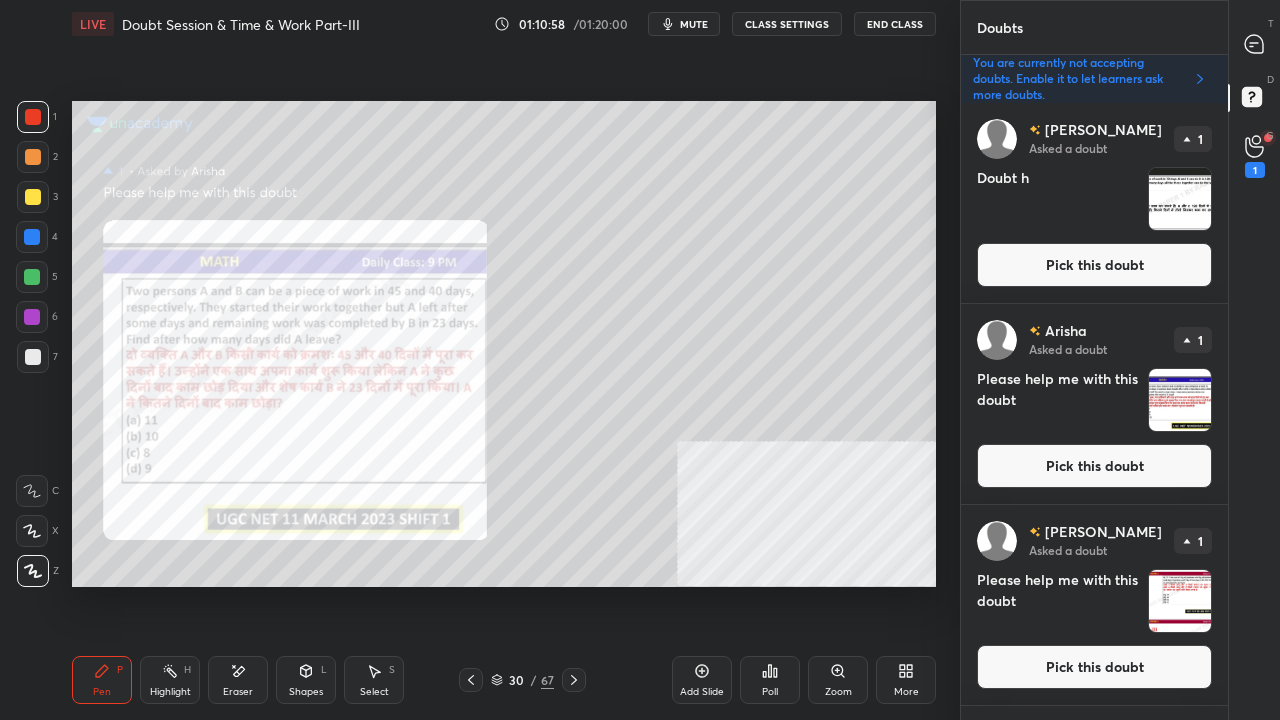 click on "Pick this doubt" at bounding box center [1094, 265] 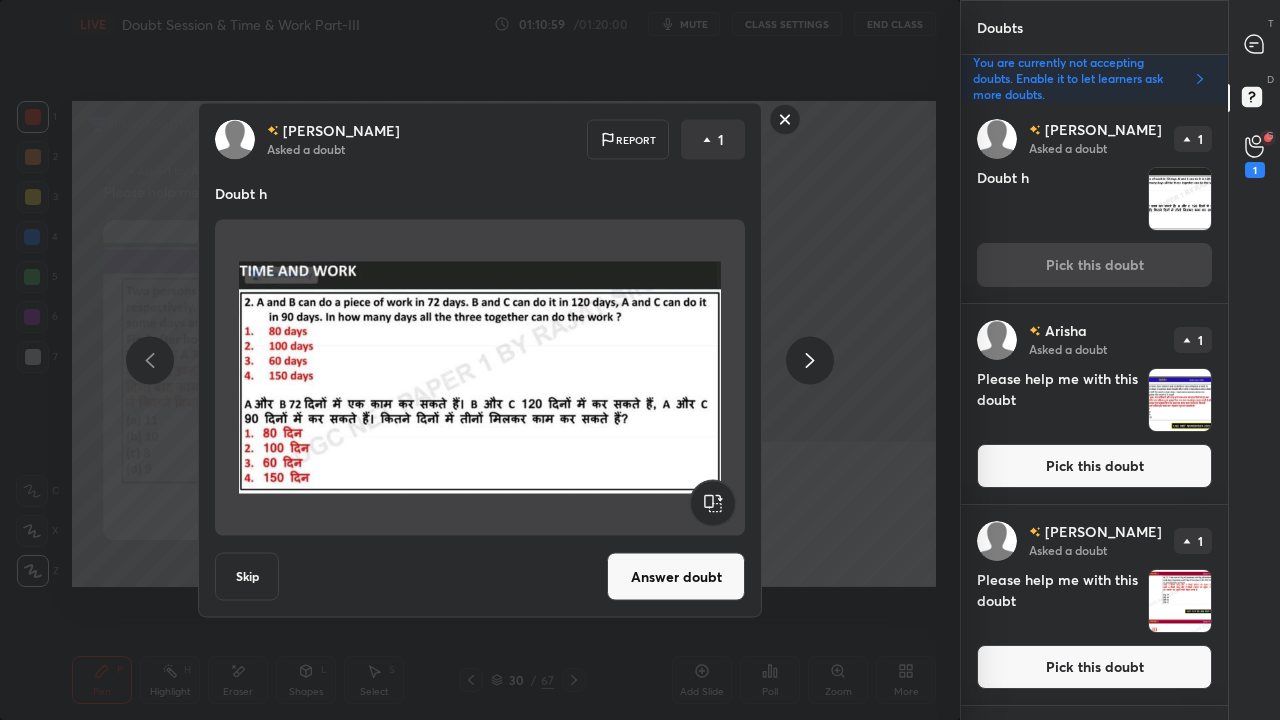 click on "Answer doubt" at bounding box center (676, 577) 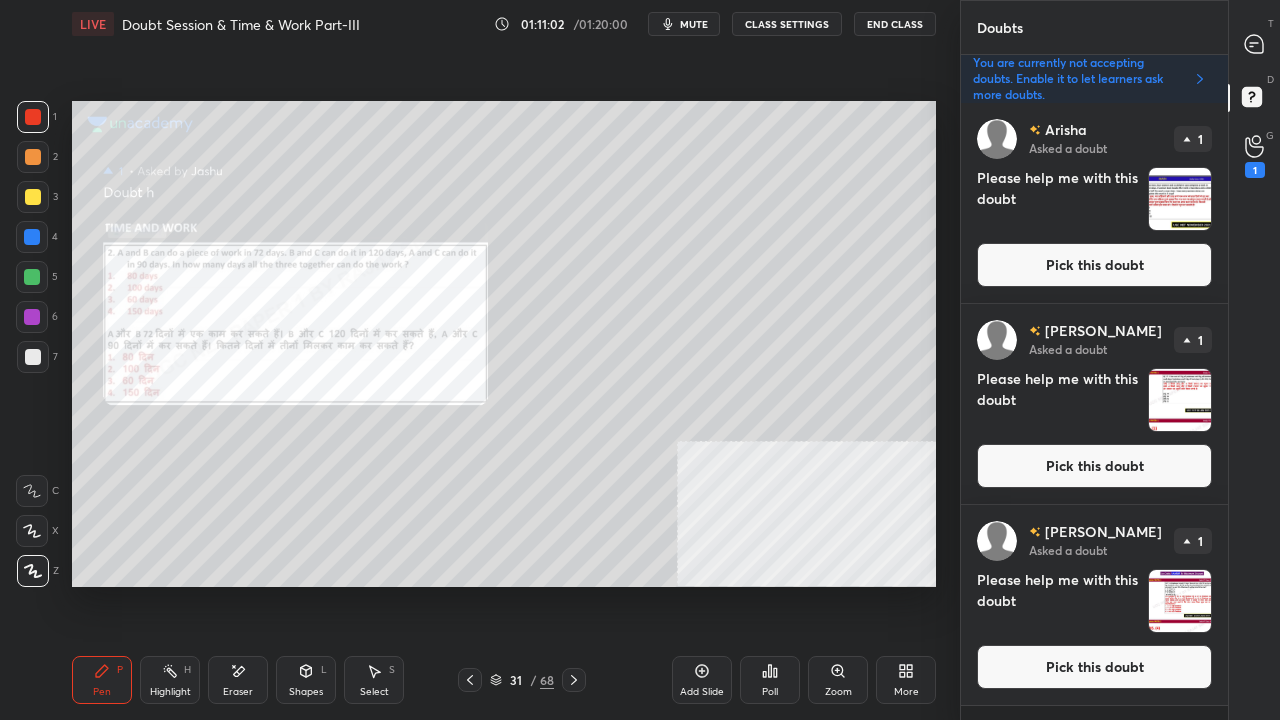 click on "Pick this doubt" at bounding box center (1094, 265) 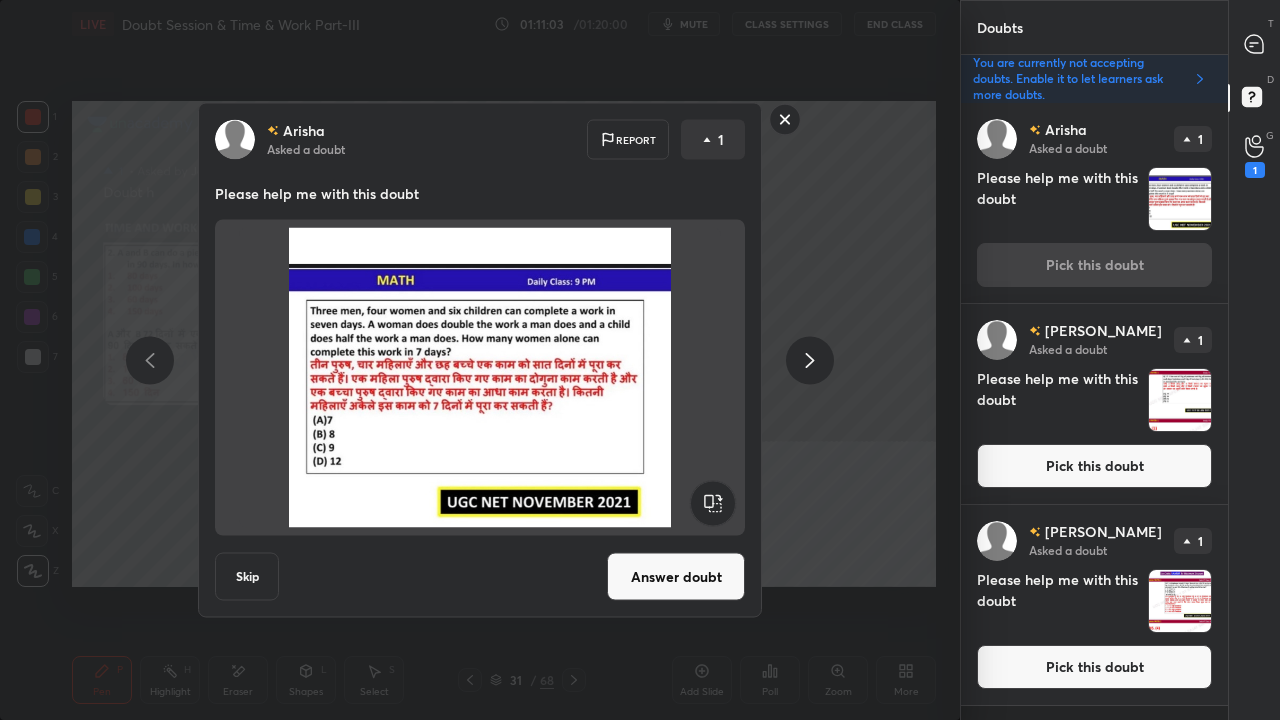 drag, startPoint x: 659, startPoint y: 573, endPoint x: 785, endPoint y: 474, distance: 160.24045 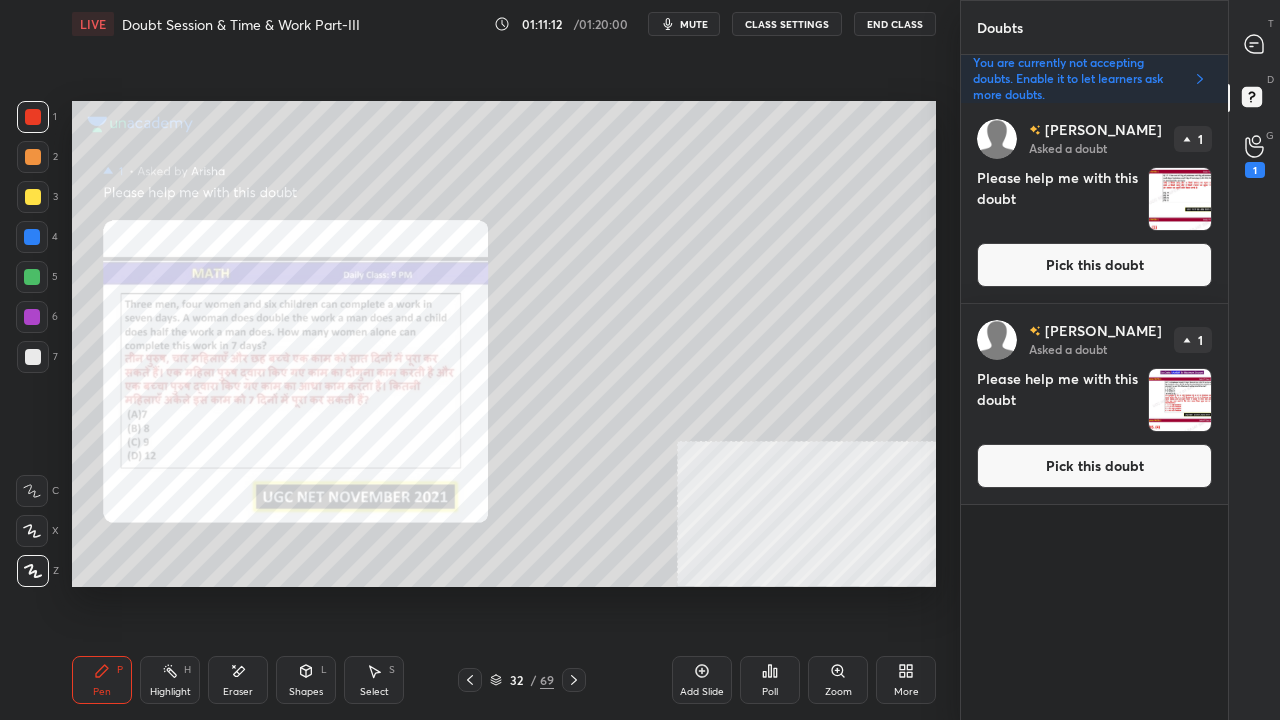 drag, startPoint x: 1065, startPoint y: 266, endPoint x: 975, endPoint y: 300, distance: 96.20811 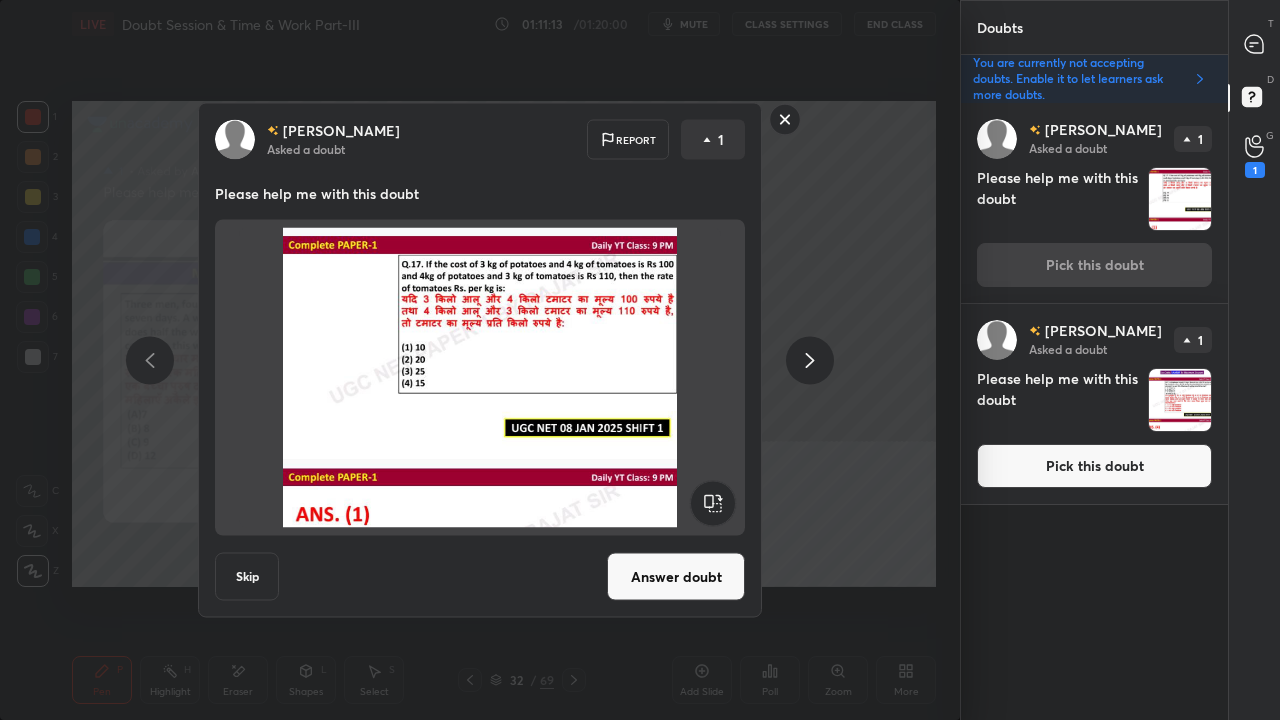 drag, startPoint x: 684, startPoint y: 566, endPoint x: 709, endPoint y: 536, distance: 39.051247 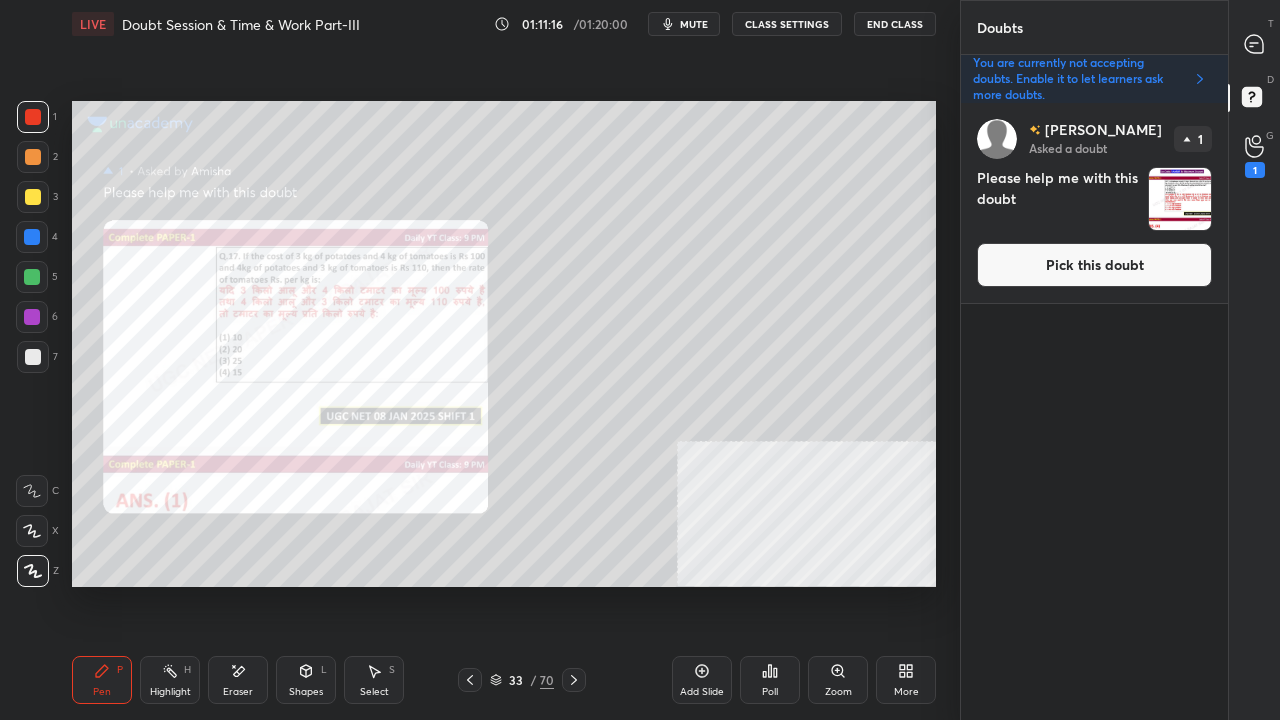 click on "Pick this doubt" at bounding box center (1094, 265) 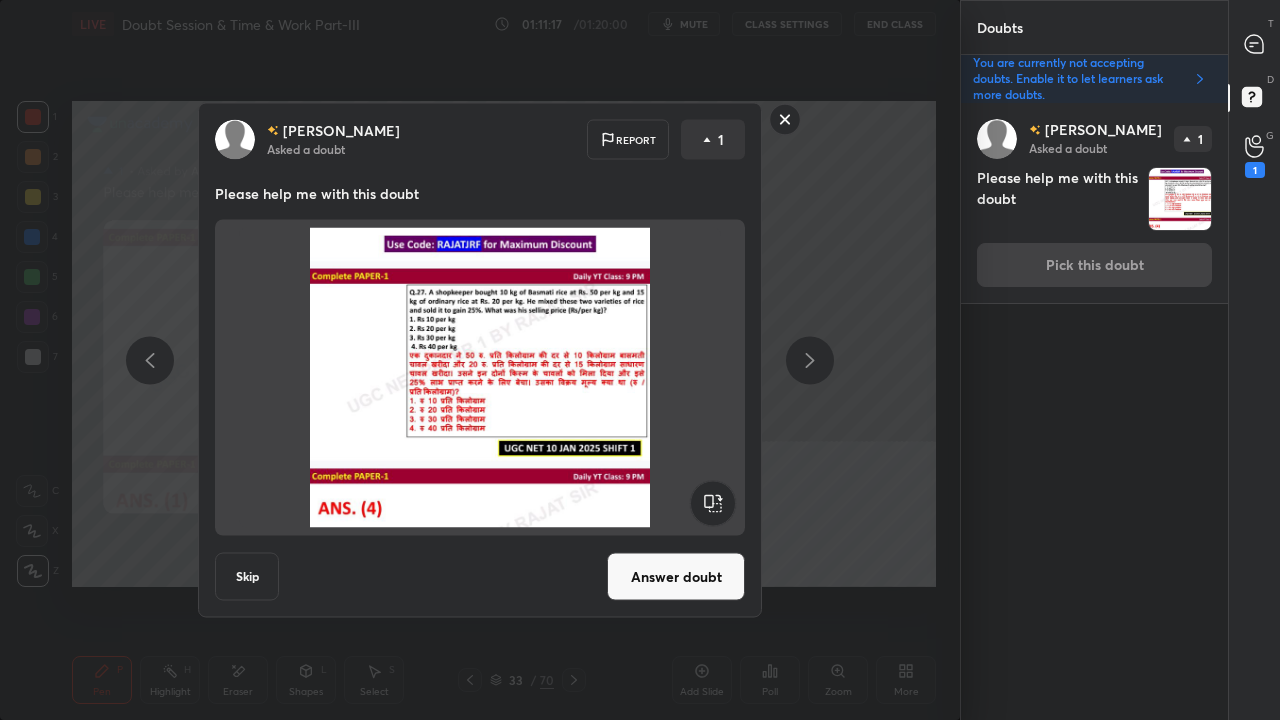 drag, startPoint x: 679, startPoint y: 572, endPoint x: 690, endPoint y: 552, distance: 22.825424 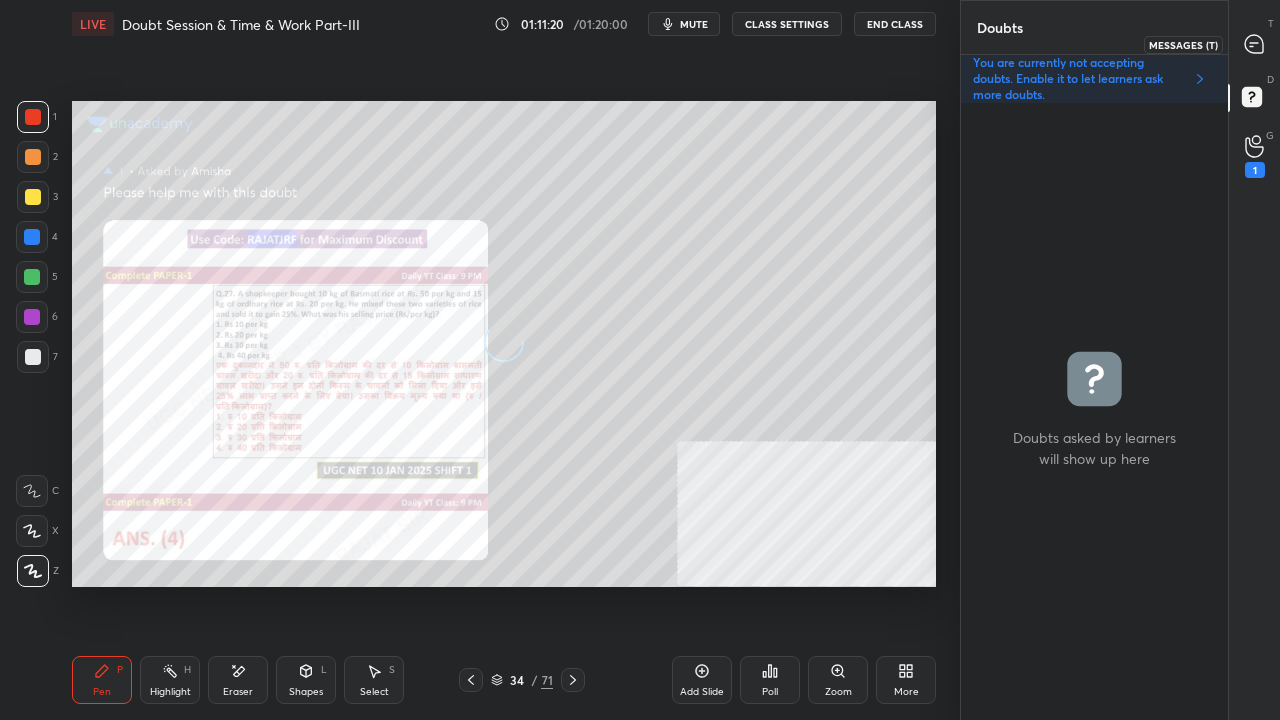 click 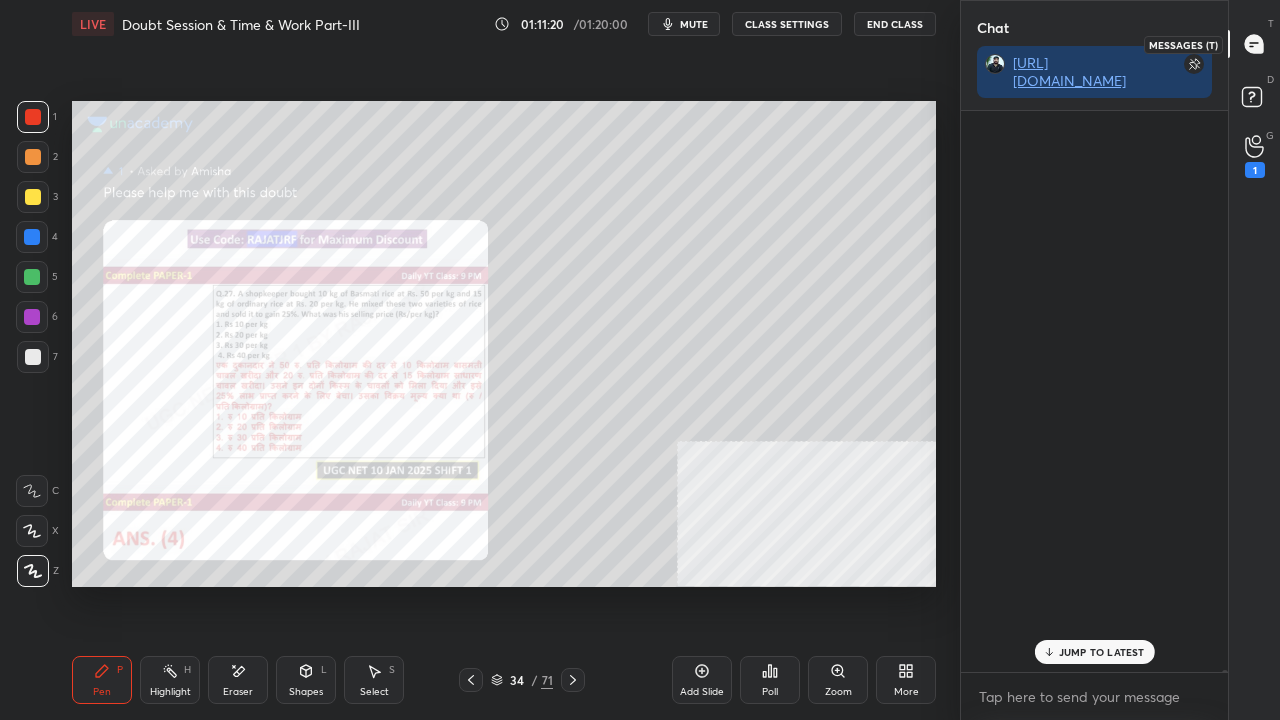 scroll, scrollTop: 162967, scrollLeft: 0, axis: vertical 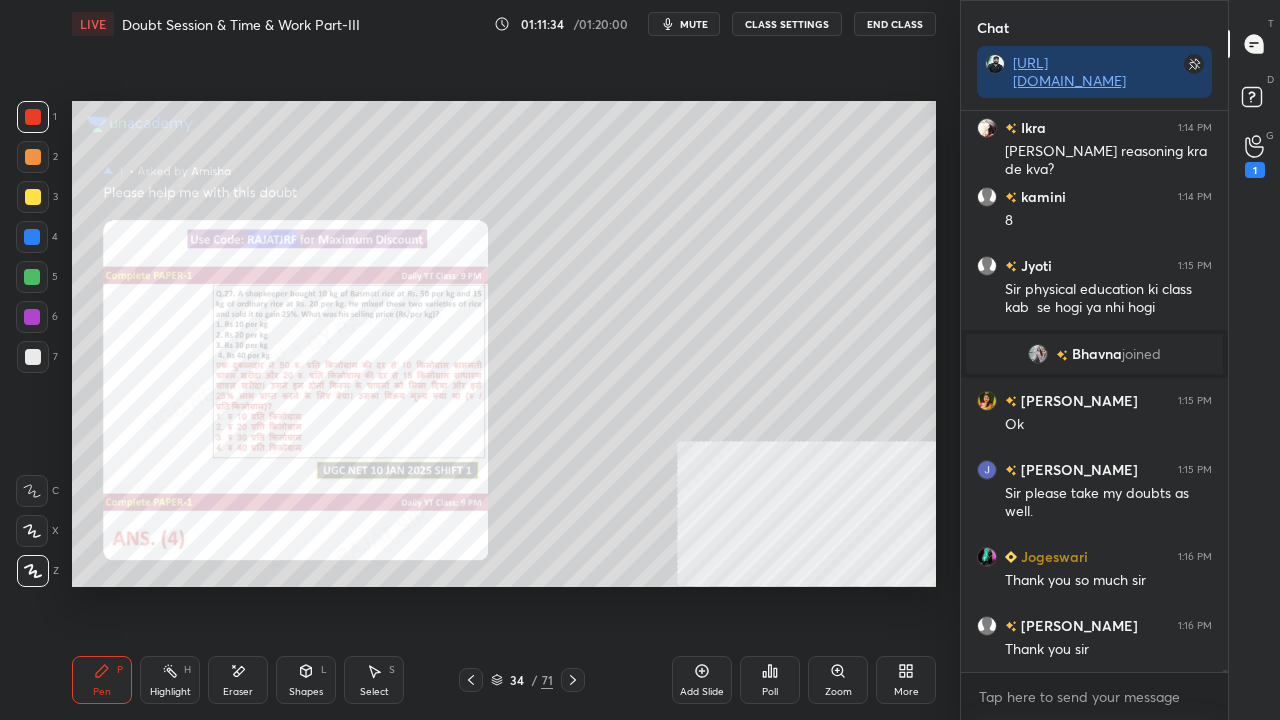 click at bounding box center (32, 317) 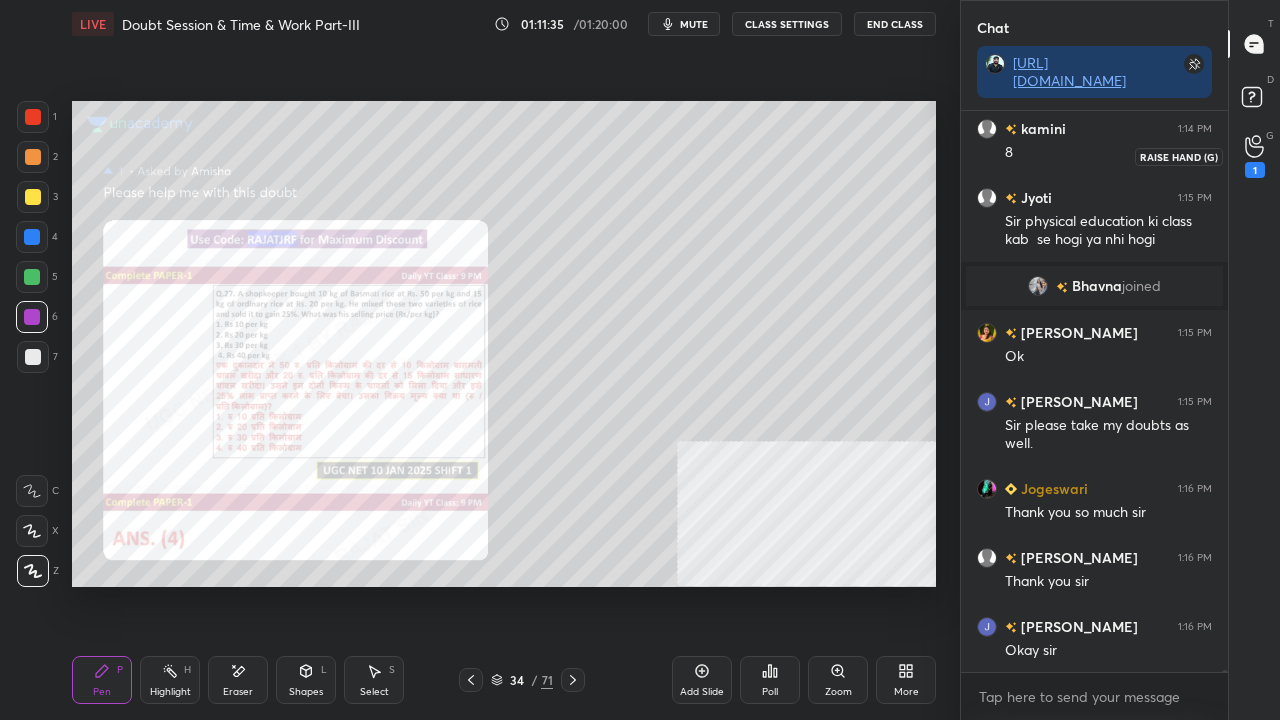 scroll, scrollTop: 163278, scrollLeft: 0, axis: vertical 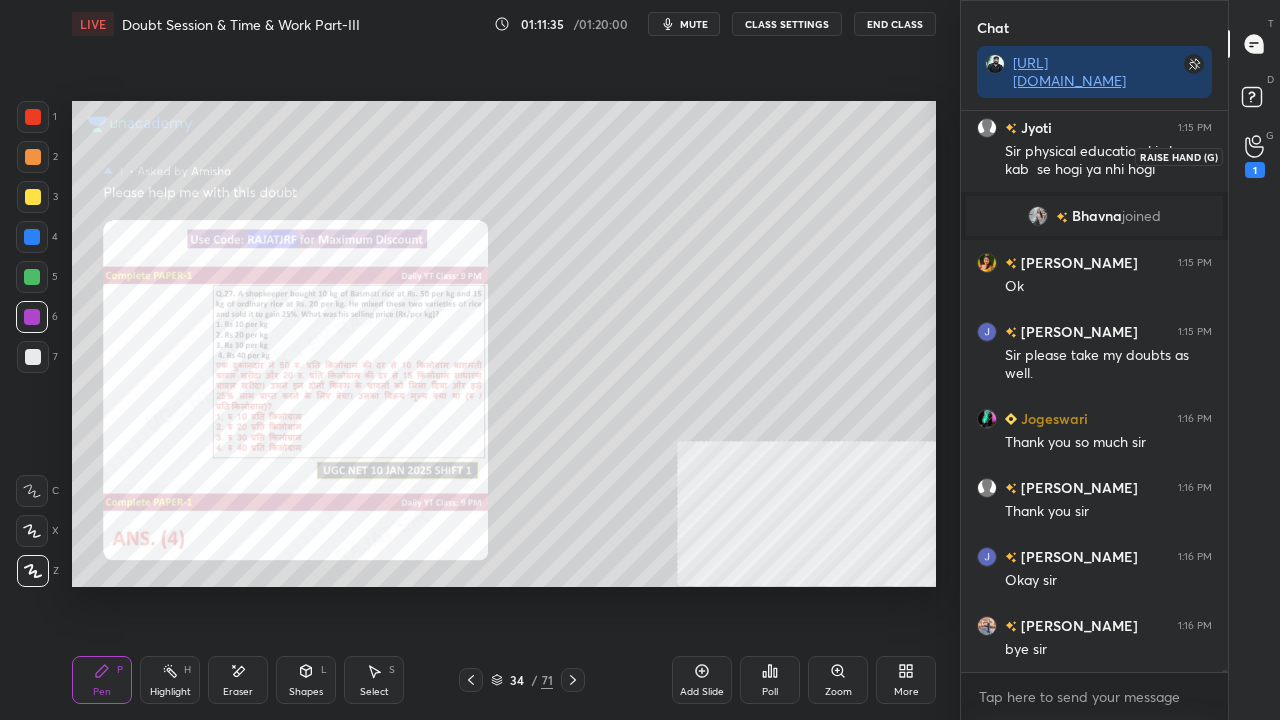 click on "1" at bounding box center (1255, 156) 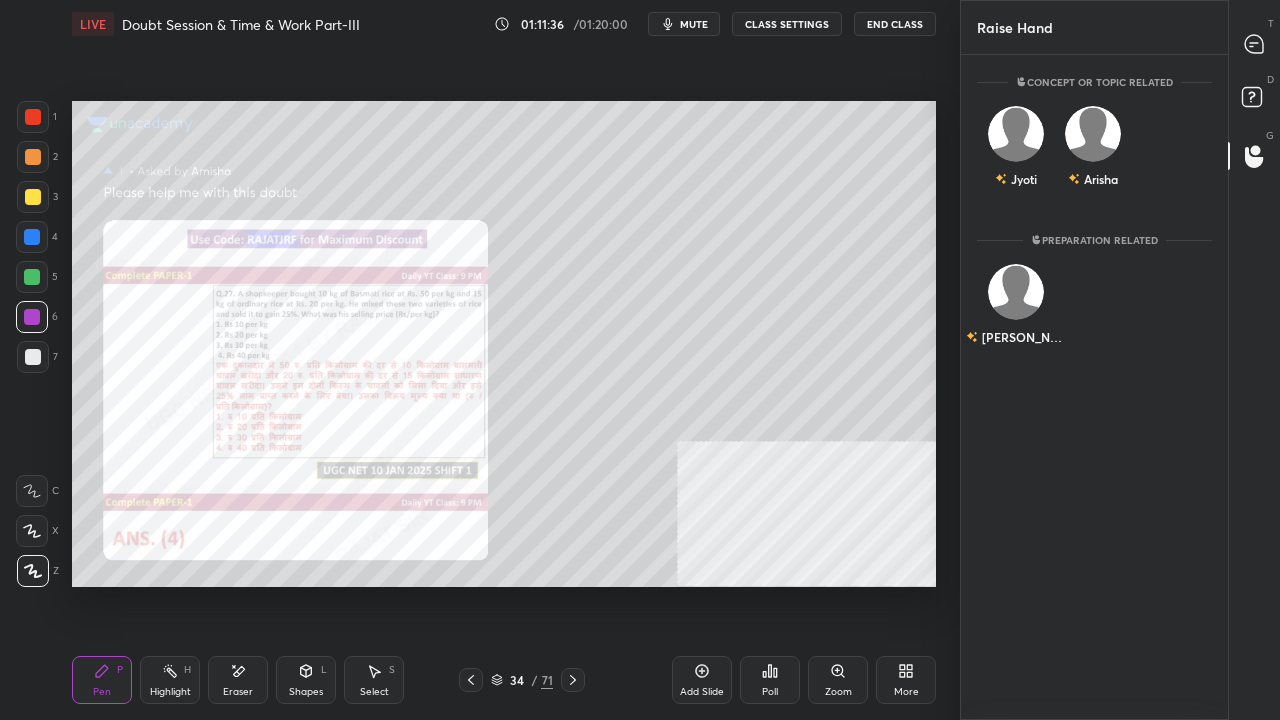 click 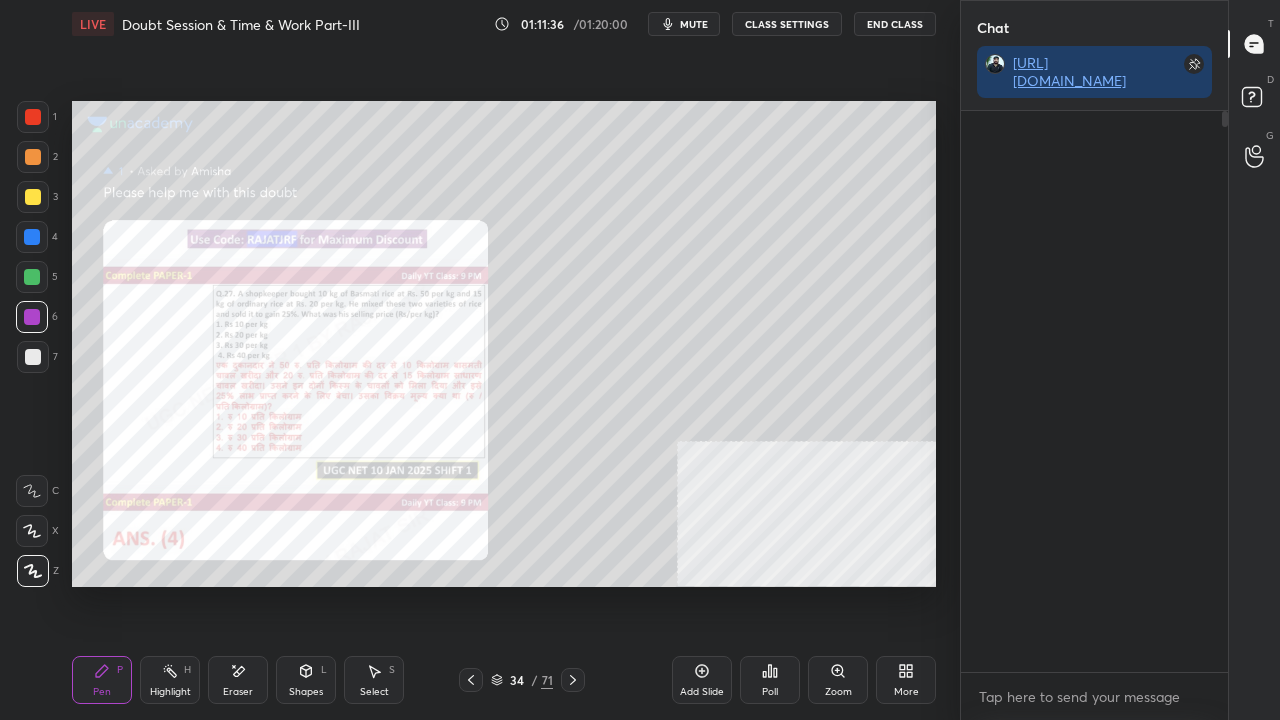 scroll, scrollTop: 163278, scrollLeft: 0, axis: vertical 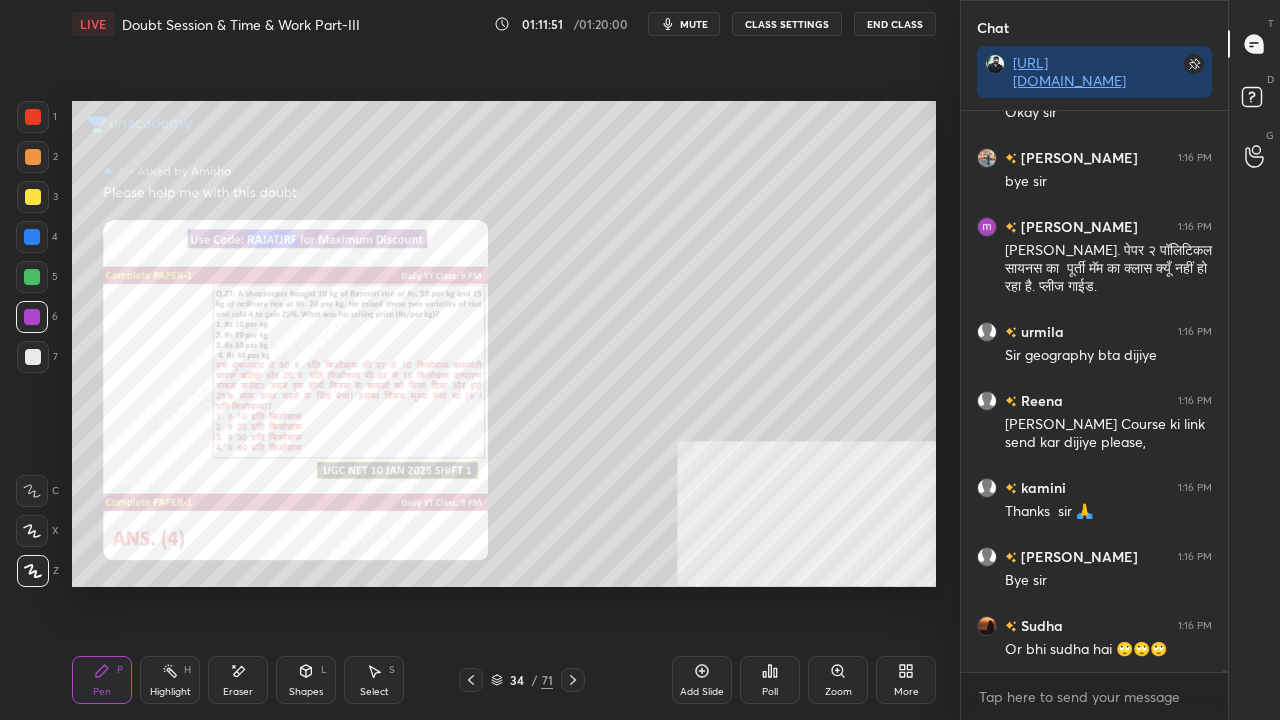 click on "End Class" at bounding box center (895, 24) 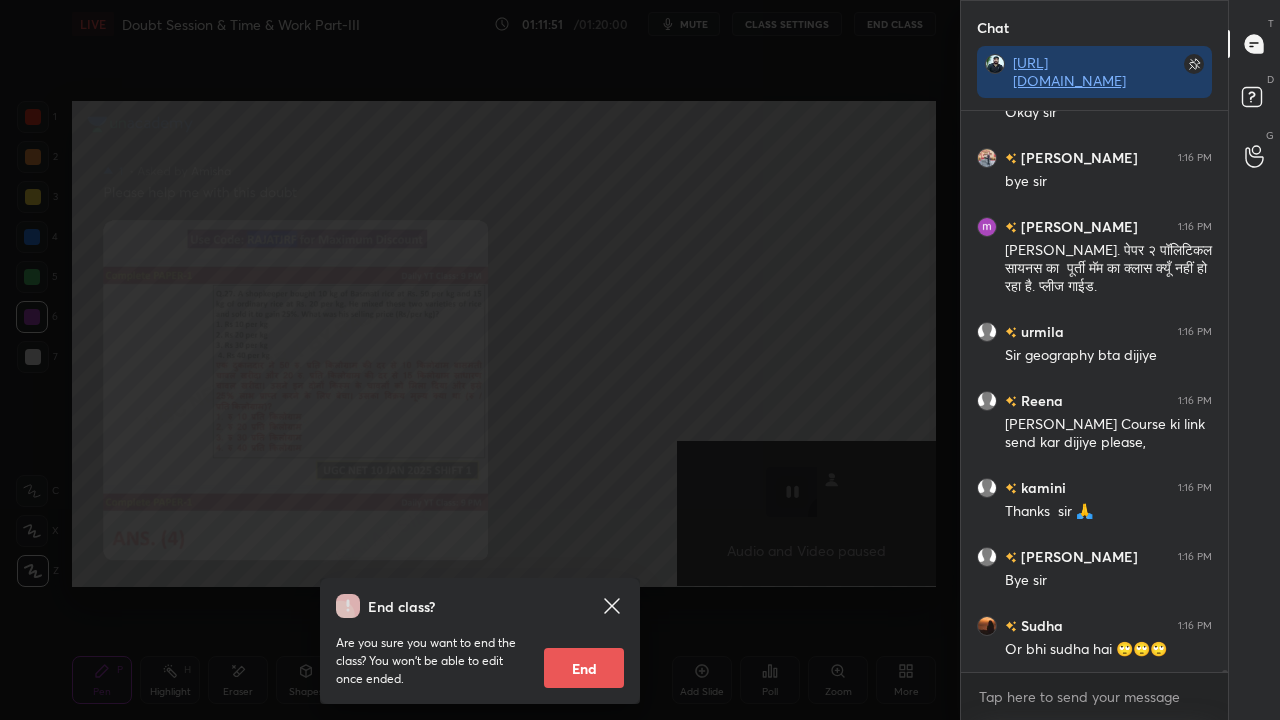 click on "End" at bounding box center (584, 668) 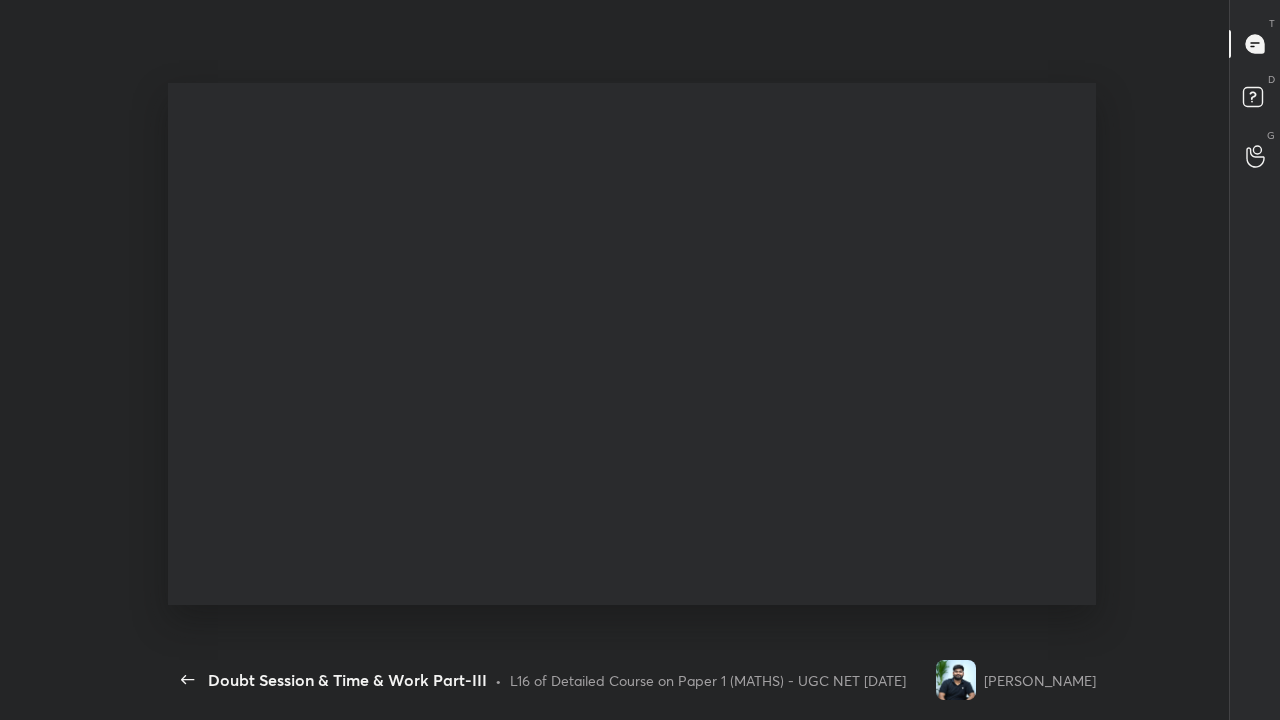 scroll, scrollTop: 99408, scrollLeft: 98966, axis: both 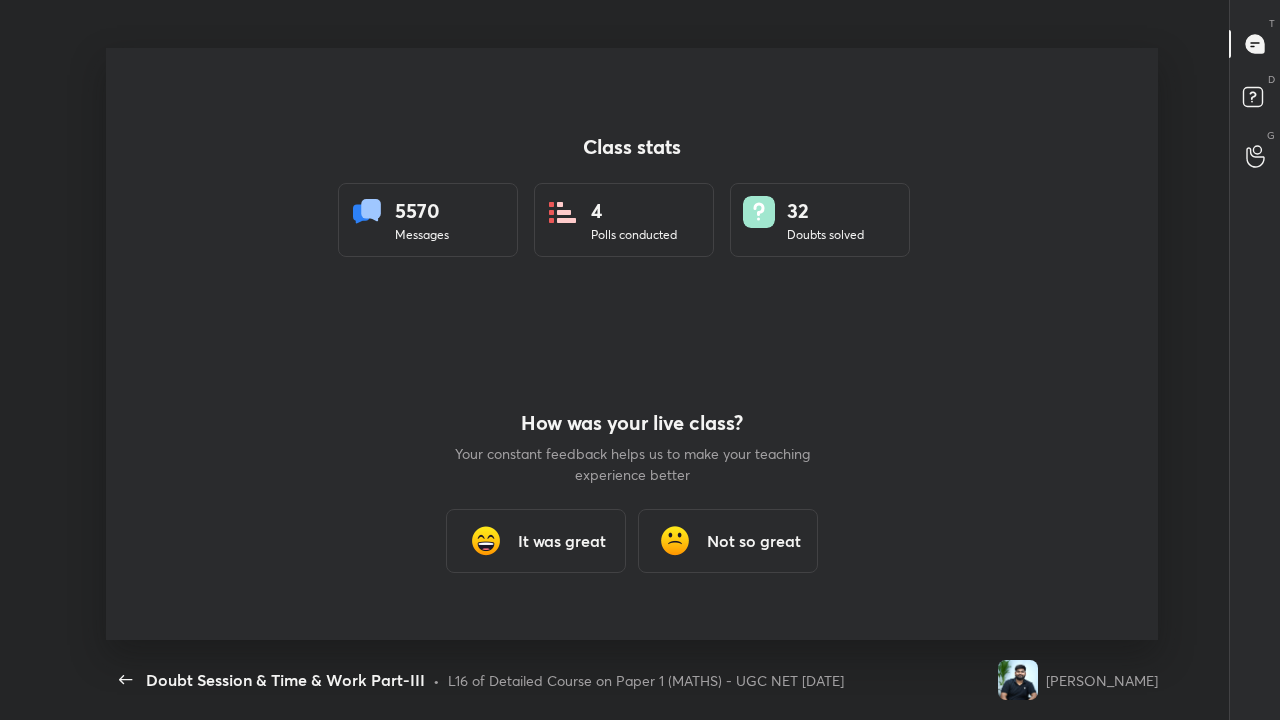 type on "x" 